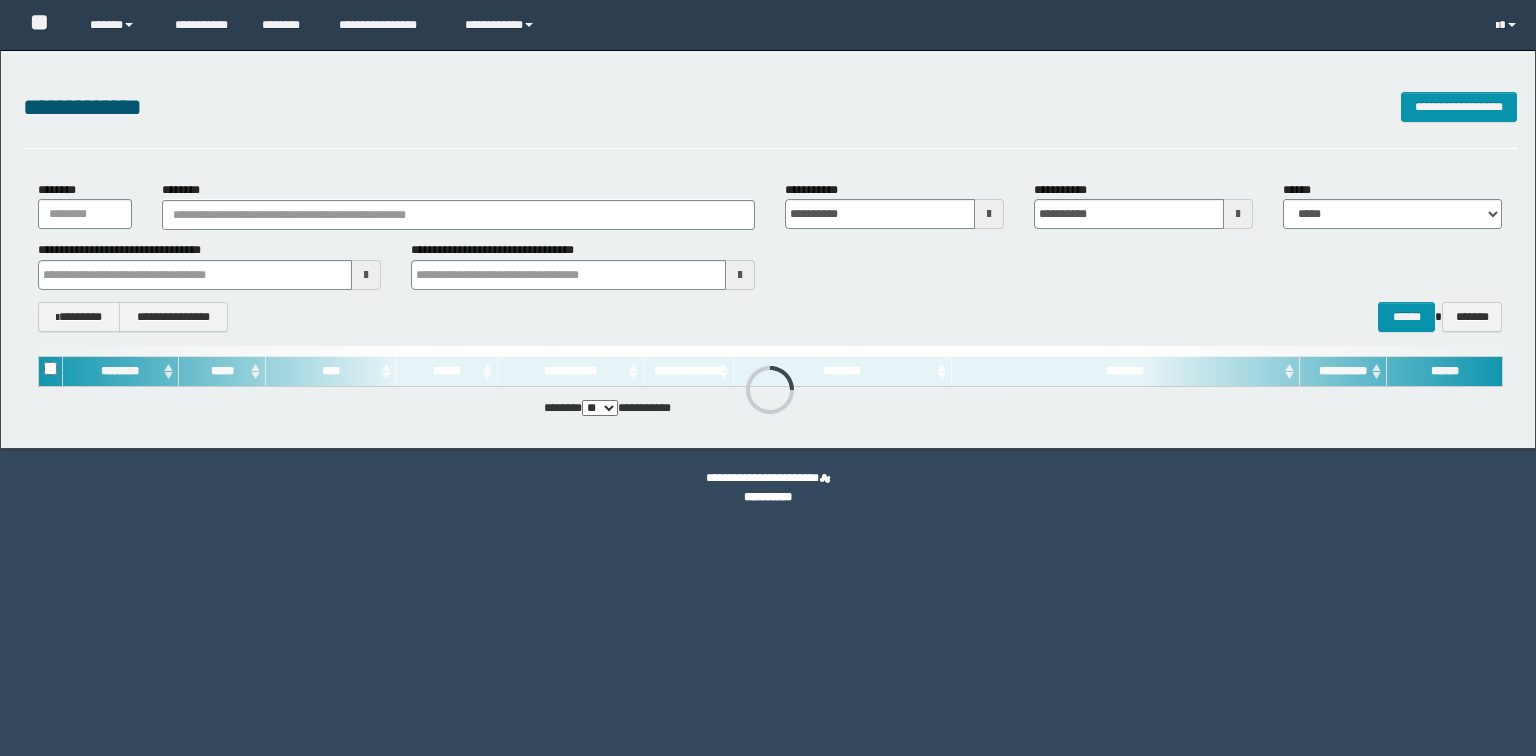 scroll, scrollTop: 0, scrollLeft: 0, axis: both 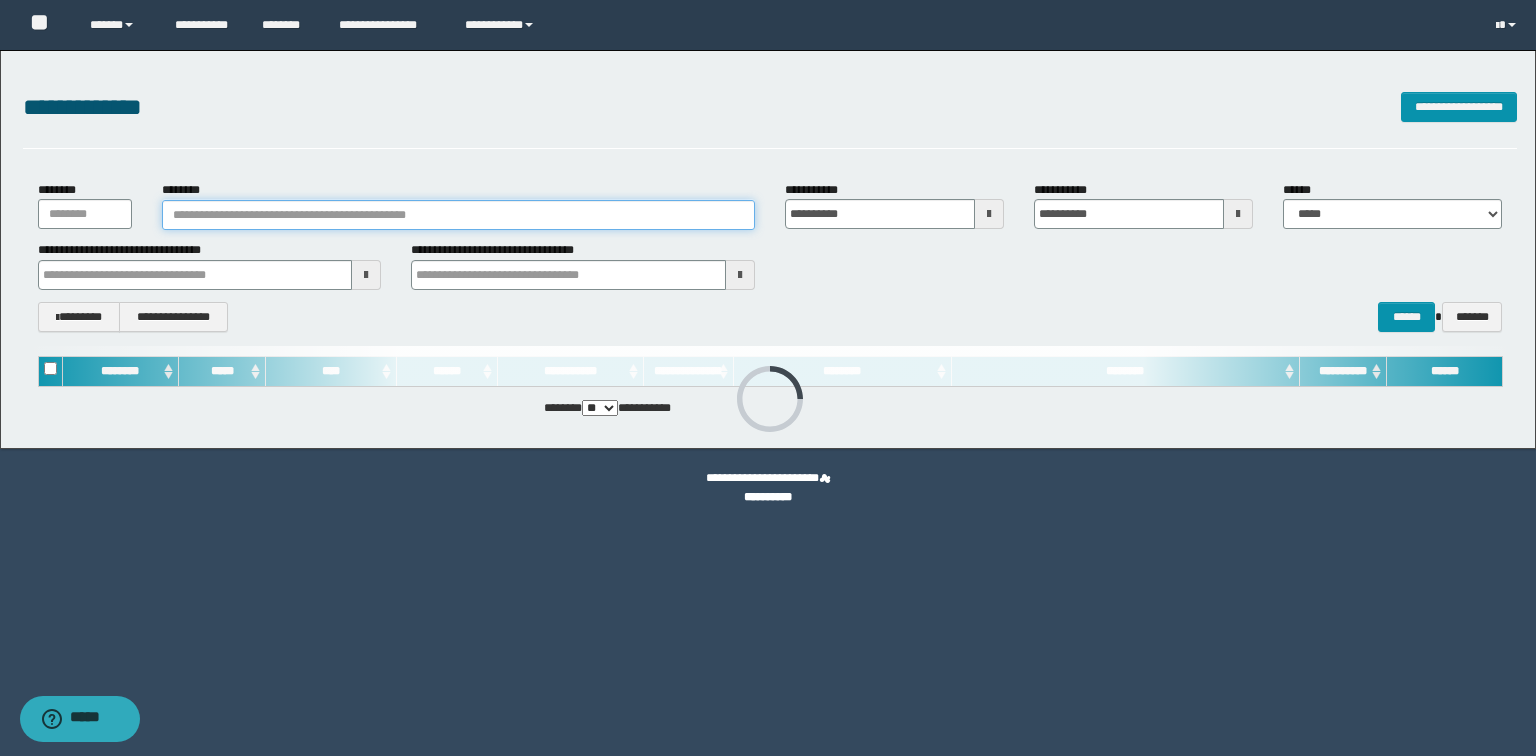 click on "********" at bounding box center [458, 215] 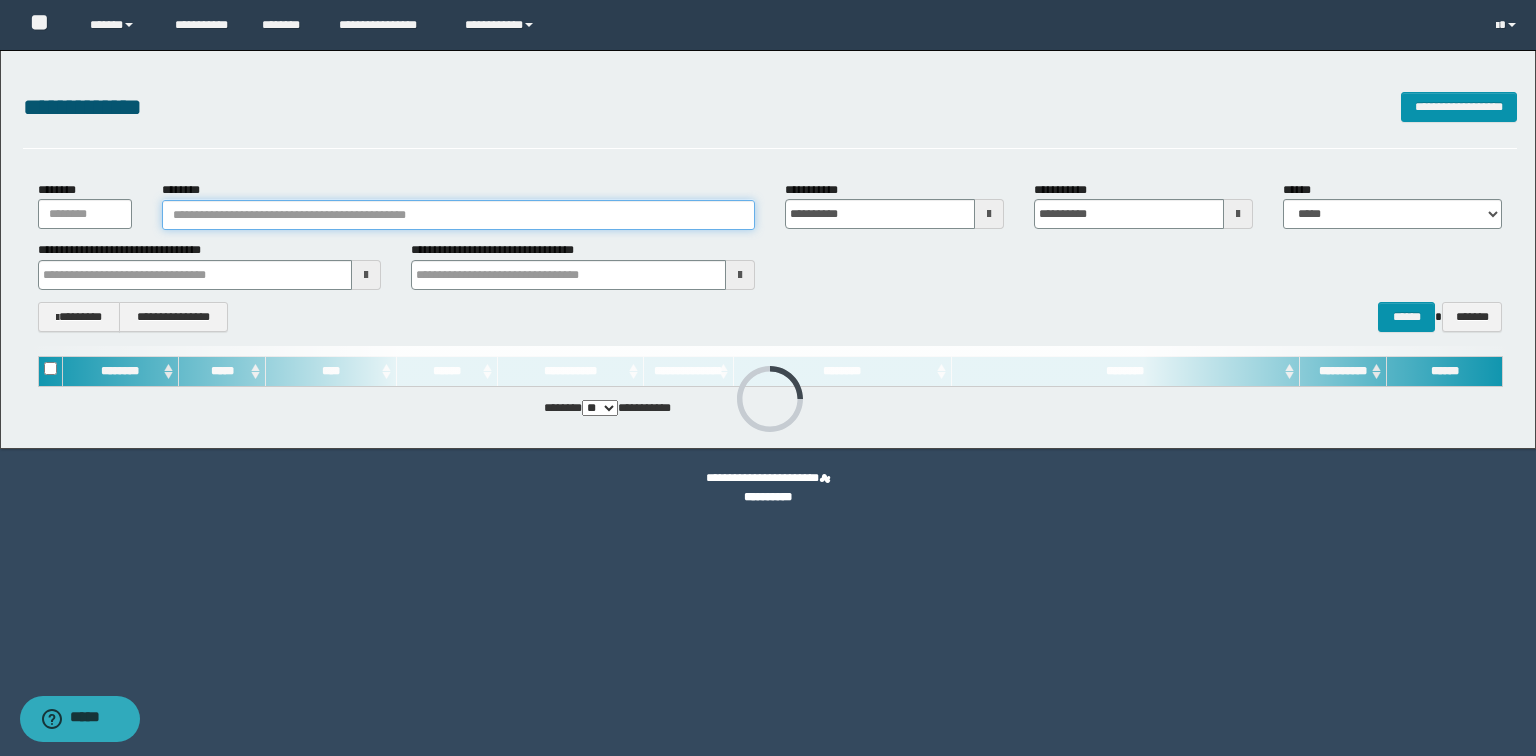 paste on "********" 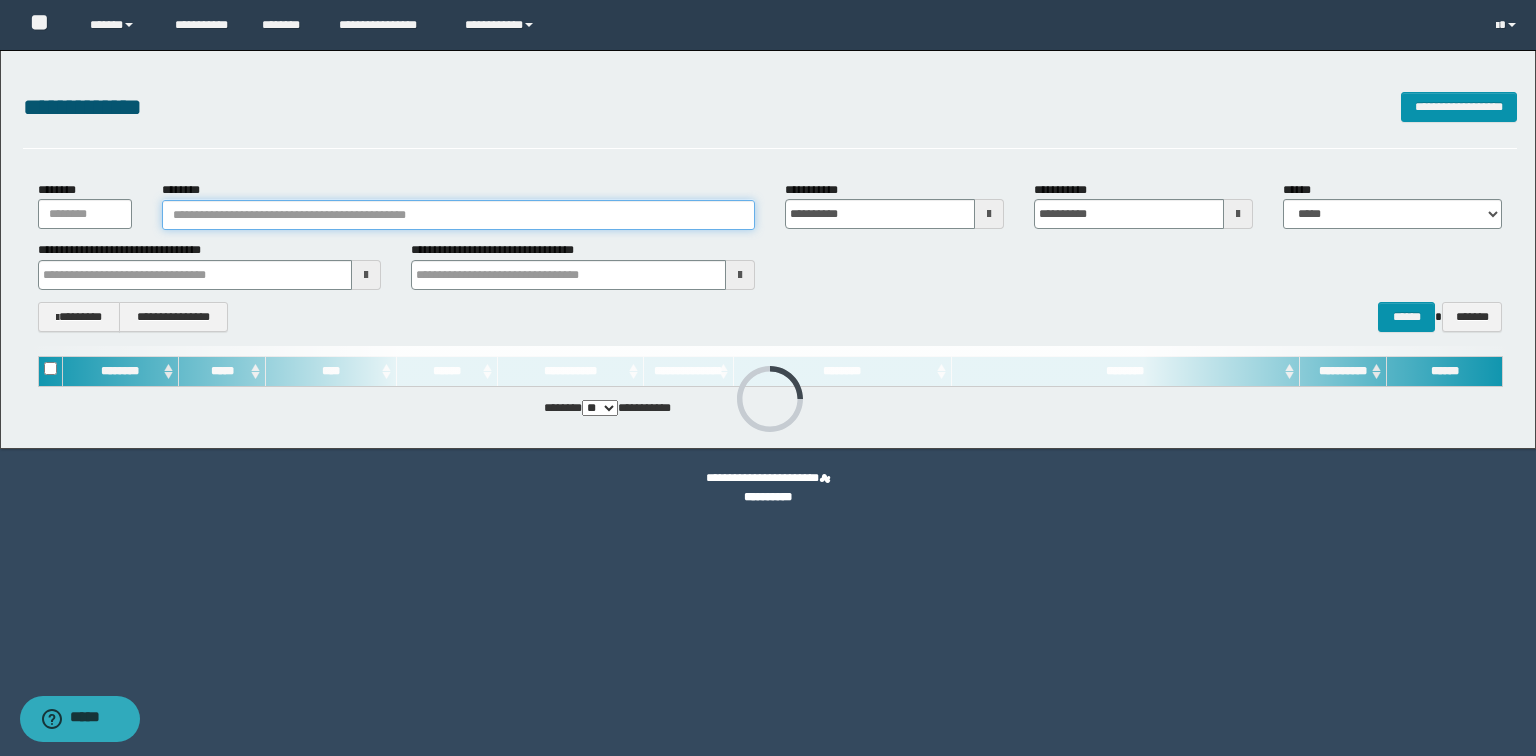 type on "********" 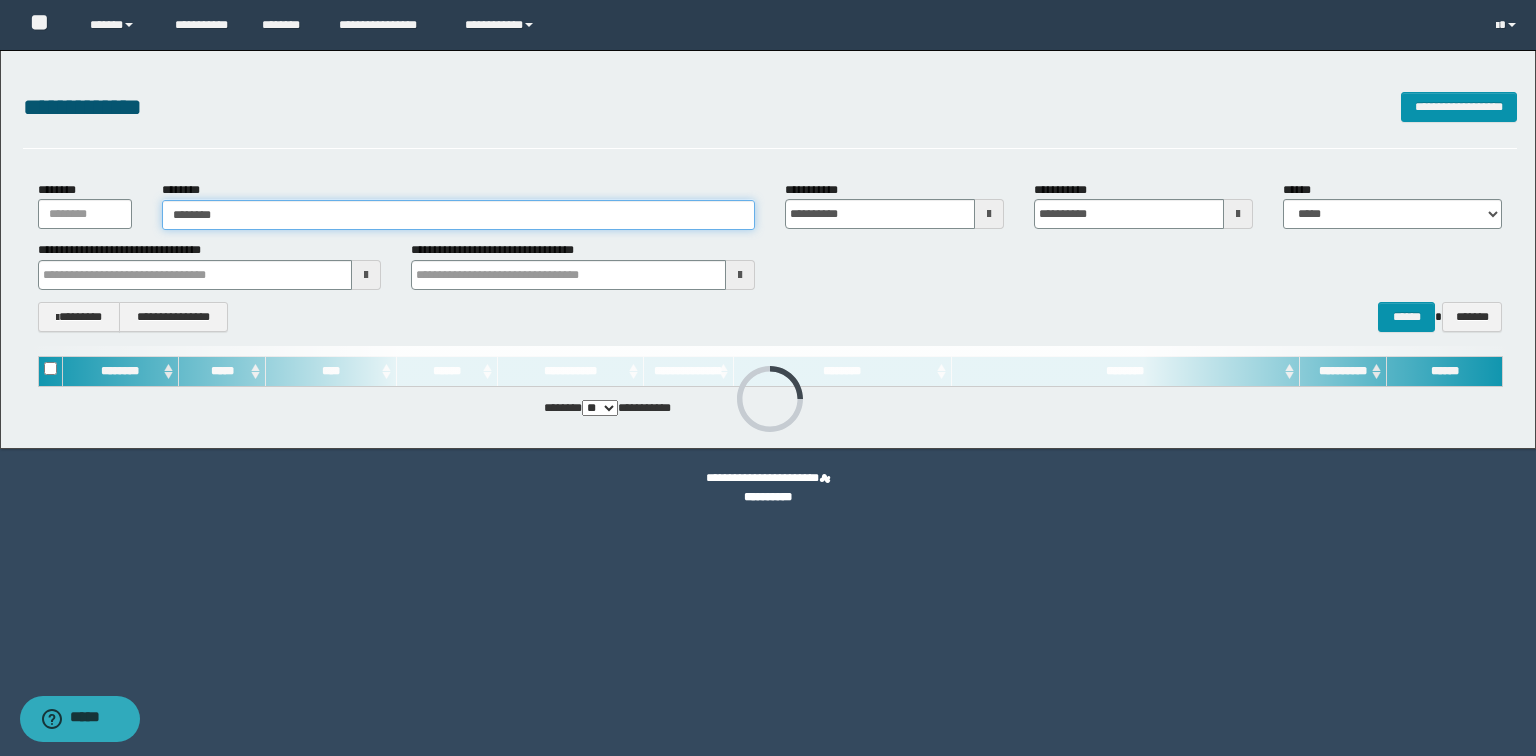 type on "********" 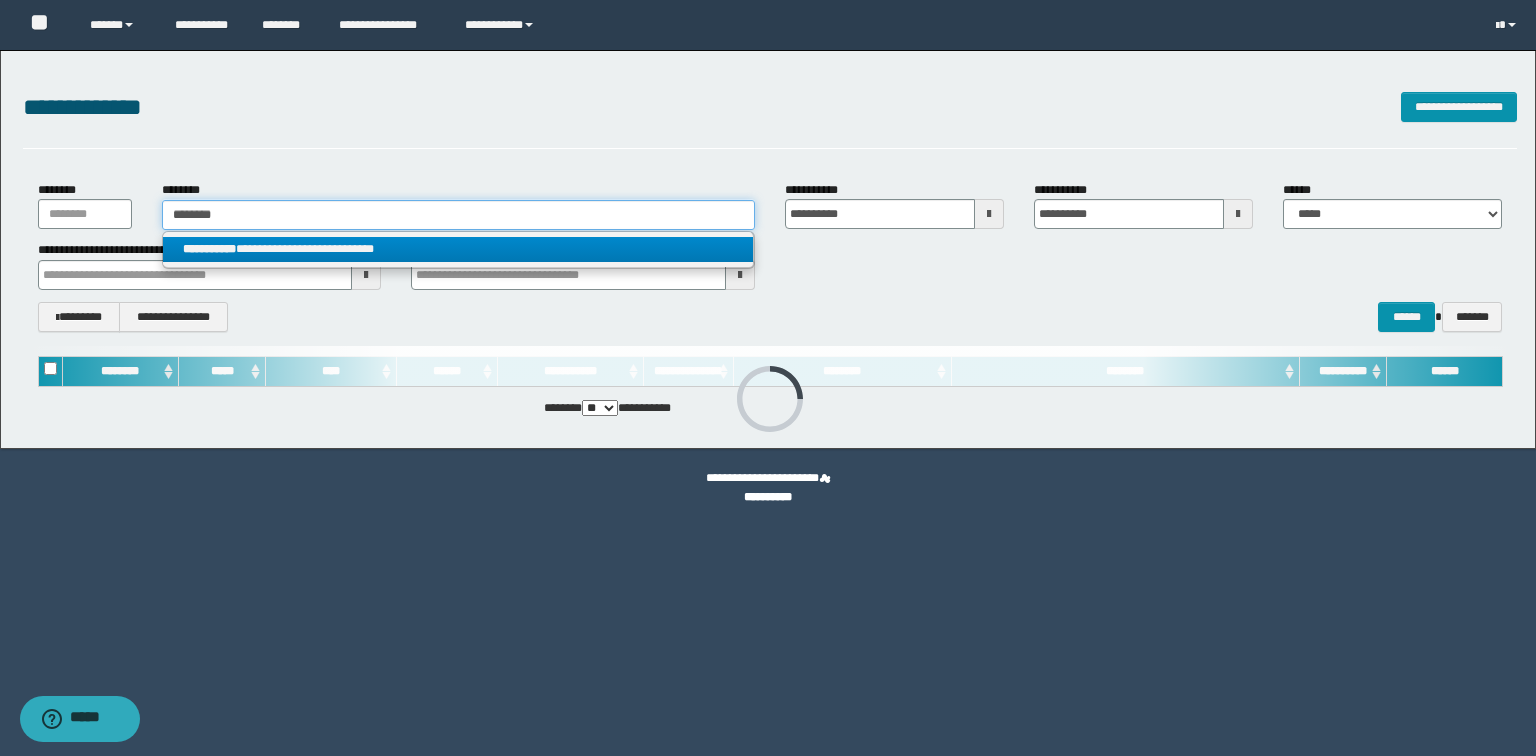 type on "********" 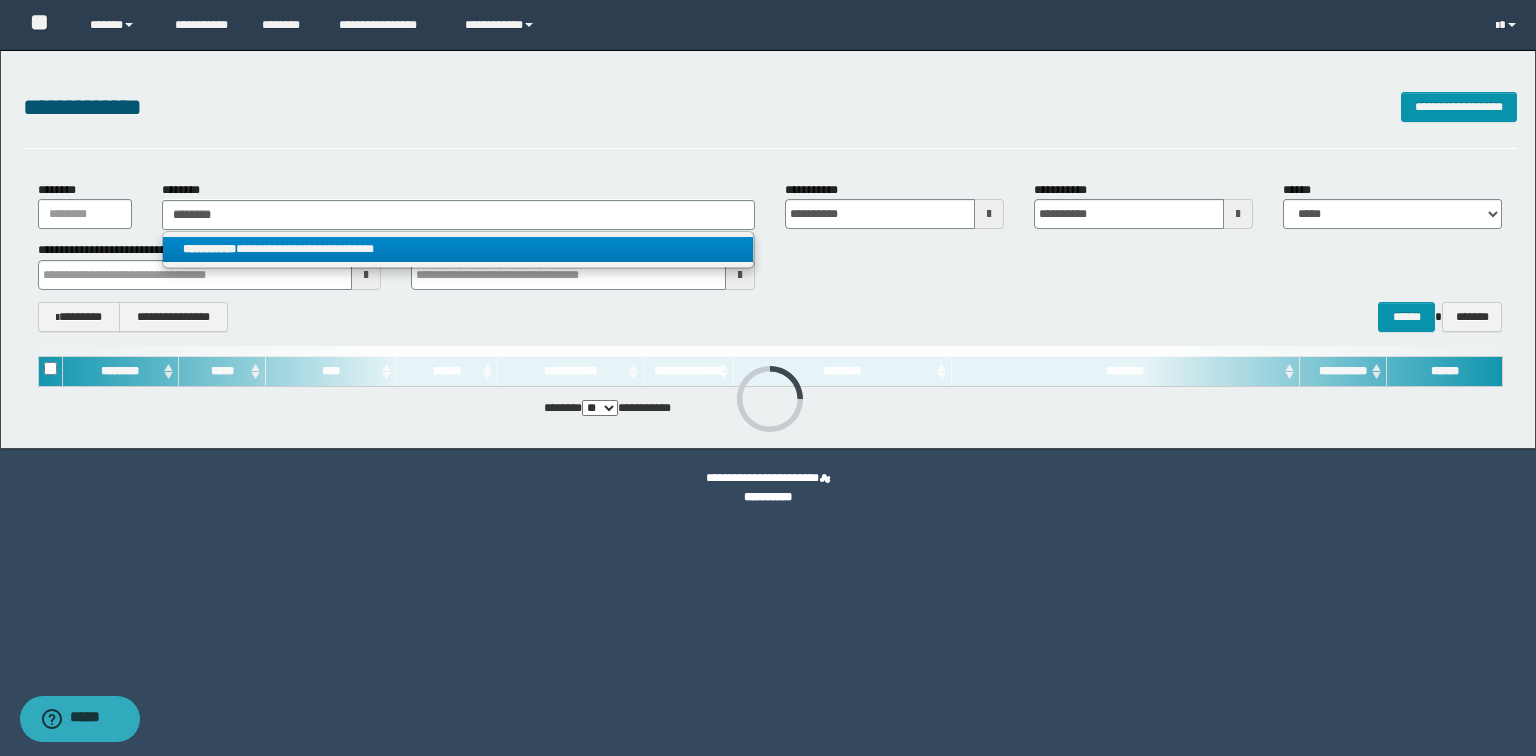 click on "**********" at bounding box center (458, 249) 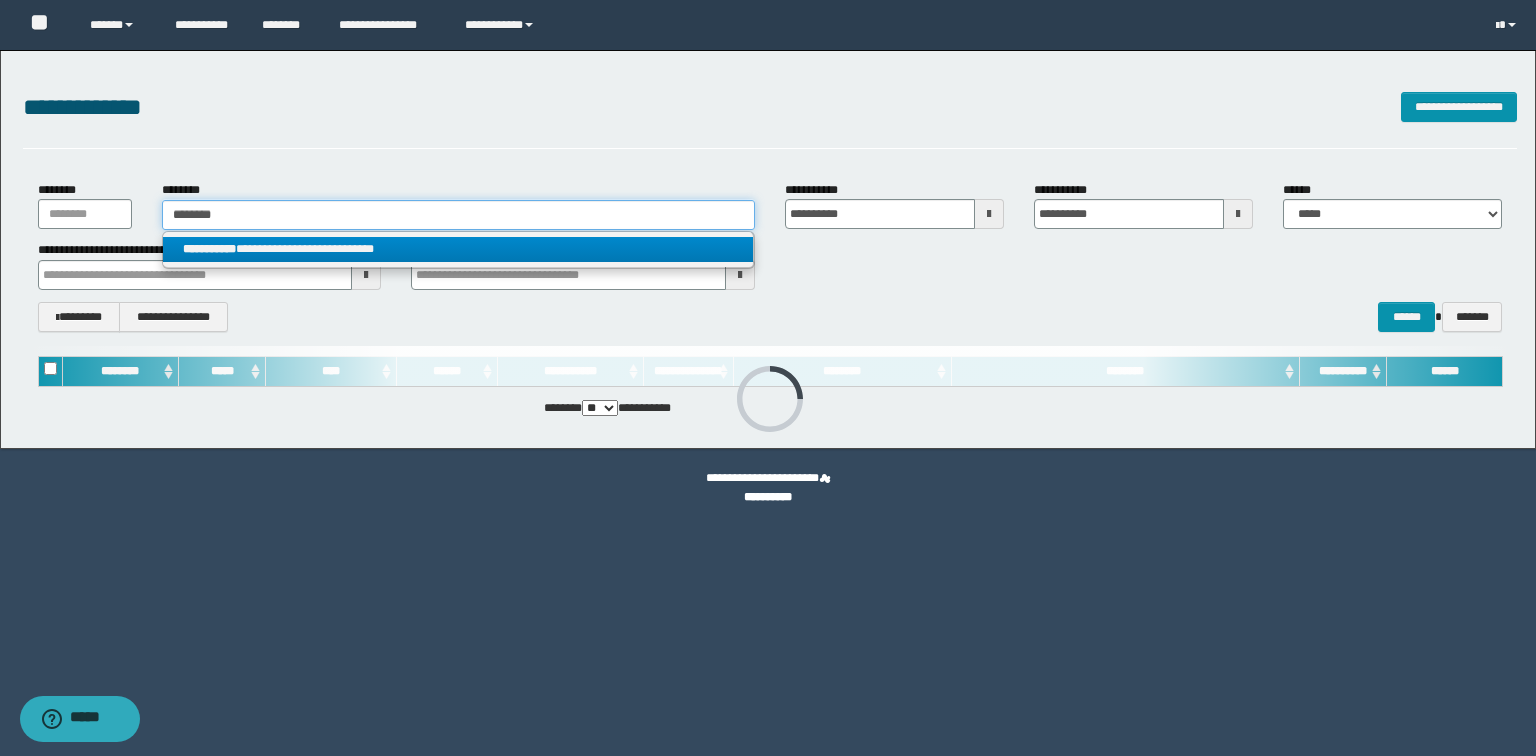 type 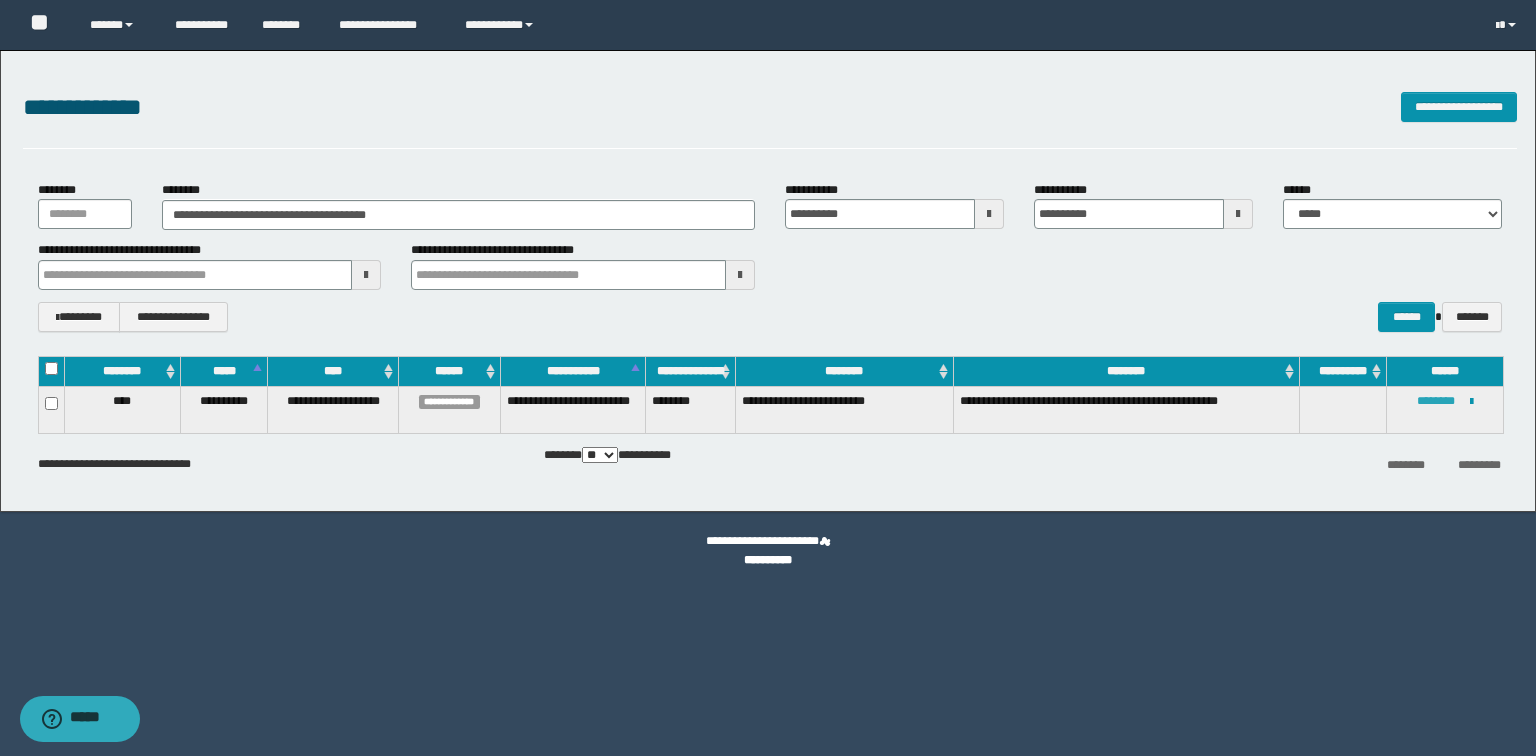 click on "********" at bounding box center (1436, 401) 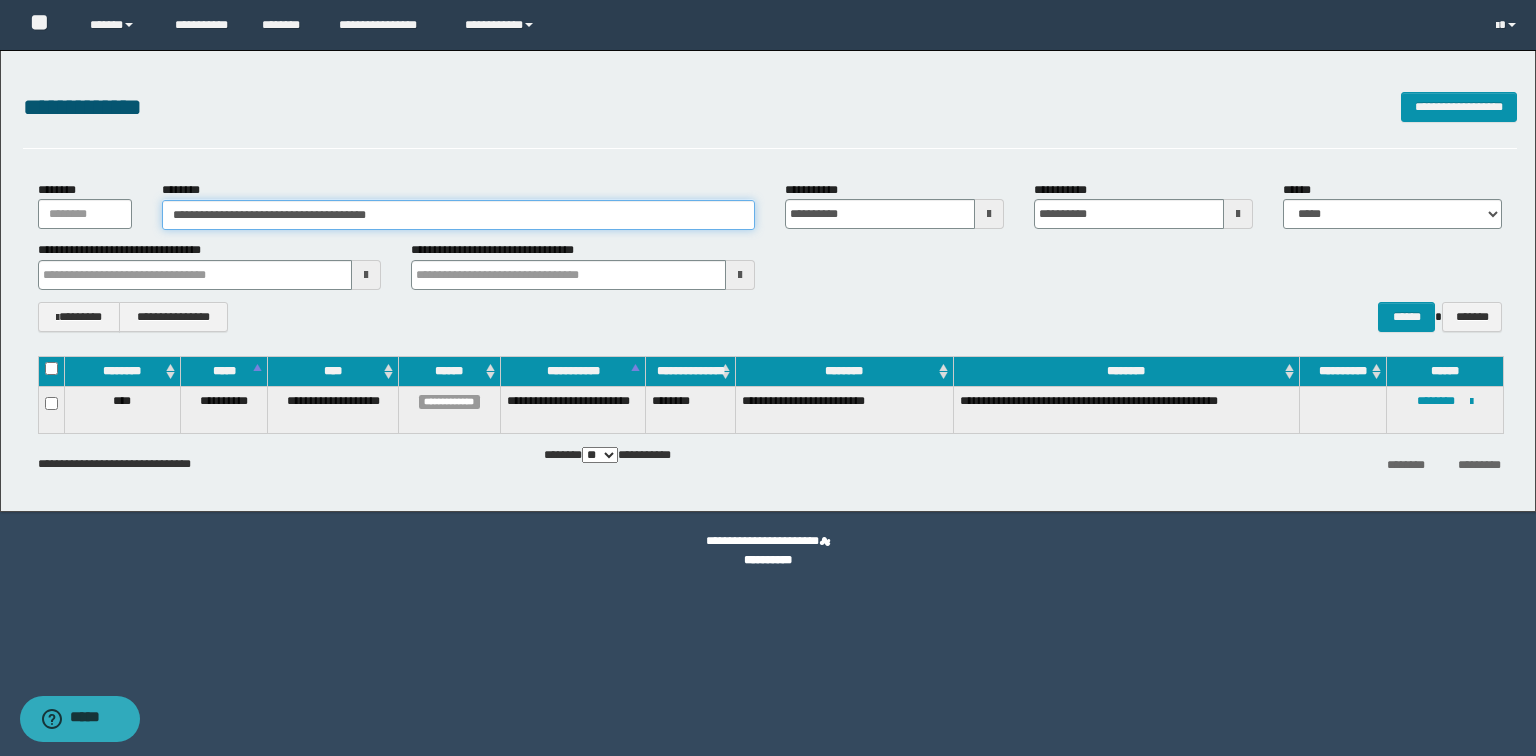 drag, startPoint x: 447, startPoint y: 221, endPoint x: 147, endPoint y: 213, distance: 300.10666 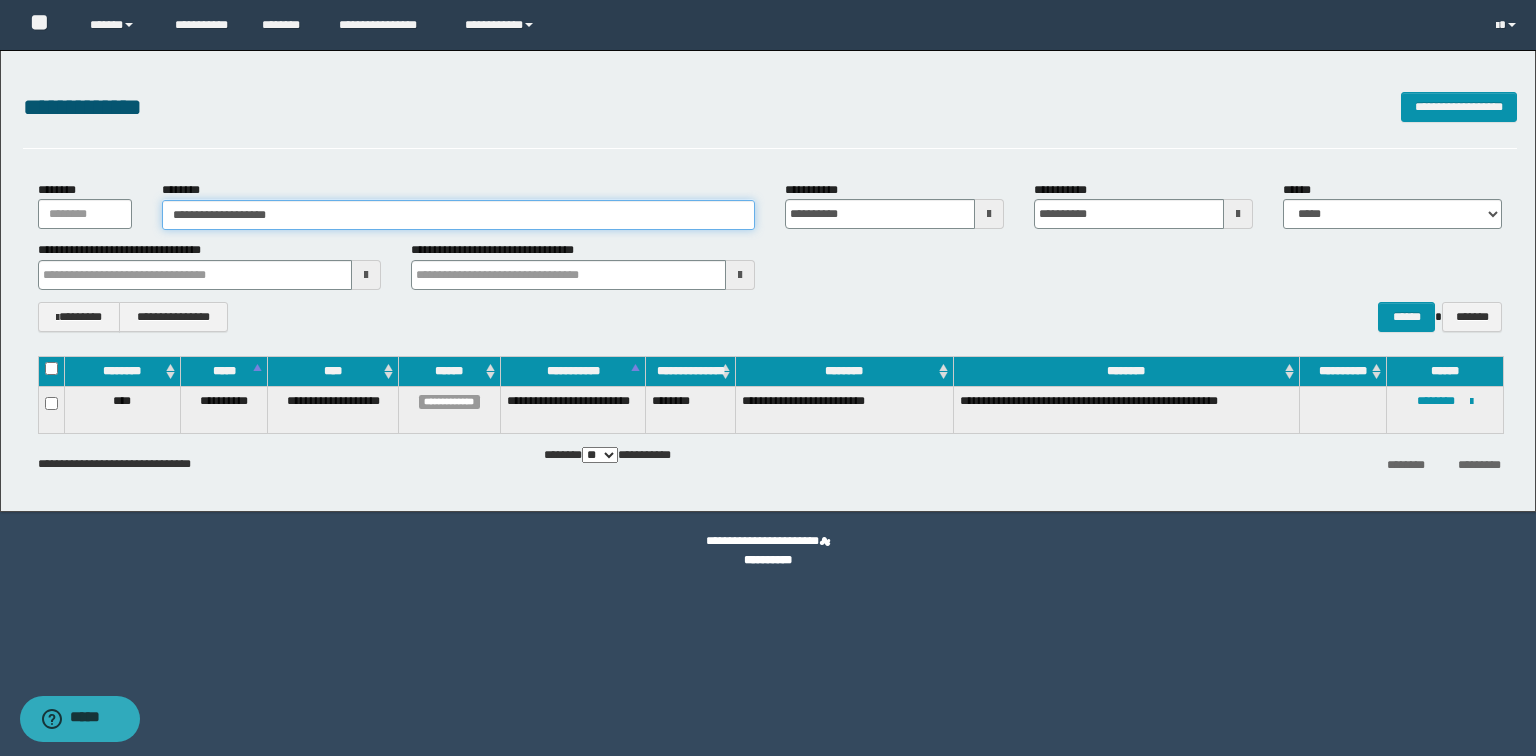 type on "**********" 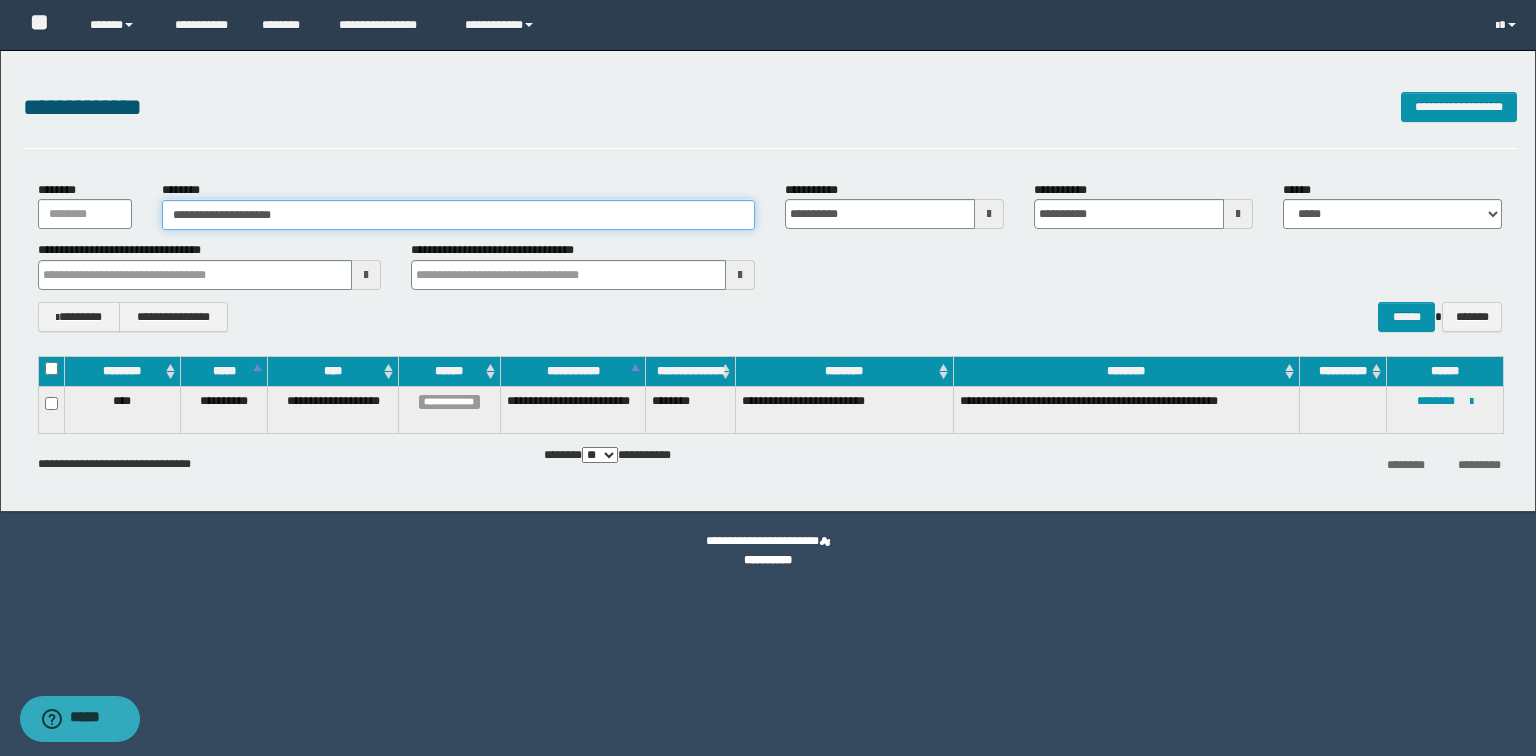 type on "**********" 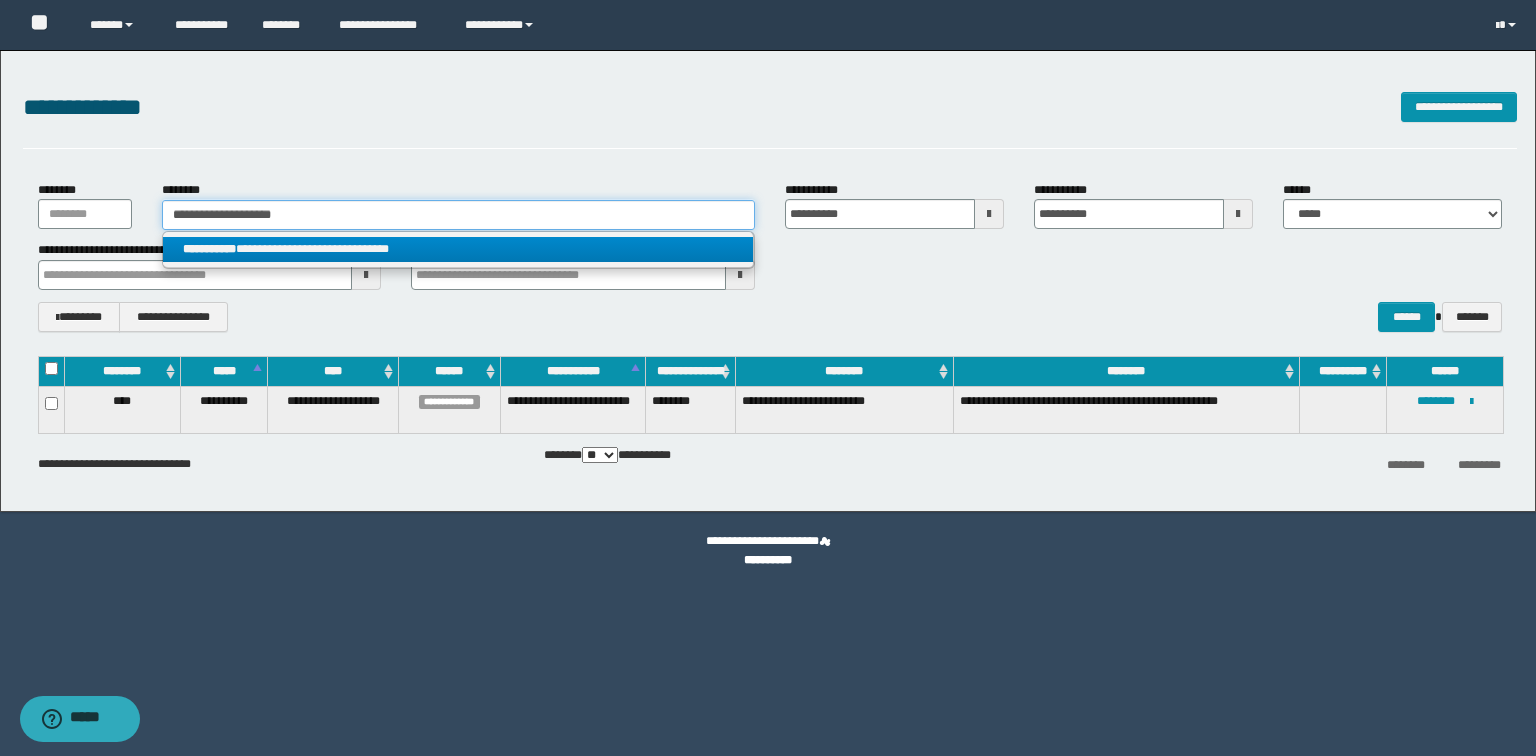 type on "**********" 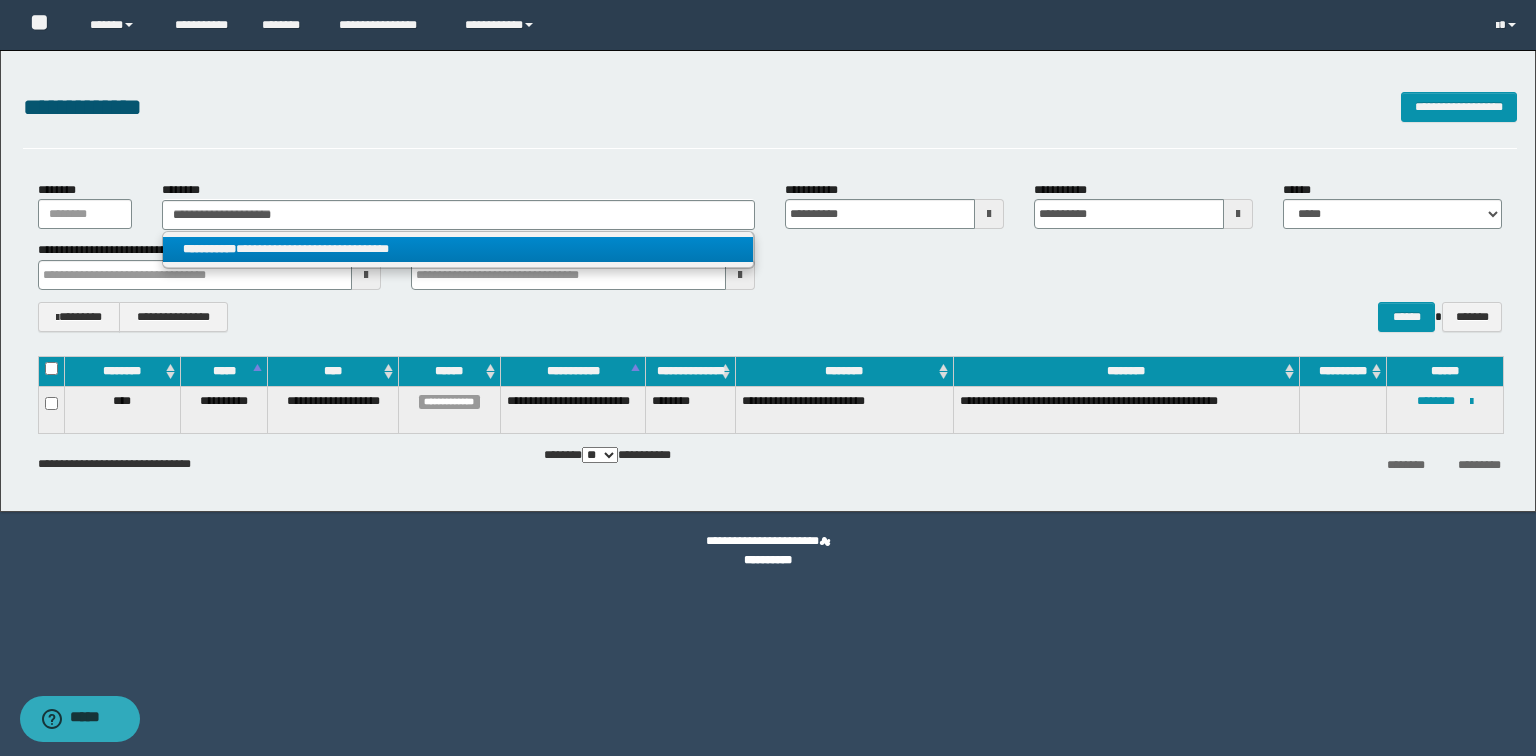 click on "**********" at bounding box center (458, 249) 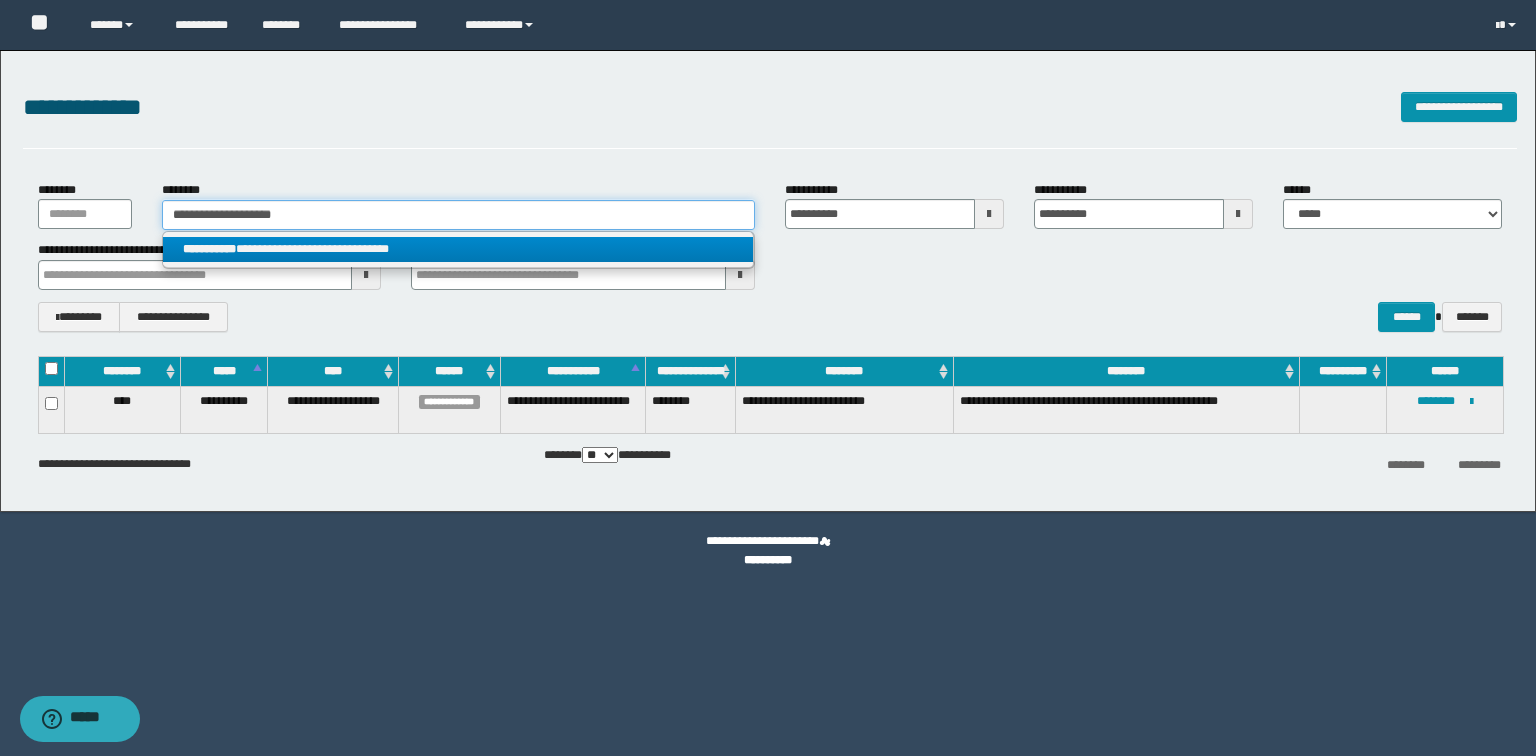 type 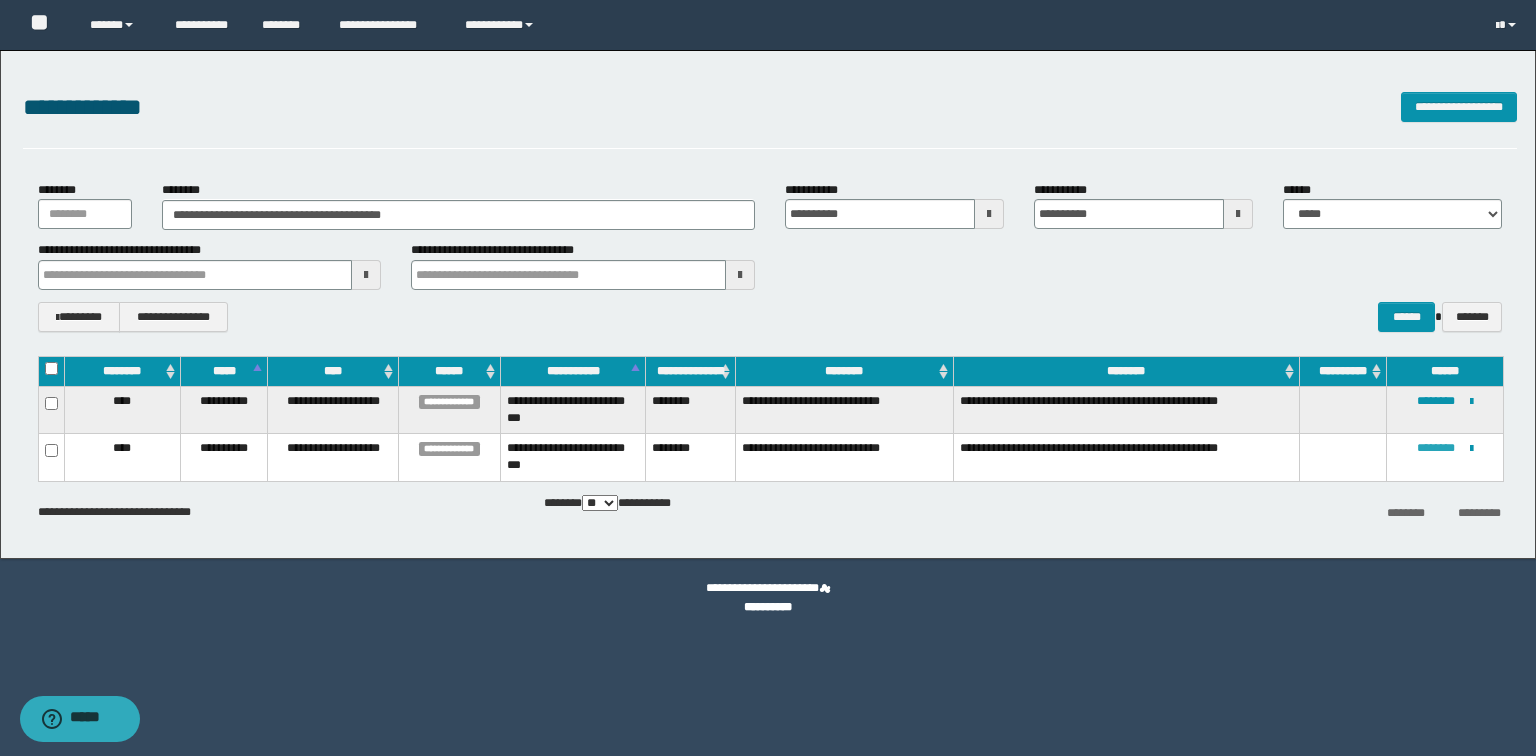 click on "********" at bounding box center (1436, 448) 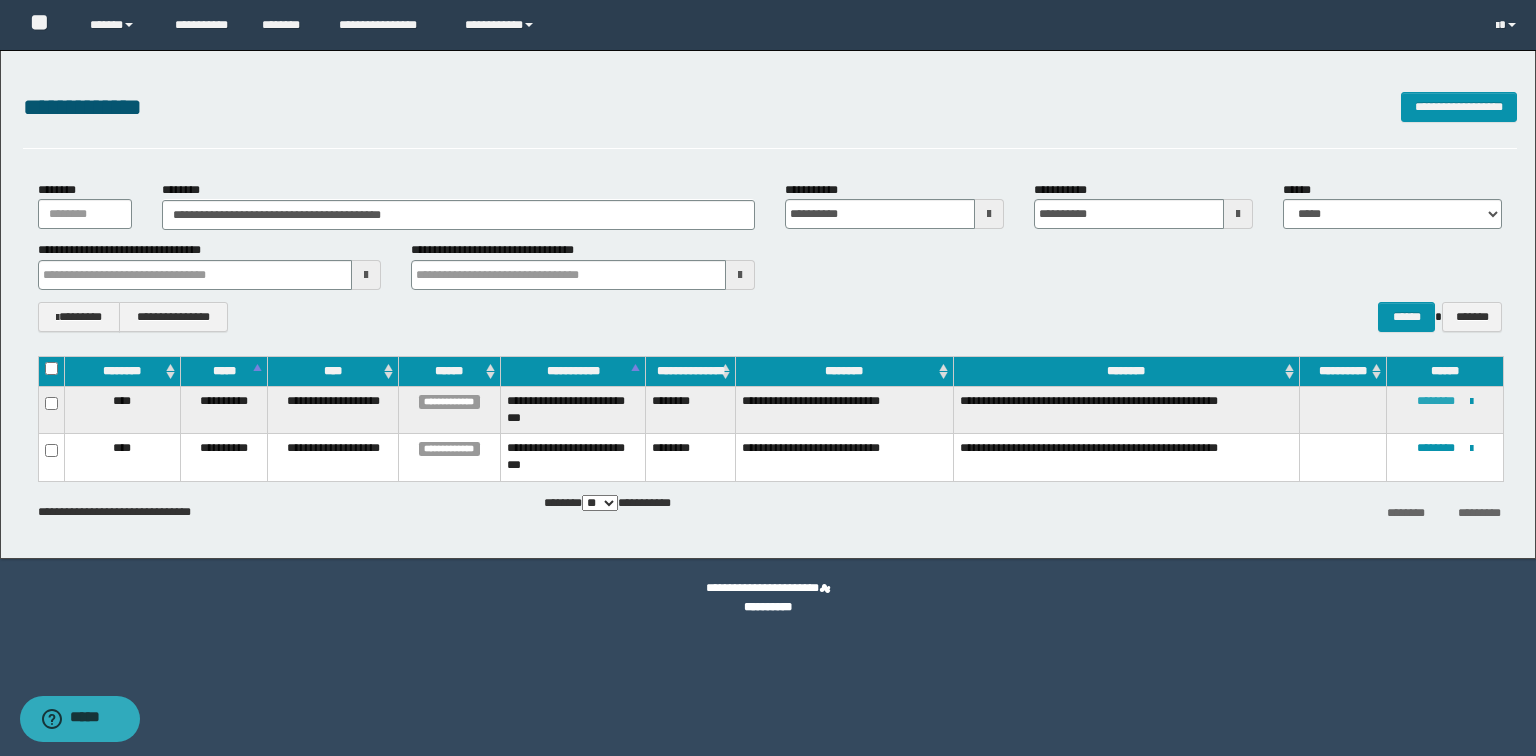 click on "********" at bounding box center [1436, 401] 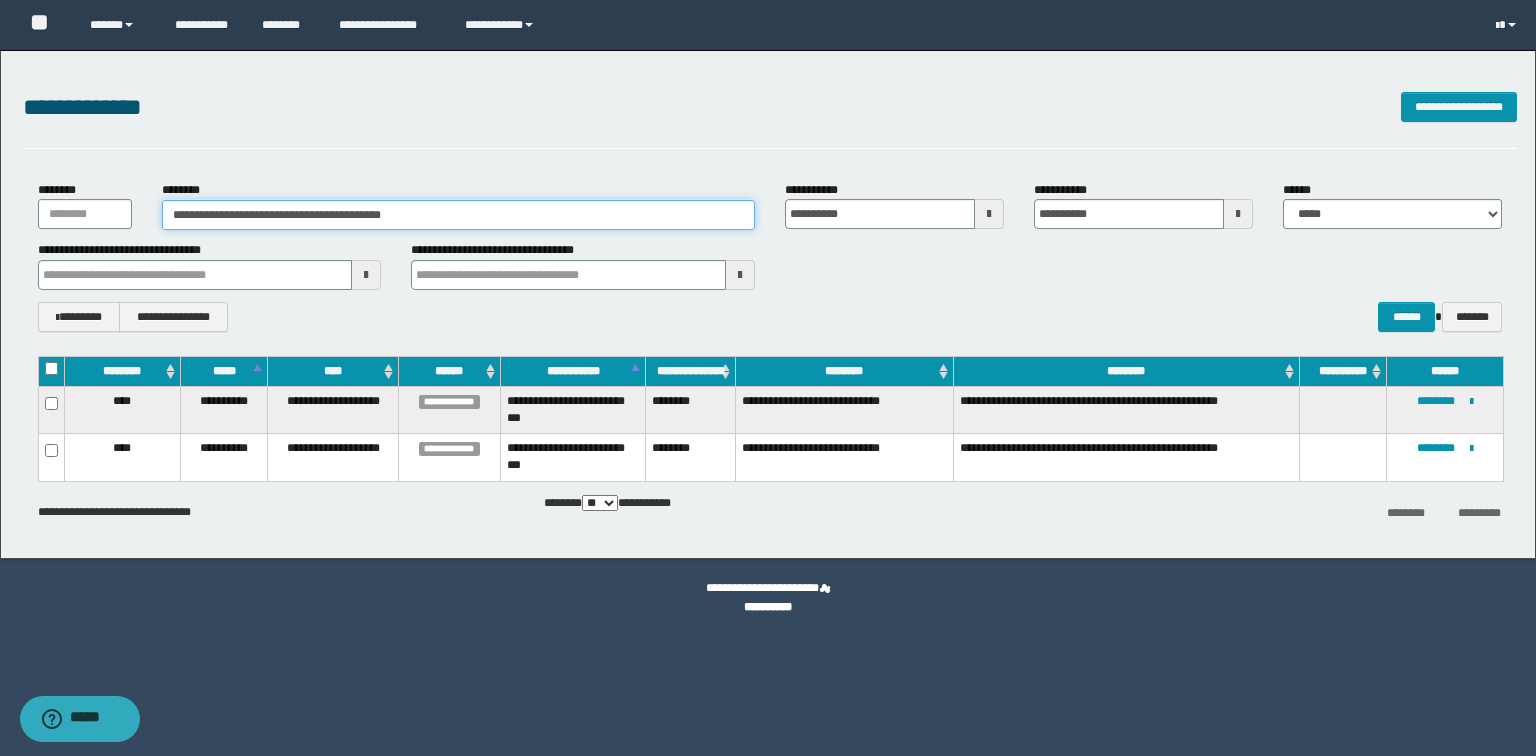 drag, startPoint x: 231, startPoint y: 204, endPoint x: 0, endPoint y: 214, distance: 231.21635 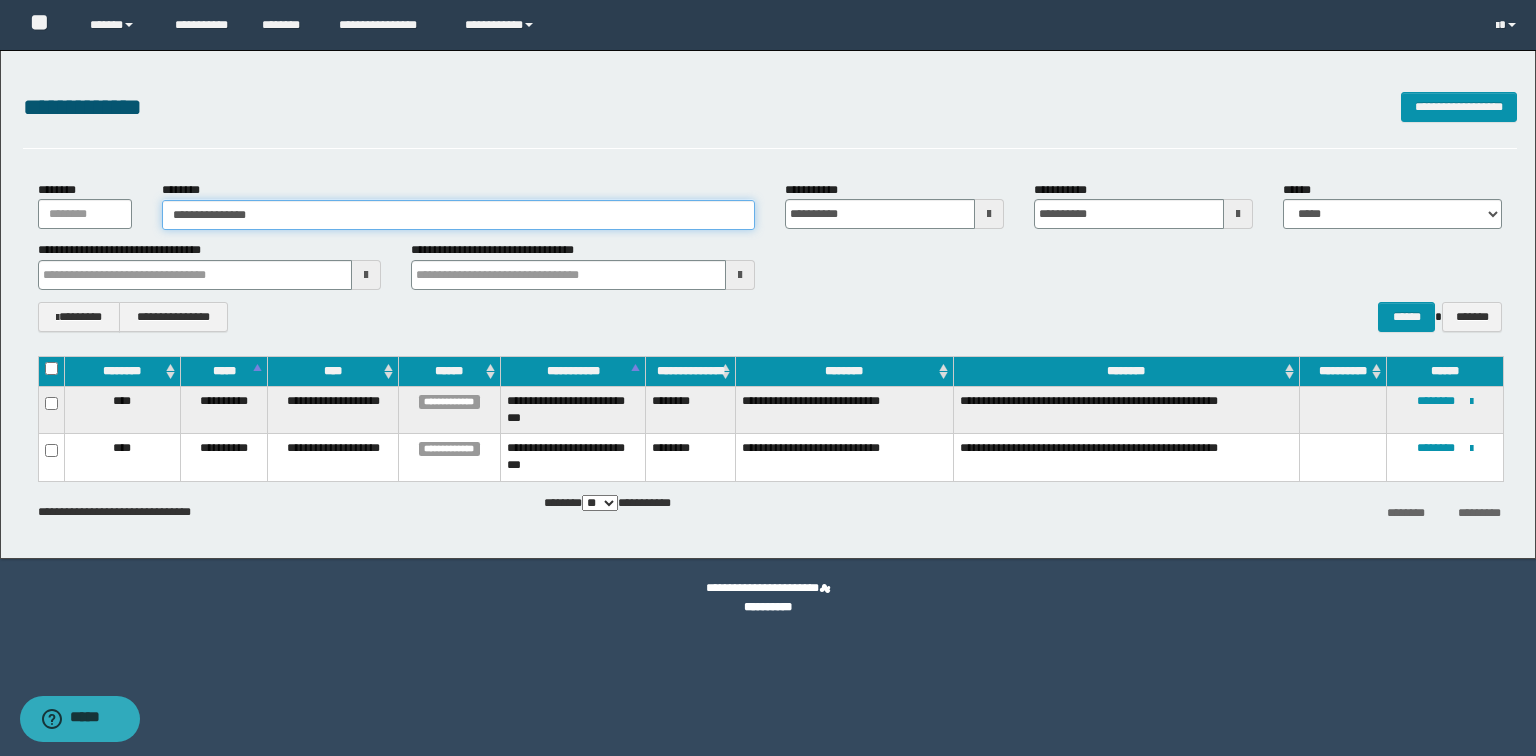 type on "**********" 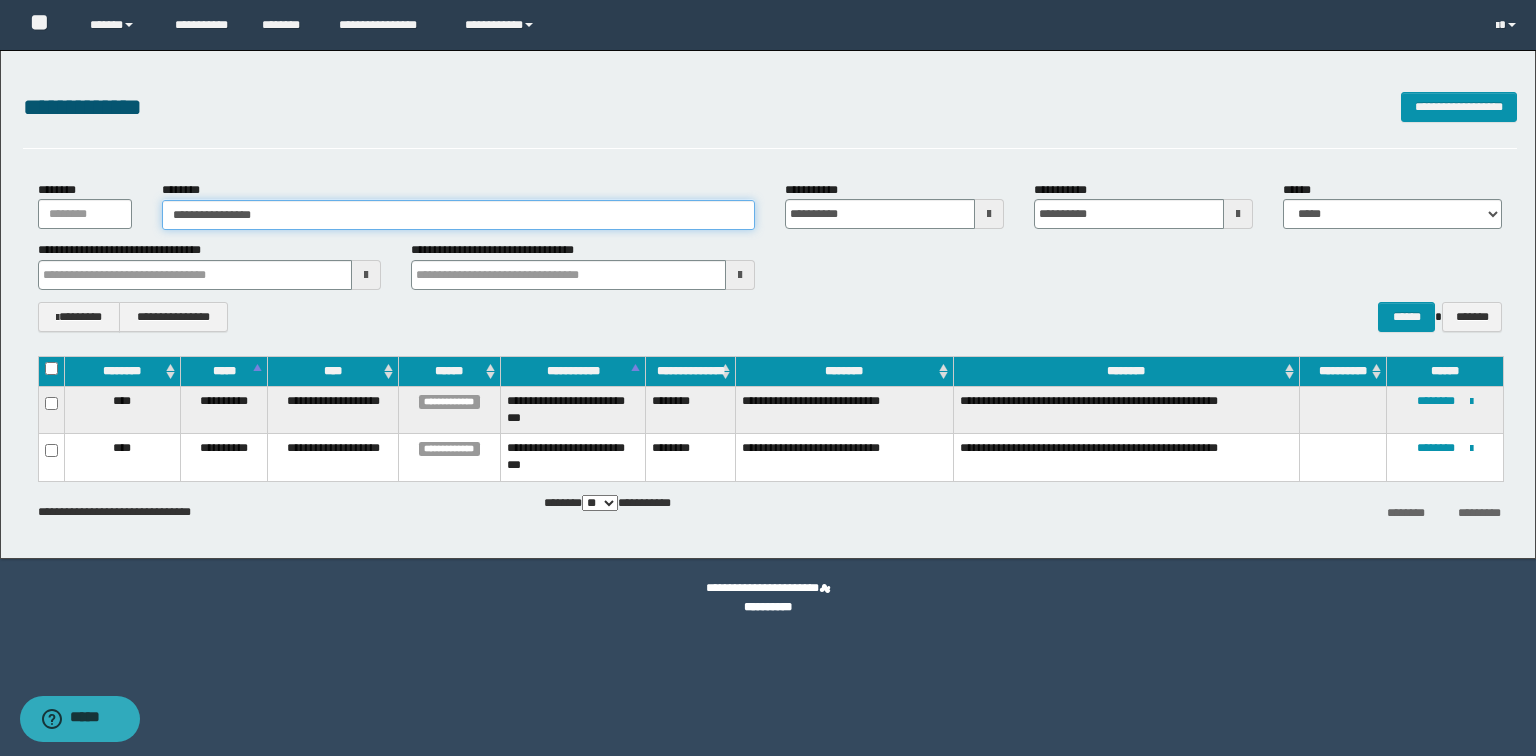 type on "**********" 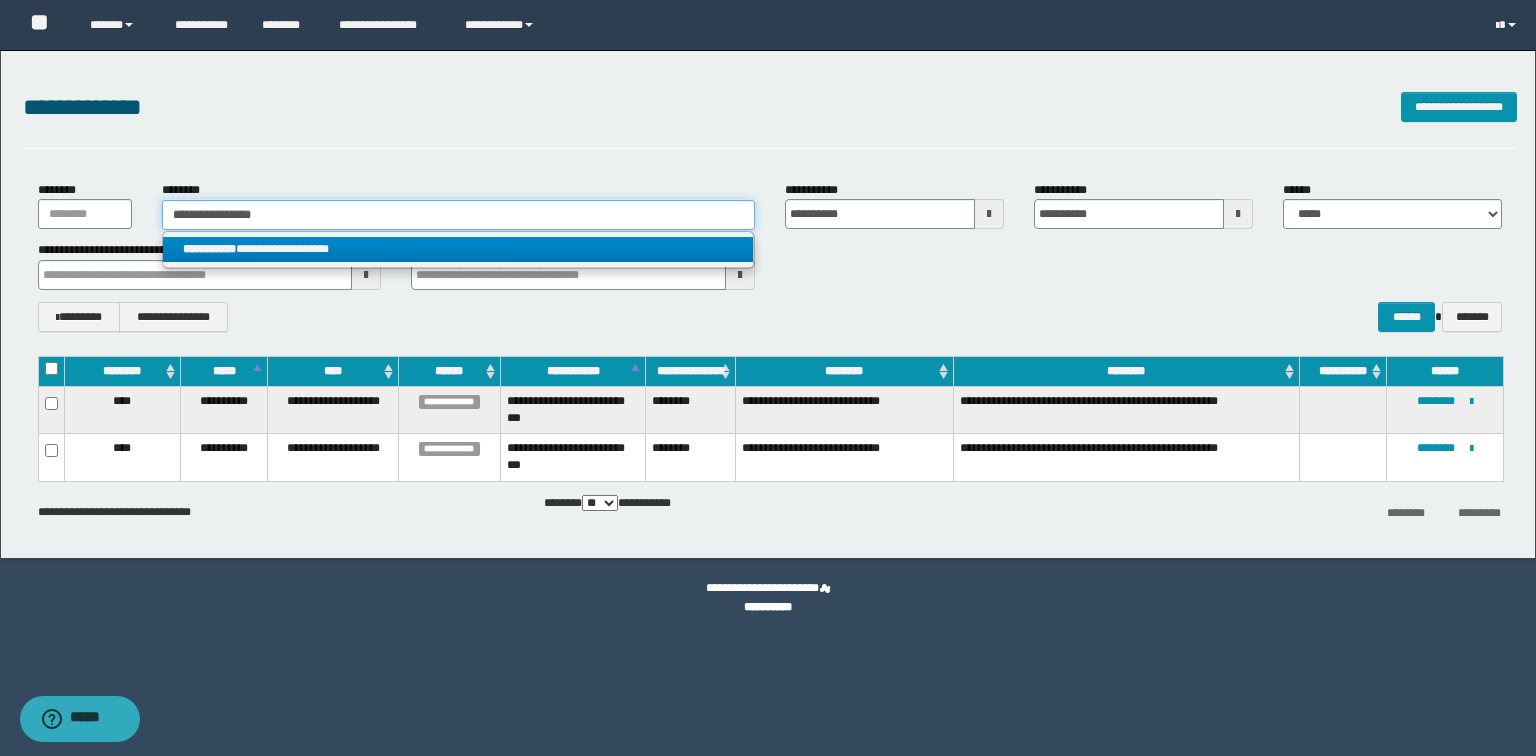 type on "**********" 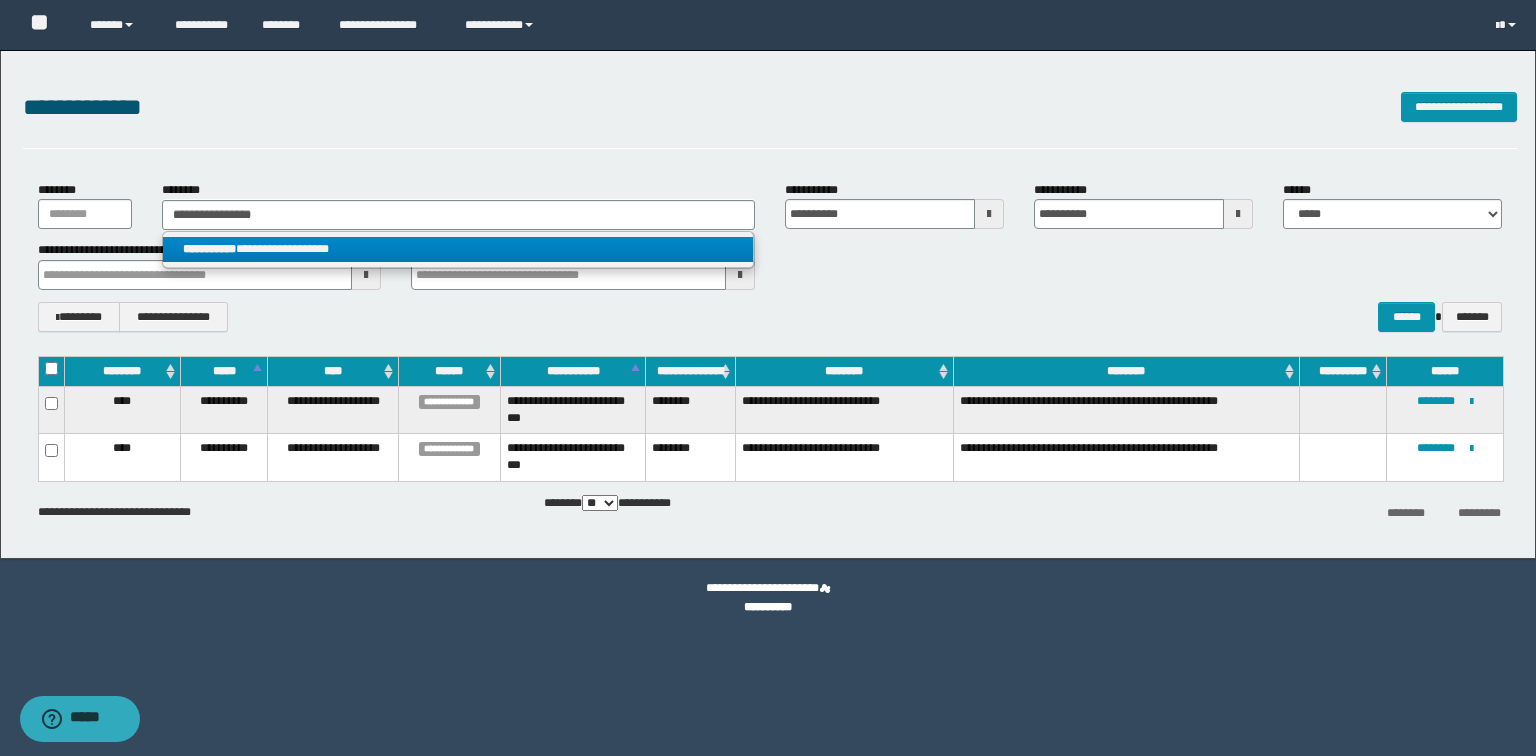 click on "**********" at bounding box center [458, 249] 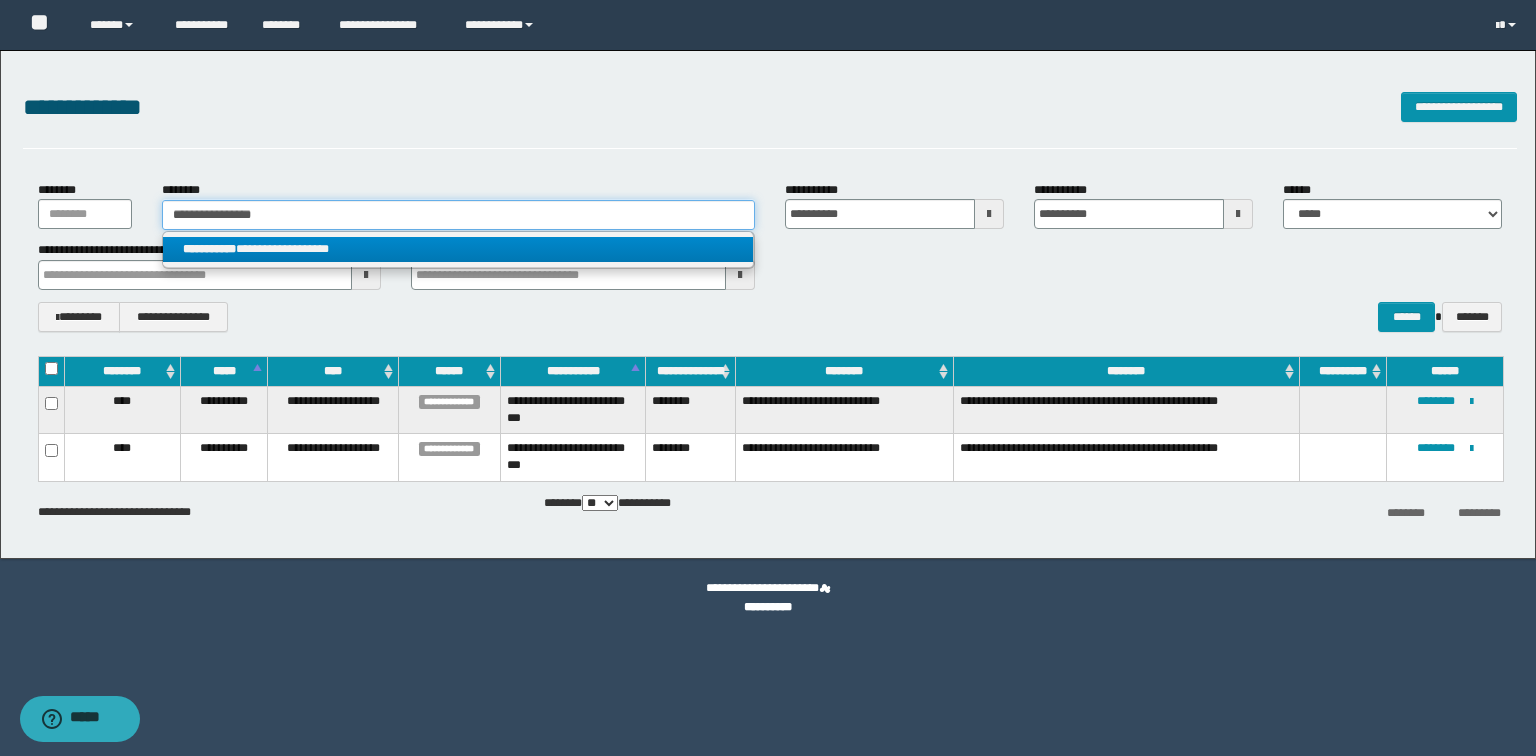 type 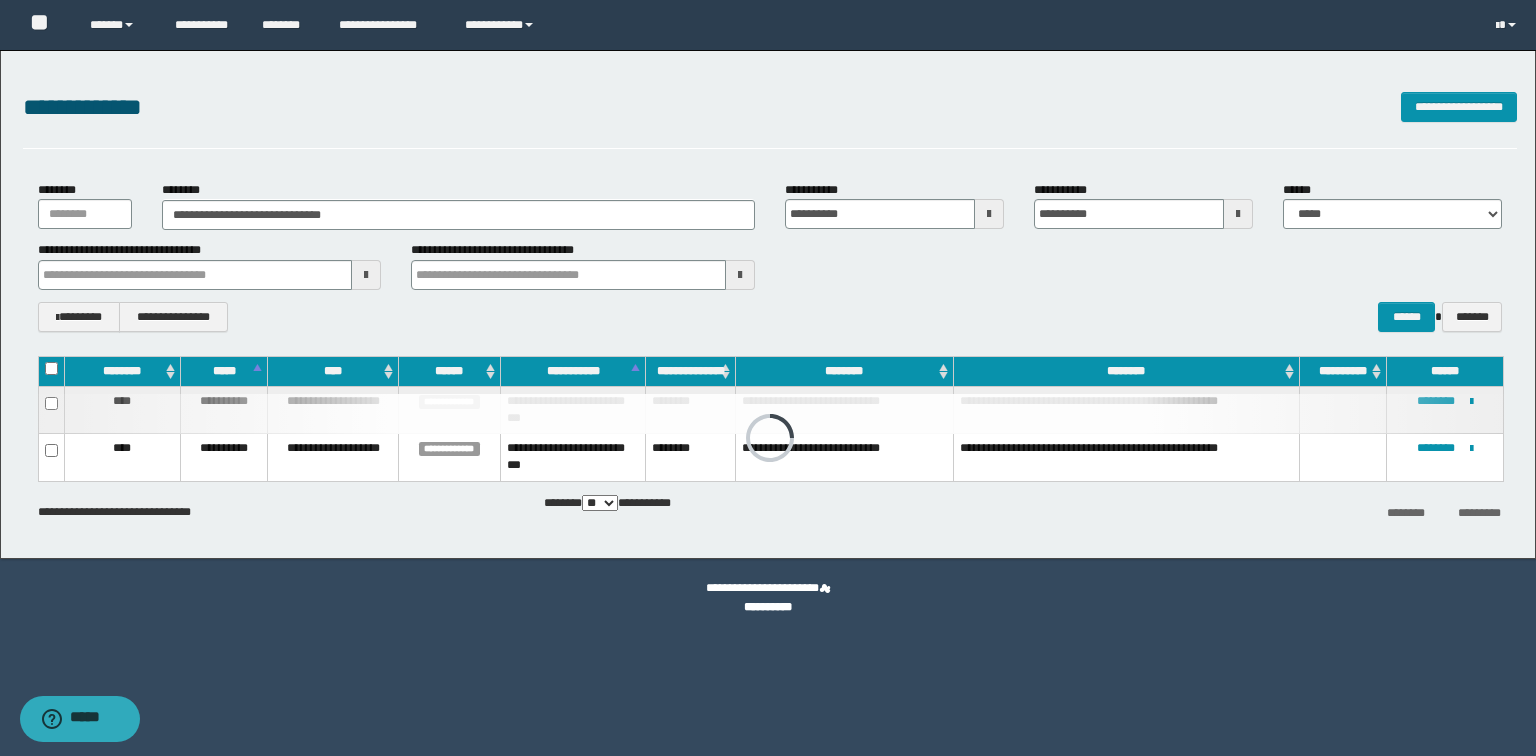 click on "**********" at bounding box center [210, 265] 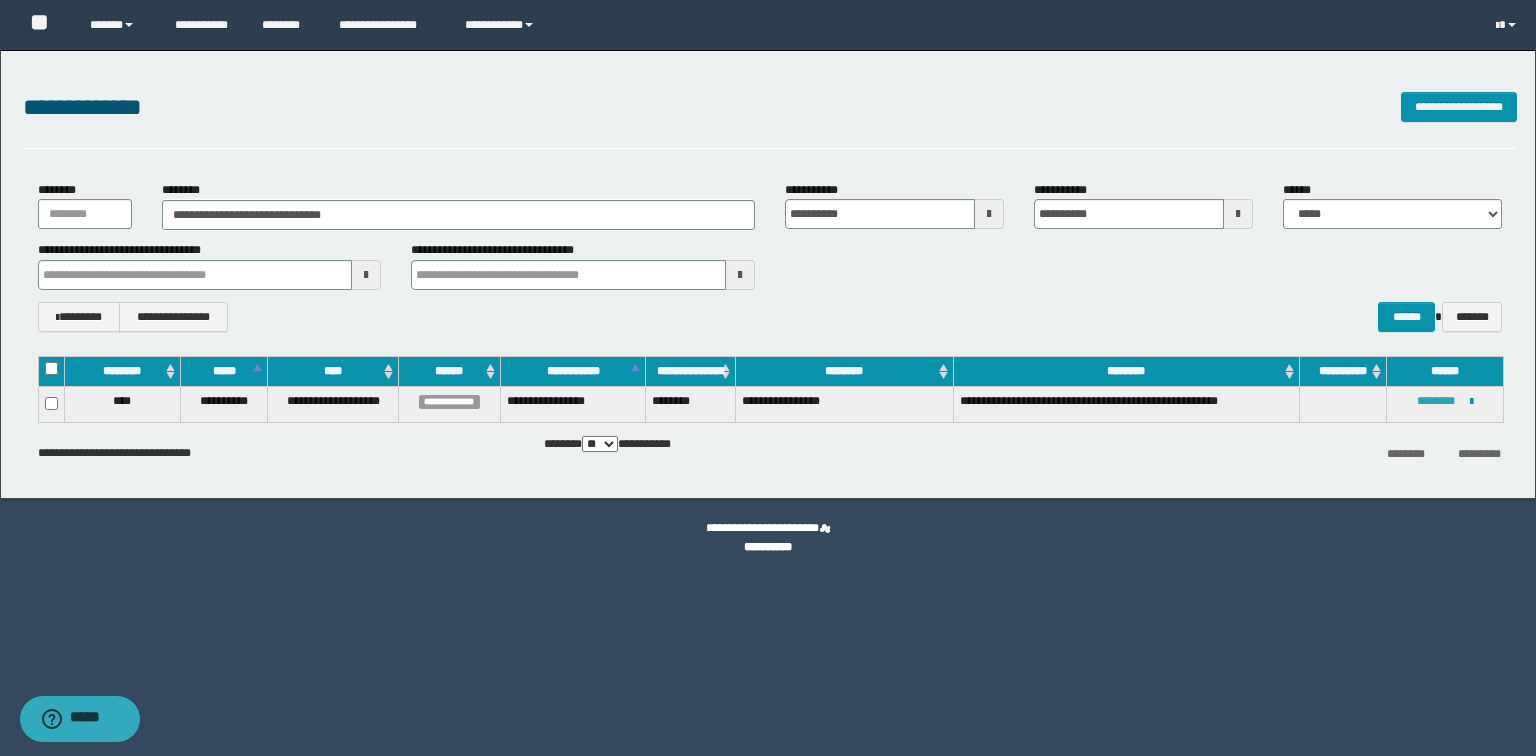 click on "********" at bounding box center [1436, 401] 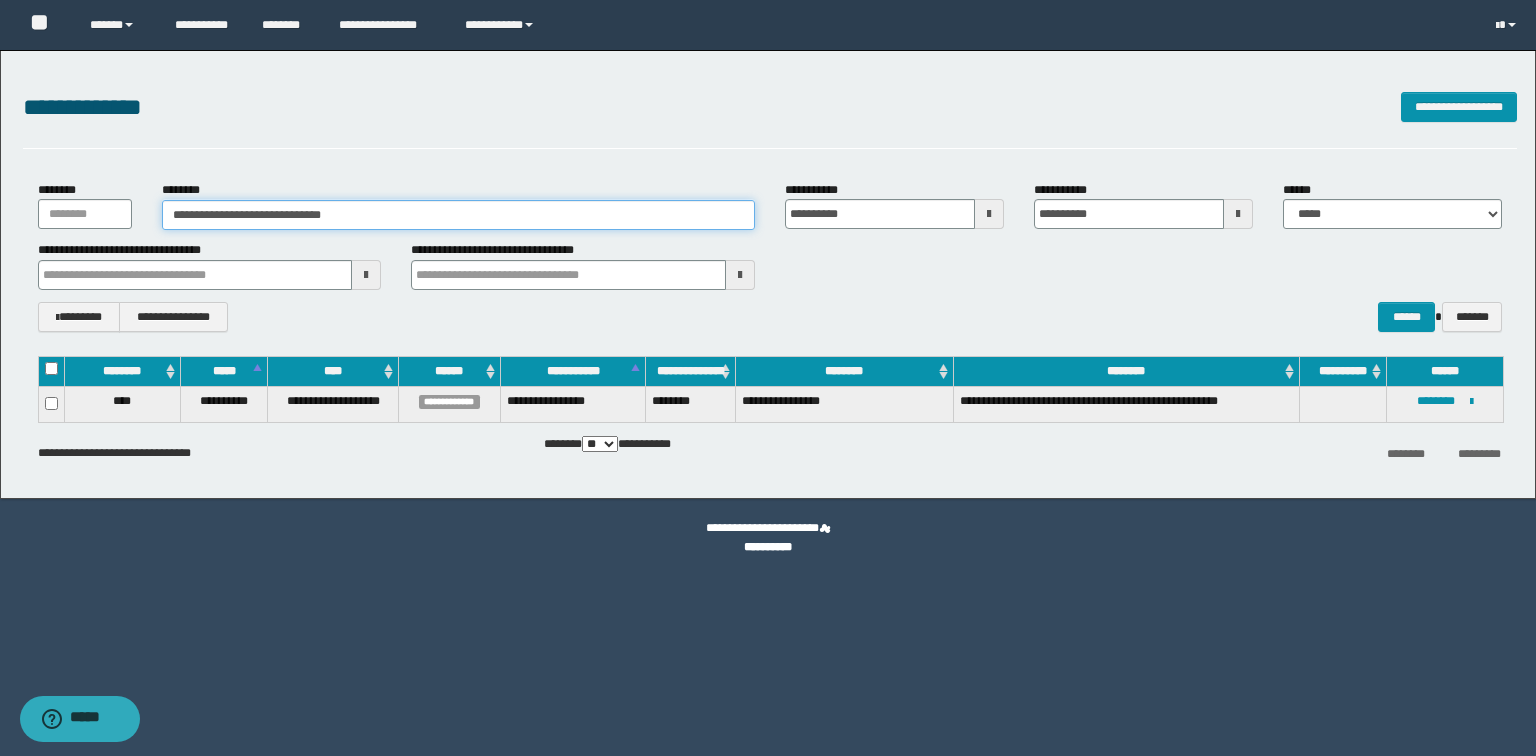 drag, startPoint x: 388, startPoint y: 211, endPoint x: 92, endPoint y: 156, distance: 301.06644 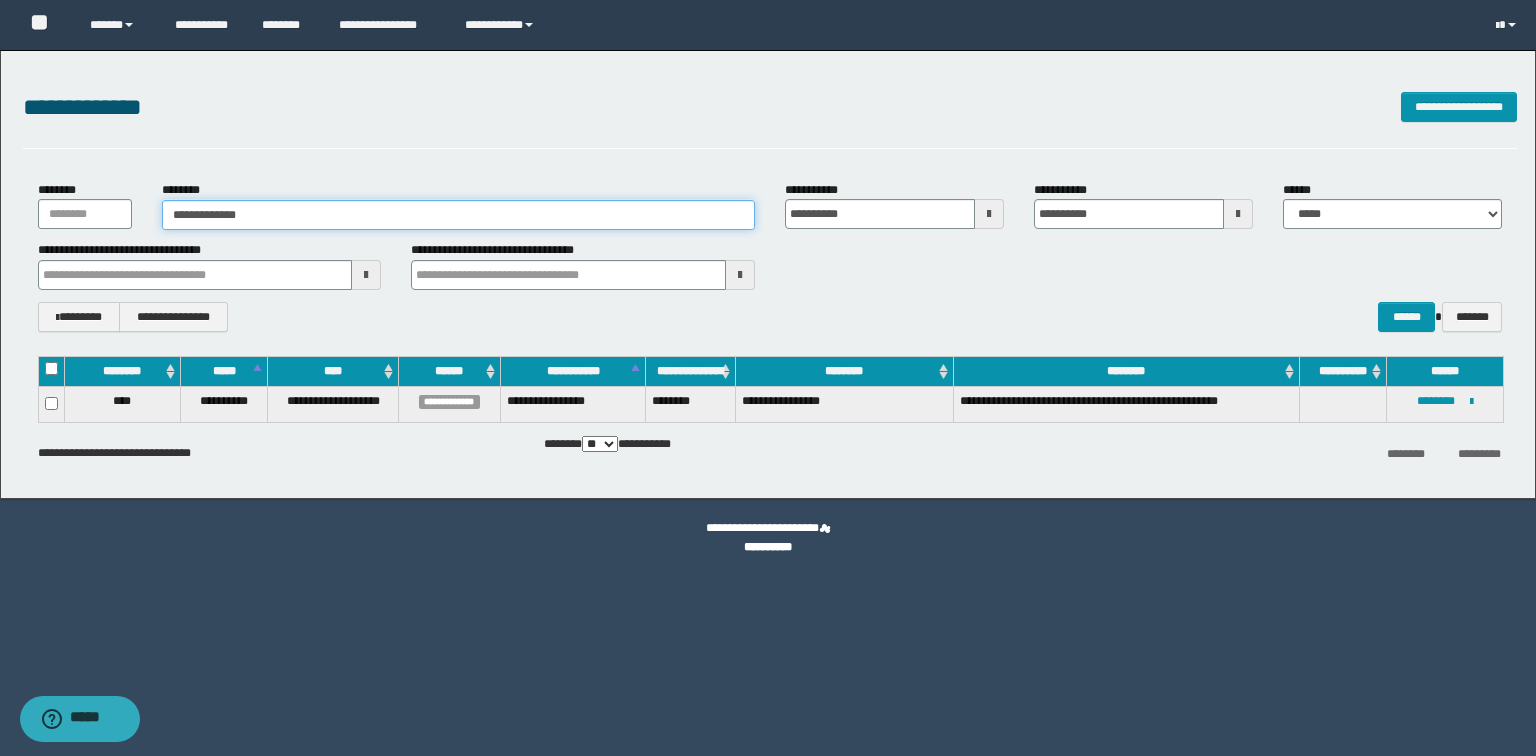 type on "**********" 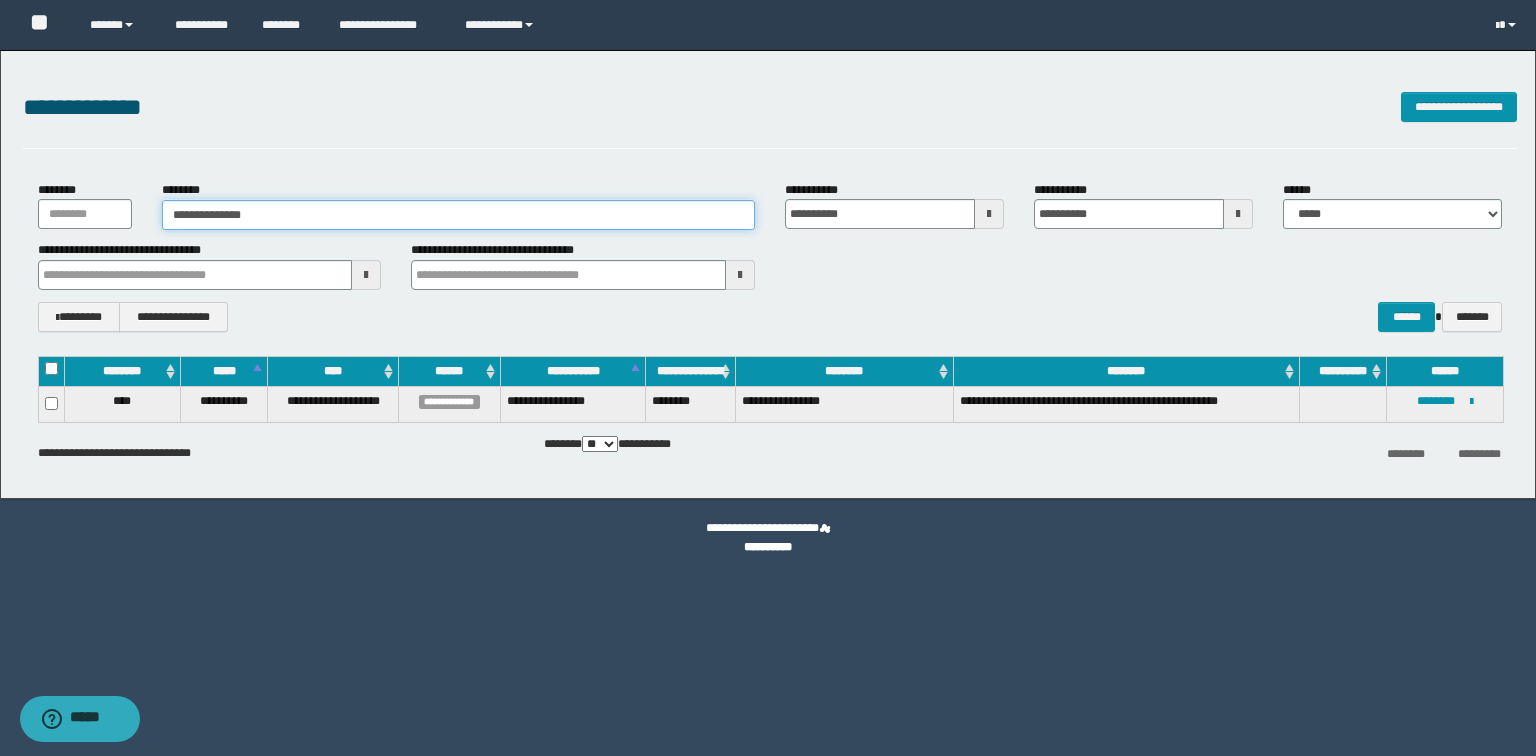 type on "**********" 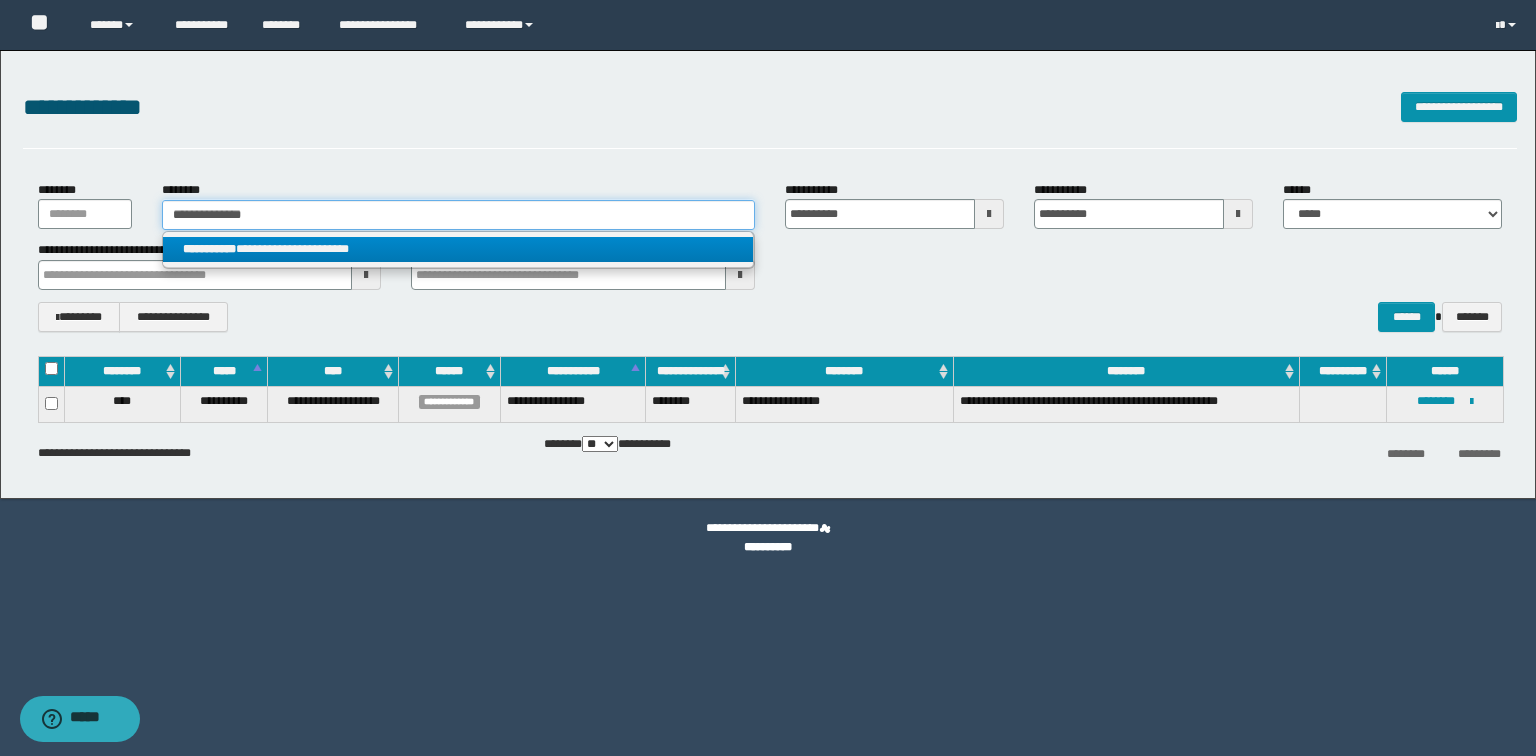 type on "**********" 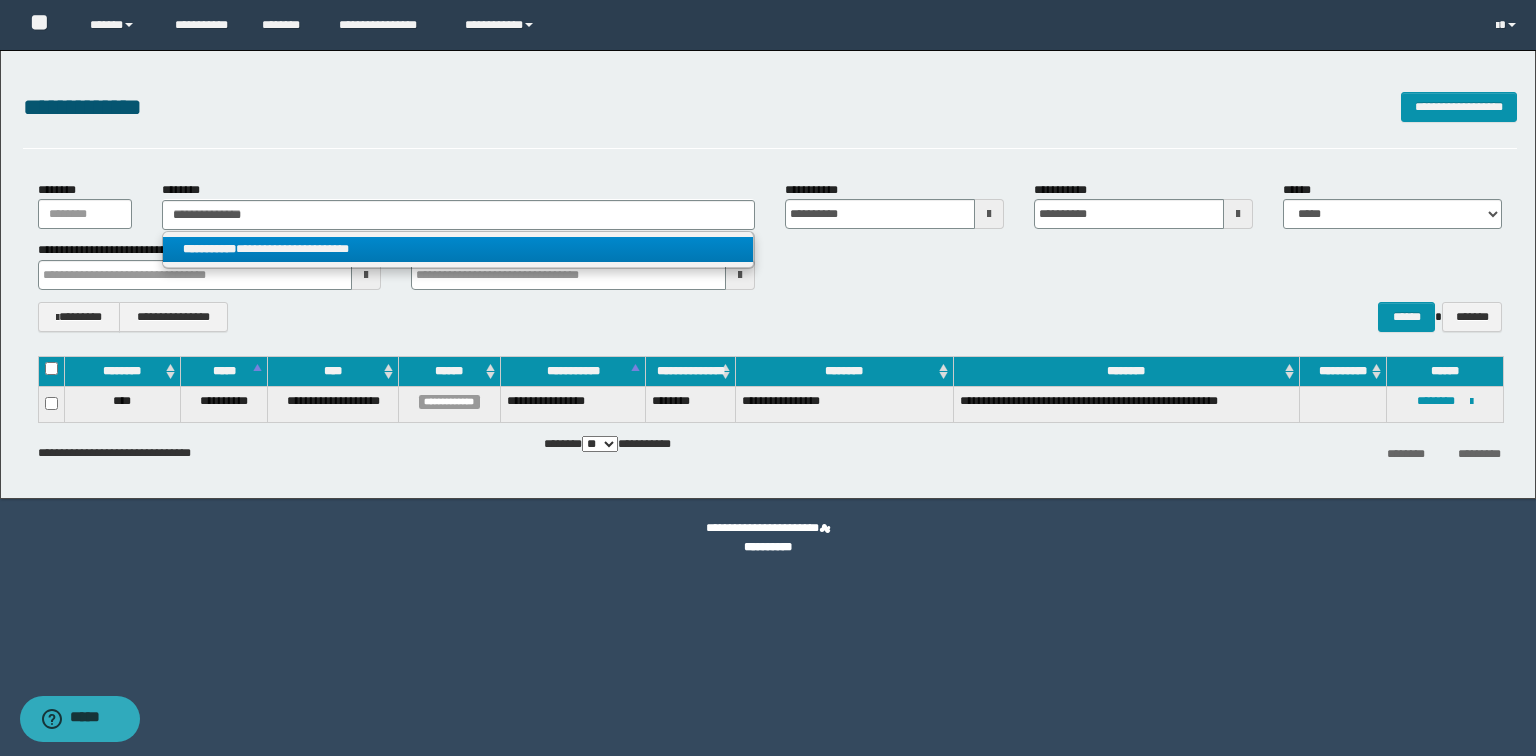 click on "**********" at bounding box center (458, 249) 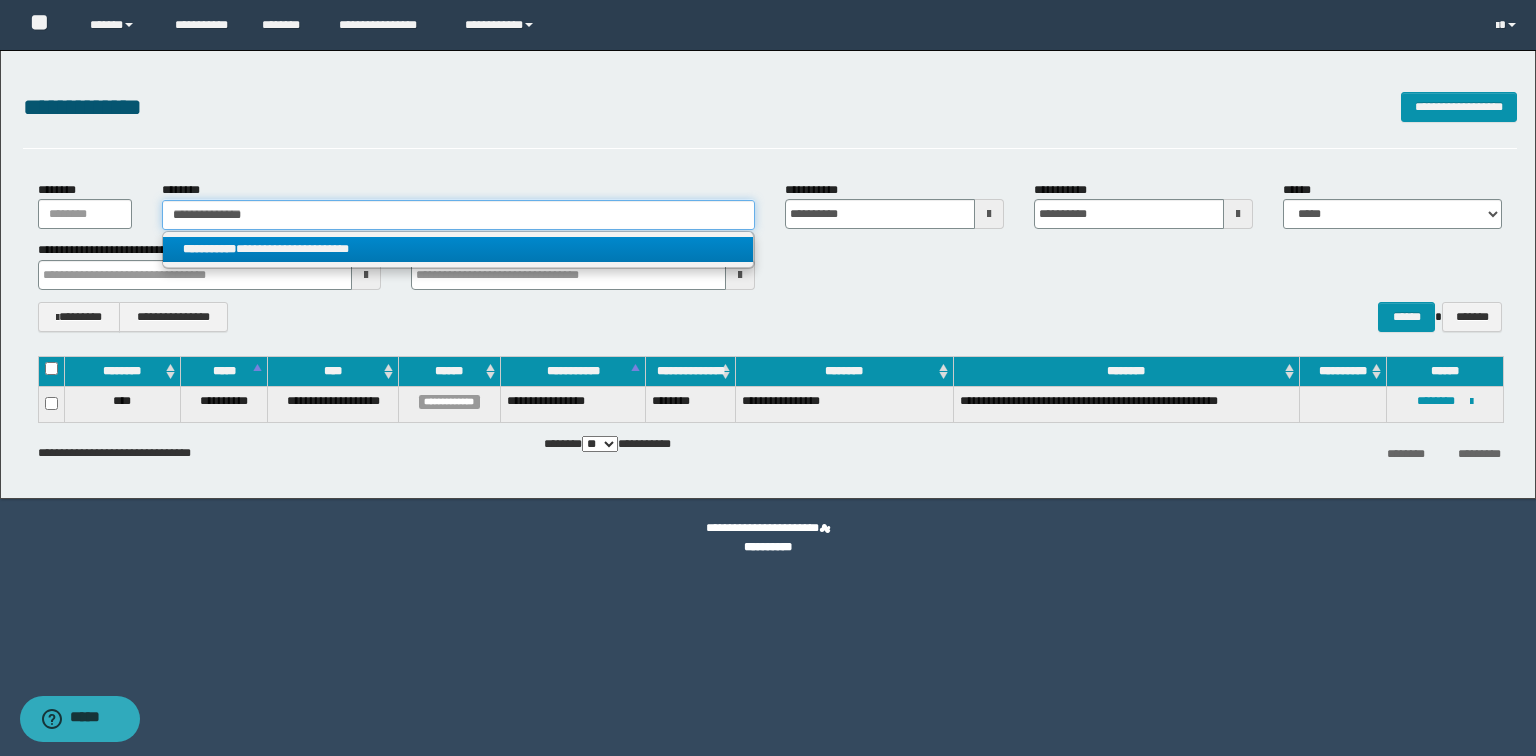 type 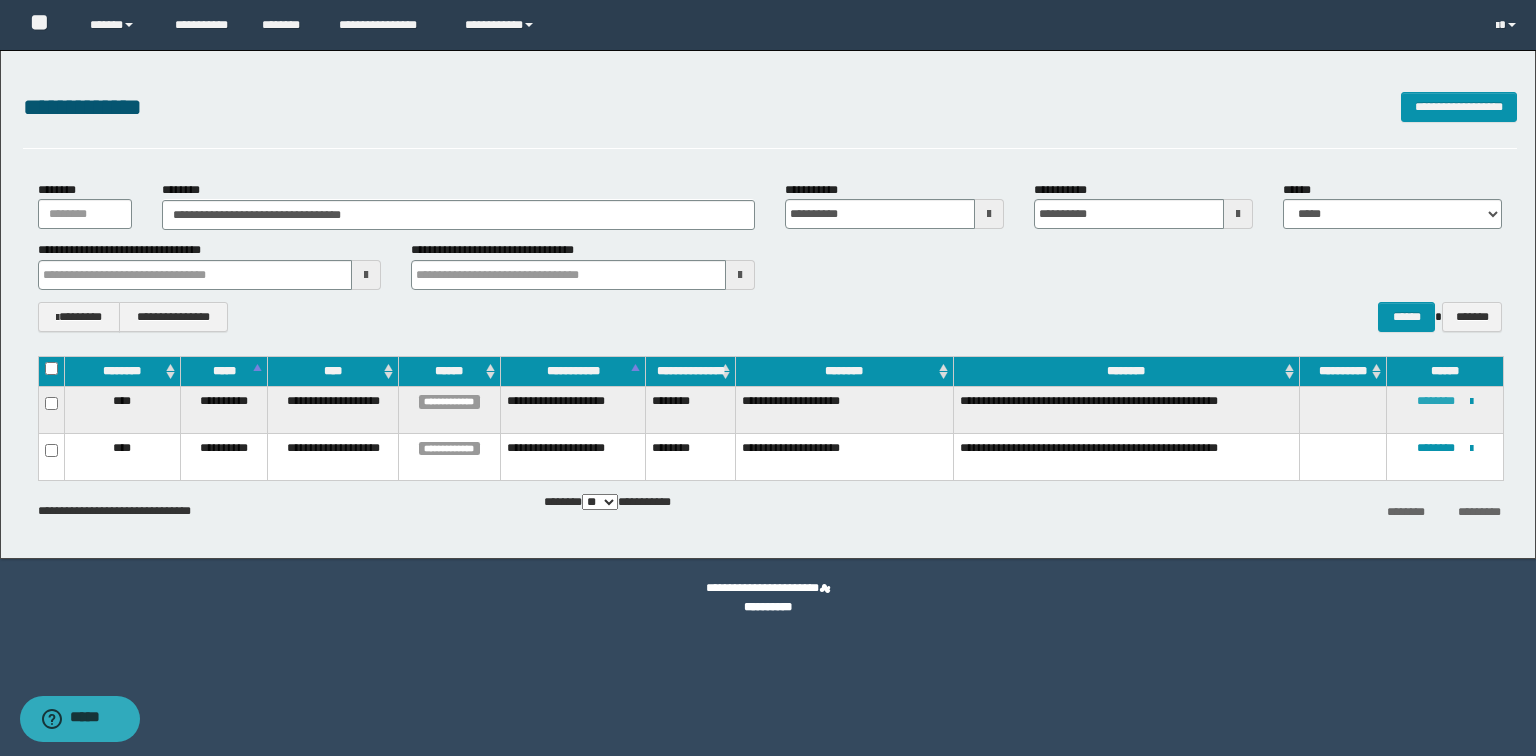 click on "********" at bounding box center [1436, 401] 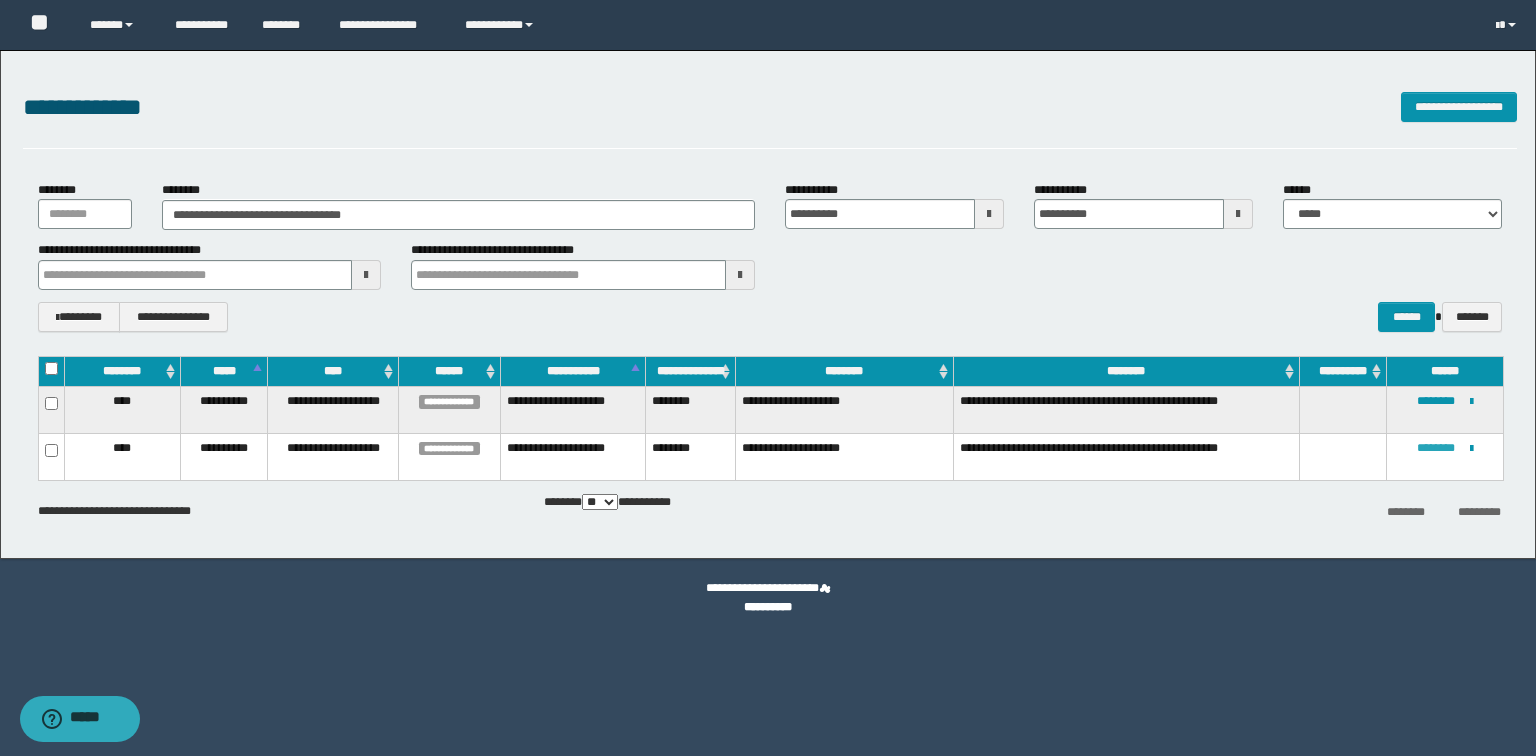 click on "********" at bounding box center [1436, 448] 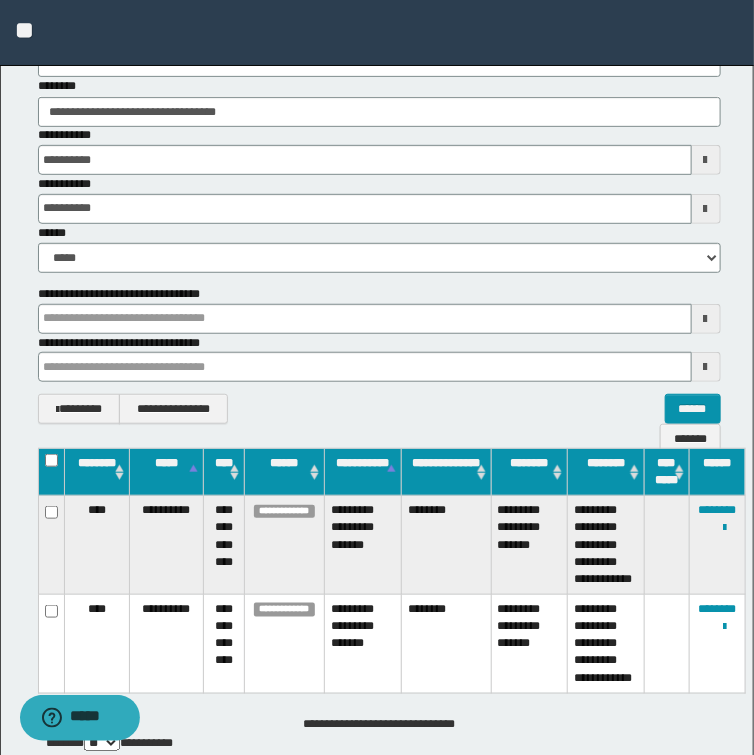 scroll, scrollTop: 160, scrollLeft: 0, axis: vertical 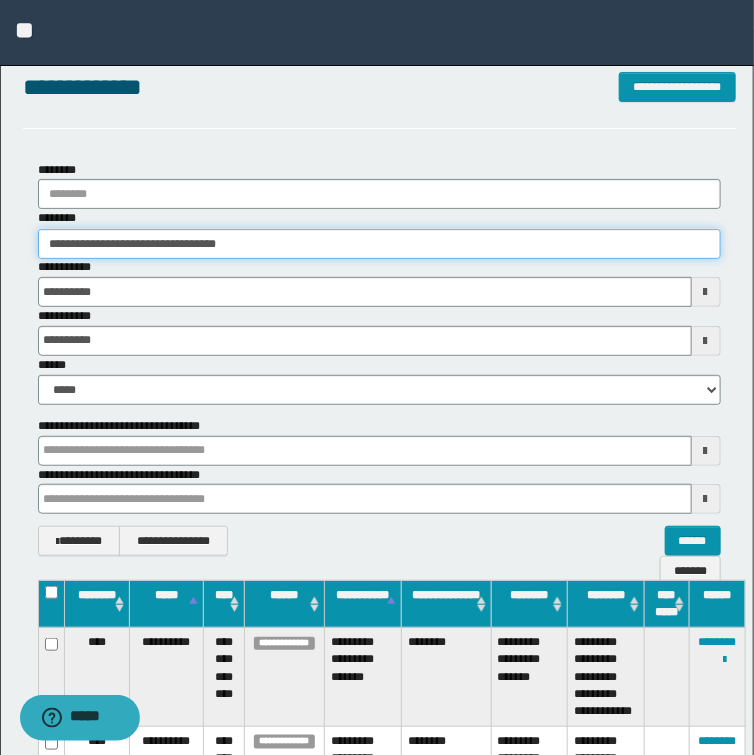 drag, startPoint x: 291, startPoint y: 100, endPoint x: -1, endPoint y: -12, distance: 312.7427 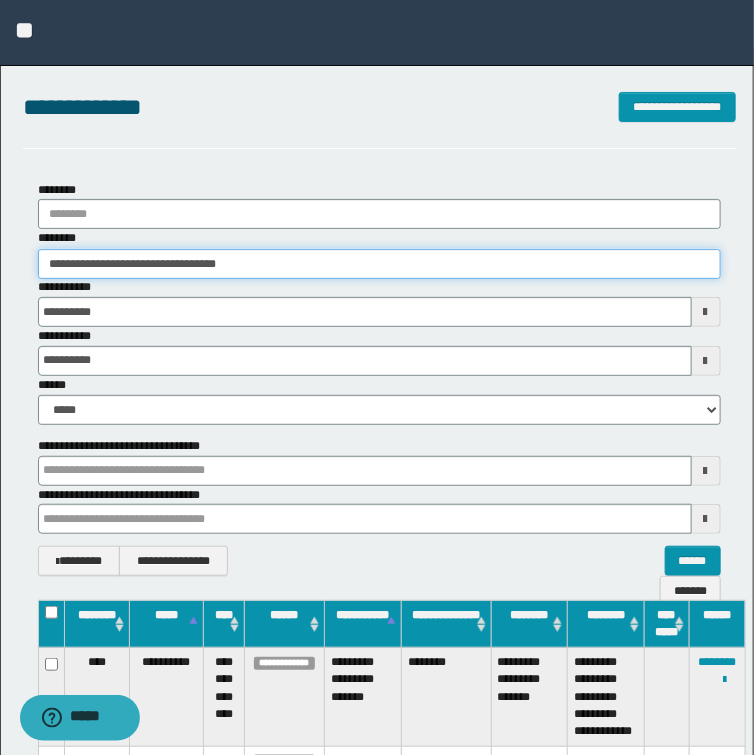 paste 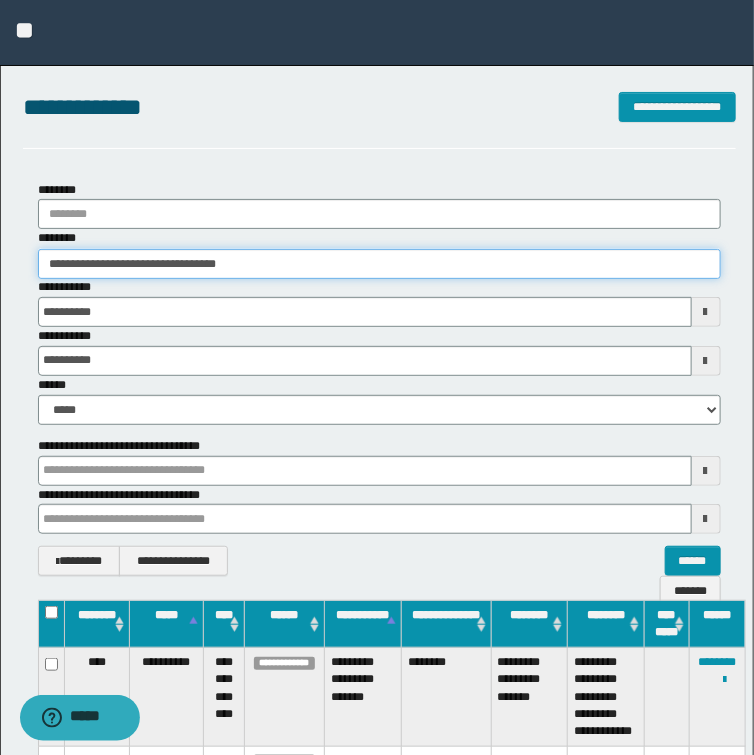 type on "**********" 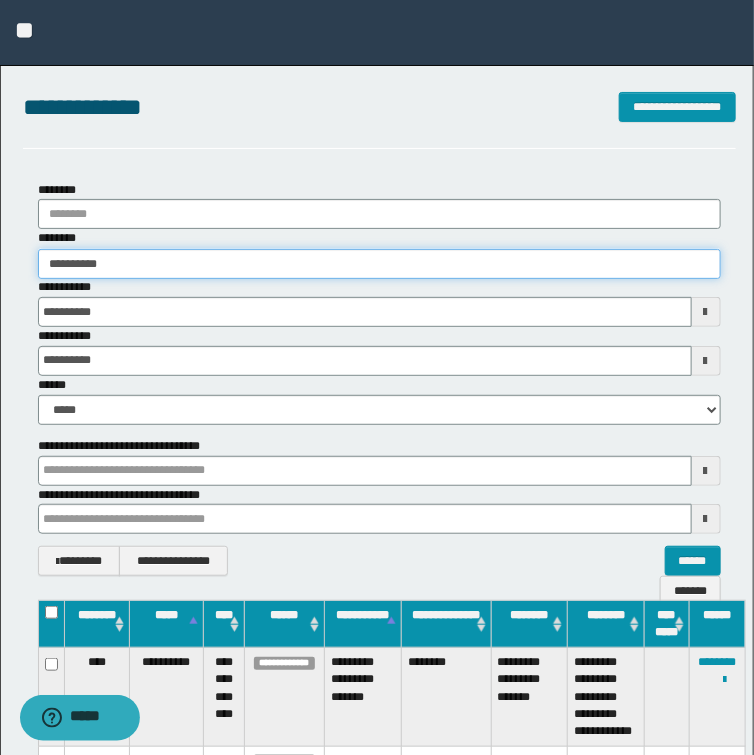 type on "**********" 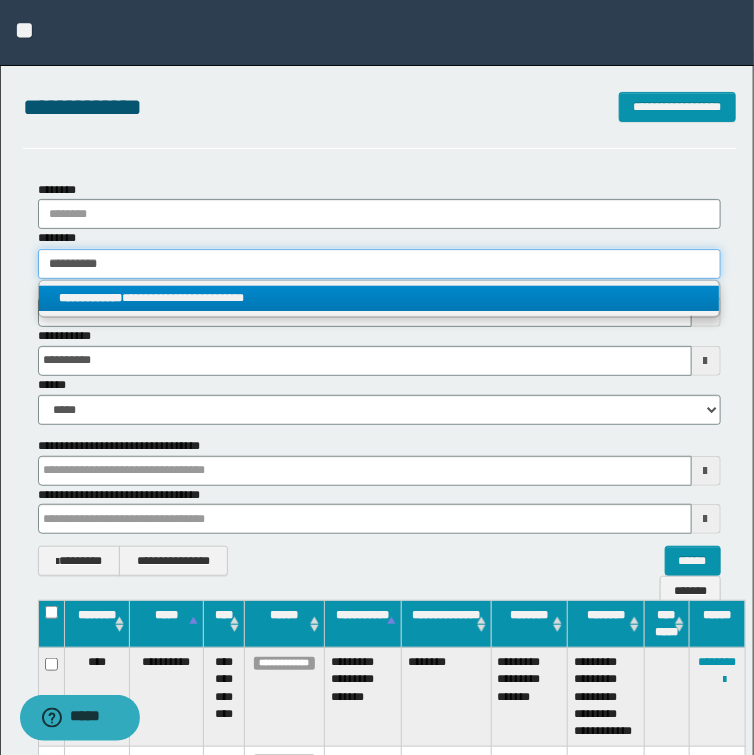 type on "**********" 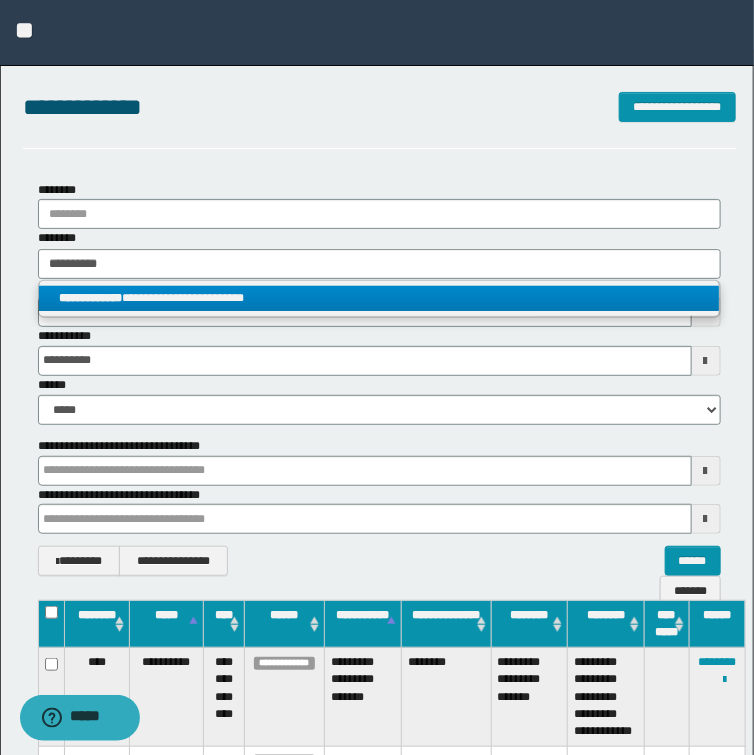 click on "**********" at bounding box center (379, 298) 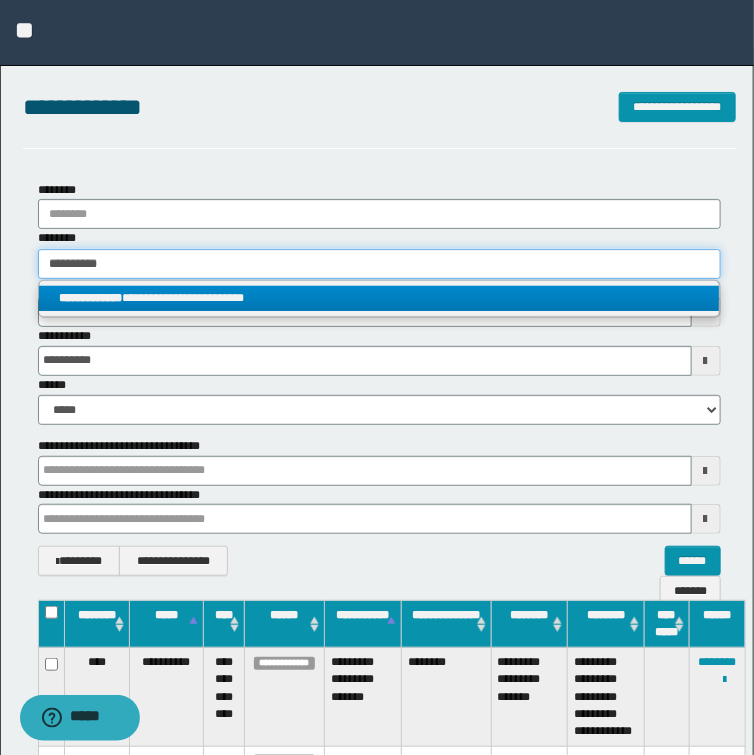 type 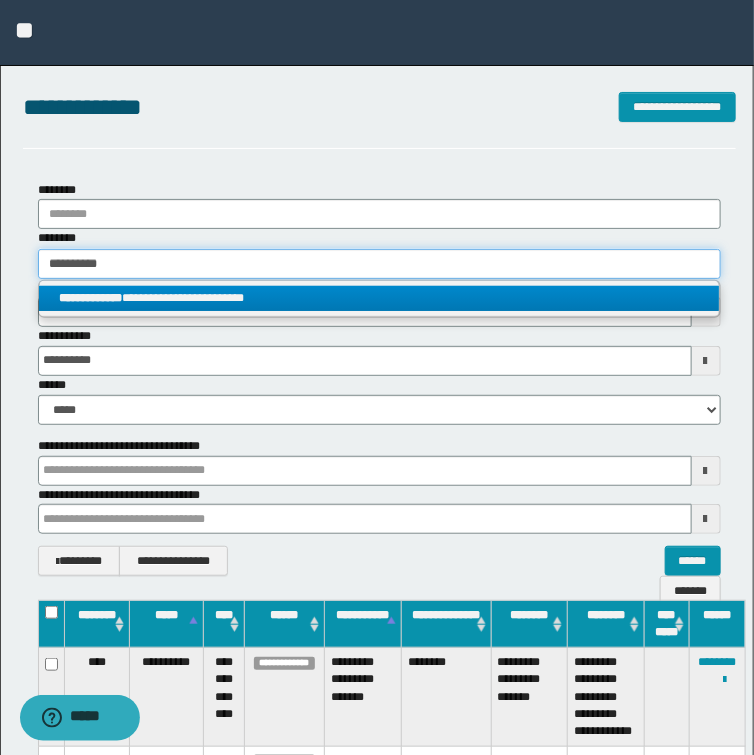 type on "**********" 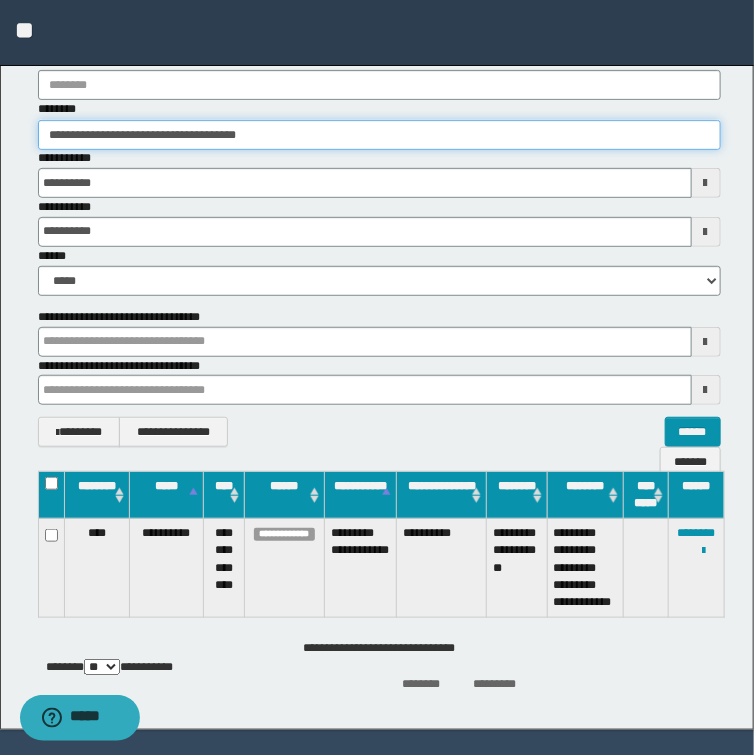 scroll, scrollTop: 181, scrollLeft: 0, axis: vertical 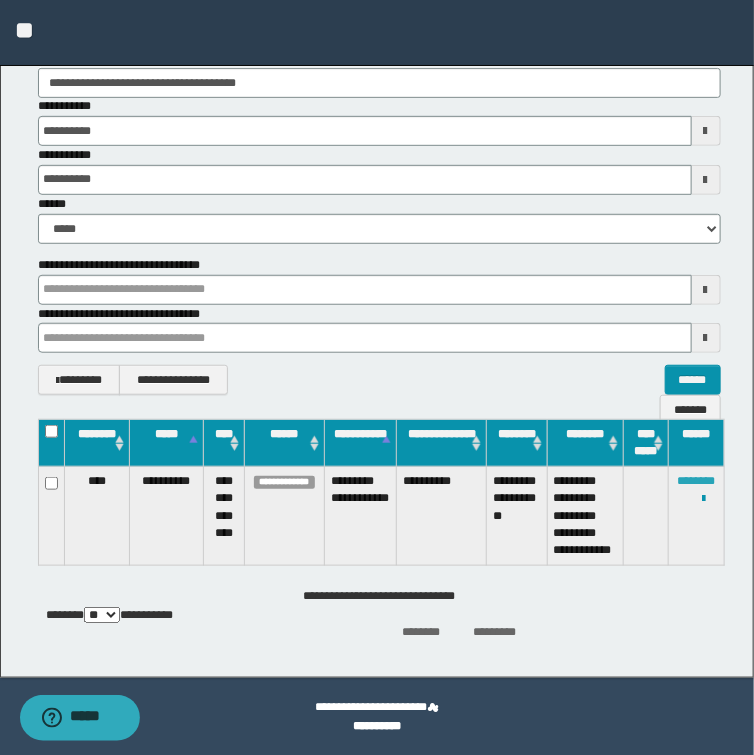 click on "********" at bounding box center [697, 481] 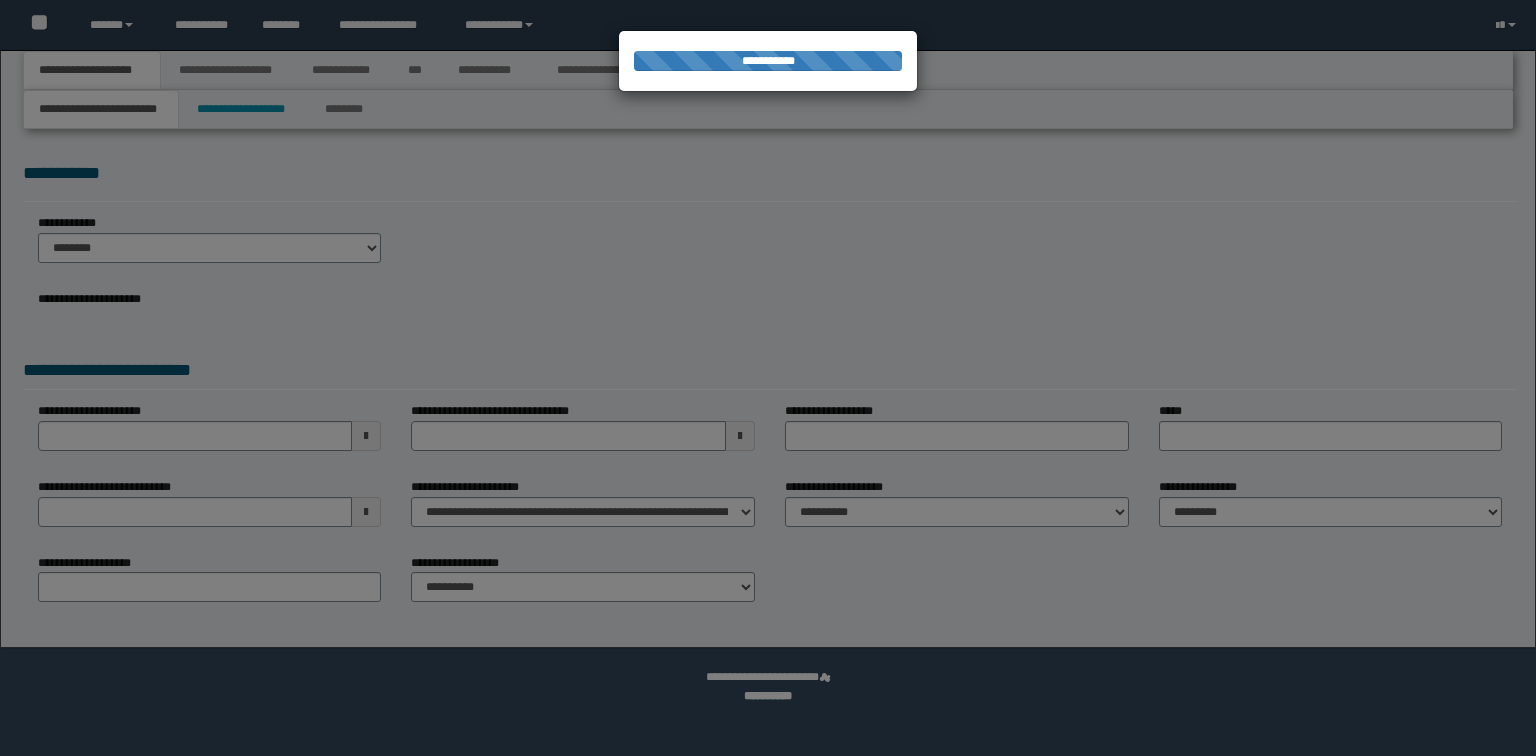 scroll, scrollTop: 0, scrollLeft: 0, axis: both 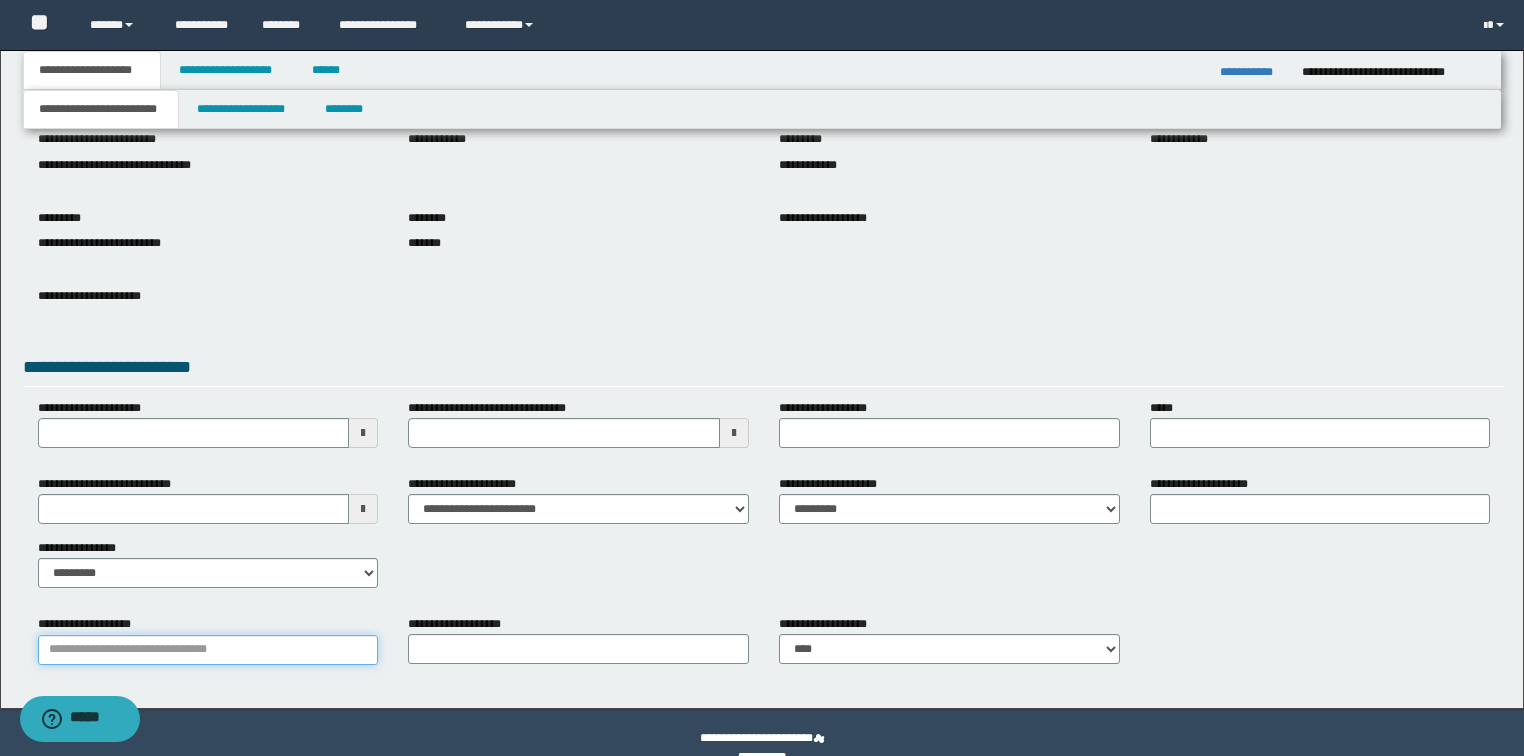 click on "**********" at bounding box center (208, 650) 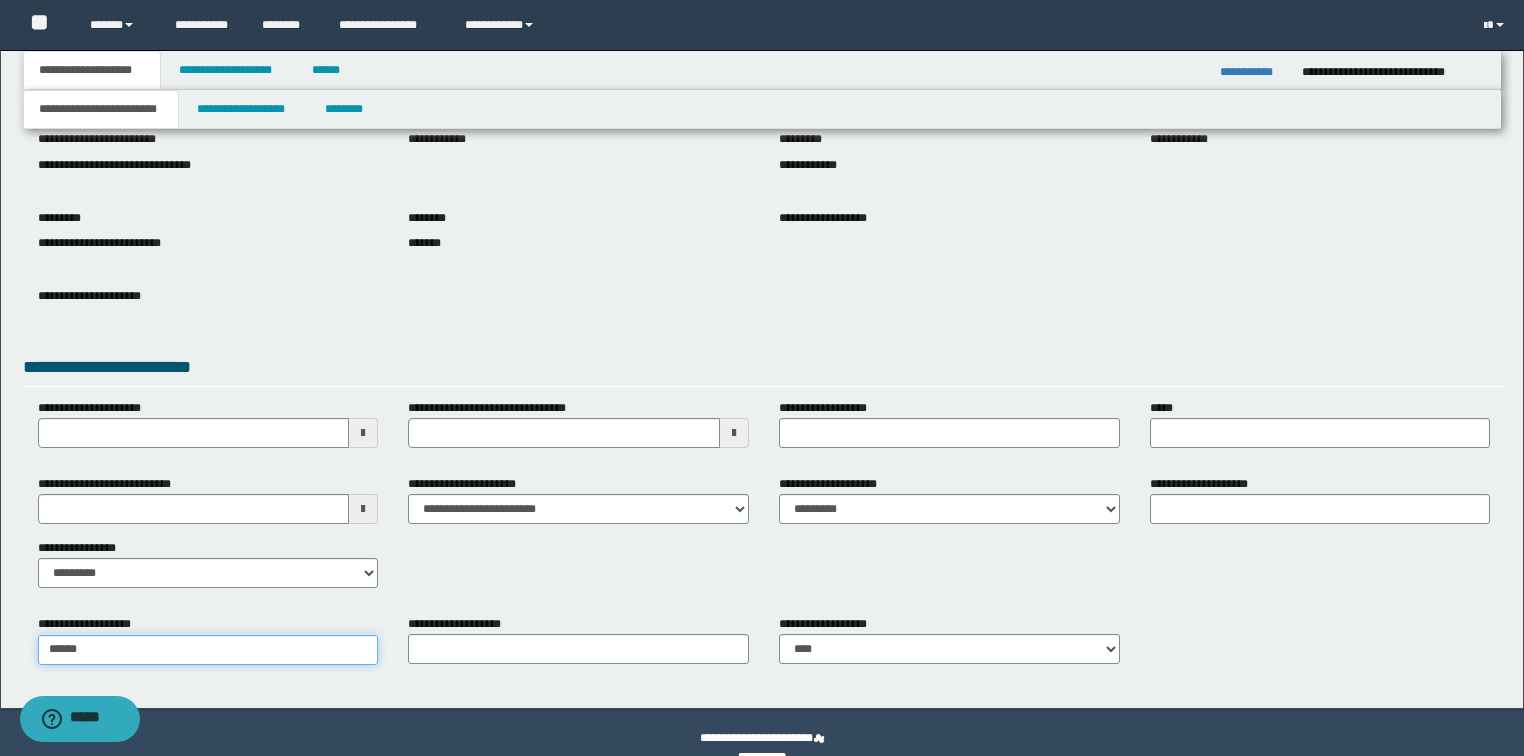 type on "*******" 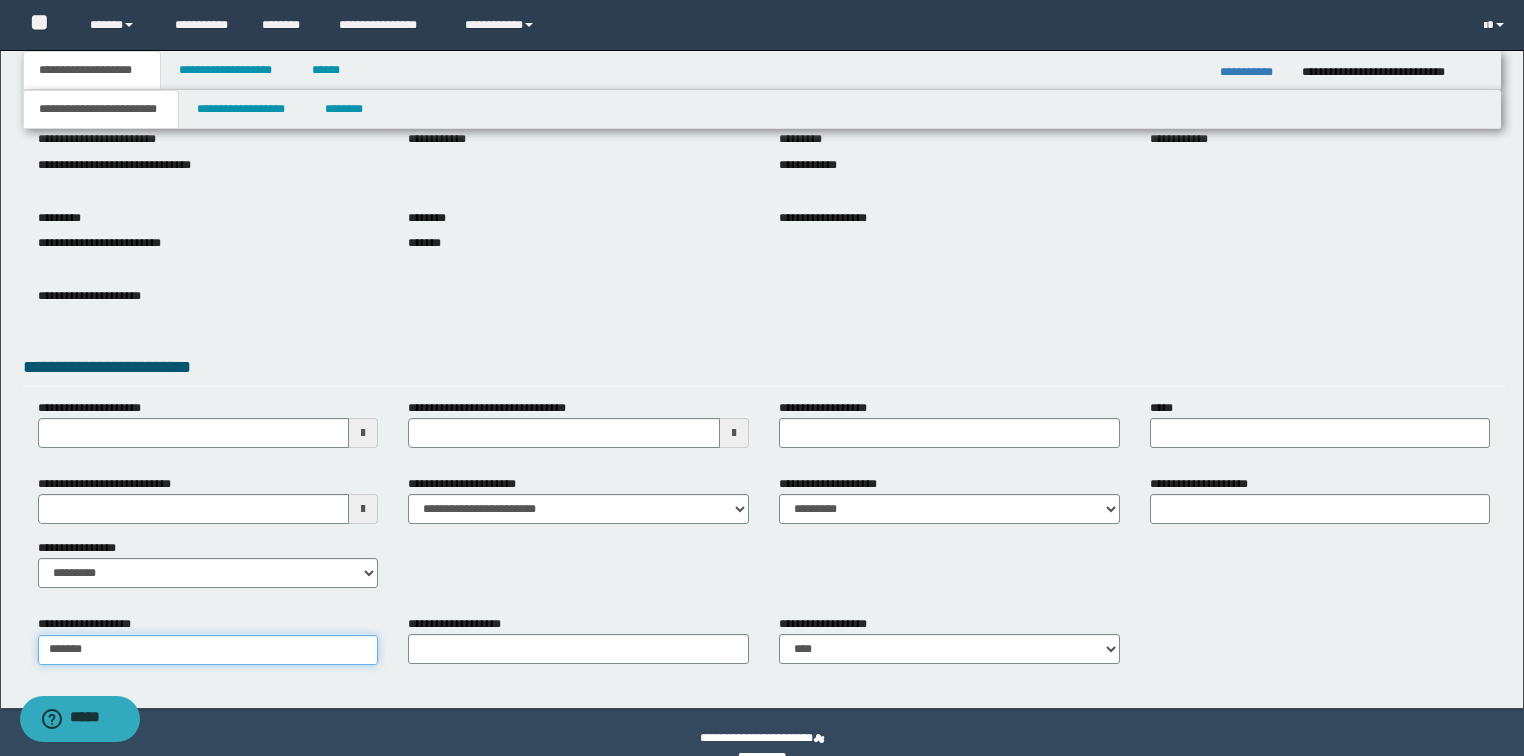type on "*******" 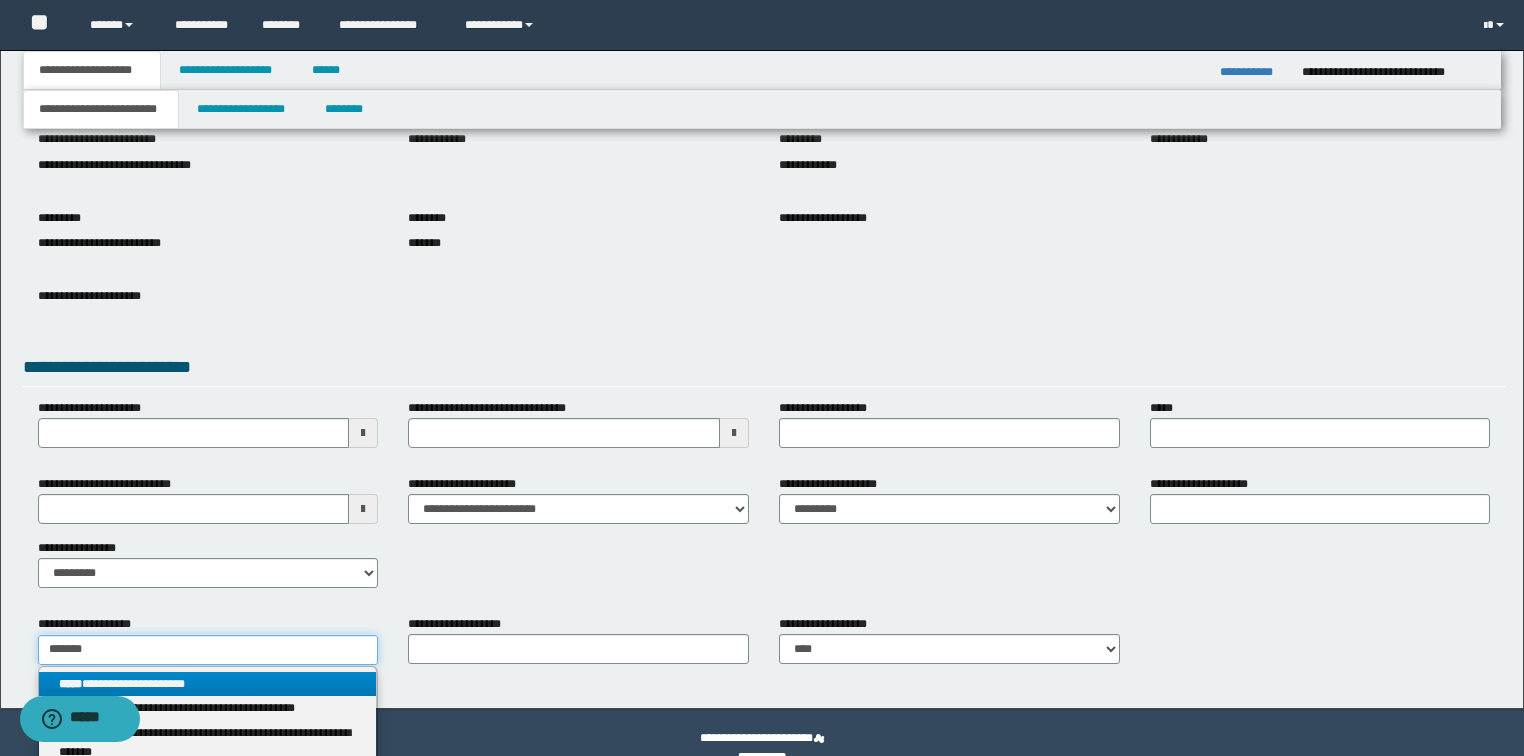 type on "*******" 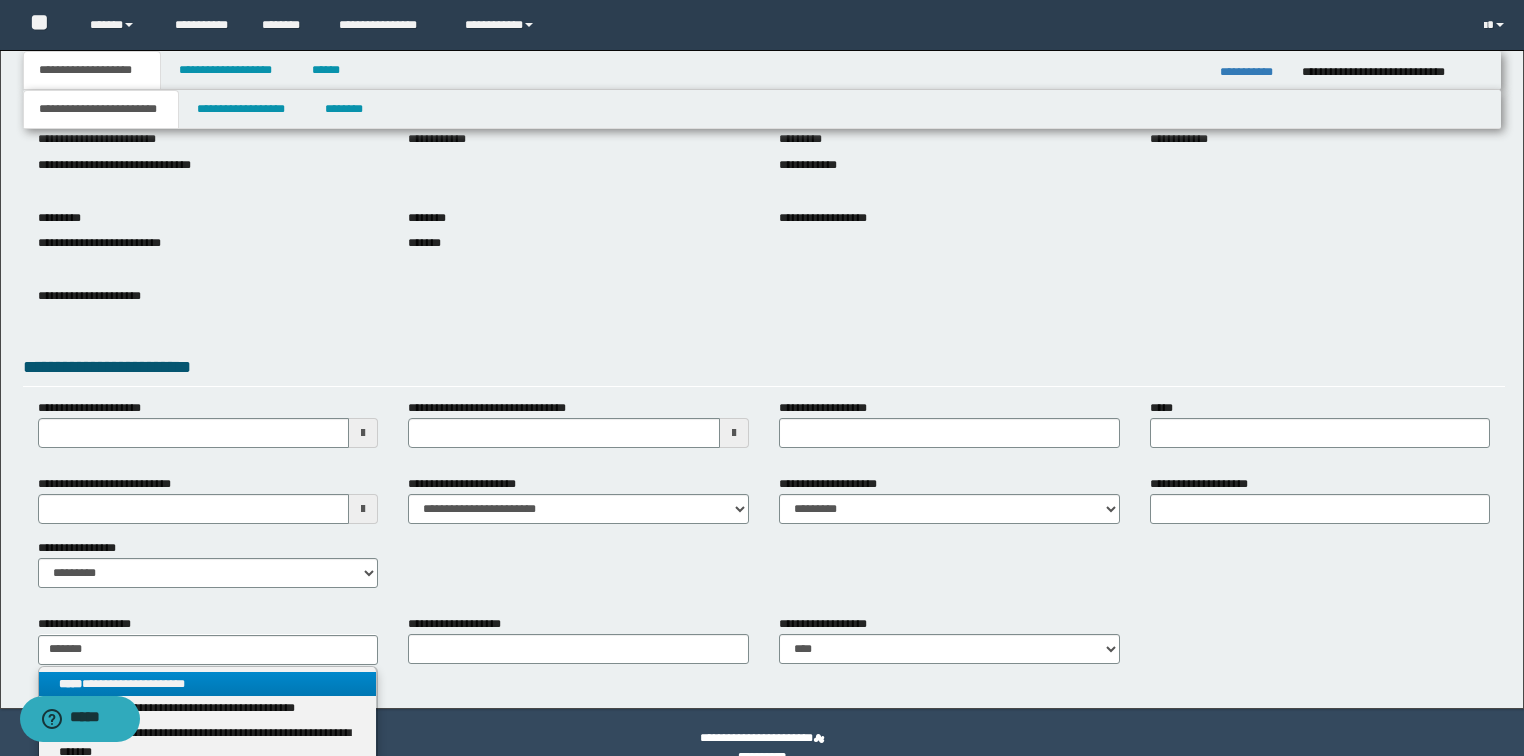 click on "**********" at bounding box center (208, 684) 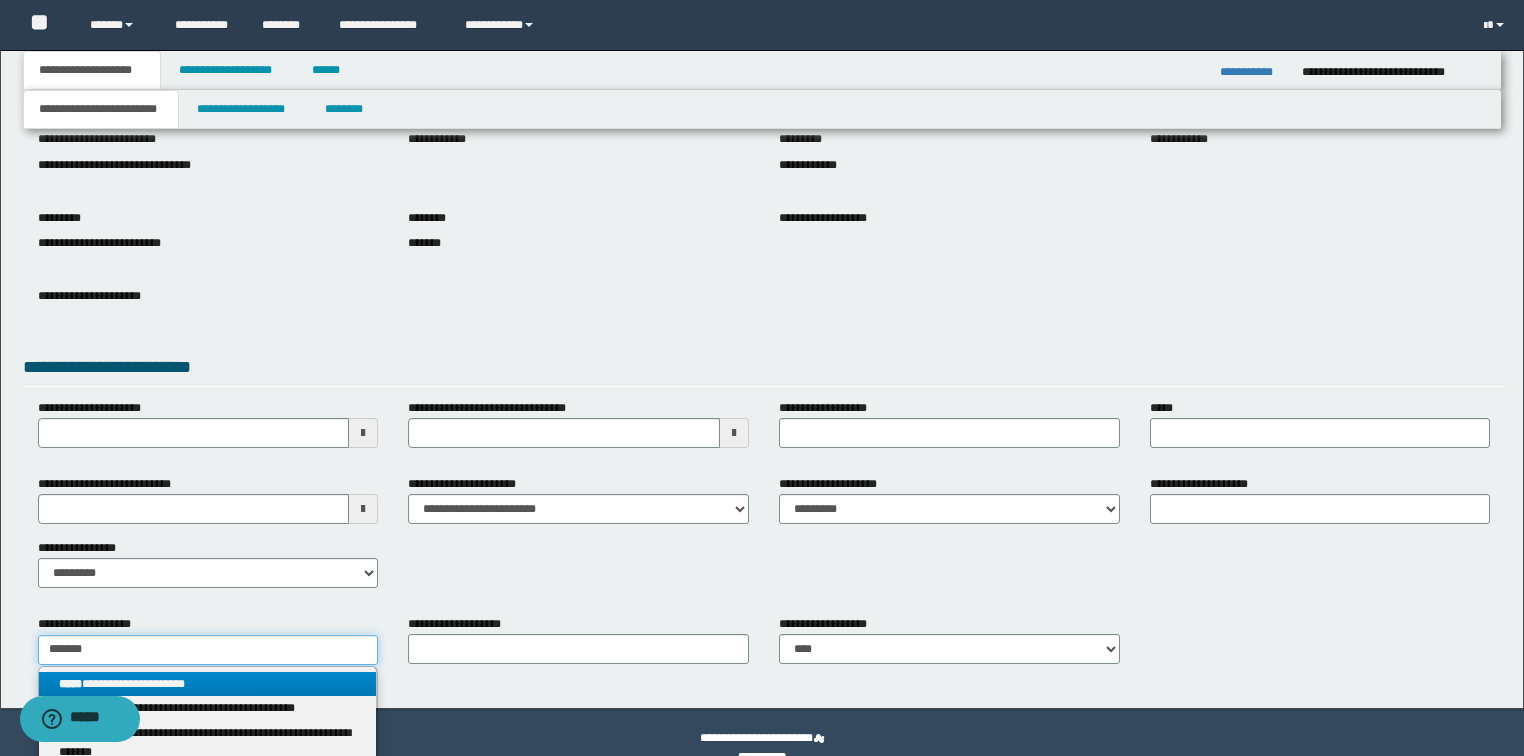 type 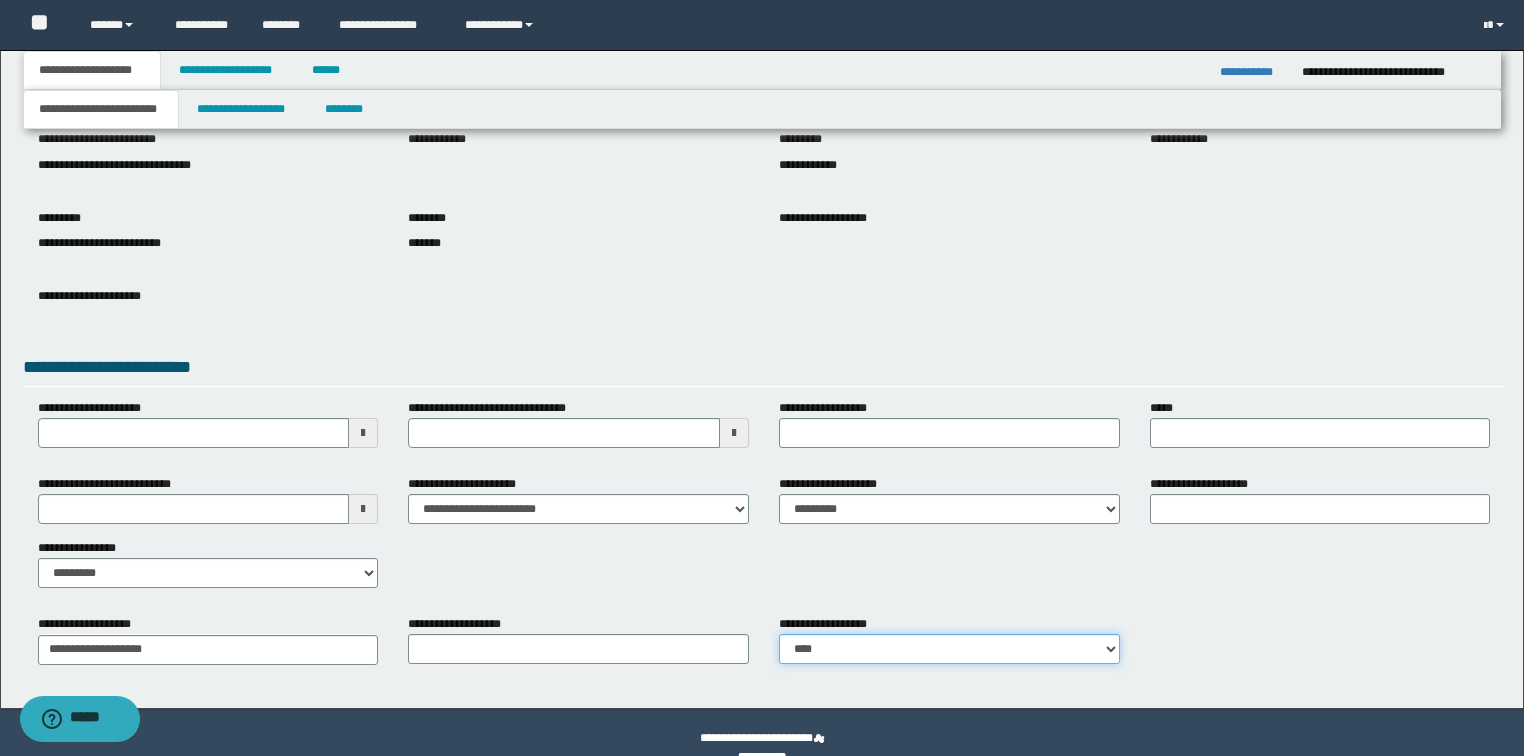 click on "**********" at bounding box center (949, 649) 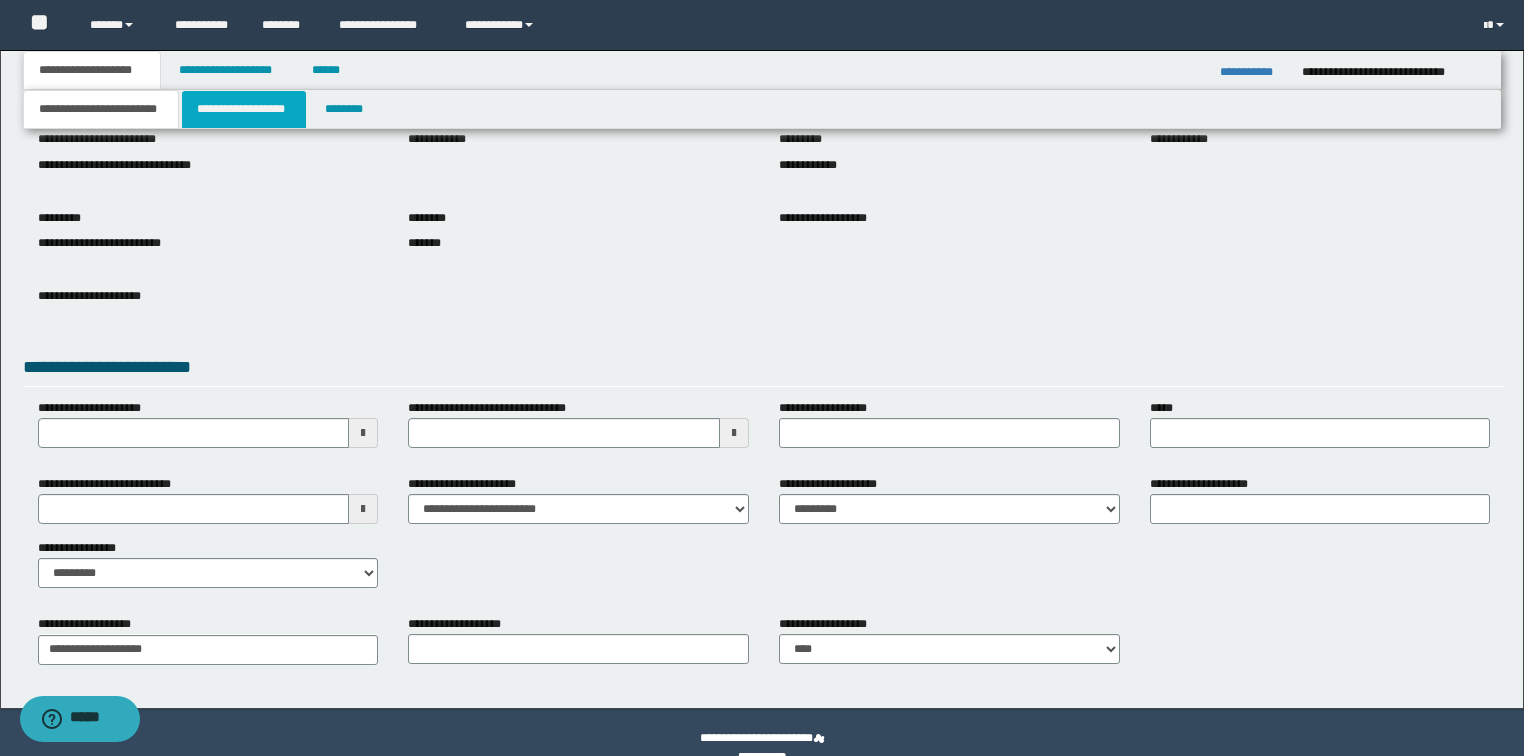 click on "**********" at bounding box center [244, 109] 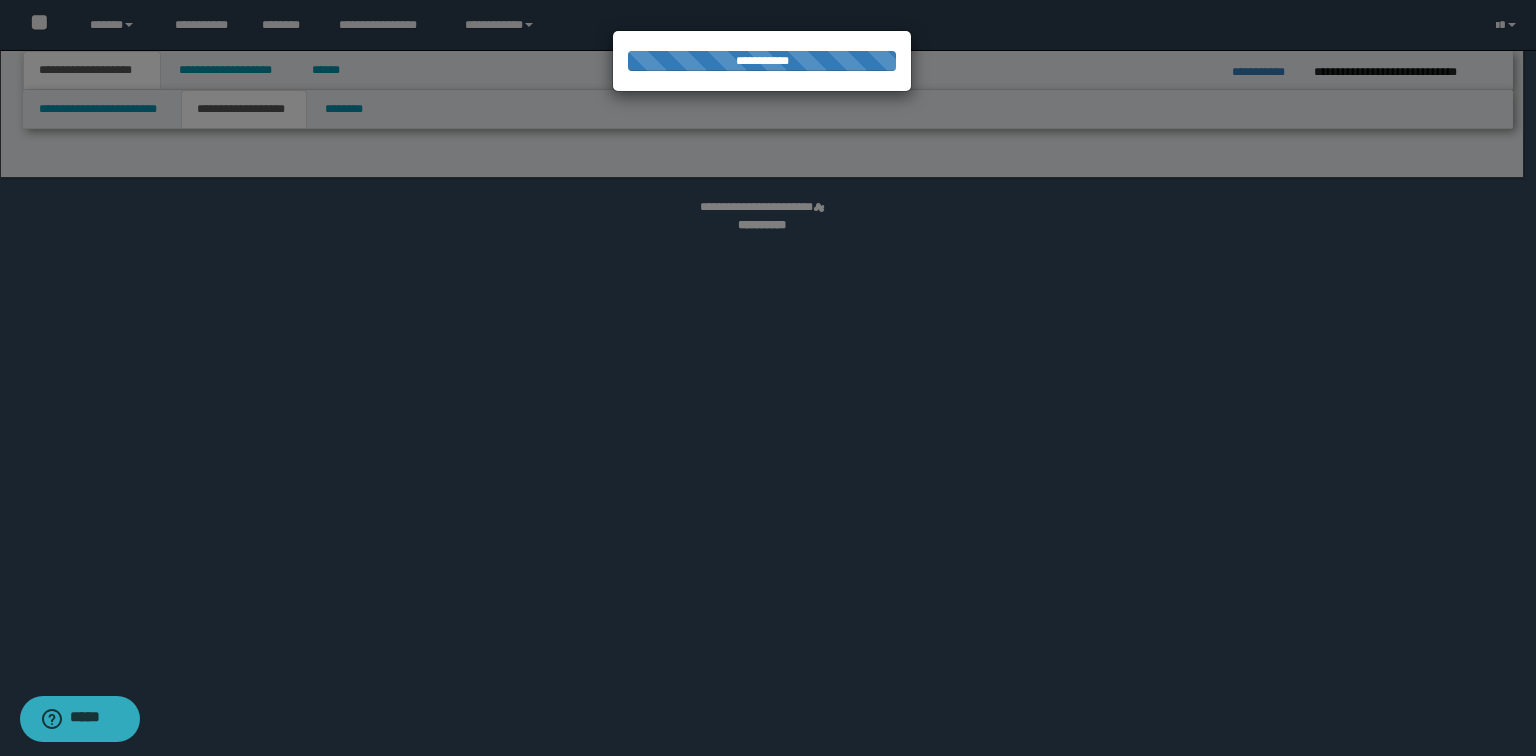 select on "*" 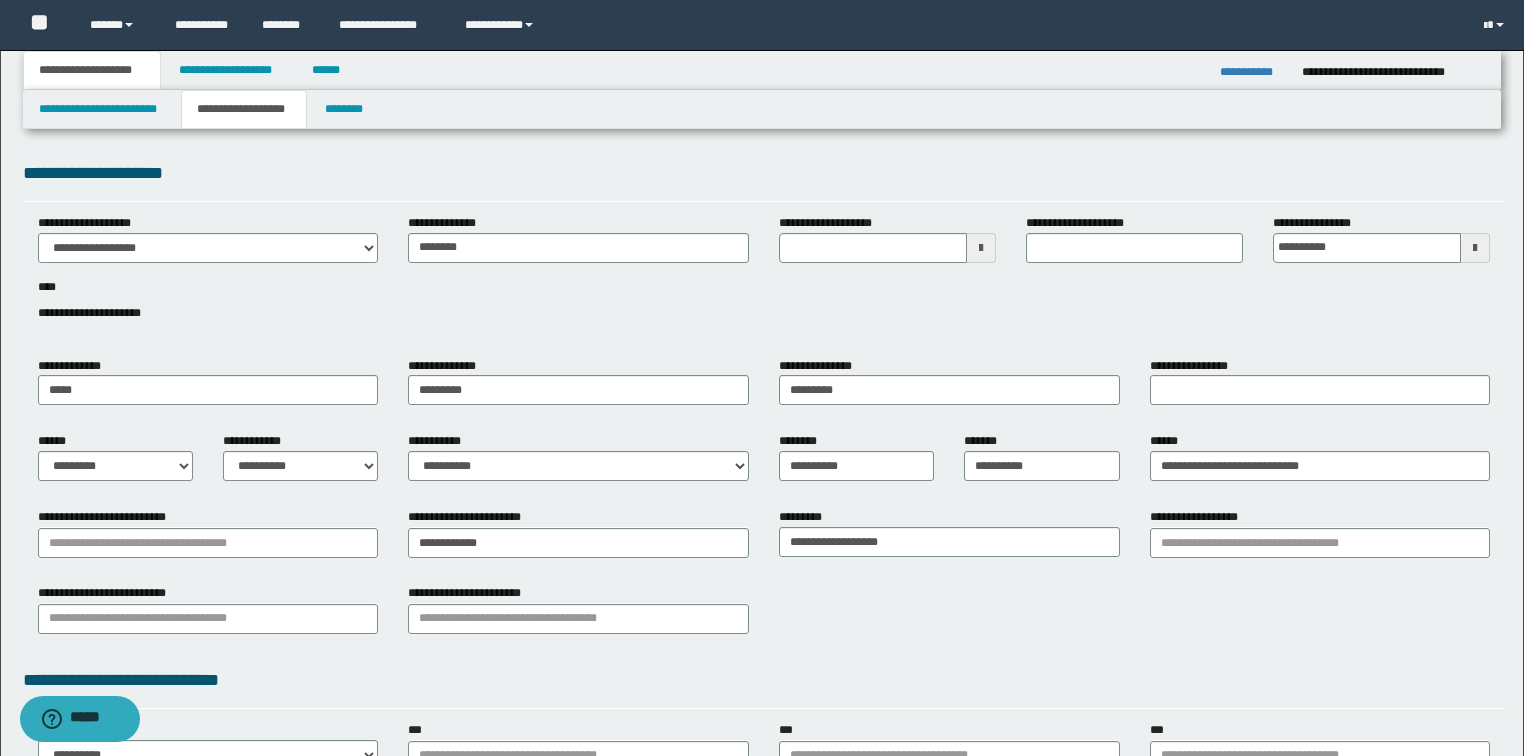 type 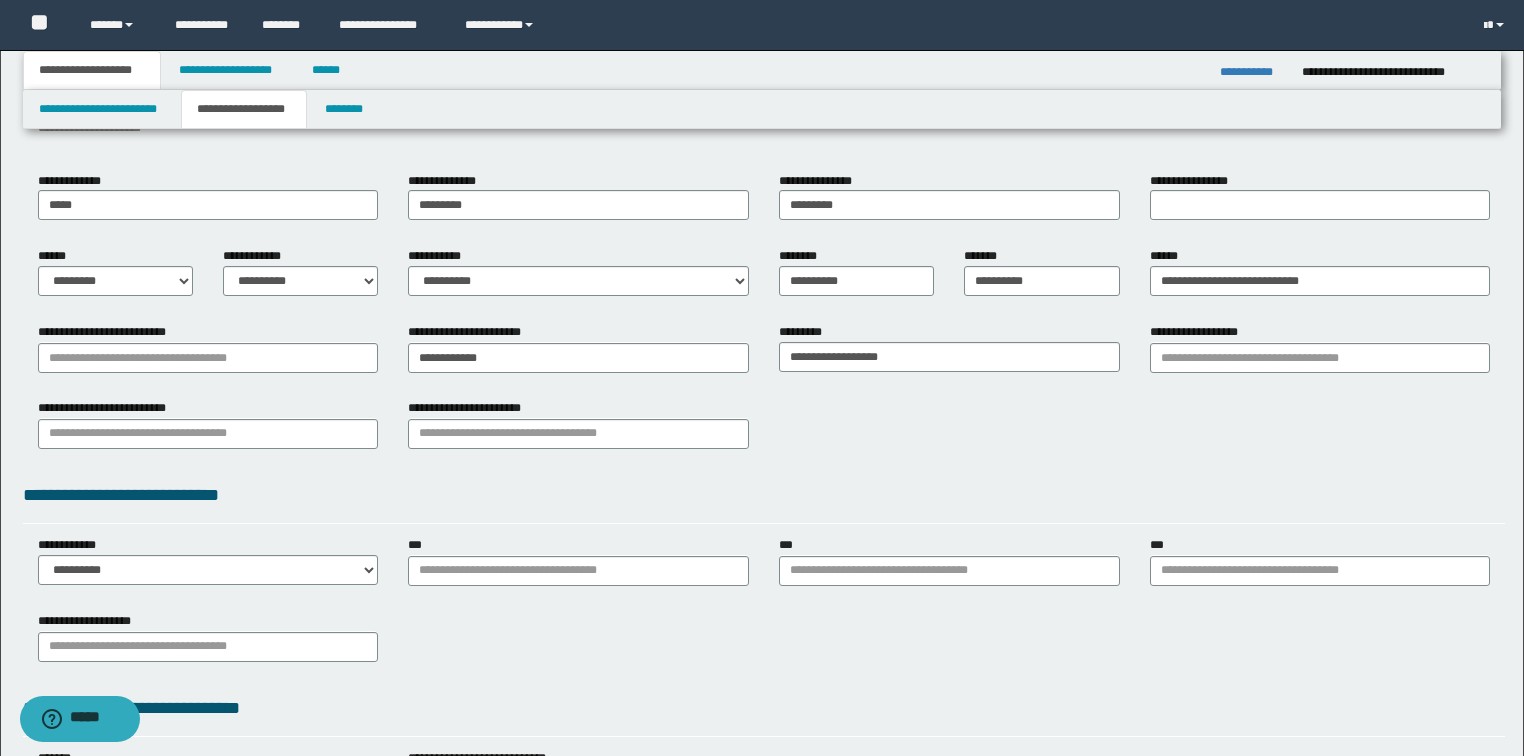 scroll, scrollTop: 240, scrollLeft: 0, axis: vertical 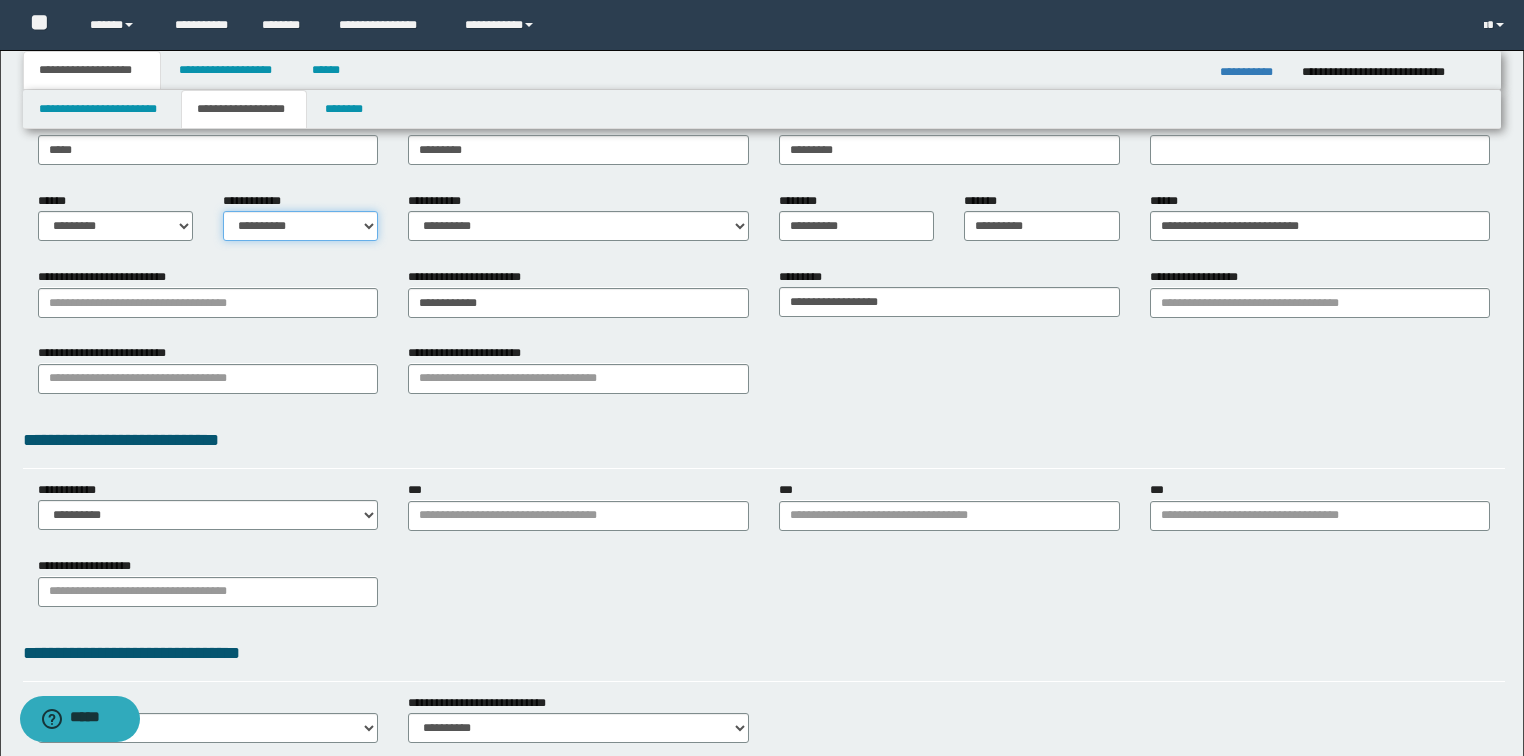 click on "**********" at bounding box center [300, 226] 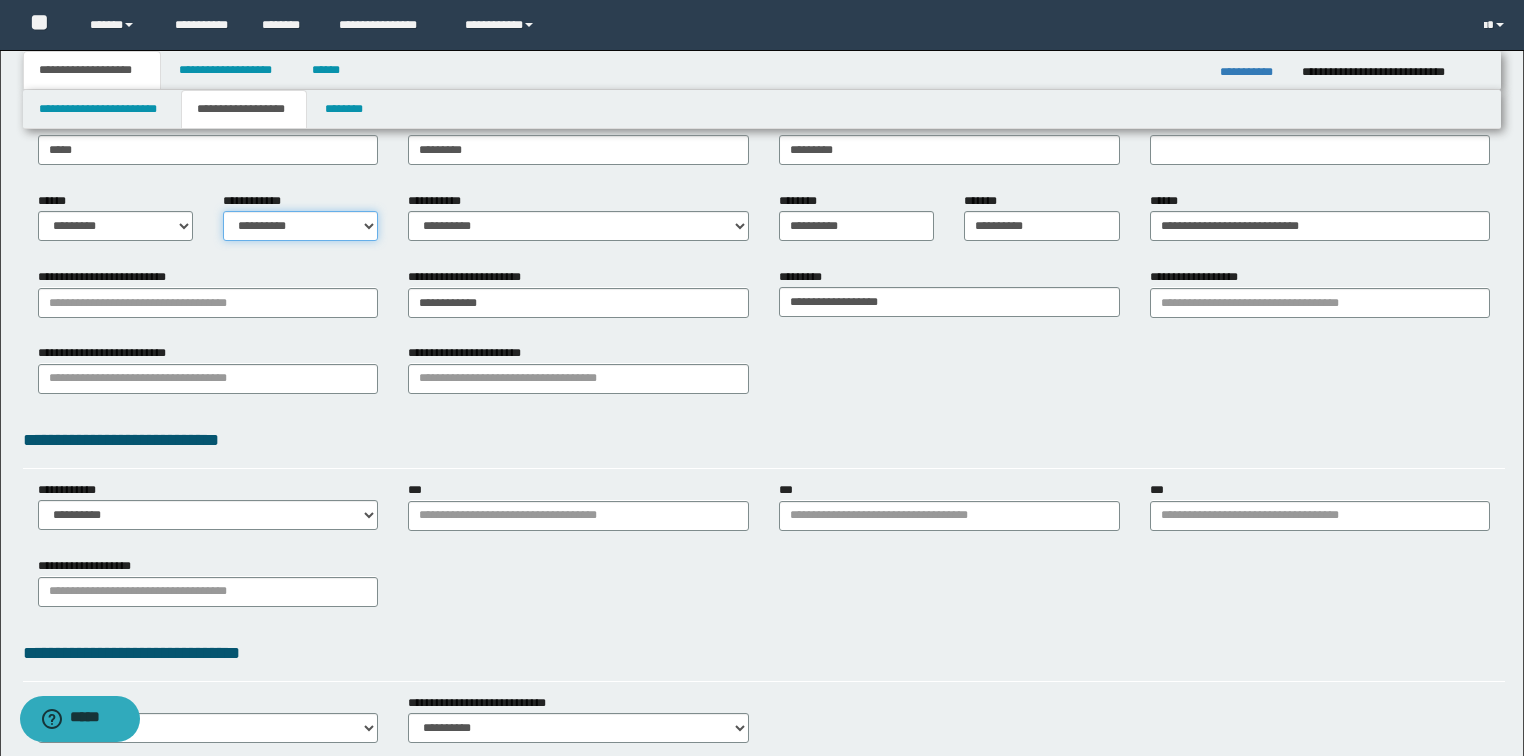 select on "*" 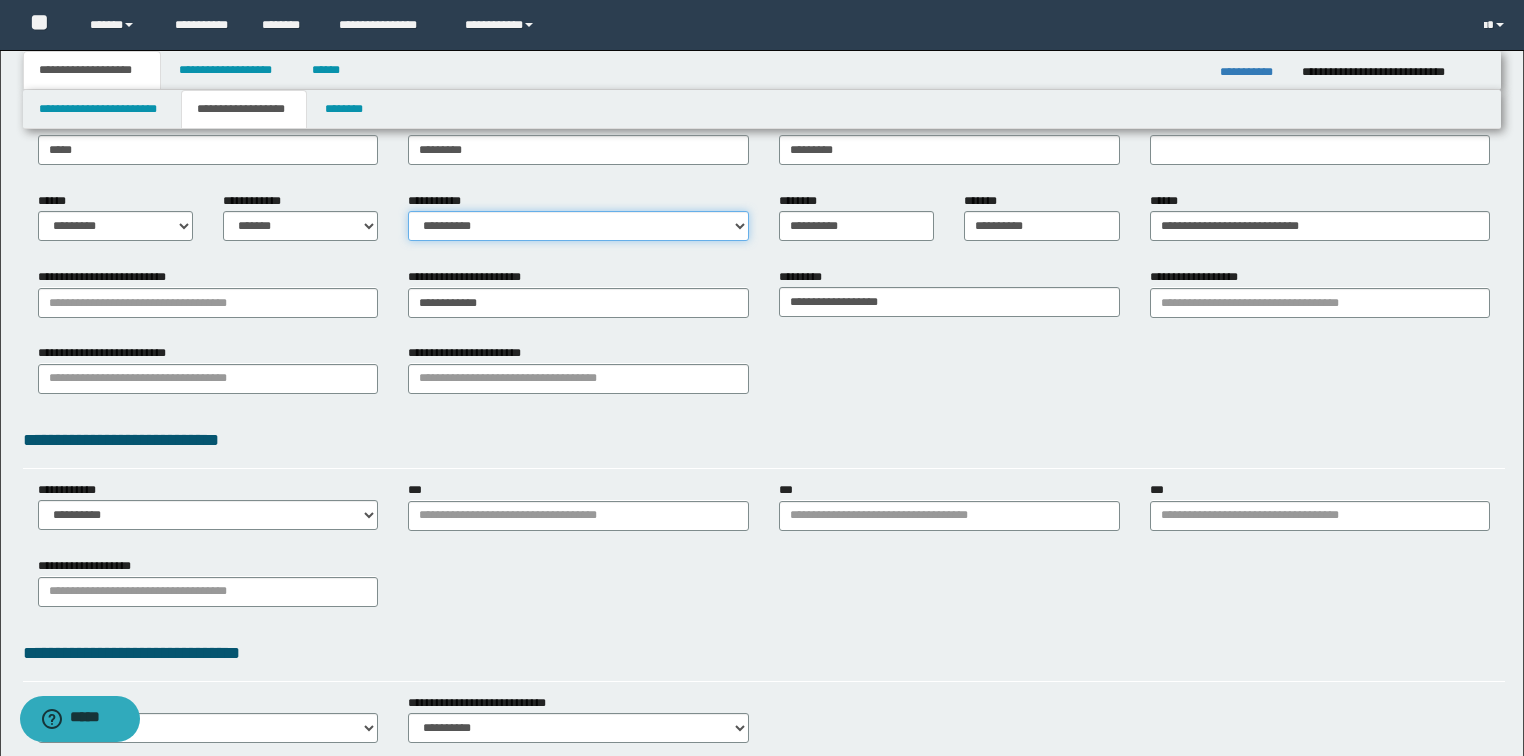 click on "**********" at bounding box center [578, 226] 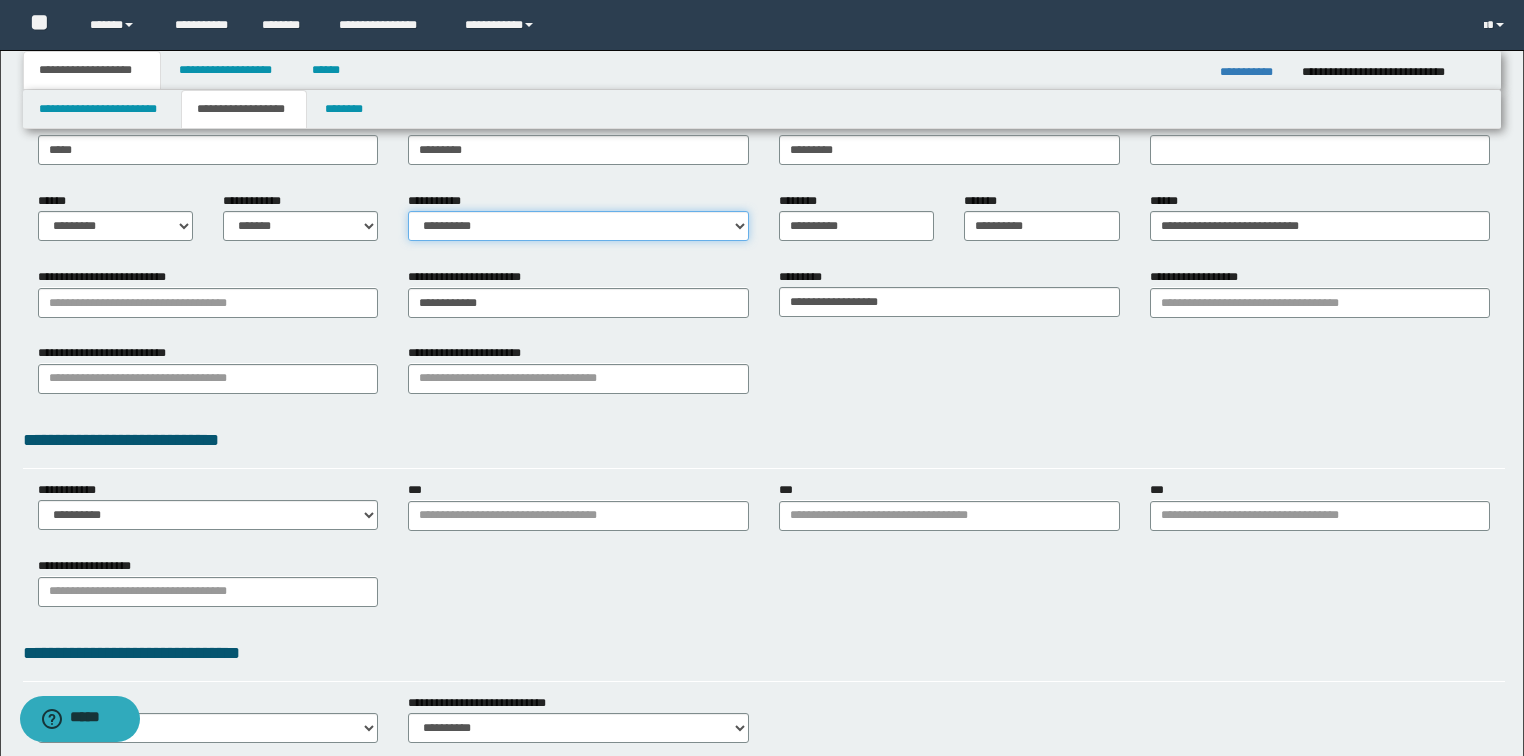 select on "*" 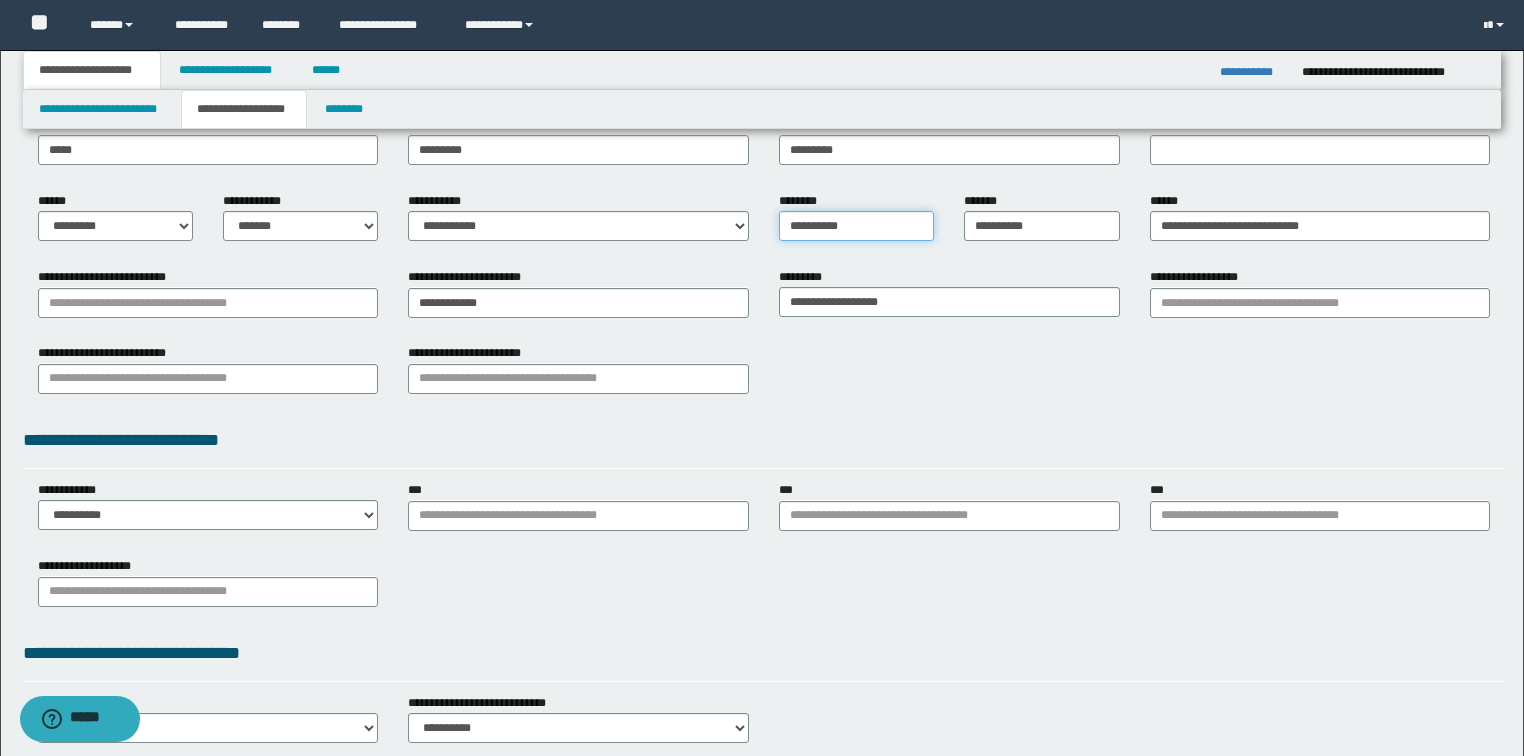 drag, startPoint x: 868, startPoint y: 232, endPoint x: 590, endPoint y: 222, distance: 278.1798 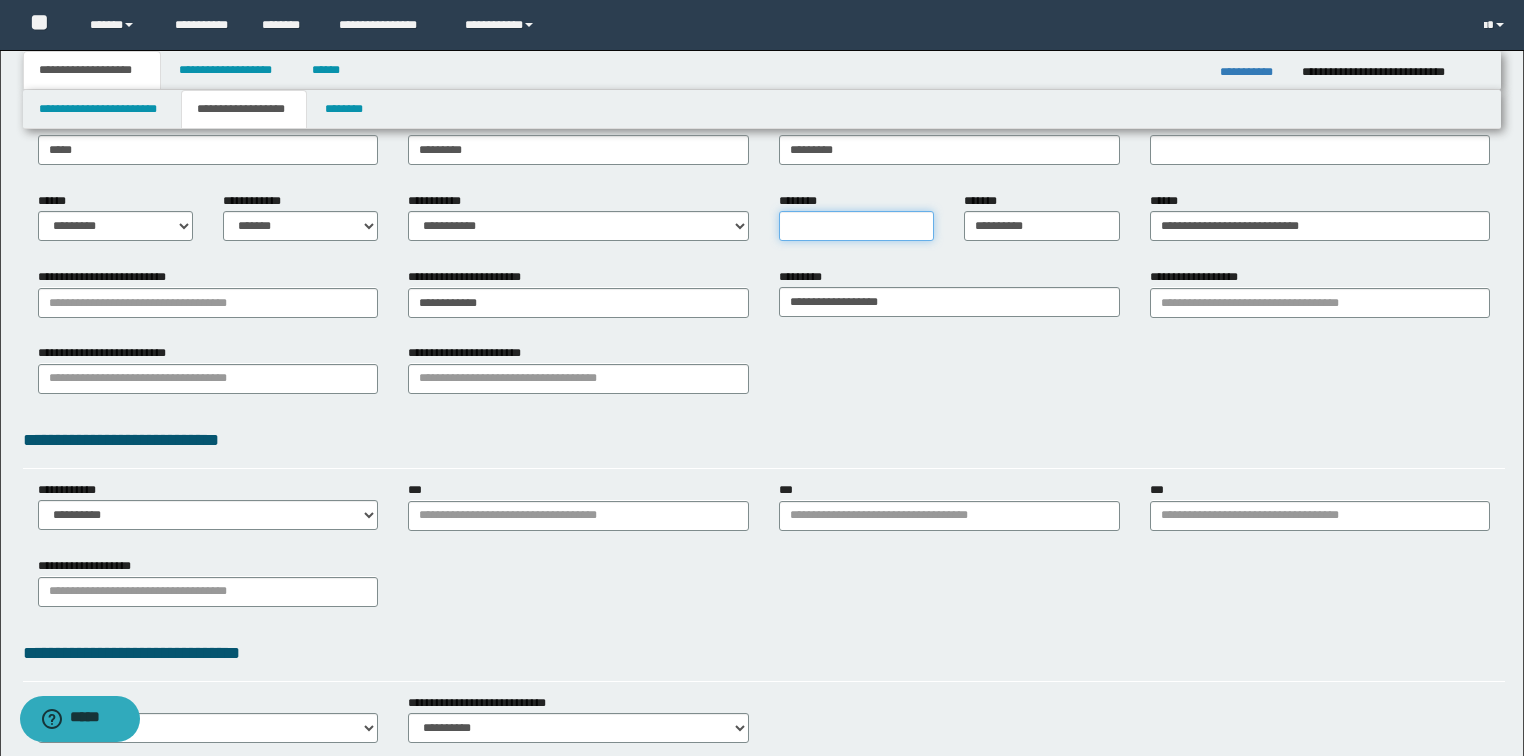 type 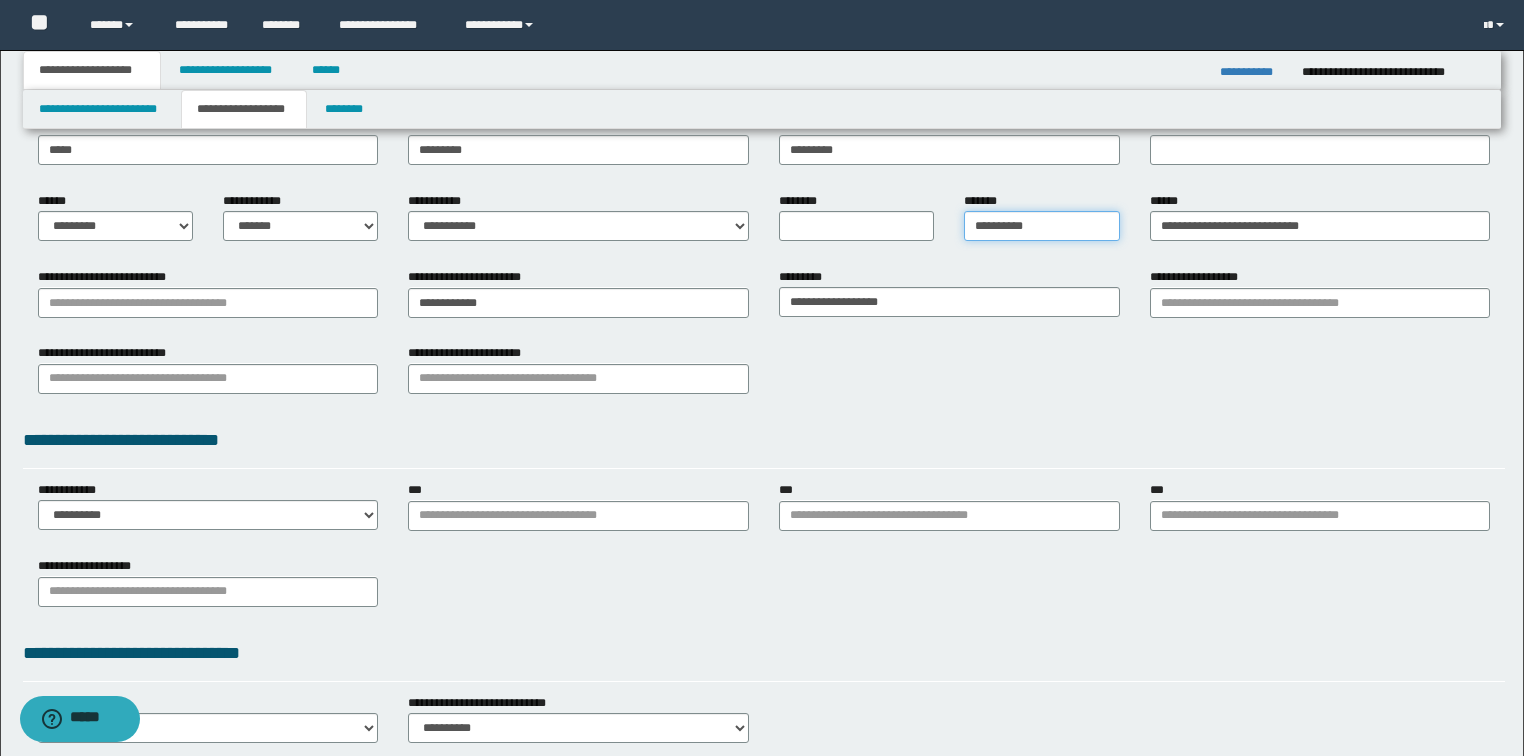 drag, startPoint x: 1052, startPoint y: 229, endPoint x: 930, endPoint y: 230, distance: 122.0041 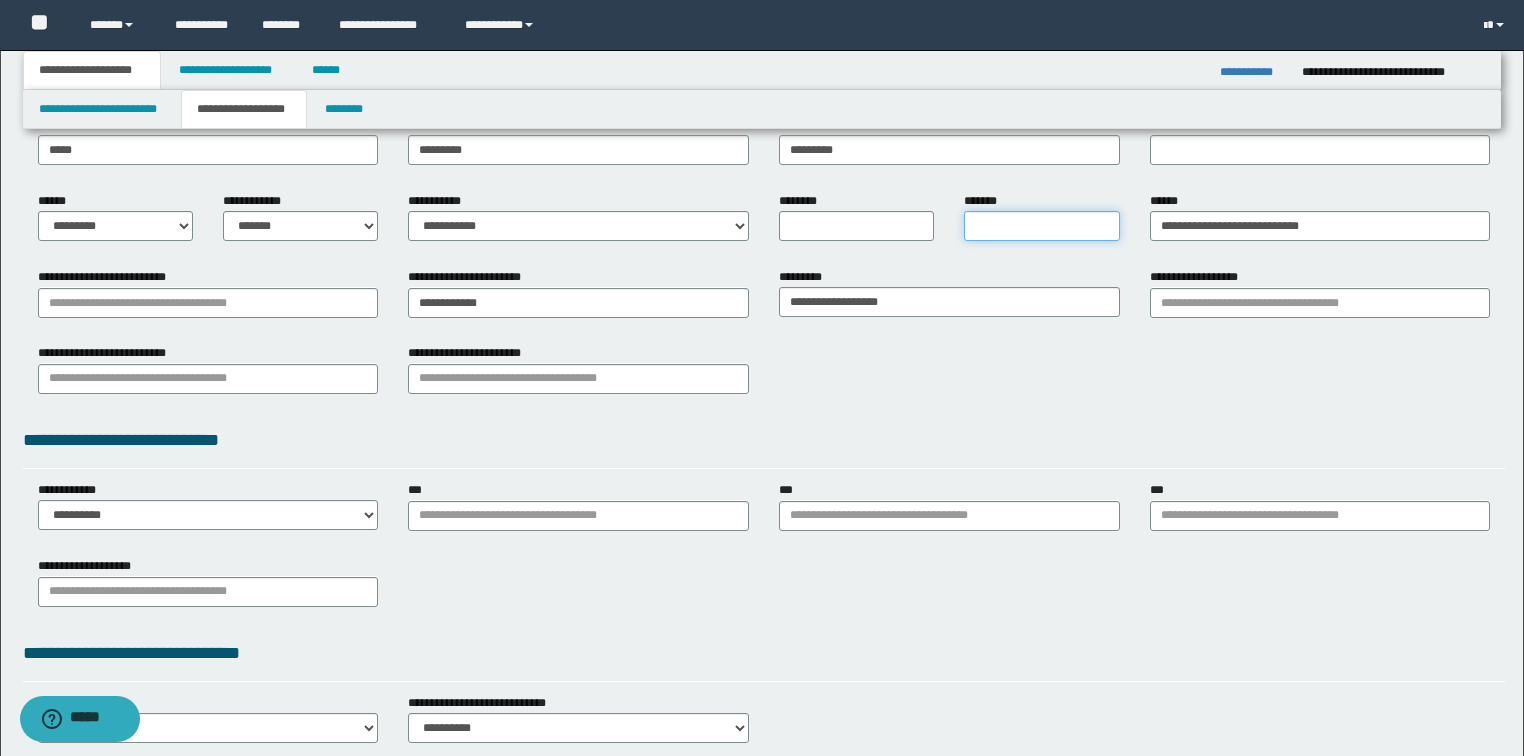 type 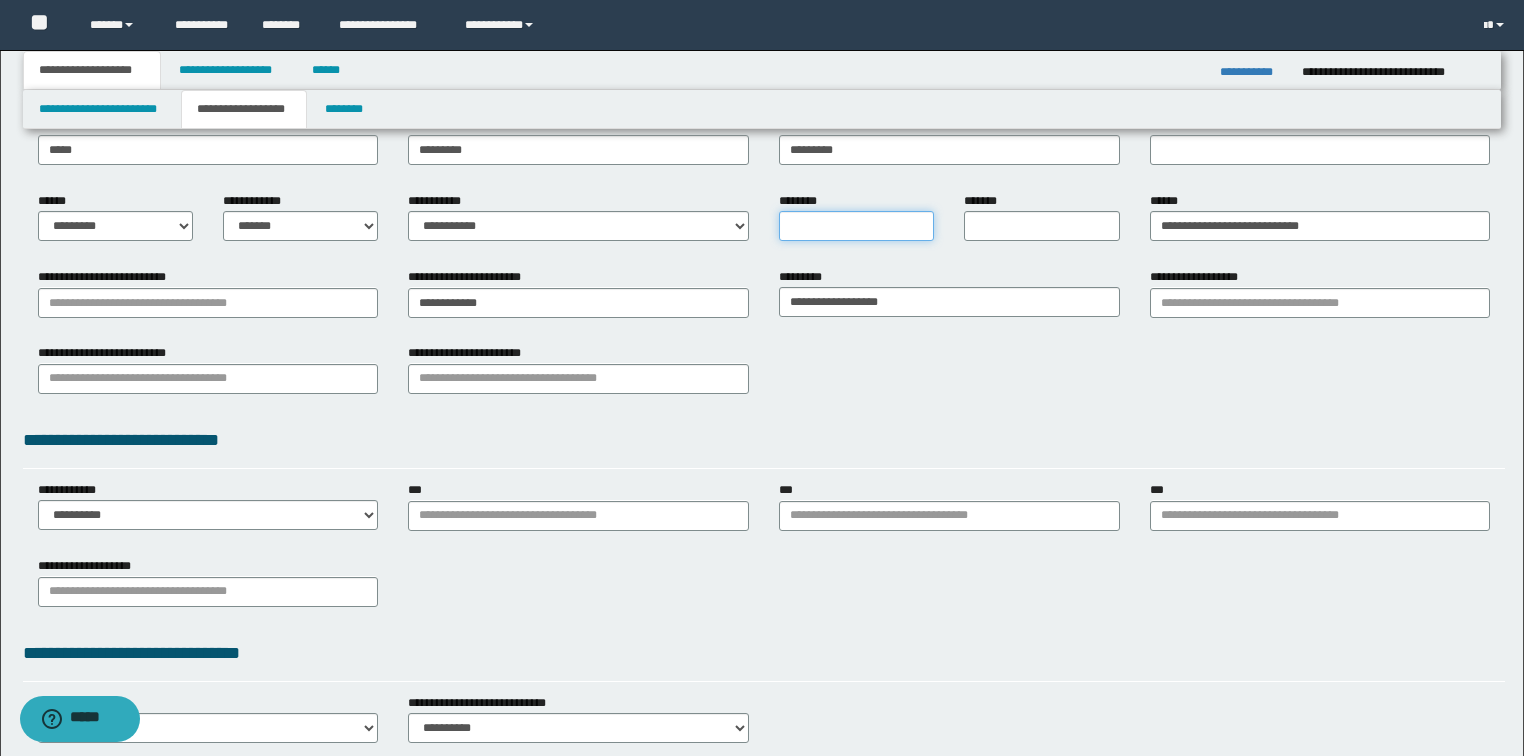 click on "********" at bounding box center [856, 226] 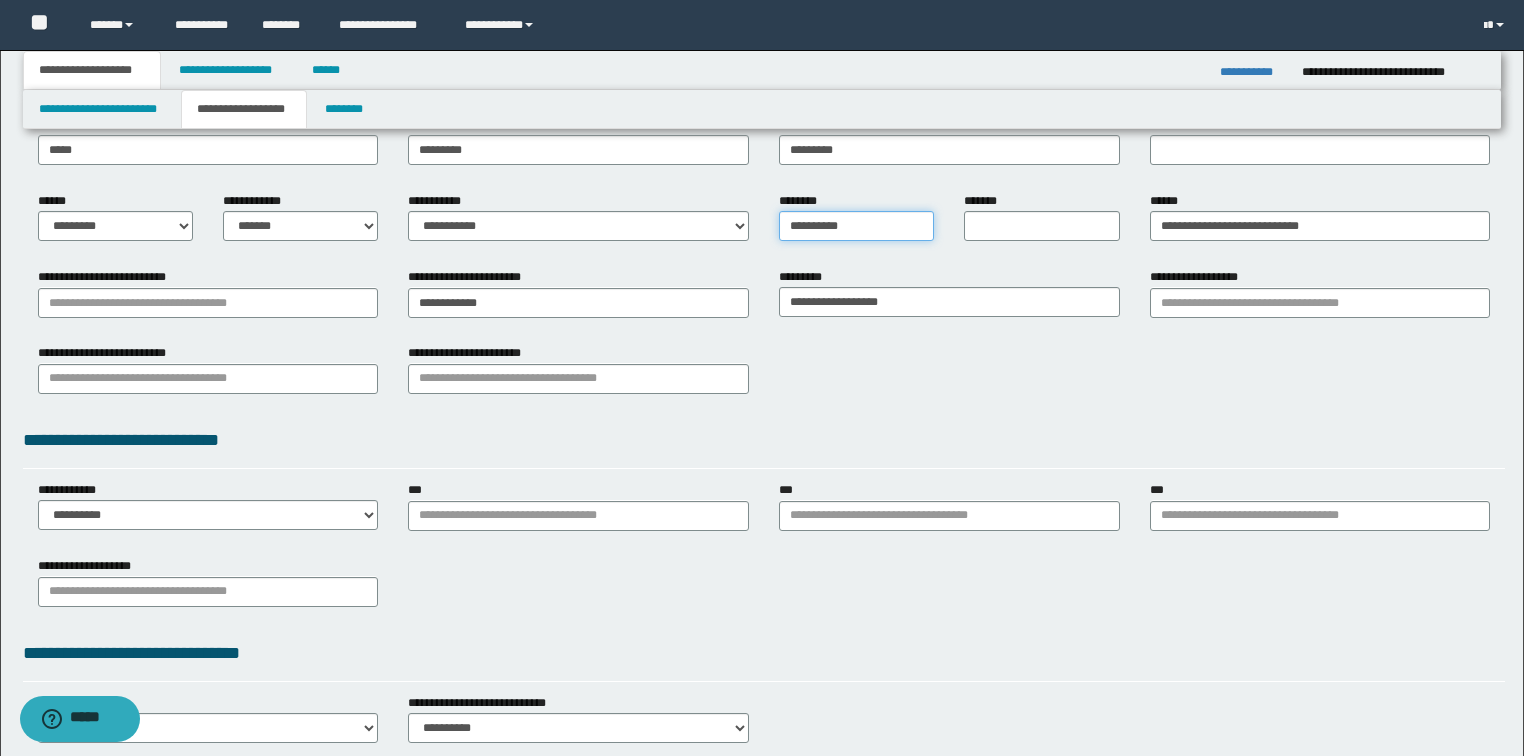 type on "**********" 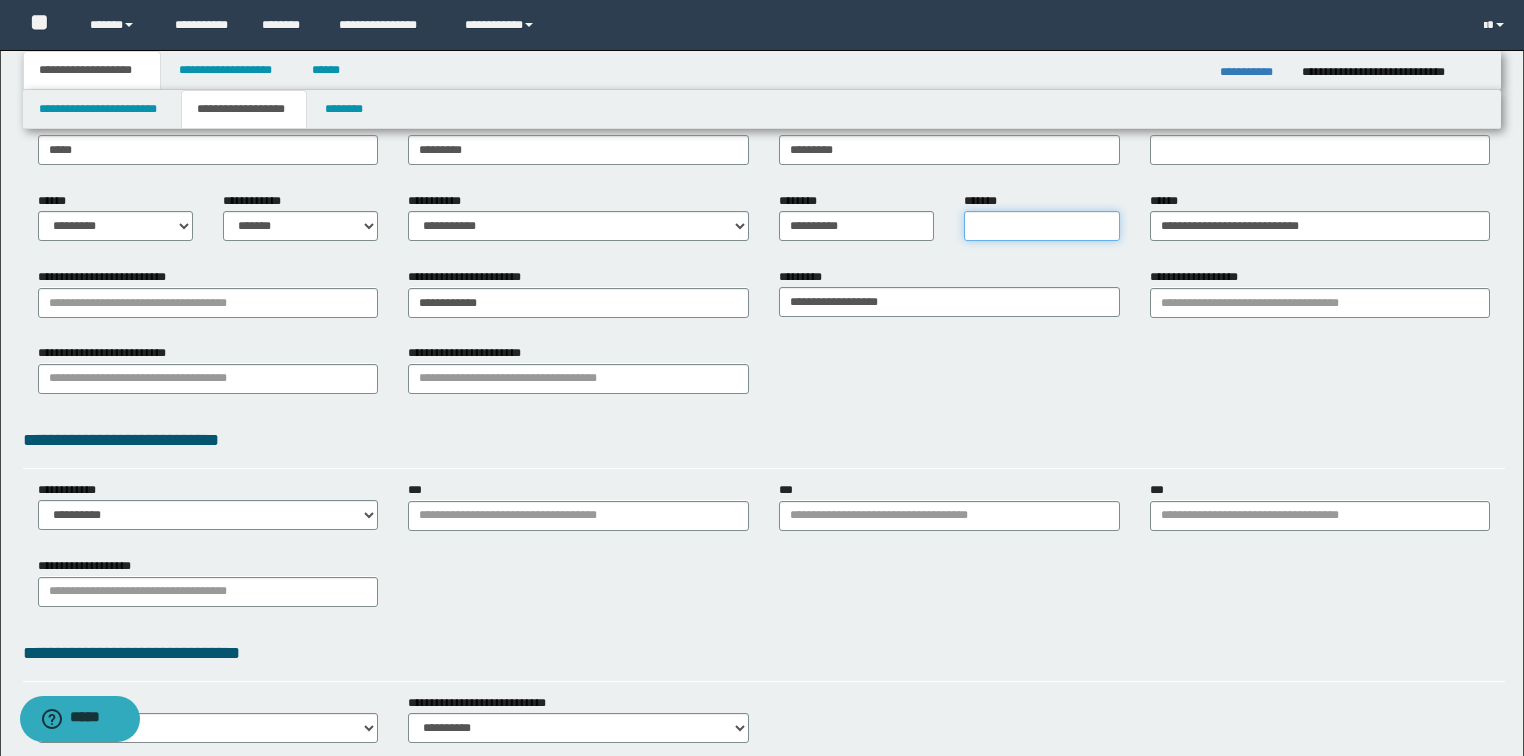 click on "*******" at bounding box center (1041, 226) 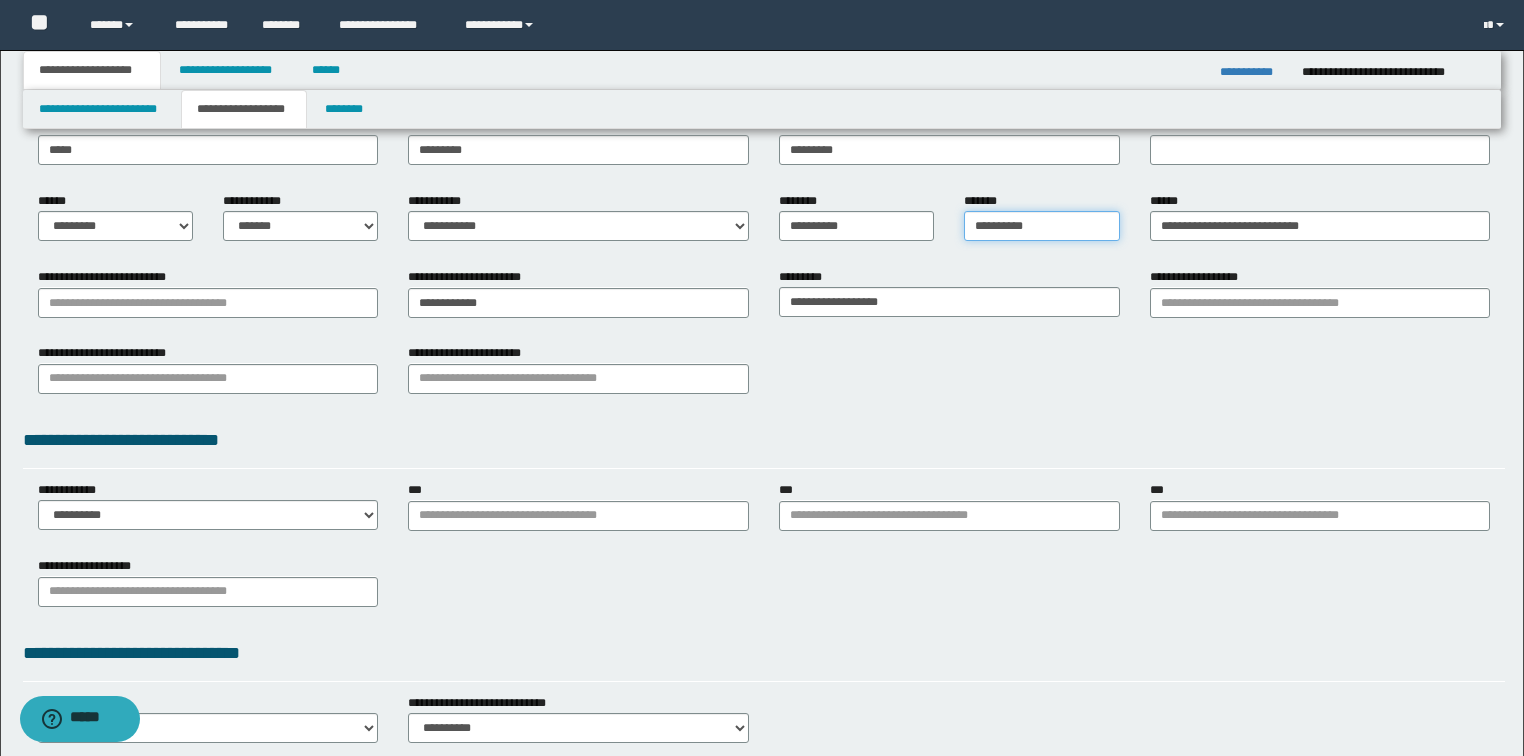 type on "**********" 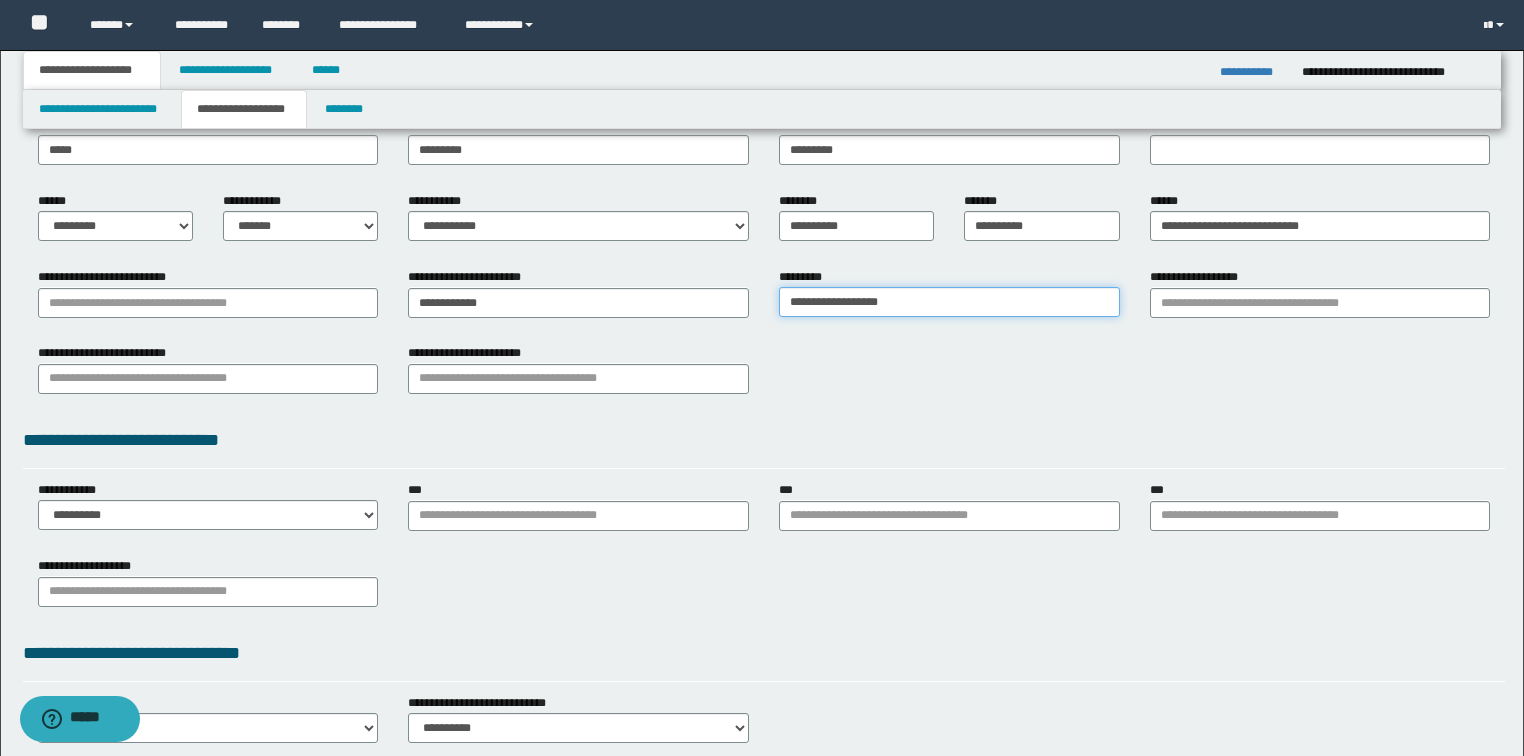 click on "**********" at bounding box center (949, 302) 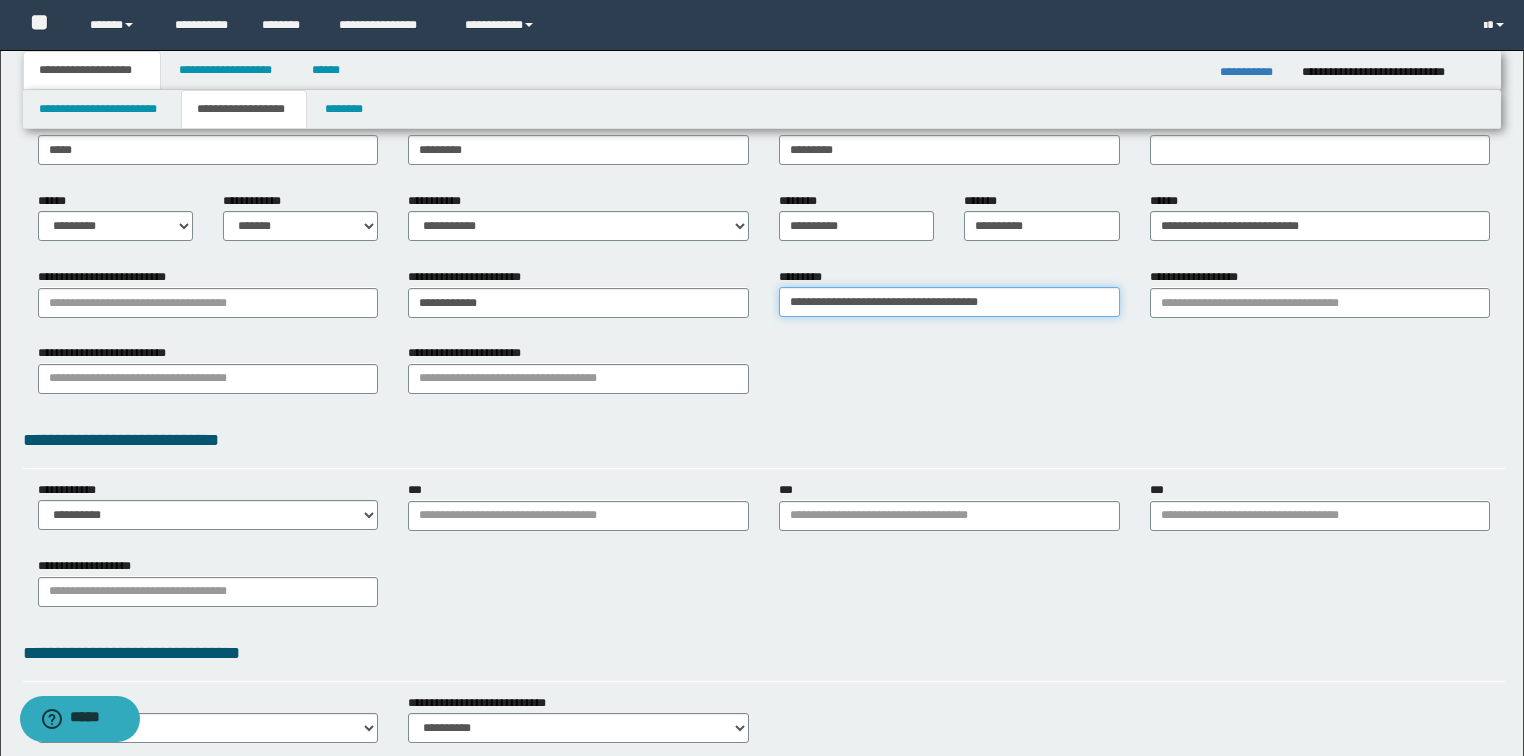 type on "**********" 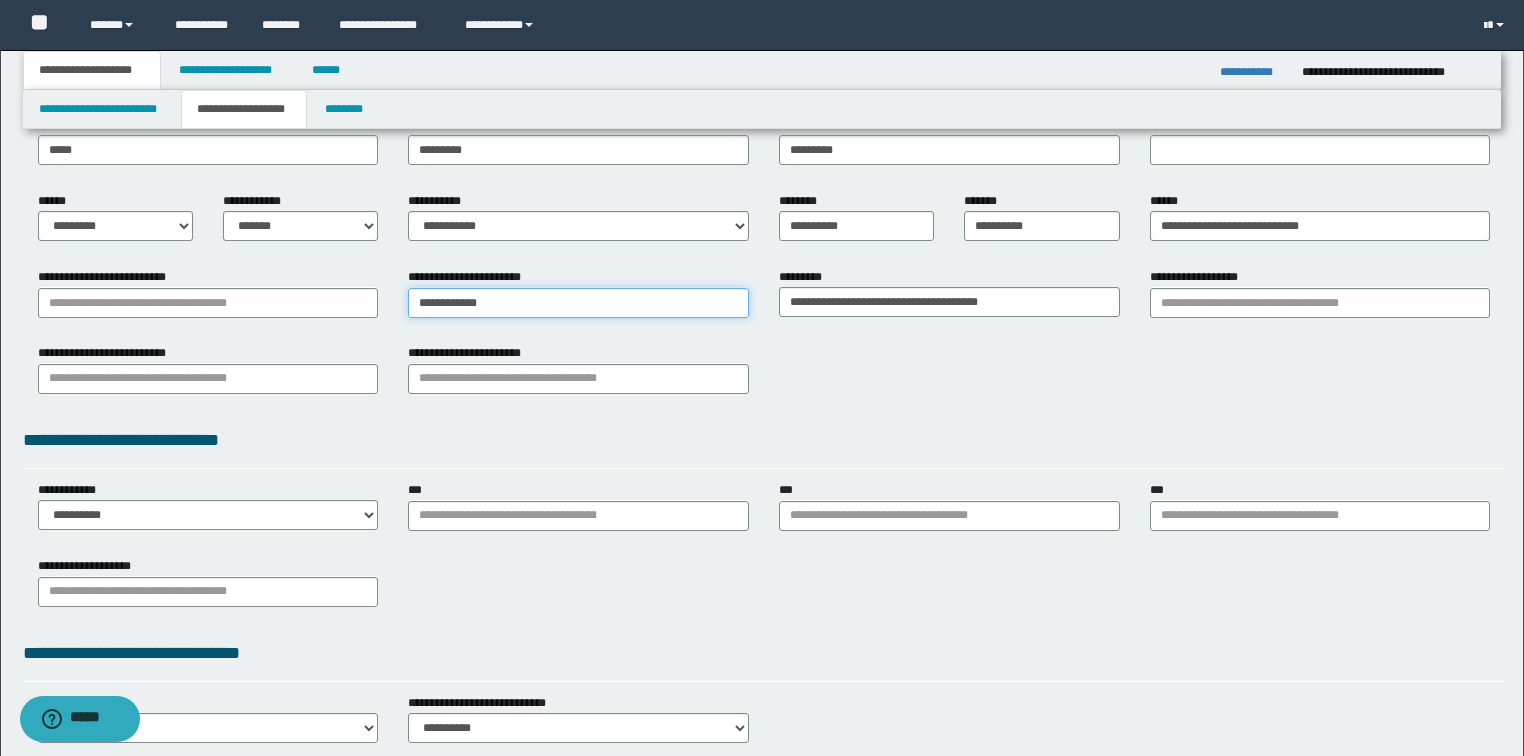 type on "**********" 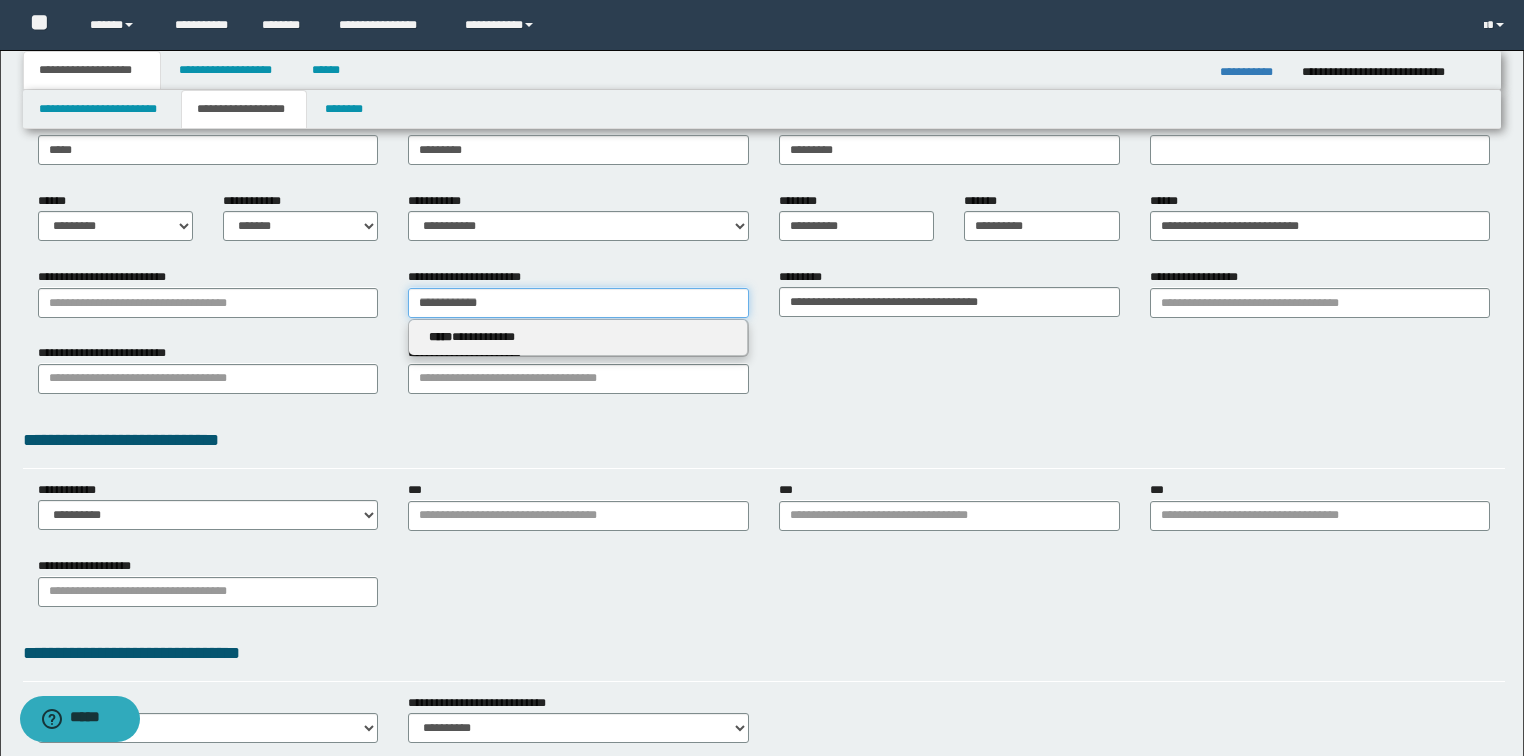 drag, startPoint x: 512, startPoint y: 304, endPoint x: 203, endPoint y: 280, distance: 309.93063 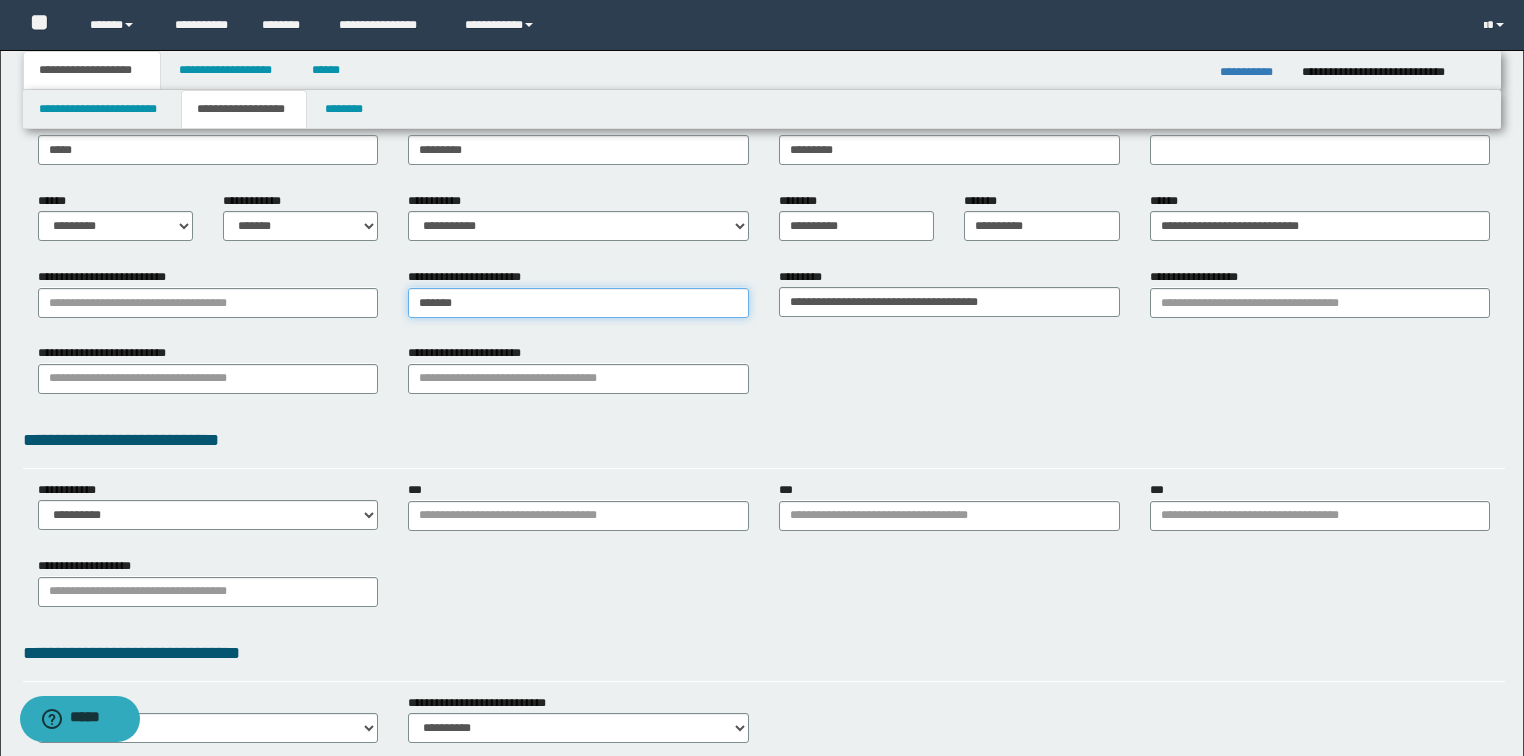 type on "********" 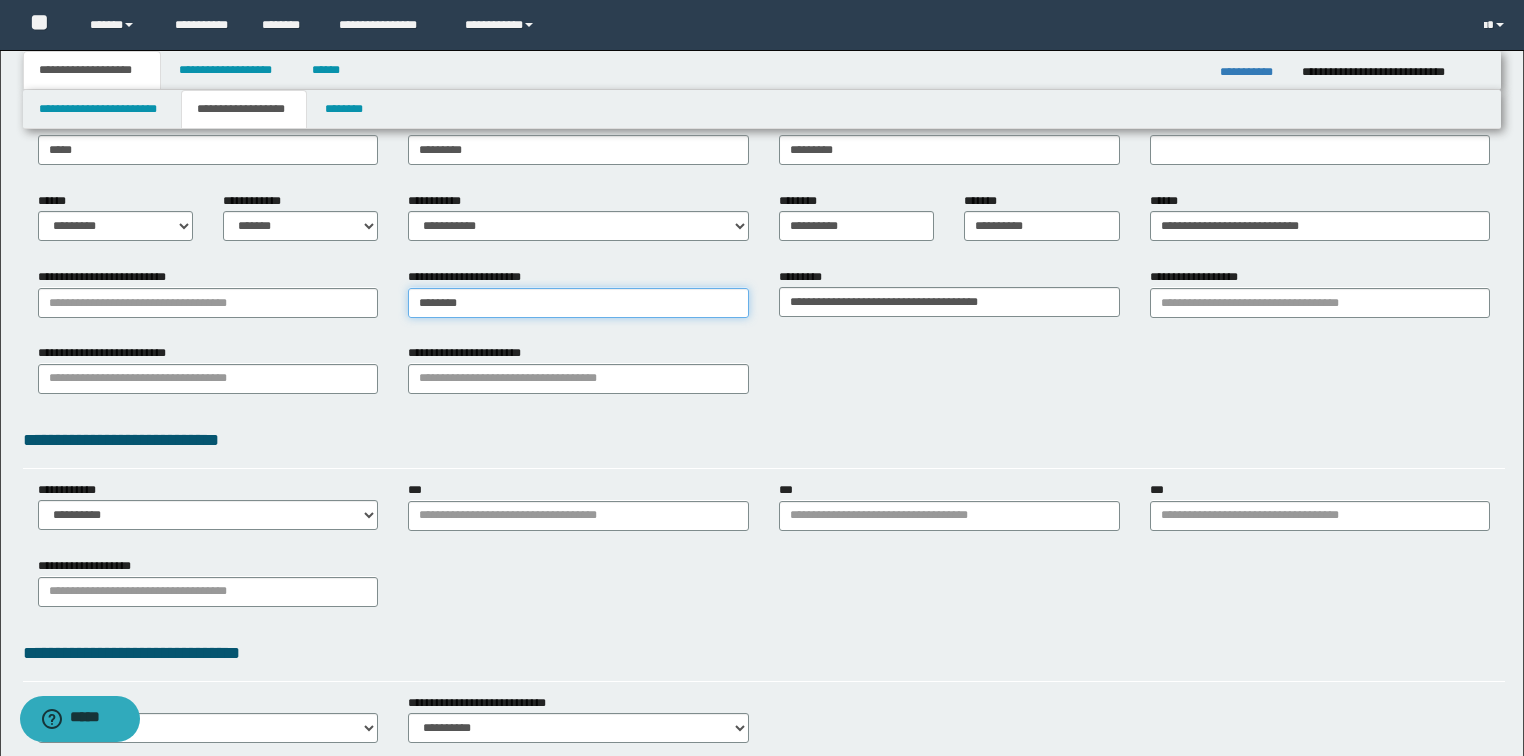 type on "********" 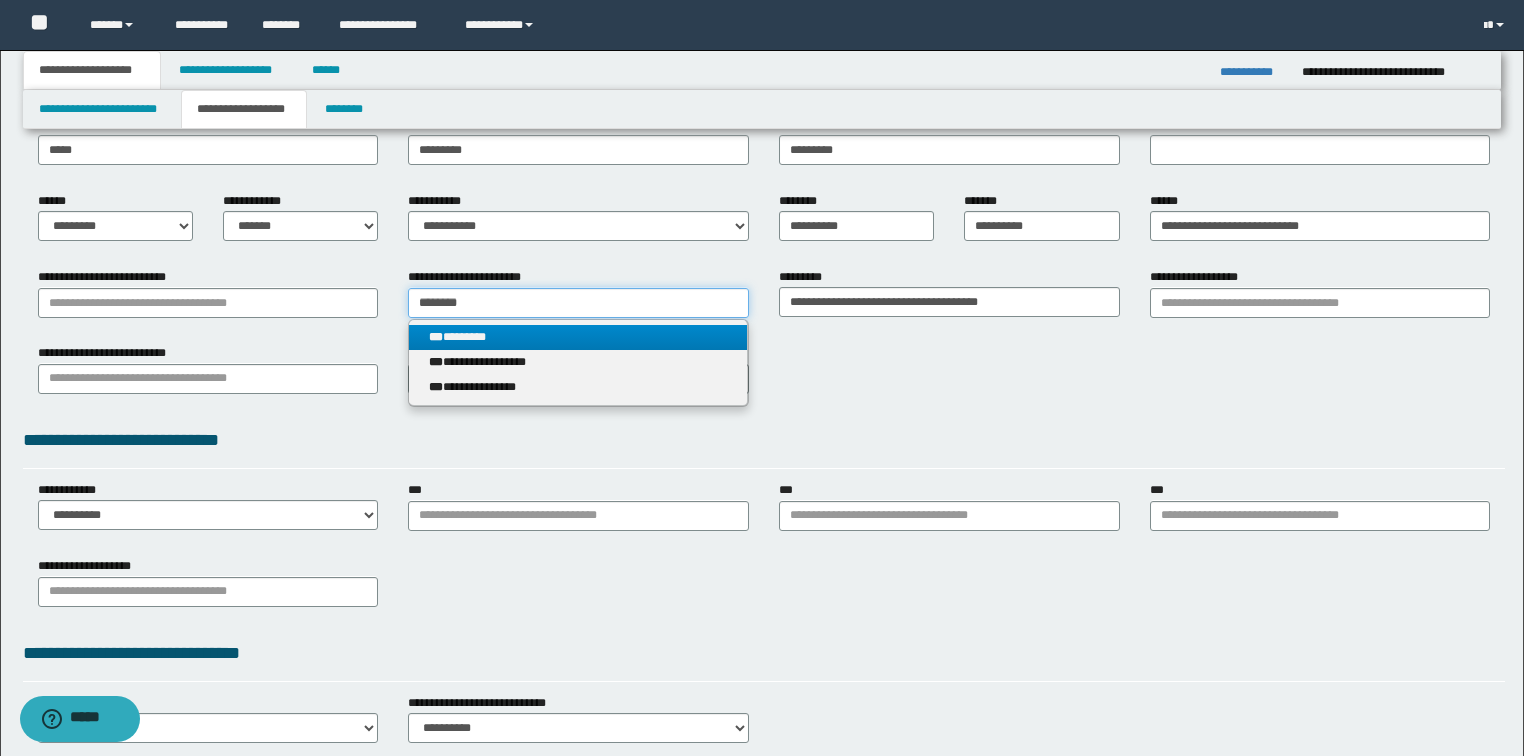 type on "********" 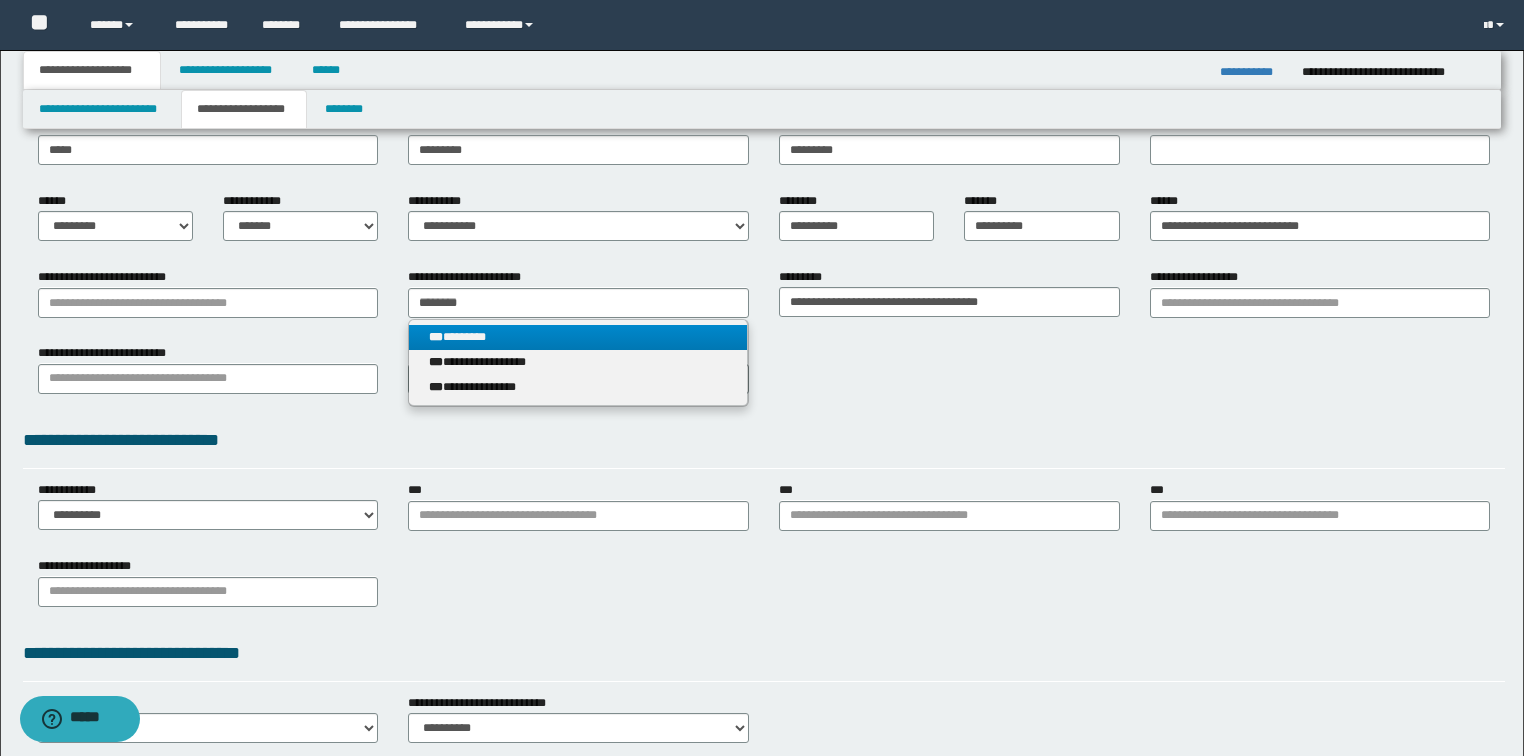 click on "*** ********" at bounding box center (578, 337) 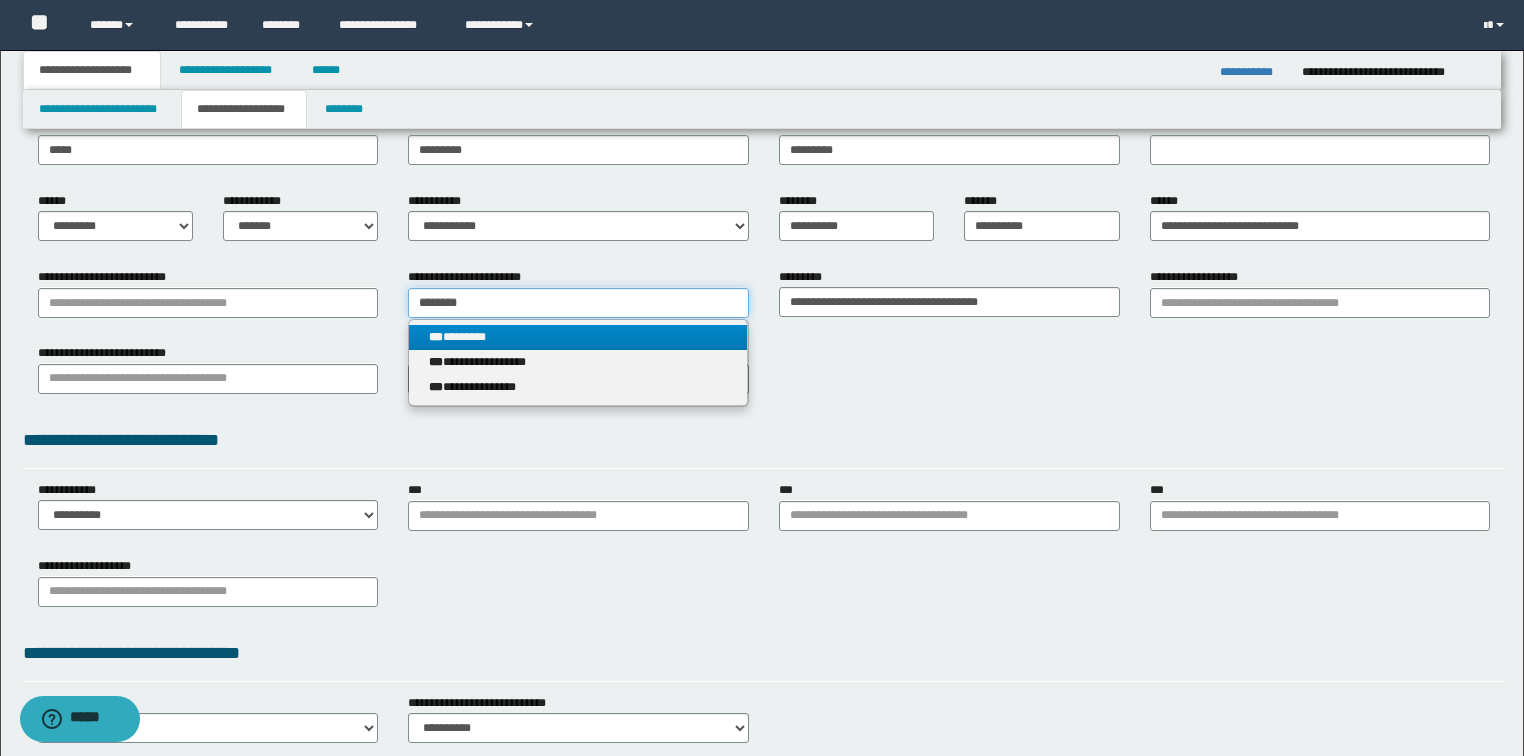 type 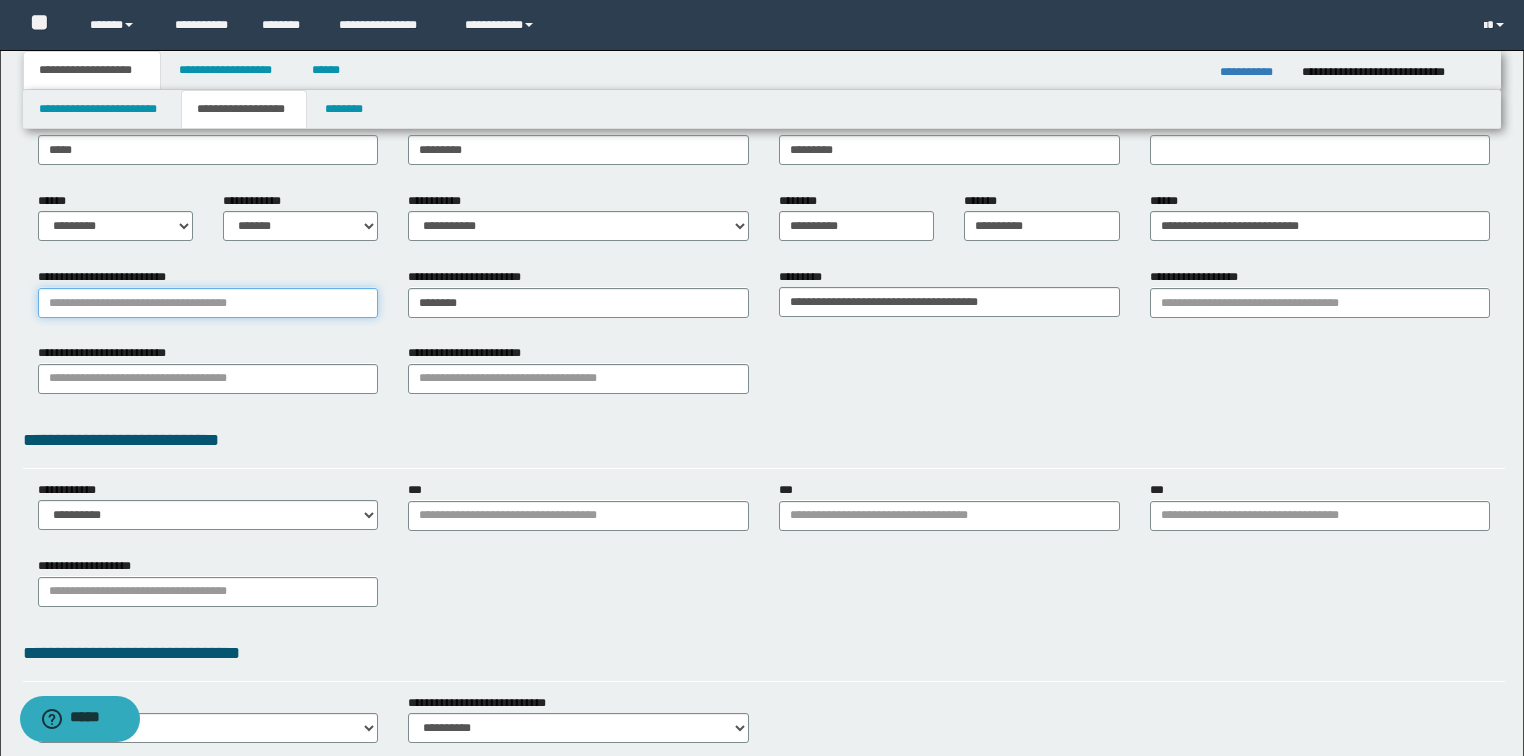 click on "**********" at bounding box center (208, 303) 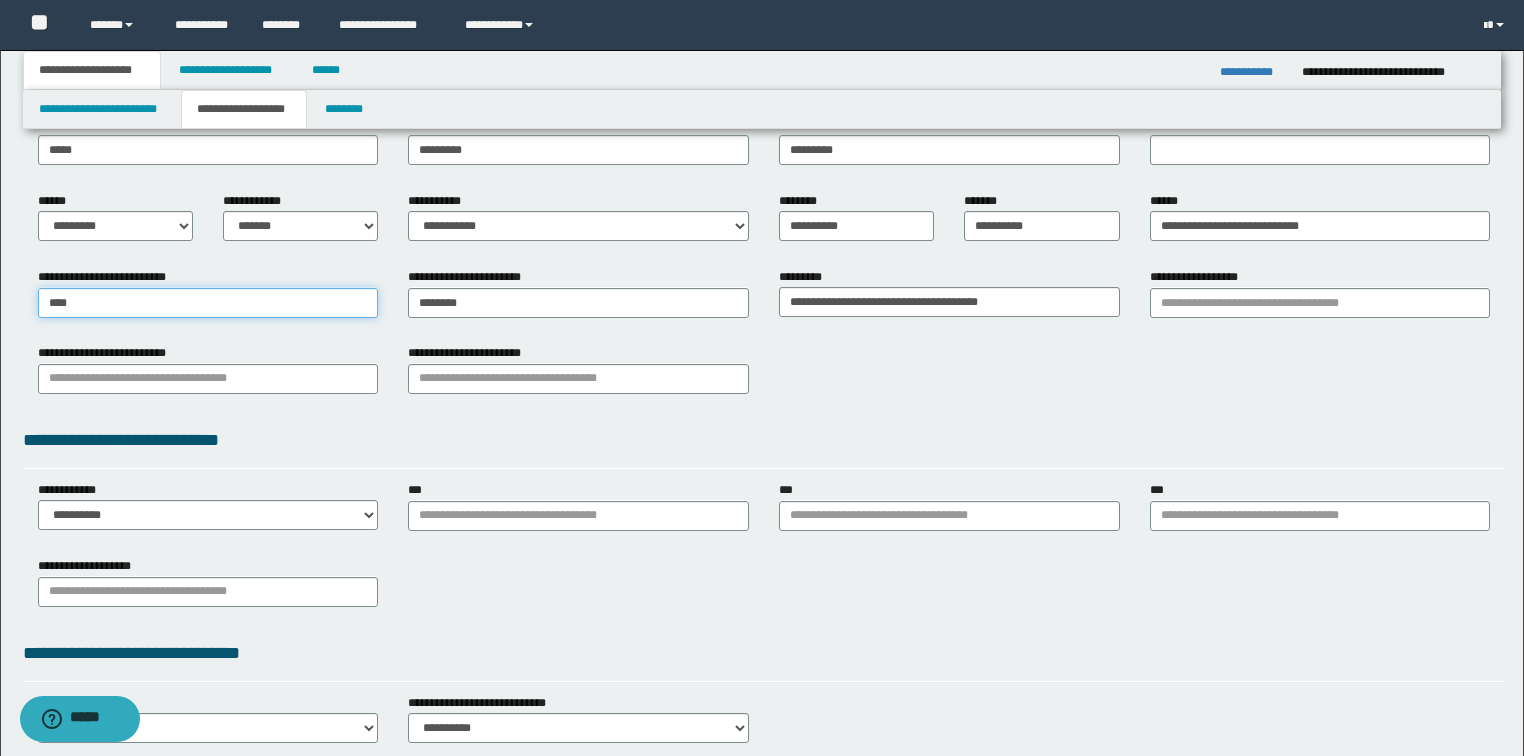type on "*****" 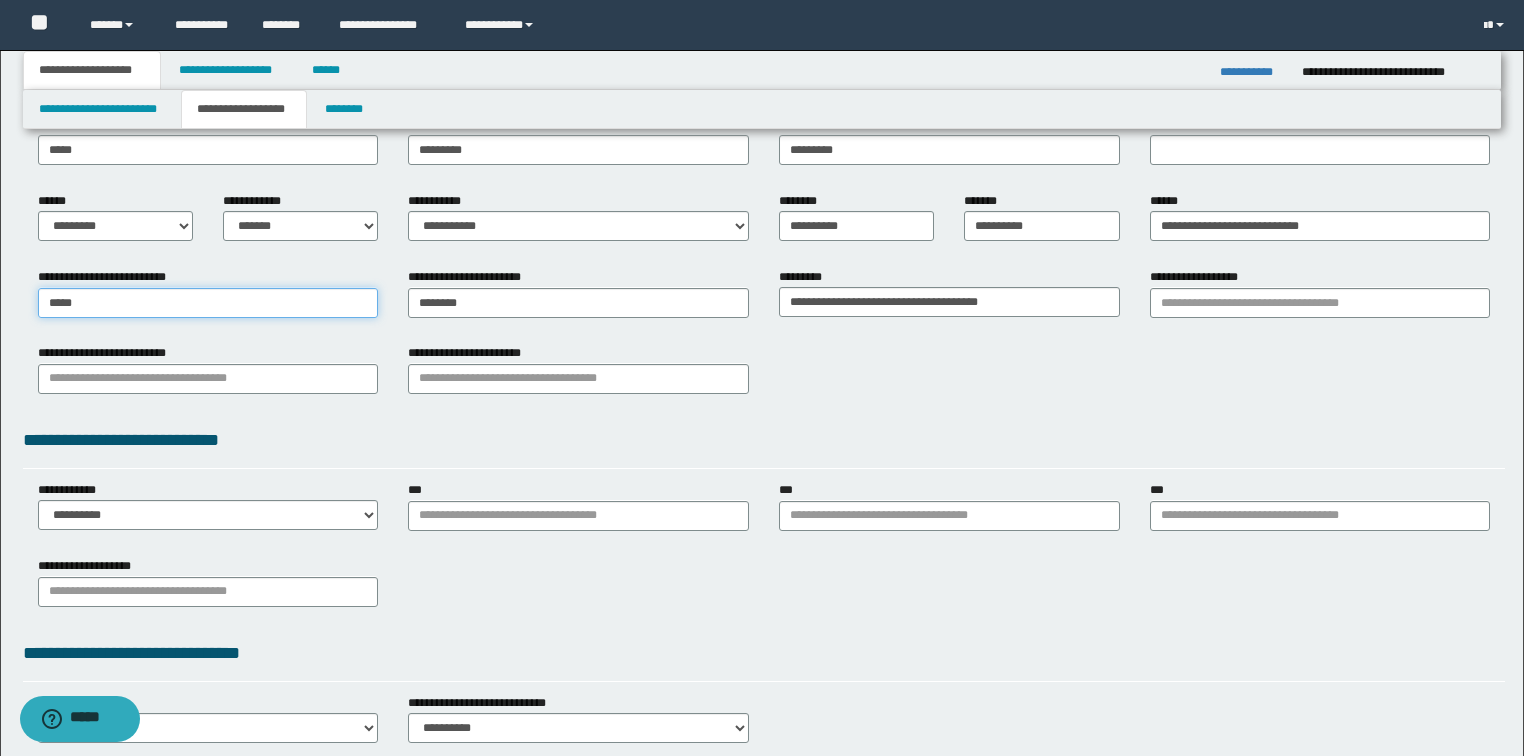 type on "**********" 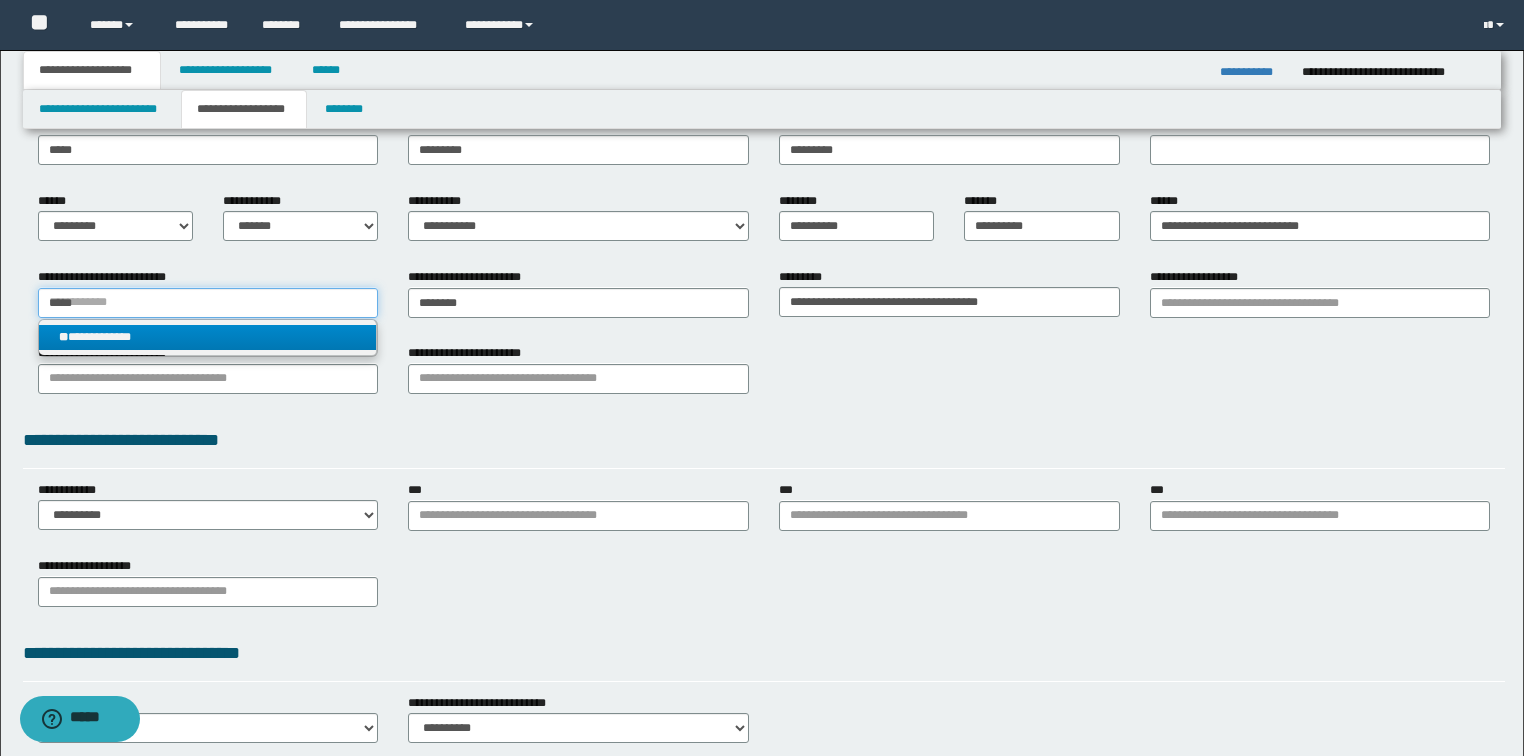 type on "*****" 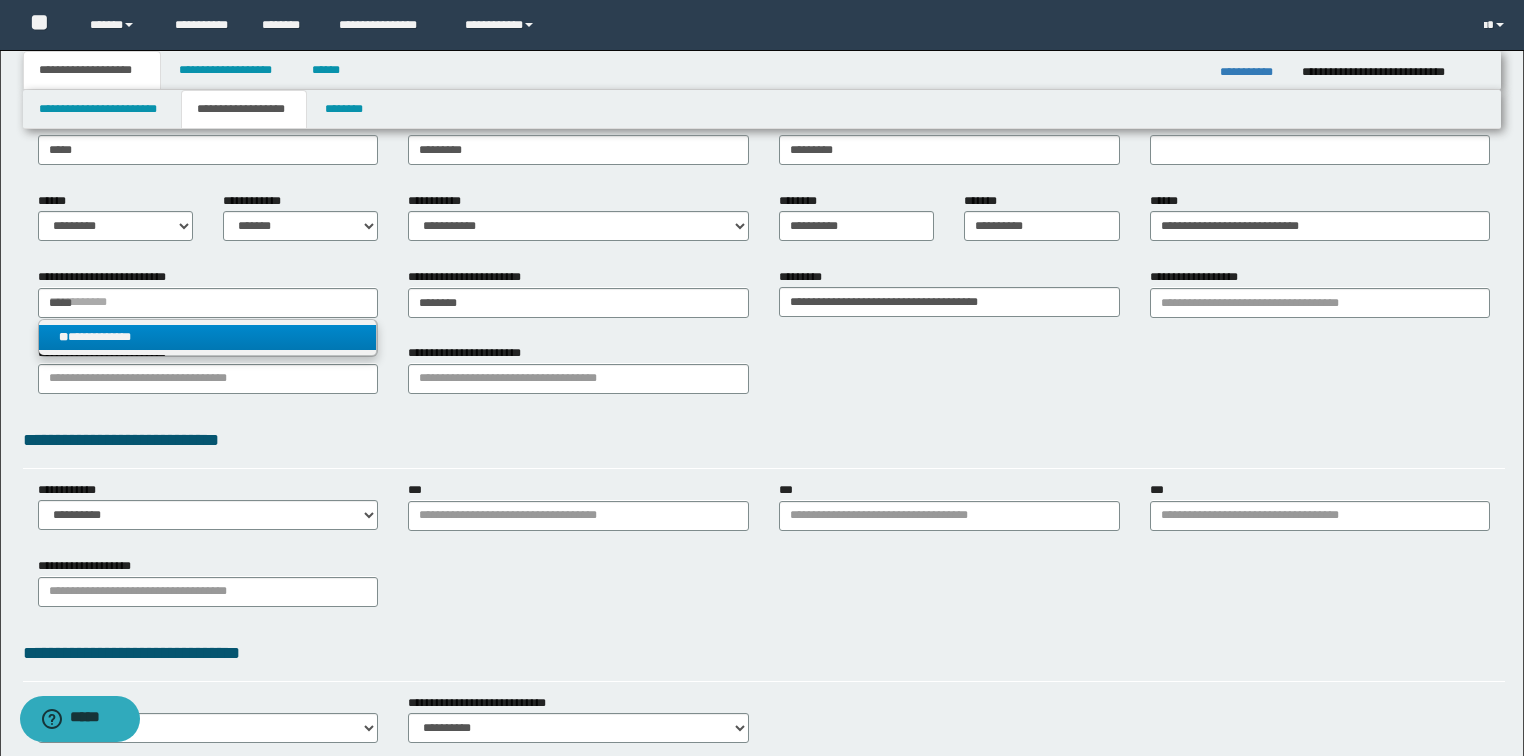 type 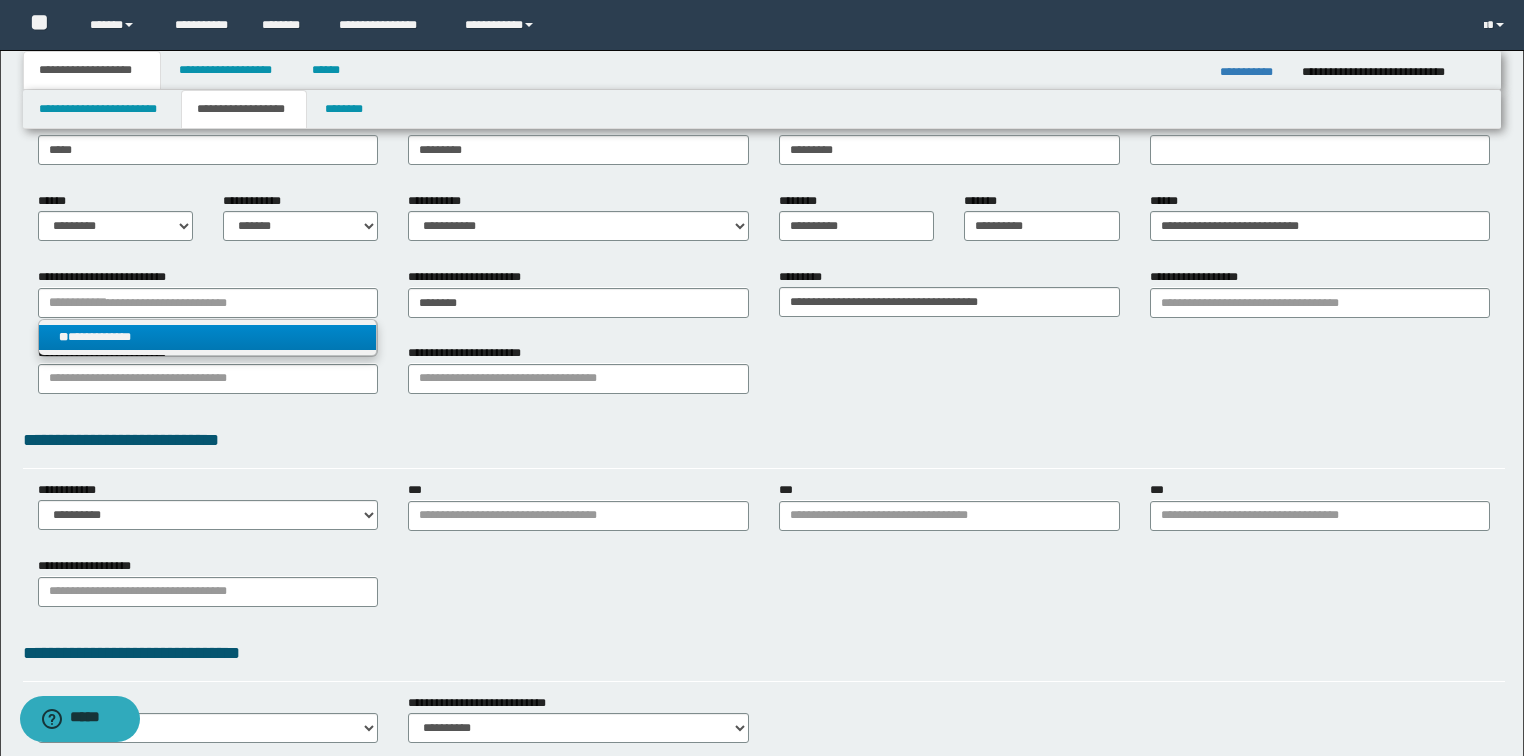 click on "**********" at bounding box center (208, 337) 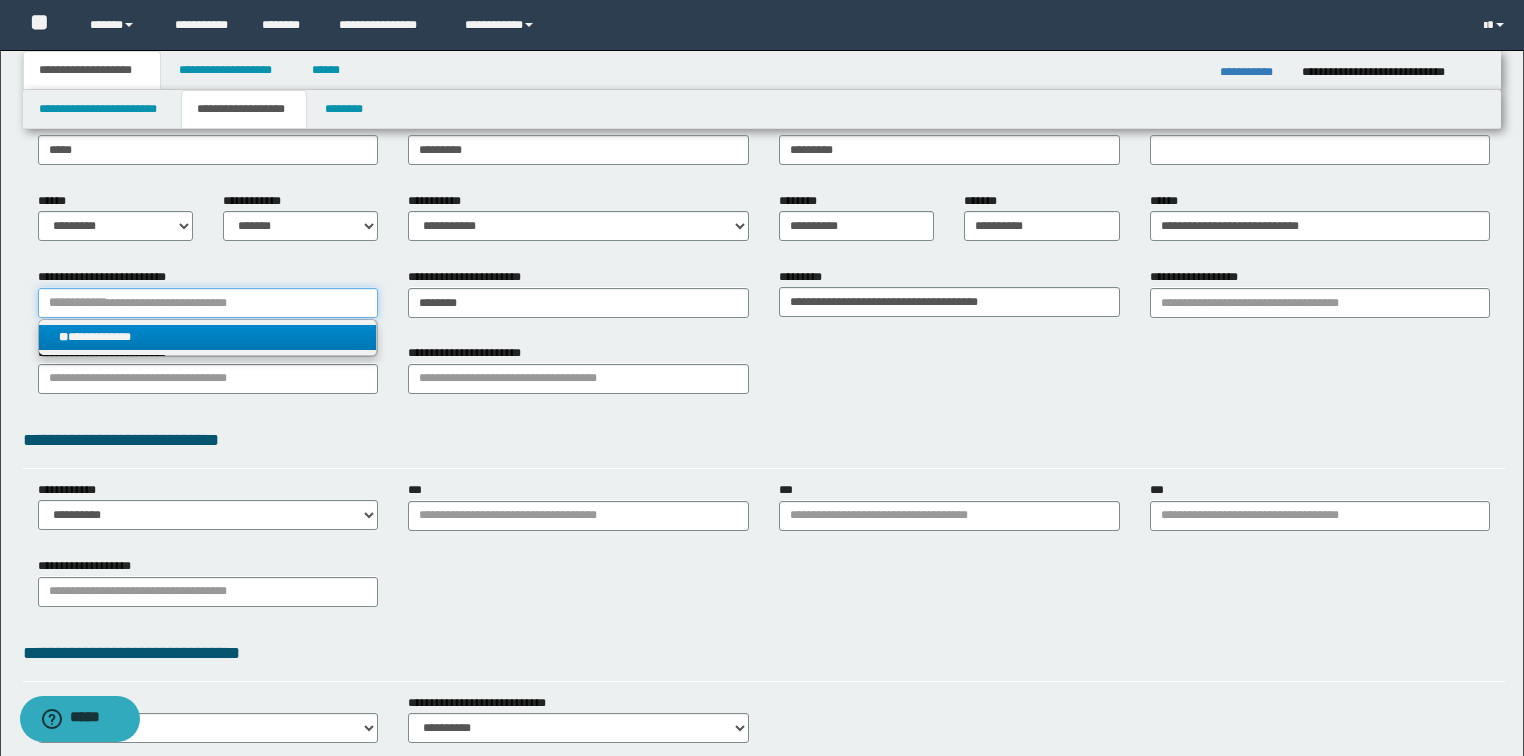 type 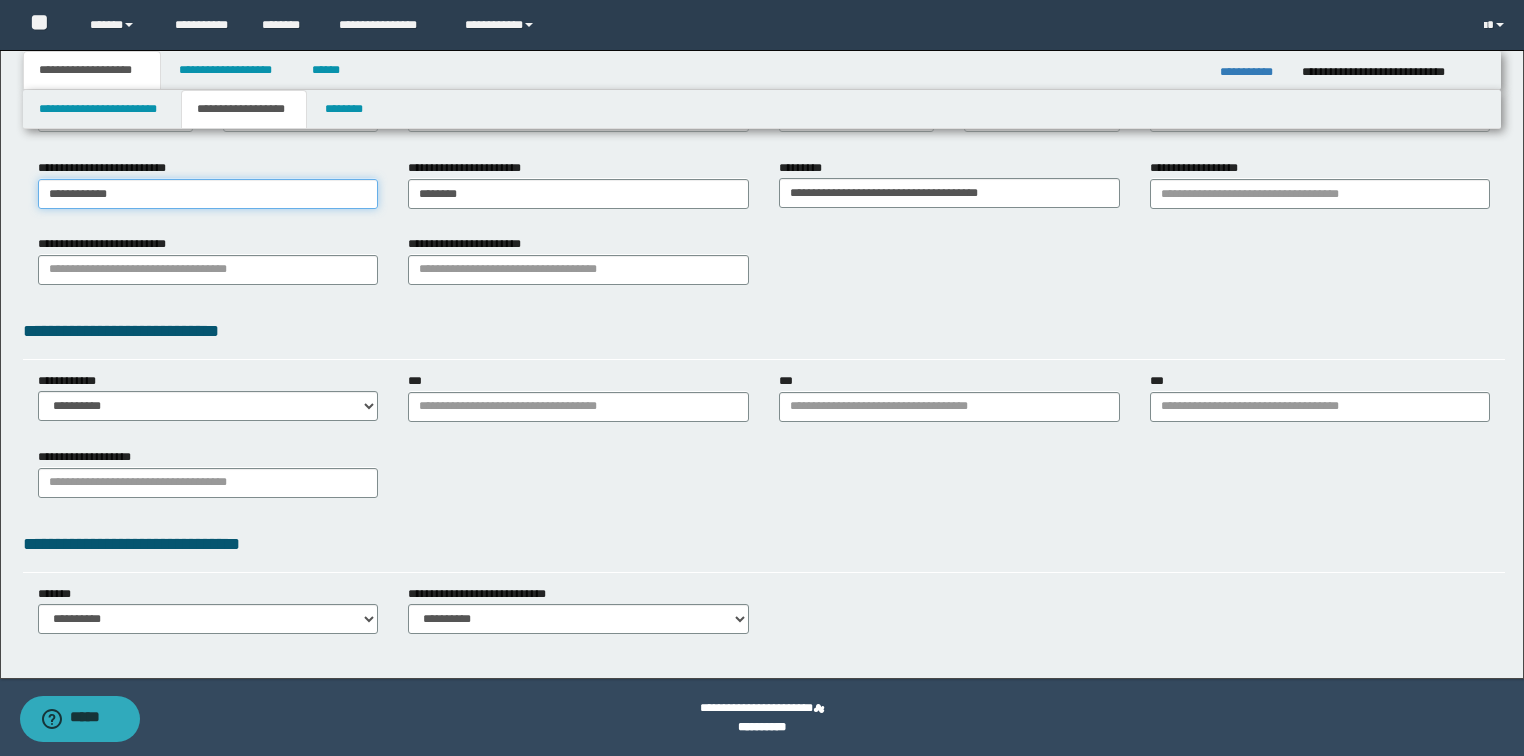 scroll, scrollTop: 350, scrollLeft: 0, axis: vertical 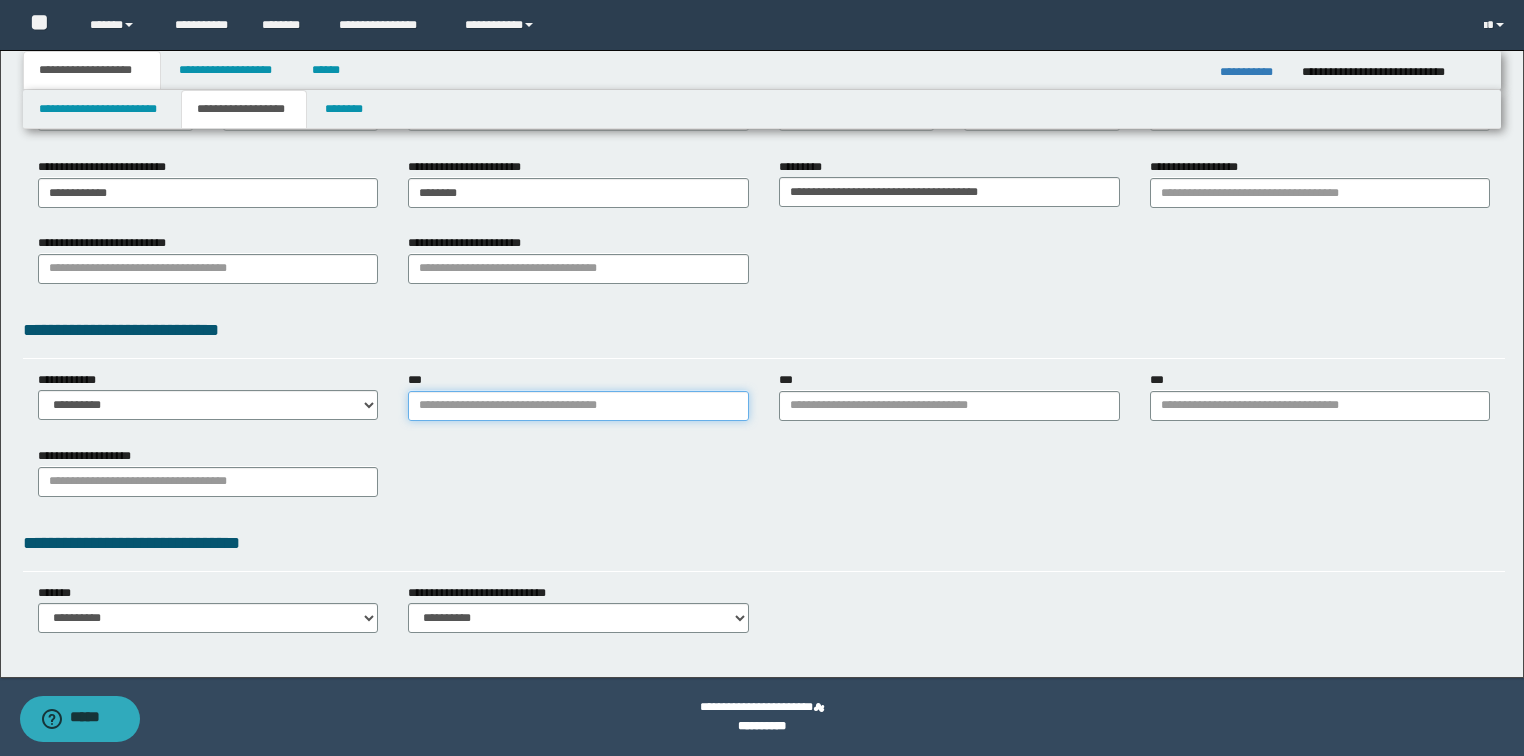 click on "***" at bounding box center (578, 406) 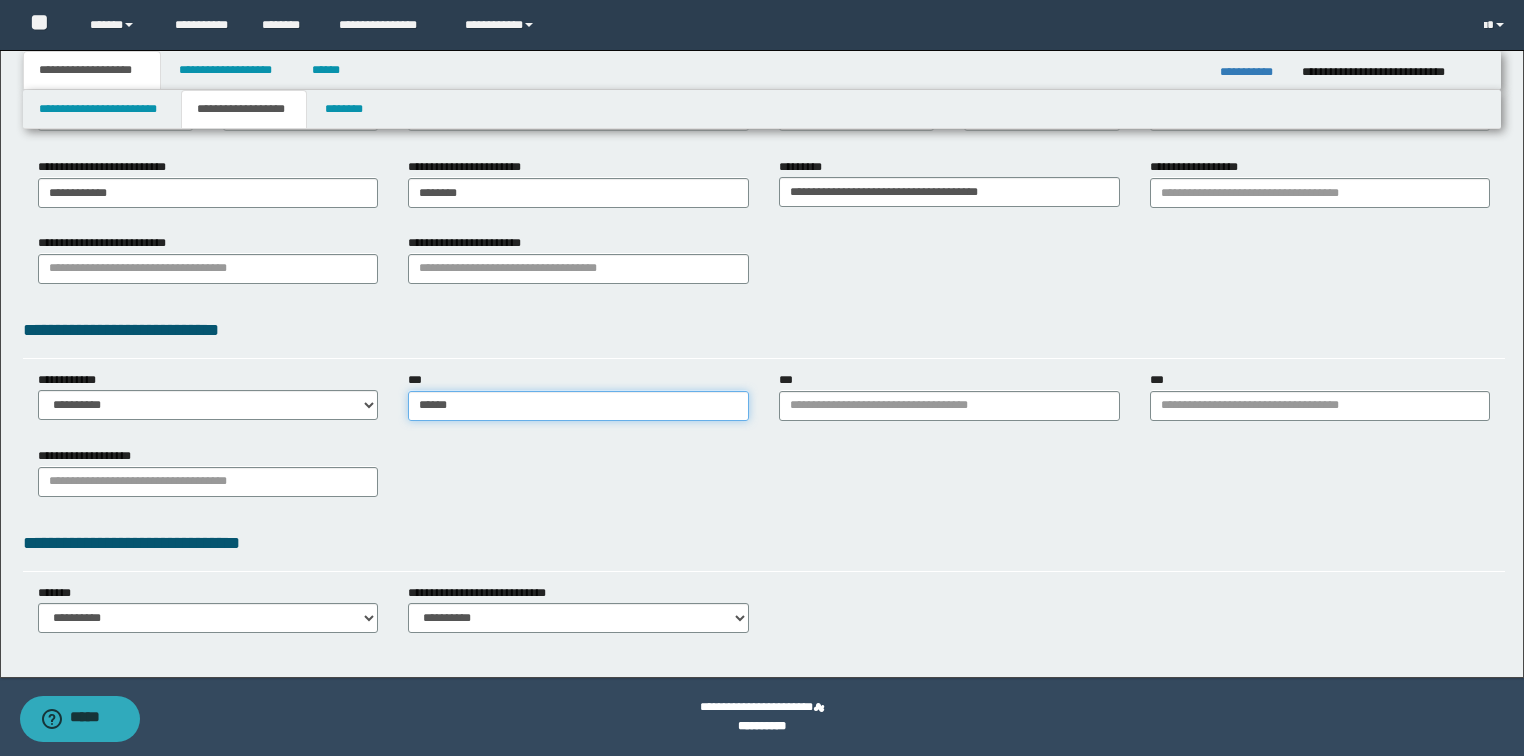 type on "*******" 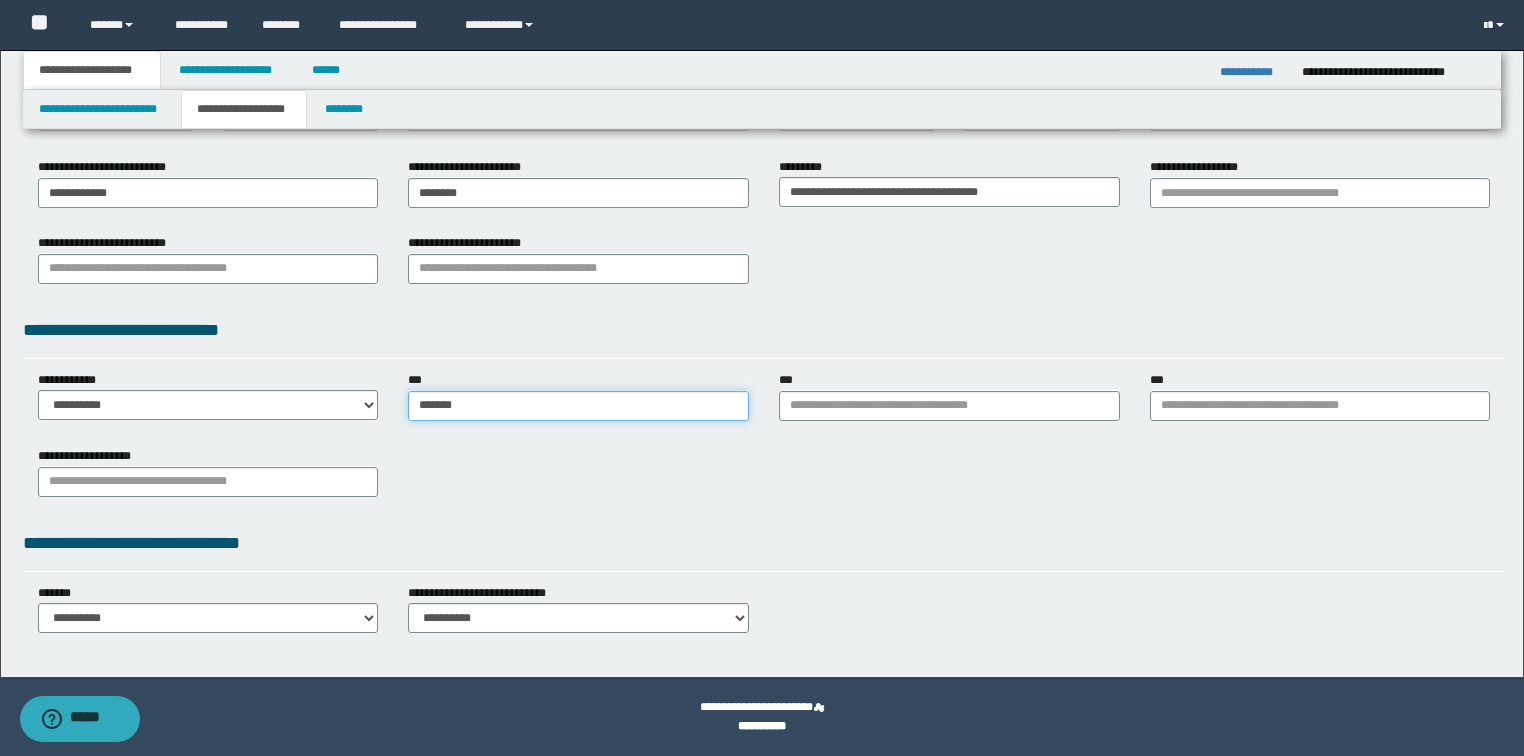 type on "*******" 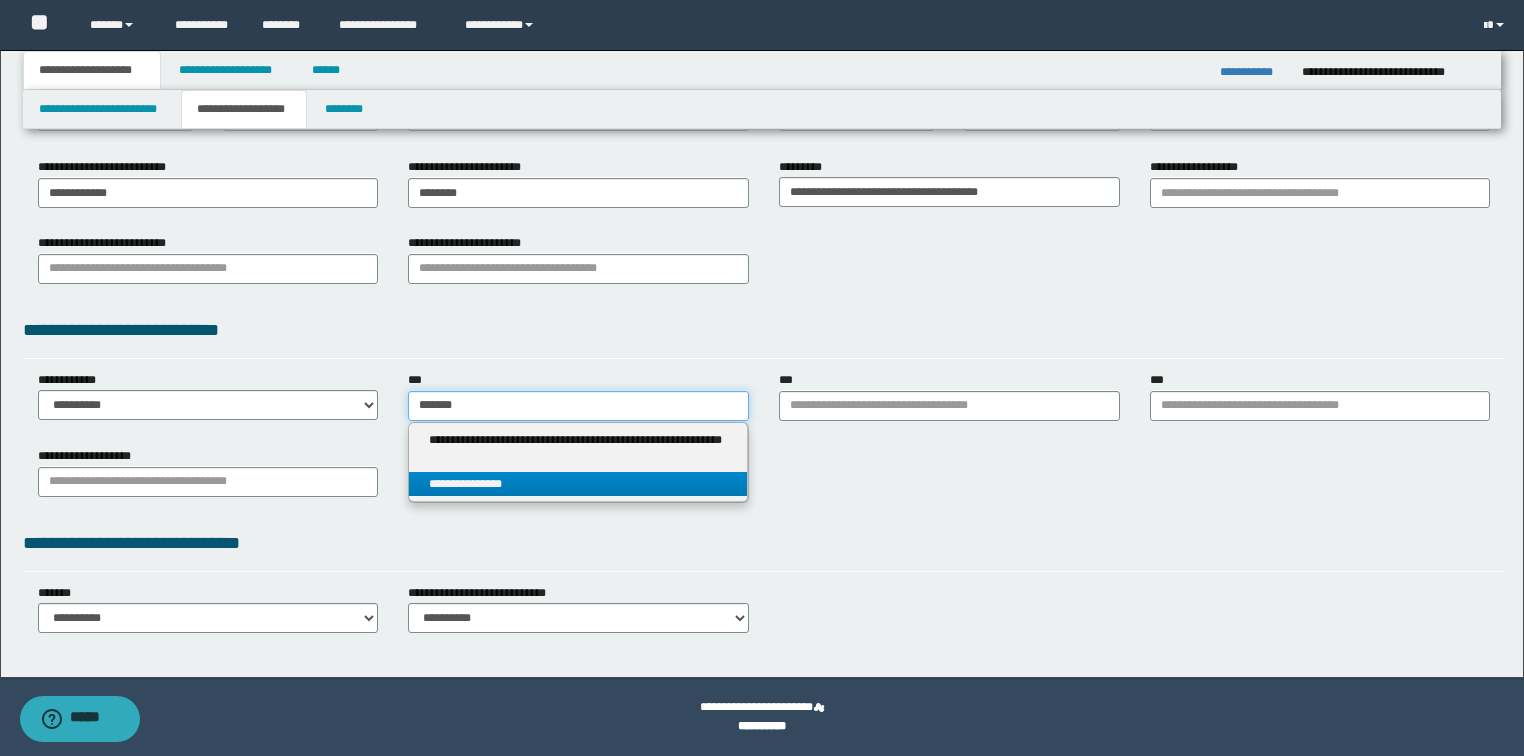 type on "*******" 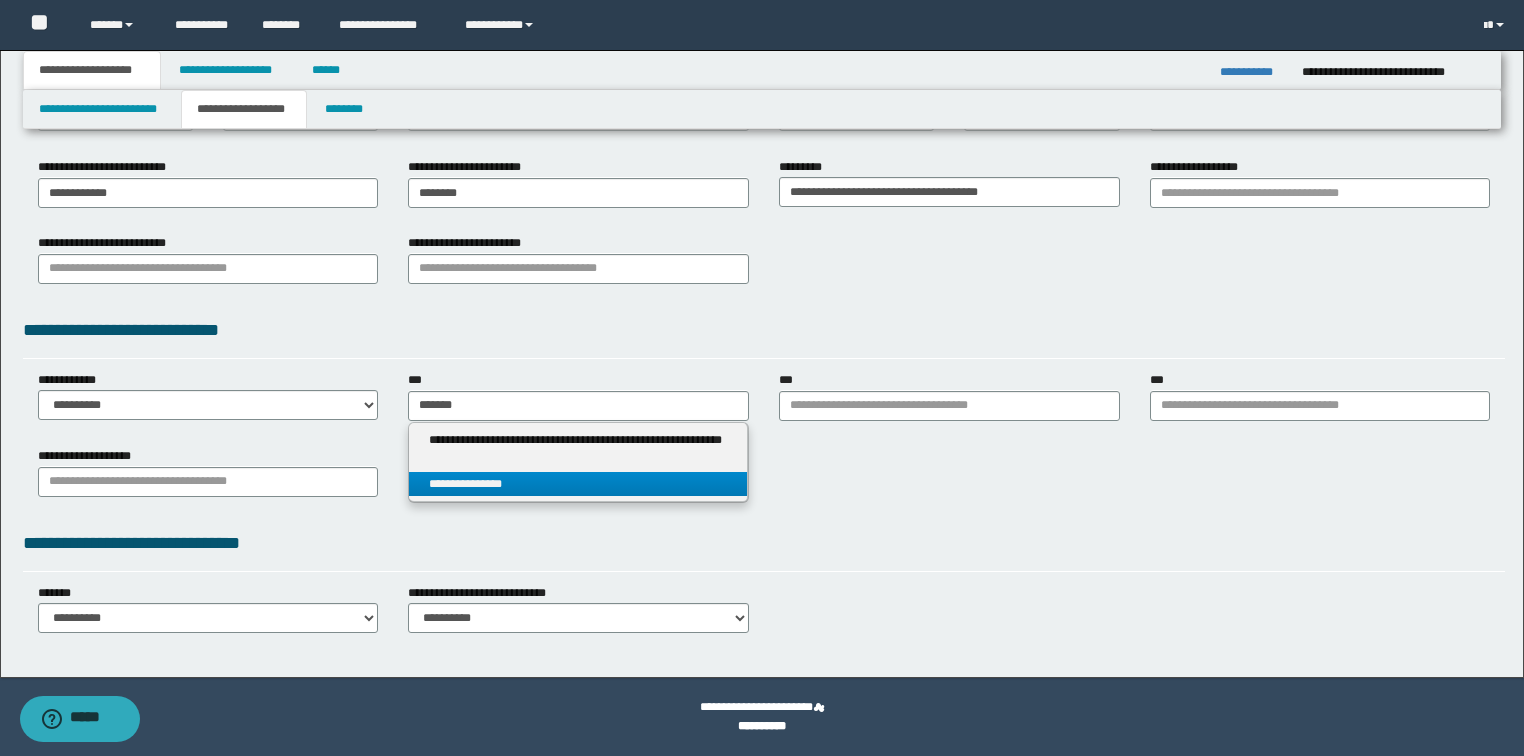 type 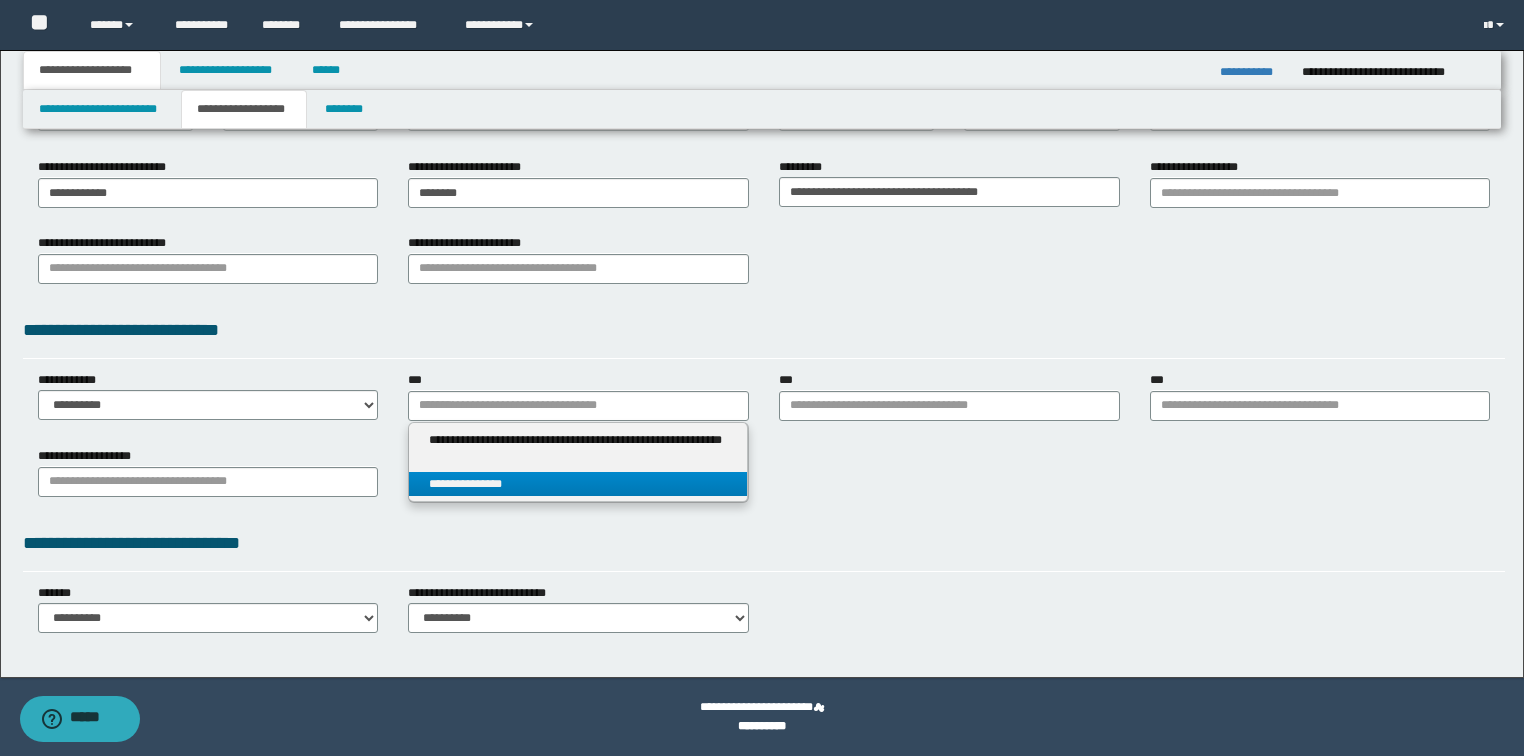 click on "**********" at bounding box center [578, 484] 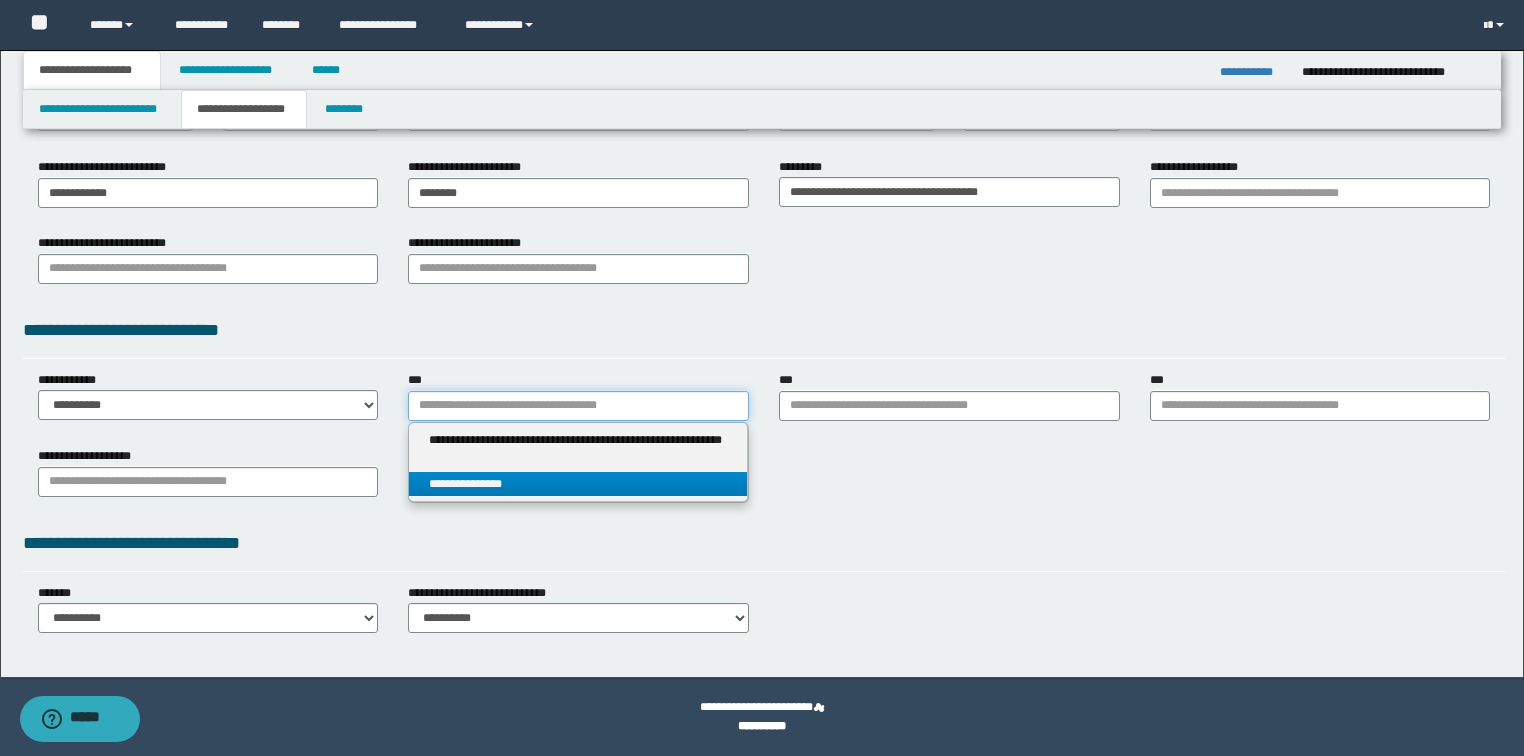 type 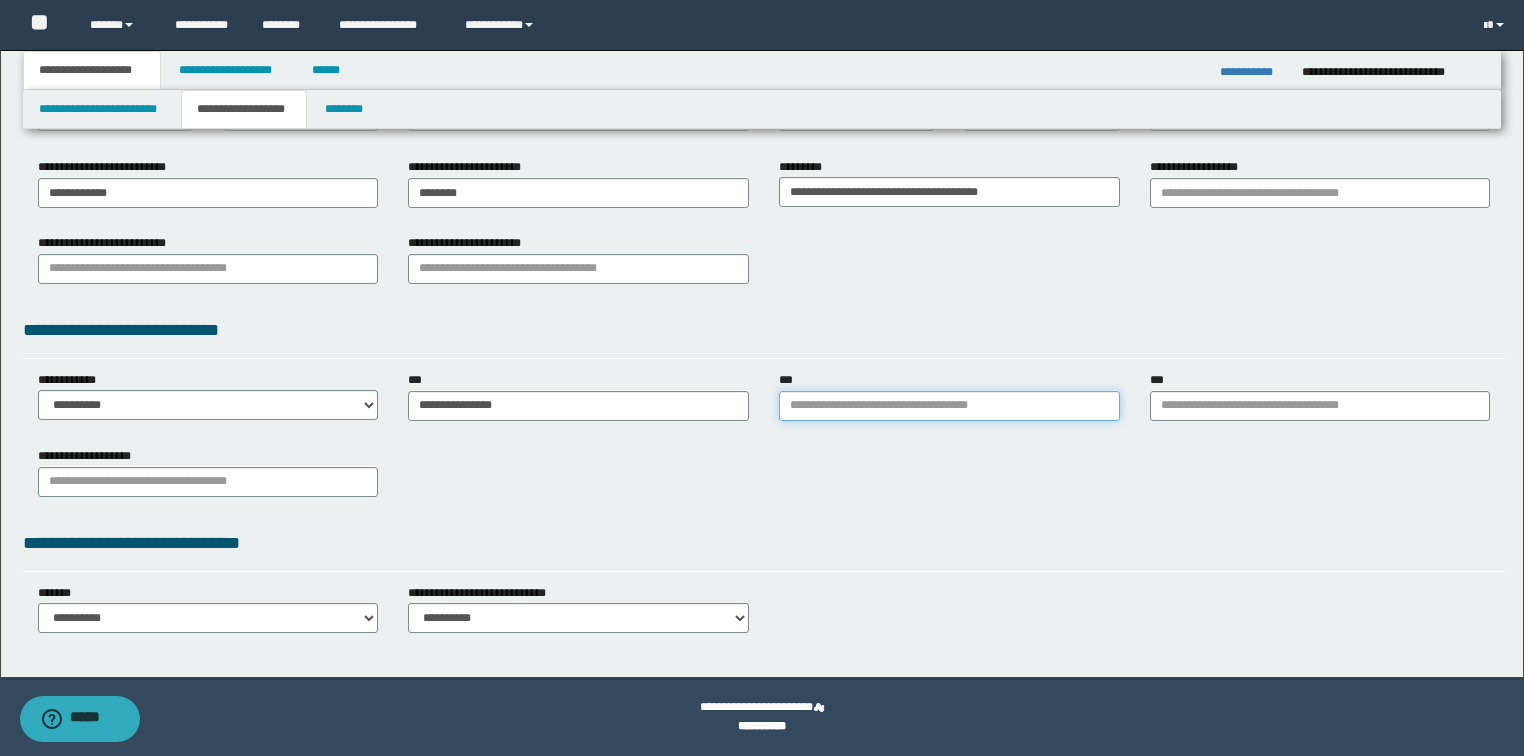 click on "***" at bounding box center [949, 406] 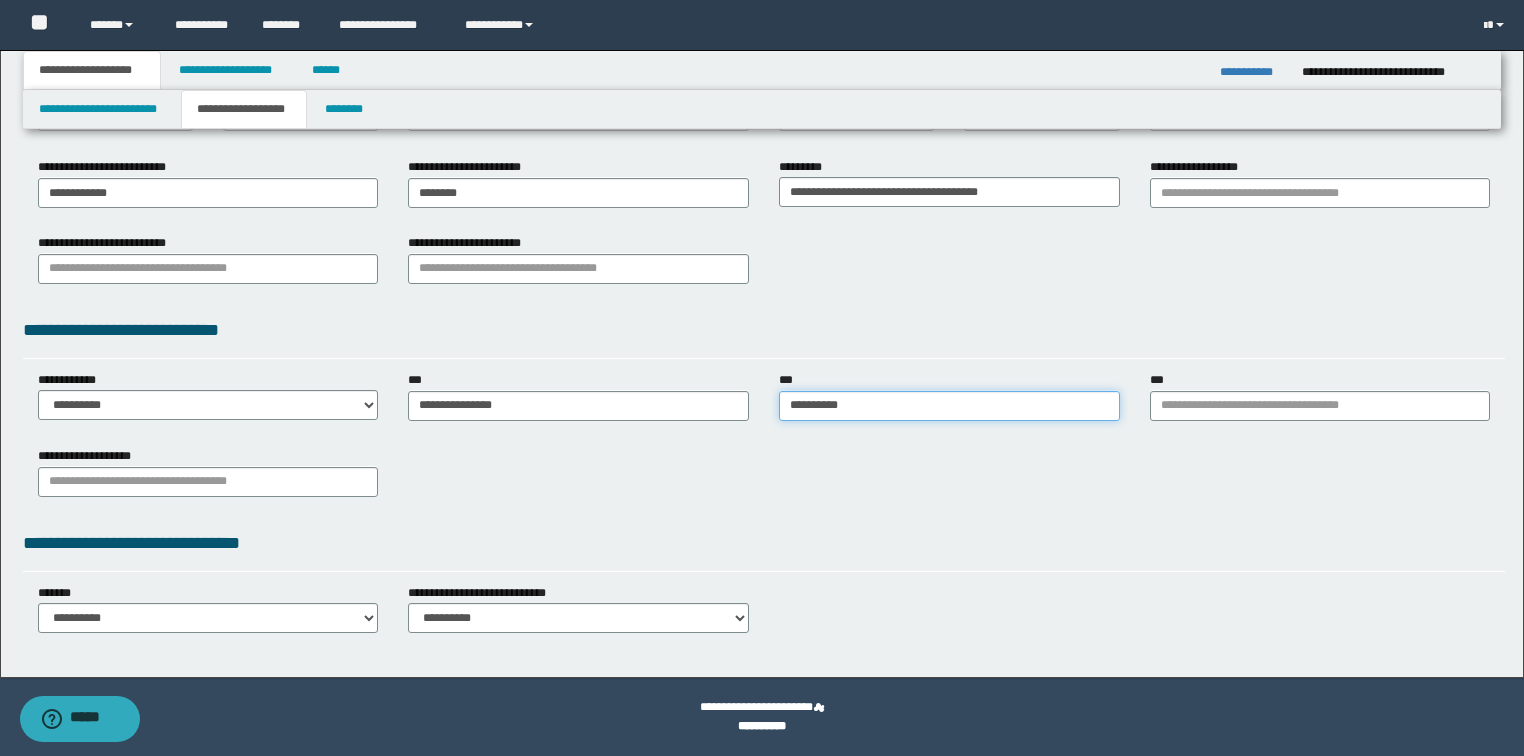 type on "**********" 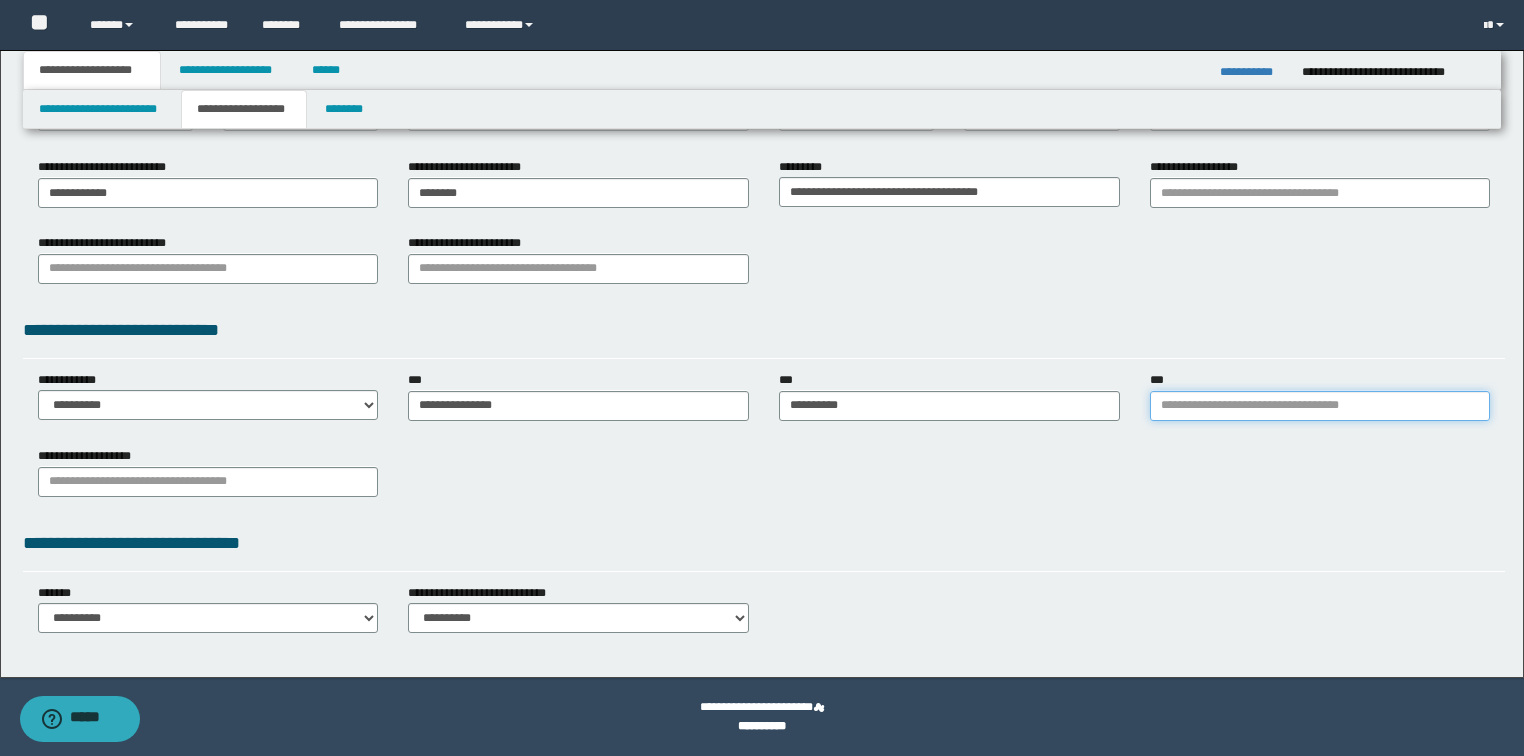 type 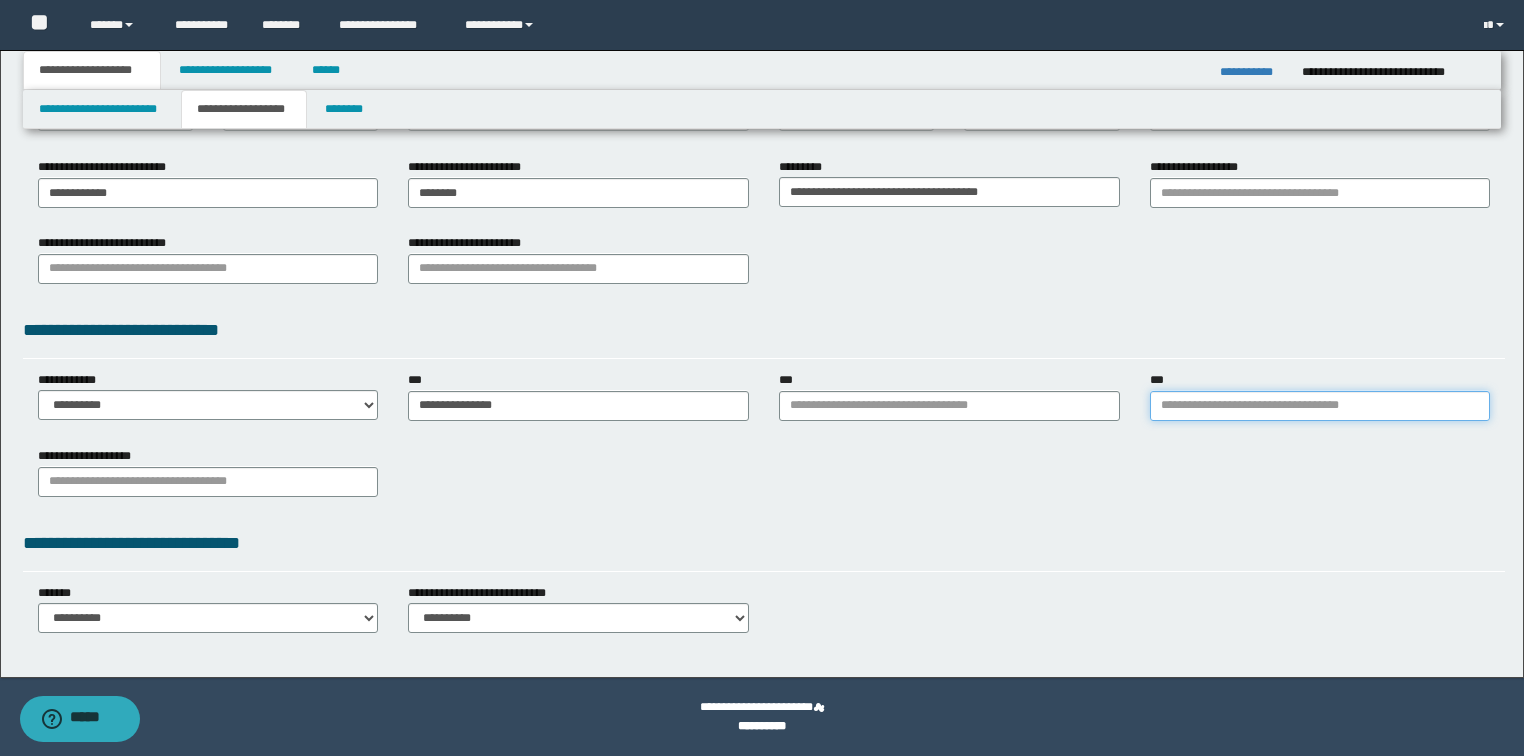 click on "***" at bounding box center [1320, 406] 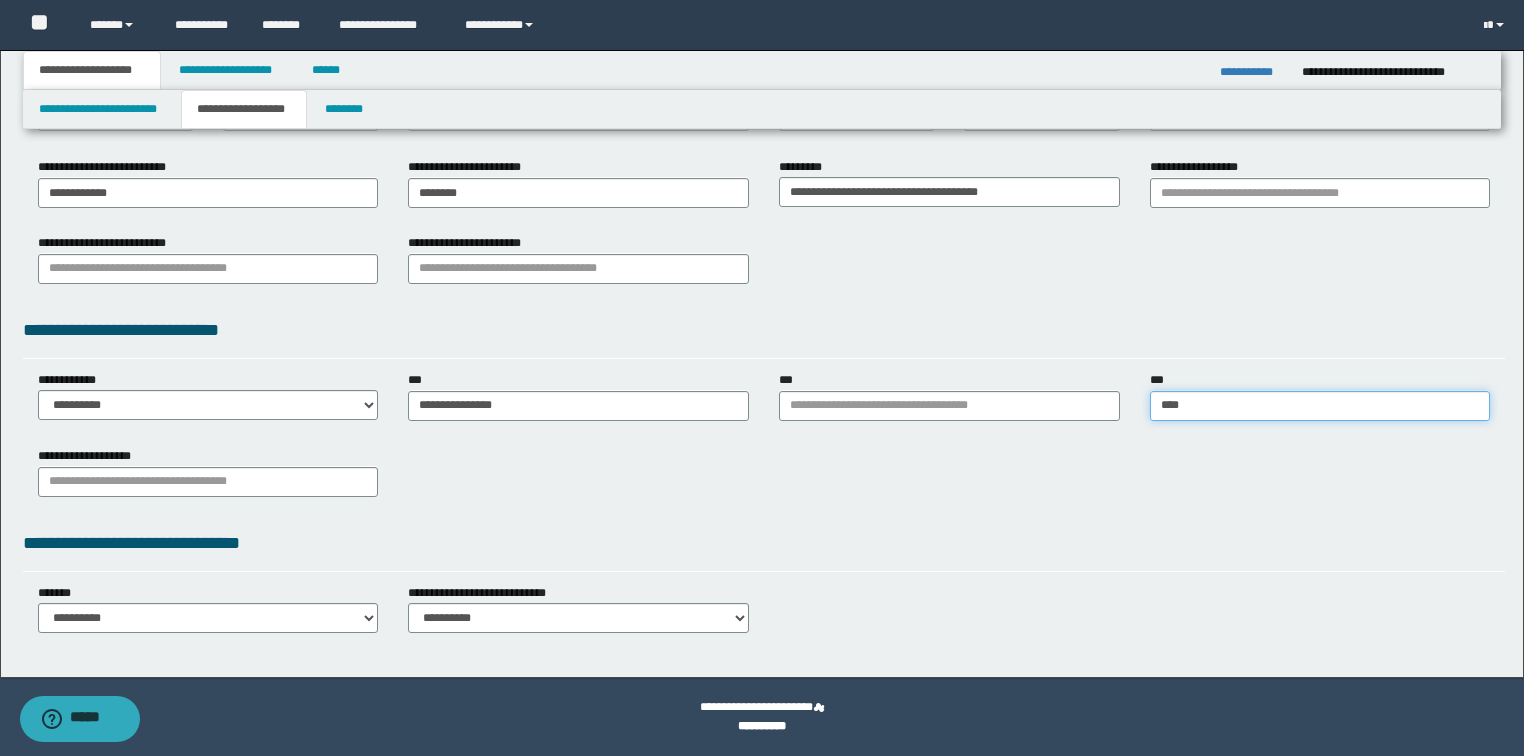 type on "*****" 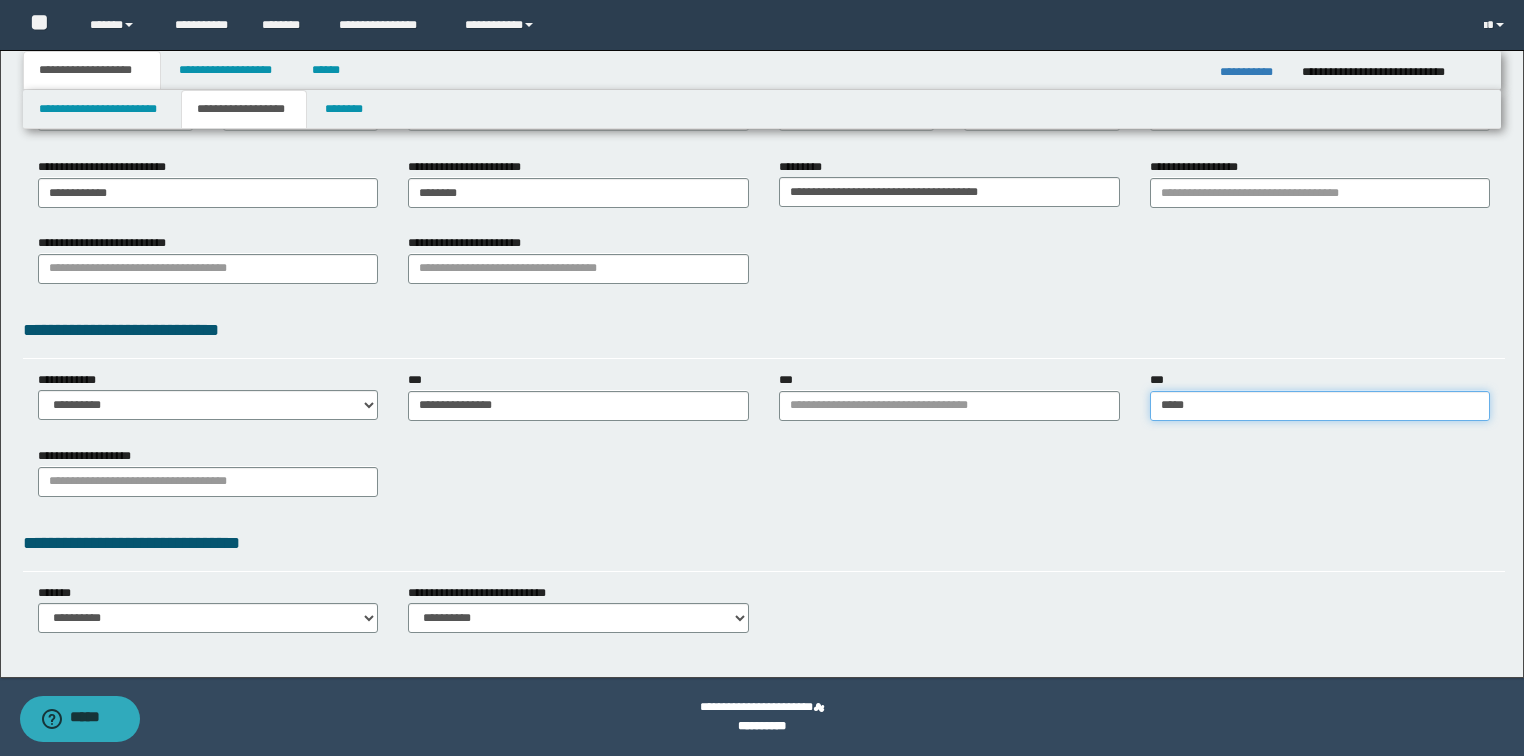 type on "**********" 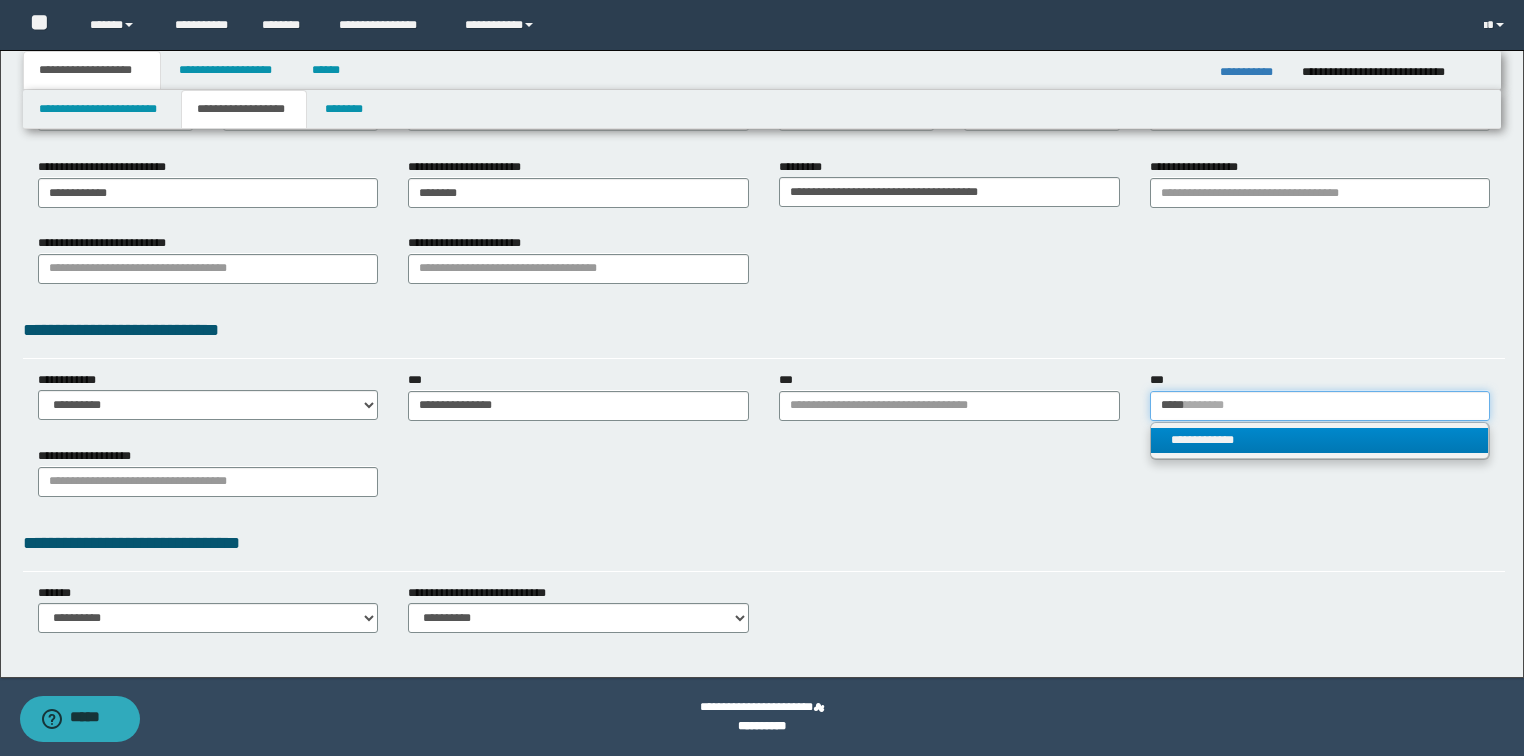 type on "*****" 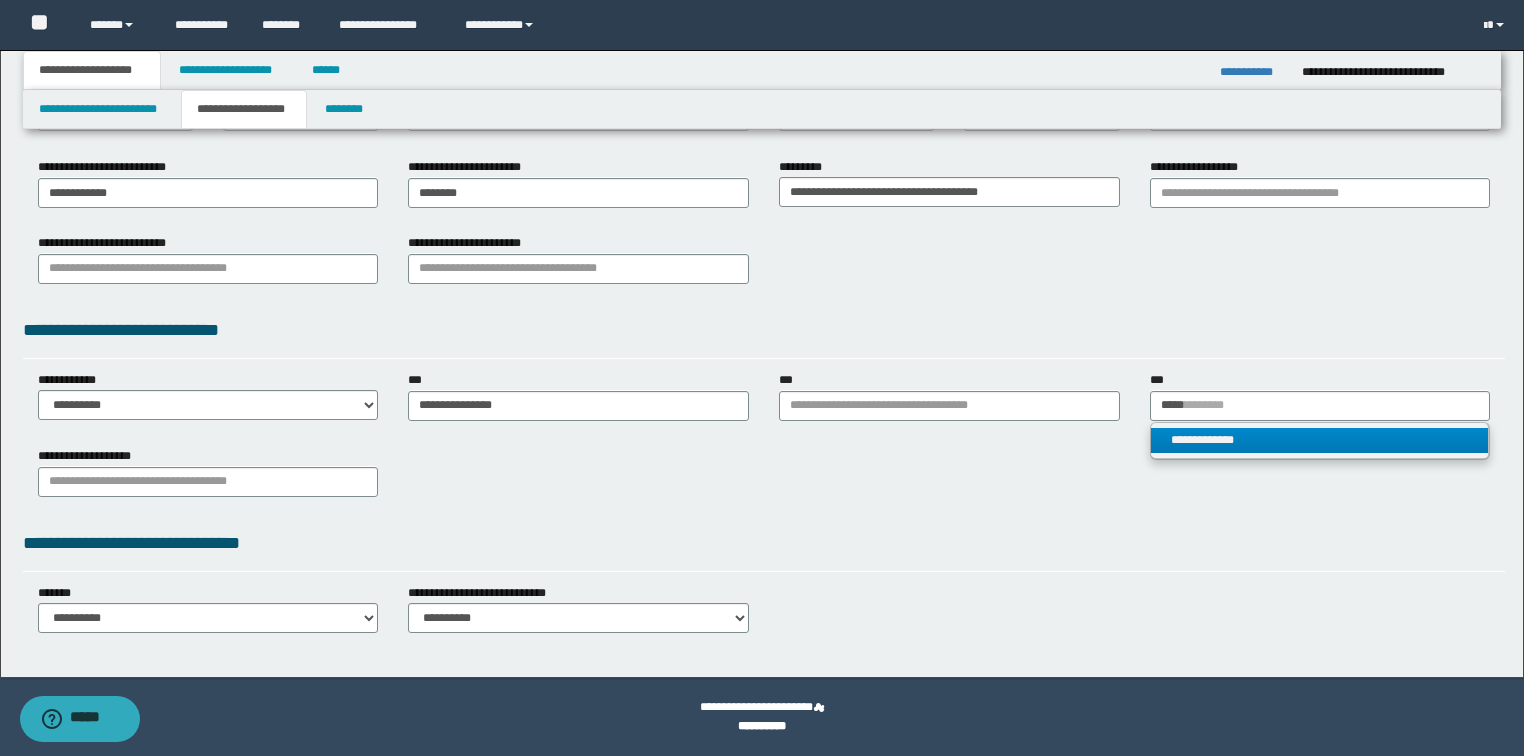 type 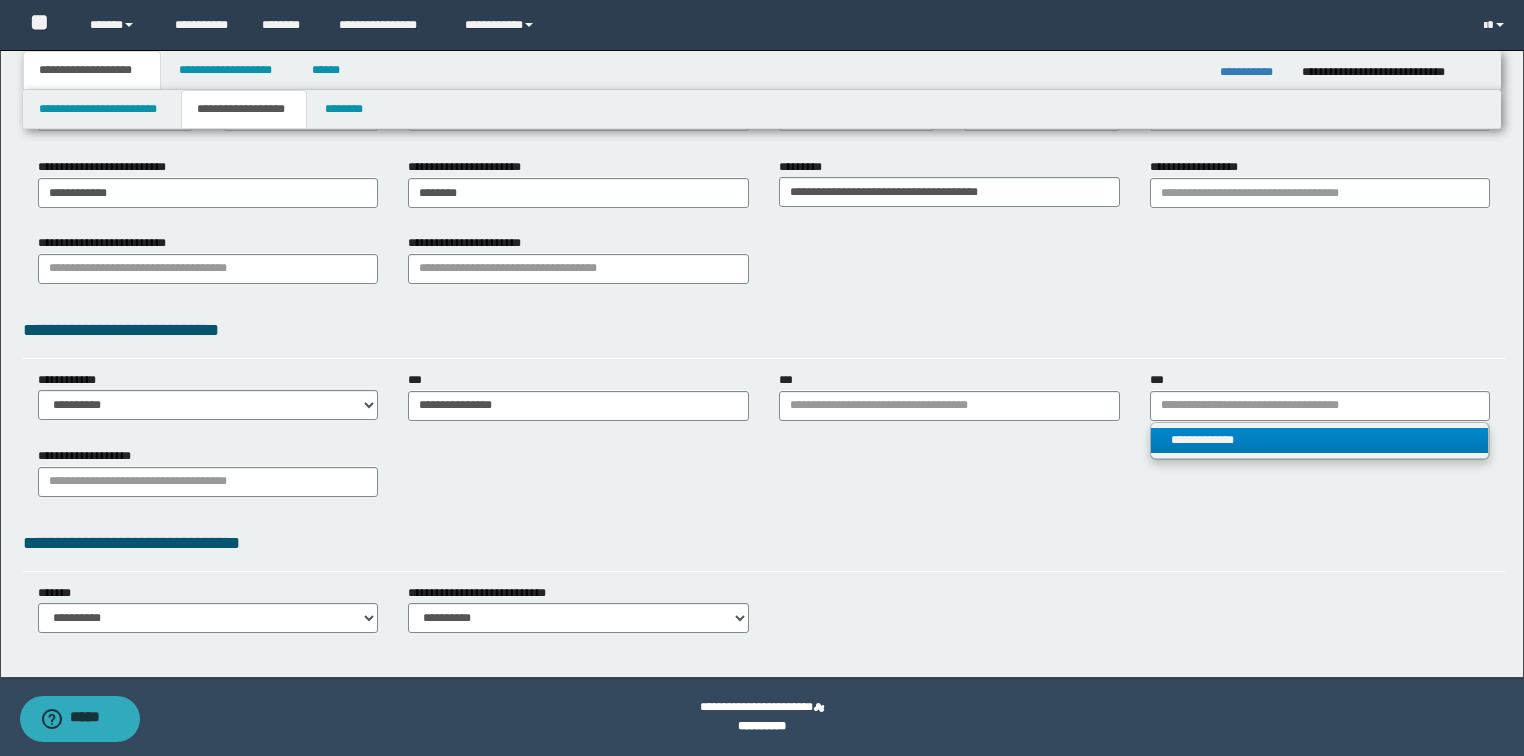 click on "**********" at bounding box center [1320, 440] 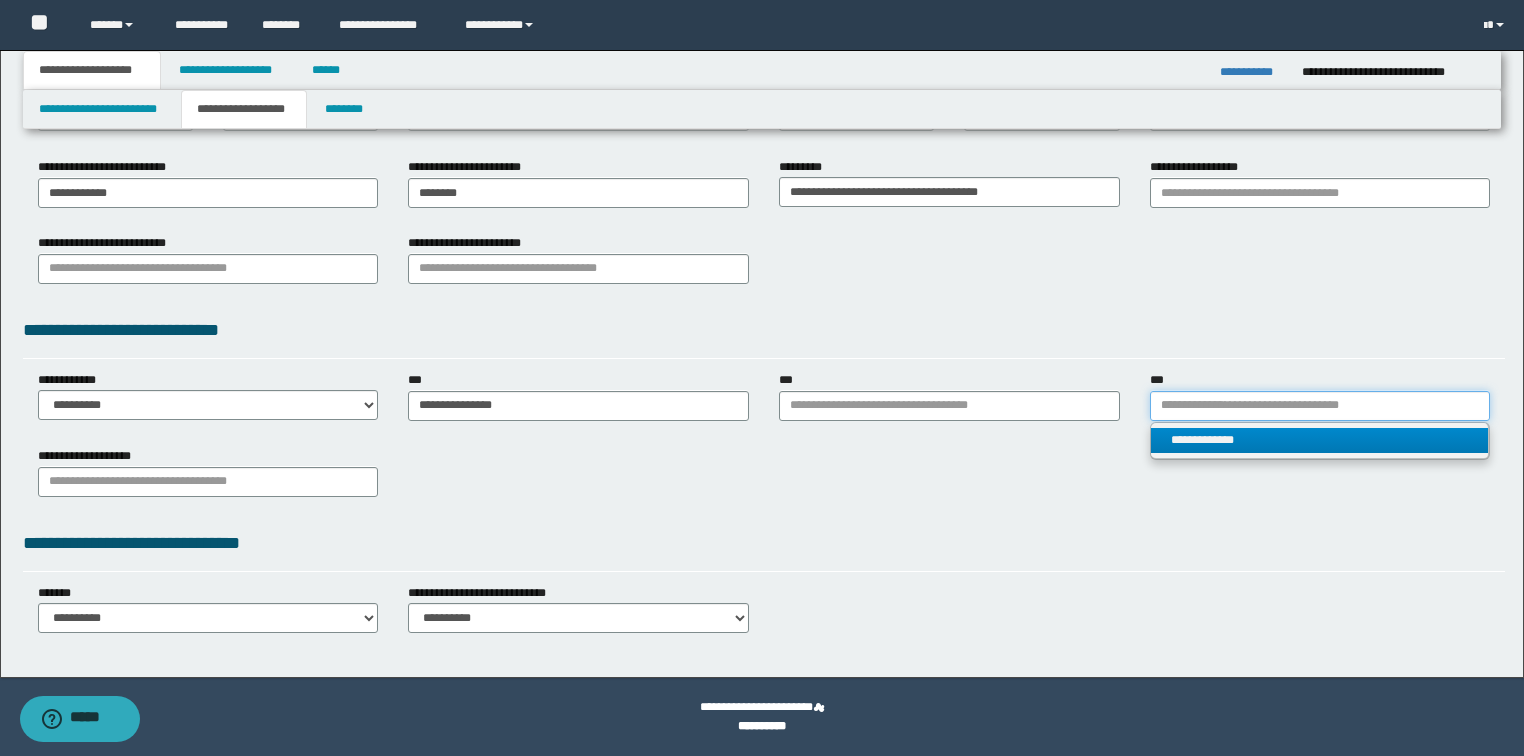 type 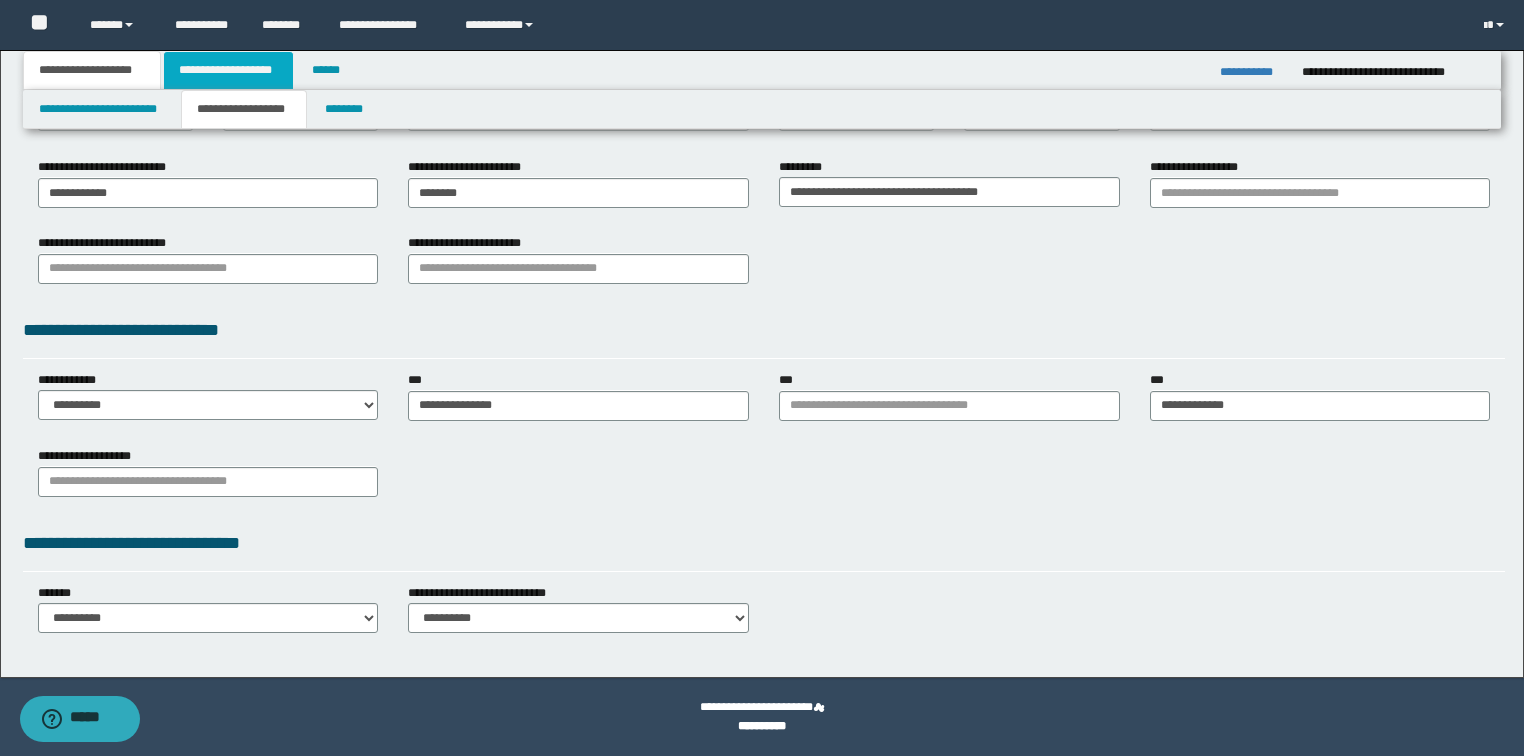click on "**********" at bounding box center (228, 70) 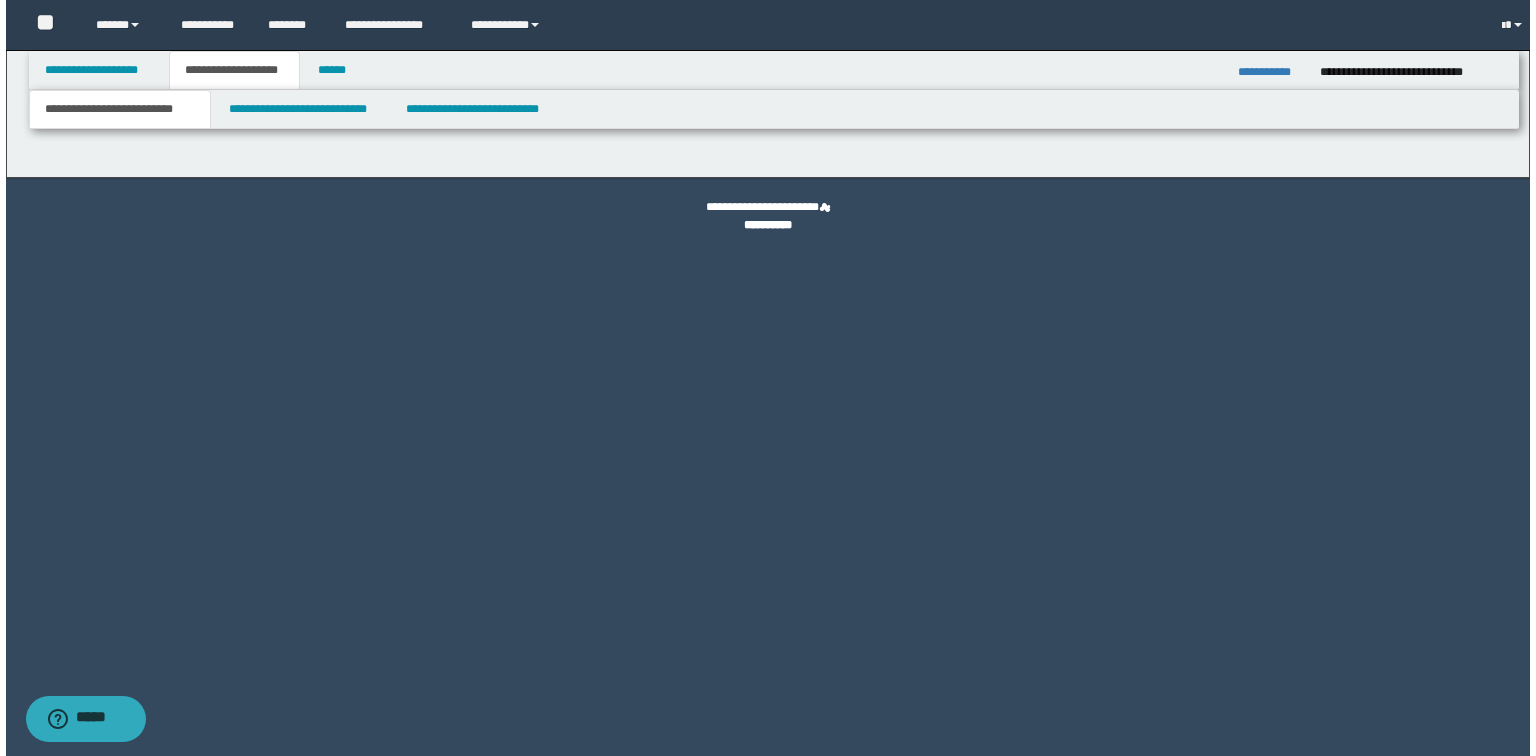 scroll, scrollTop: 0, scrollLeft: 0, axis: both 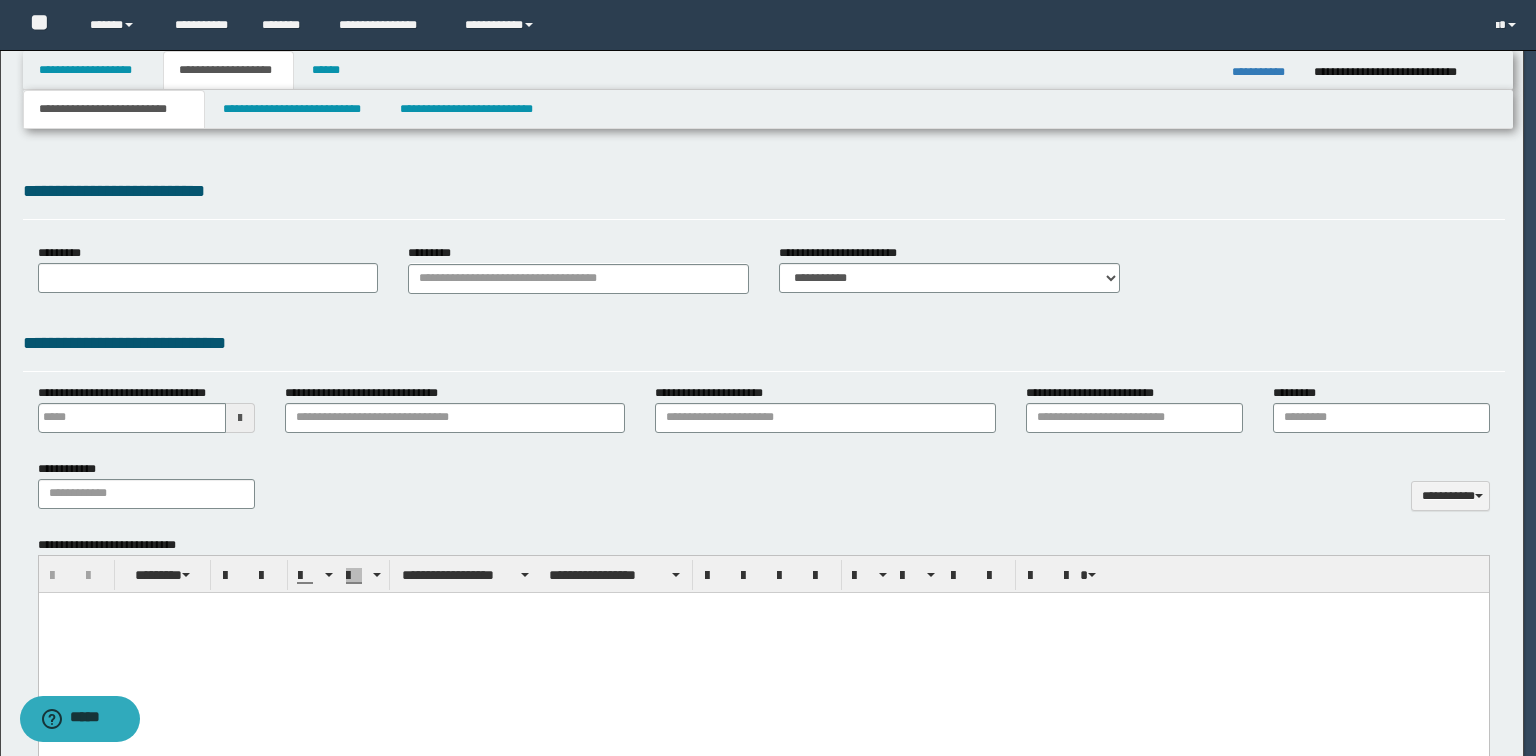 select on "*" 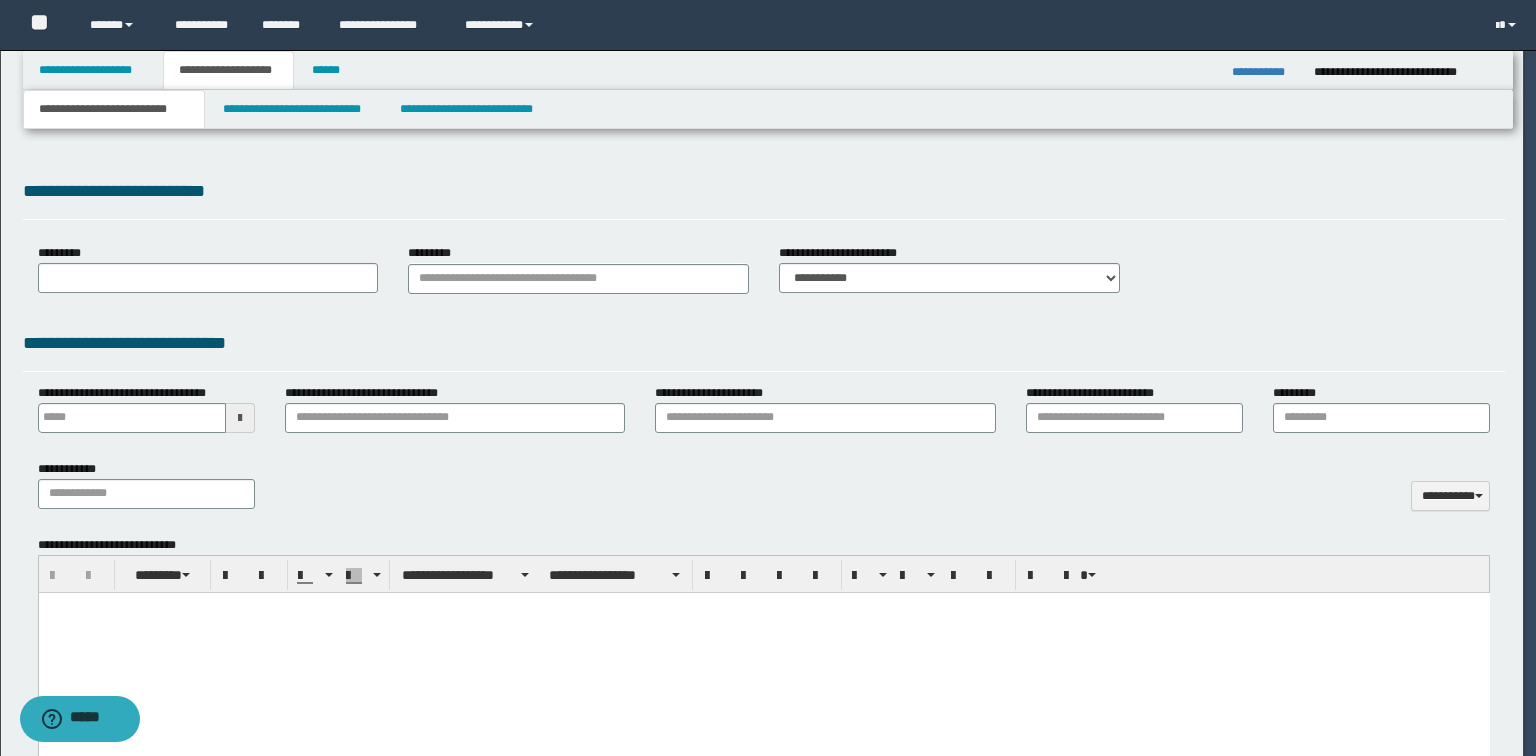 scroll, scrollTop: 0, scrollLeft: 0, axis: both 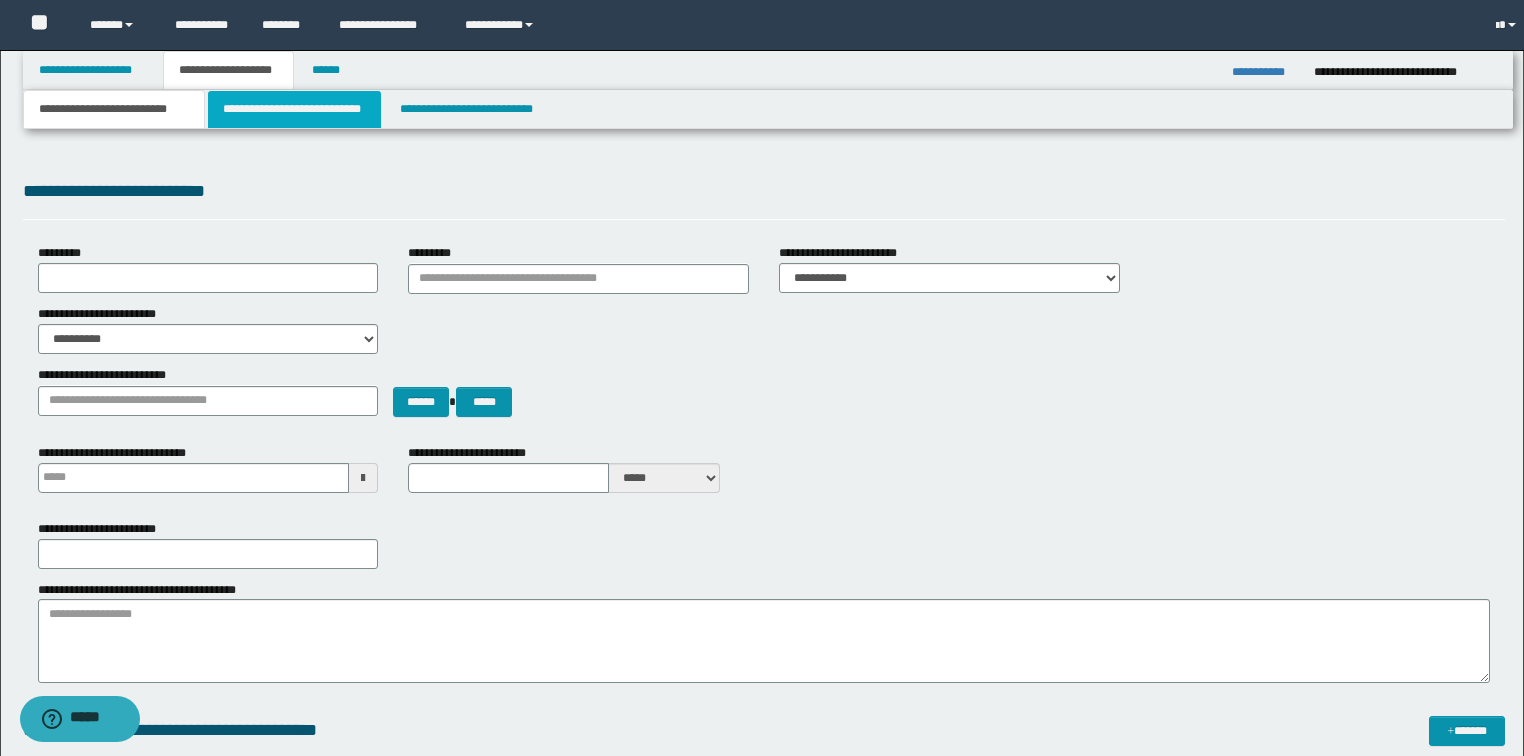 click on "**********" at bounding box center (294, 109) 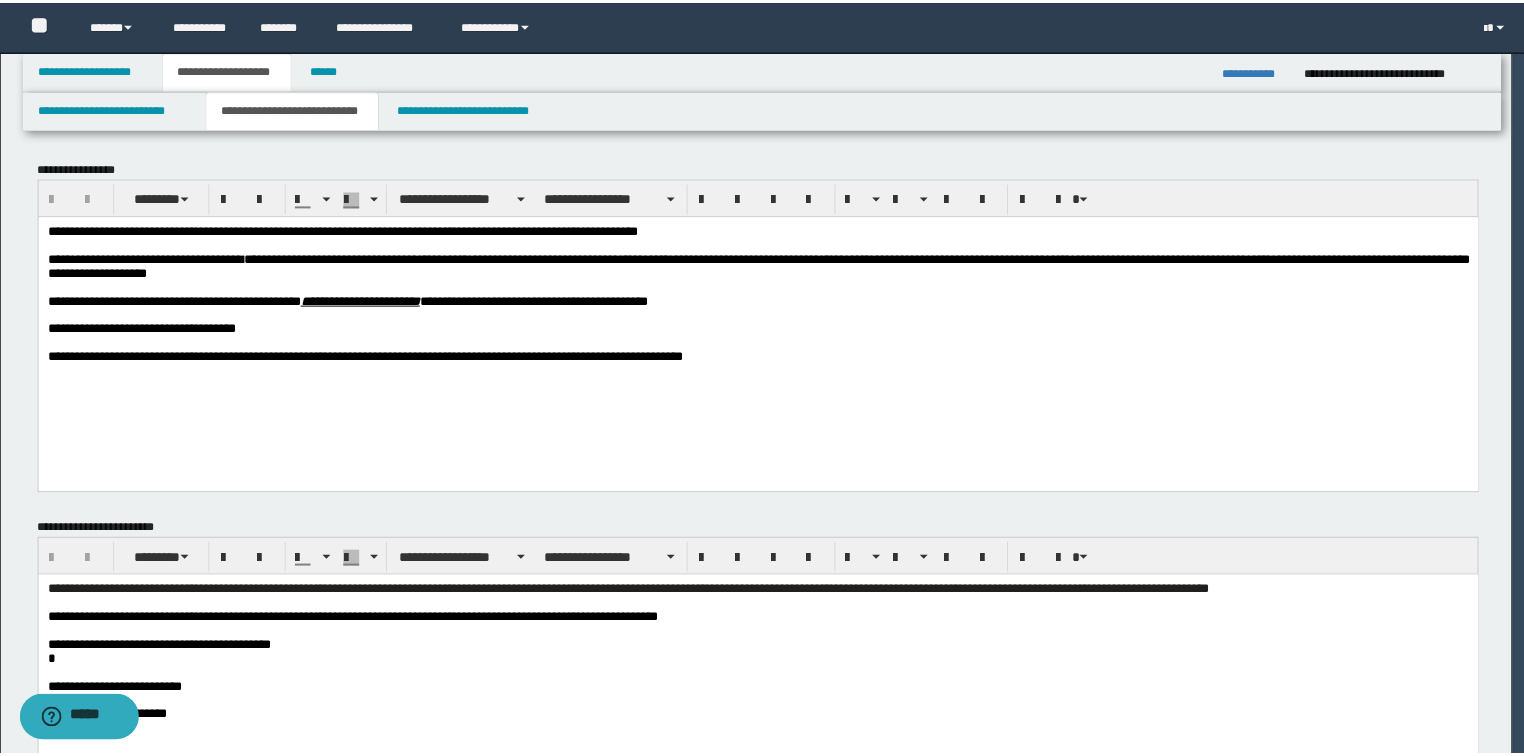scroll, scrollTop: 0, scrollLeft: 0, axis: both 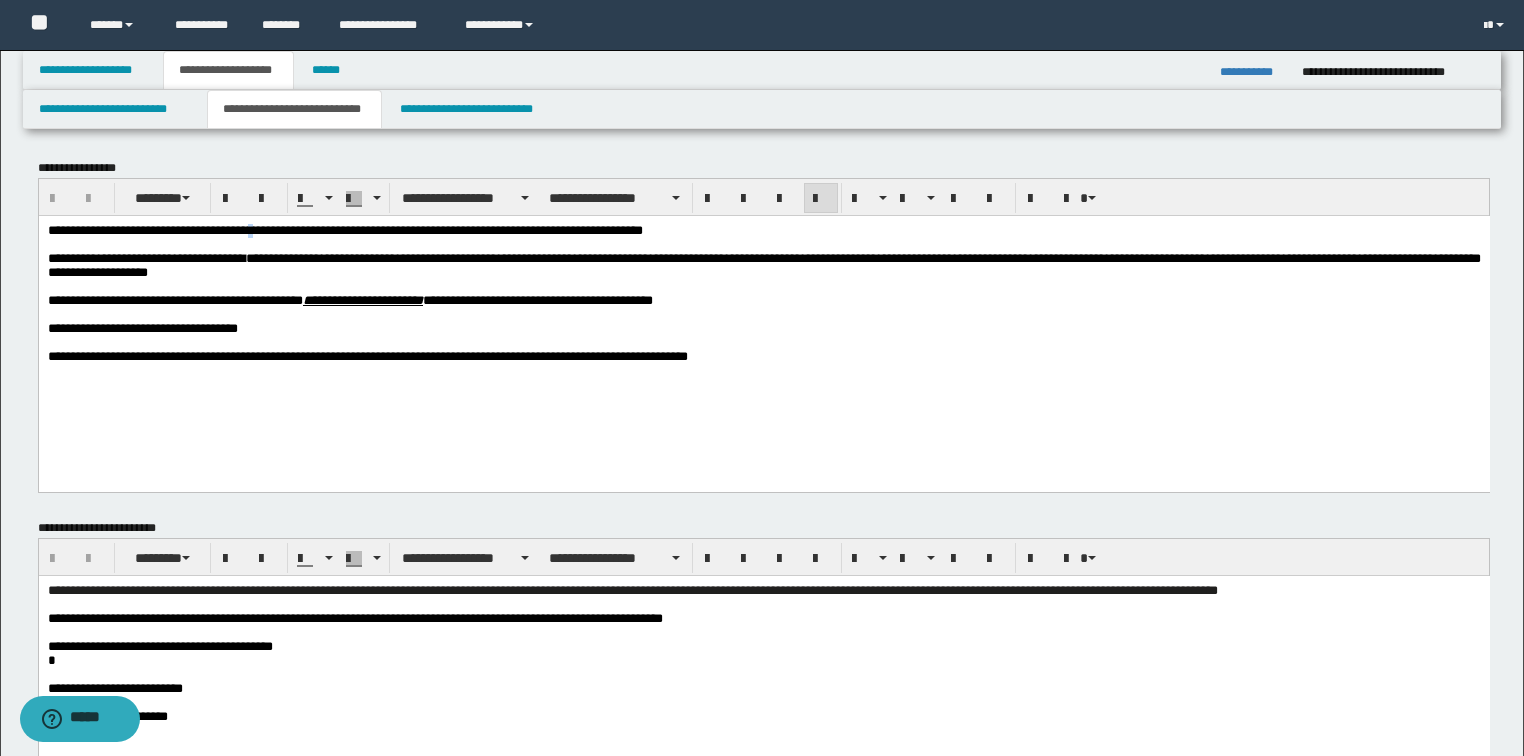 click on "**********" at bounding box center [344, 229] 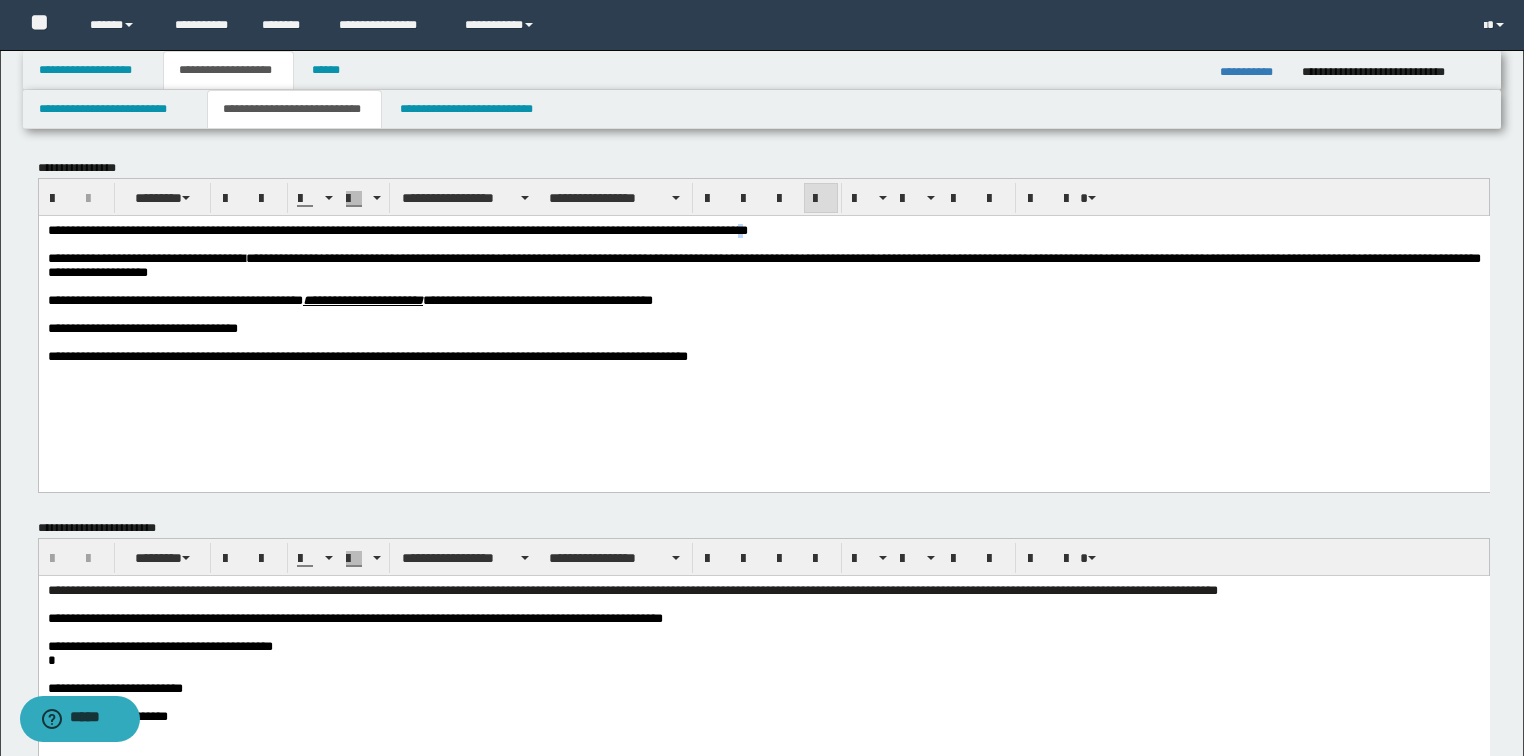 click on "**********" at bounding box center (397, 229) 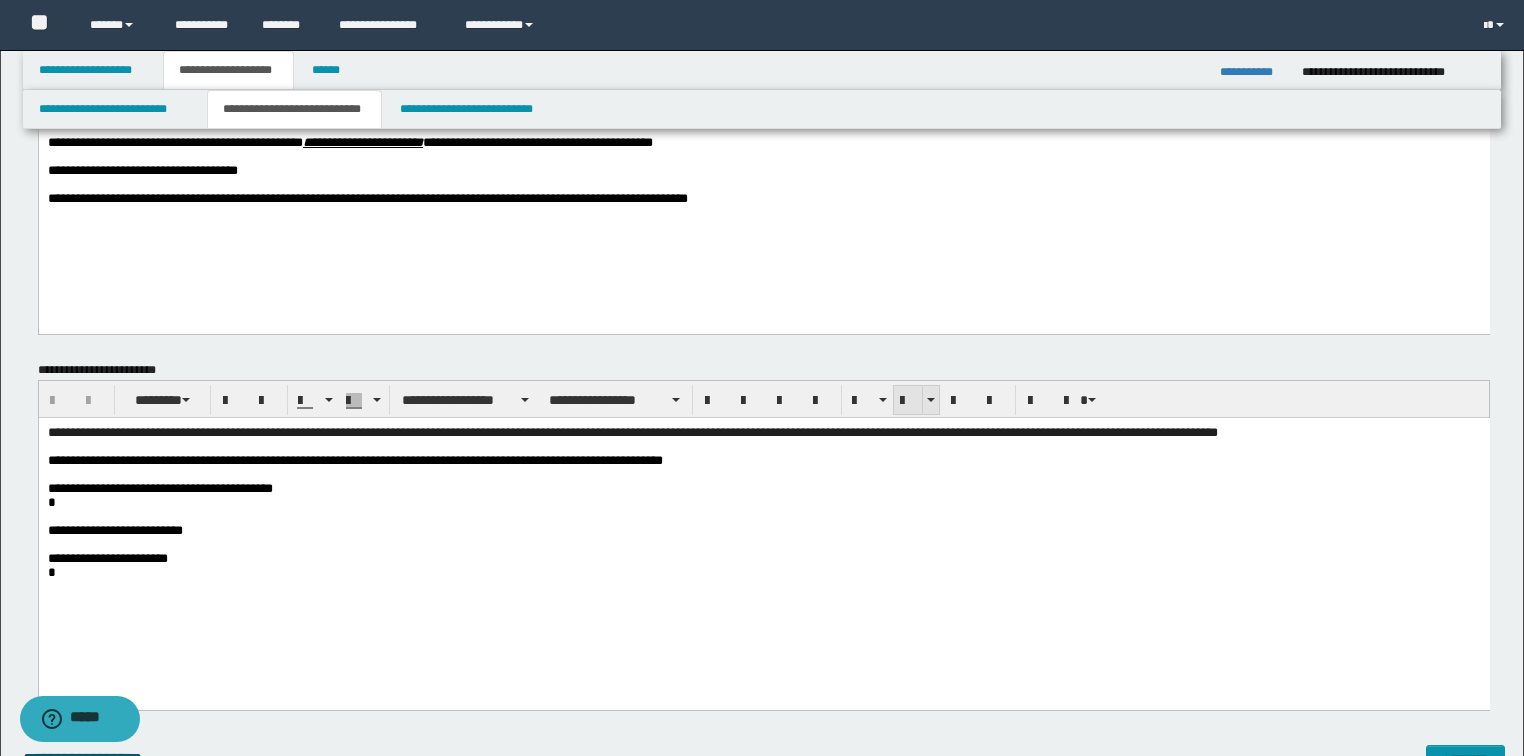 scroll, scrollTop: 160, scrollLeft: 0, axis: vertical 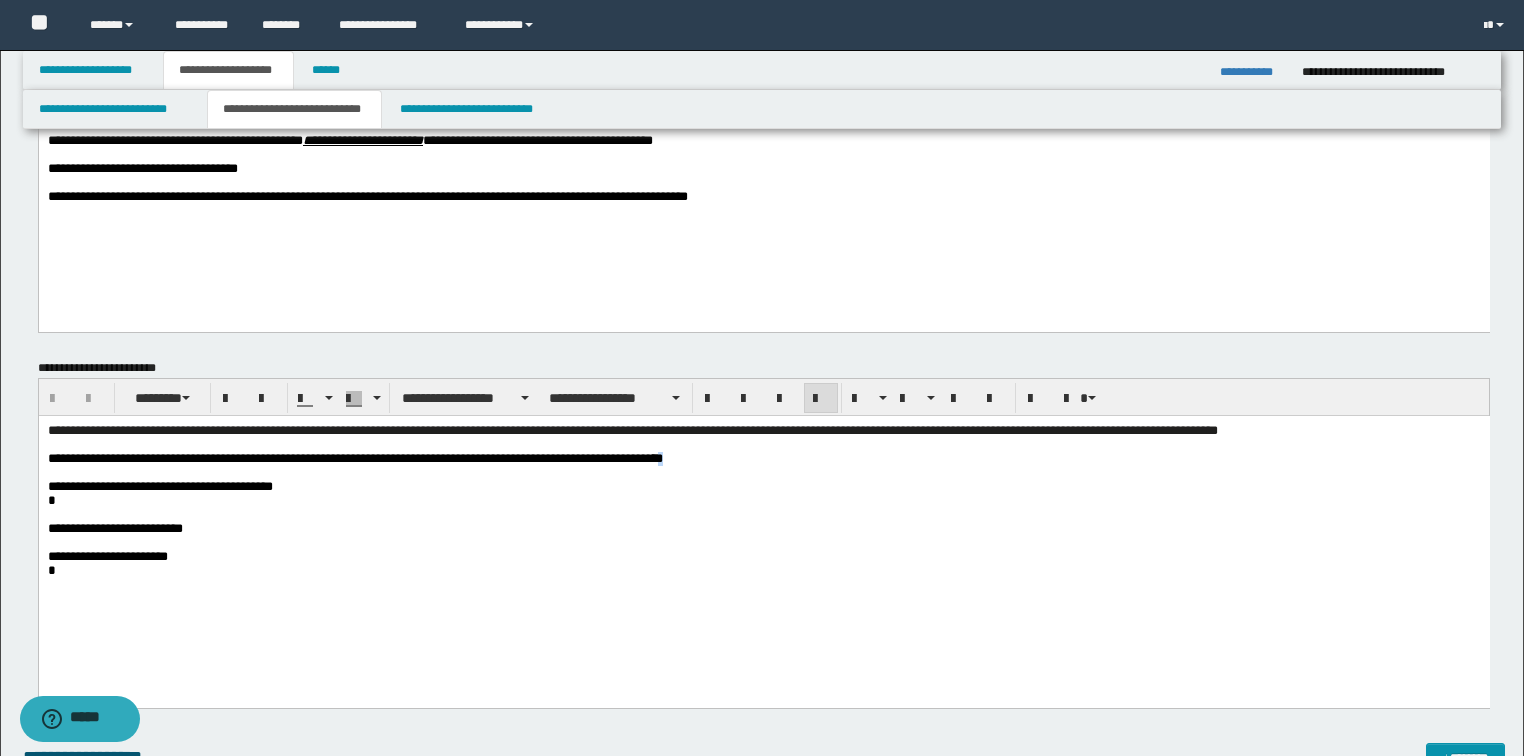 drag, startPoint x: 703, startPoint y: 464, endPoint x: 772, endPoint y: 456, distance: 69.46222 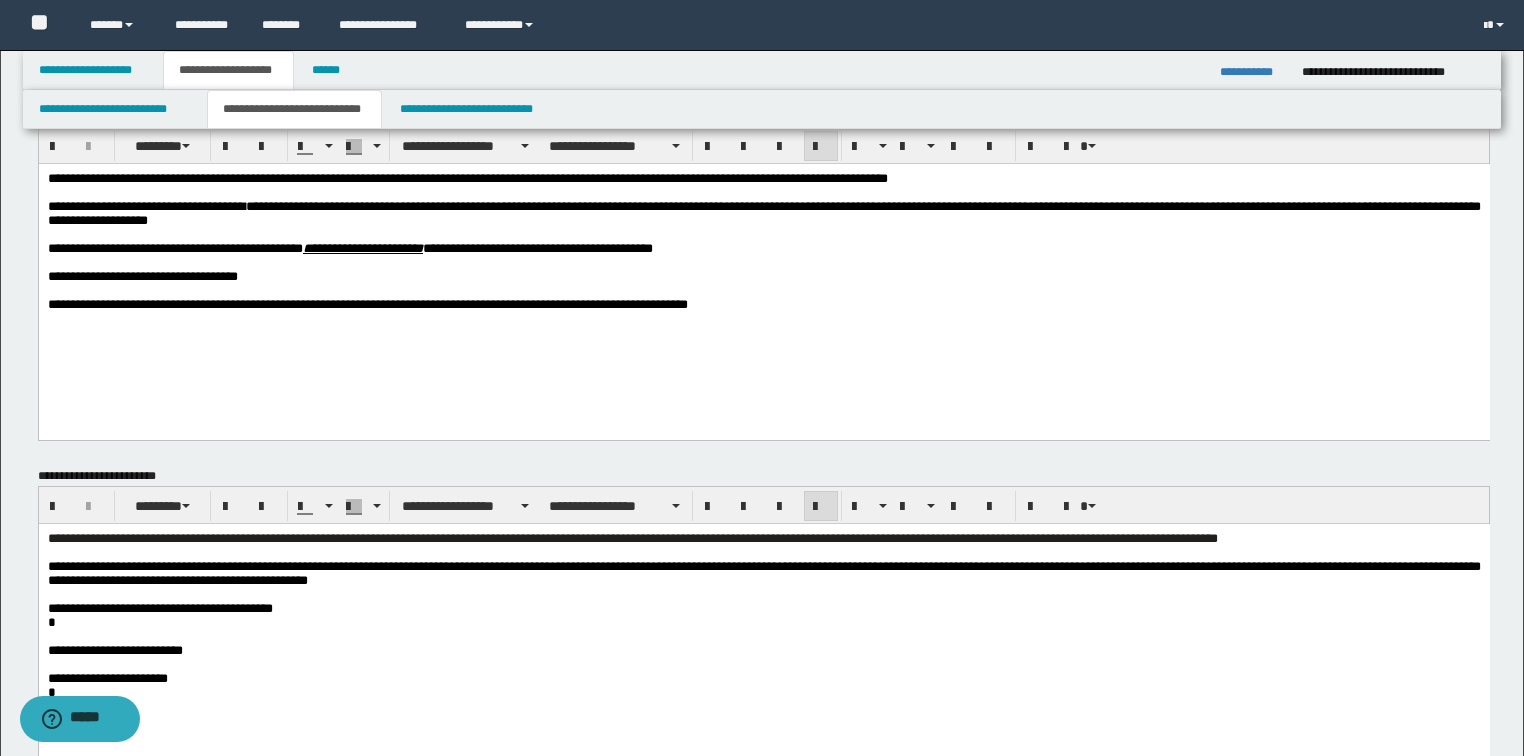 scroll, scrollTop: 320, scrollLeft: 0, axis: vertical 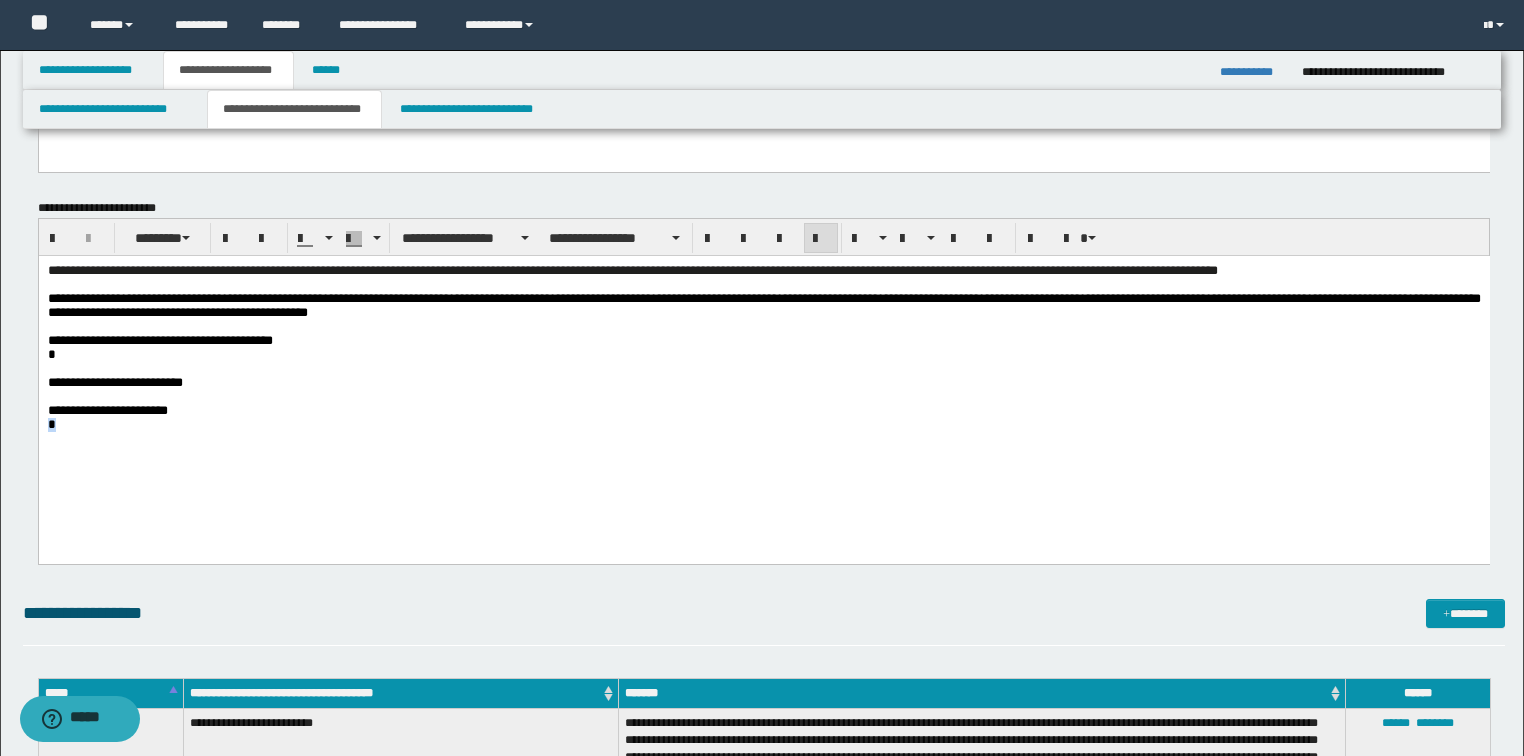 drag, startPoint x: 63, startPoint y: 453, endPoint x: 35, endPoint y: 448, distance: 28.442924 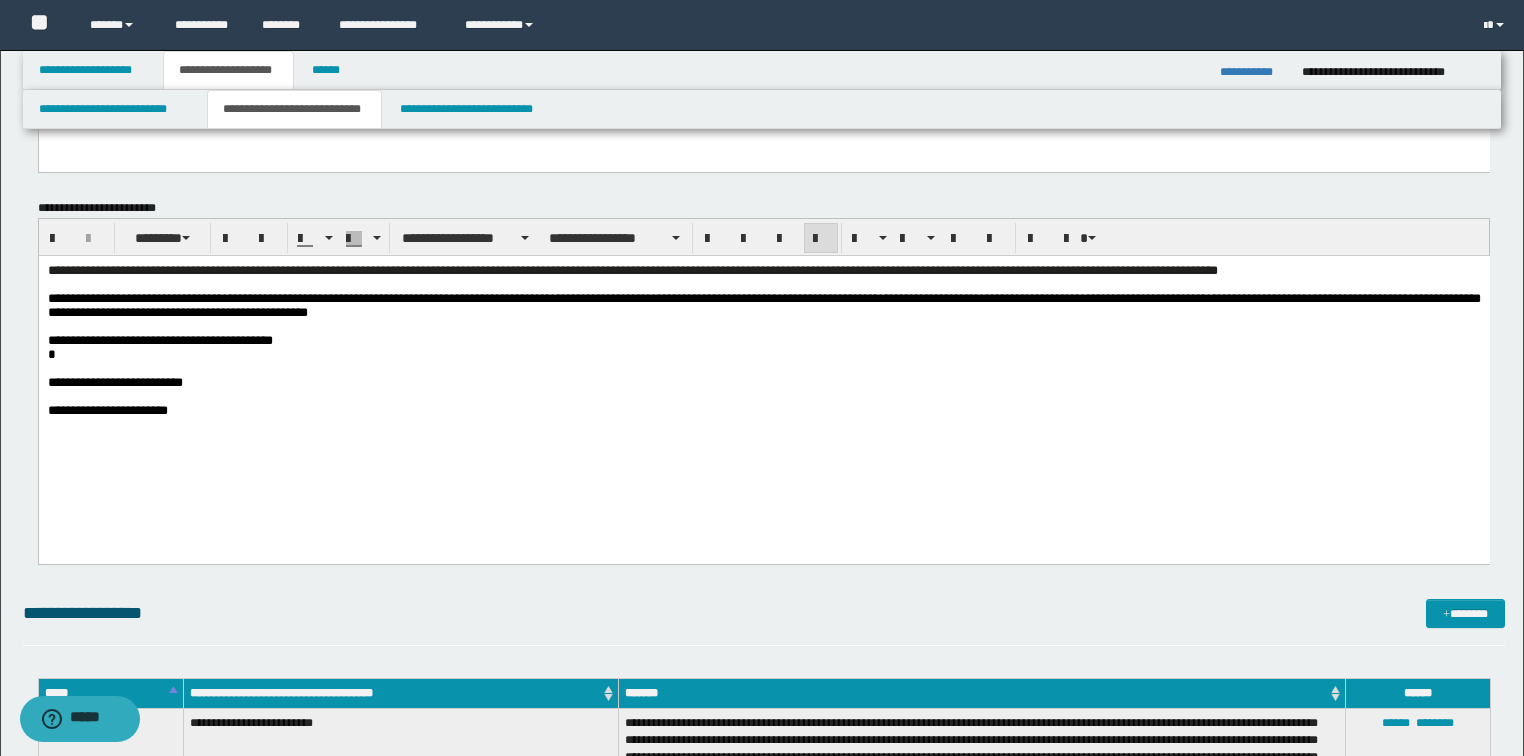 click on "**********" at bounding box center [763, 305] 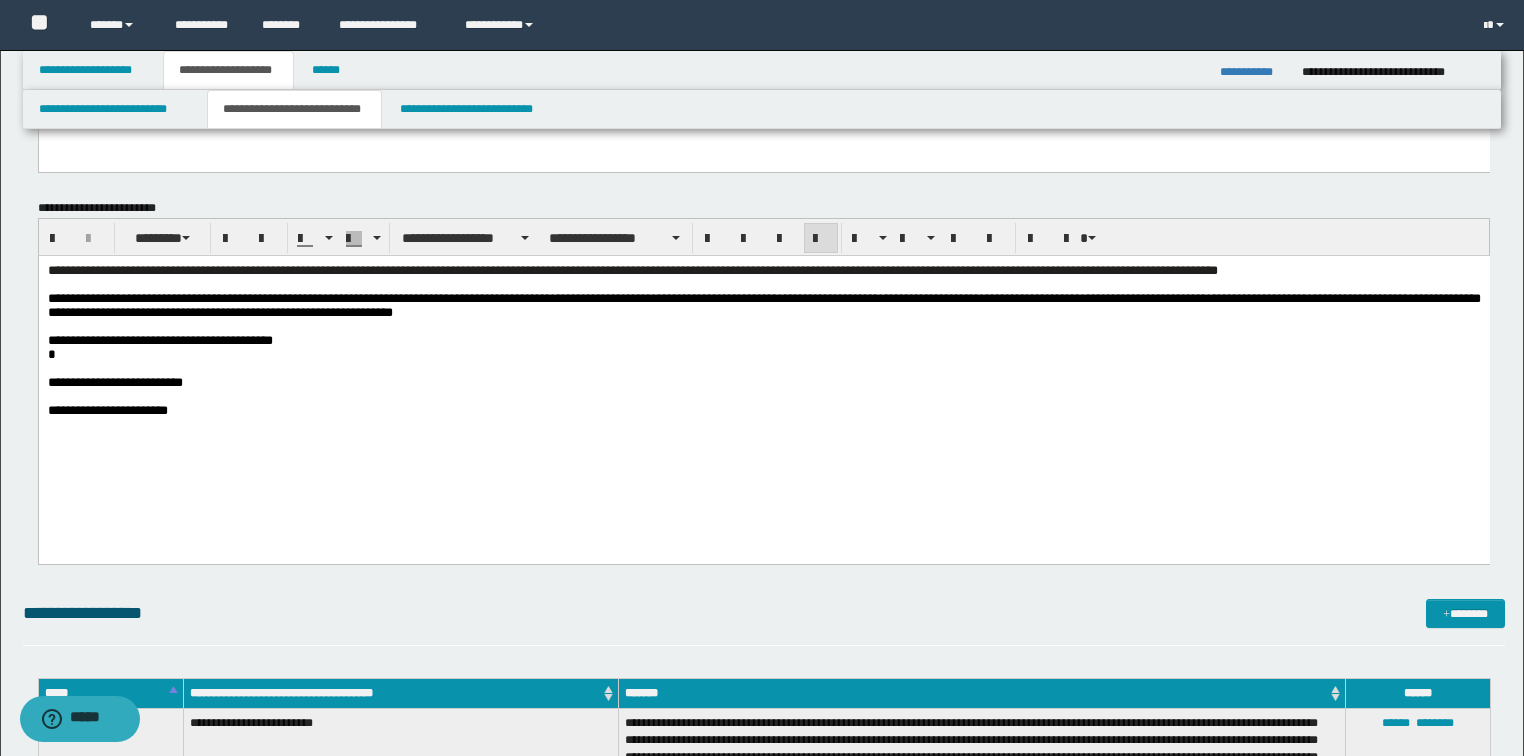 click at bounding box center (763, 424) 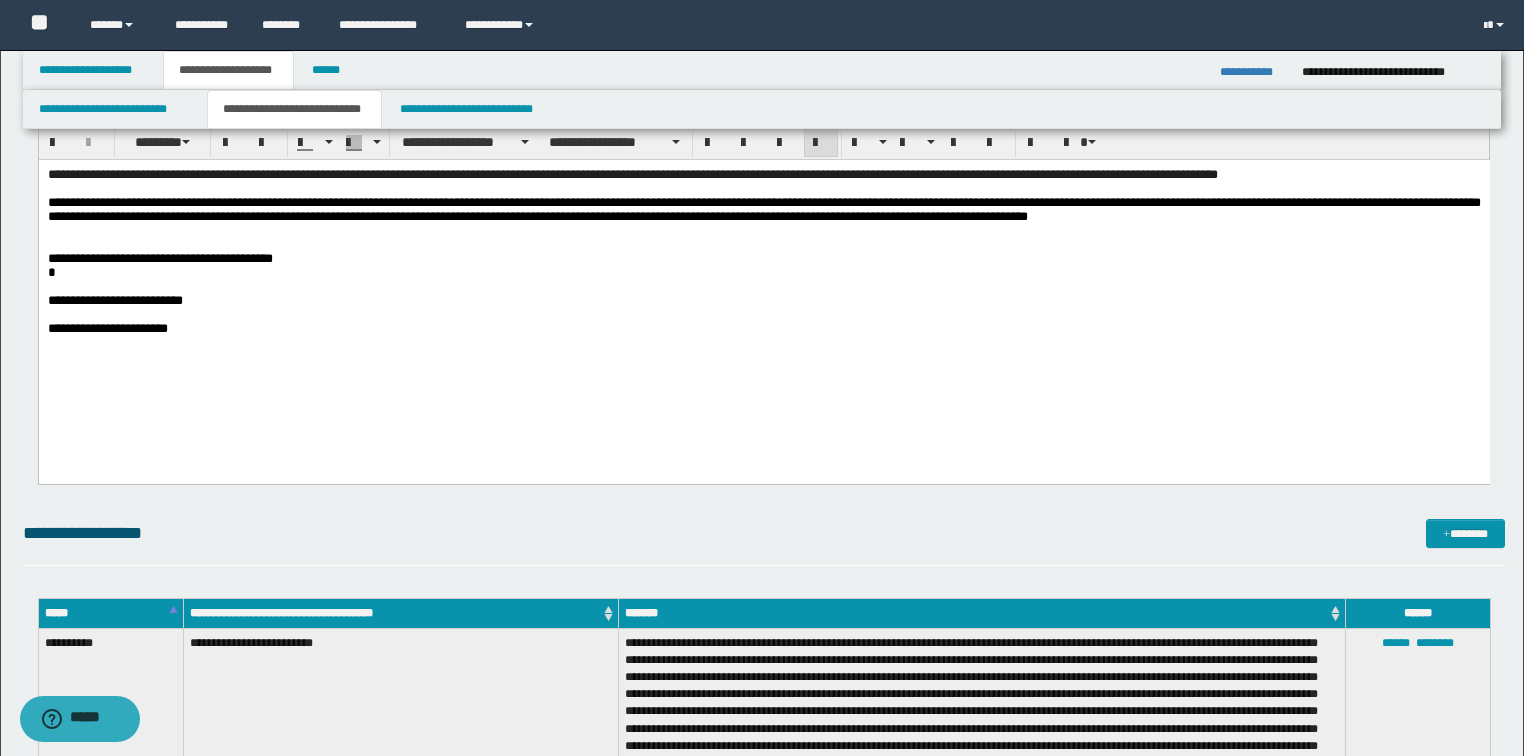 scroll, scrollTop: 400, scrollLeft: 0, axis: vertical 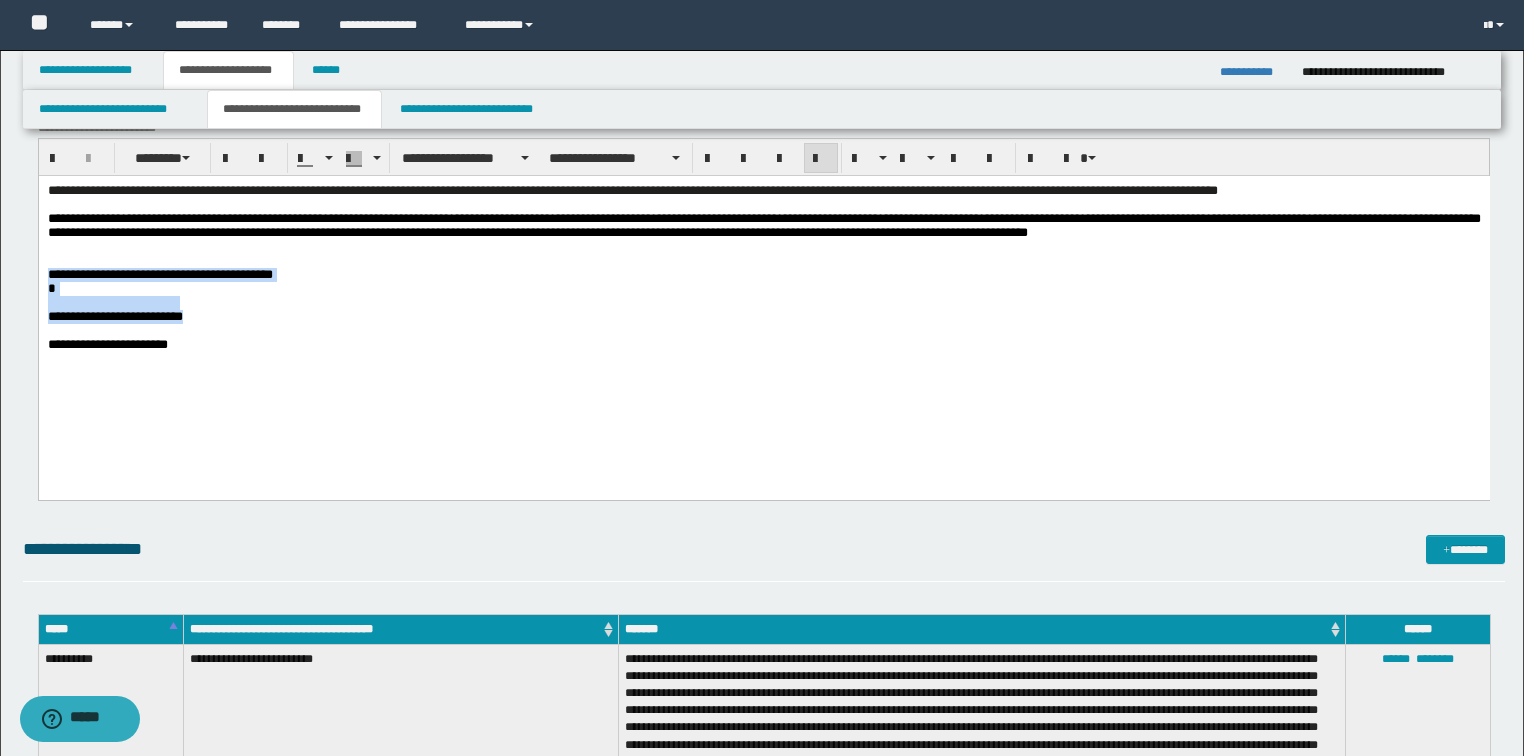 drag, startPoint x: 48, startPoint y: 283, endPoint x: 234, endPoint y: 339, distance: 194.24727 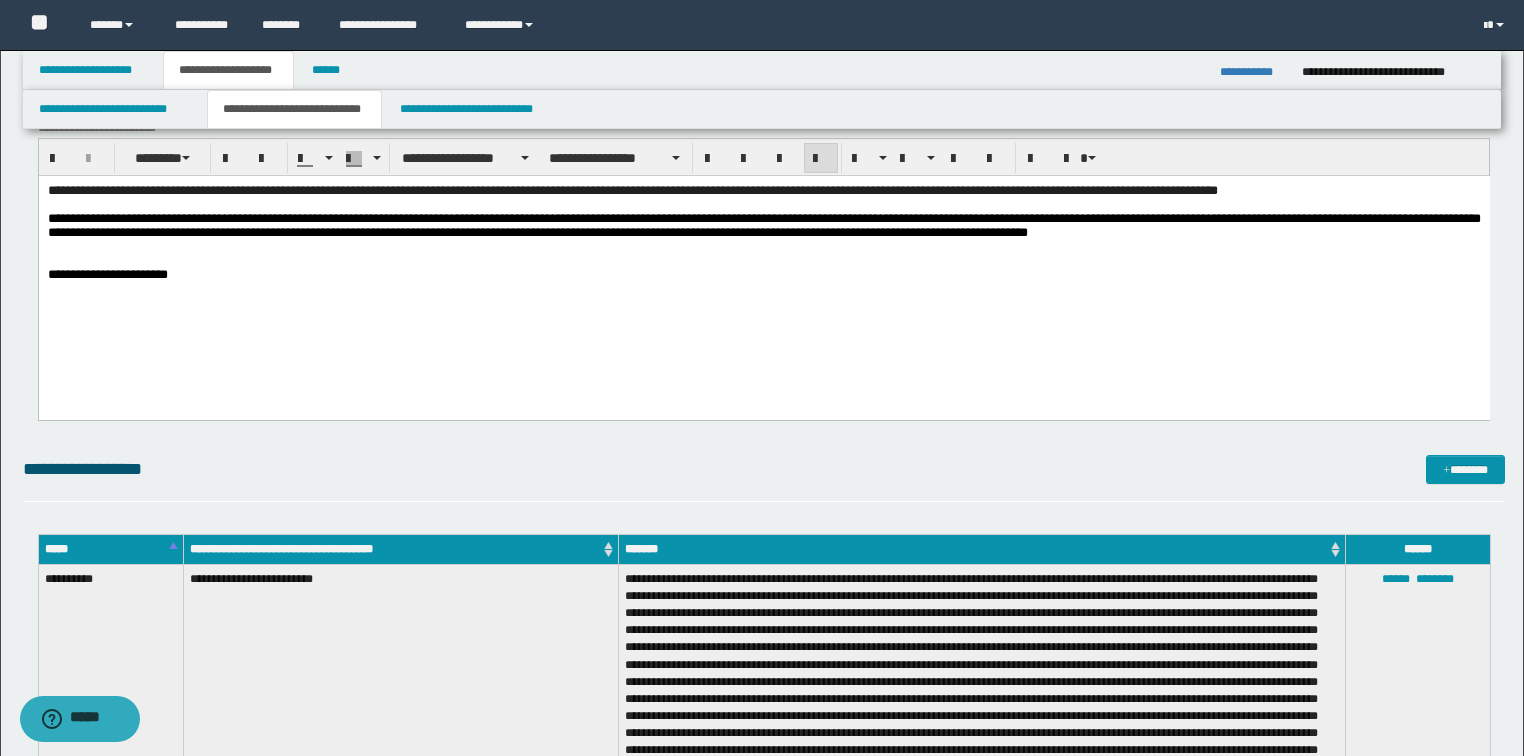 click on "**********" at bounding box center (763, 274) 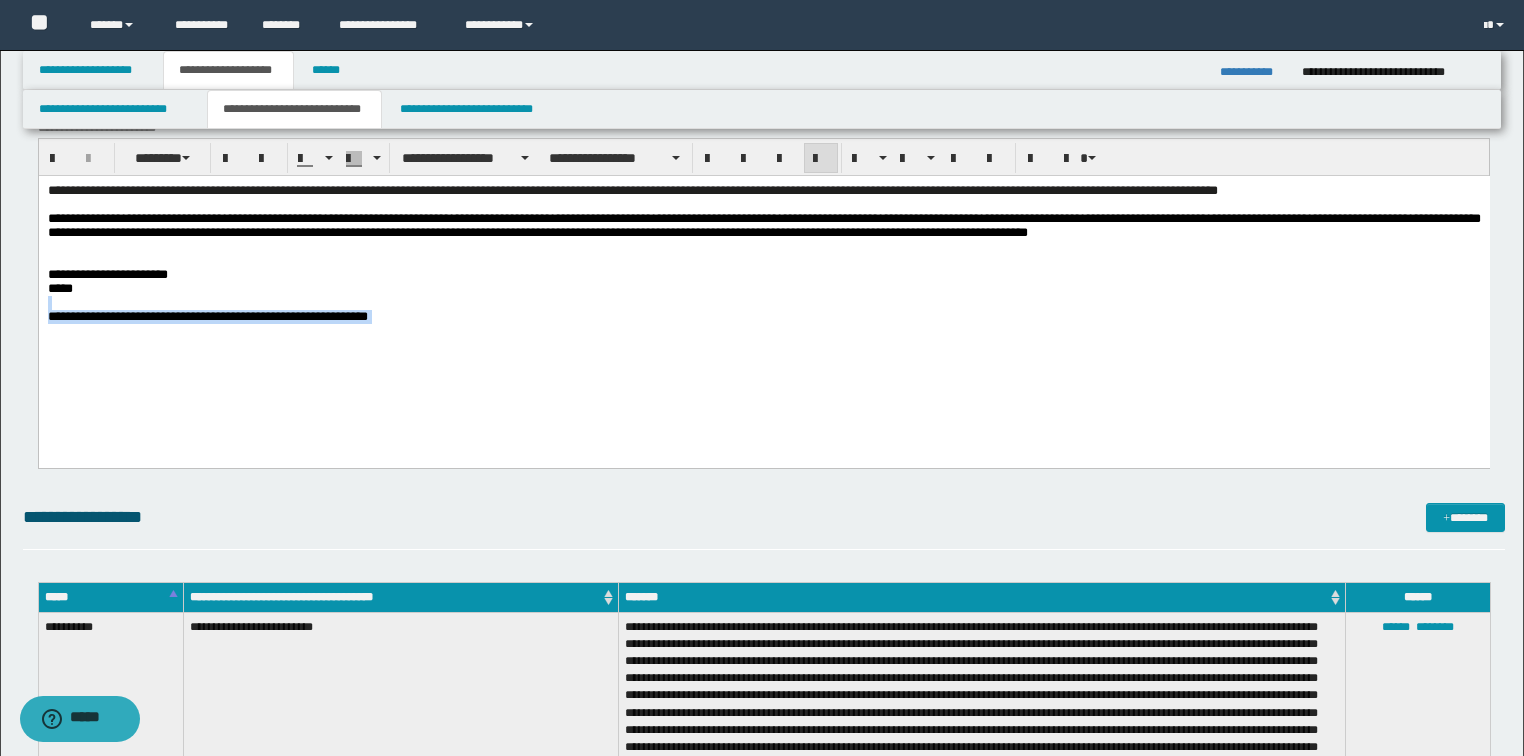drag, startPoint x: 557, startPoint y: 342, endPoint x: -1, endPoint y: 314, distance: 558.7021 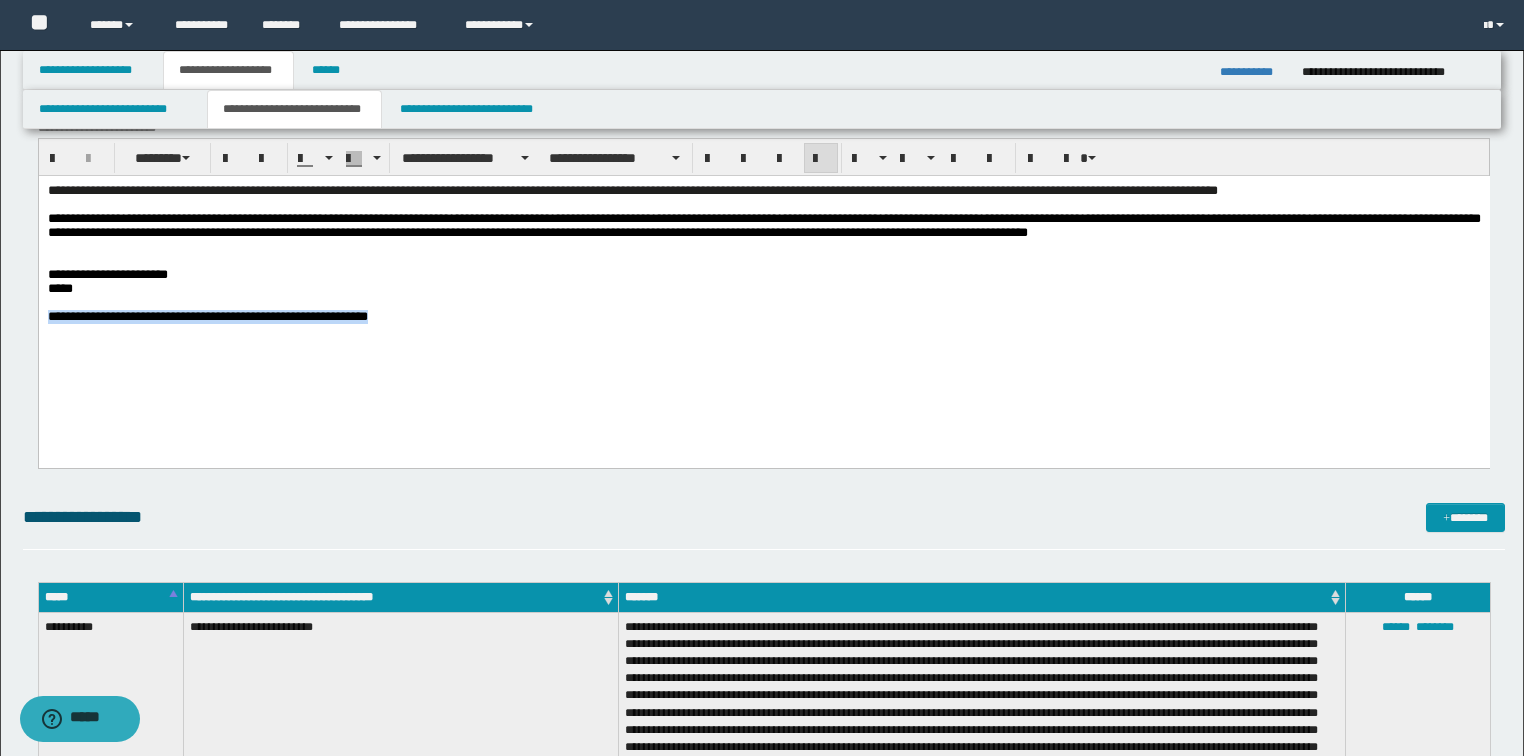 drag, startPoint x: 528, startPoint y: 337, endPoint x: 45, endPoint y: 331, distance: 483.03726 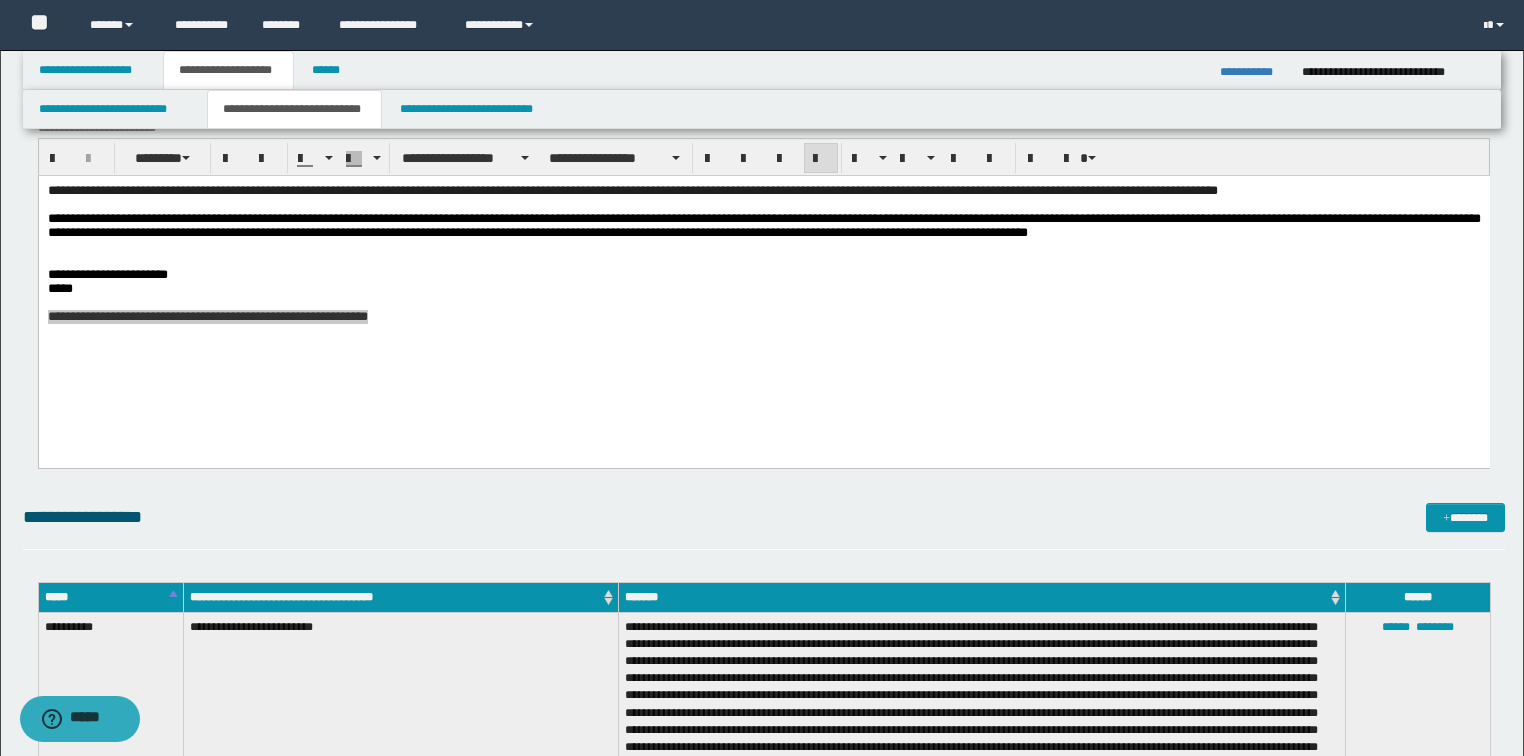 click on "**********" at bounding box center [1253, 72] 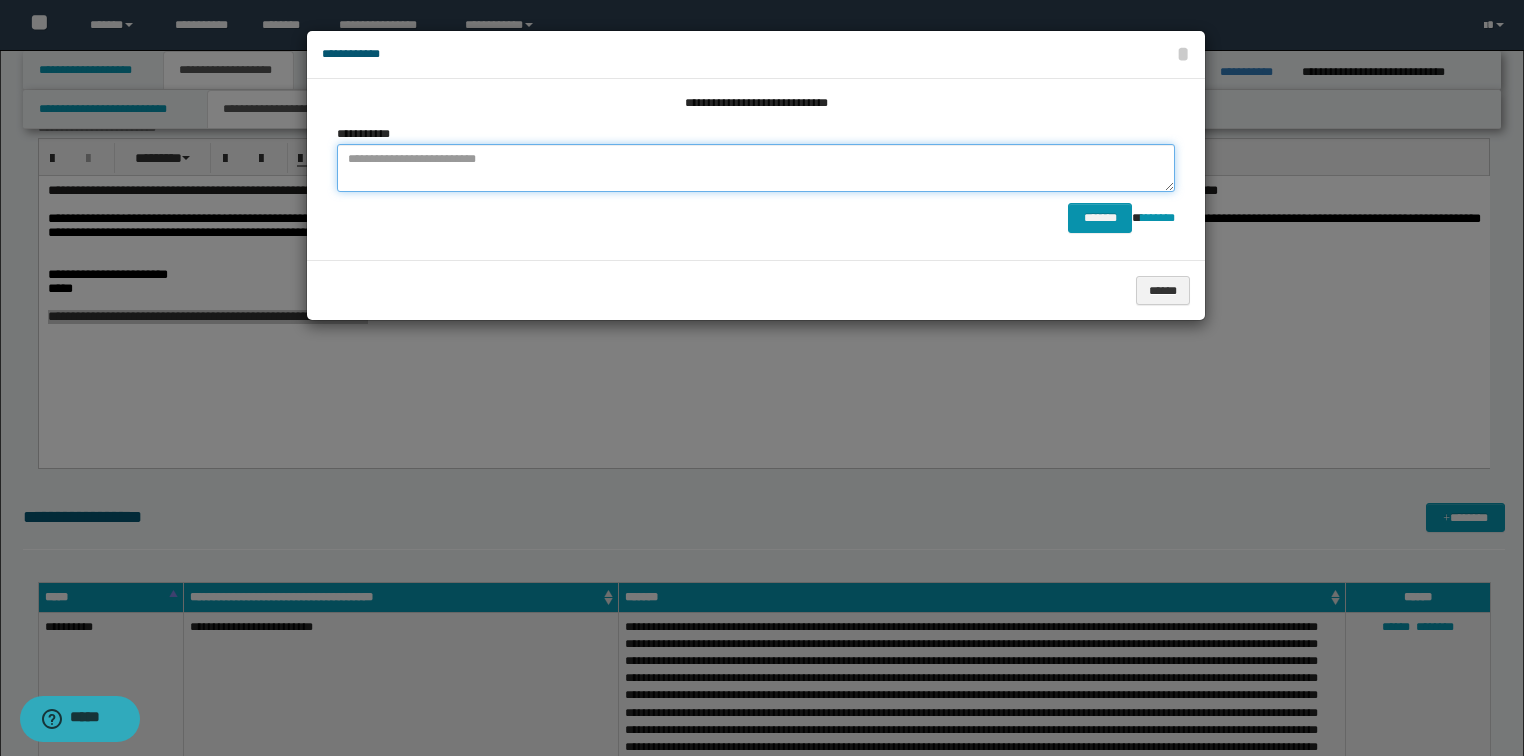 click at bounding box center [756, 168] 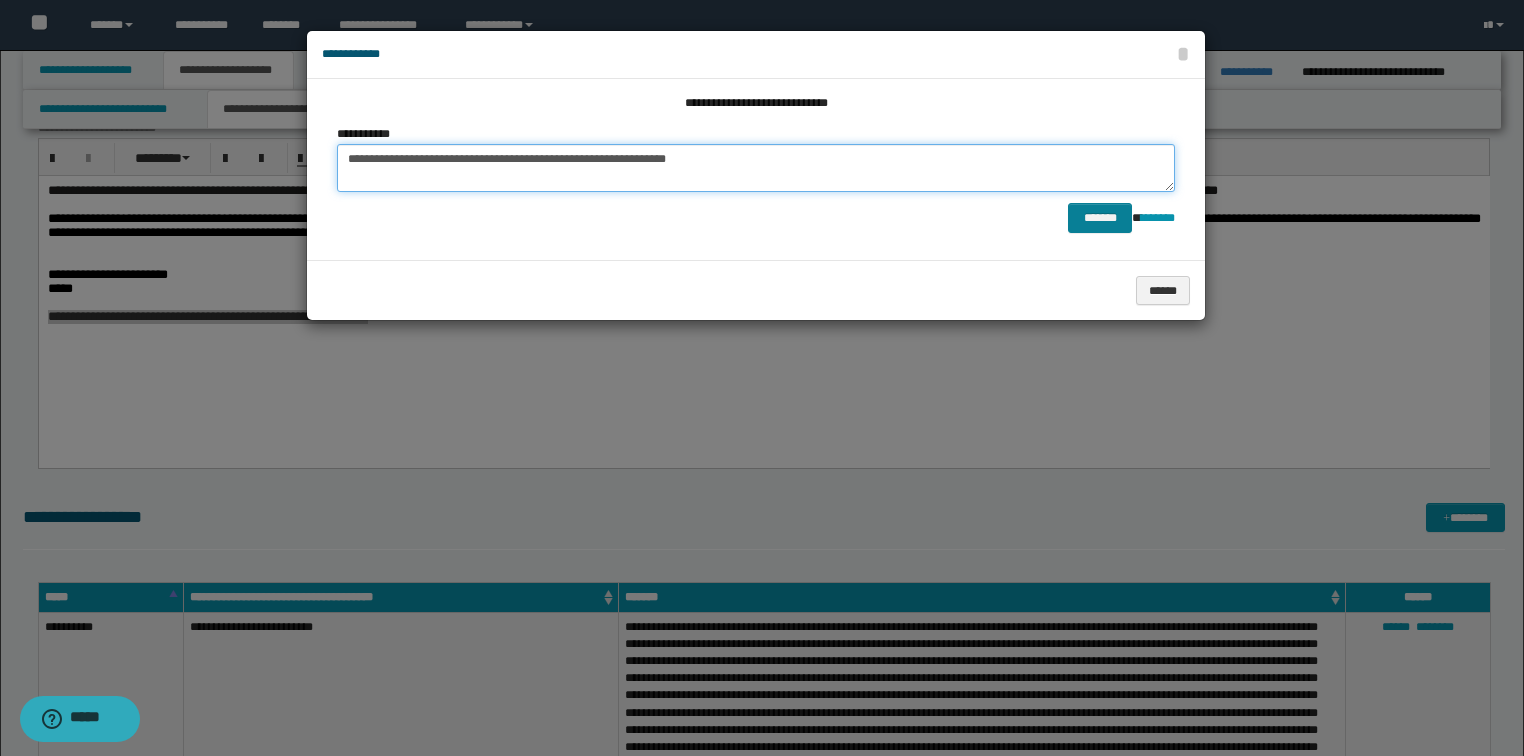 type on "**********" 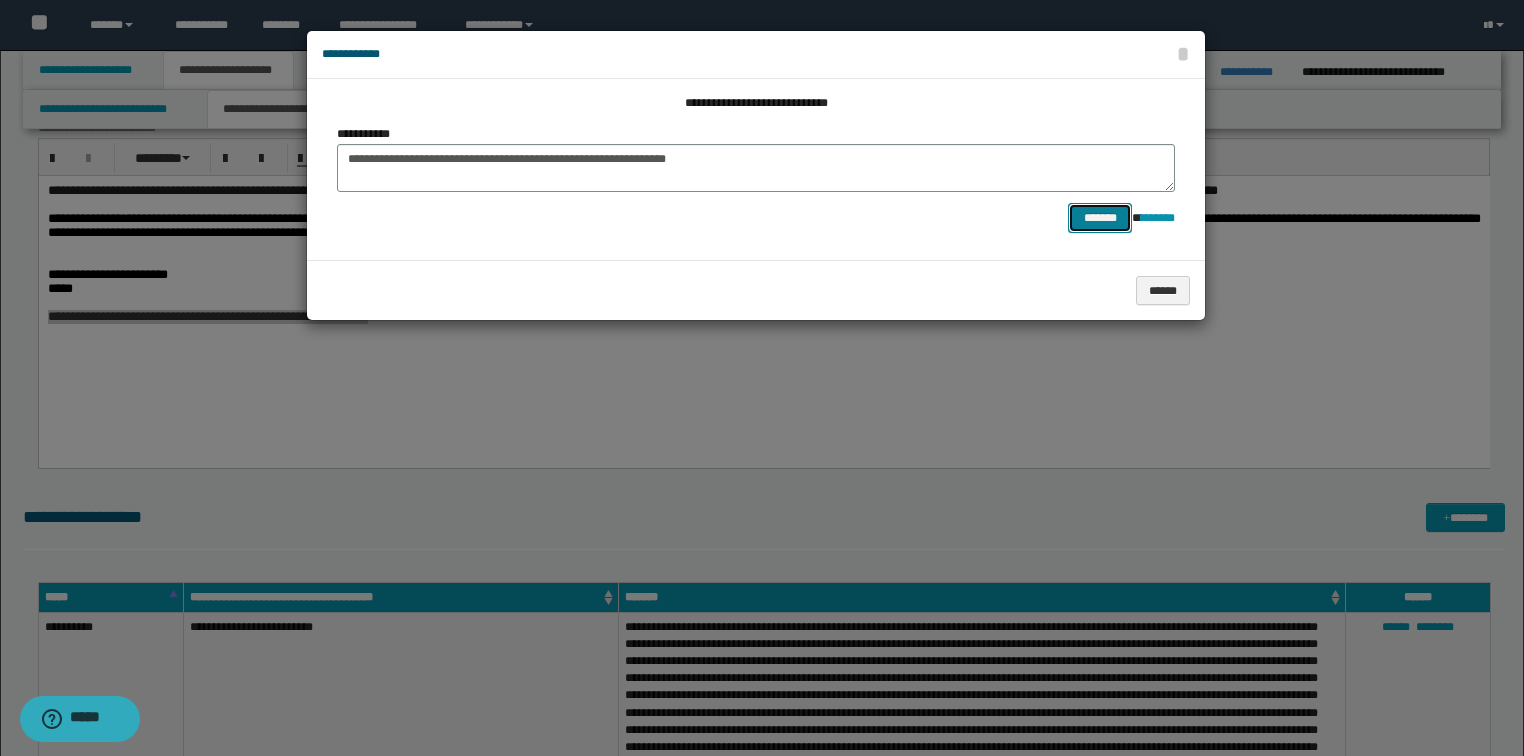 click on "*******" at bounding box center [1100, 218] 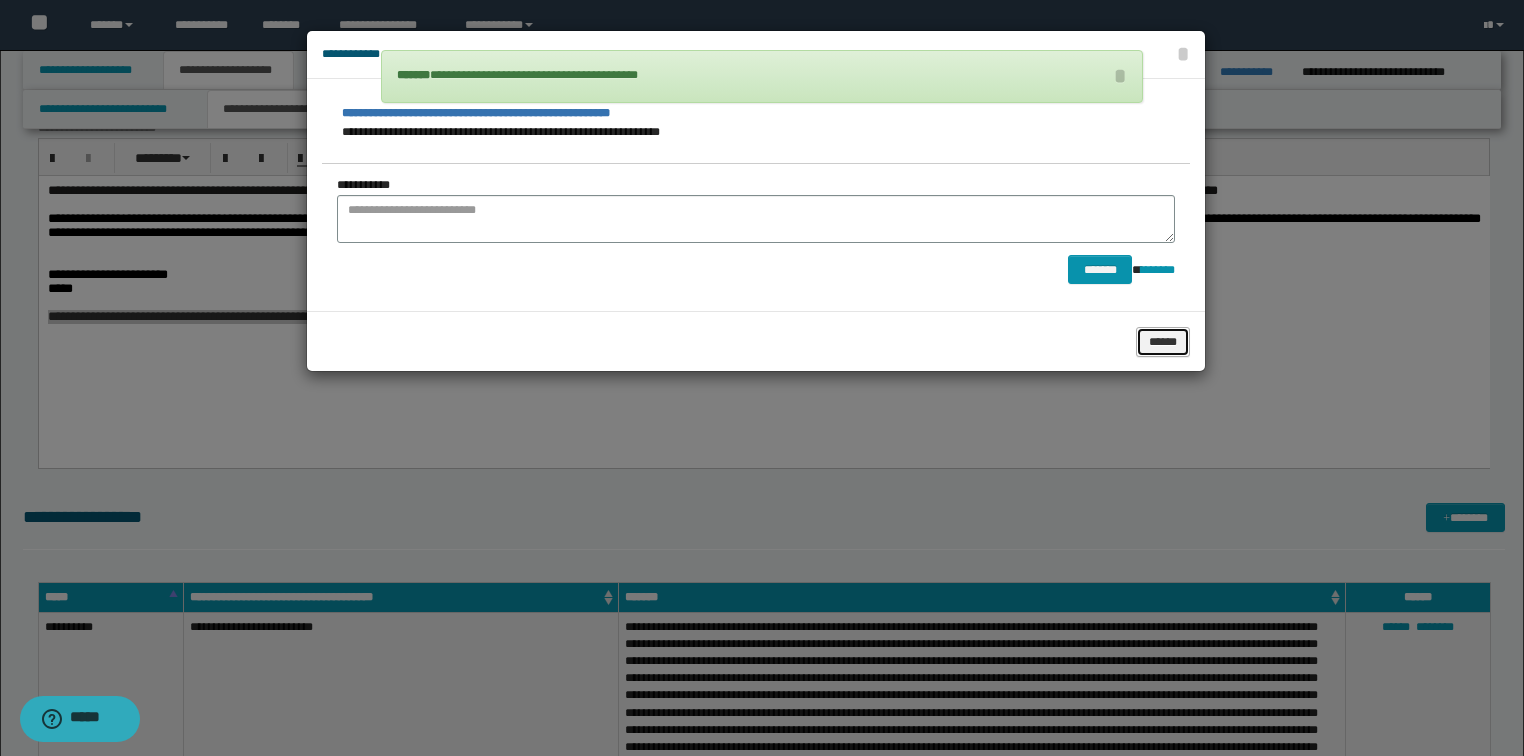 click on "******" at bounding box center [1163, 342] 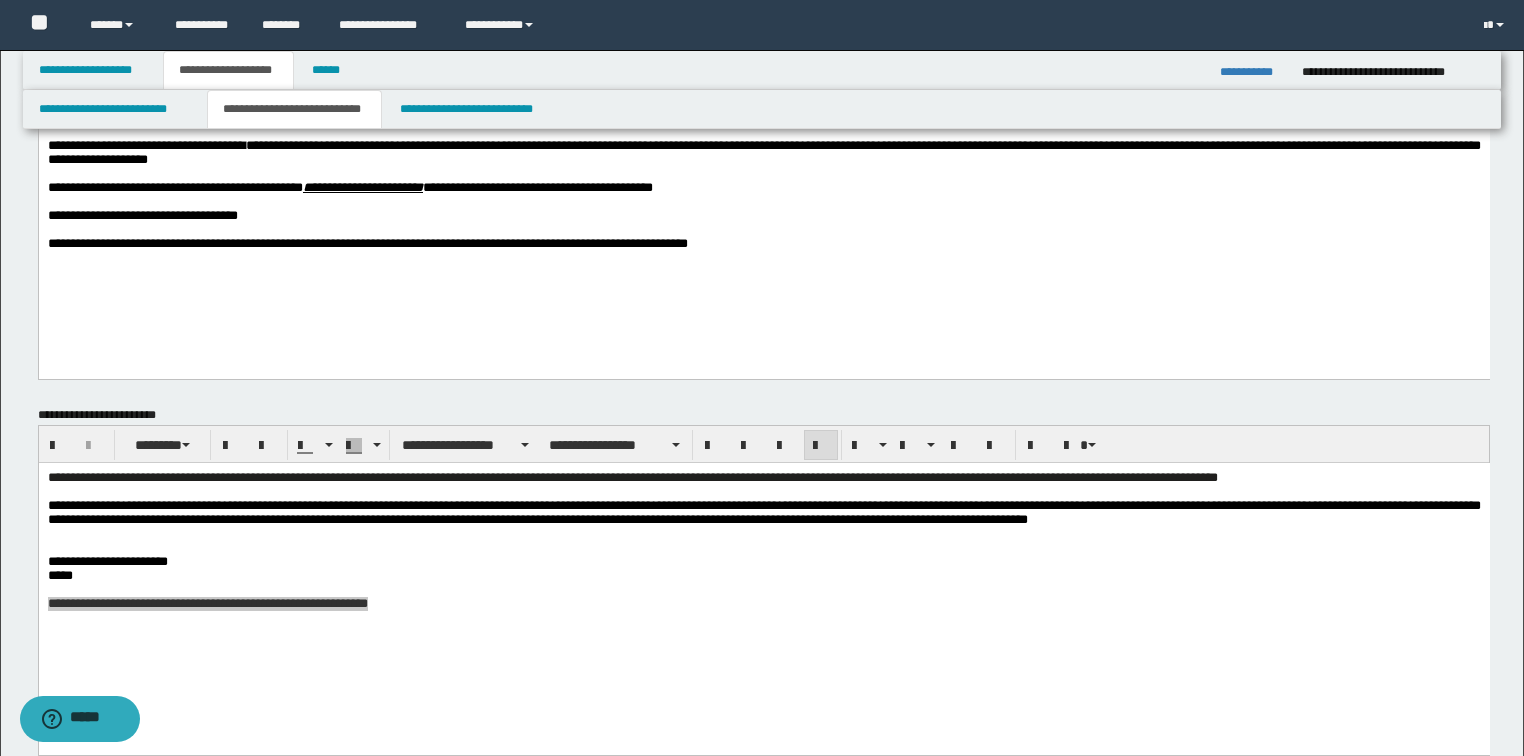 scroll, scrollTop: 80, scrollLeft: 0, axis: vertical 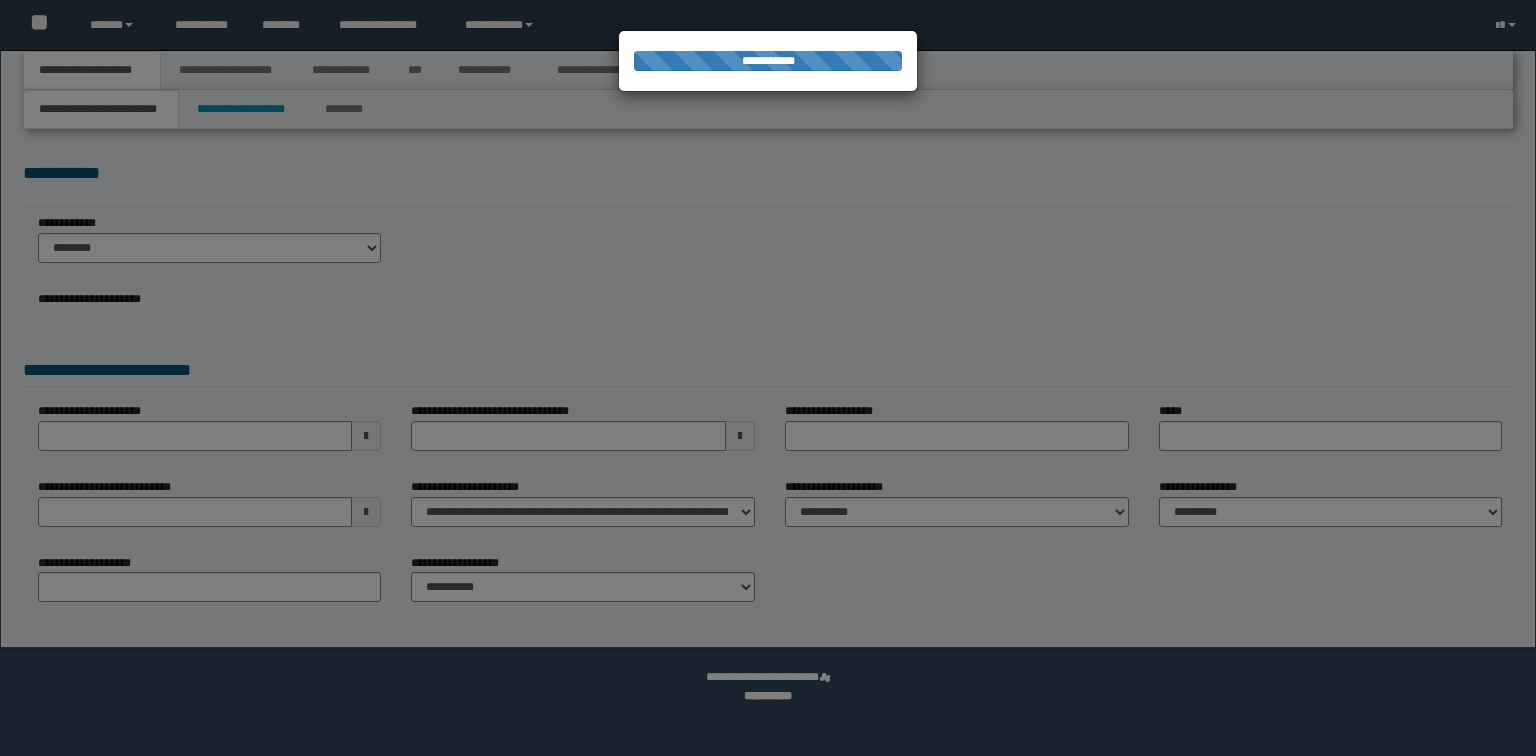 select on "*" 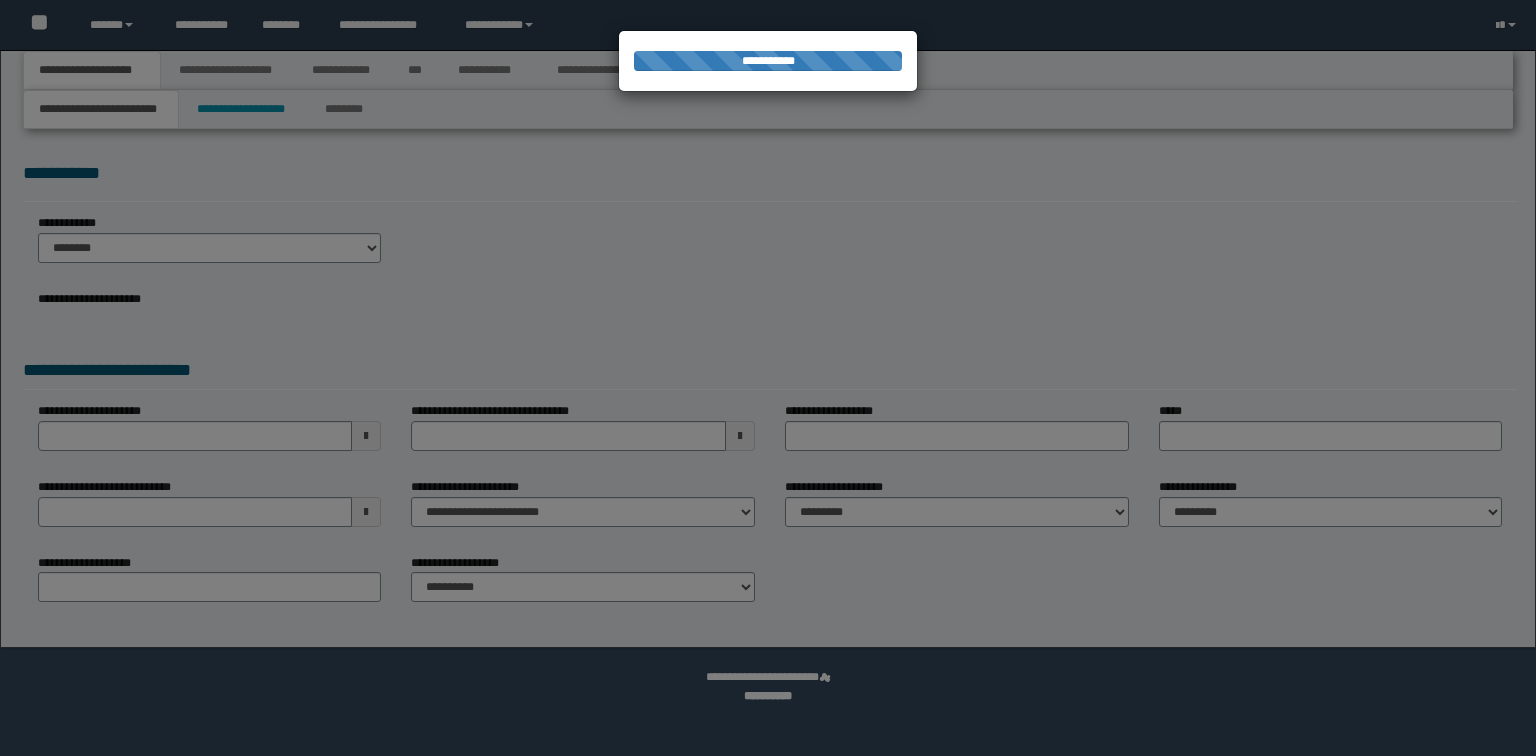 select on "*" 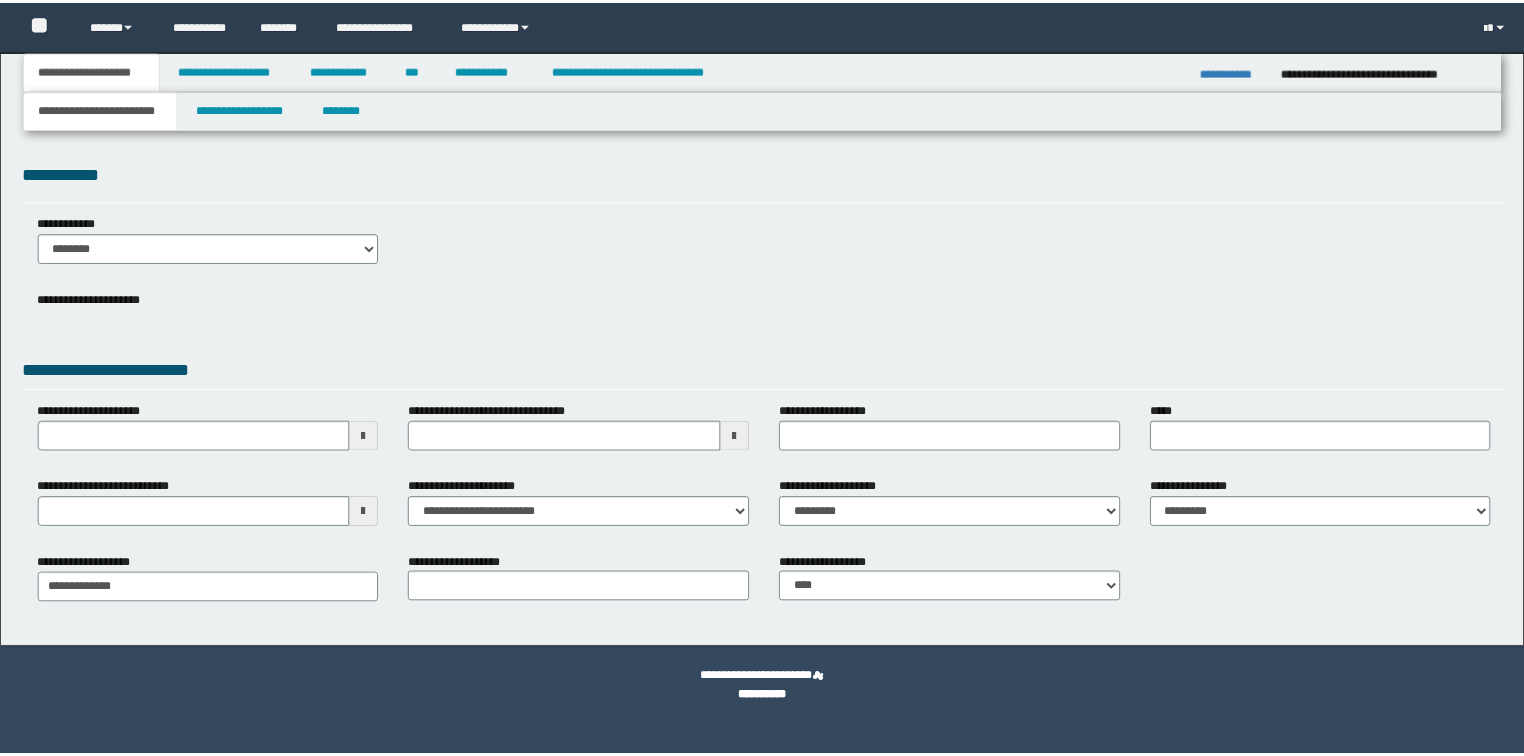 scroll, scrollTop: 0, scrollLeft: 0, axis: both 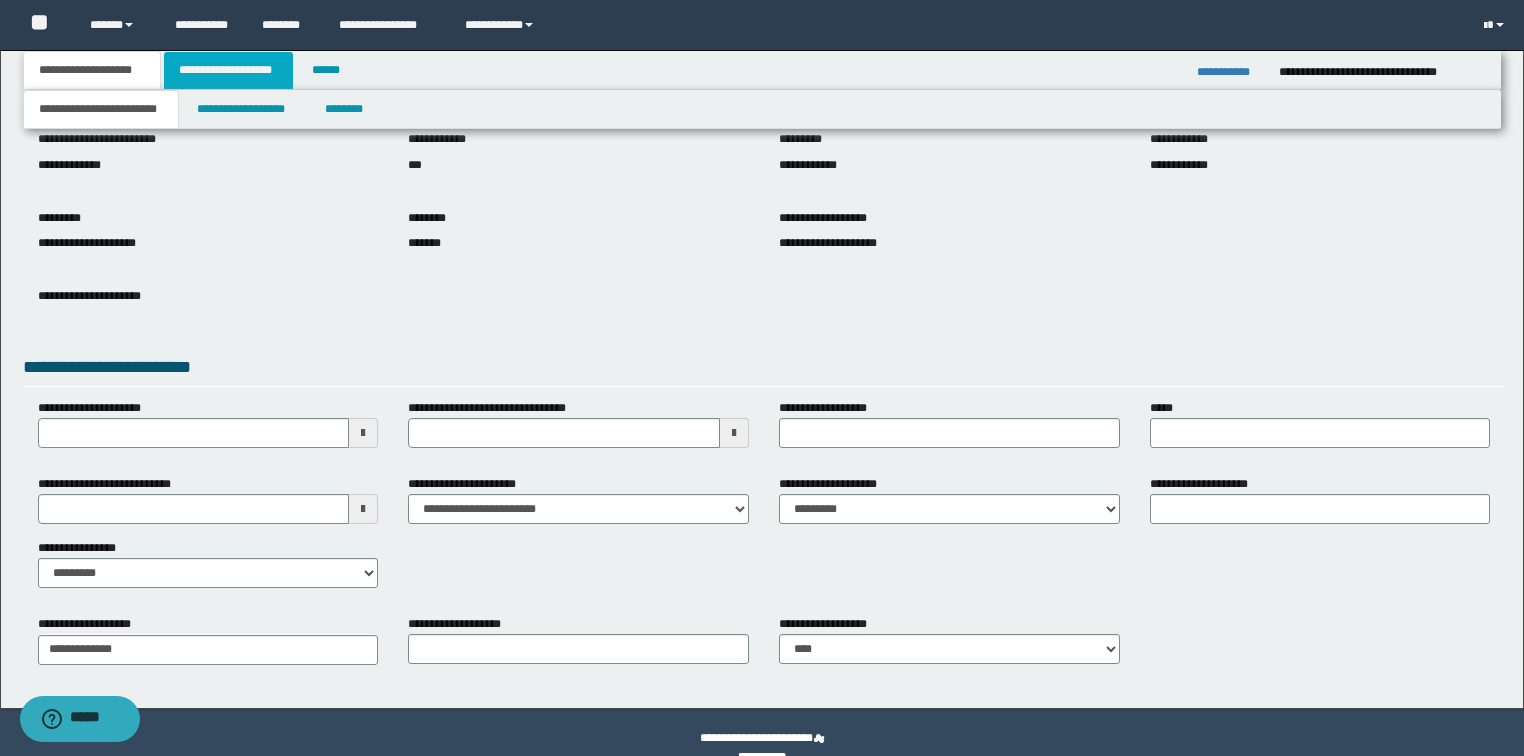 click on "**********" at bounding box center [228, 70] 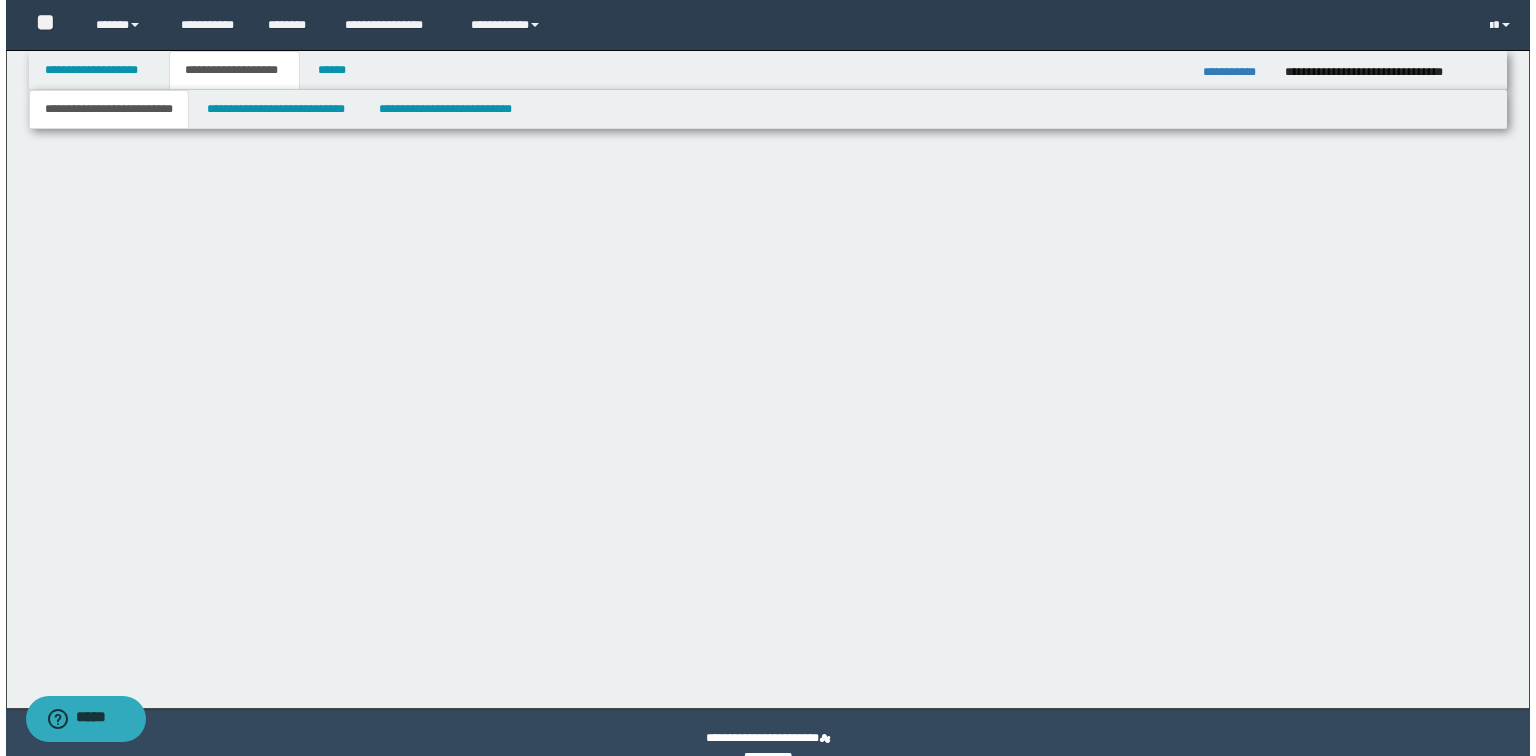 scroll, scrollTop: 0, scrollLeft: 0, axis: both 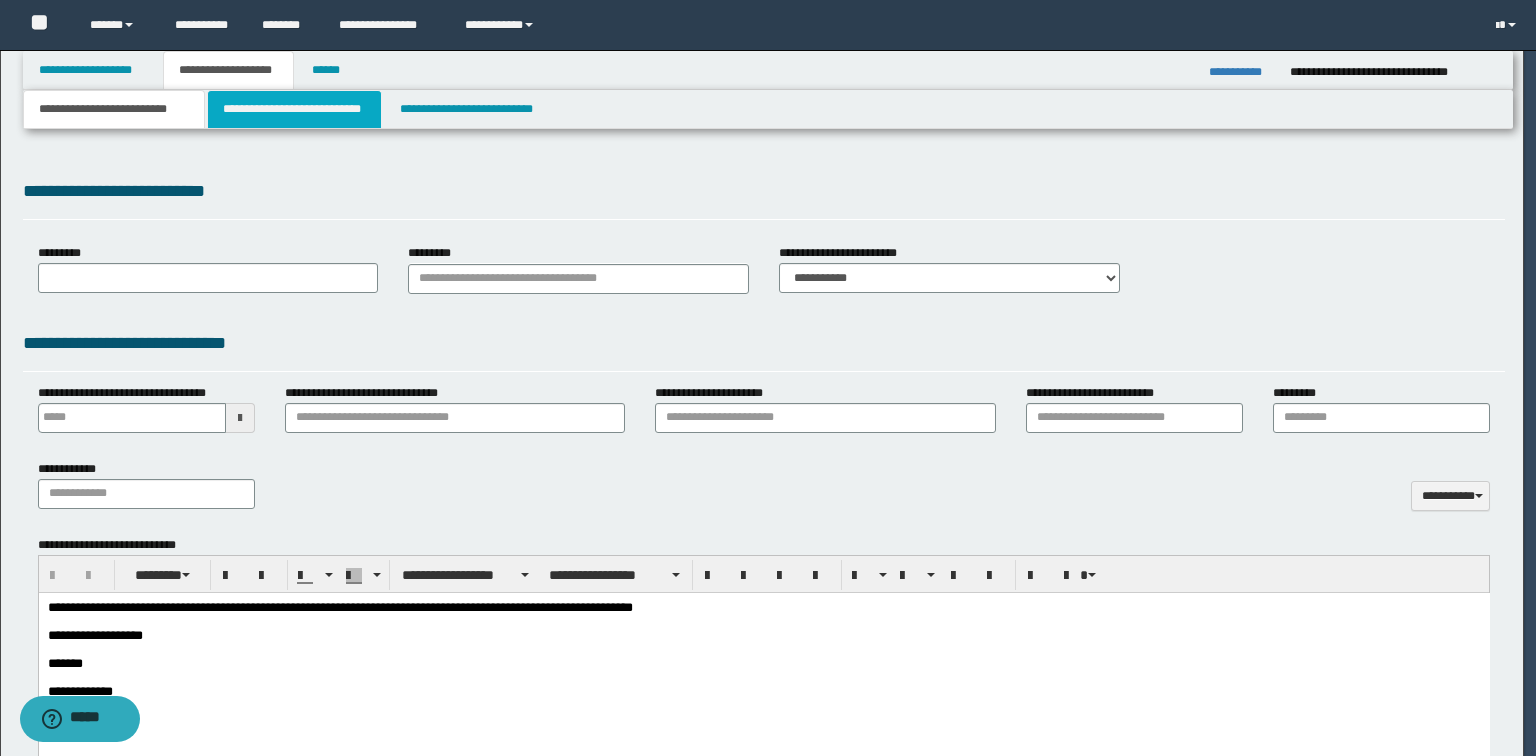 select on "*" 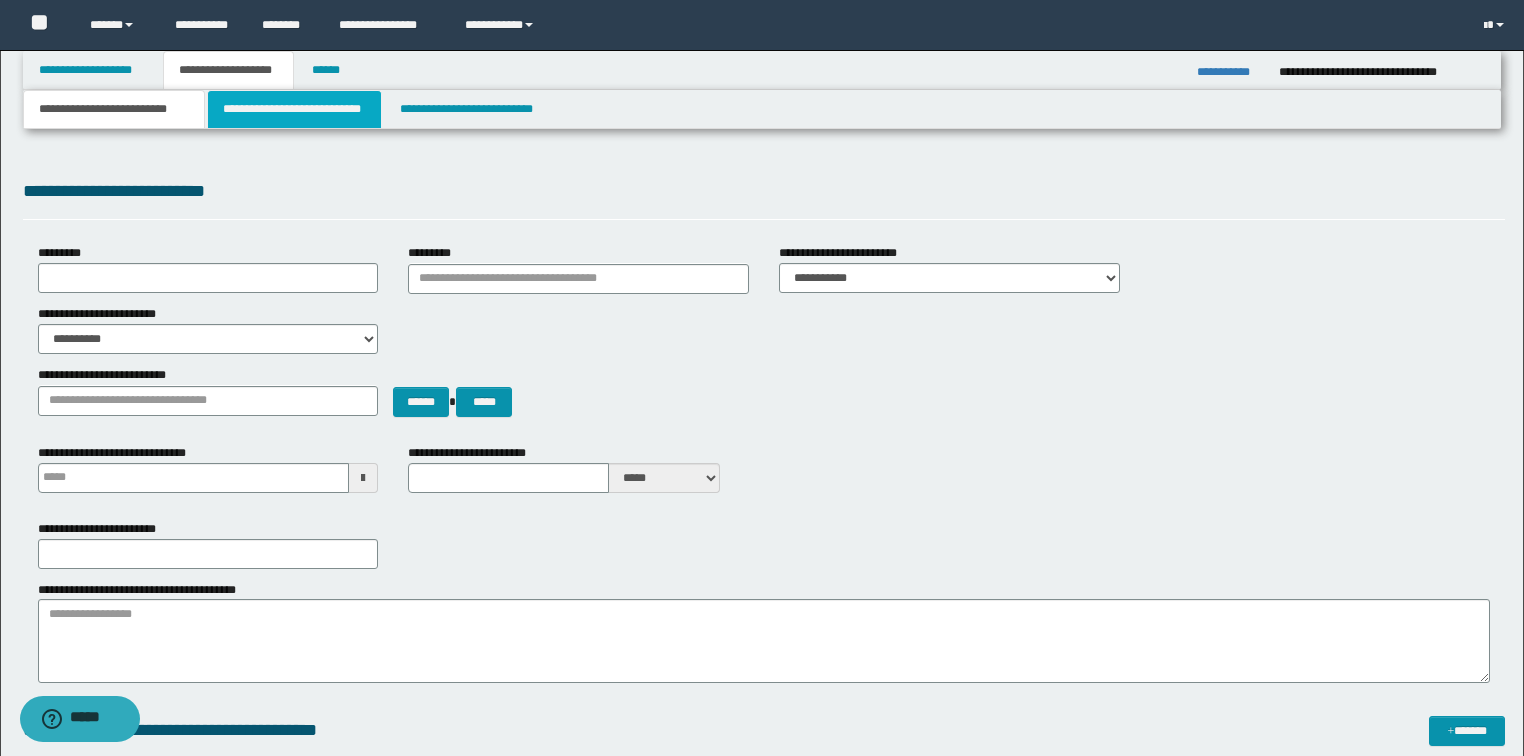 click on "**********" at bounding box center (294, 109) 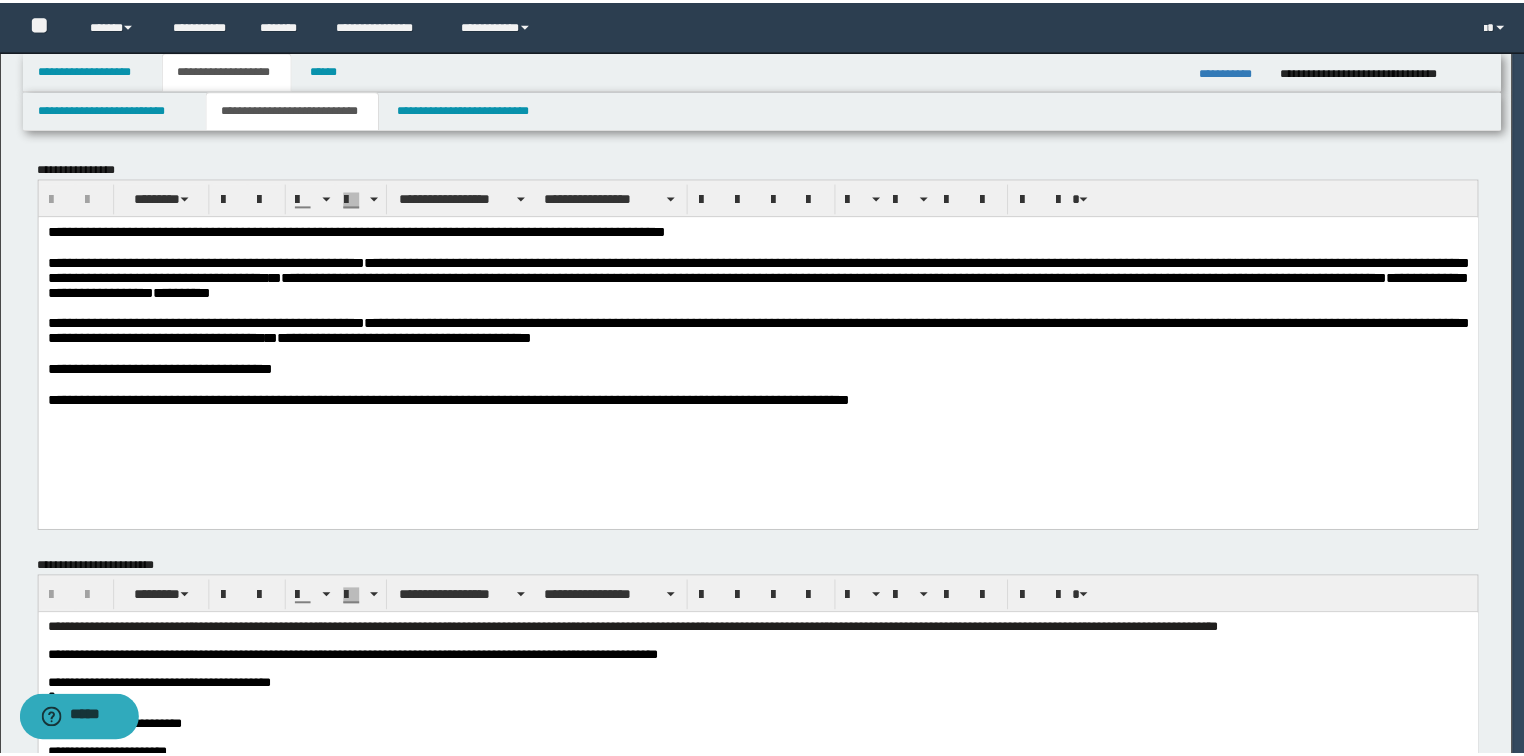 scroll, scrollTop: 0, scrollLeft: 0, axis: both 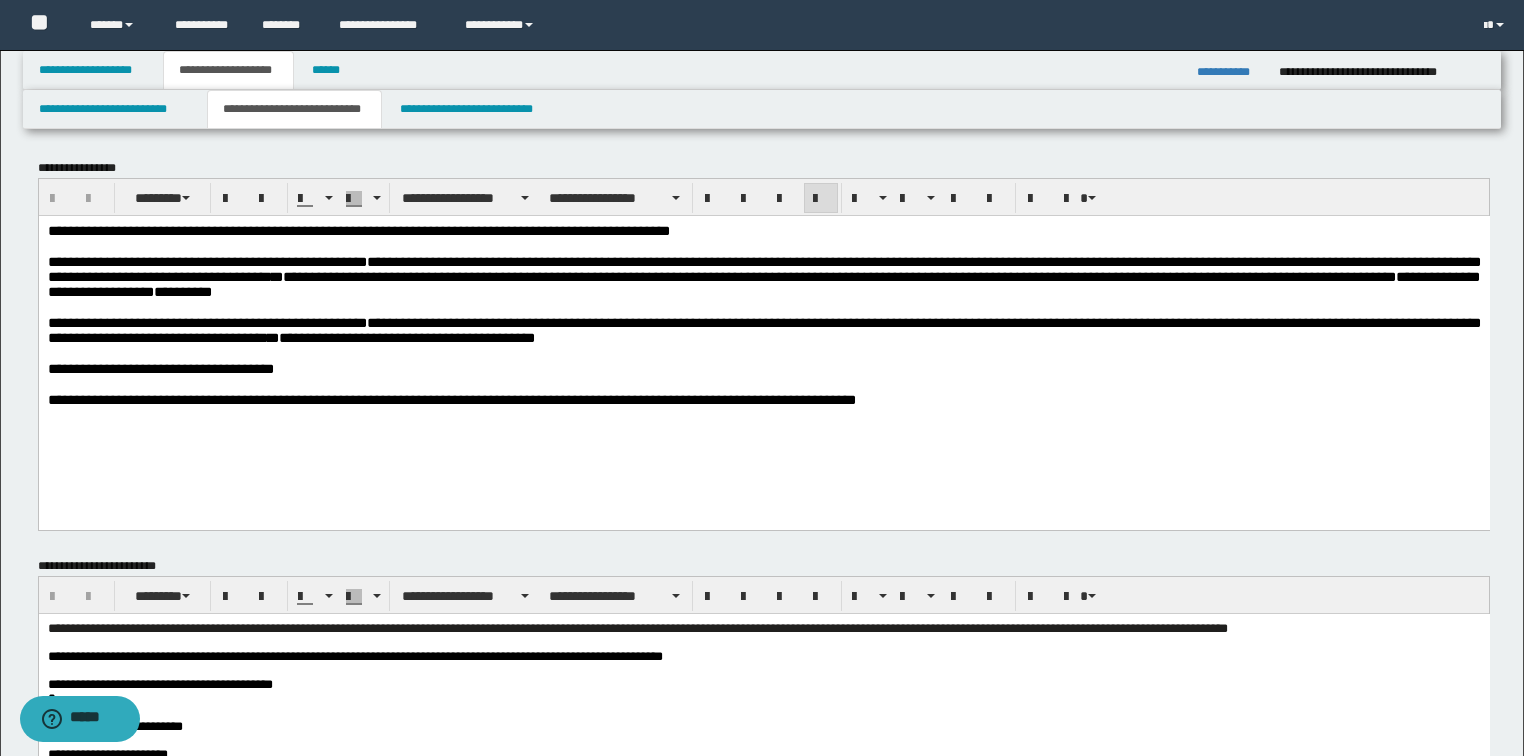 click on "**********" at bounding box center (763, 340) 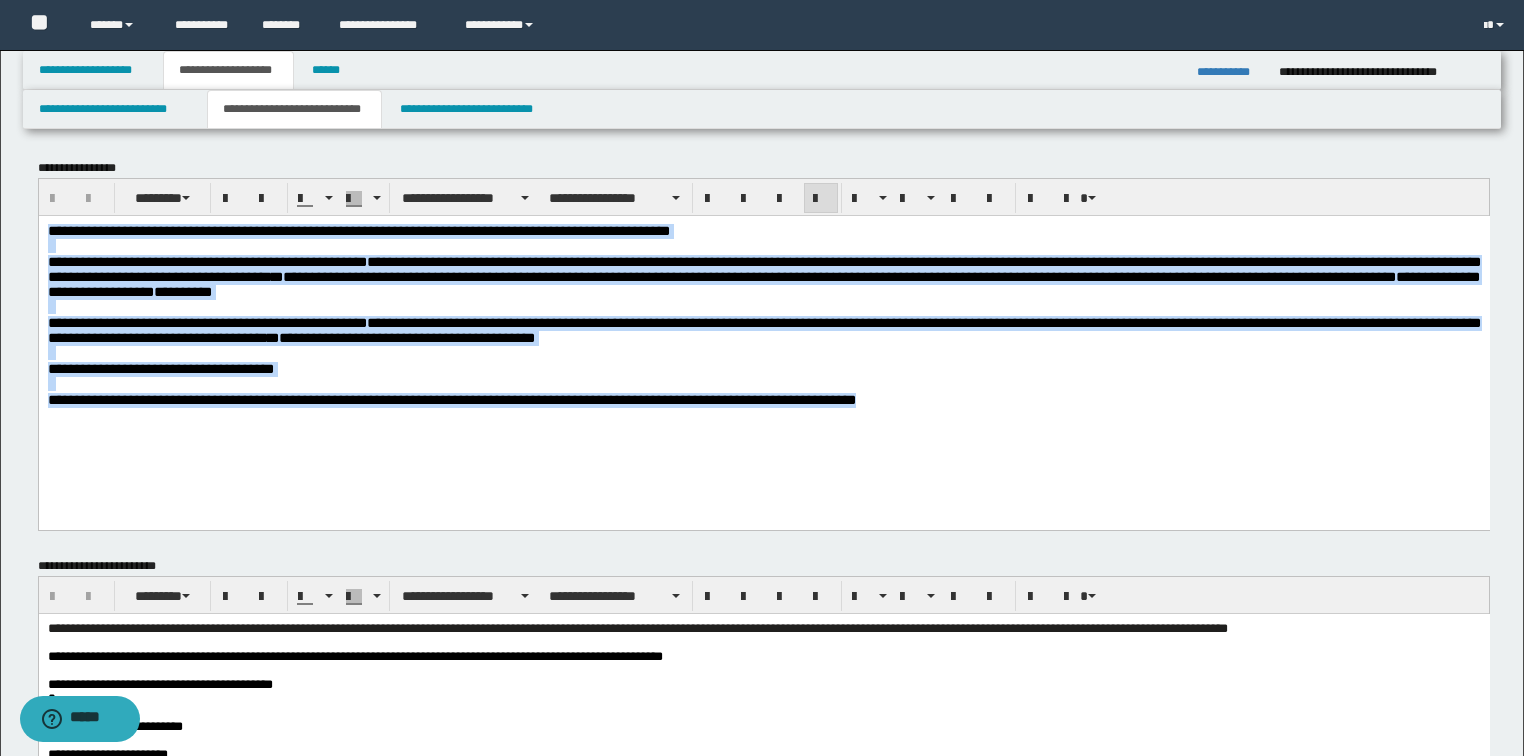 drag, startPoint x: 906, startPoint y: 419, endPoint x: 3, endPoint y: 181, distance: 933.83777 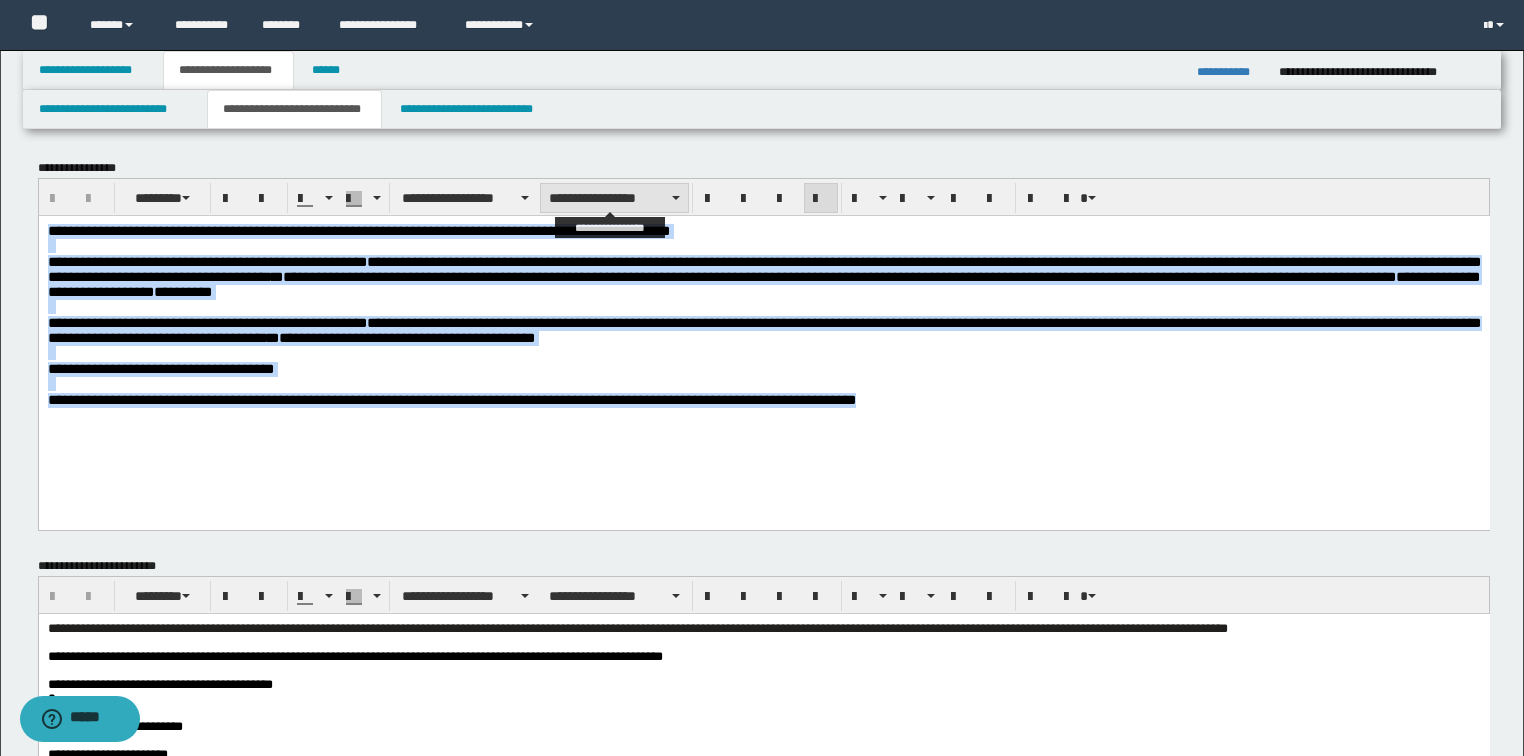 click on "**********" at bounding box center [614, 198] 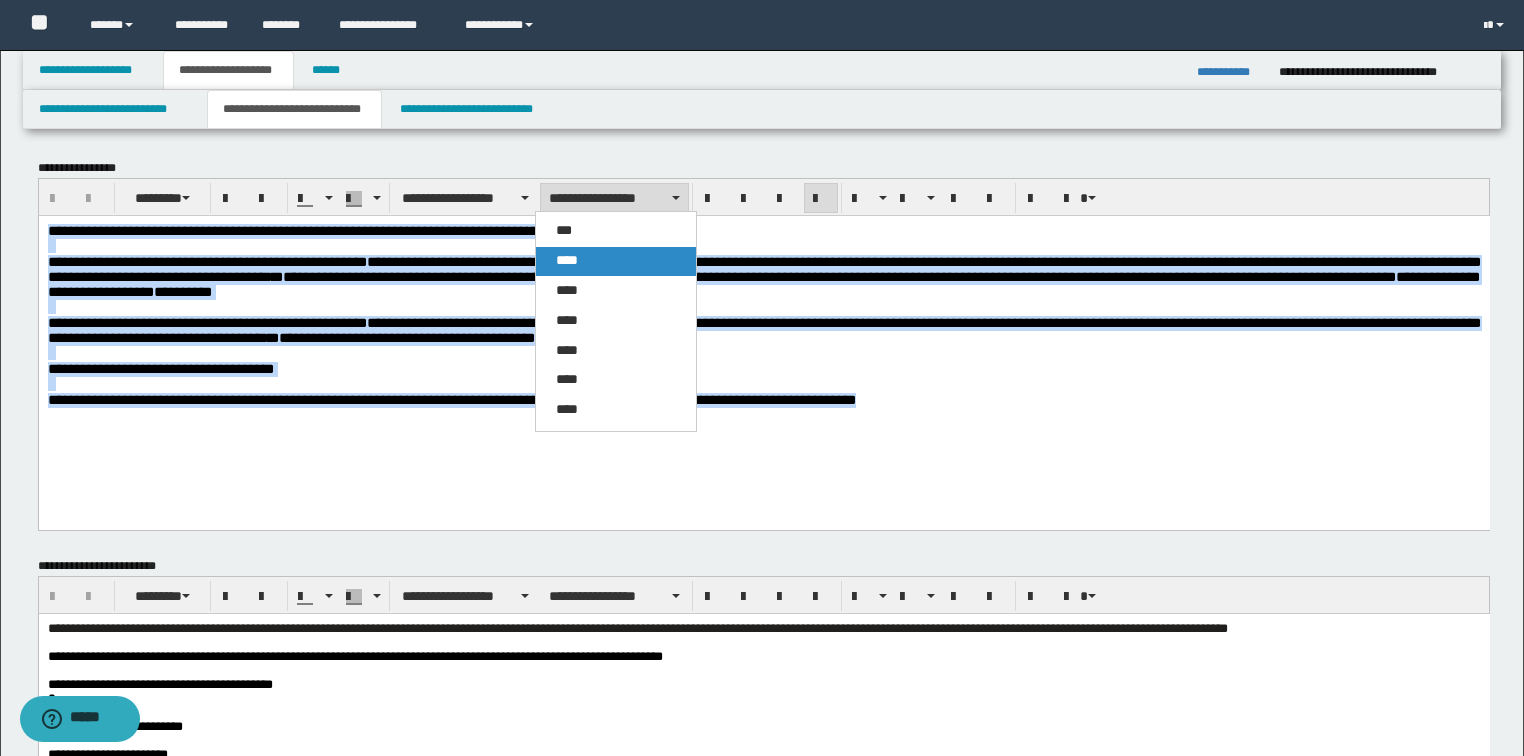 click on "****" at bounding box center (616, 261) 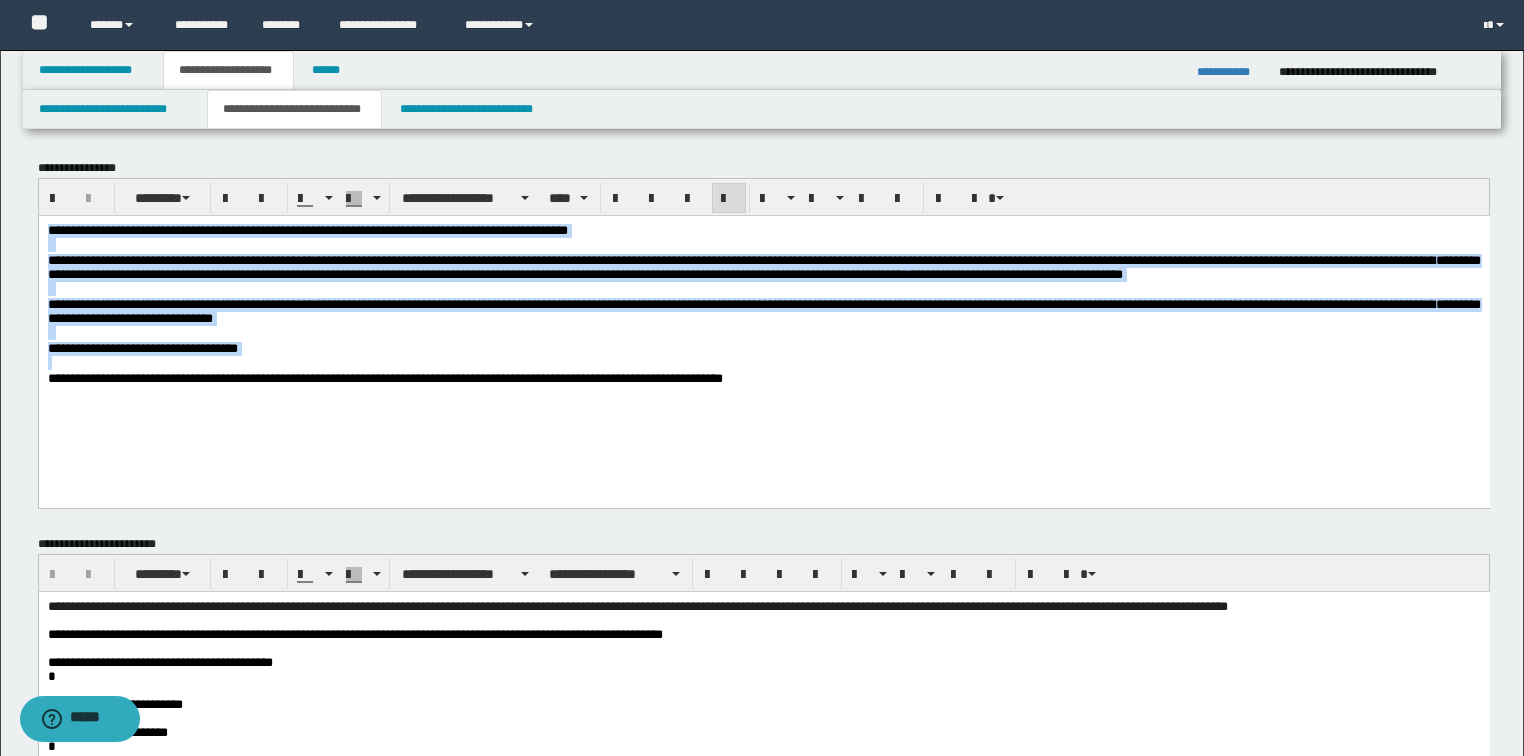 click on "**********" at bounding box center [869, 303] 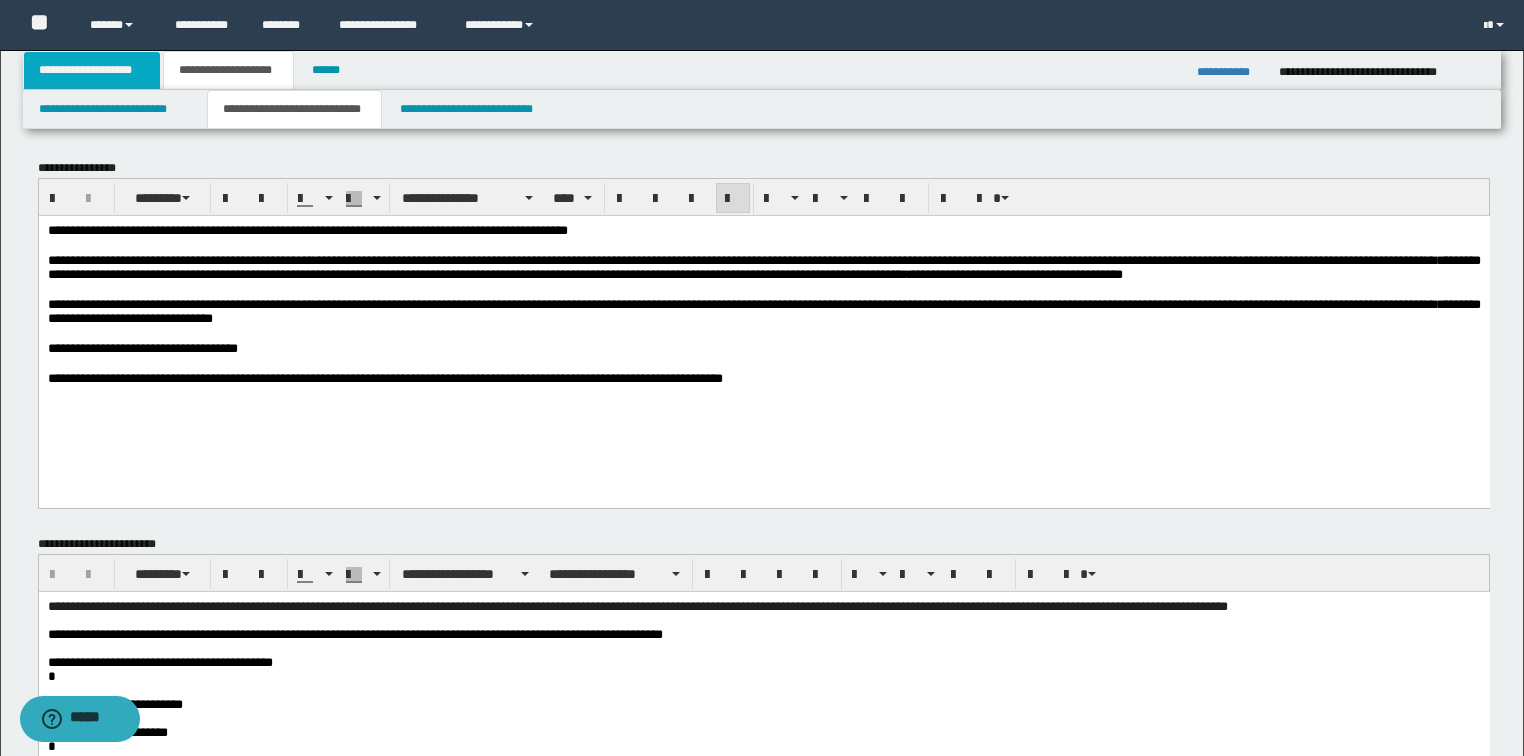 click on "**********" at bounding box center (92, 70) 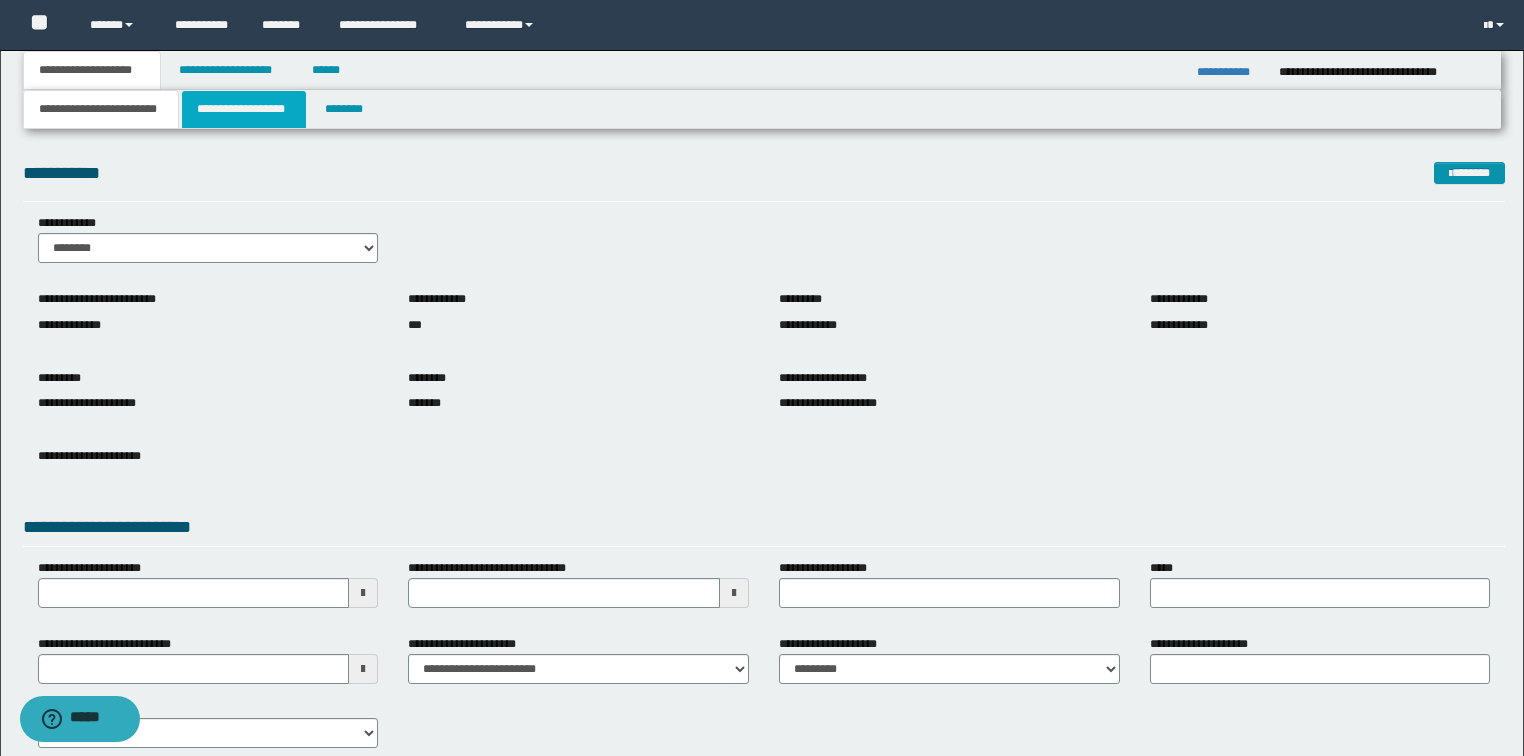 click on "**********" at bounding box center [244, 109] 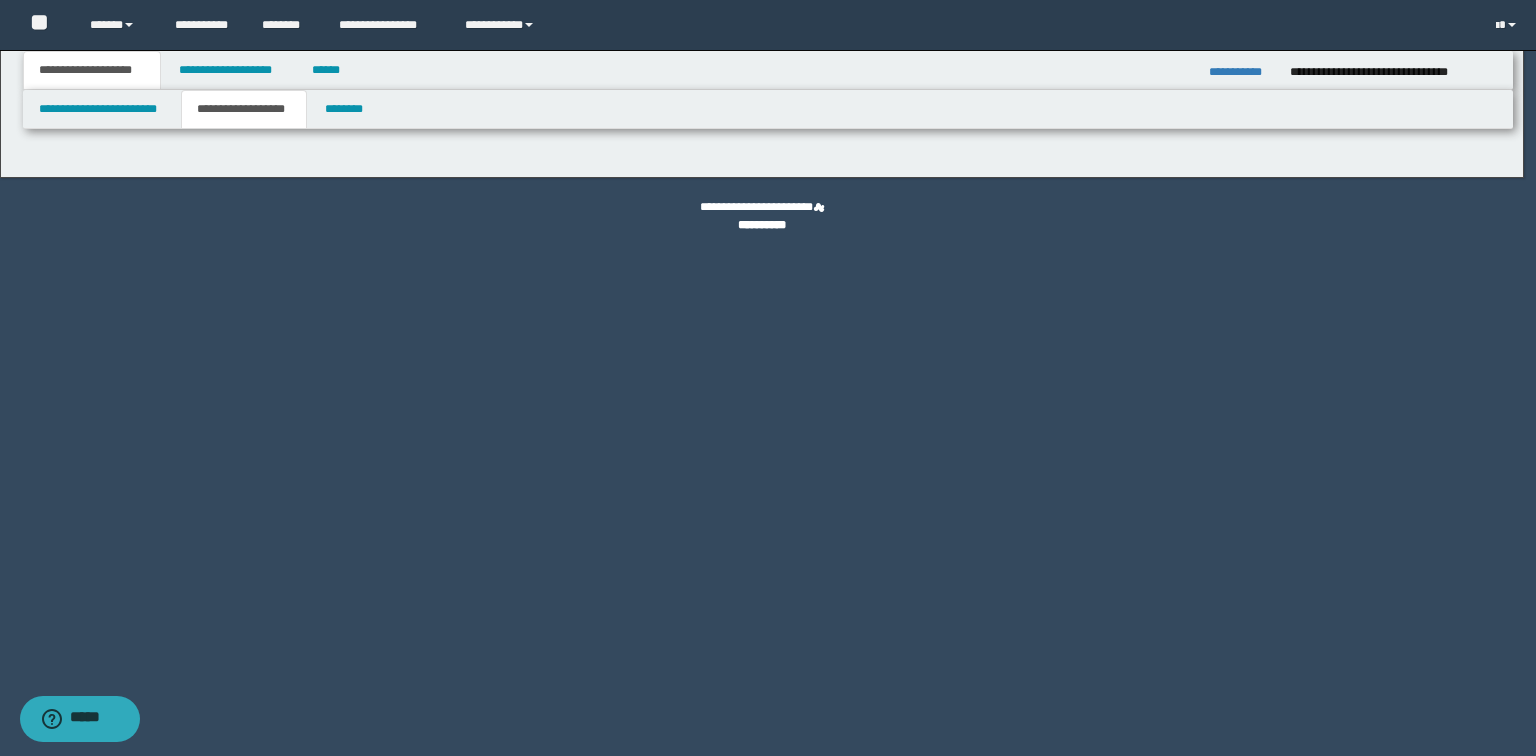 type on "********" 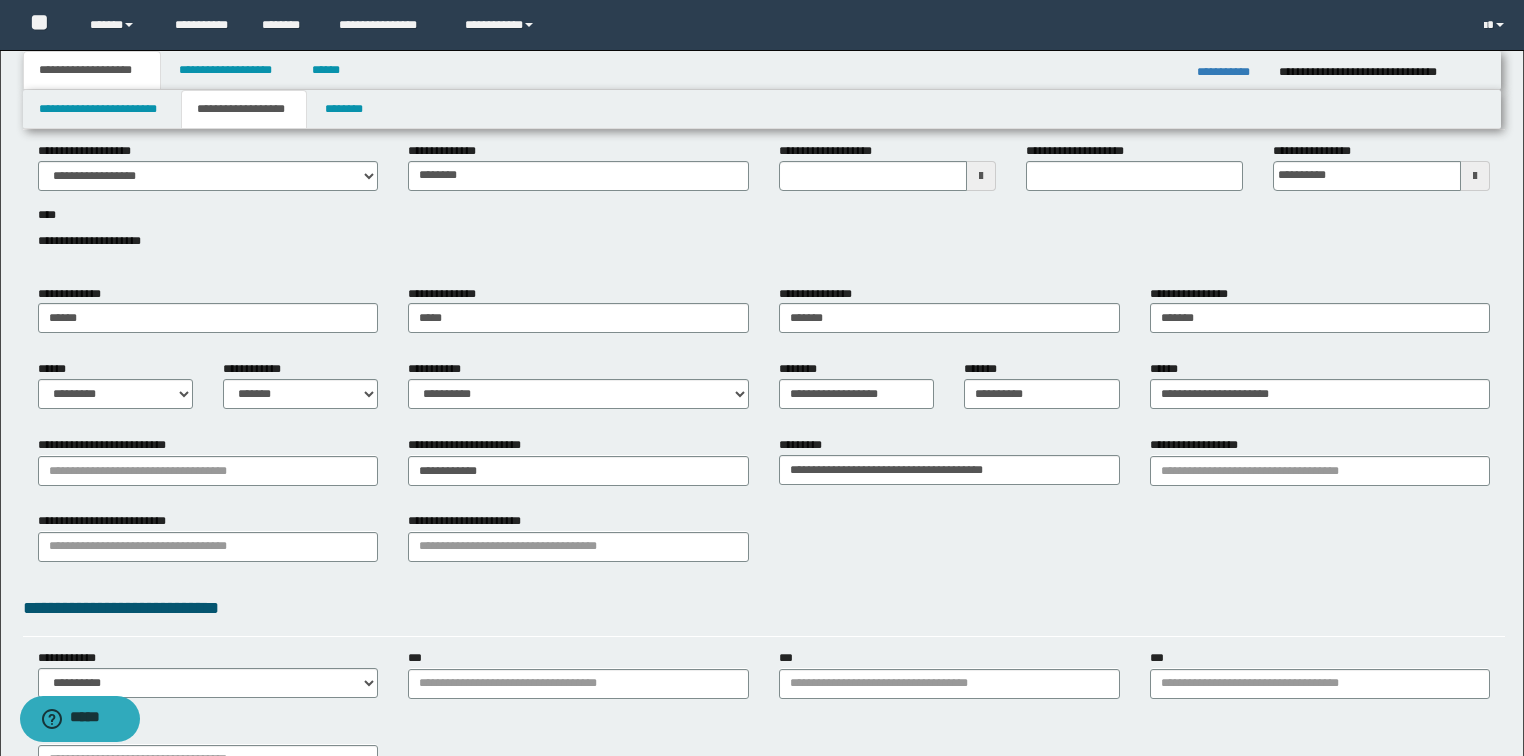 scroll, scrollTop: 80, scrollLeft: 0, axis: vertical 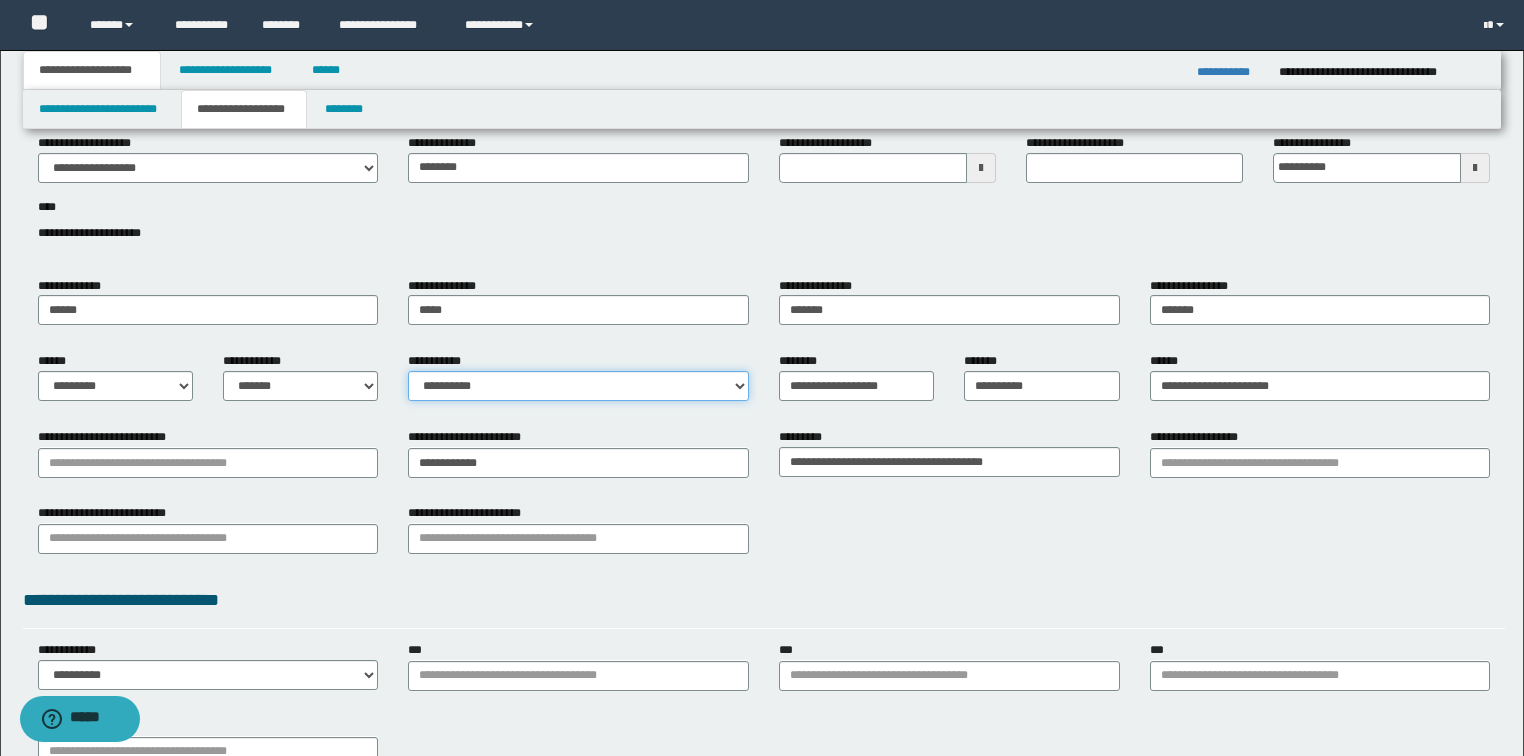 click on "**********" at bounding box center (578, 386) 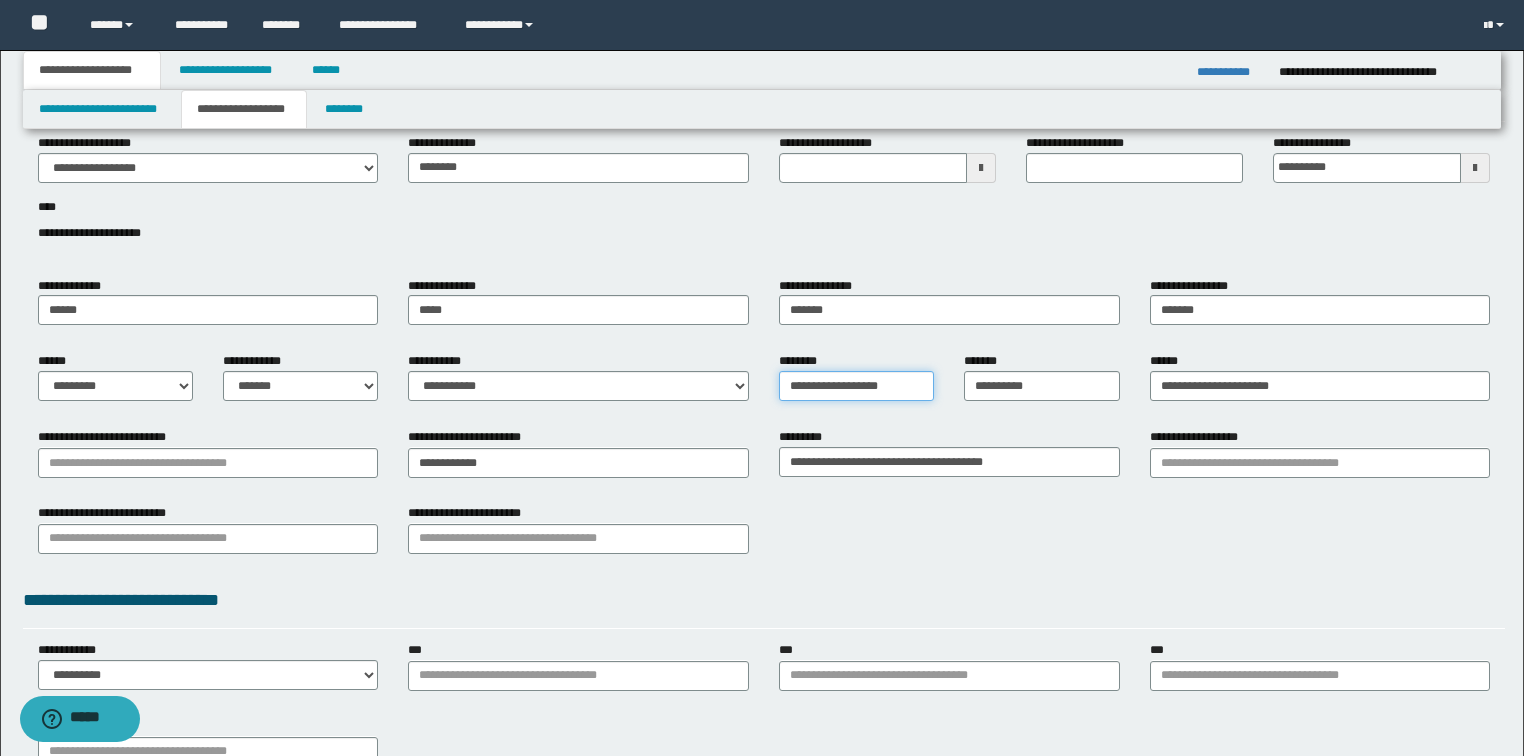 drag, startPoint x: 856, startPoint y: 387, endPoint x: 373, endPoint y: 396, distance: 483.08383 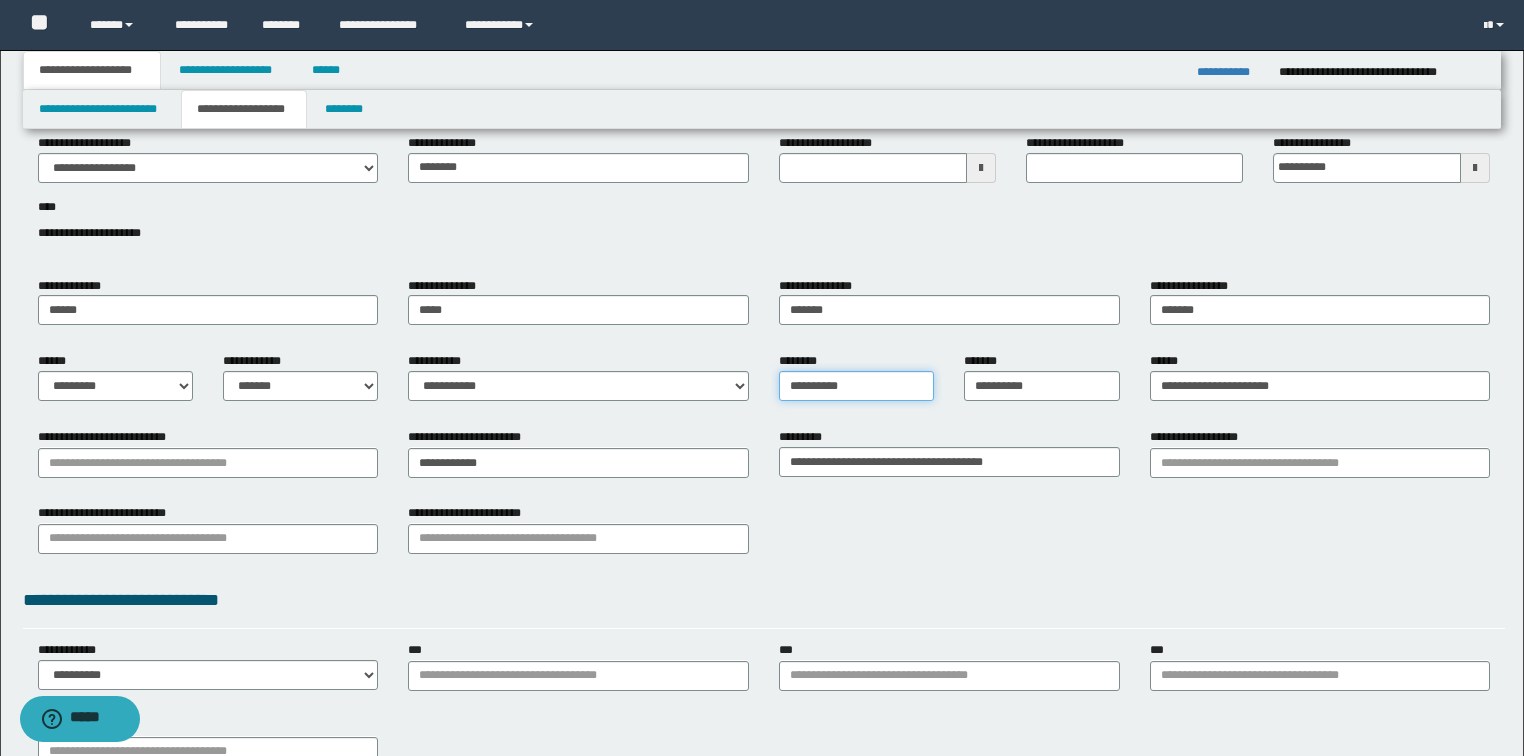 type on "**********" 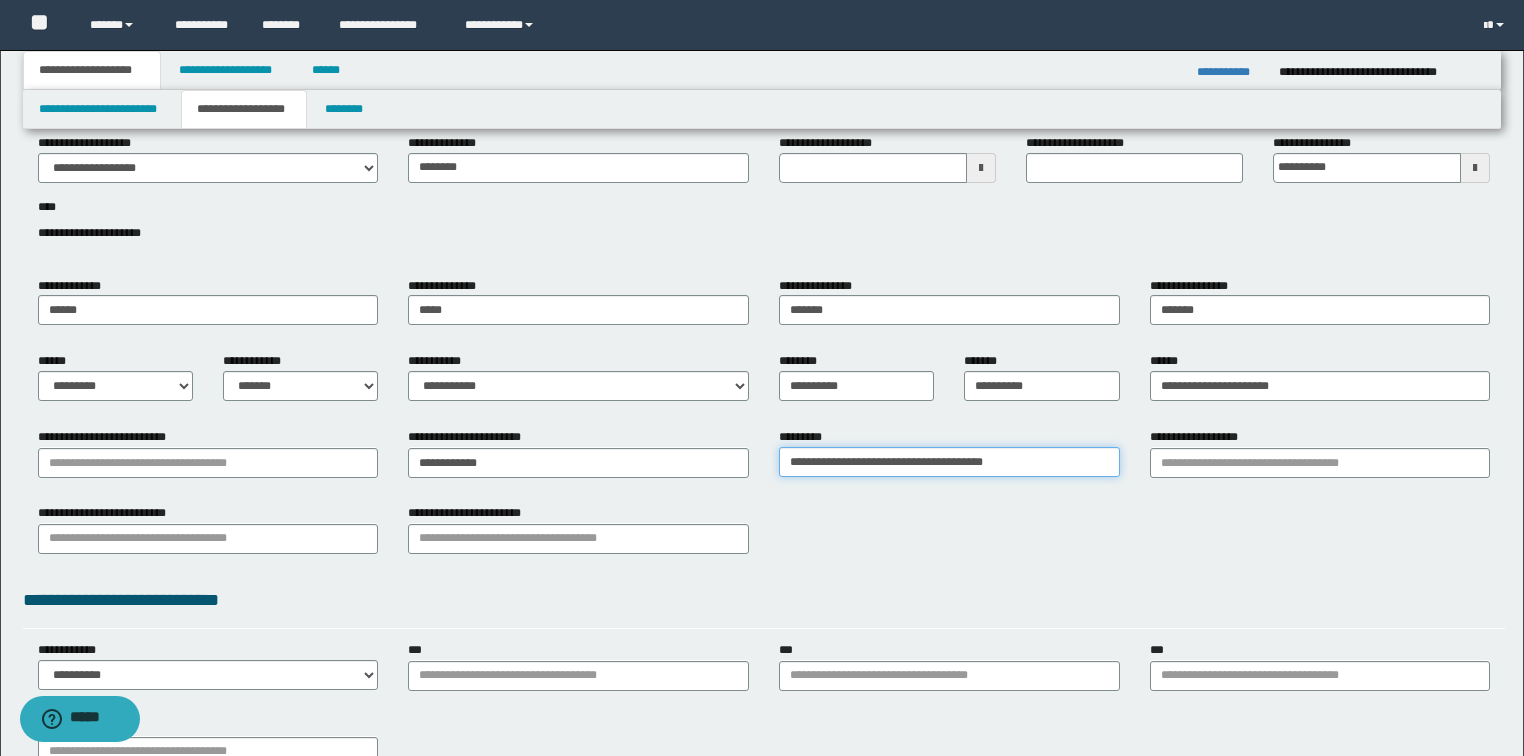 drag, startPoint x: 1034, startPoint y: 460, endPoint x: 621, endPoint y: 444, distance: 413.3098 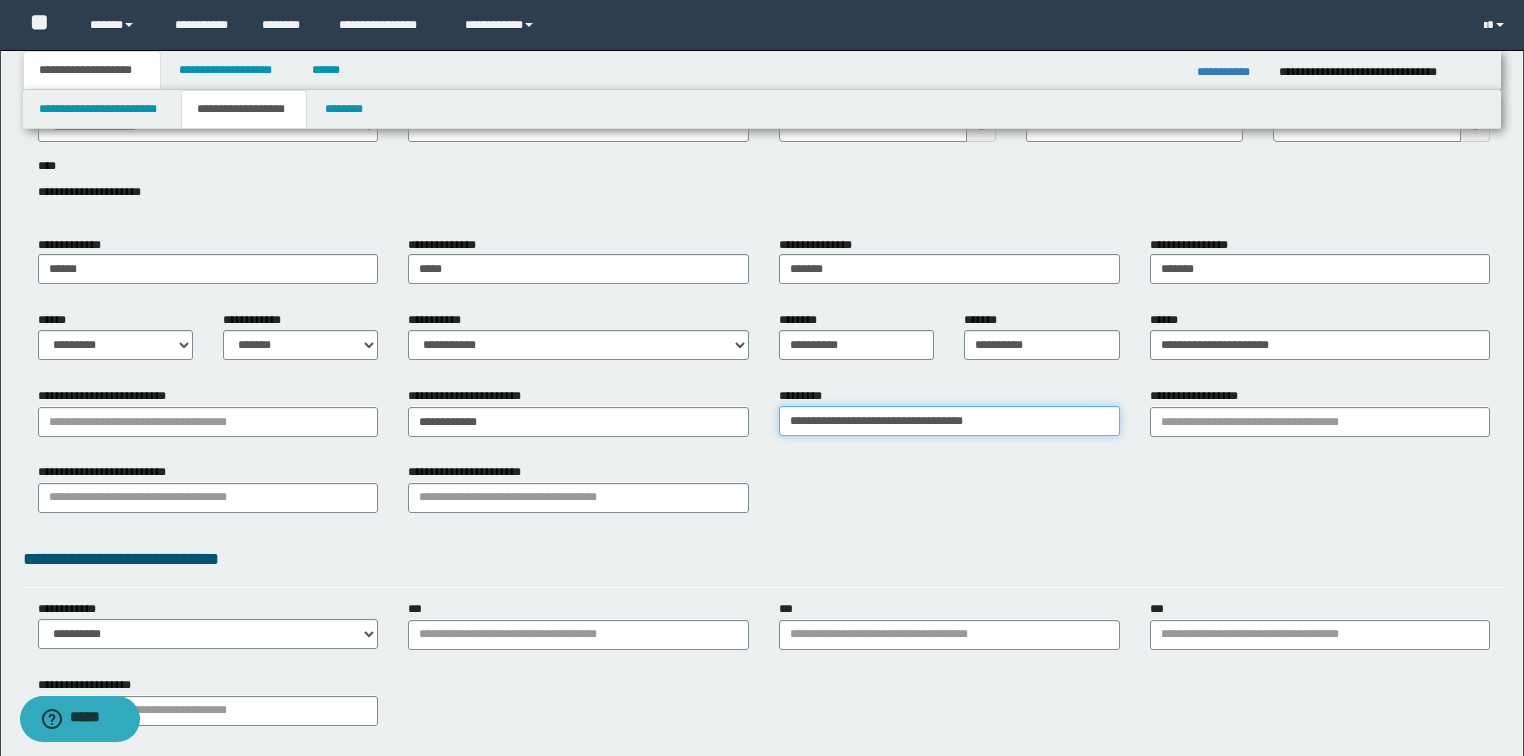 scroll, scrollTop: 160, scrollLeft: 0, axis: vertical 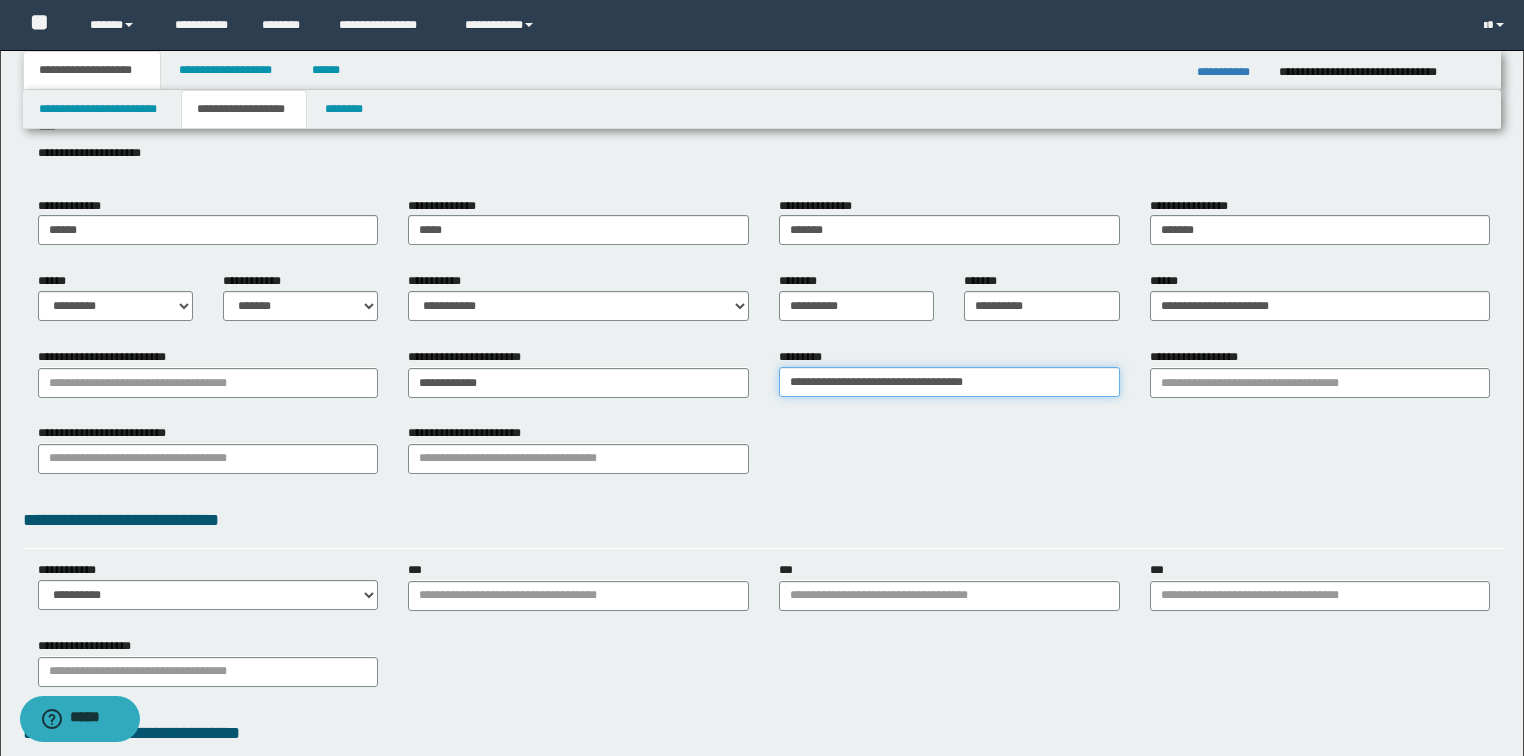 type on "**********" 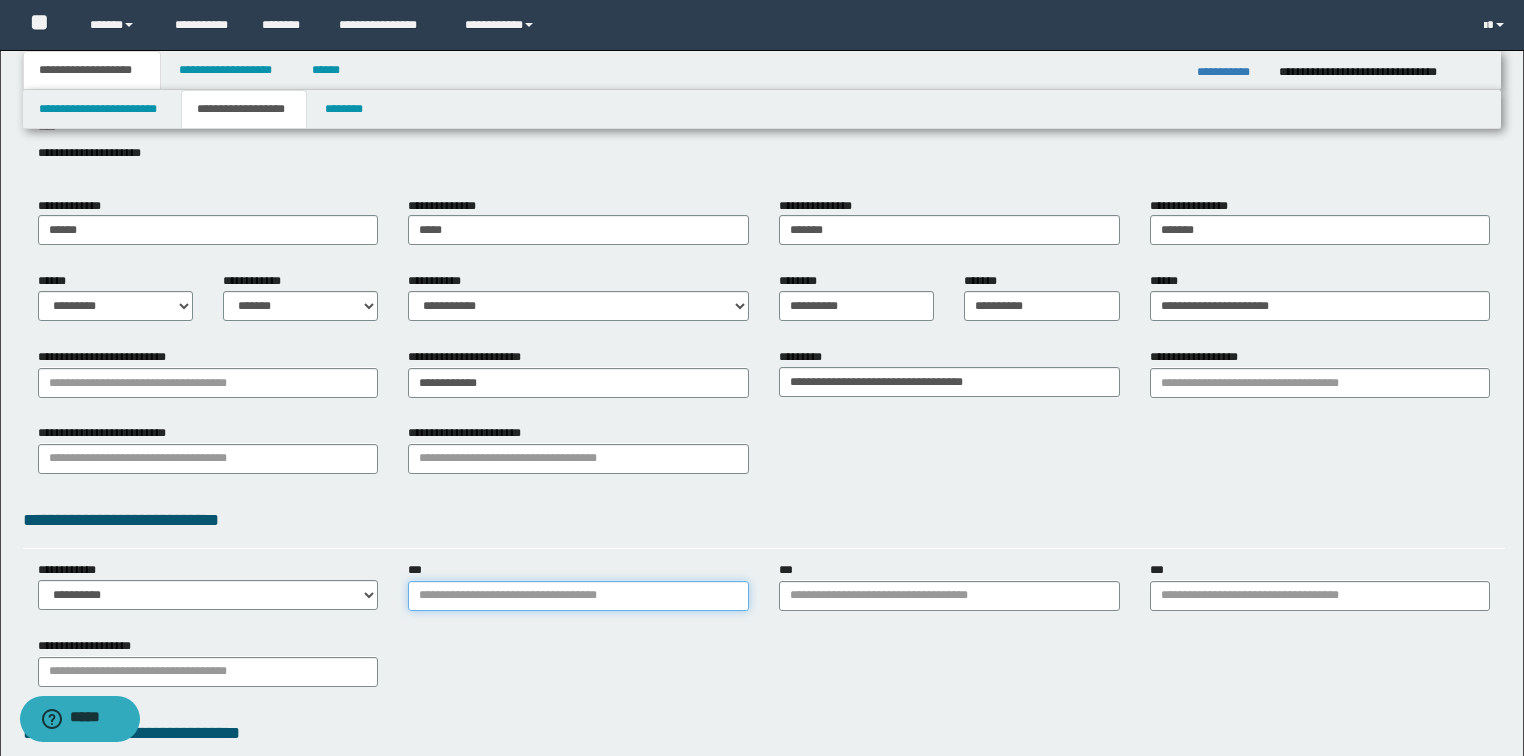 click on "***" at bounding box center [578, 596] 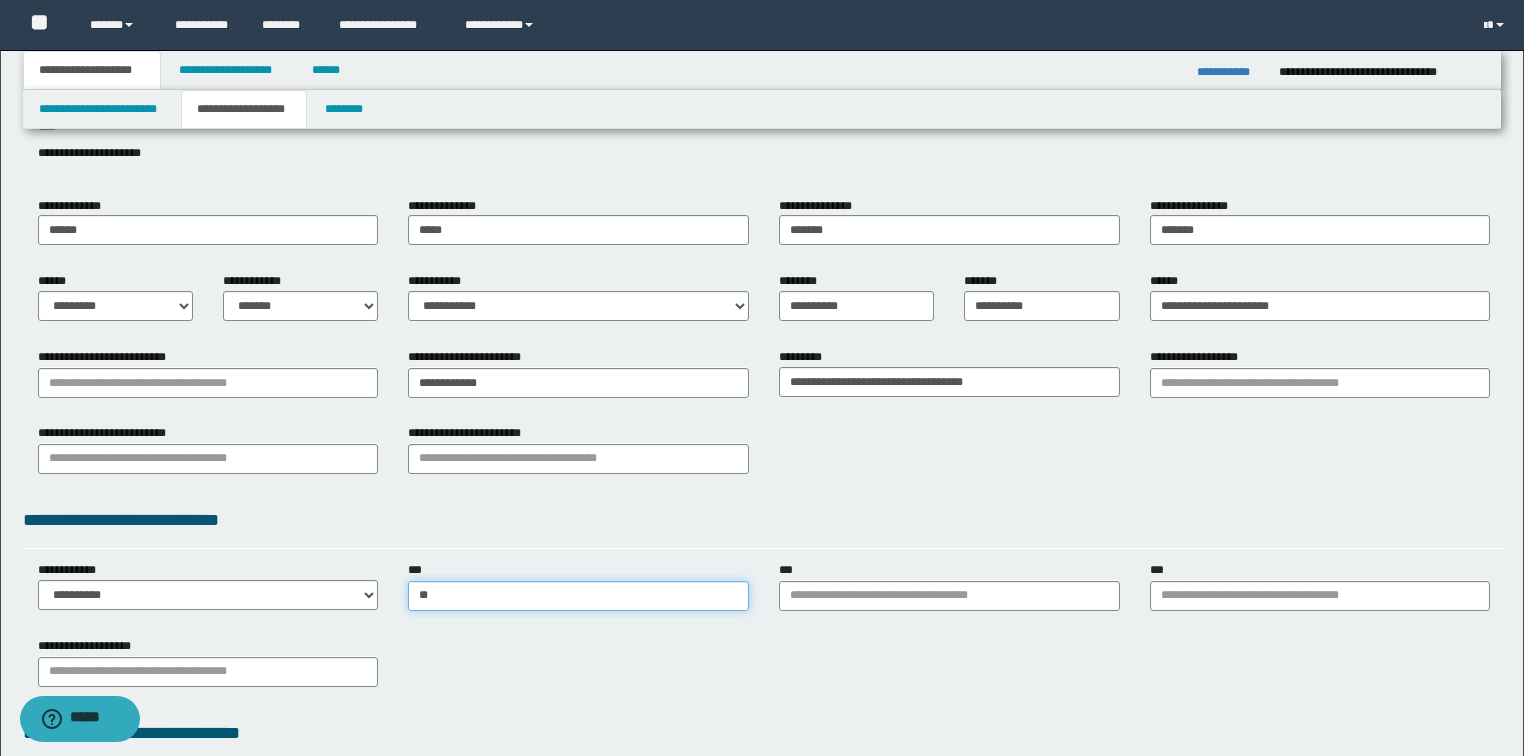 type on "***" 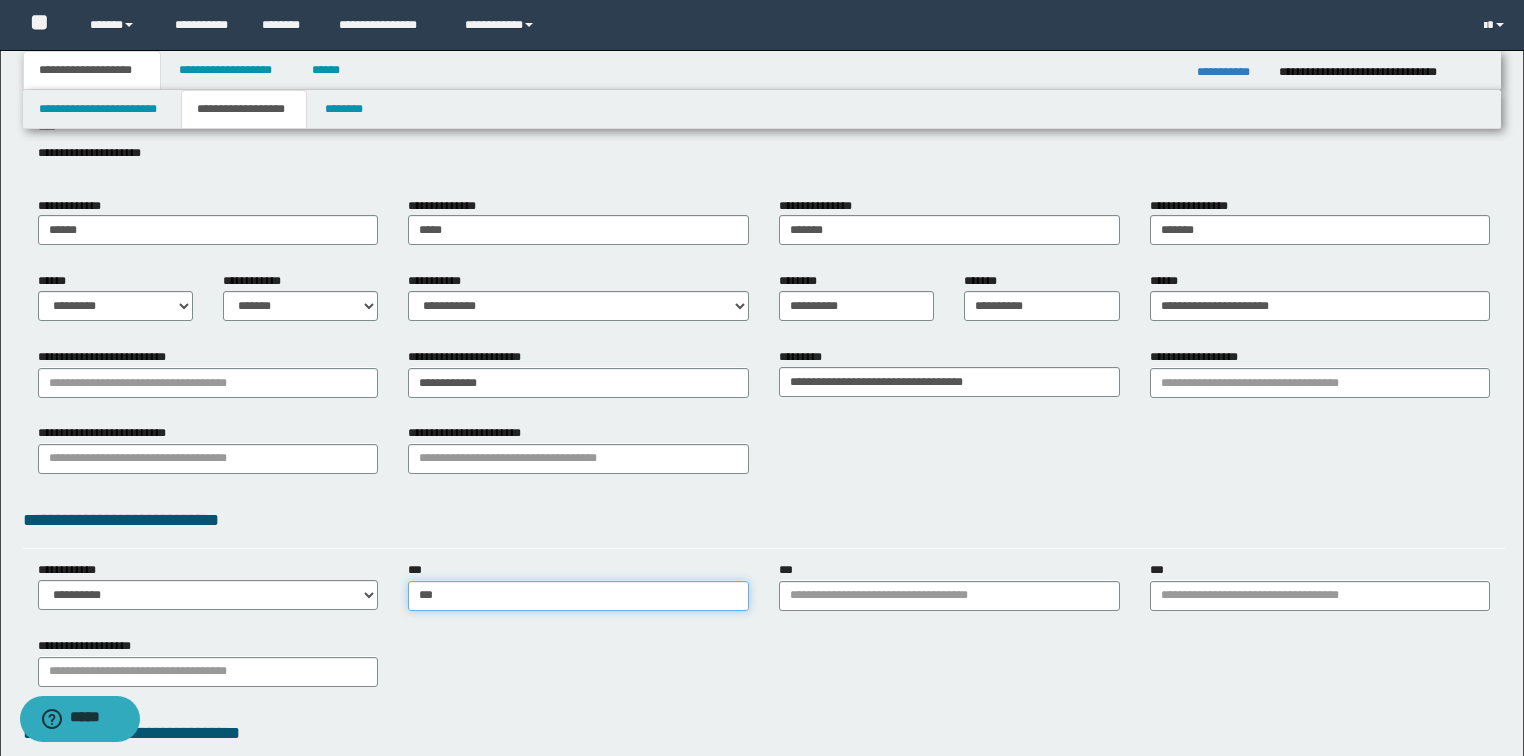 type on "**********" 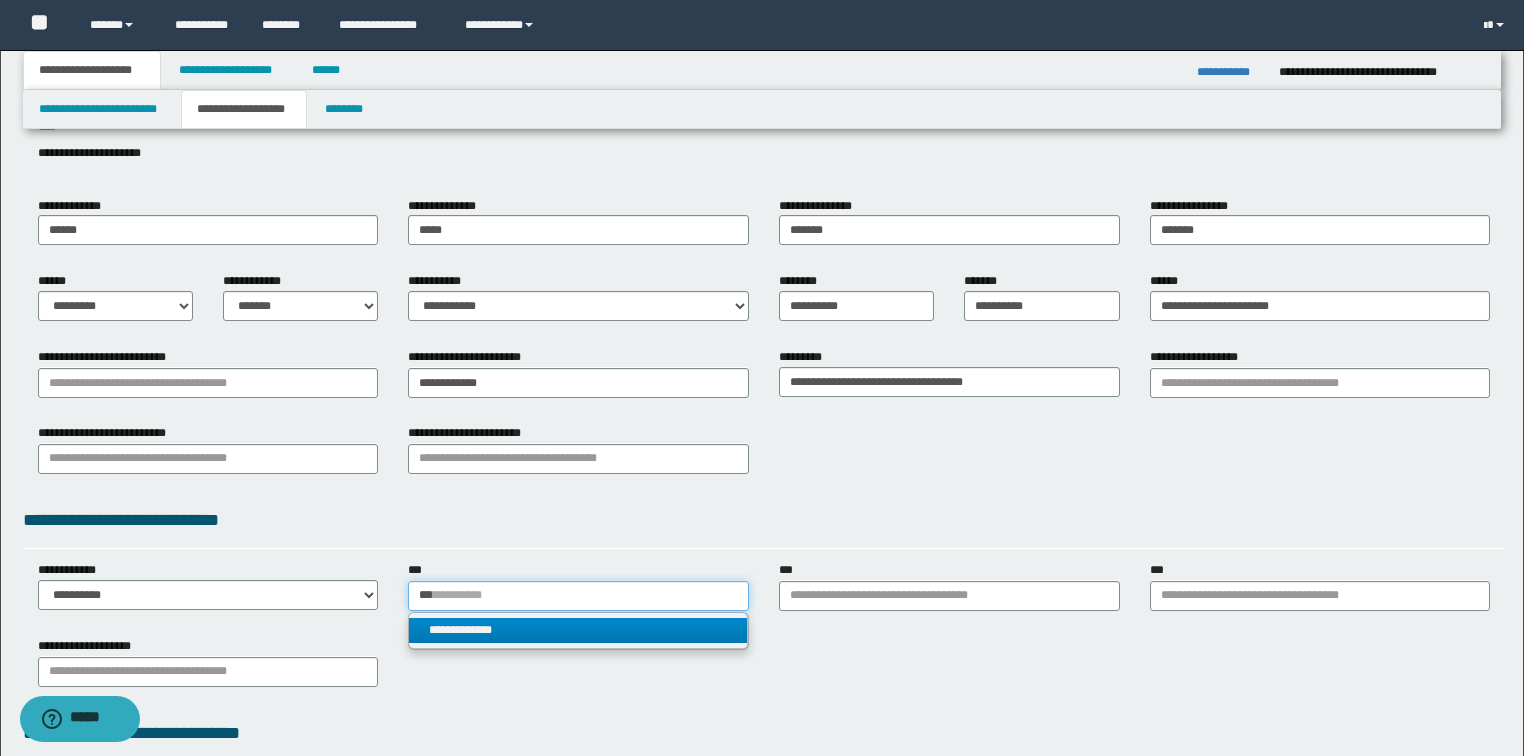 type on "***" 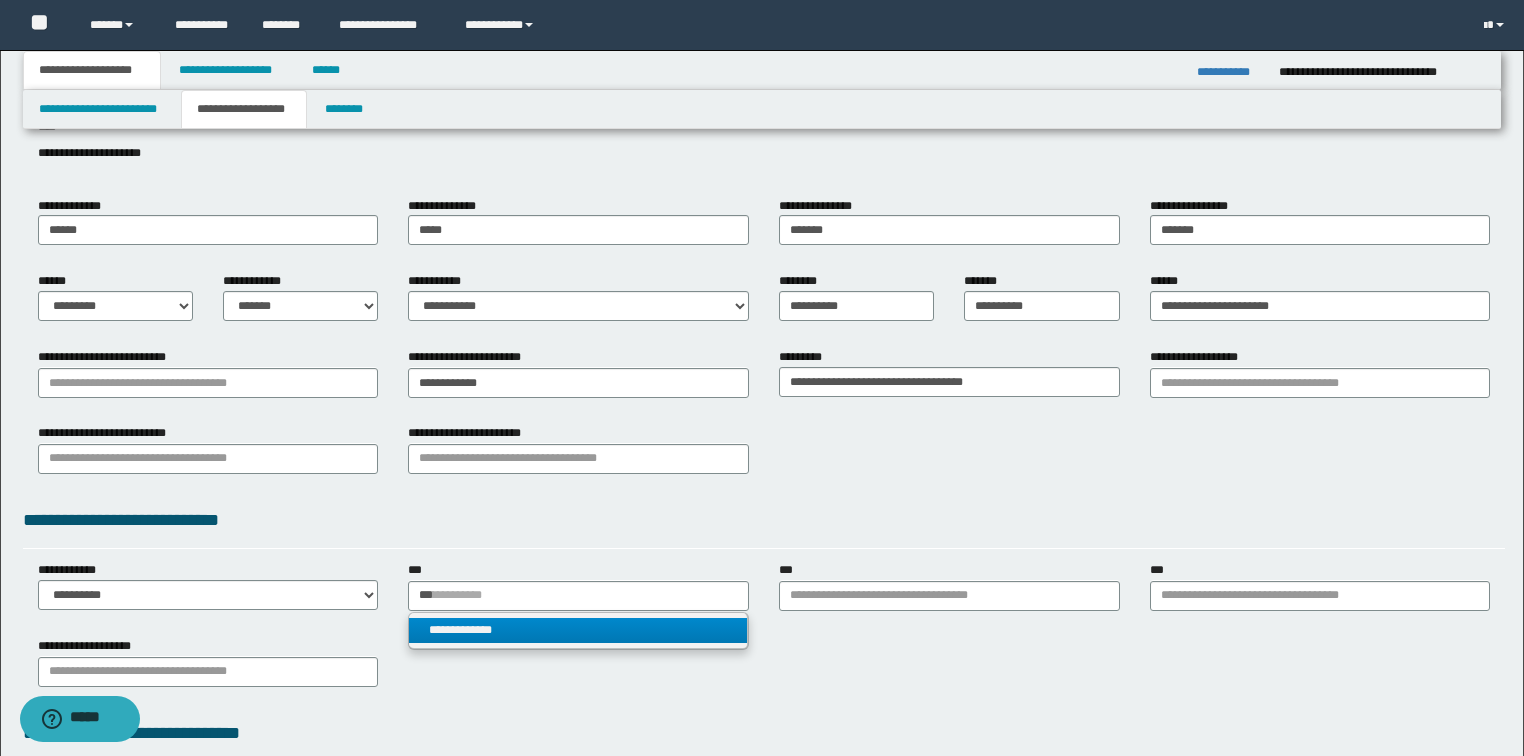 type 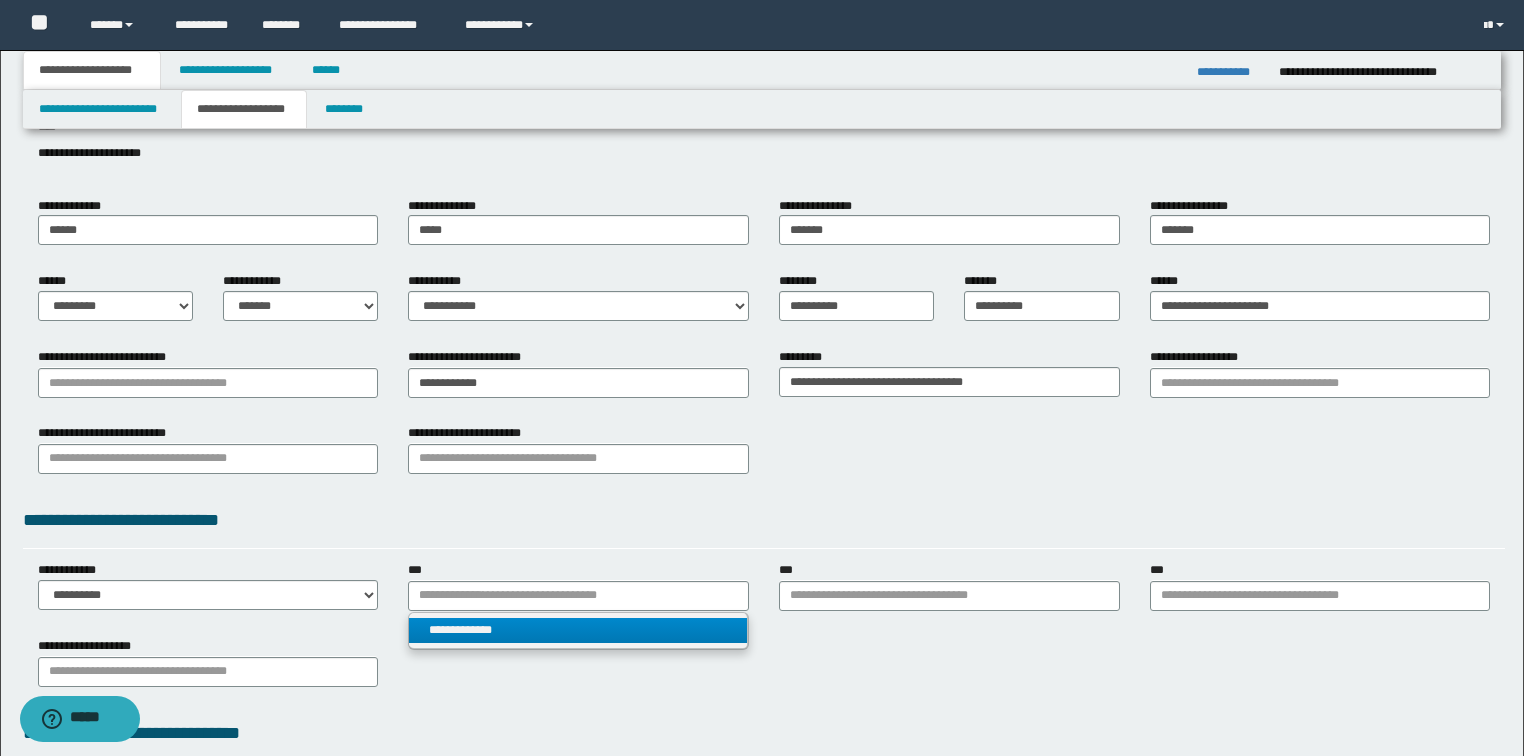 click on "**********" at bounding box center [578, 630] 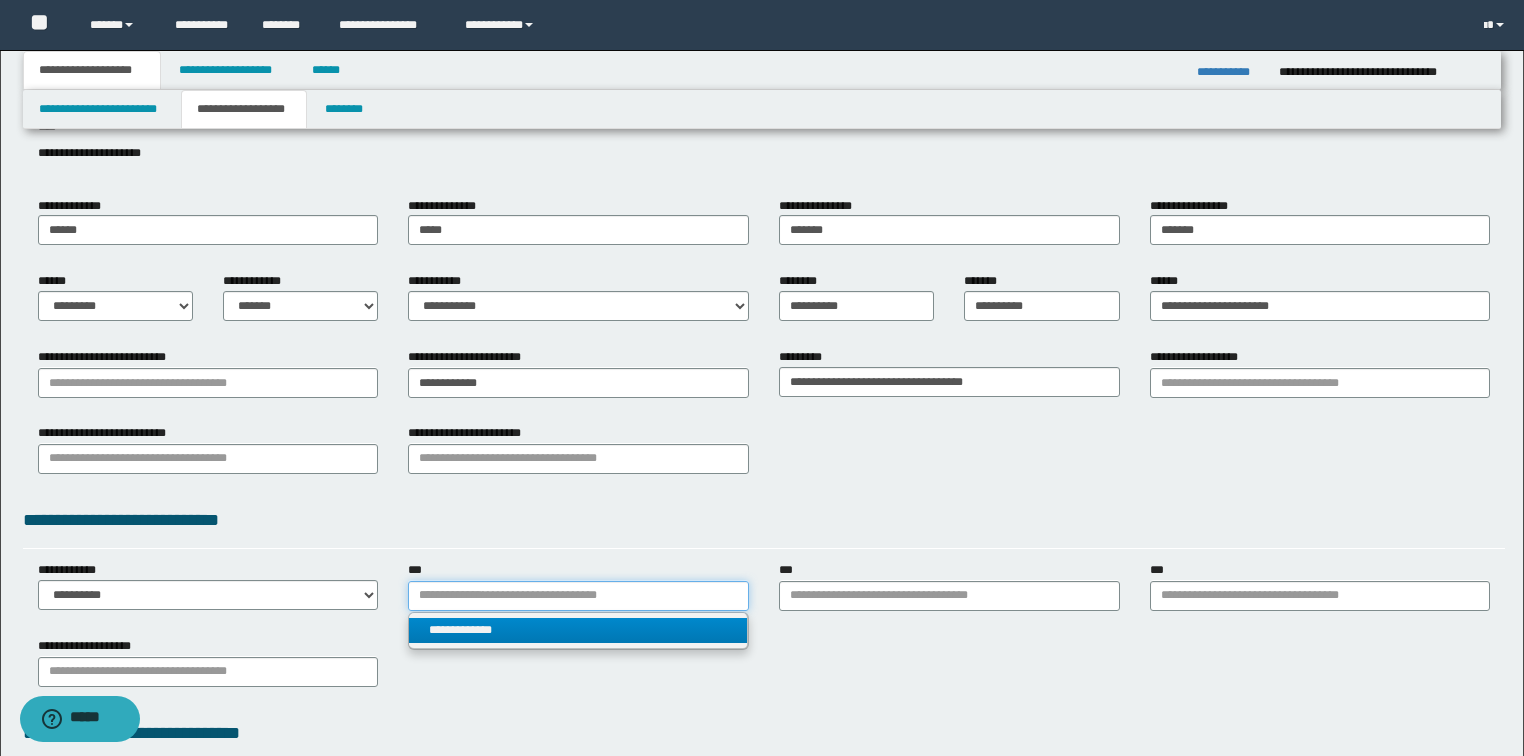 type 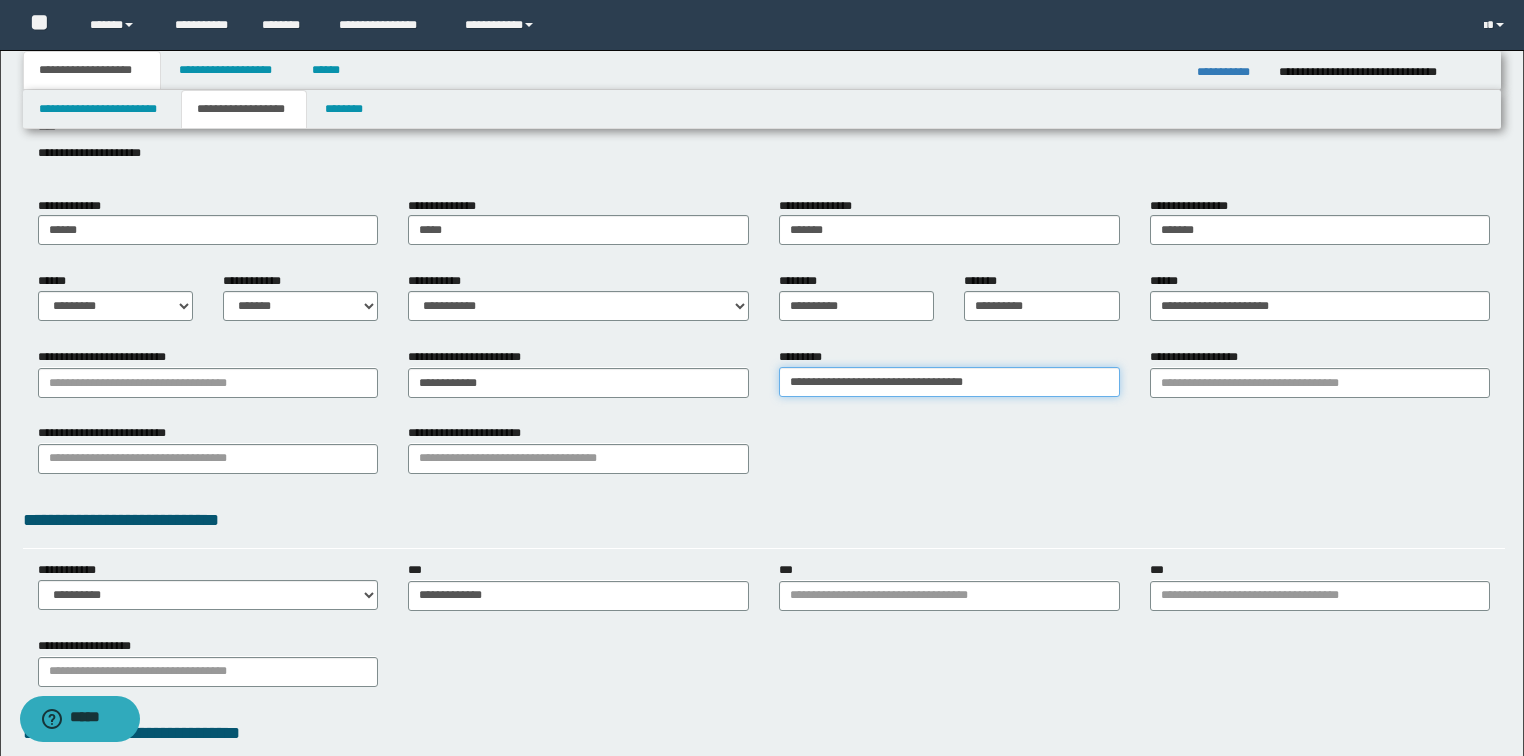 click on "**********" at bounding box center [949, 382] 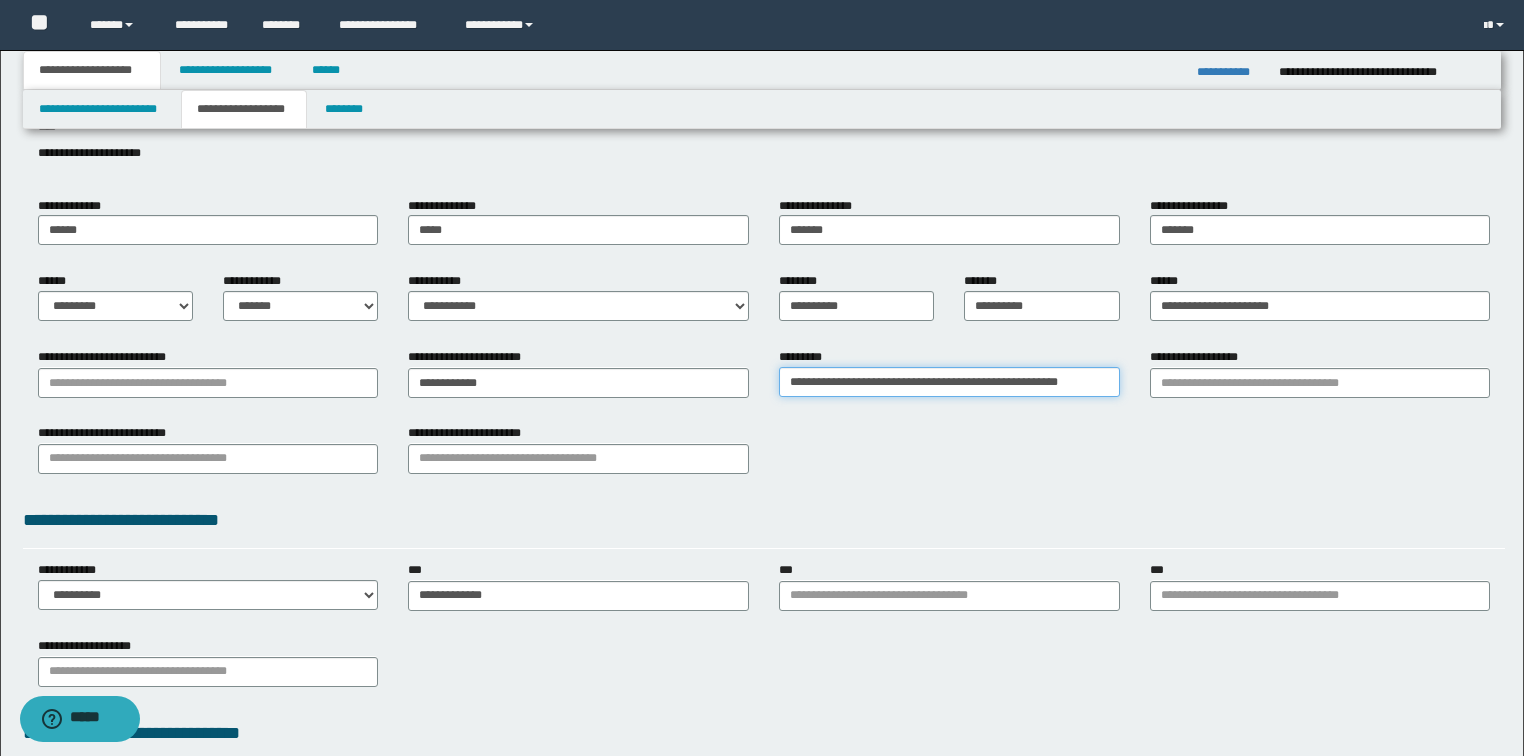 scroll, scrollTop: 0, scrollLeft: 3, axis: horizontal 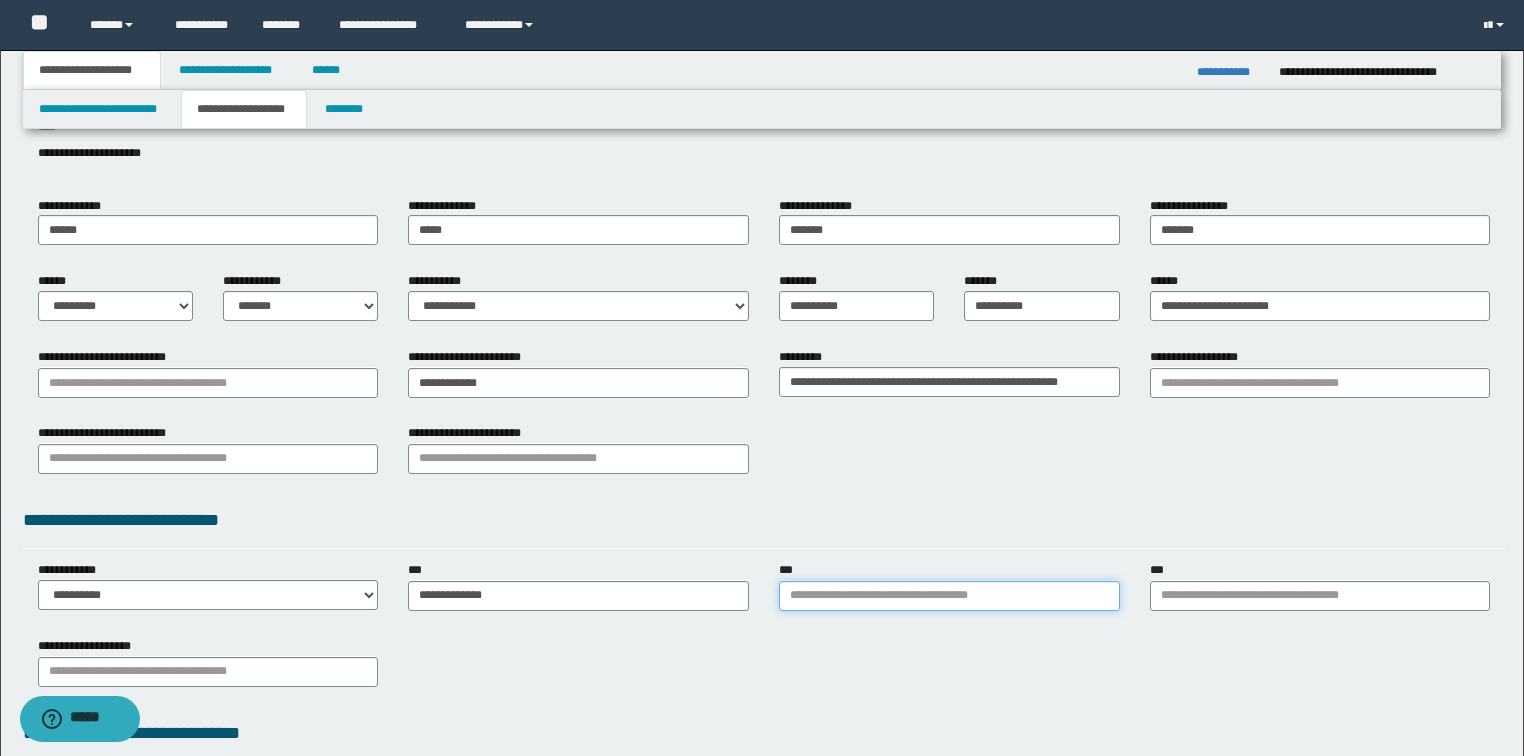 click on "***" at bounding box center [949, 596] 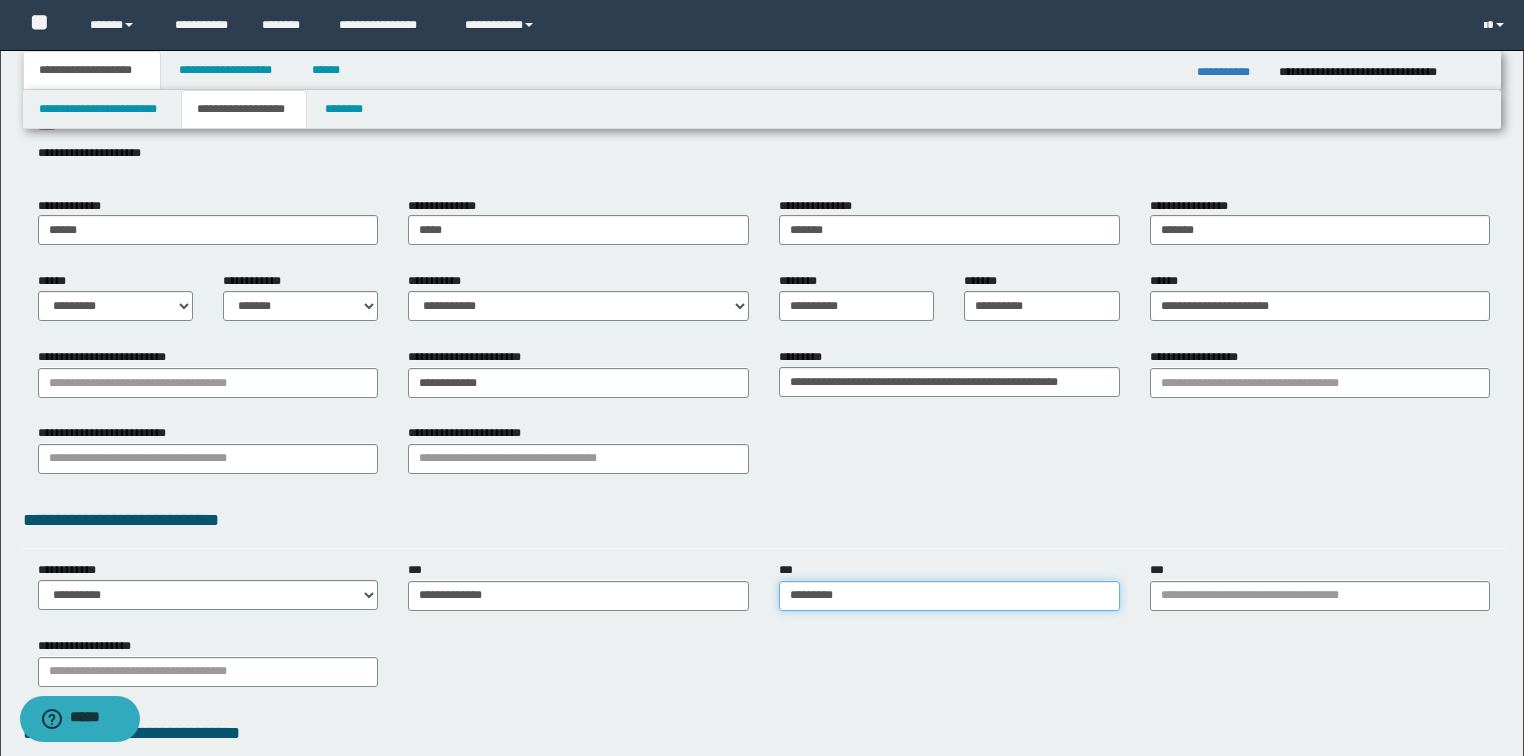 type on "**********" 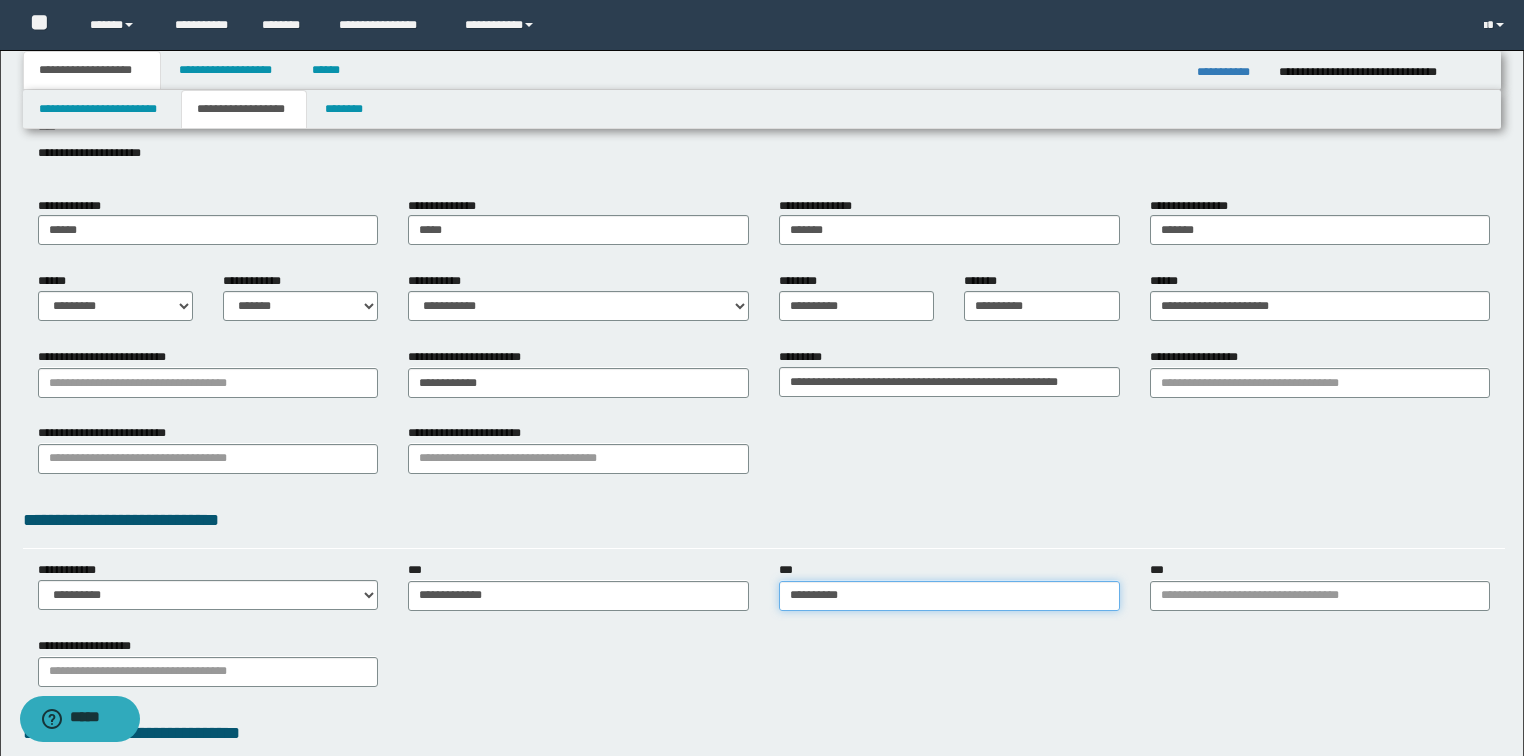 type on "**********" 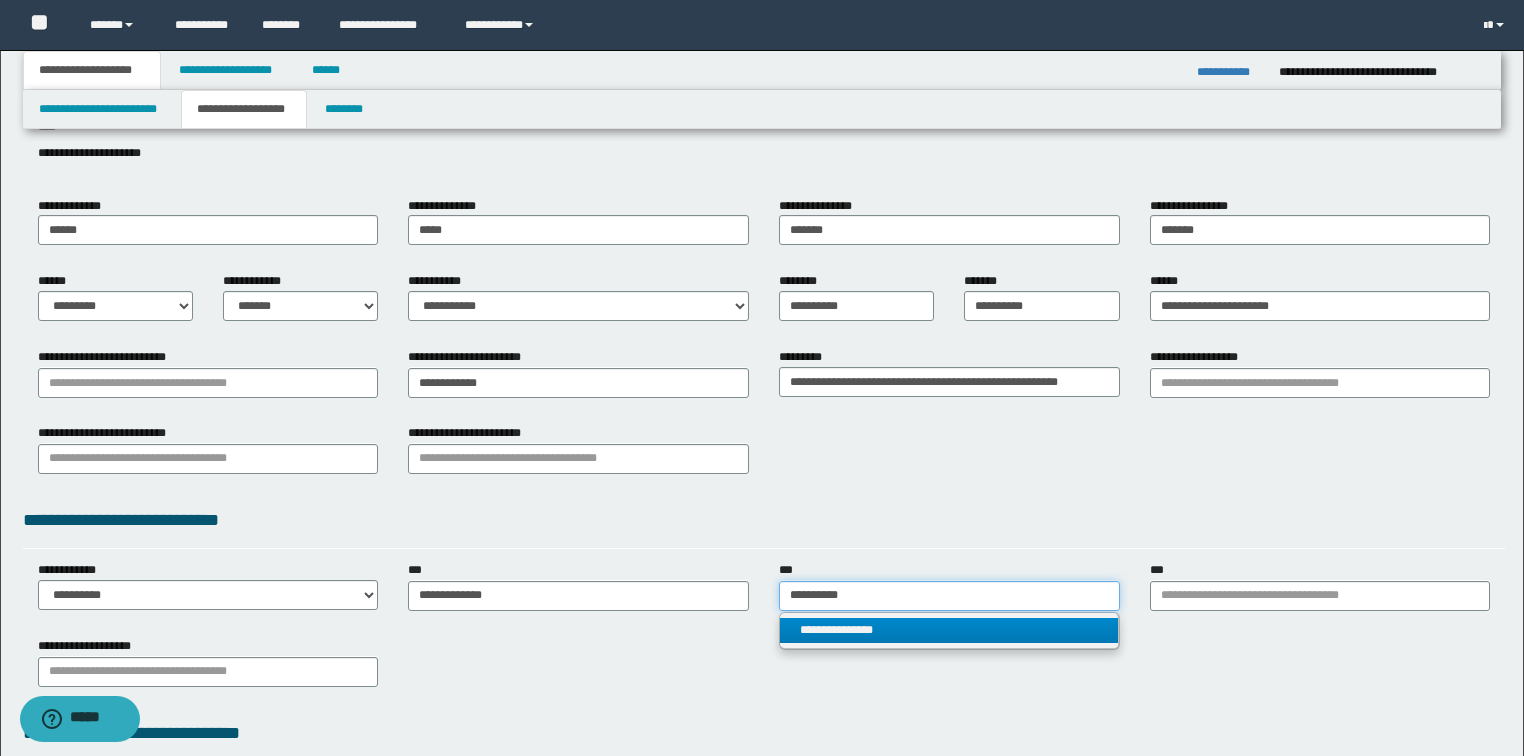 type on "**********" 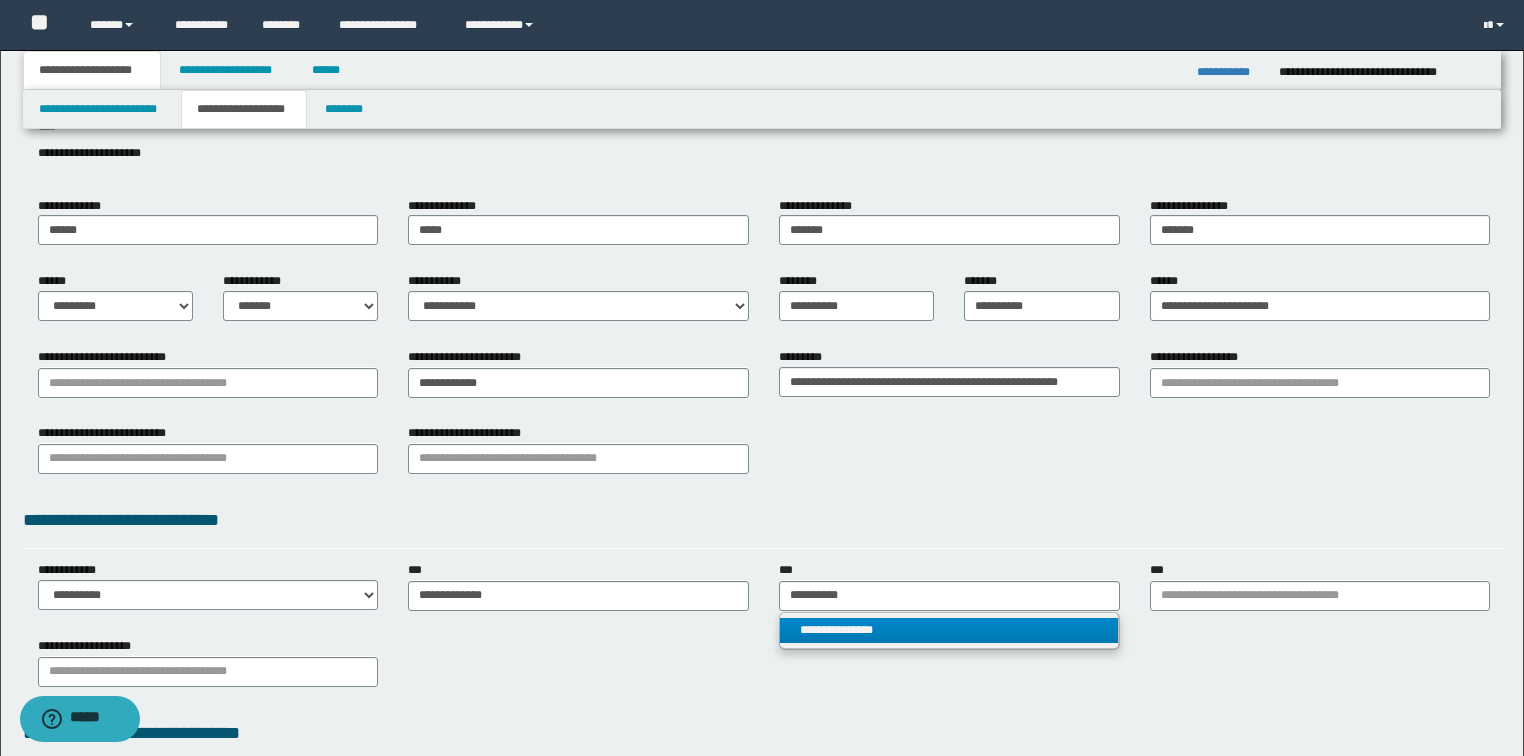 type 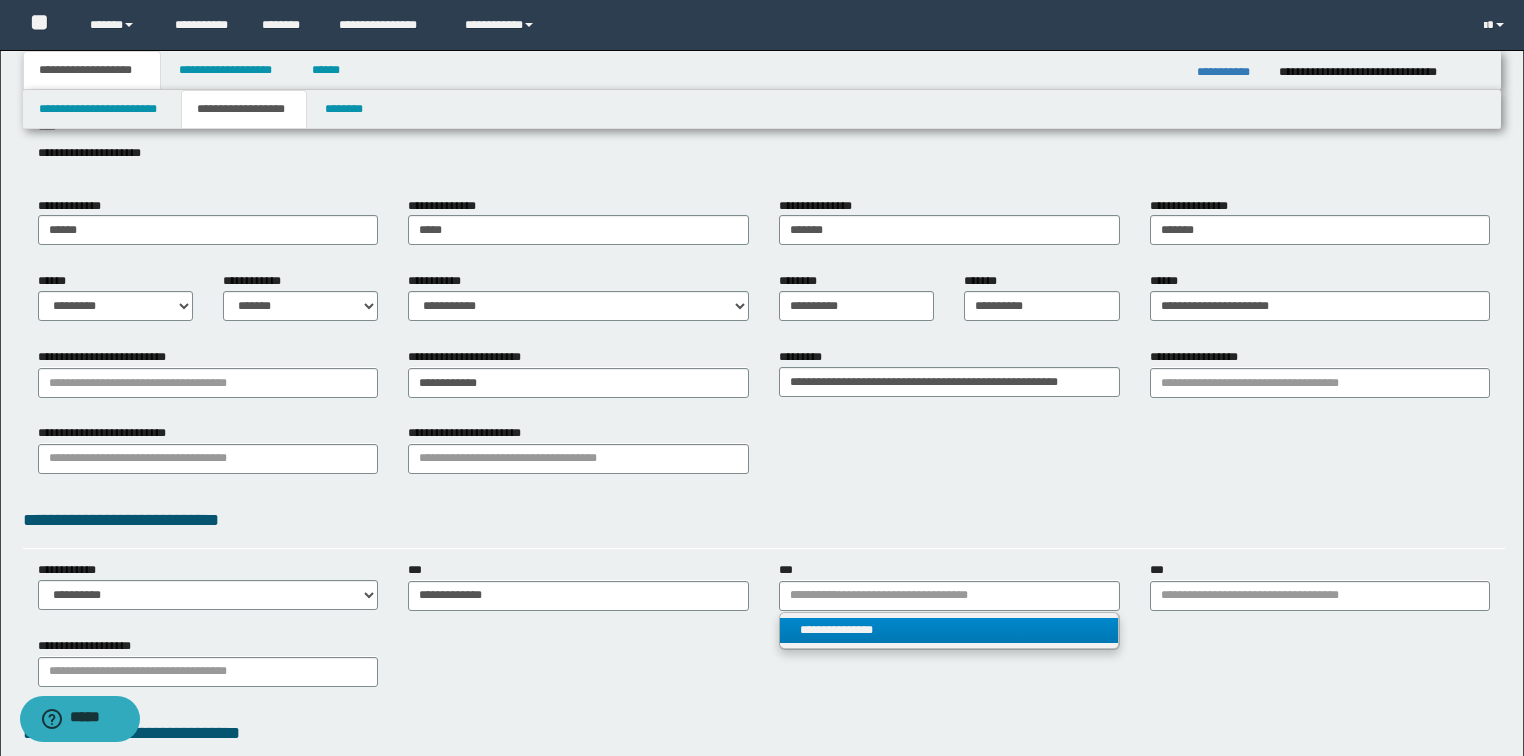 click on "**********" at bounding box center (949, 630) 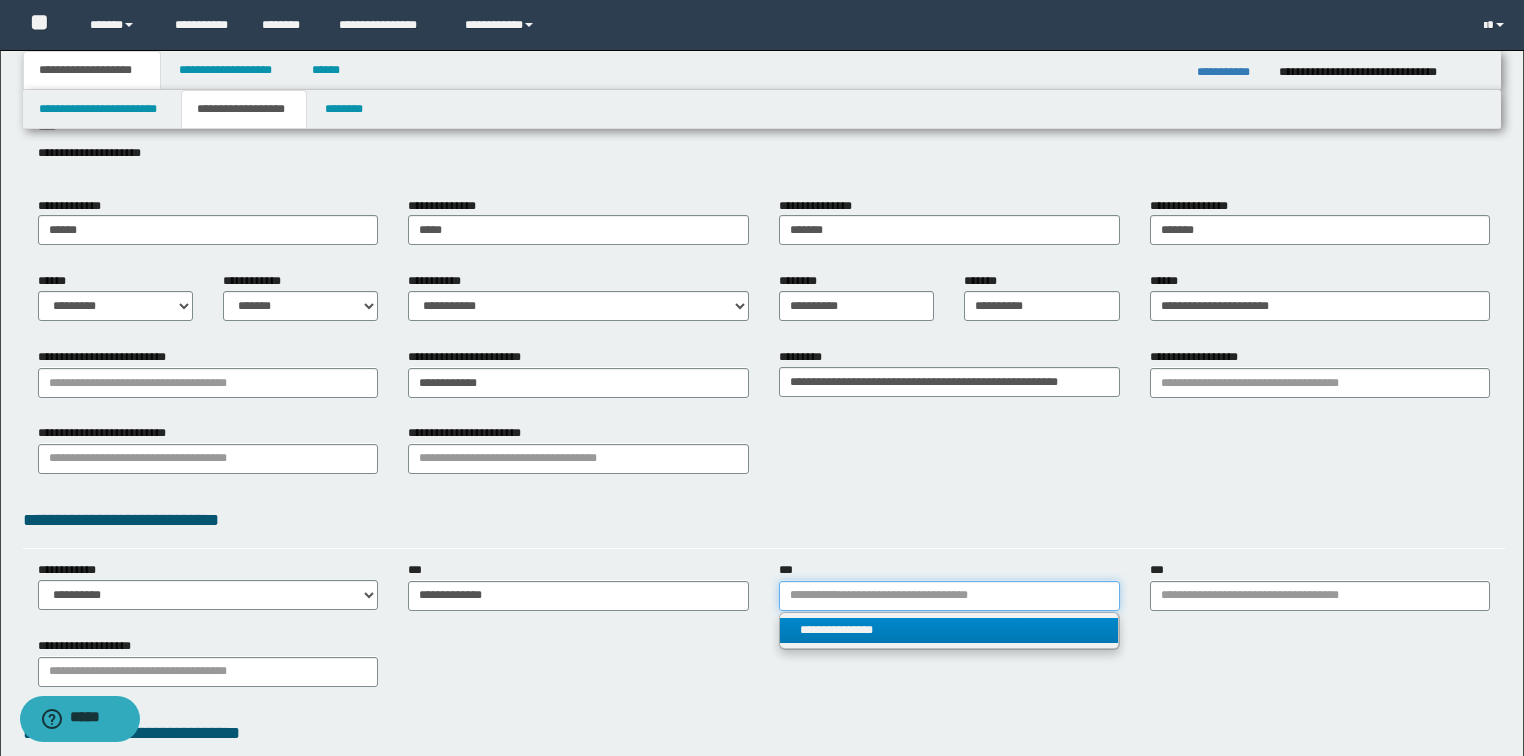 type 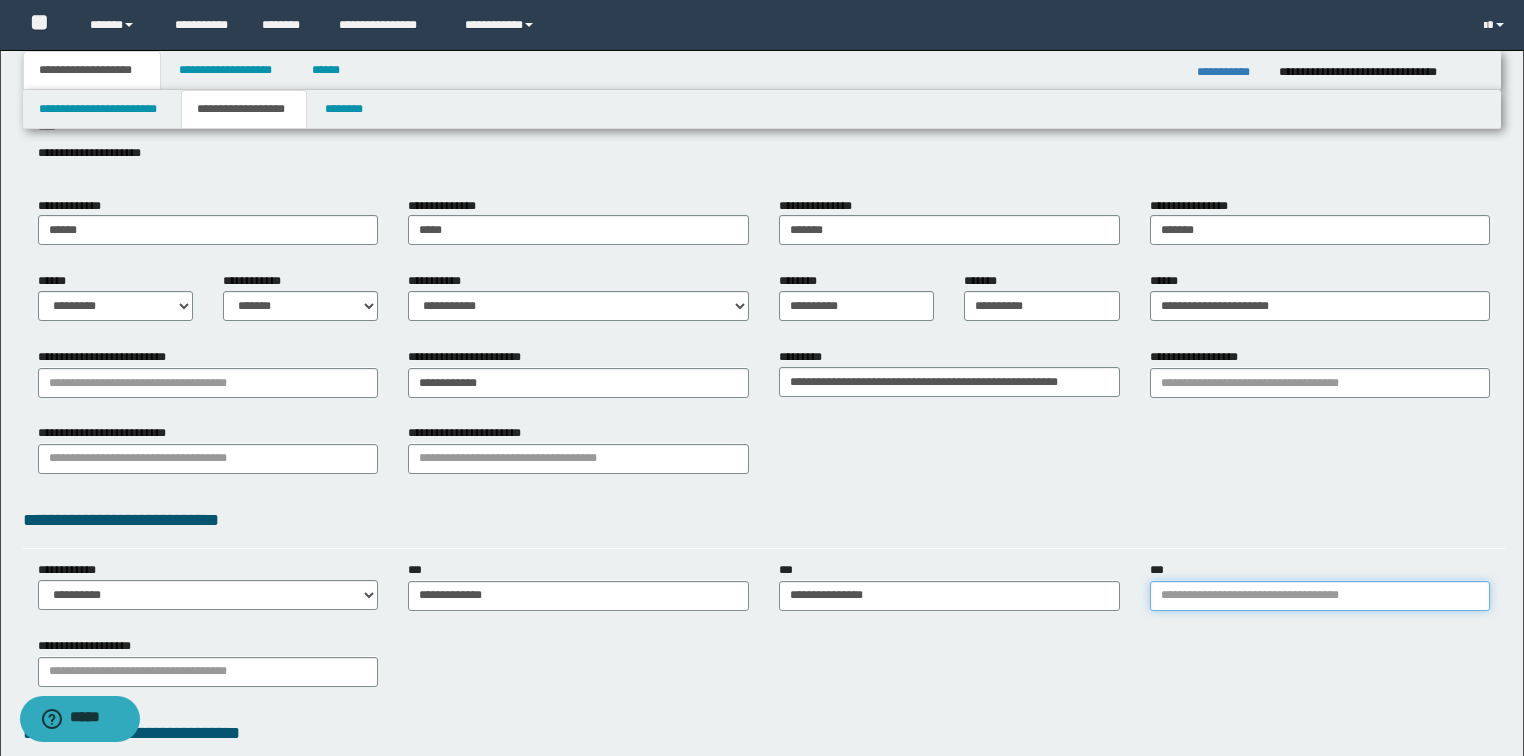 click on "***" at bounding box center (1320, 596) 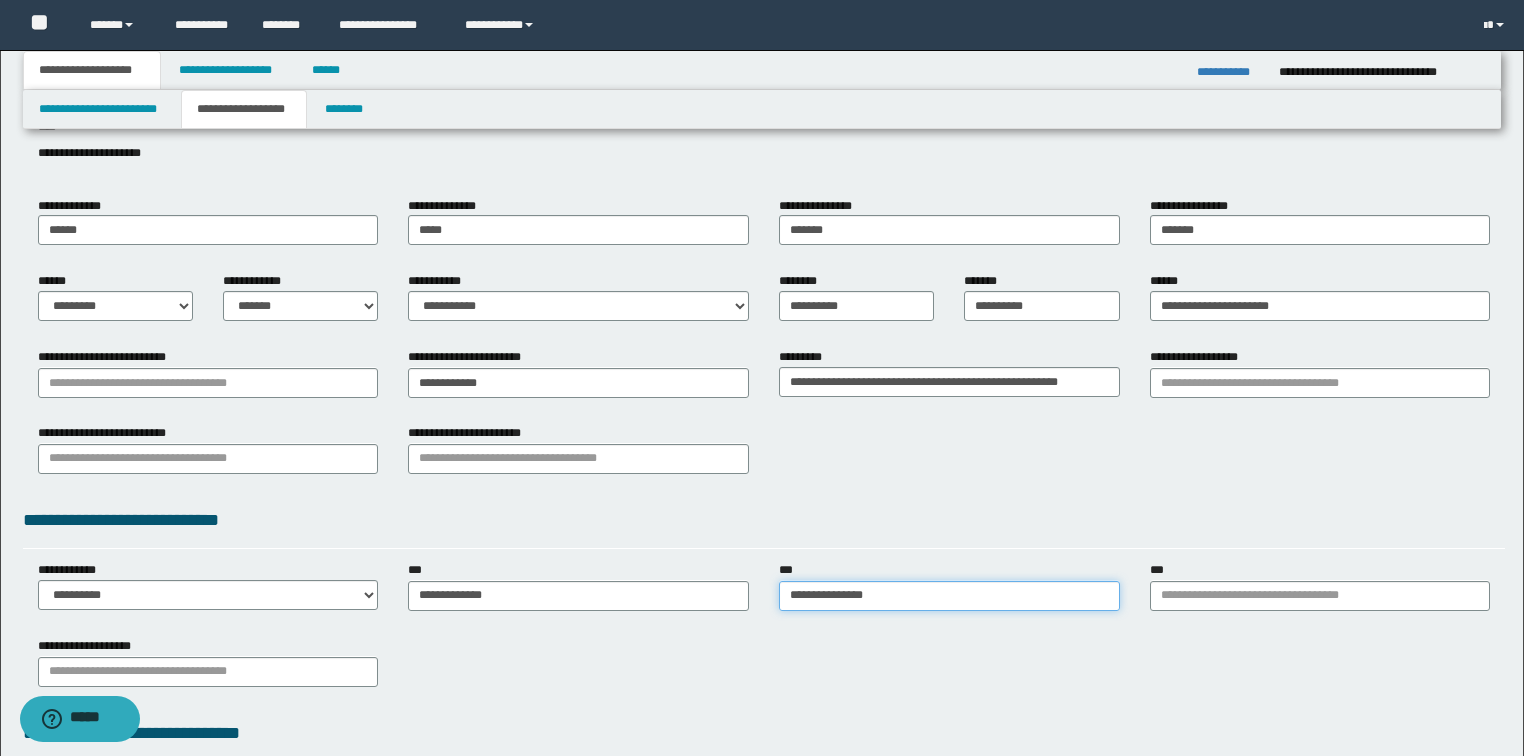 type on "**********" 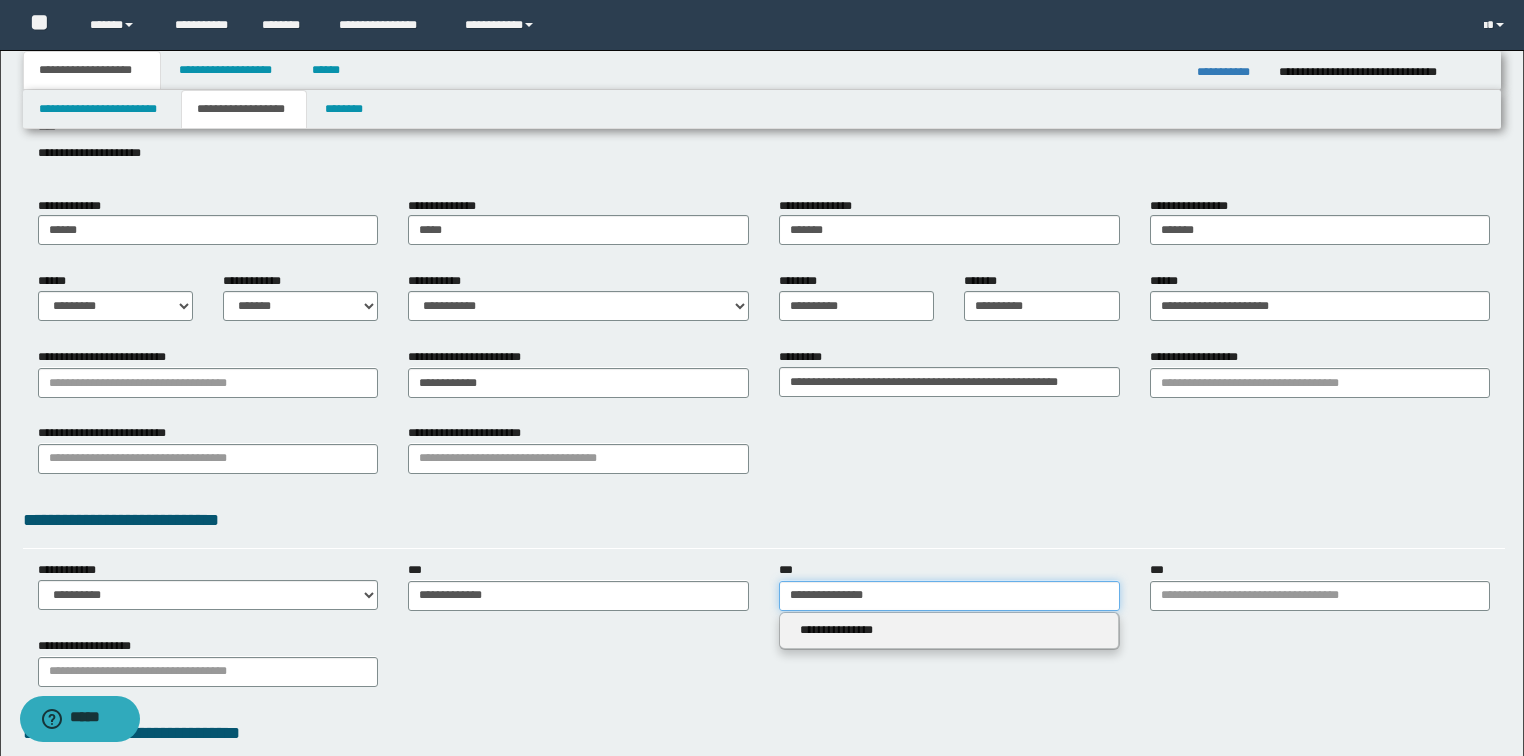 drag, startPoint x: 886, startPoint y: 595, endPoint x: 547, endPoint y: 607, distance: 339.2123 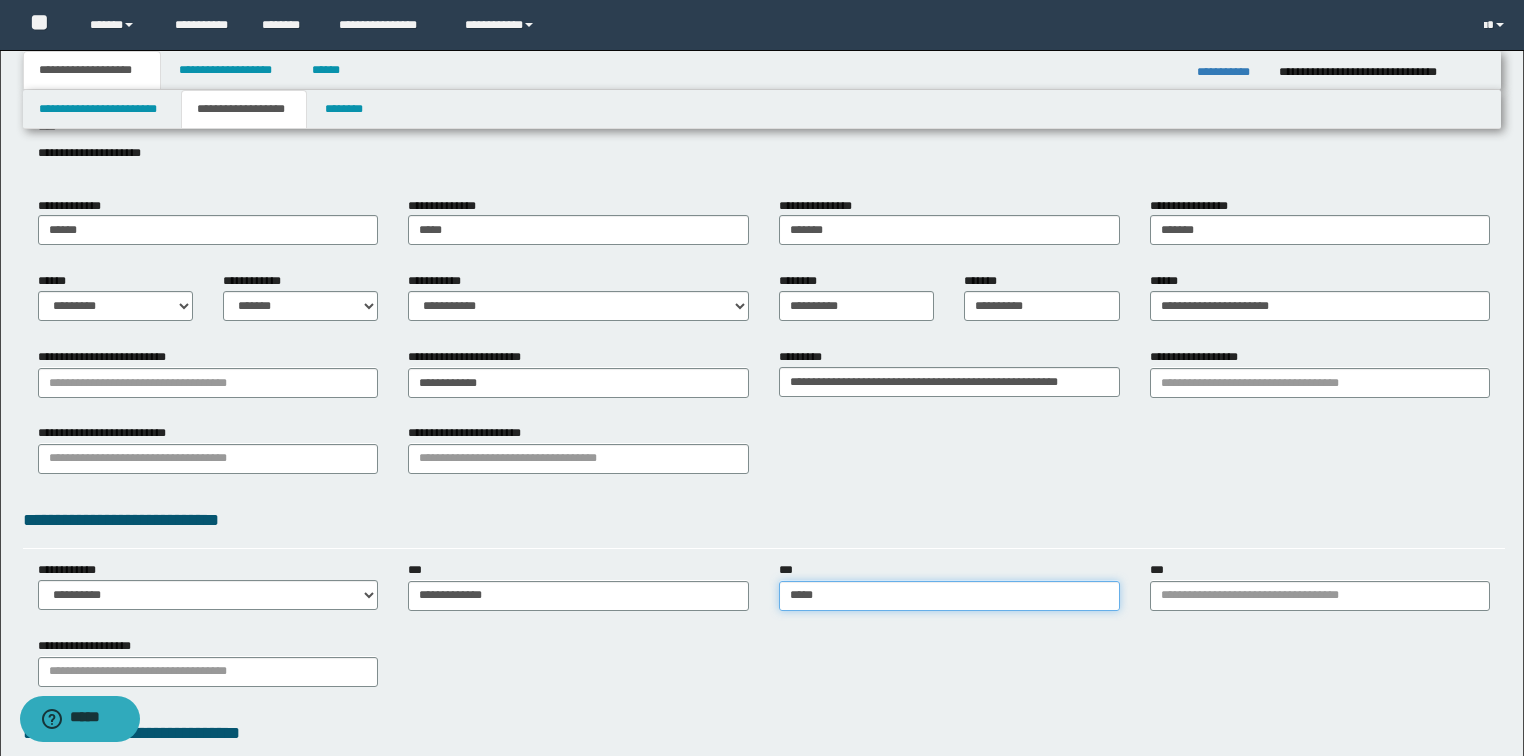 type on "******" 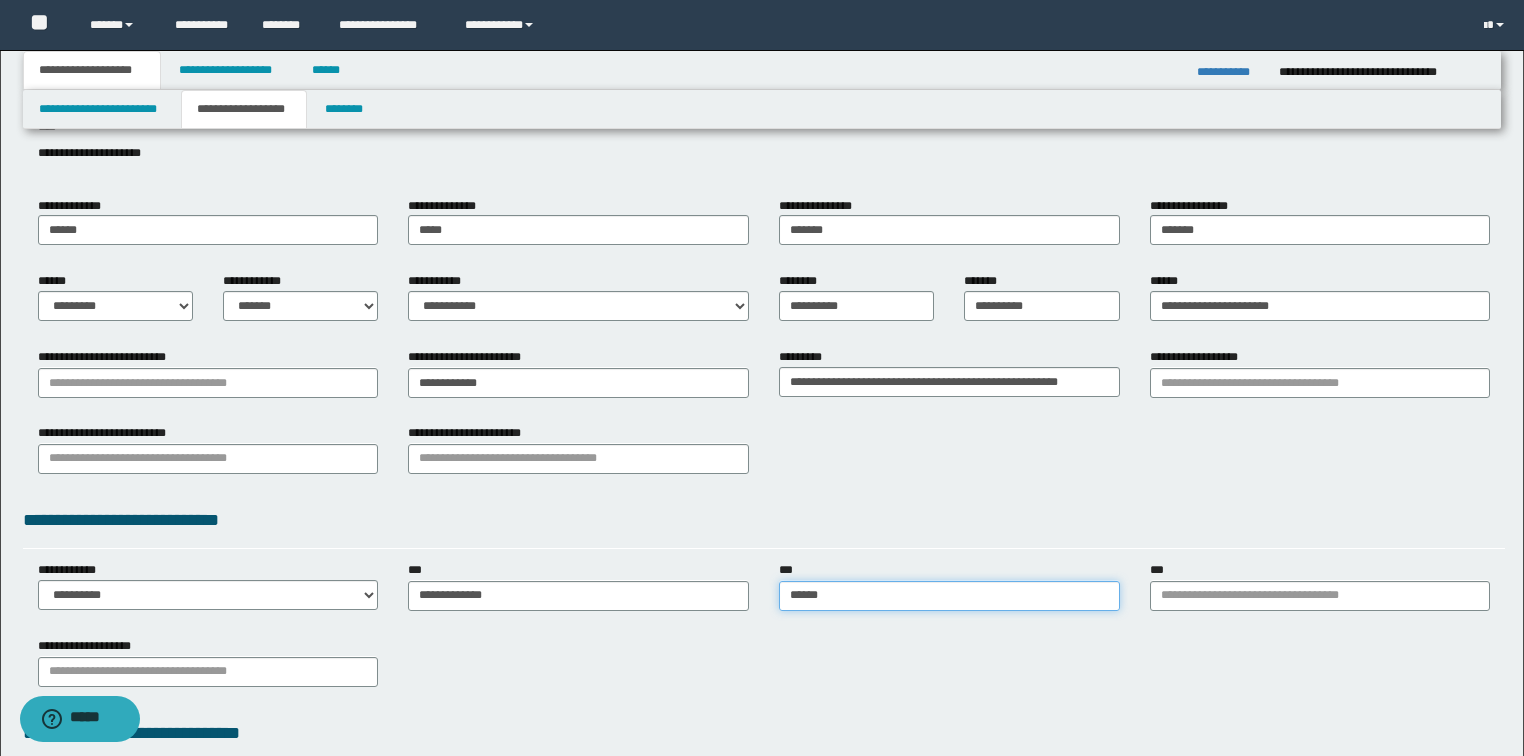 type on "**********" 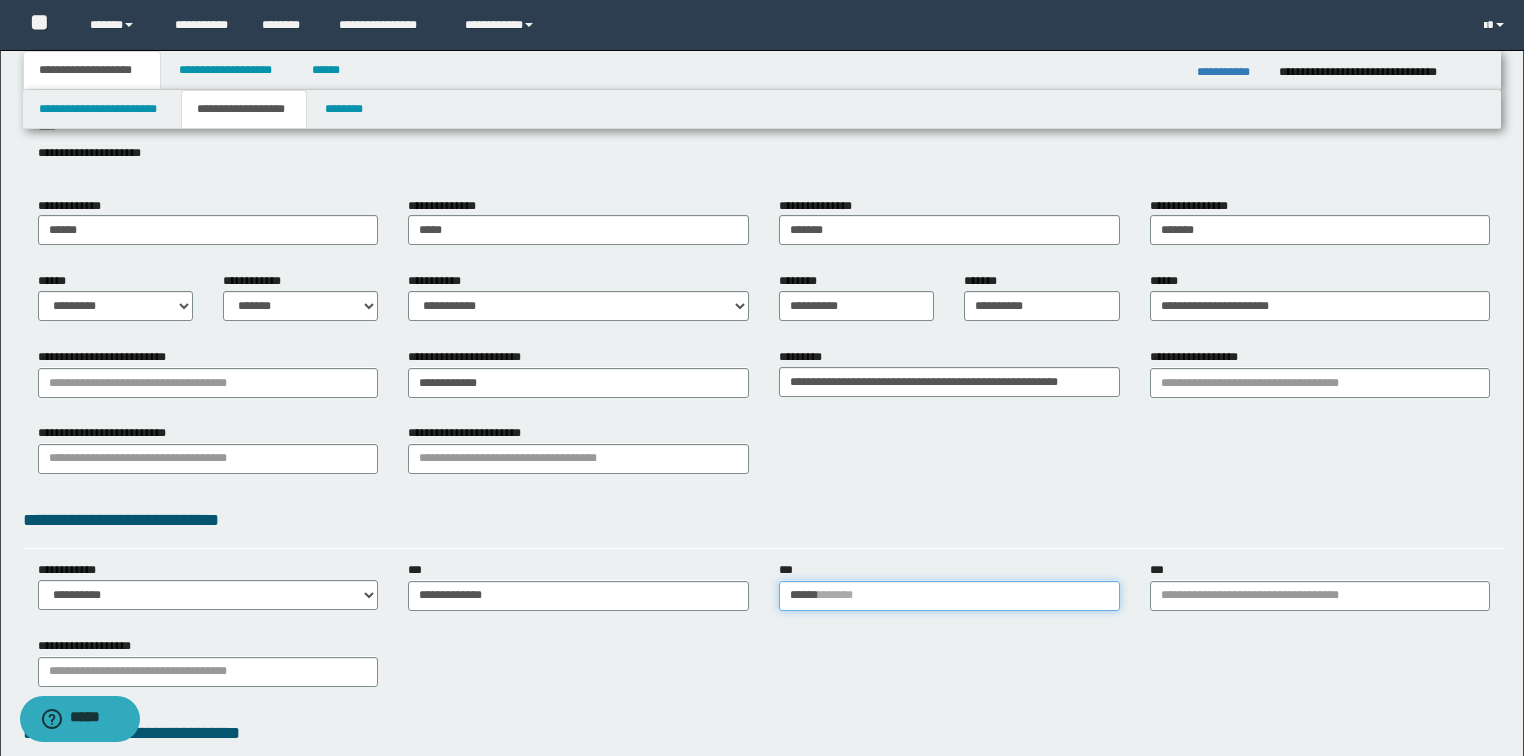 type 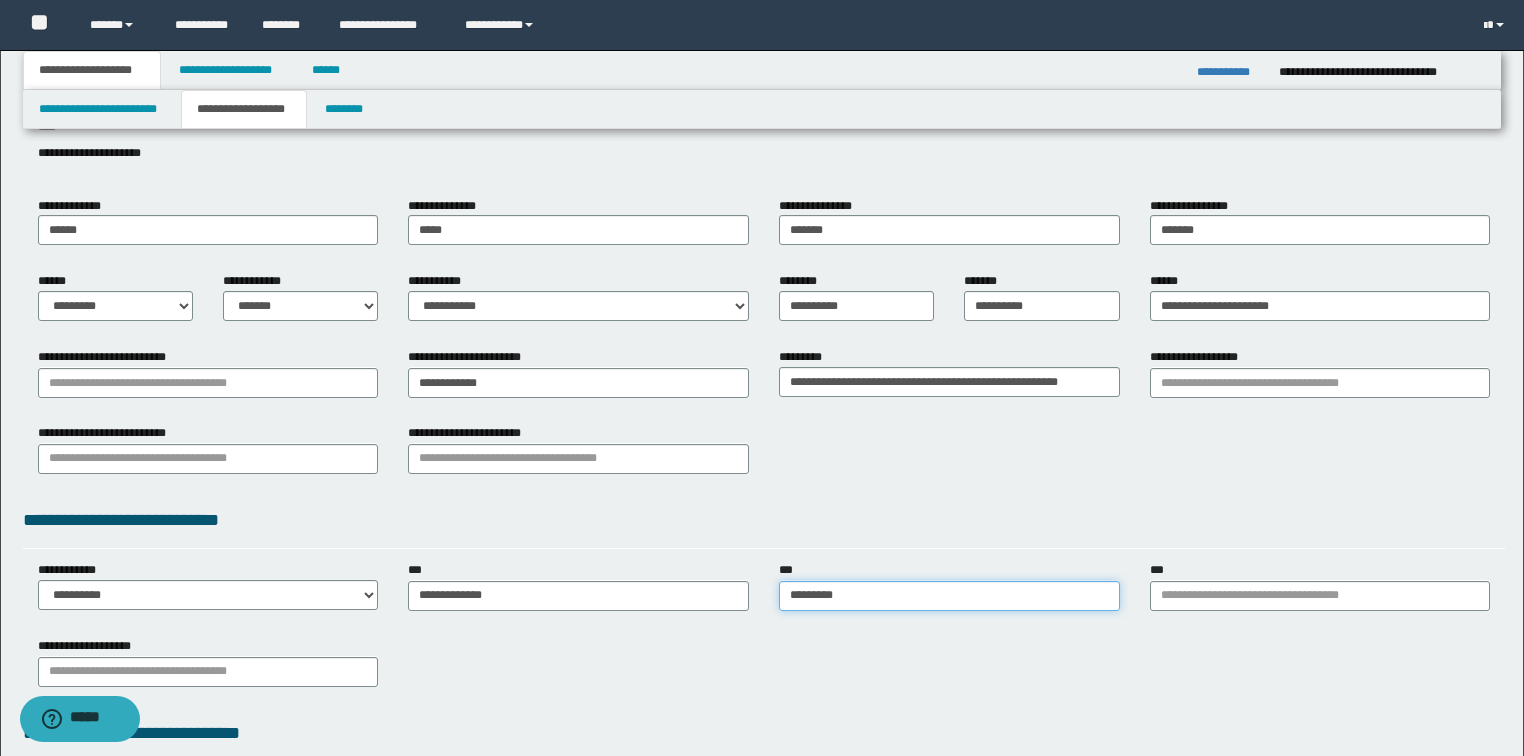 type on "**********" 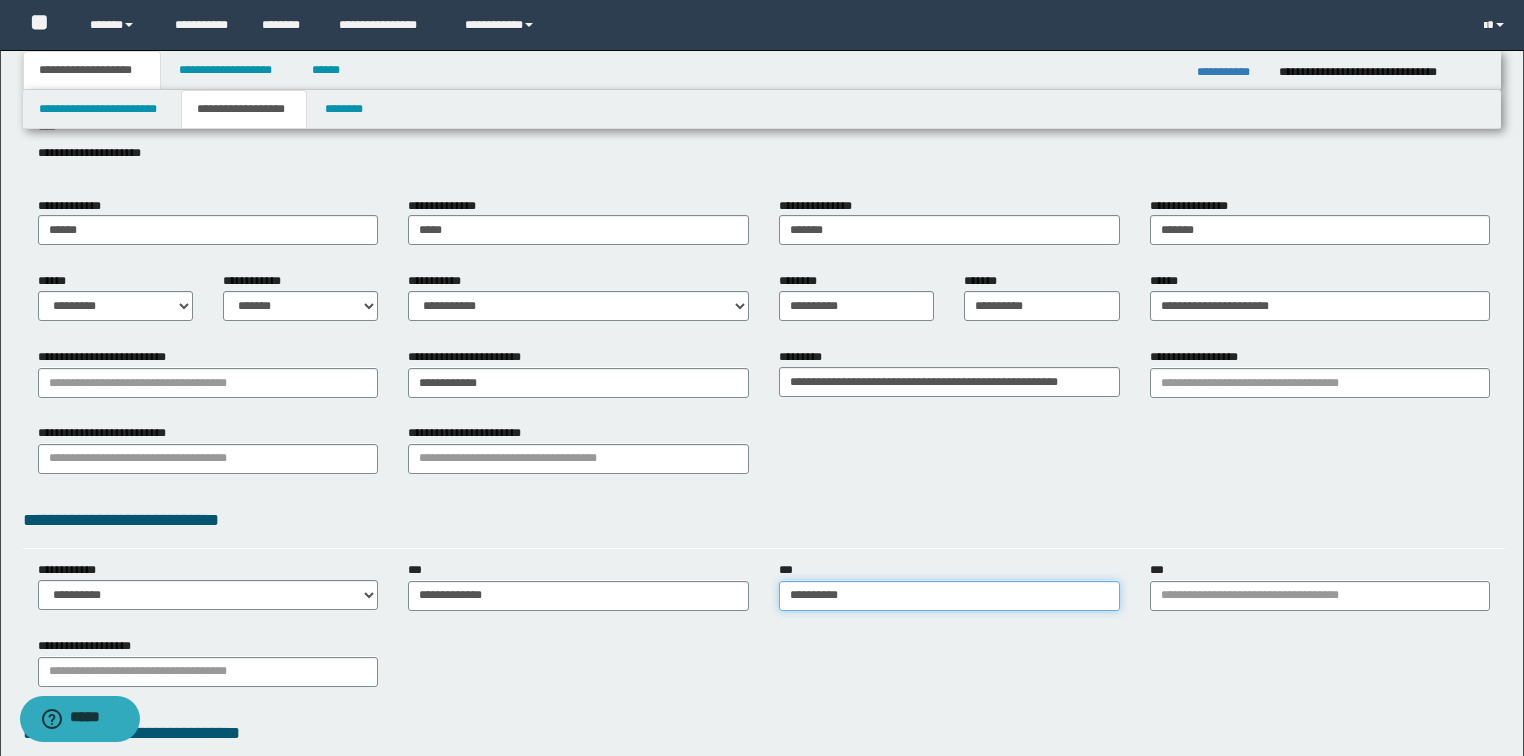 type on "**********" 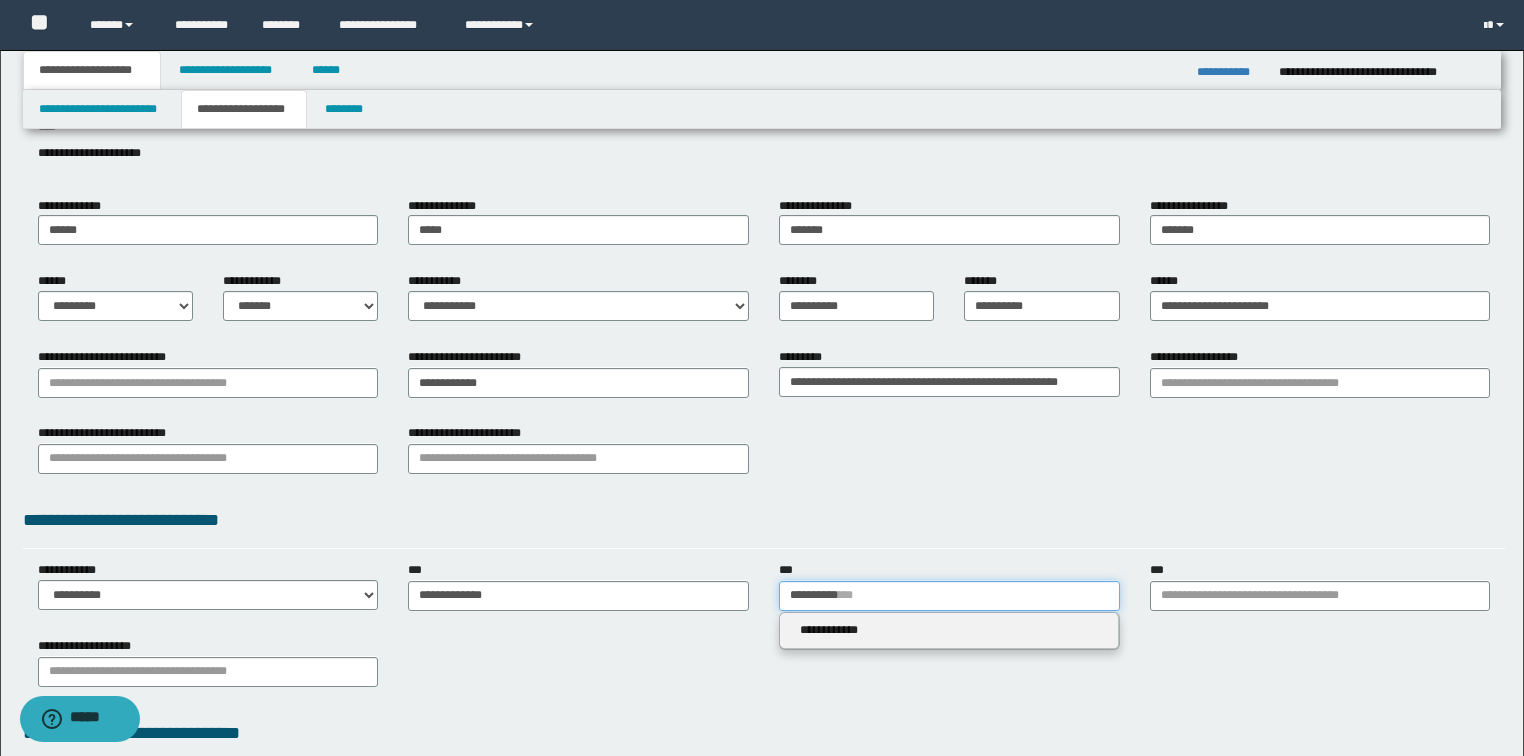 type on "**********" 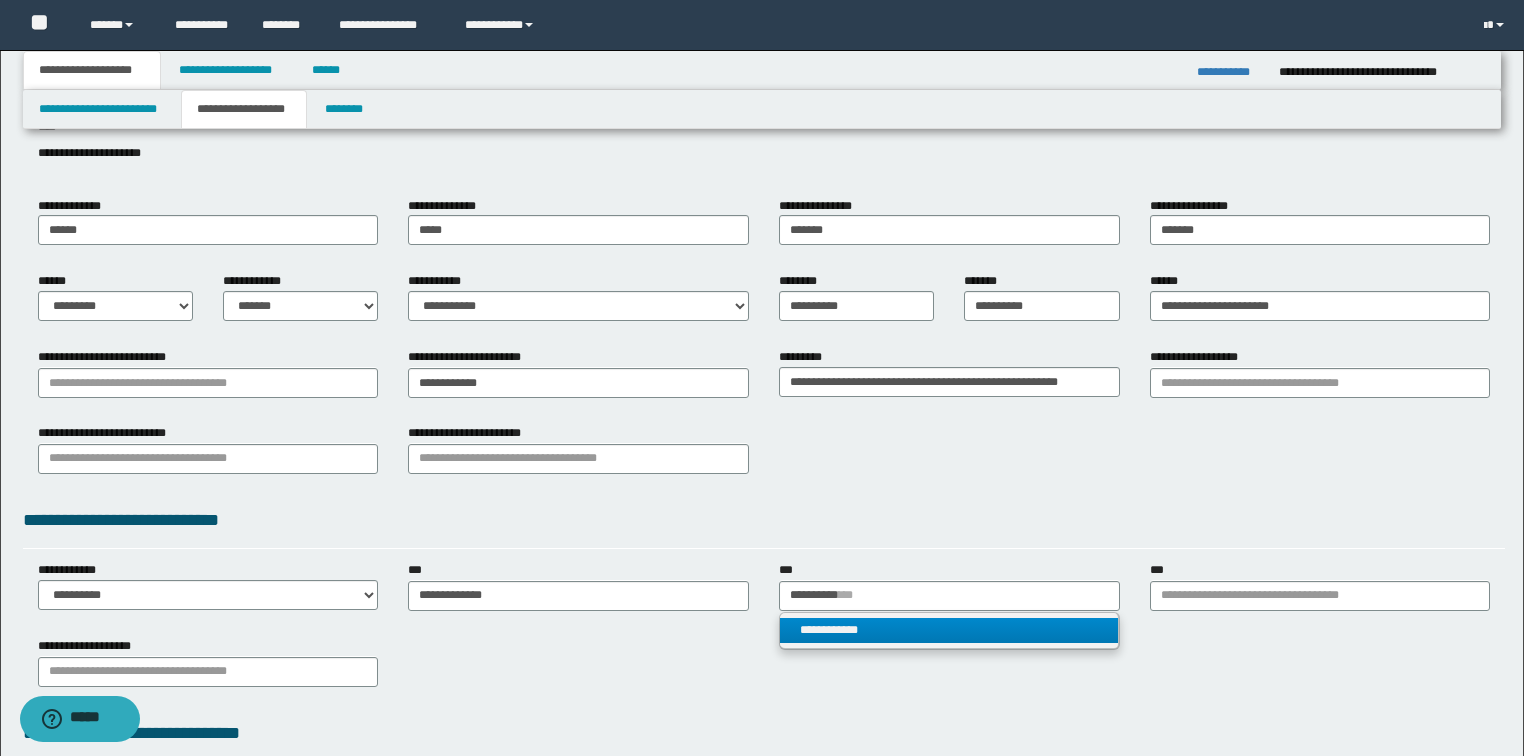 drag, startPoint x: 845, startPoint y: 638, endPoint x: 861, endPoint y: 633, distance: 16.763054 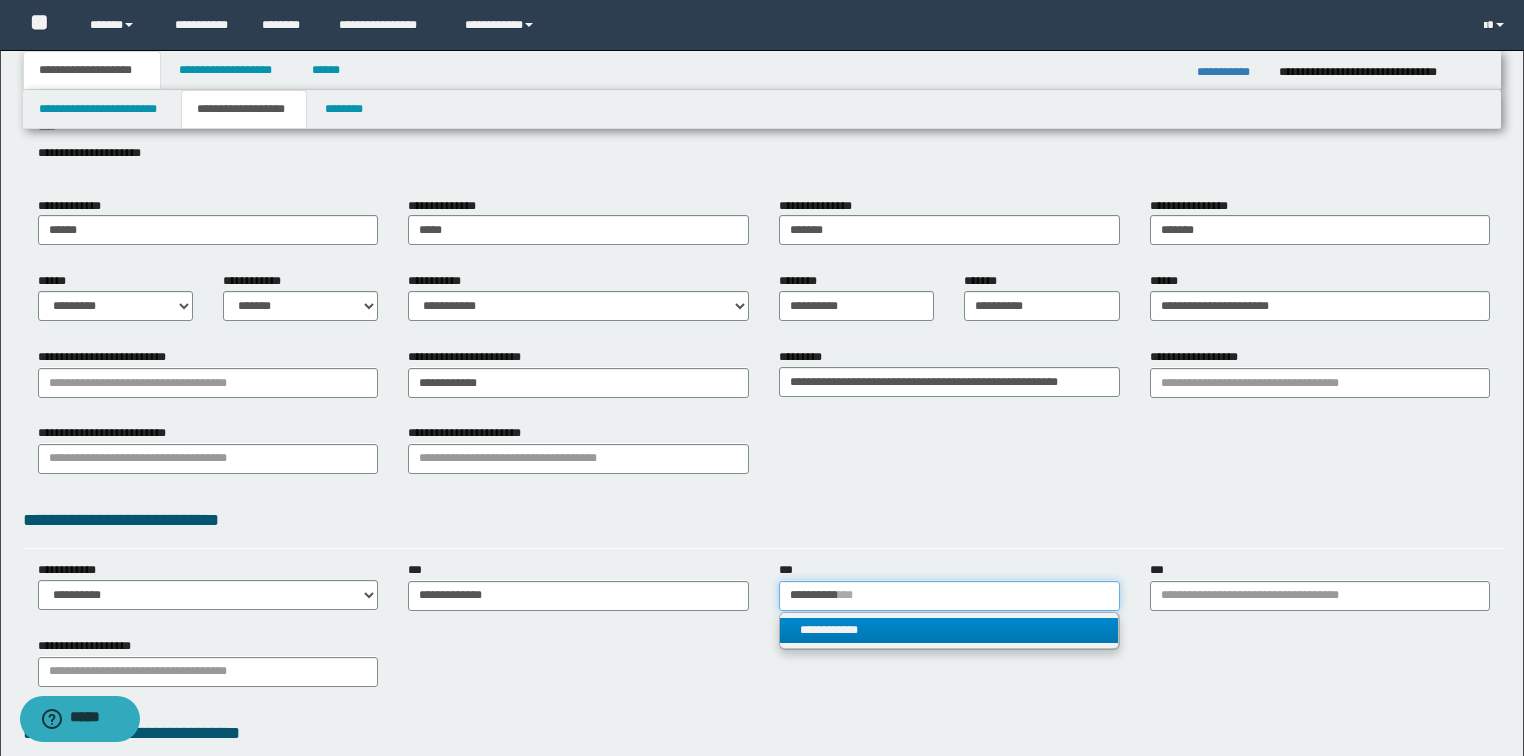 type 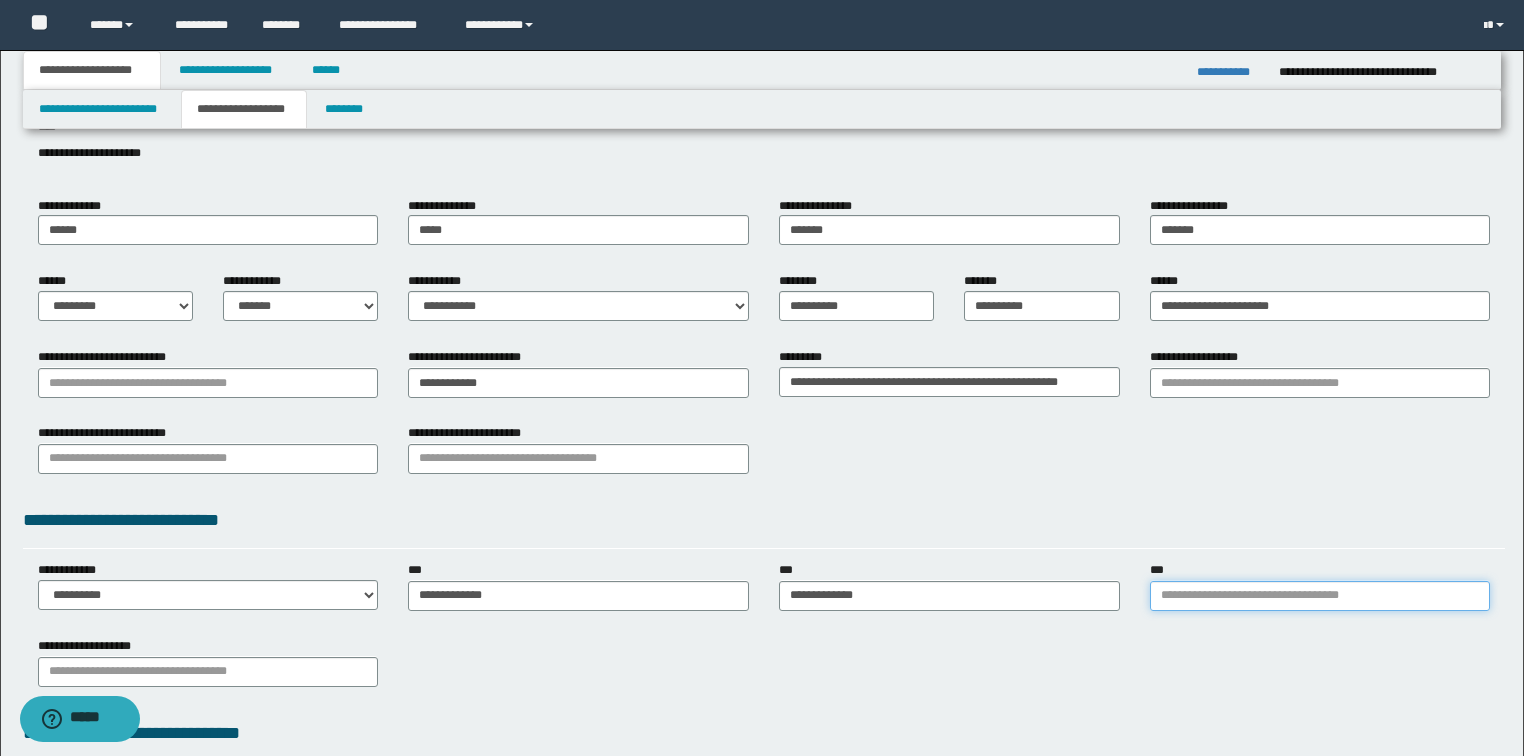 click on "***" at bounding box center [1320, 596] 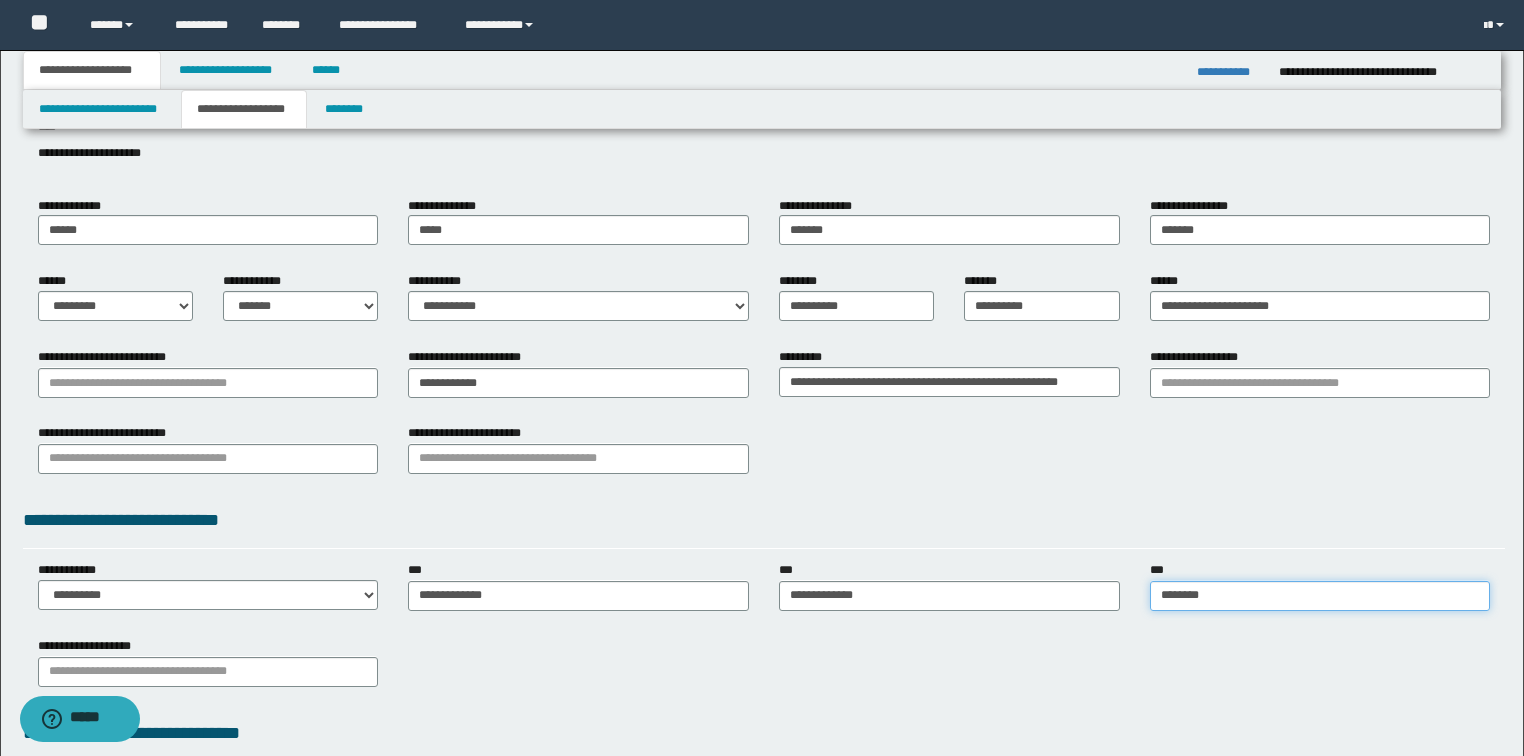 type on "*********" 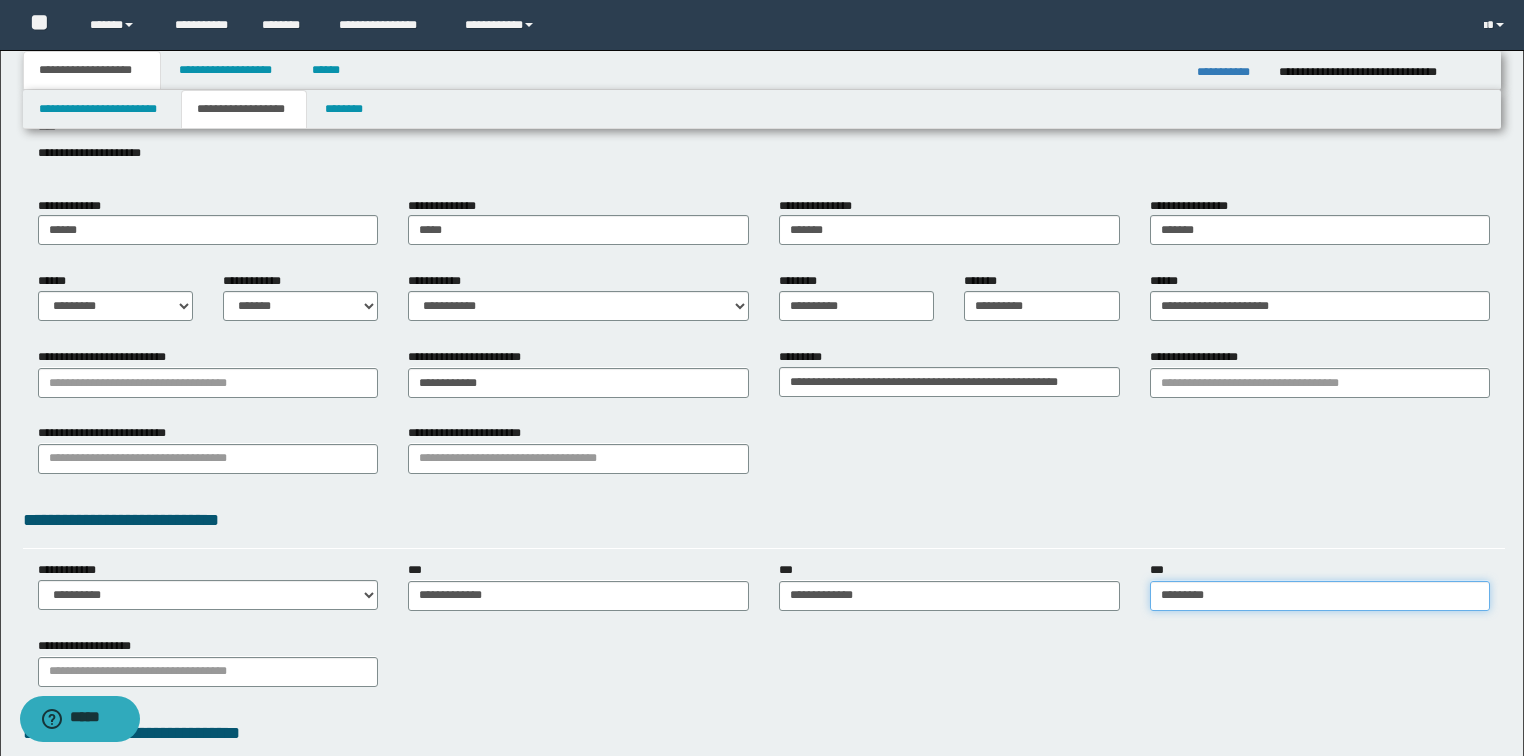 type on "**********" 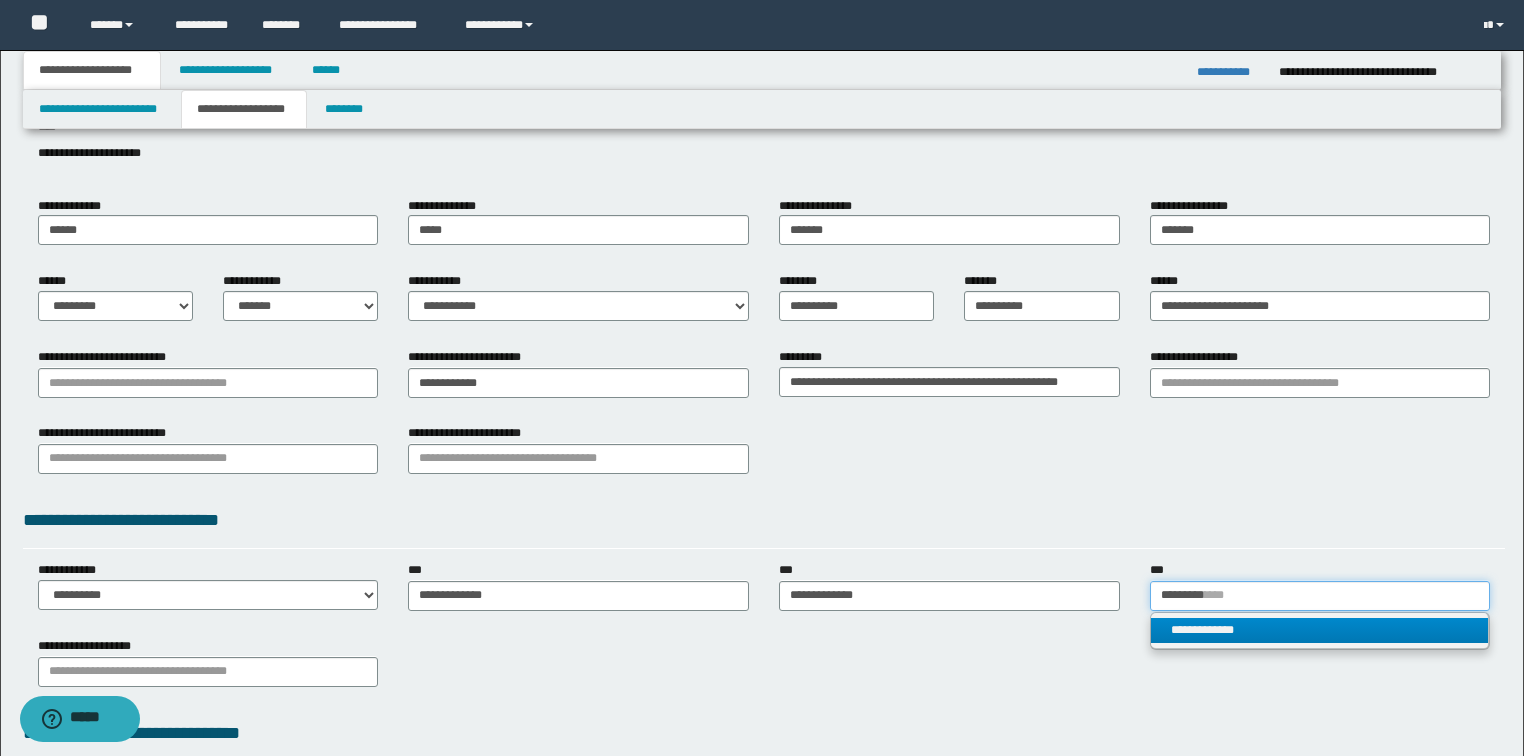 type on "*********" 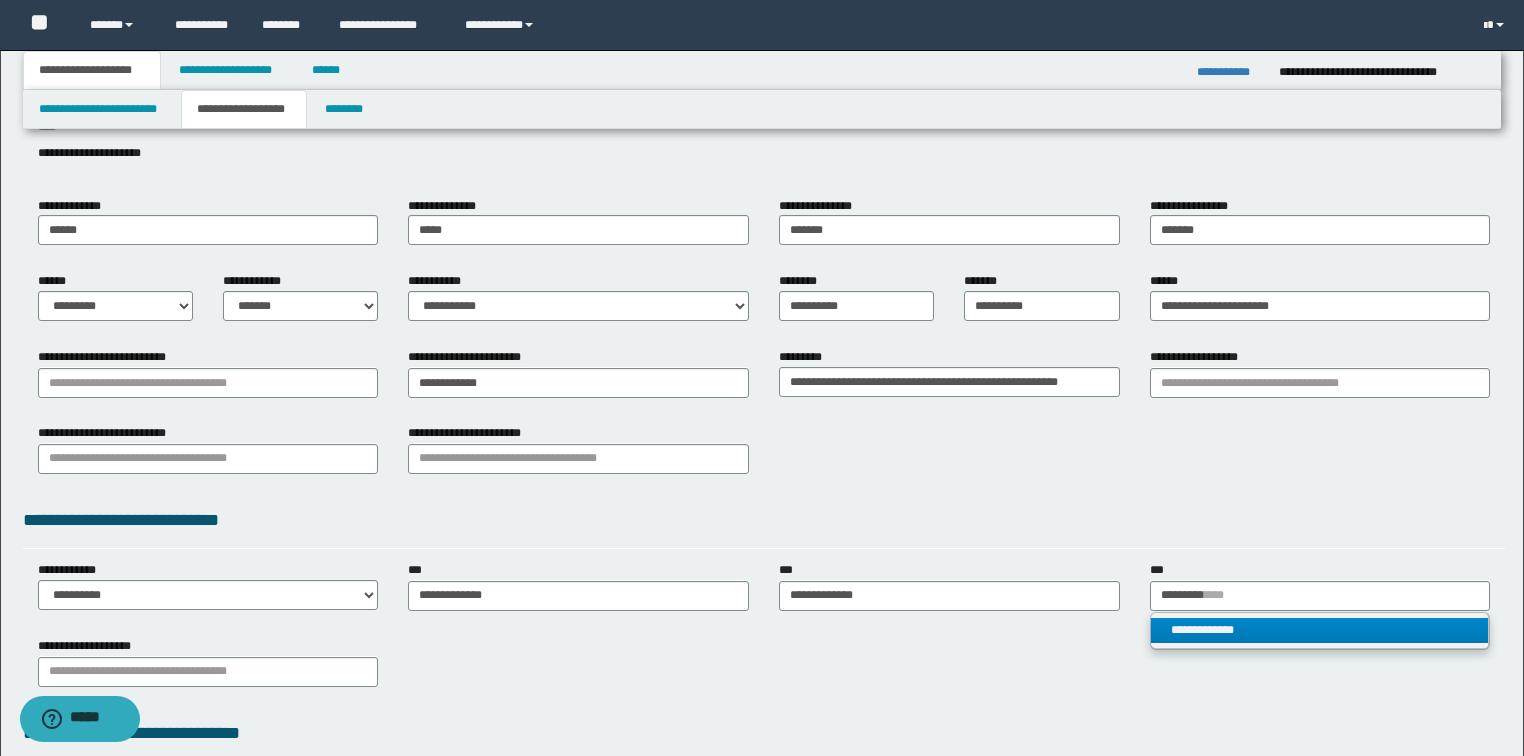 type 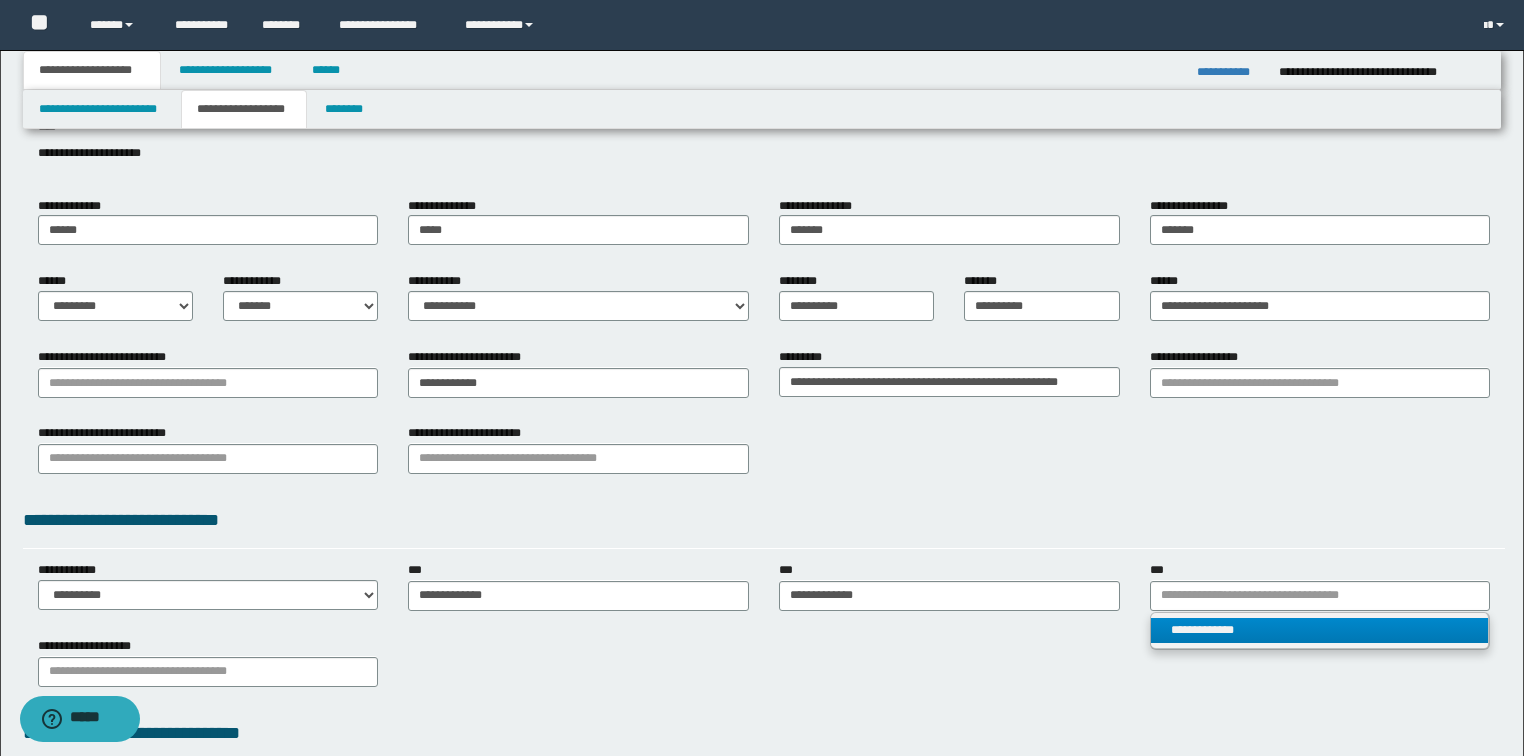 click on "**********" at bounding box center [1320, 630] 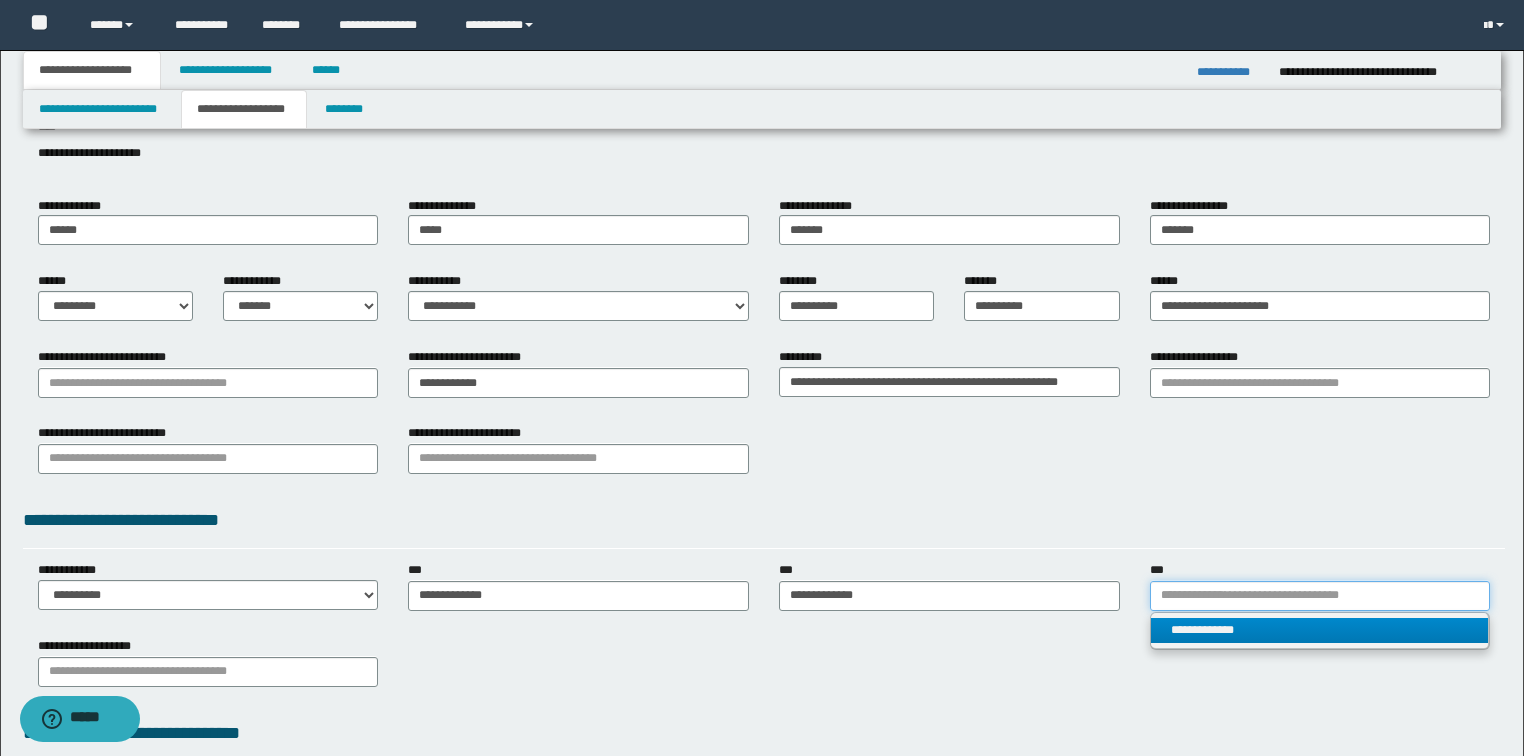 type 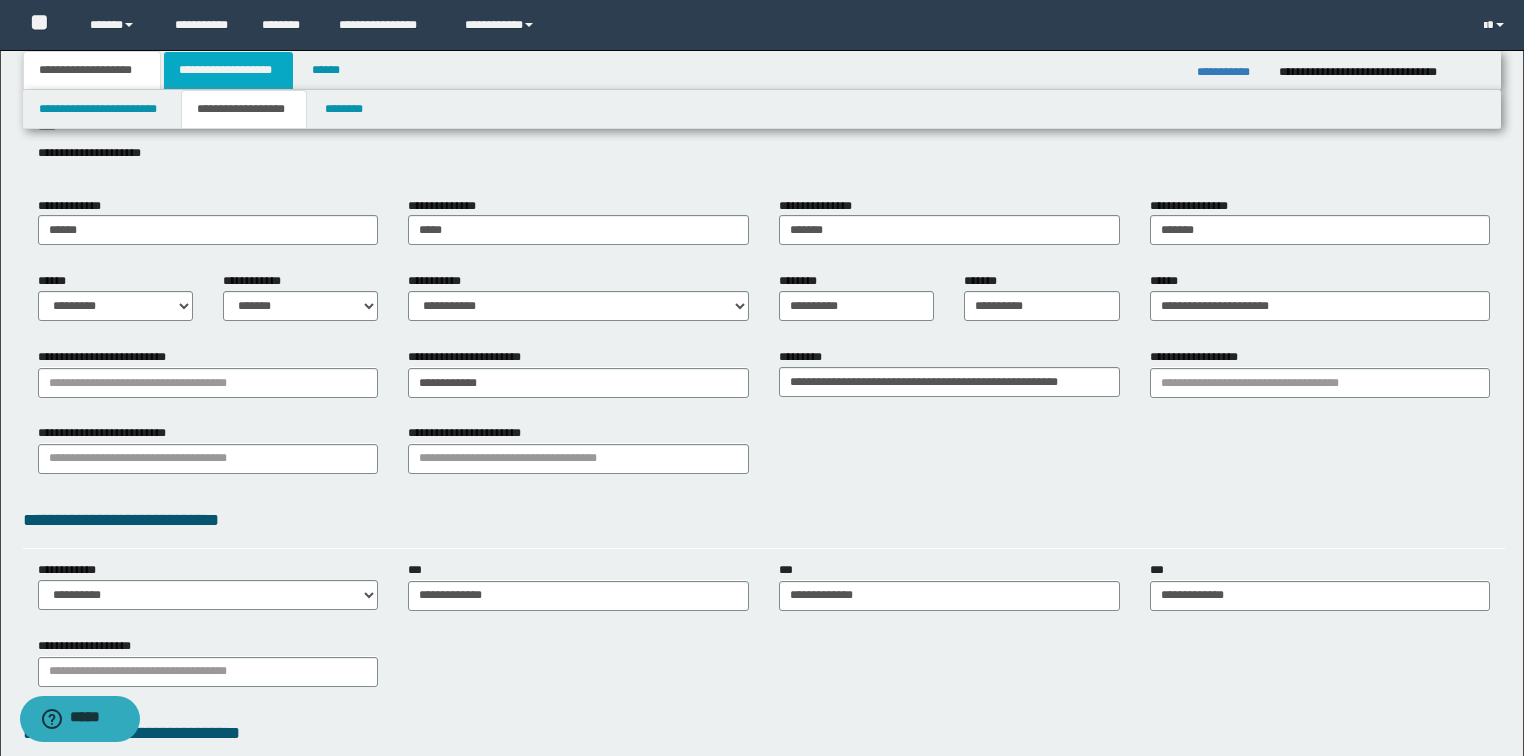 click on "**********" at bounding box center (228, 70) 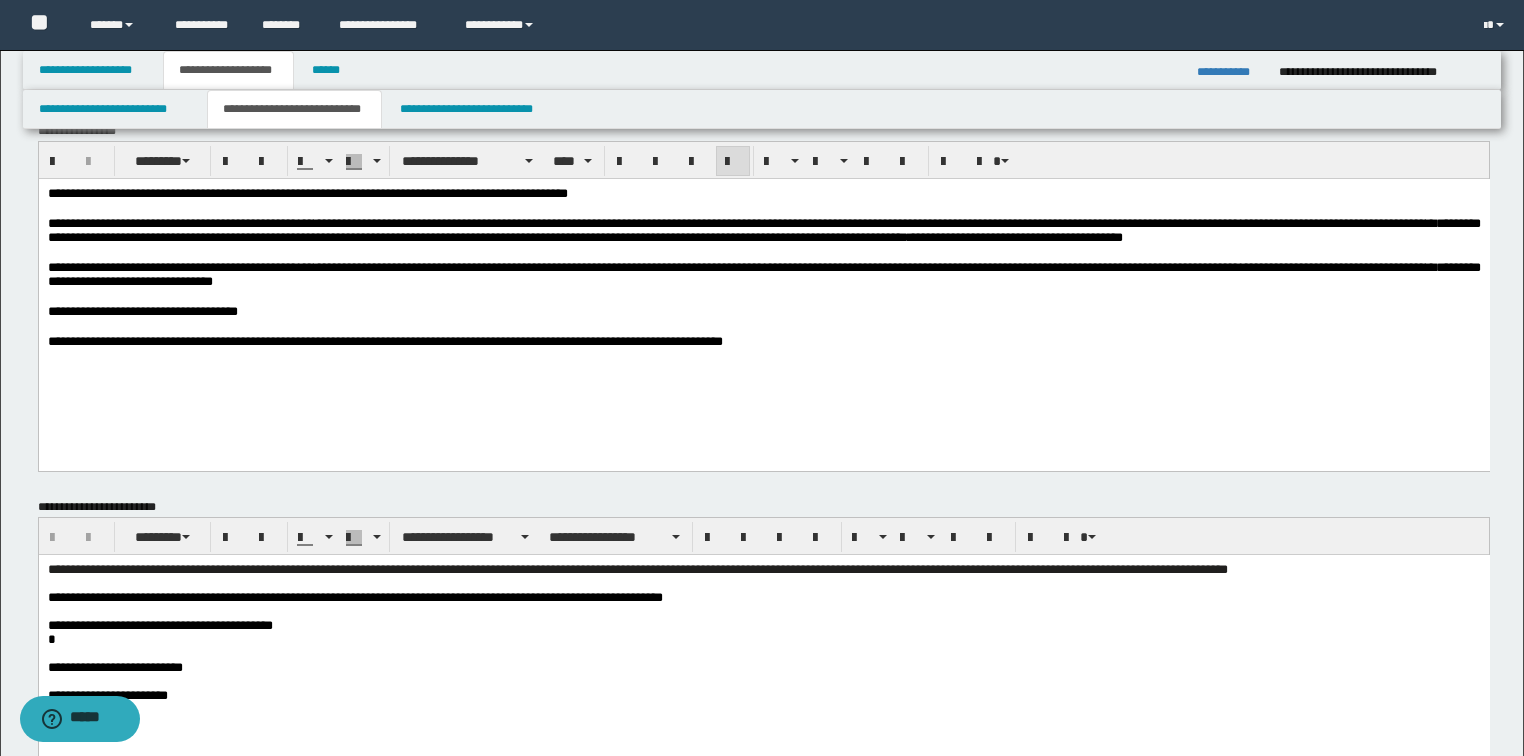 scroll, scrollTop: 0, scrollLeft: 0, axis: both 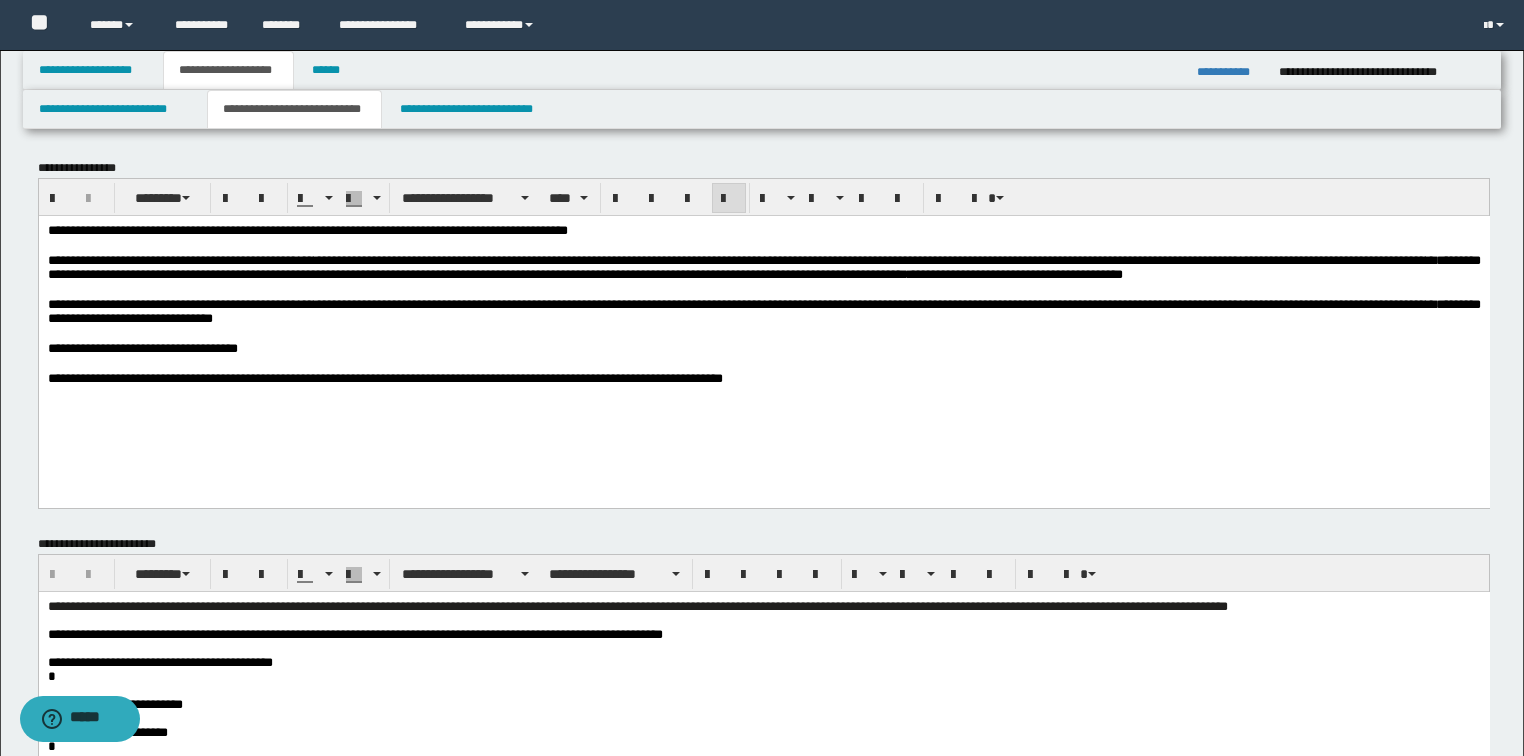 click at bounding box center (763, 363) 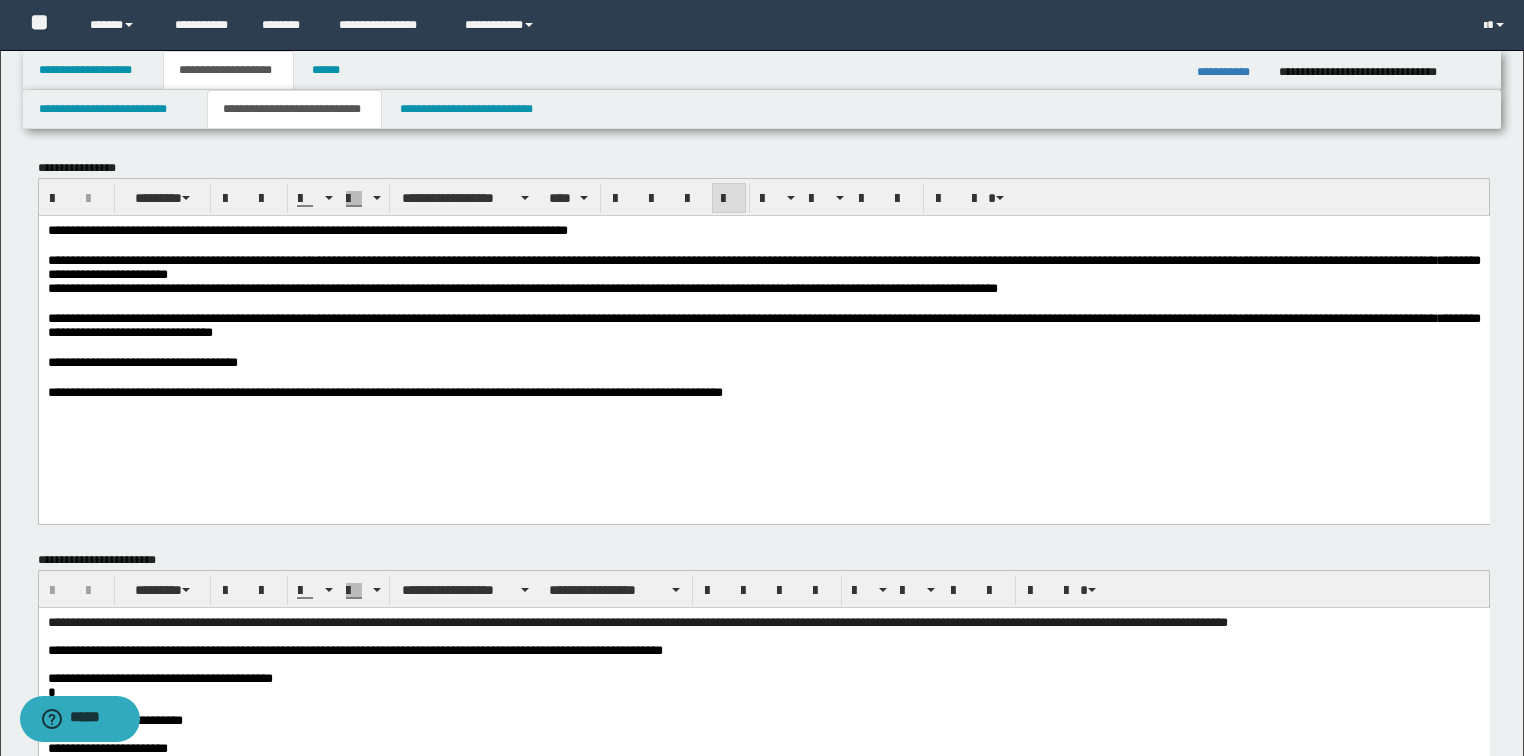 type 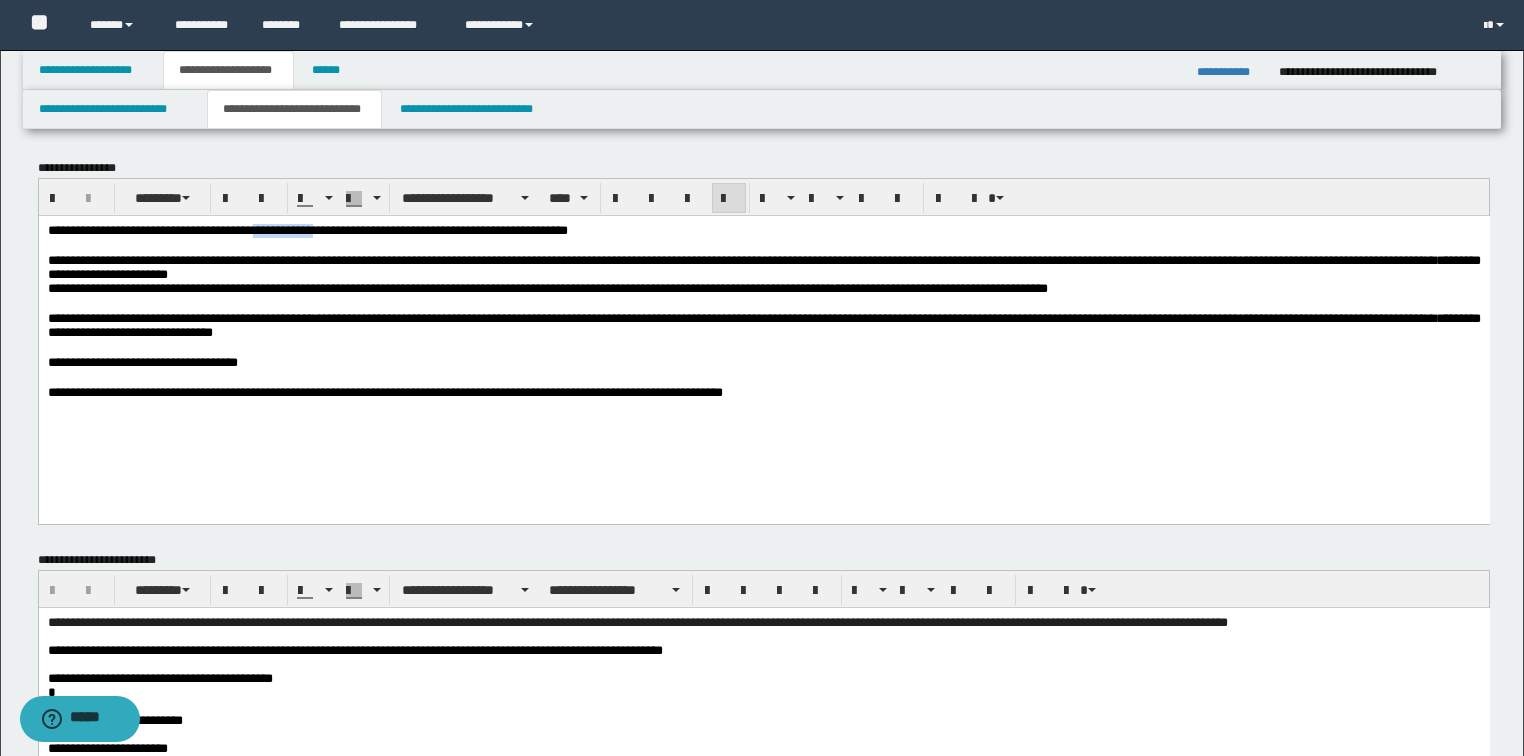 drag, startPoint x: 347, startPoint y: 230, endPoint x: 269, endPoint y: 227, distance: 78.05767 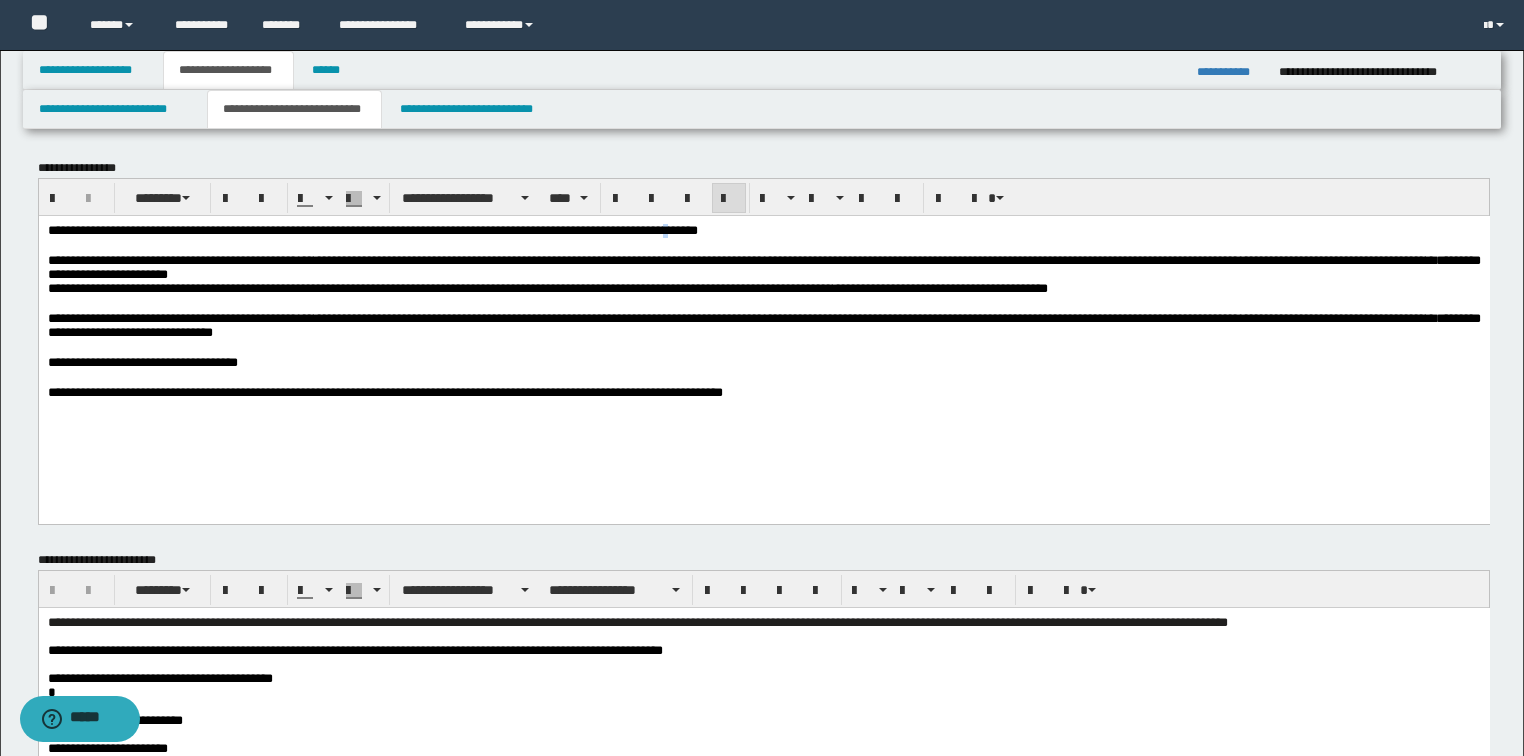 click on "**********" at bounding box center [372, 229] 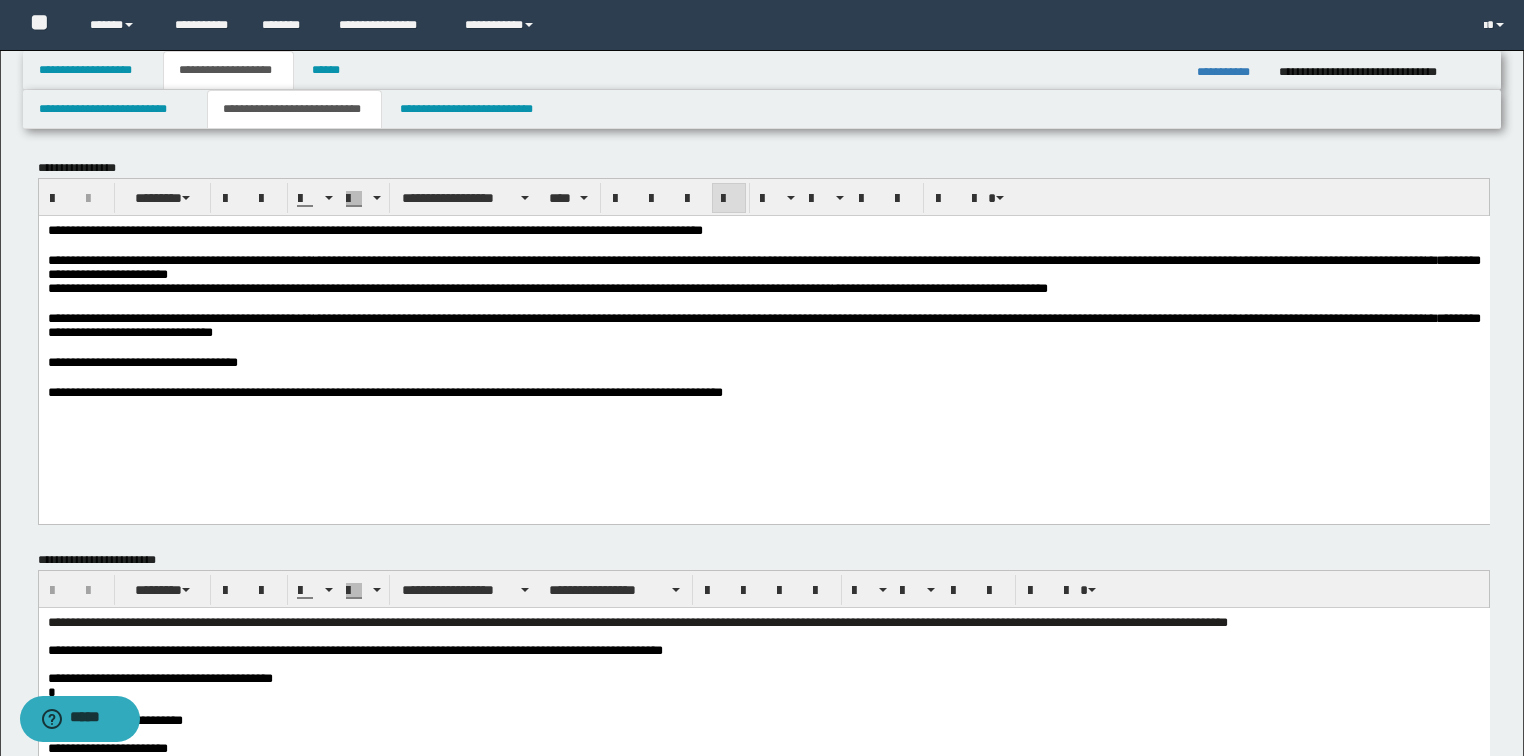 click on "**********" at bounding box center (763, 230) 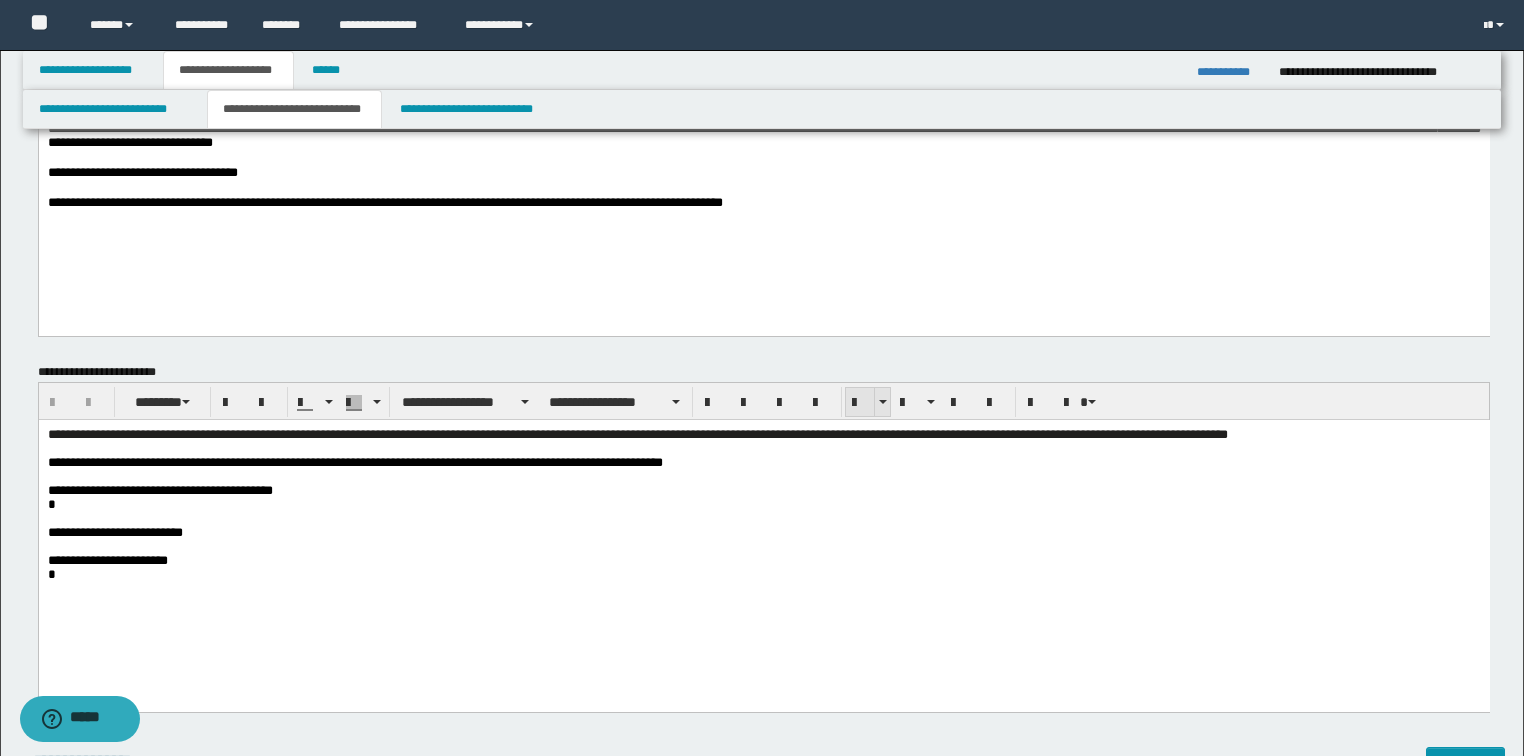 scroll, scrollTop: 240, scrollLeft: 0, axis: vertical 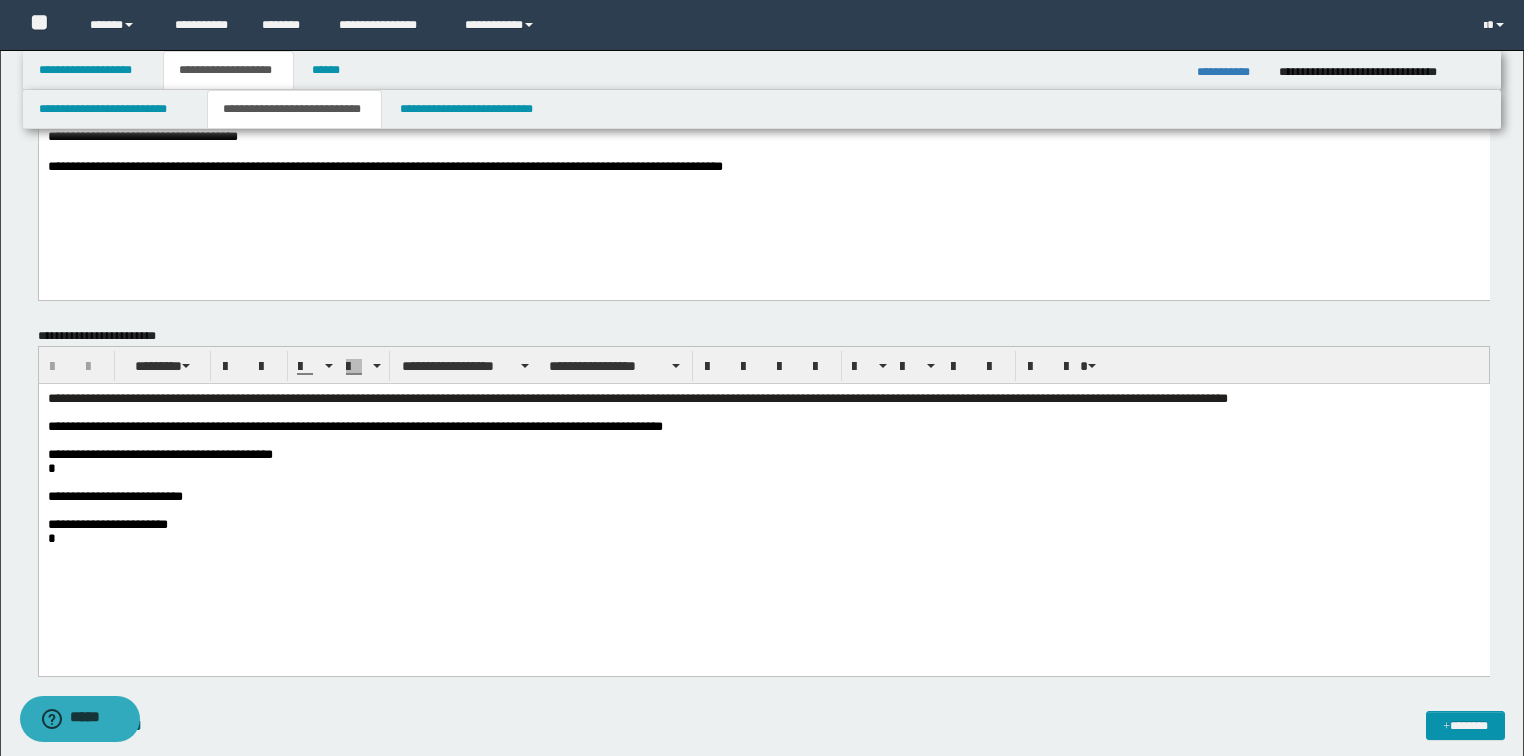 click on "**********" at bounding box center (763, 426) 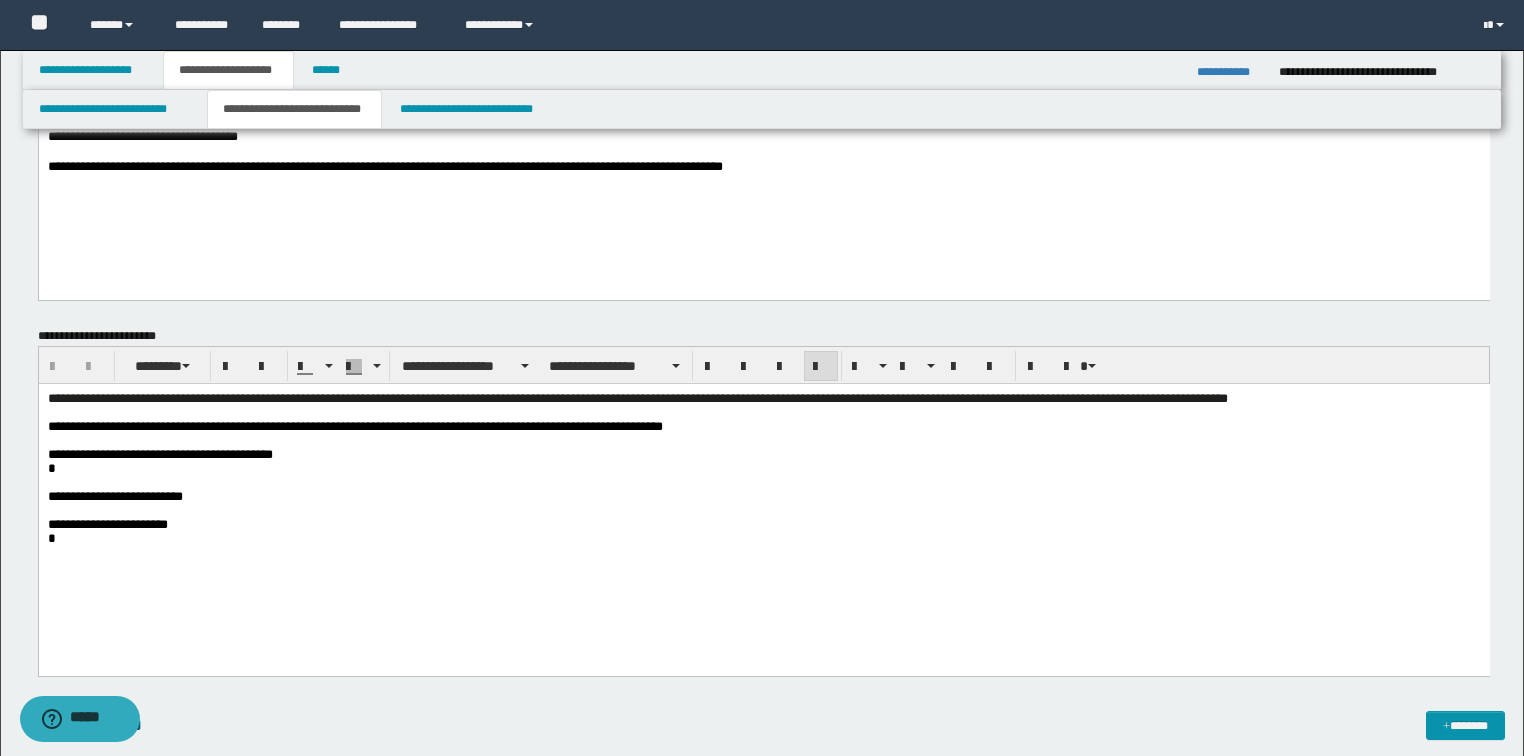 type 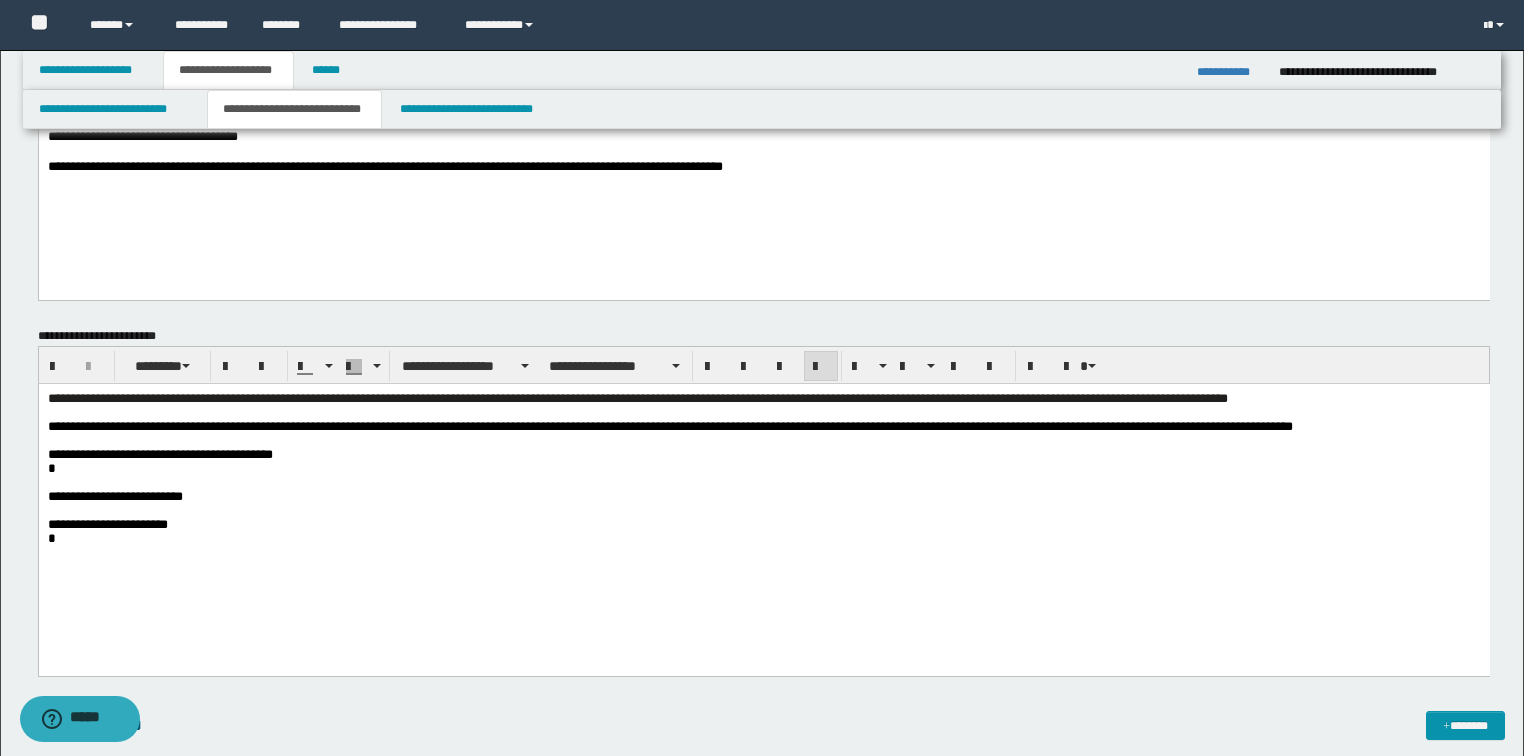click on "**********" at bounding box center (669, 425) 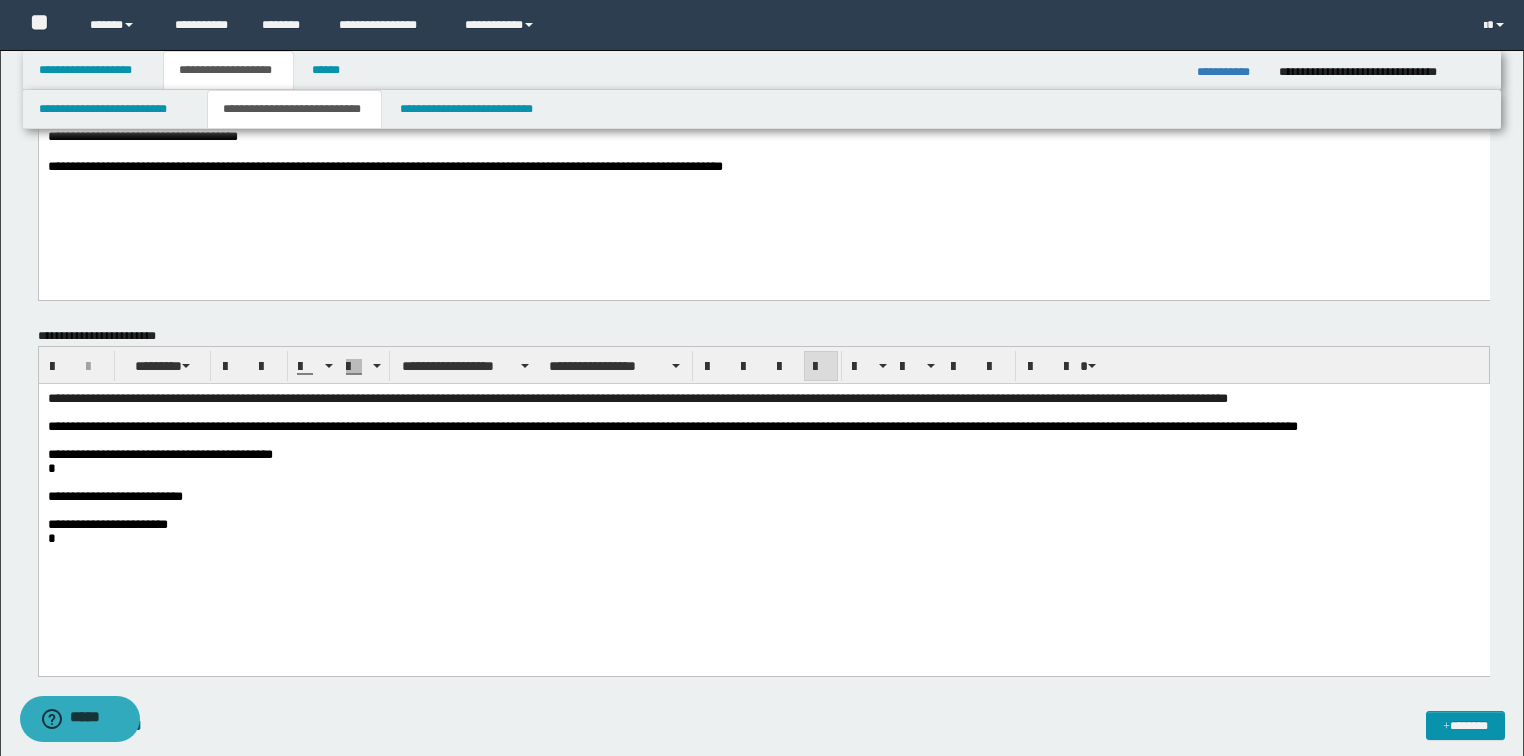 click on "**********" at bounding box center (763, 426) 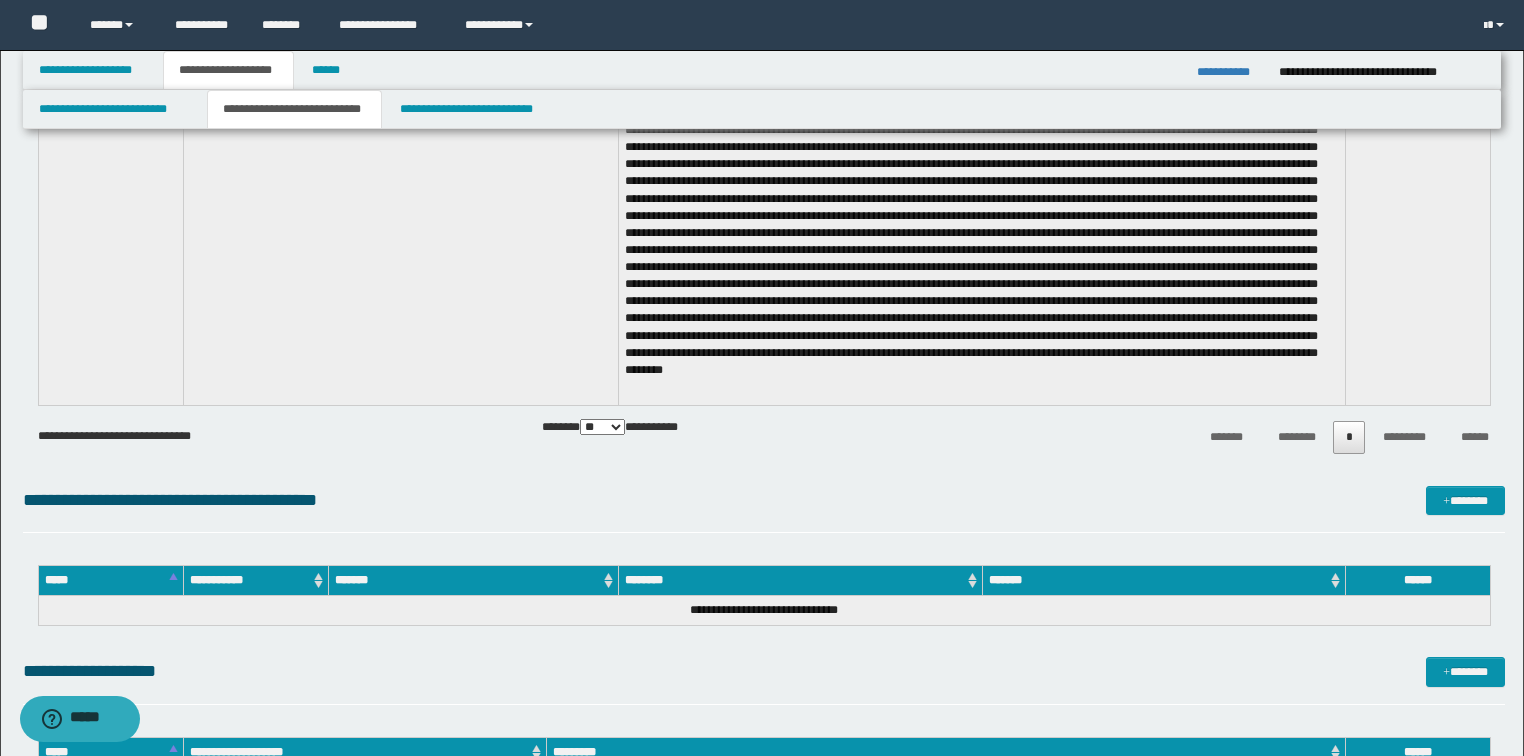 scroll, scrollTop: 2240, scrollLeft: 0, axis: vertical 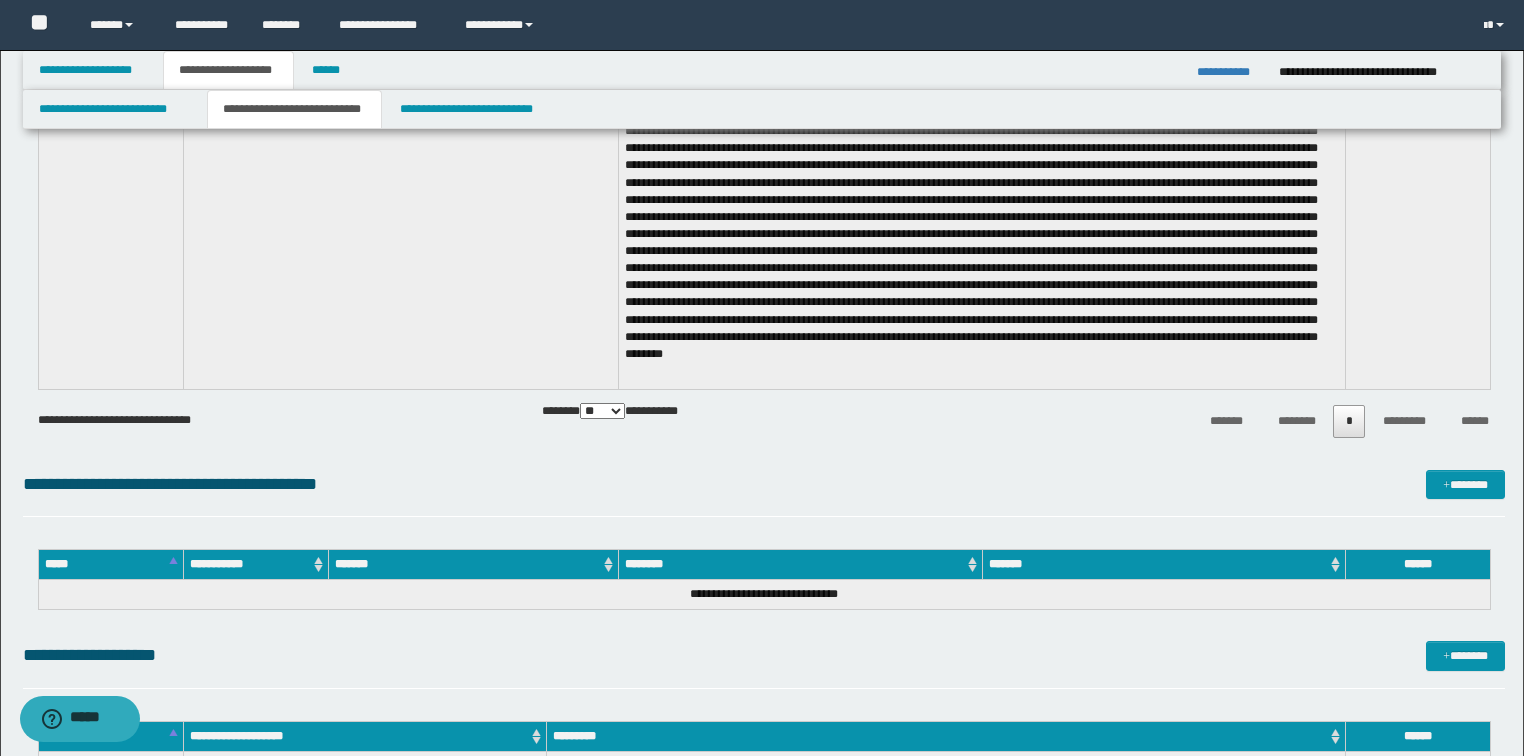 click on "**********" at bounding box center (400, 236) 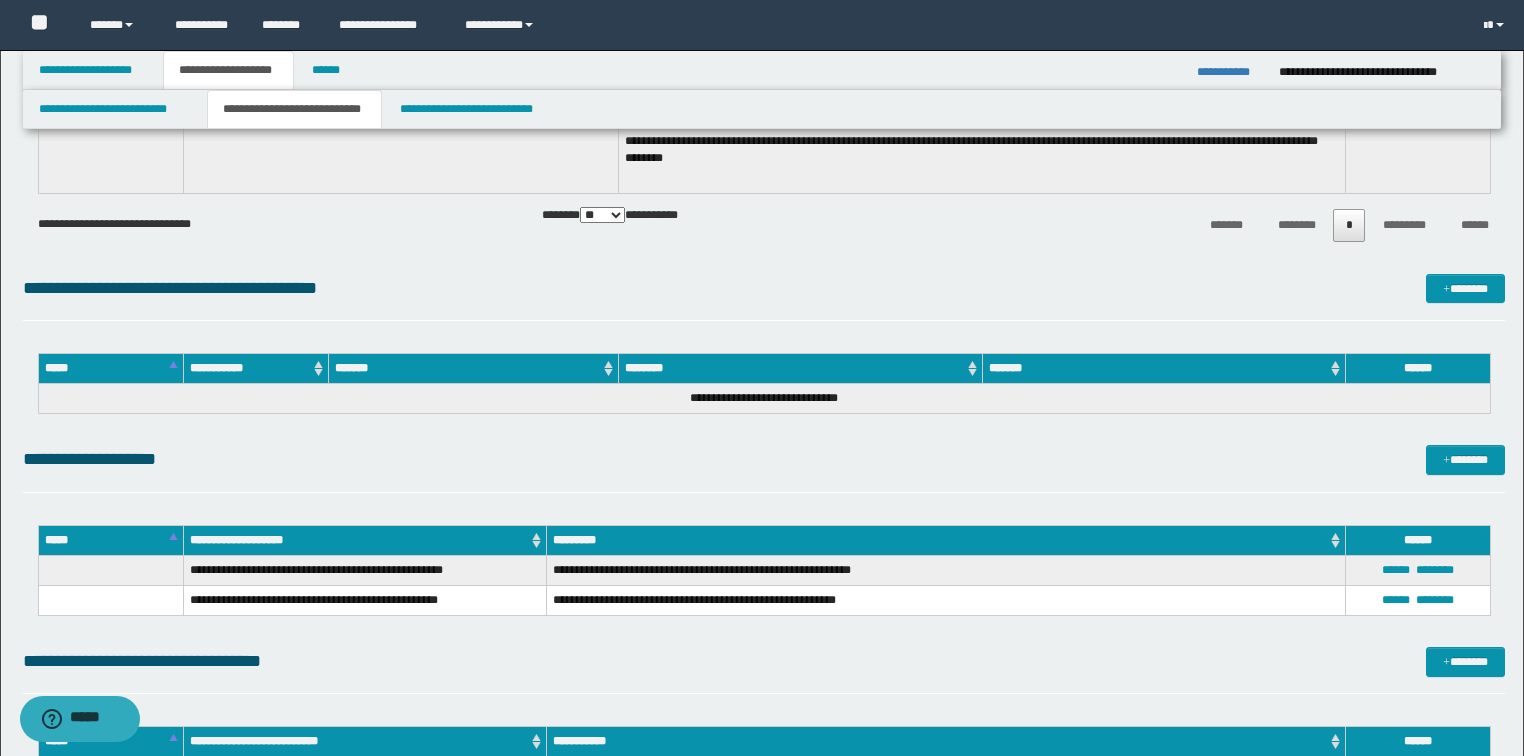 scroll, scrollTop: 2480, scrollLeft: 0, axis: vertical 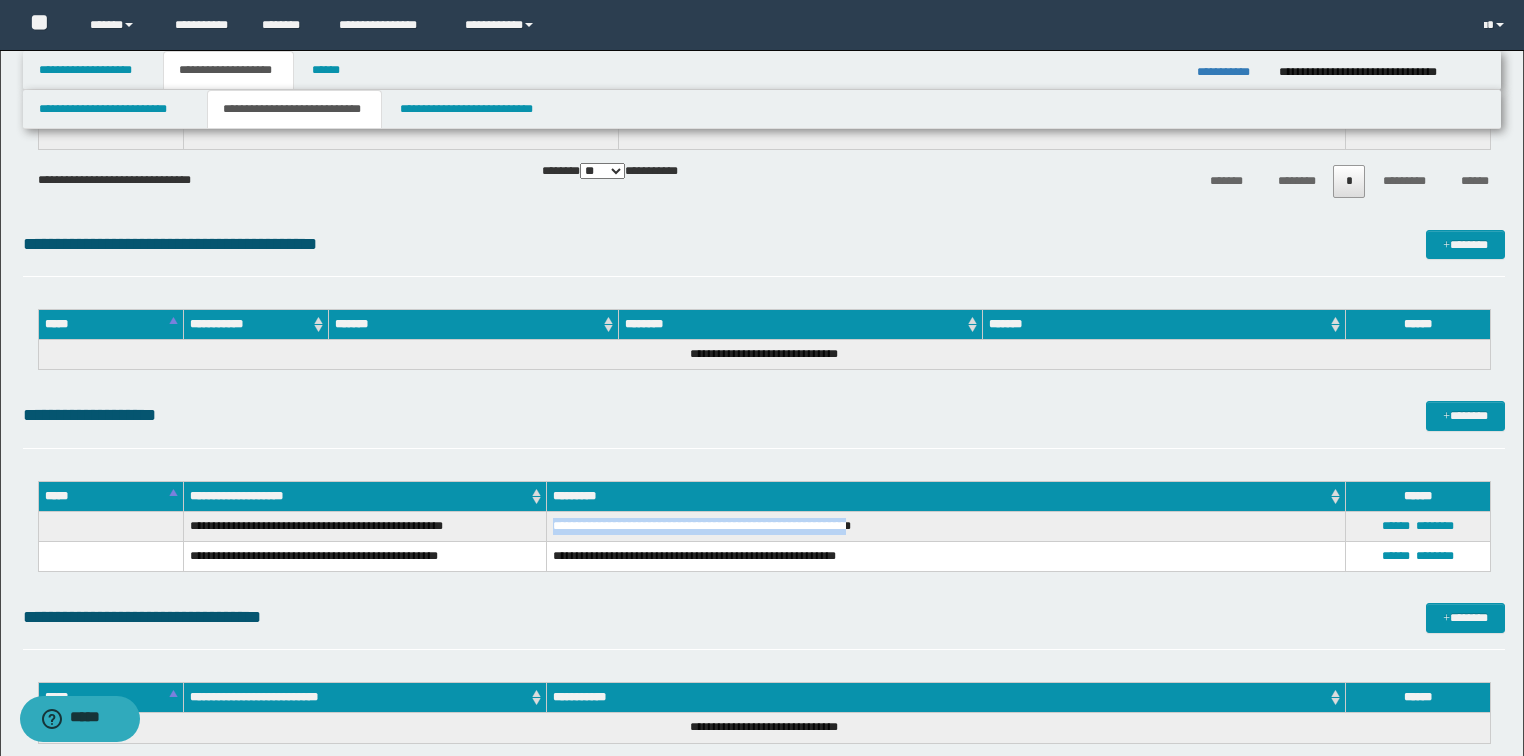 drag, startPoint x: 552, startPoint y: 520, endPoint x: 882, endPoint y: 531, distance: 330.1833 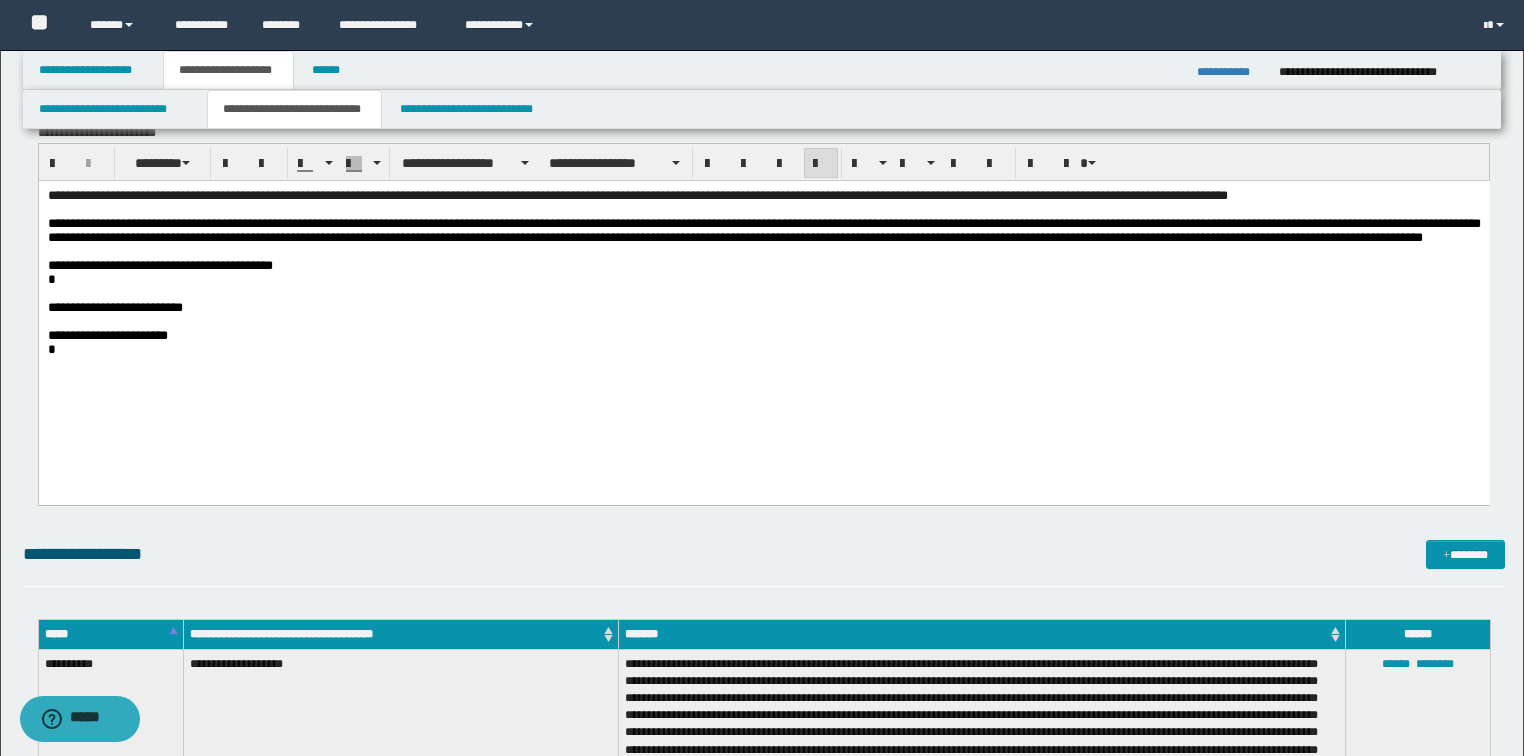 scroll, scrollTop: 240, scrollLeft: 0, axis: vertical 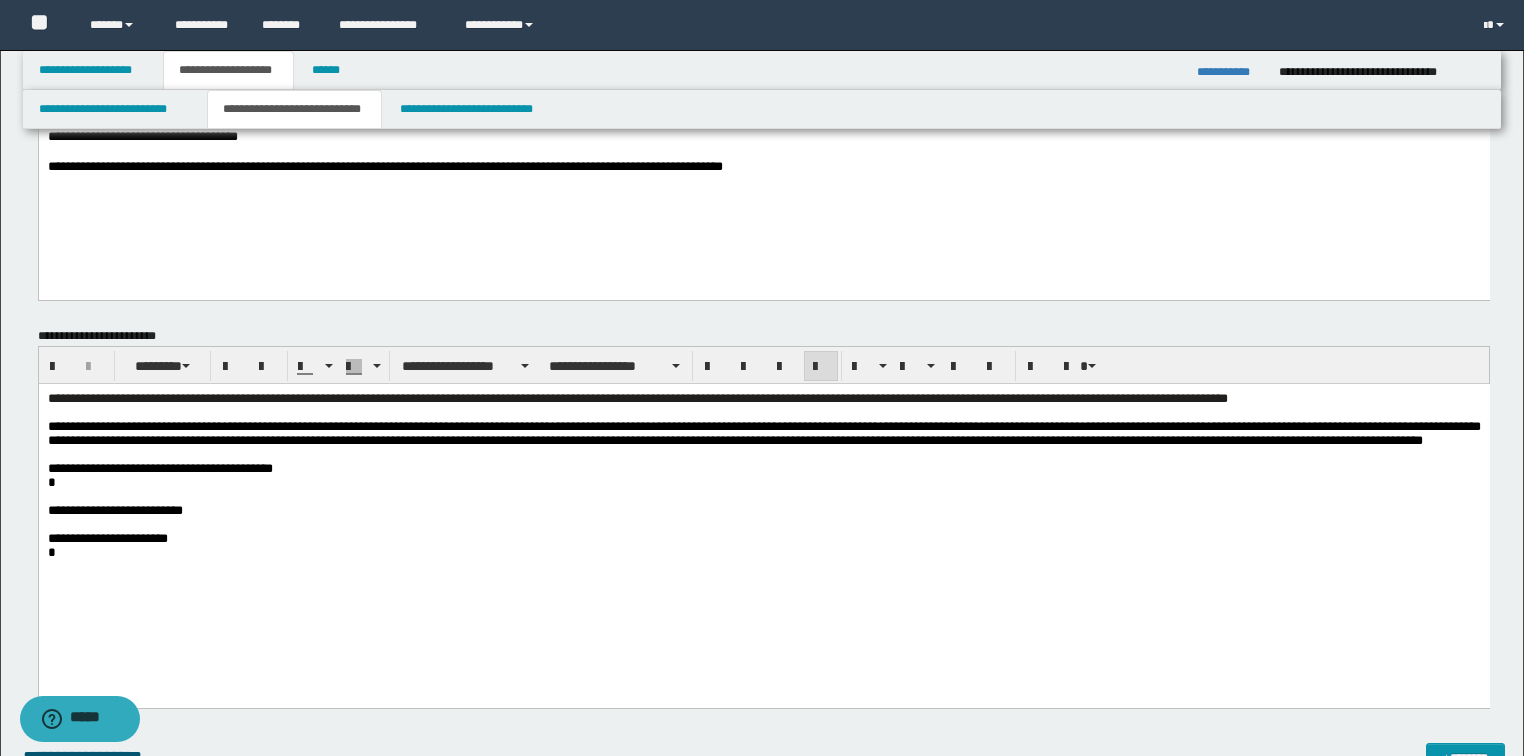 click on "**********" at bounding box center (763, 433) 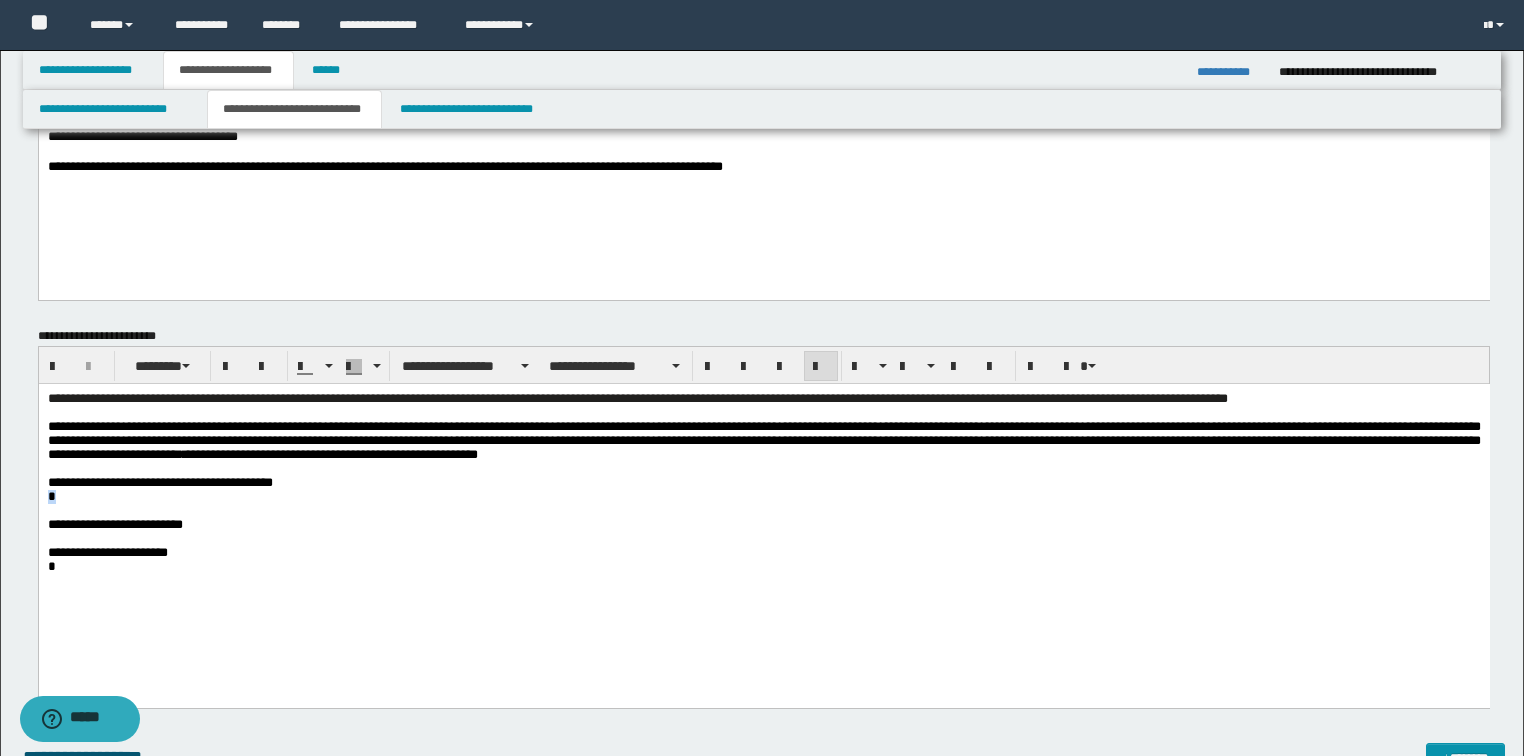 drag, startPoint x: 71, startPoint y: 516, endPoint x: 49, endPoint y: 507, distance: 23.769728 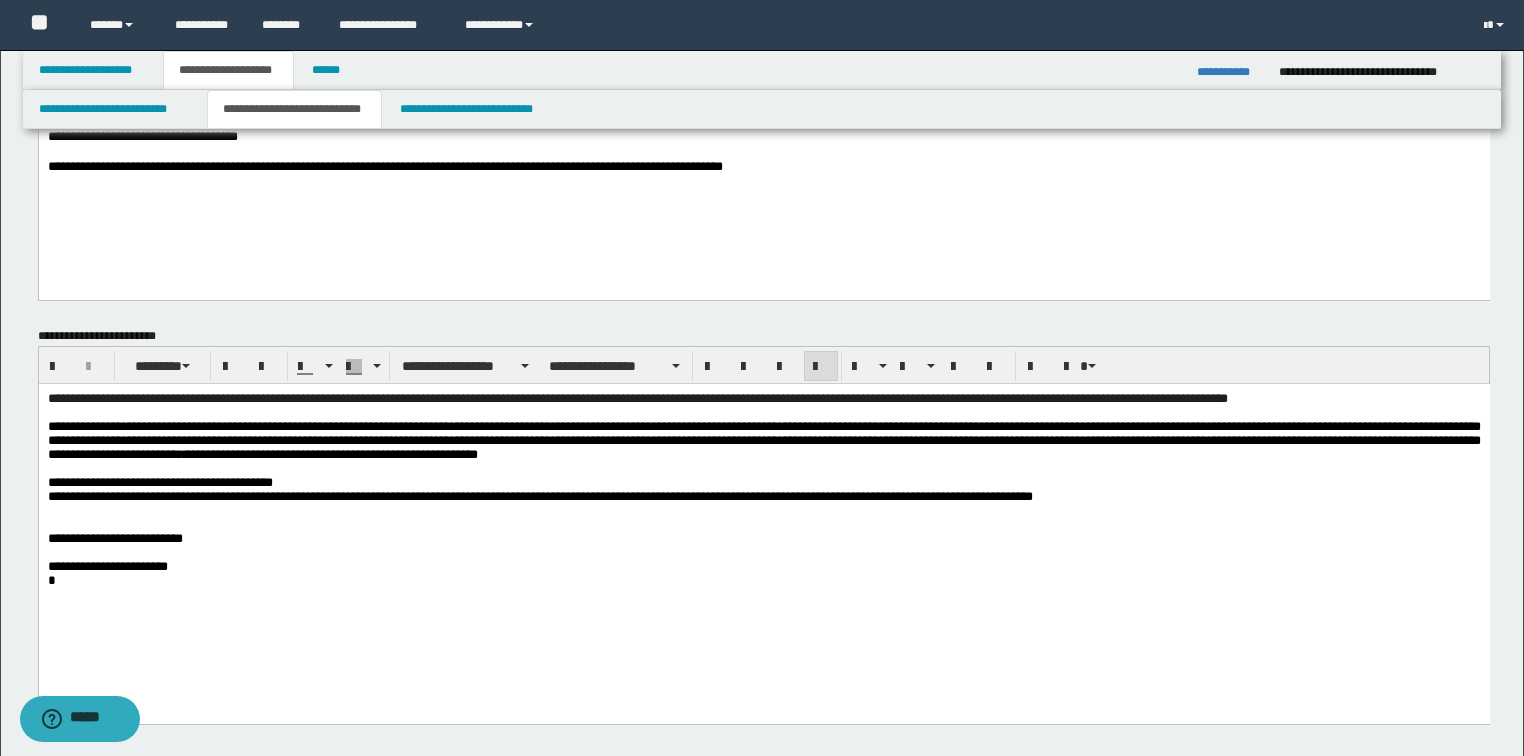 click on "**********" at bounding box center [763, 496] 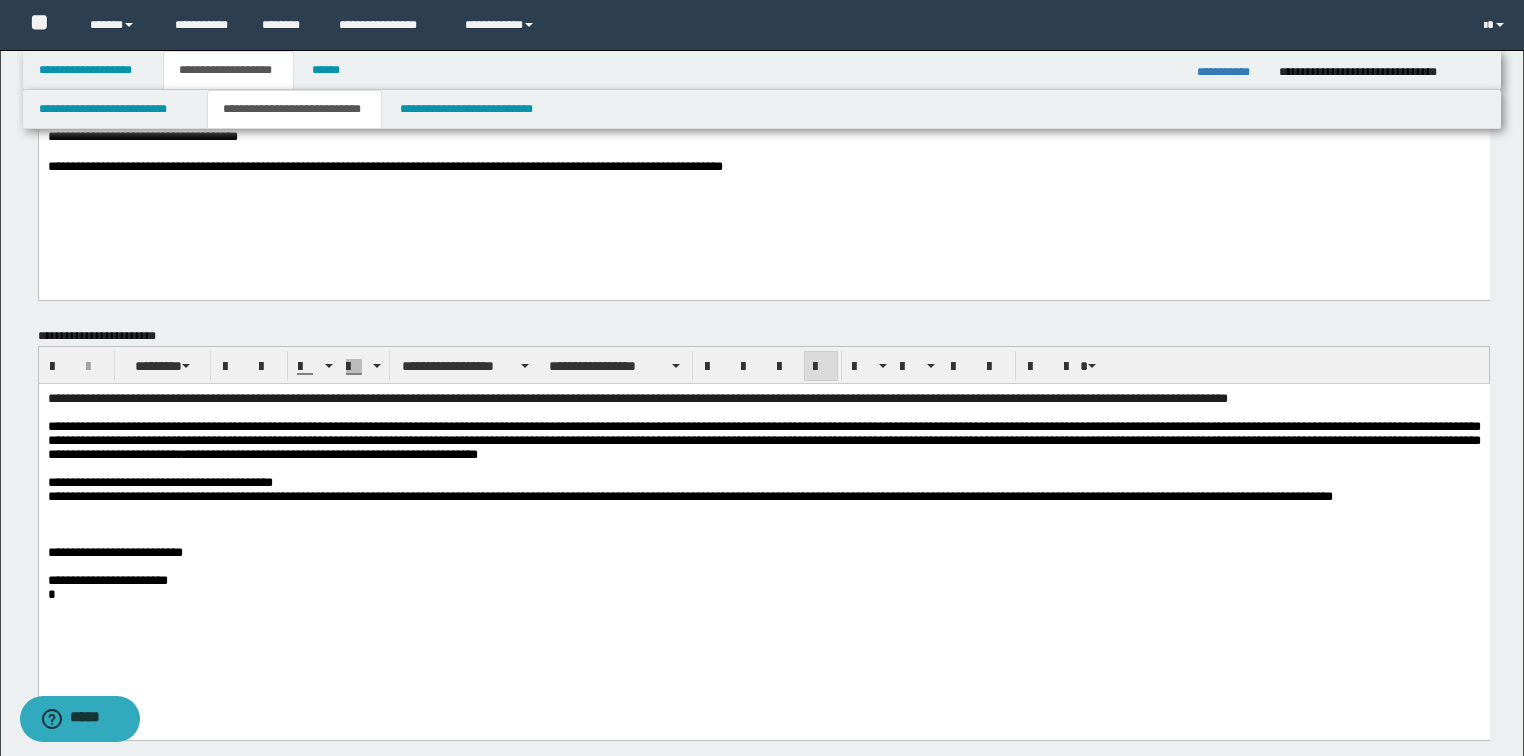 click on "**********" at bounding box center [763, 552] 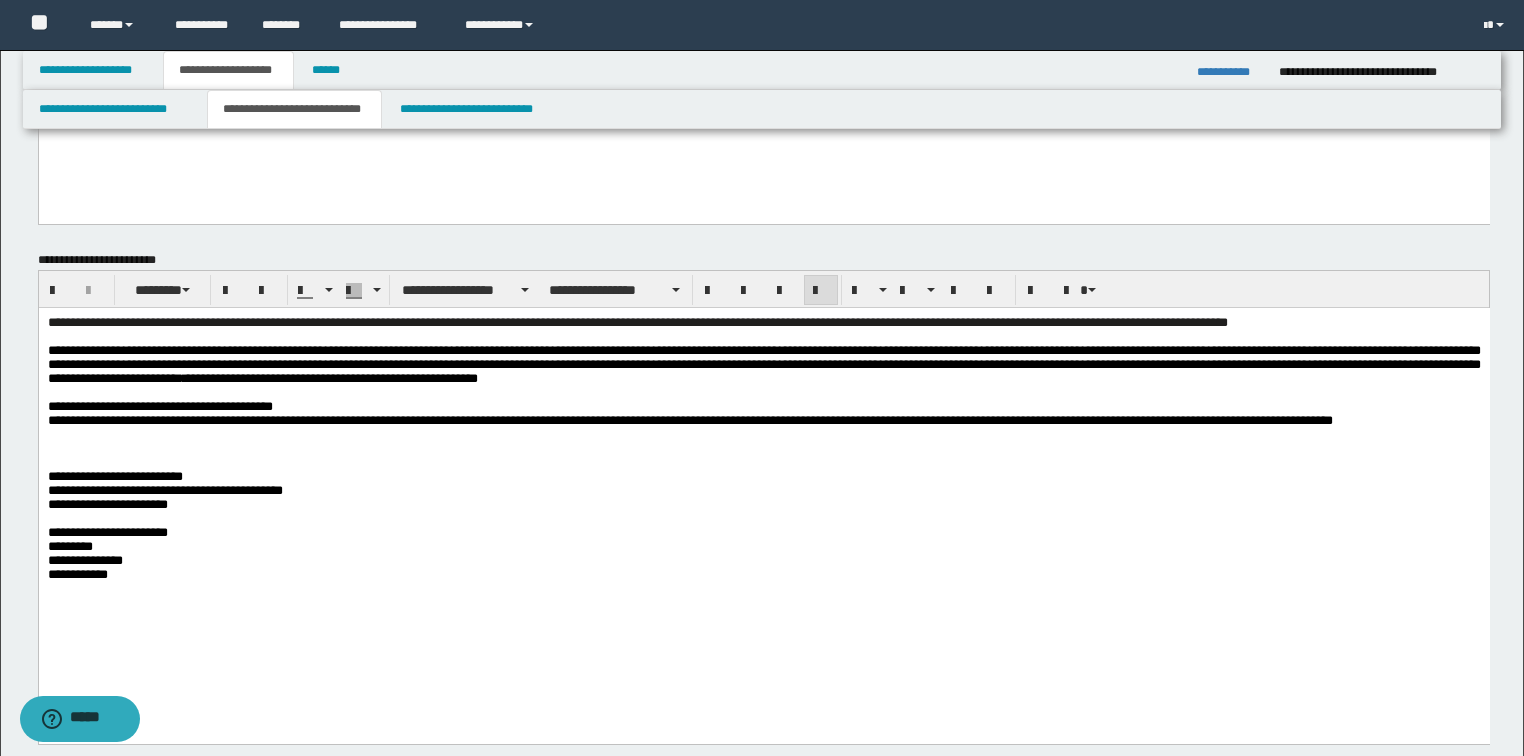 scroll, scrollTop: 480, scrollLeft: 0, axis: vertical 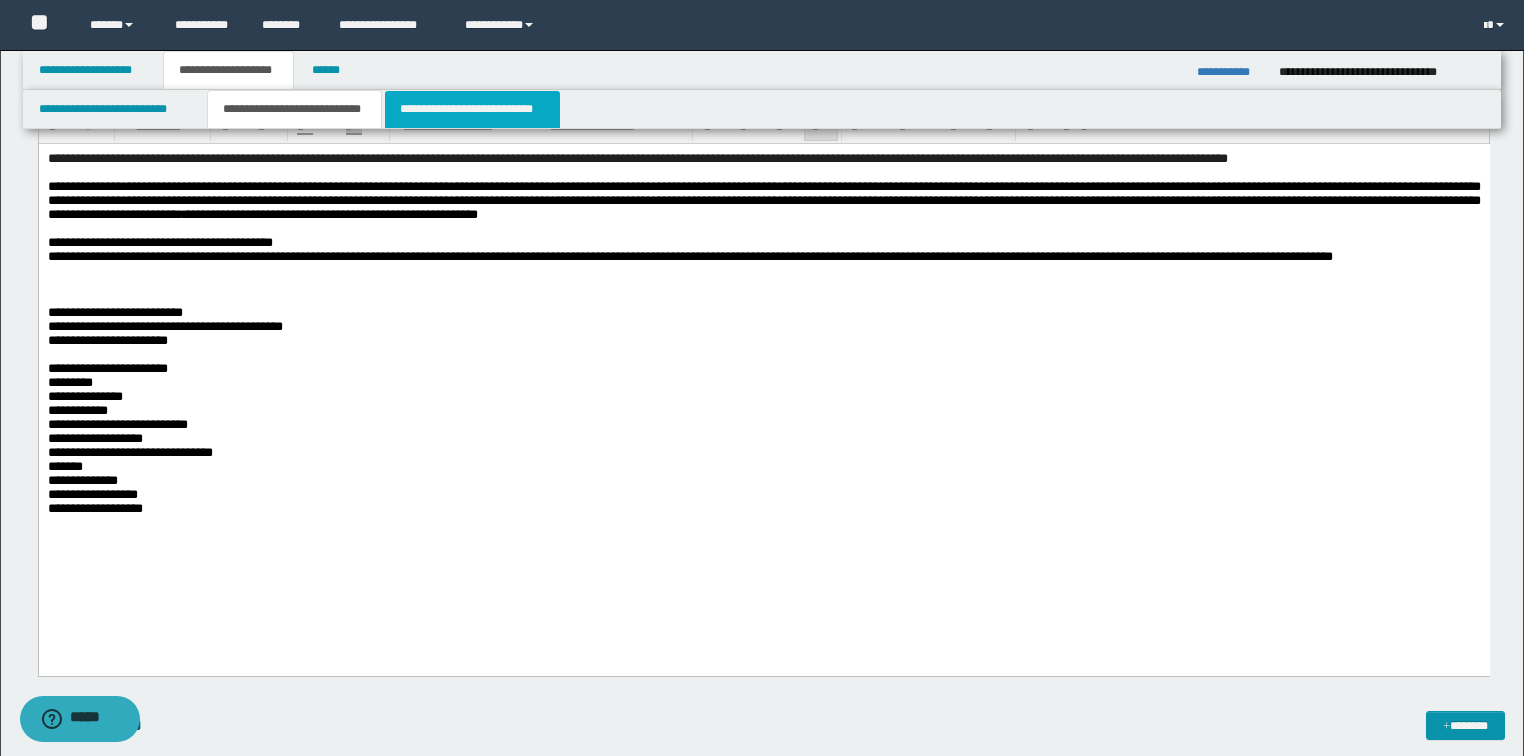 click on "**********" at bounding box center [472, 109] 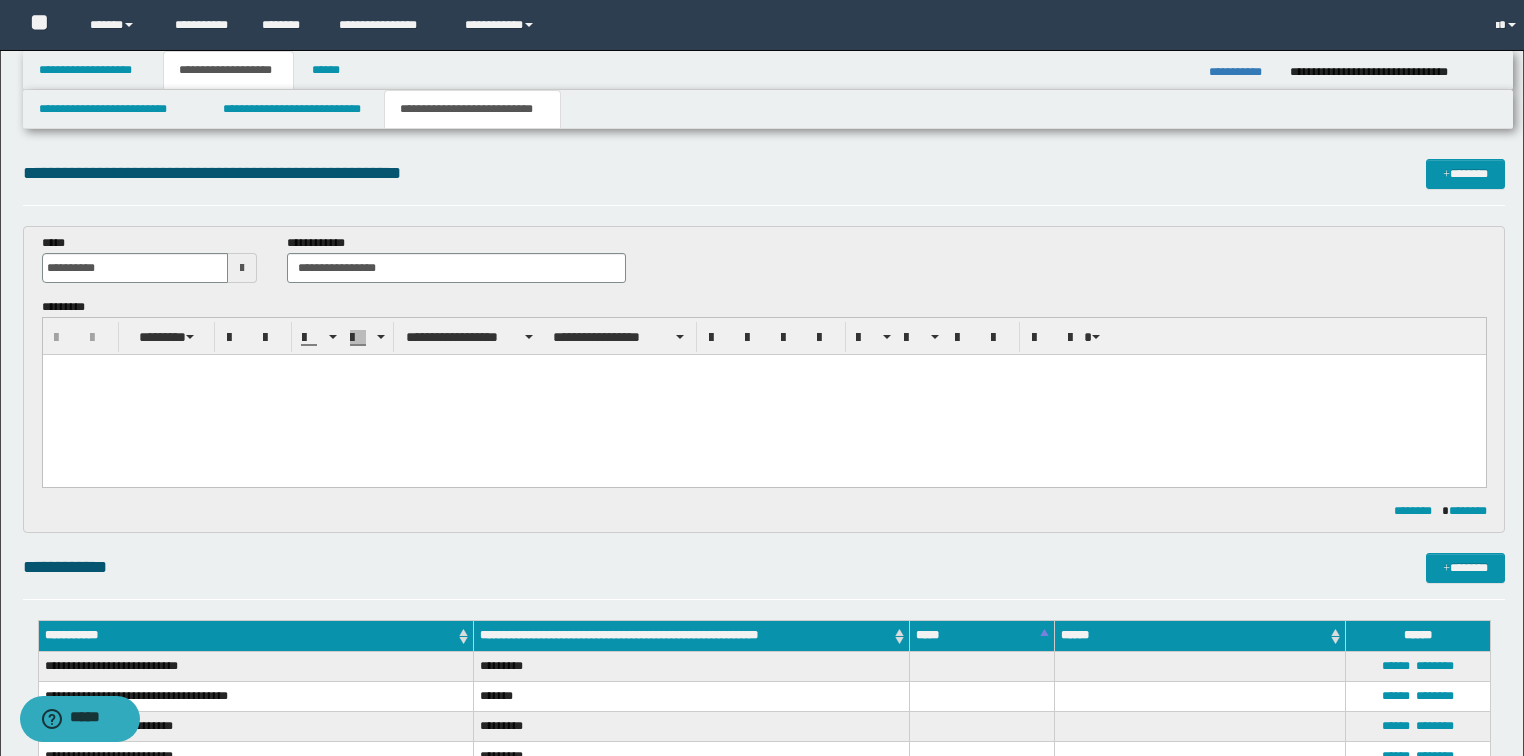 scroll, scrollTop: 0, scrollLeft: 0, axis: both 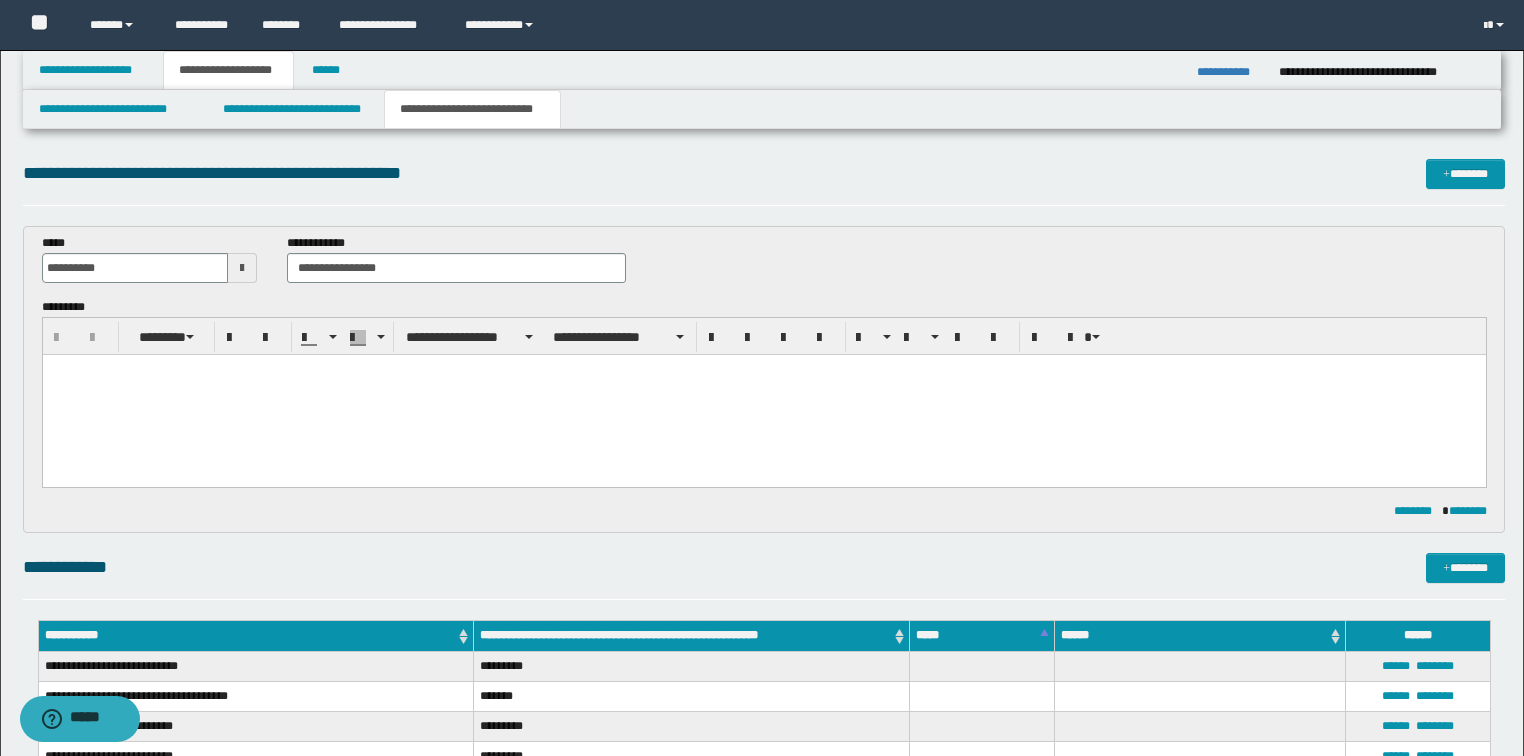 click at bounding box center (763, 394) 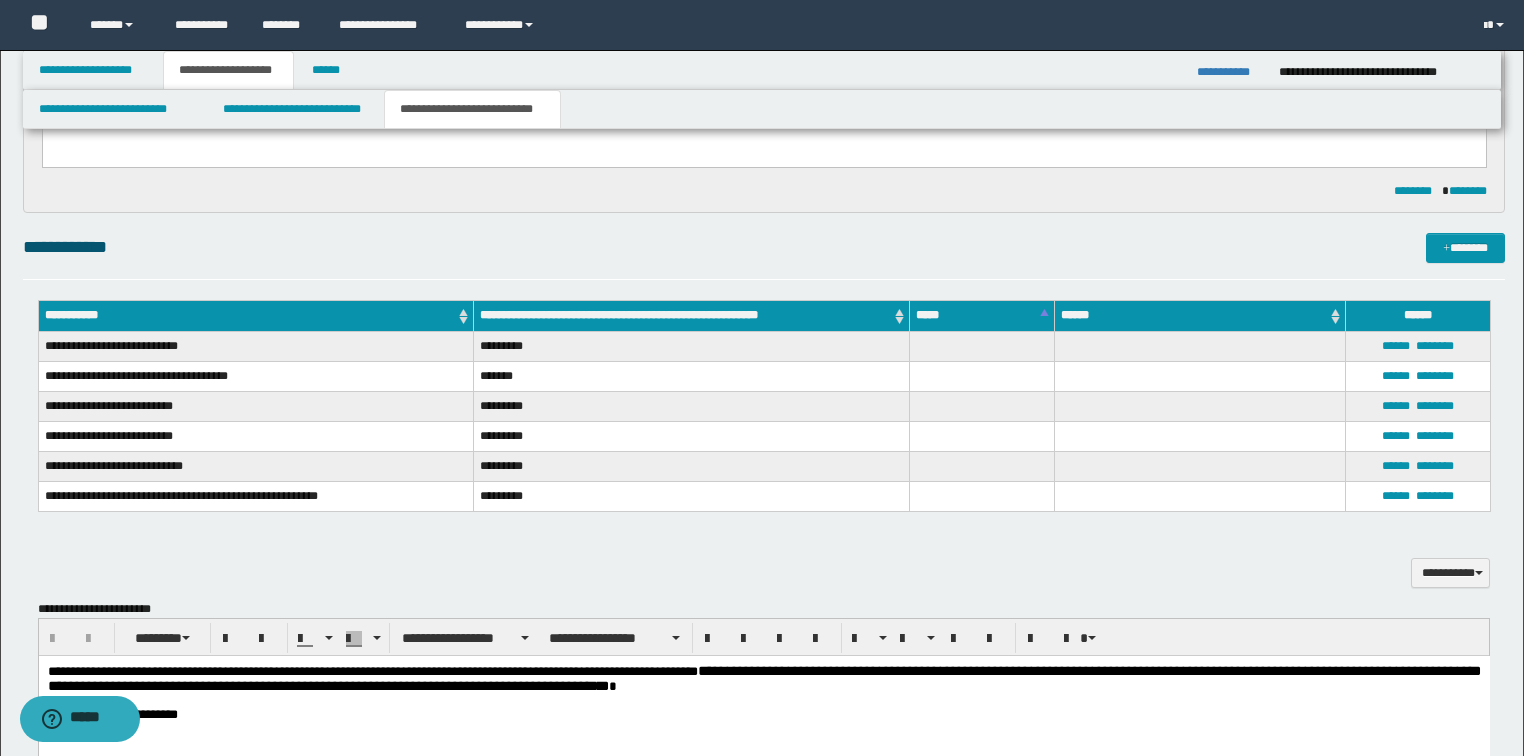 scroll, scrollTop: 560, scrollLeft: 0, axis: vertical 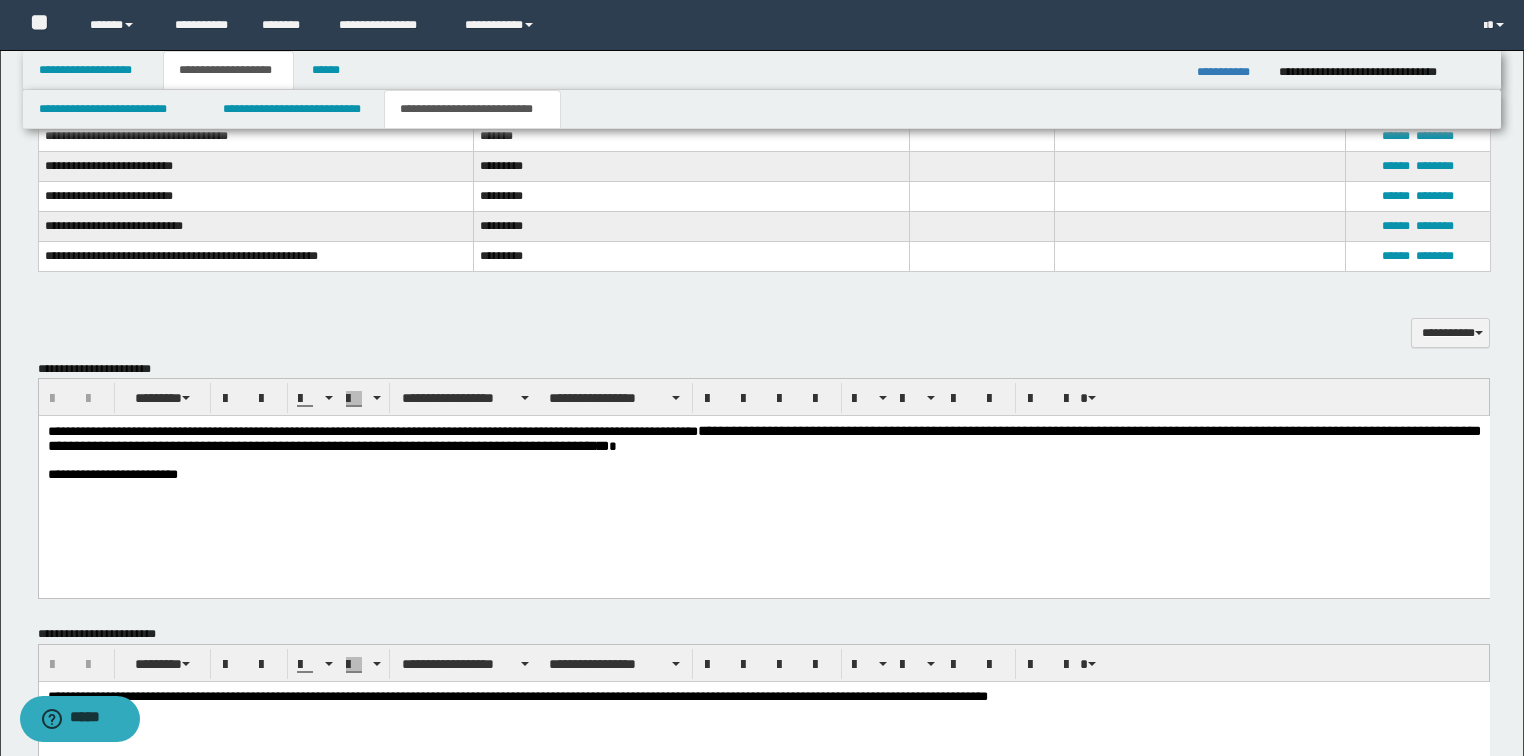click on "**********" at bounding box center [763, 478] 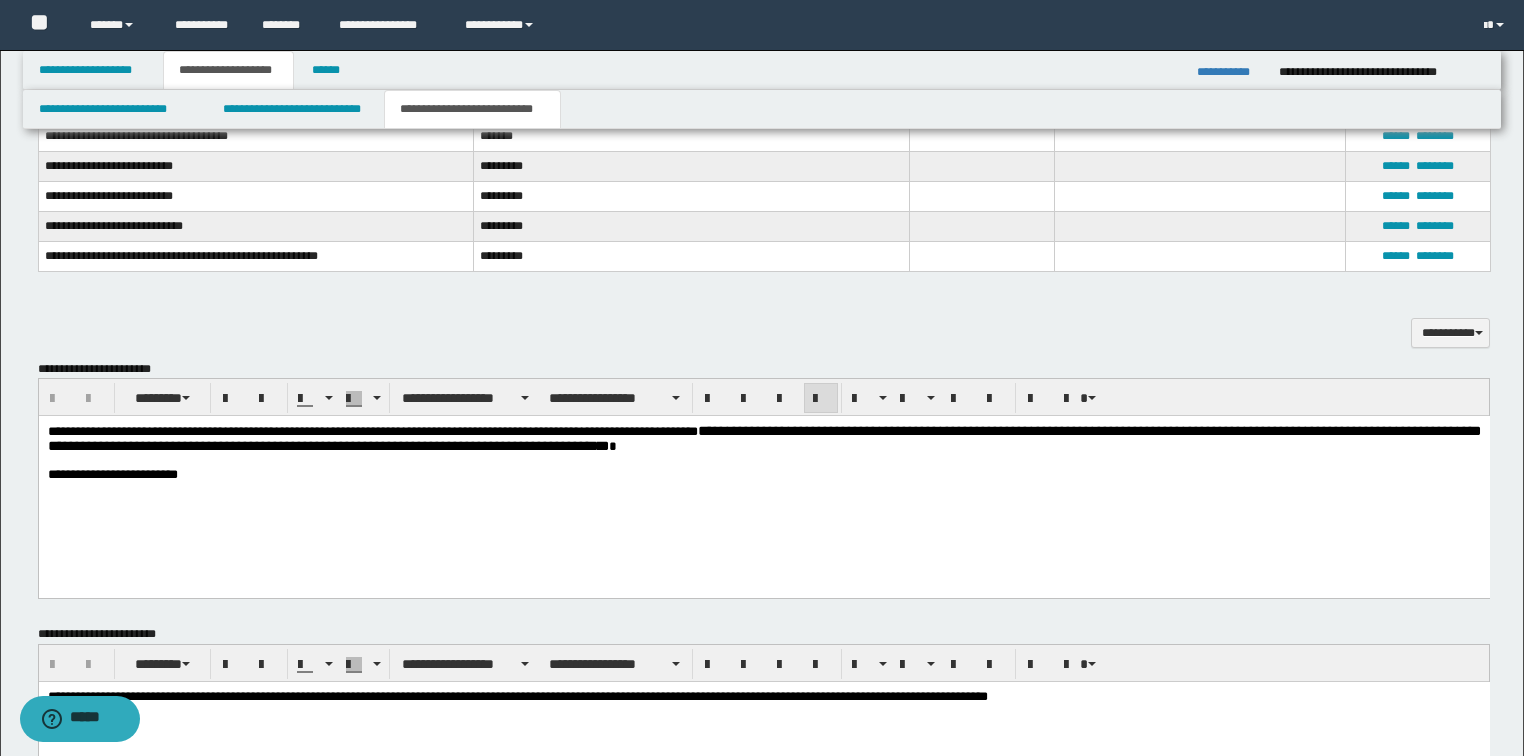 type 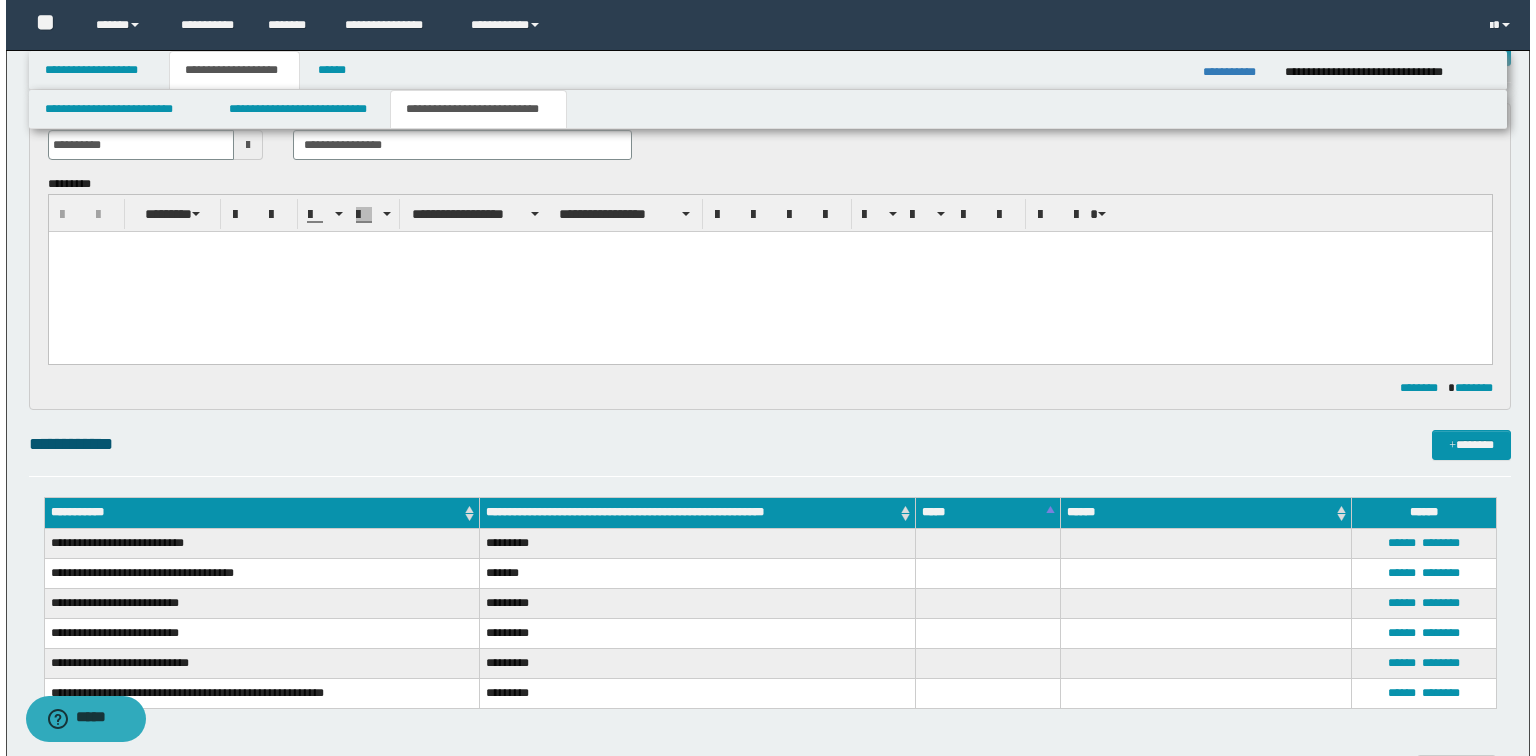 scroll, scrollTop: 80, scrollLeft: 0, axis: vertical 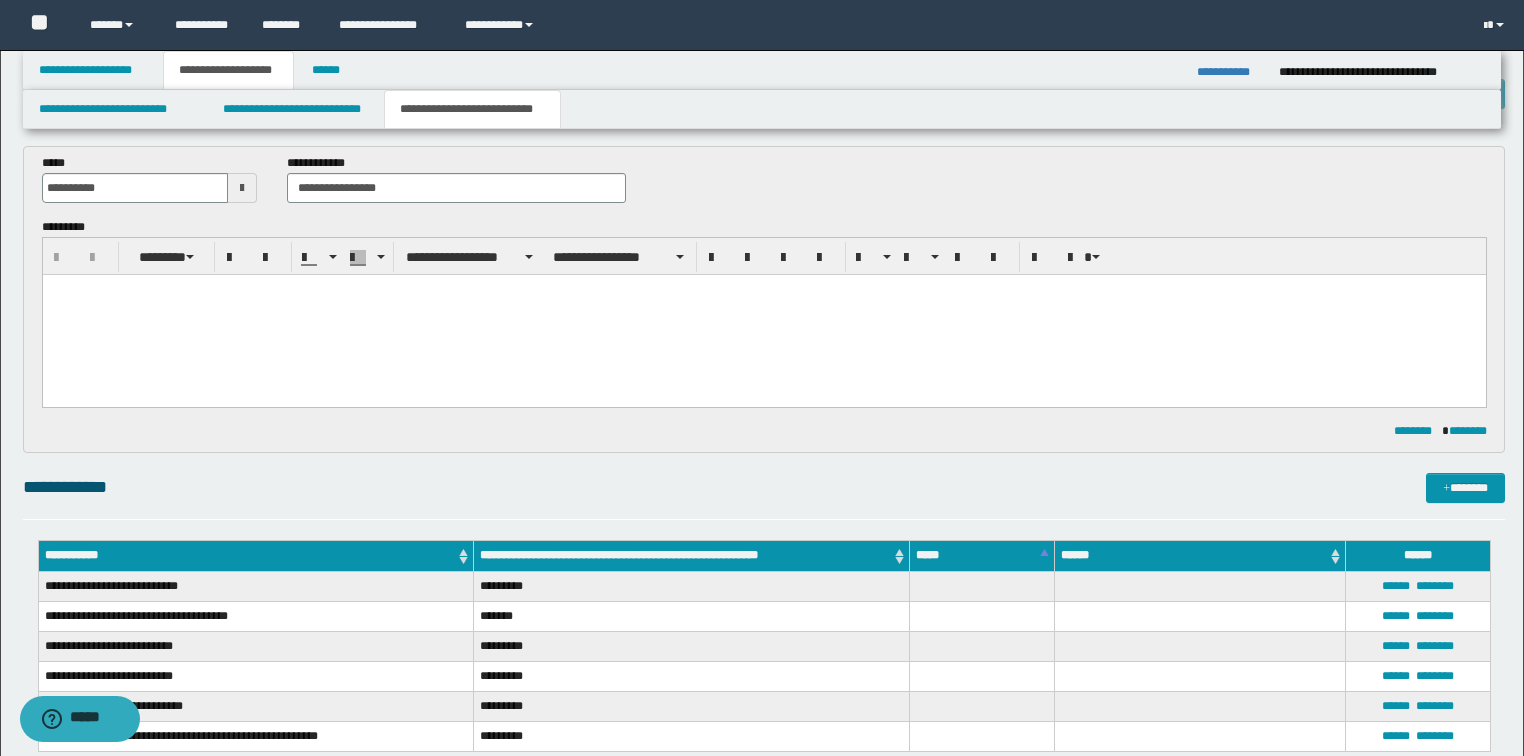 click at bounding box center [763, 314] 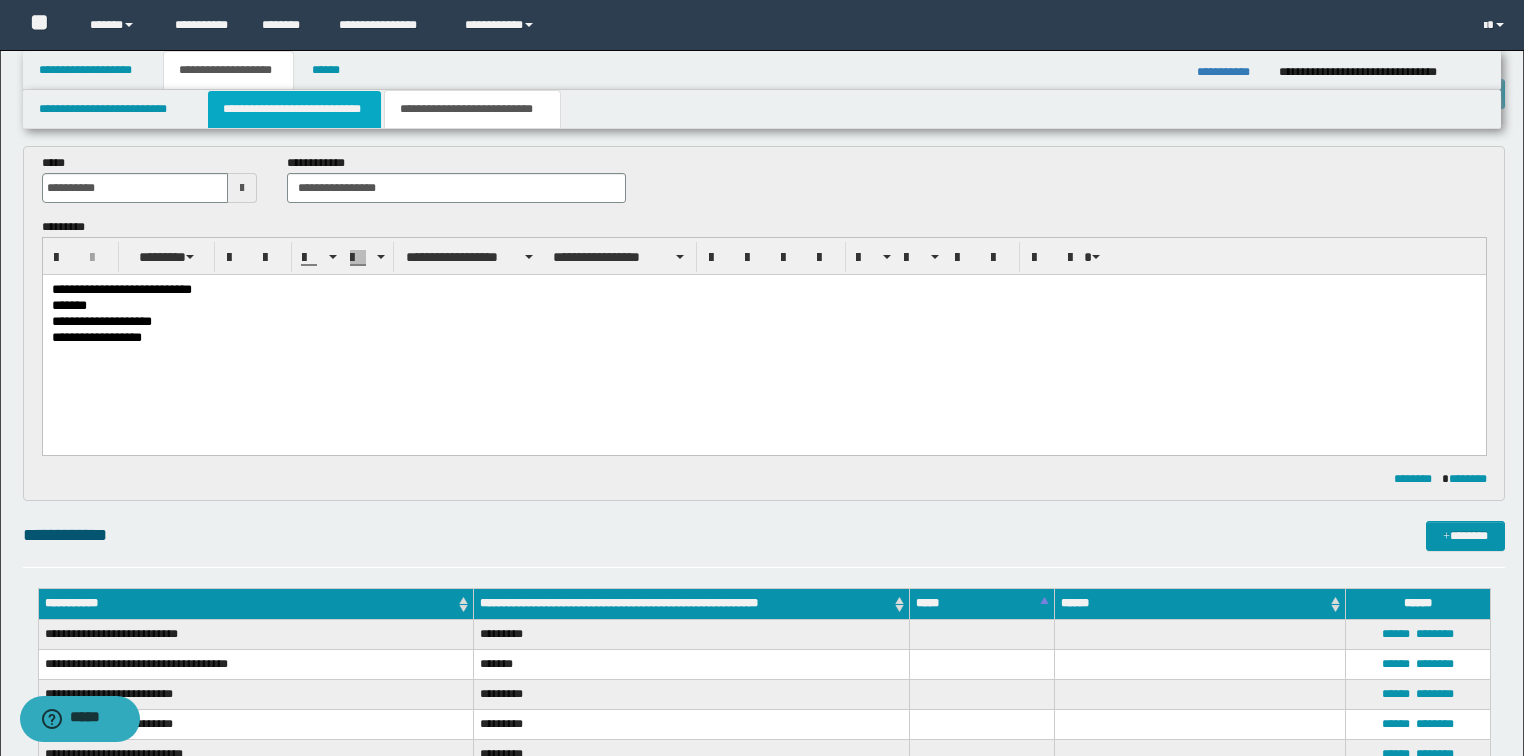 click on "**********" at bounding box center [294, 109] 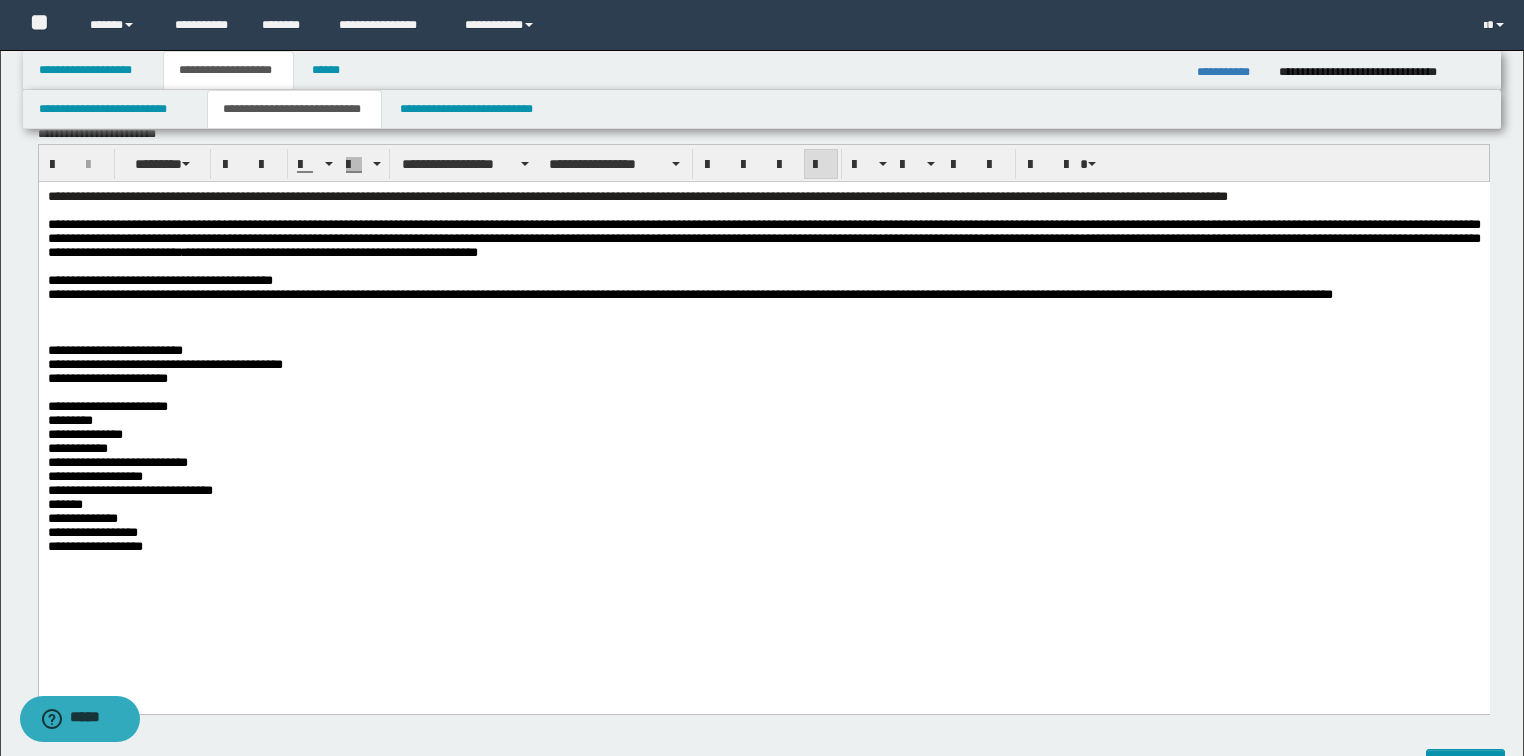 scroll, scrollTop: 560, scrollLeft: 0, axis: vertical 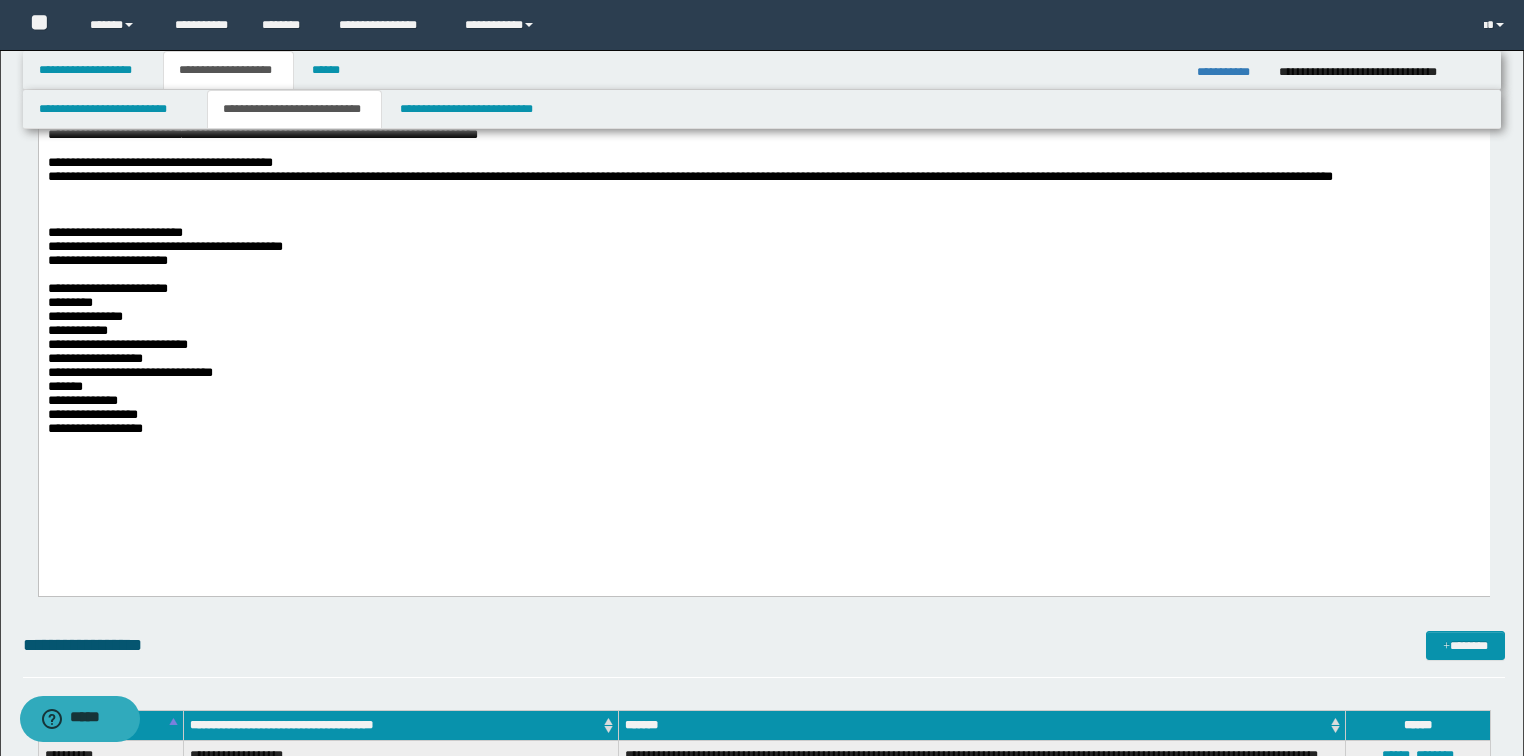 click on "**********" at bounding box center [763, 278] 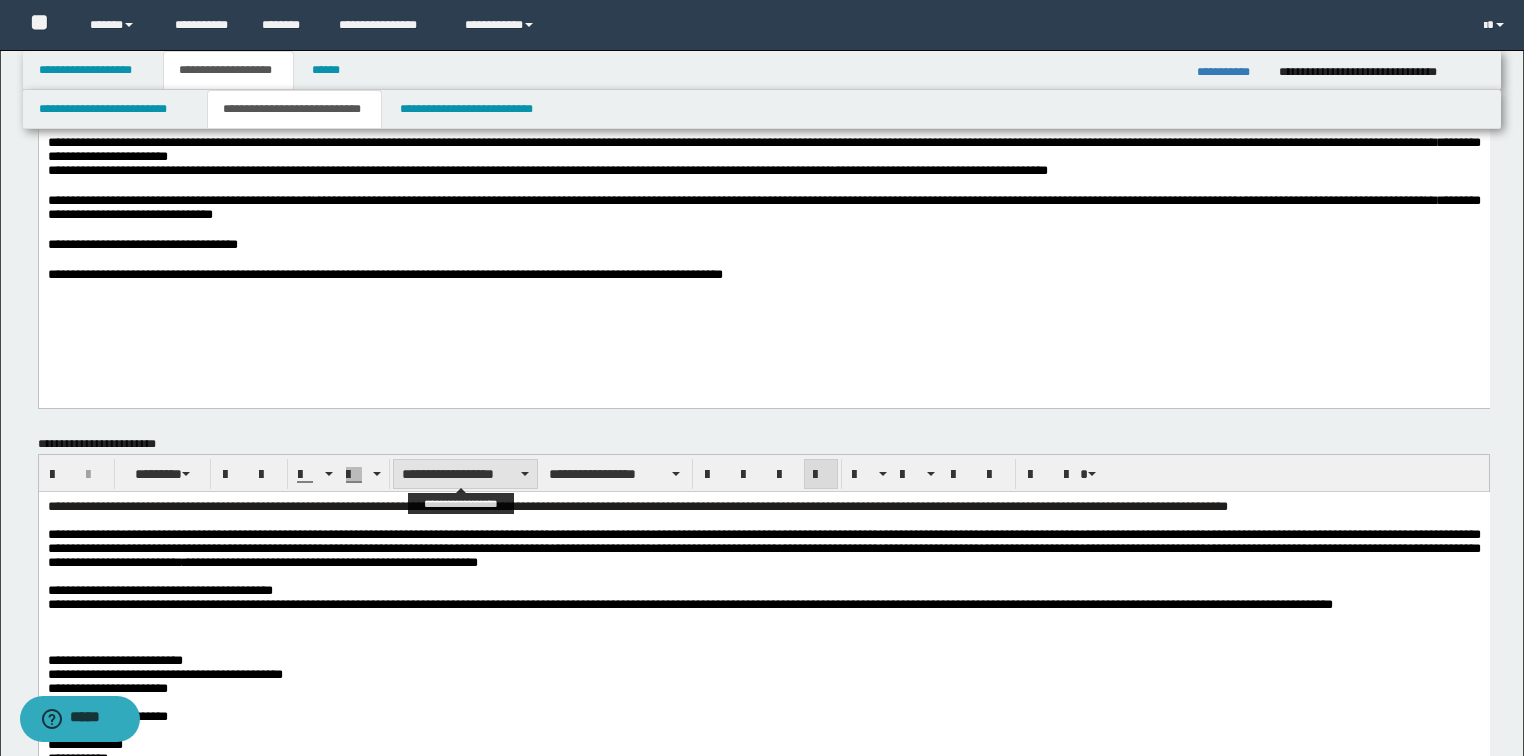 scroll, scrollTop: 0, scrollLeft: 0, axis: both 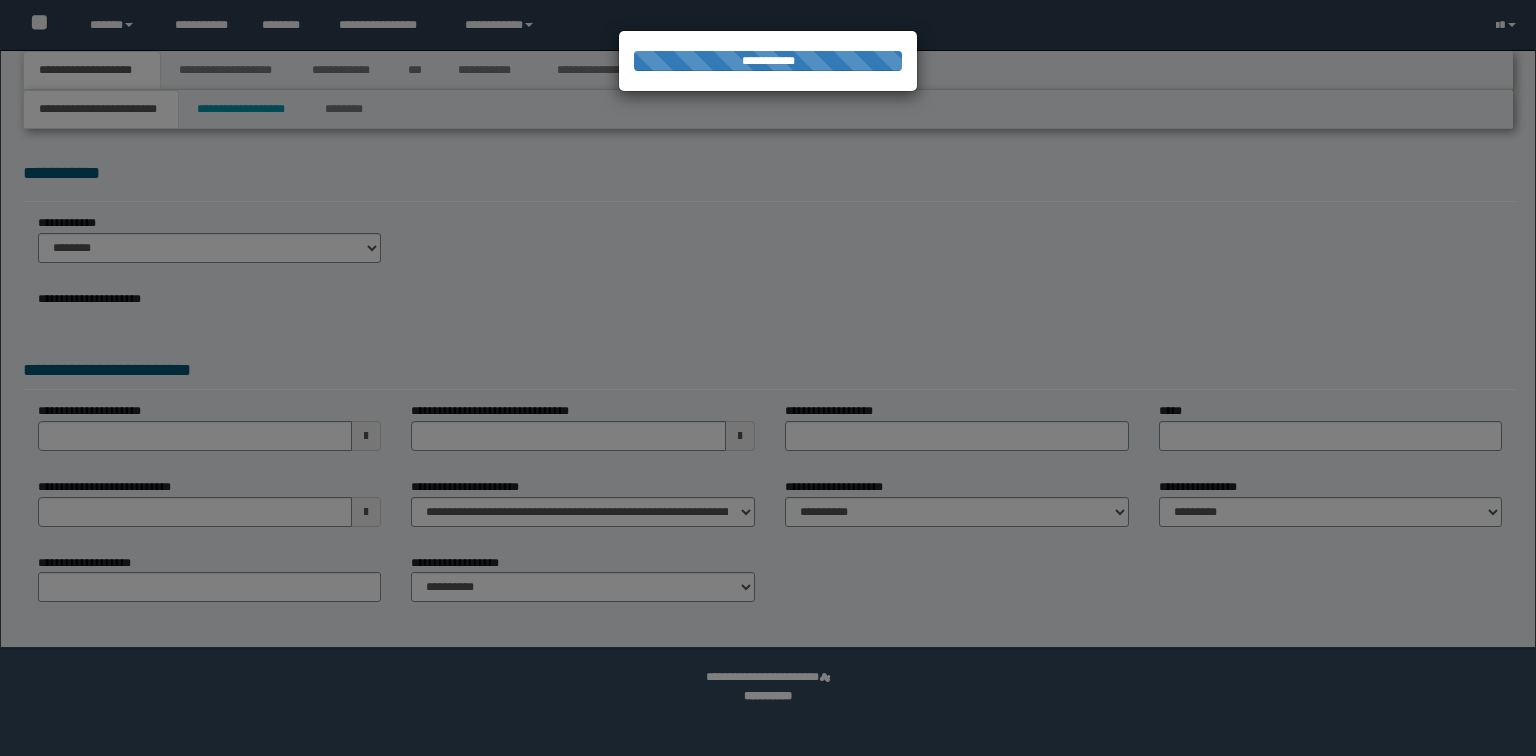 select on "**" 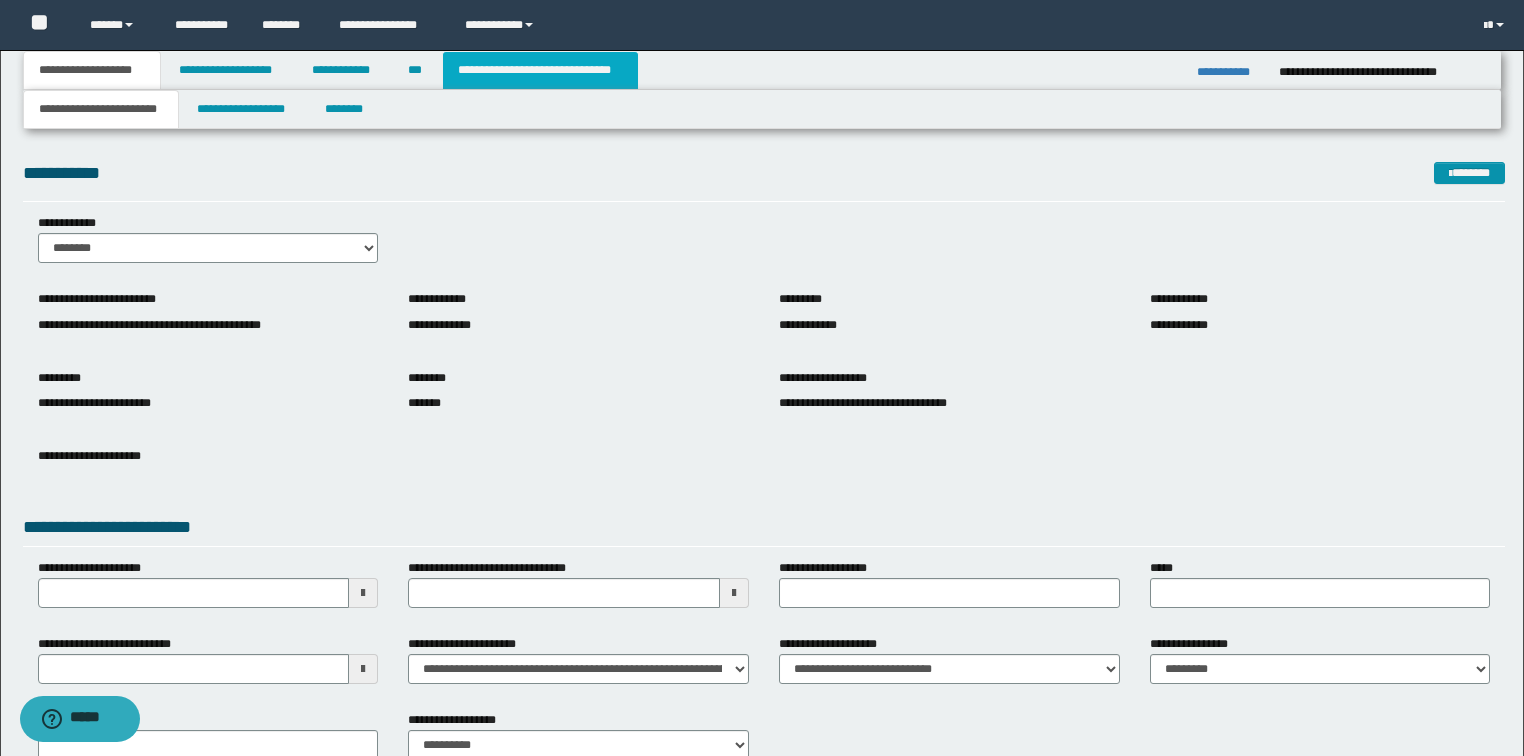 click on "**********" at bounding box center (540, 70) 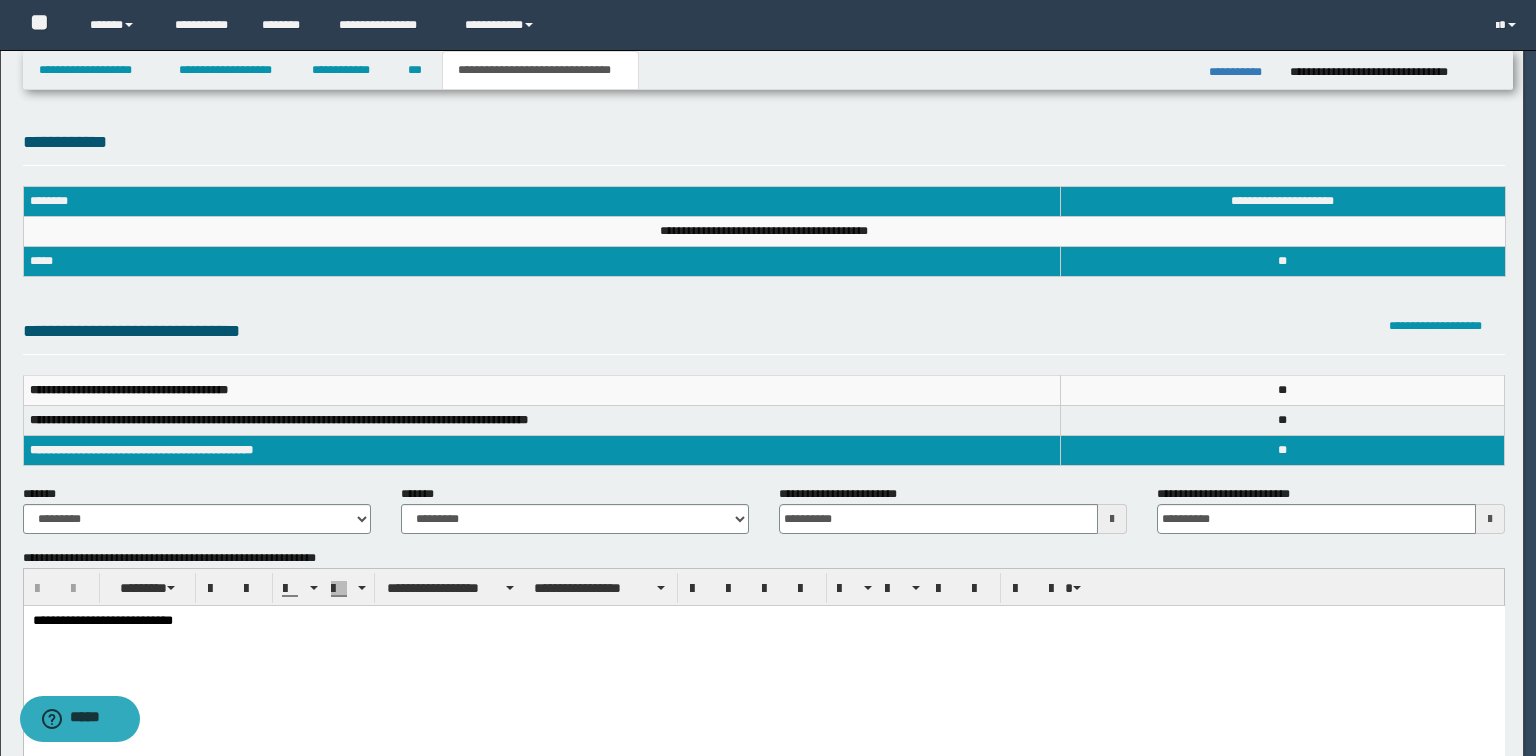 scroll, scrollTop: 0, scrollLeft: 0, axis: both 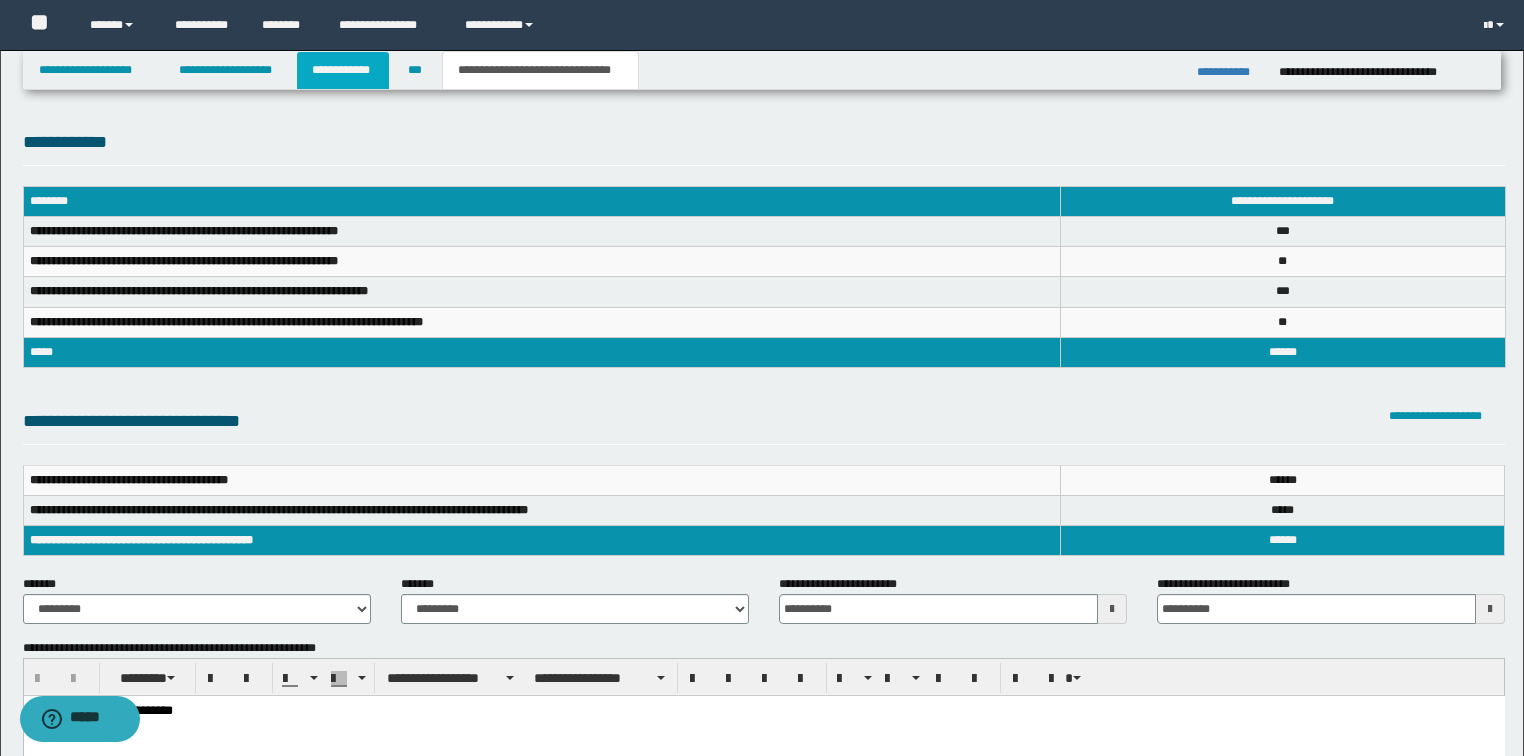 click on "**********" at bounding box center [343, 70] 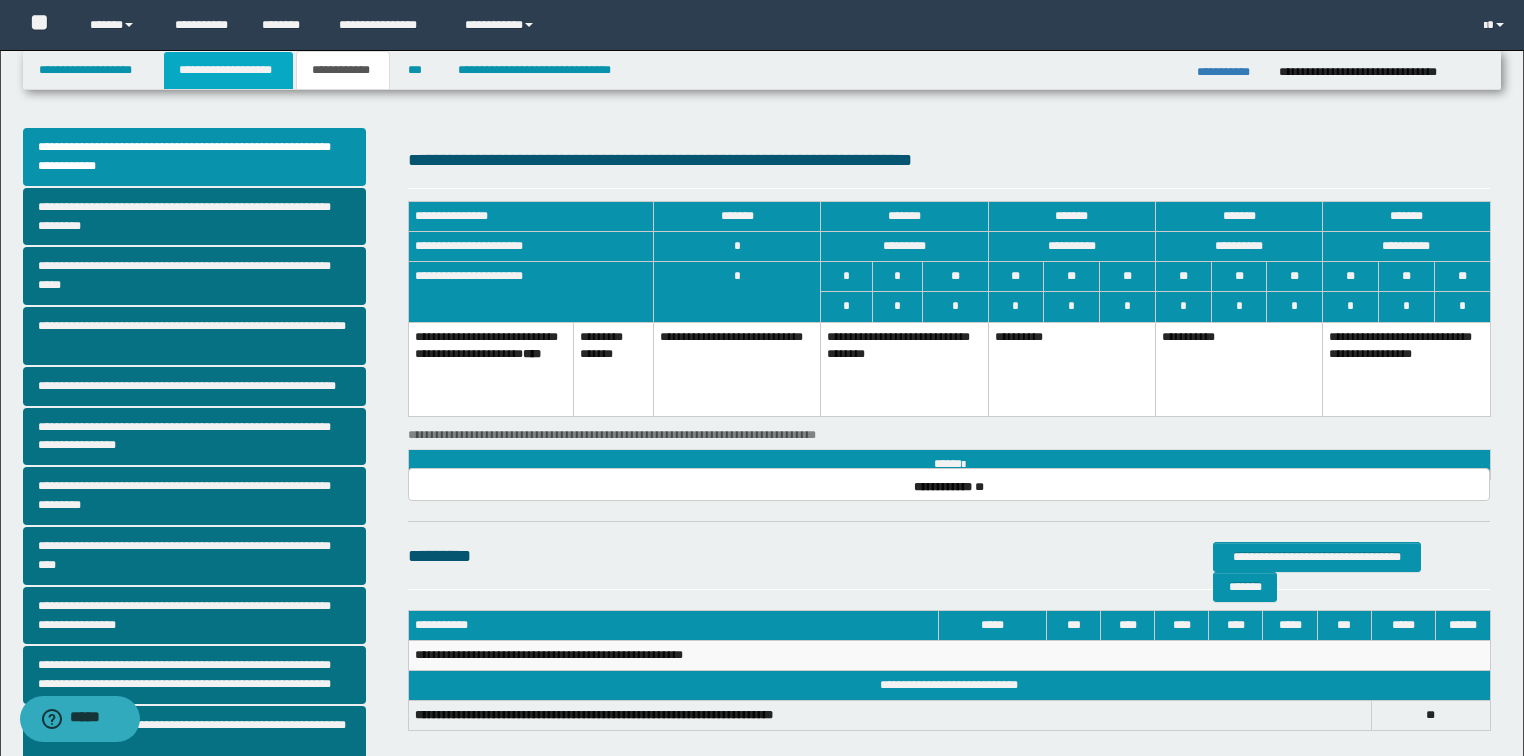 click on "**********" at bounding box center [228, 70] 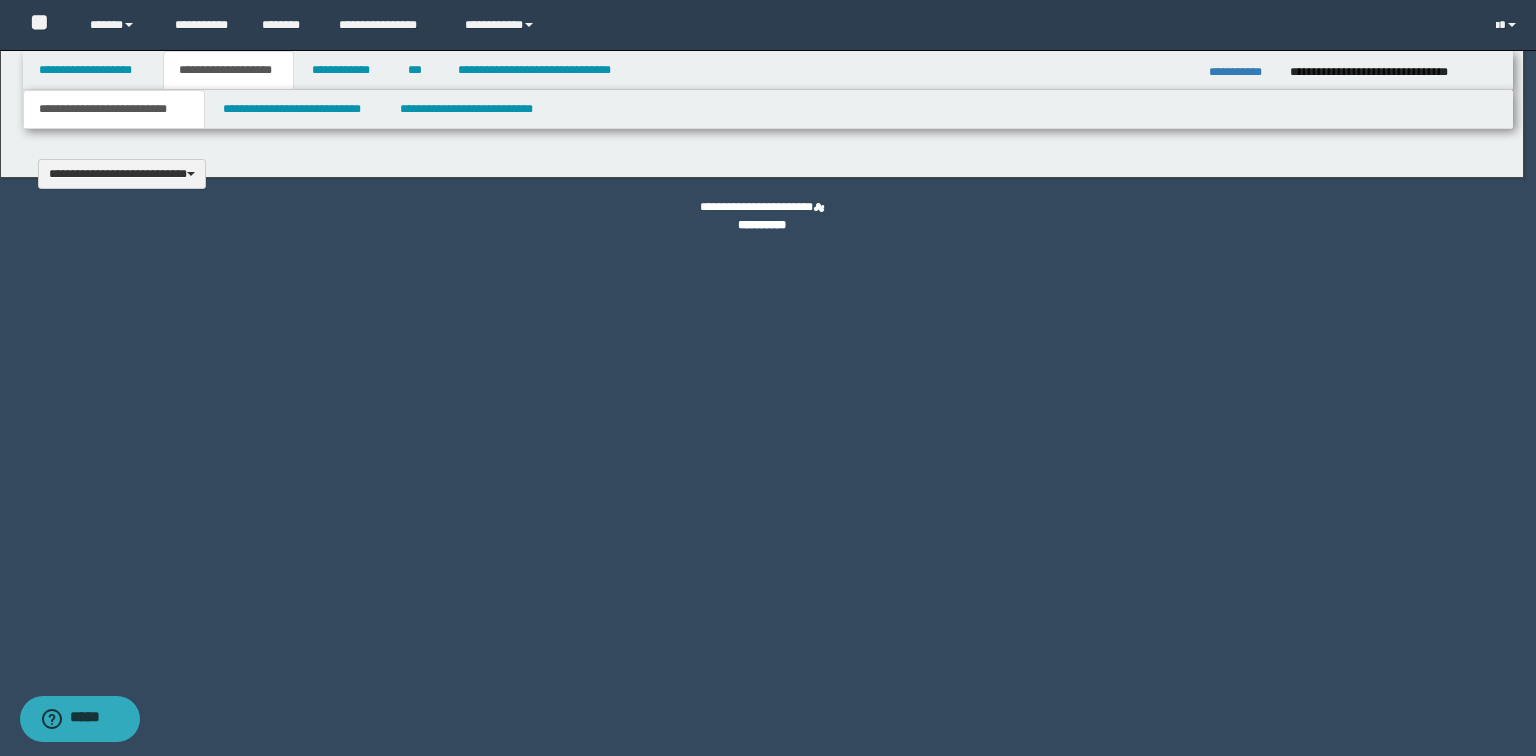 scroll, scrollTop: 0, scrollLeft: 0, axis: both 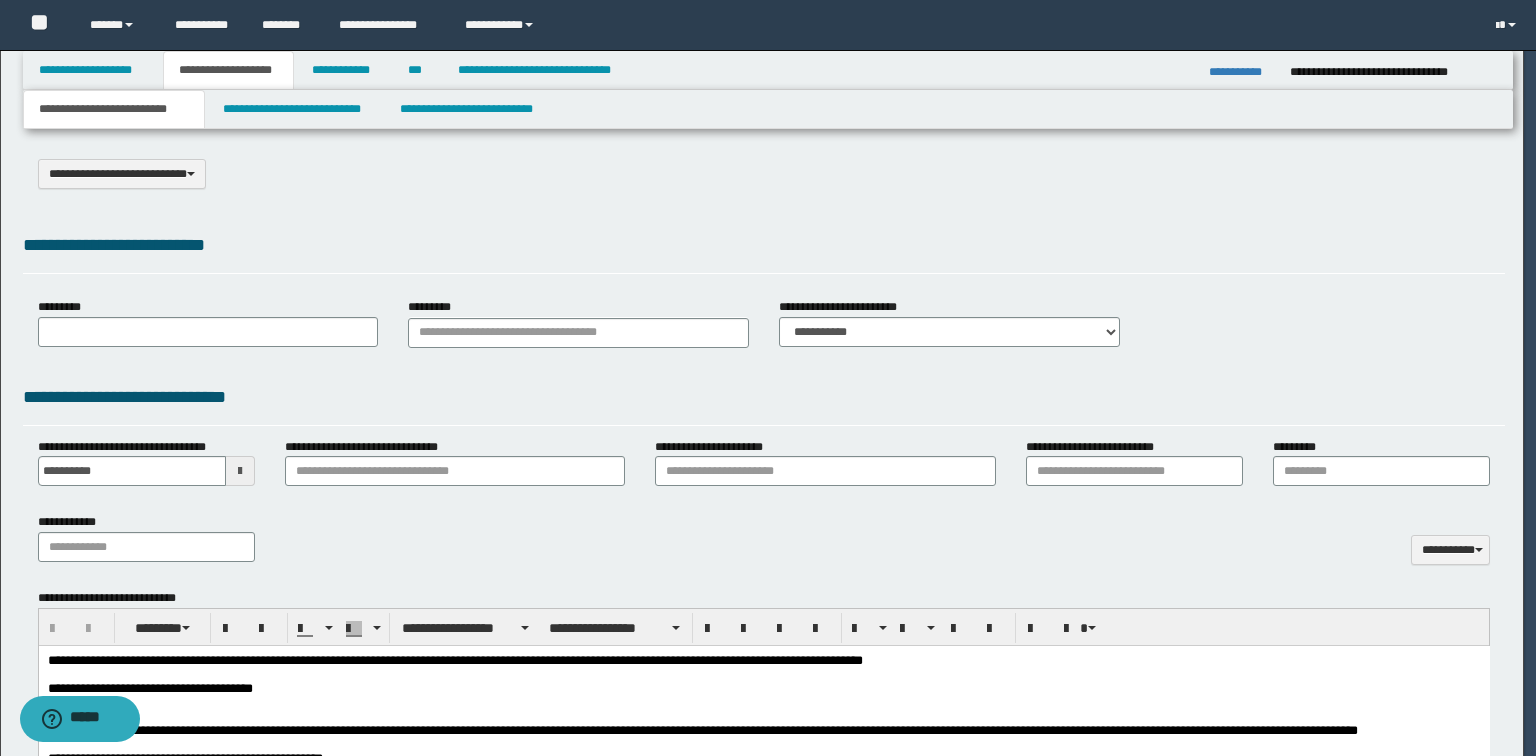 select on "*" 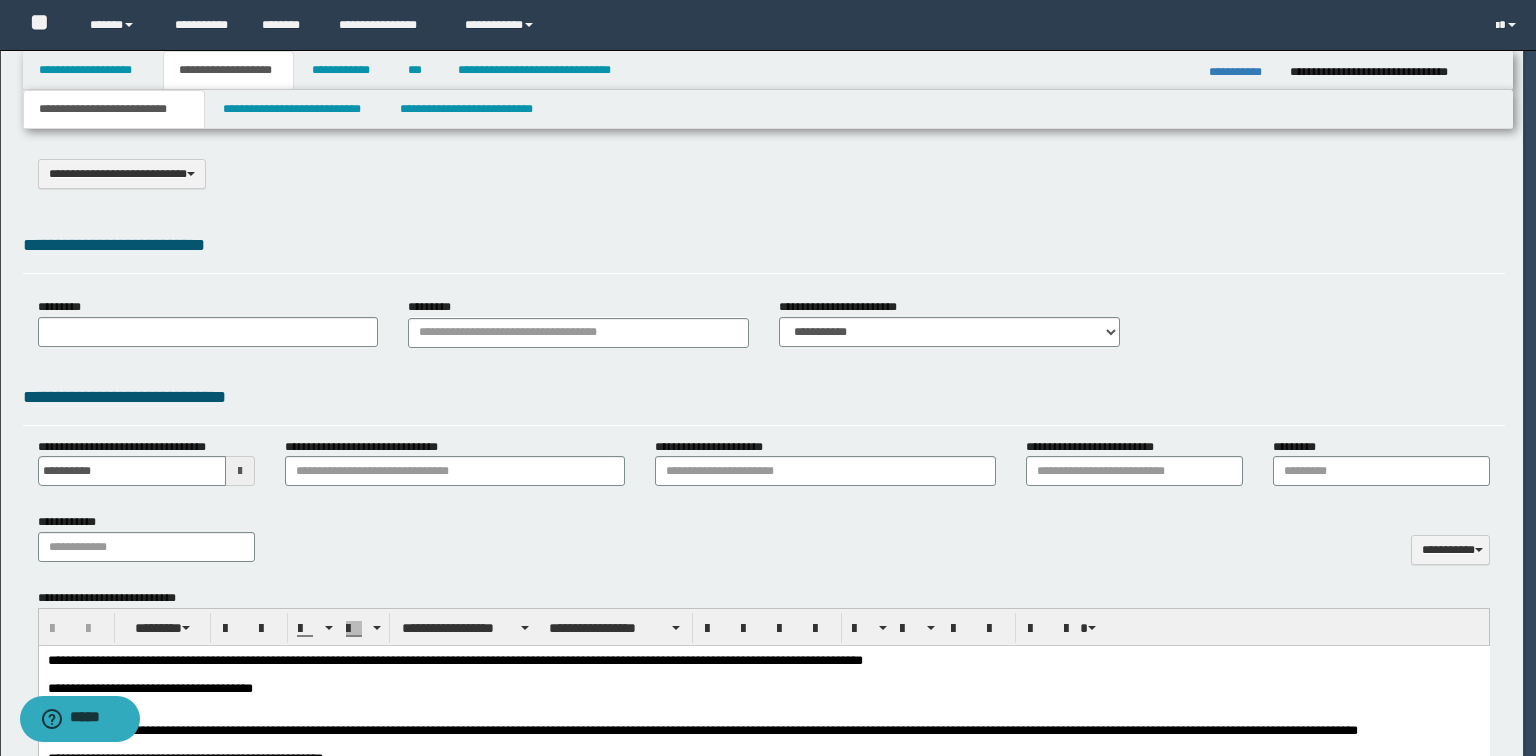 type 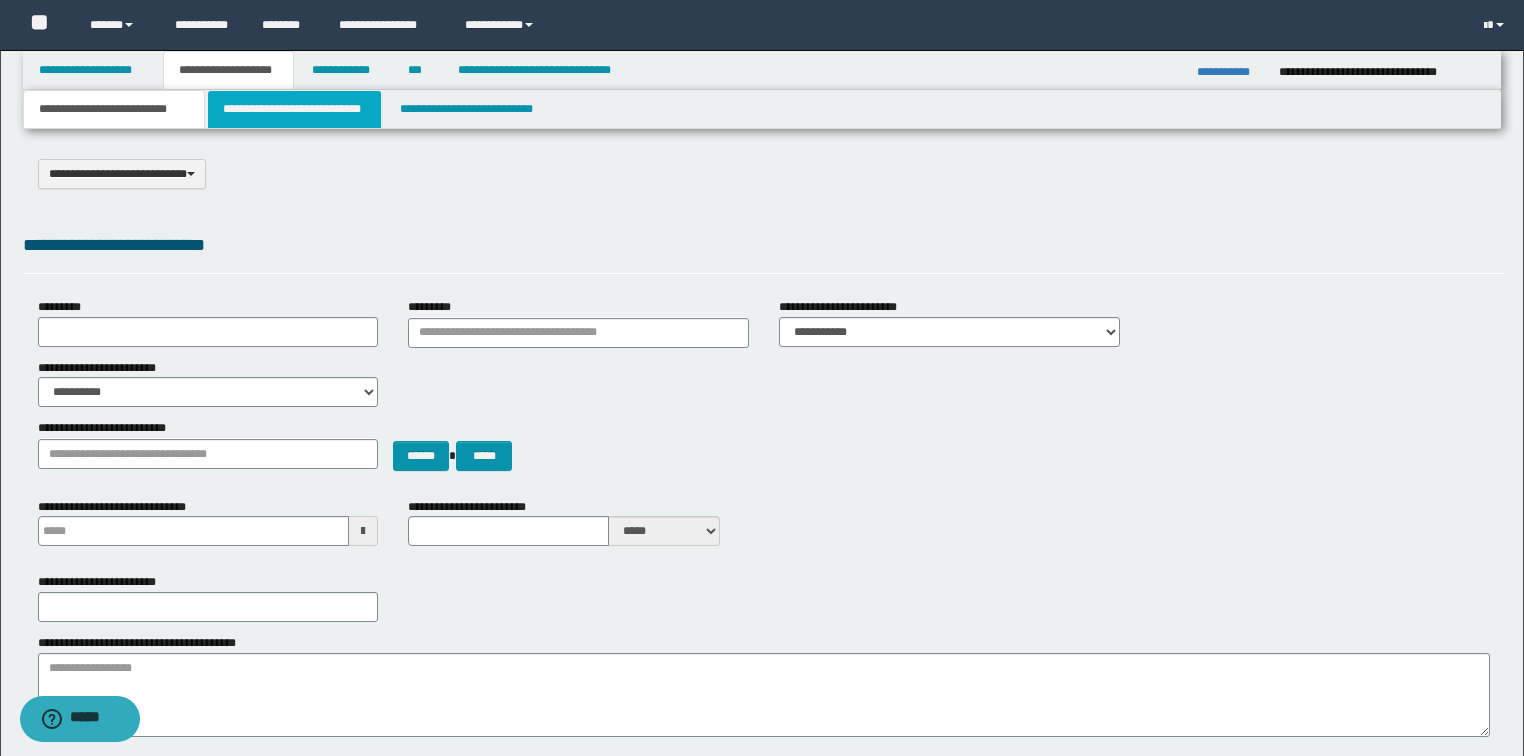 click on "**********" at bounding box center [294, 109] 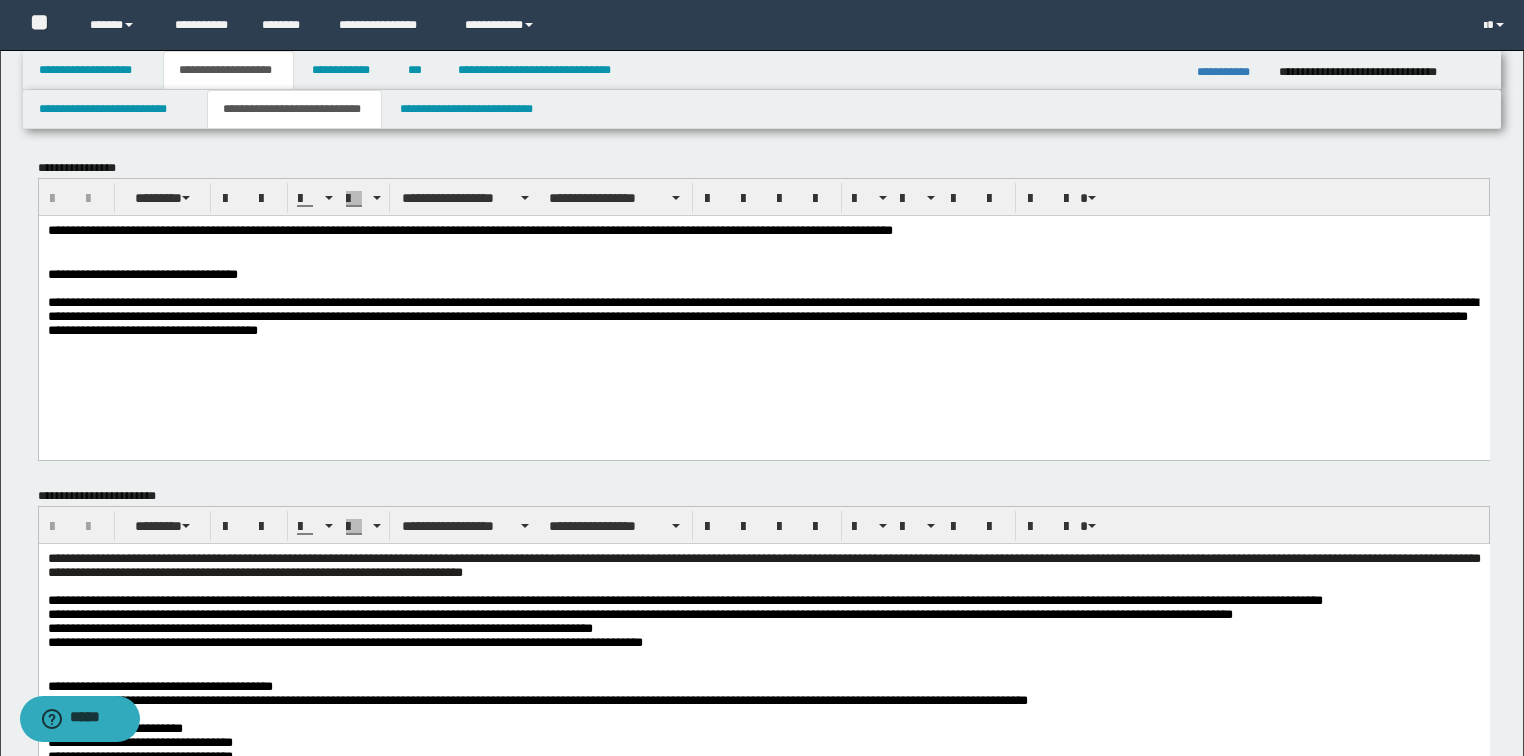 scroll, scrollTop: 320, scrollLeft: 0, axis: vertical 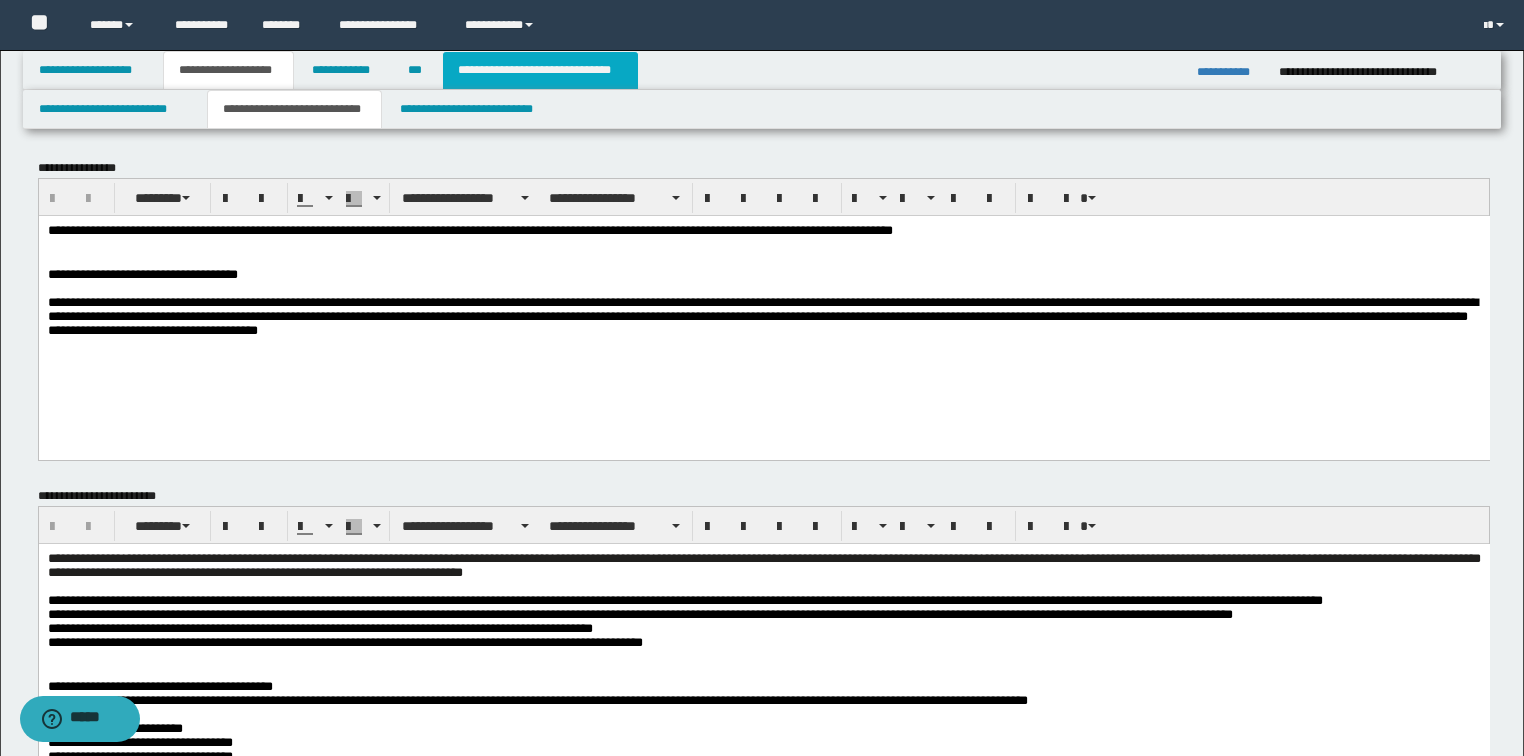 click on "**********" at bounding box center [540, 70] 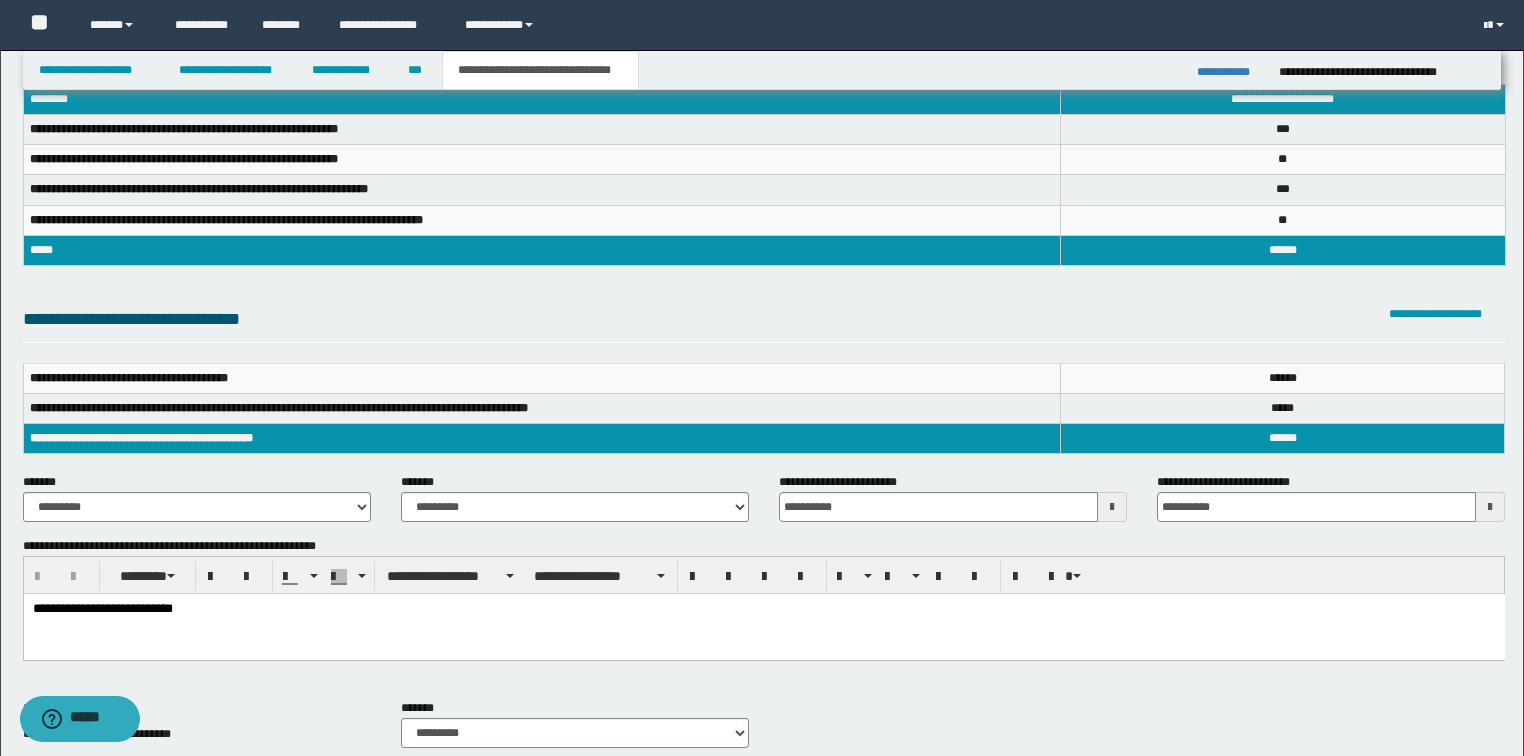 scroll, scrollTop: 80, scrollLeft: 0, axis: vertical 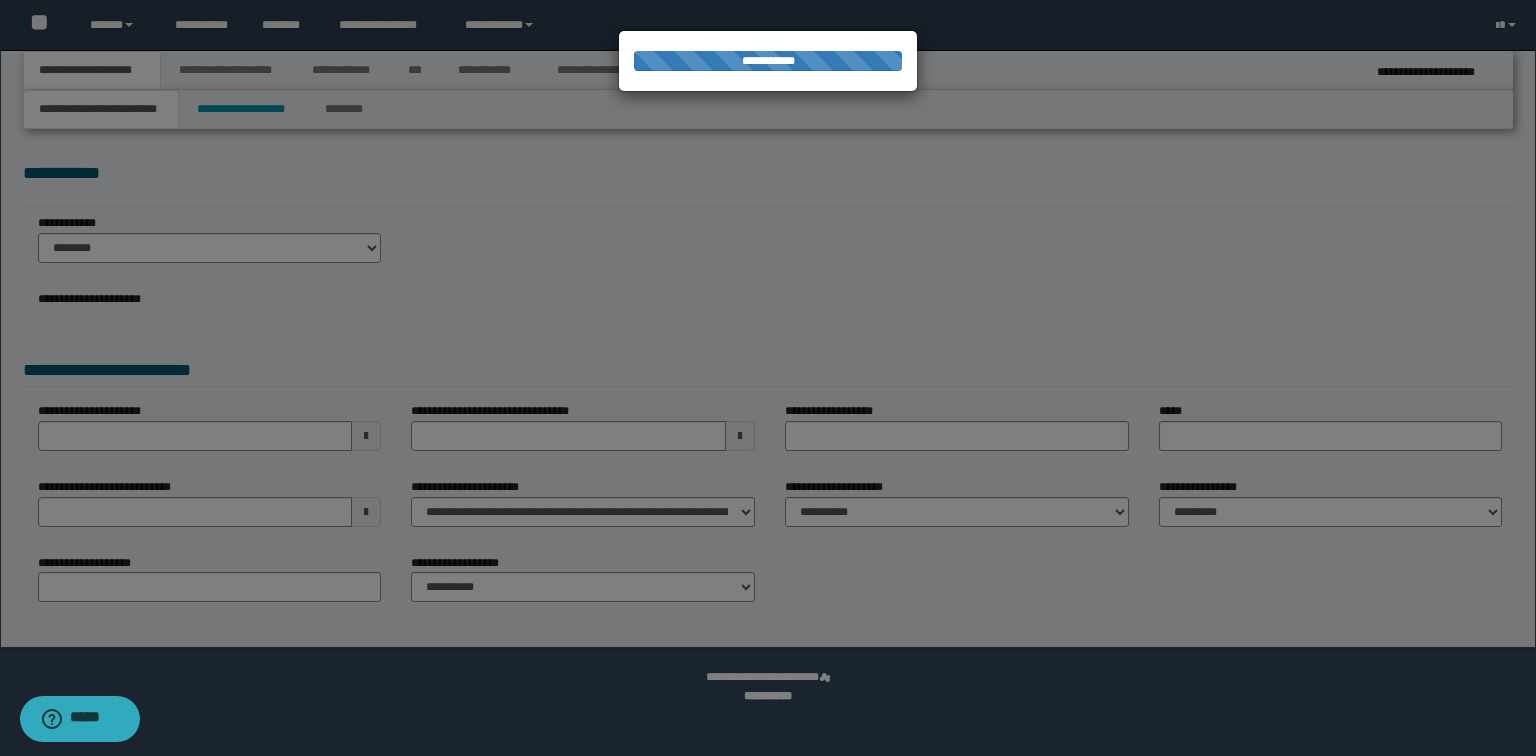select on "*" 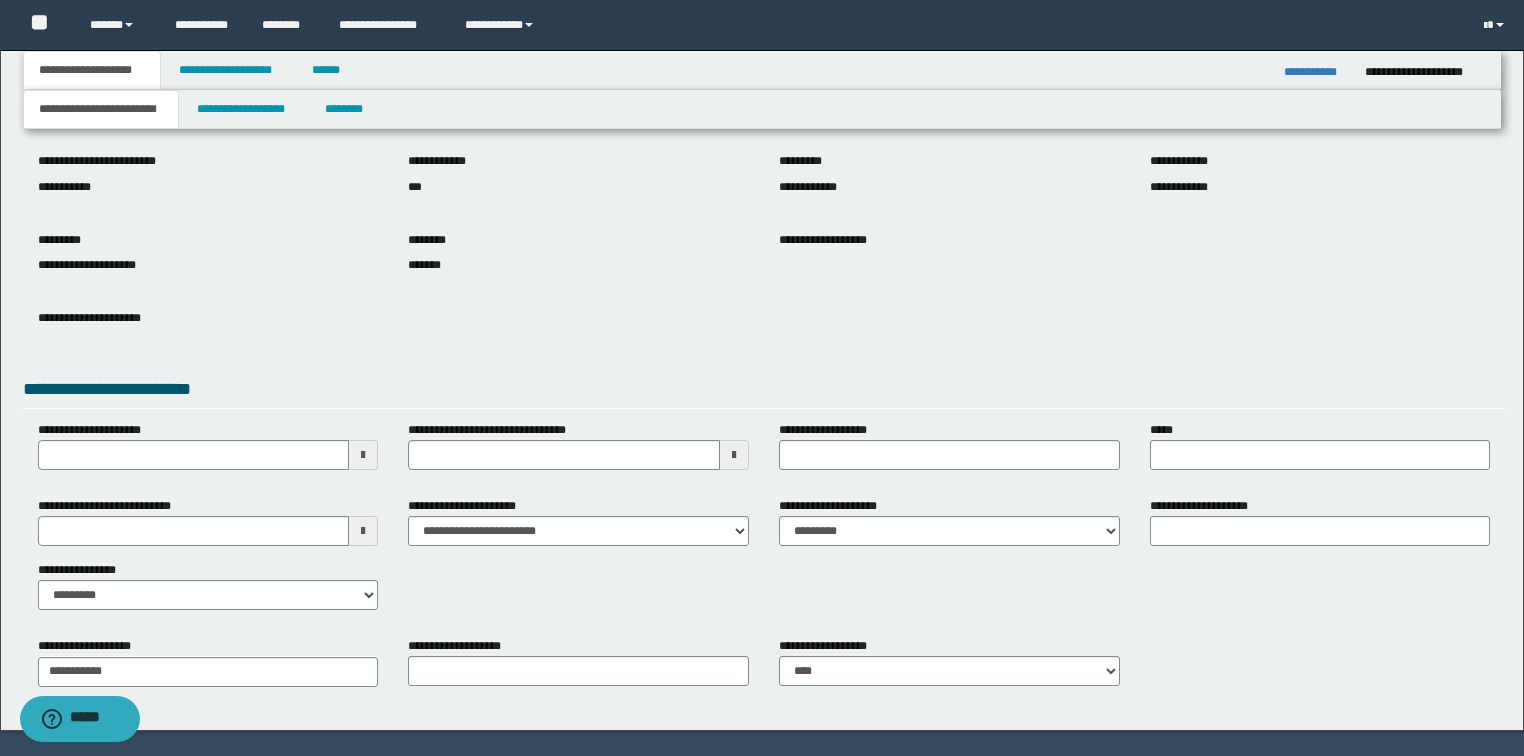 scroll, scrollTop: 160, scrollLeft: 0, axis: vertical 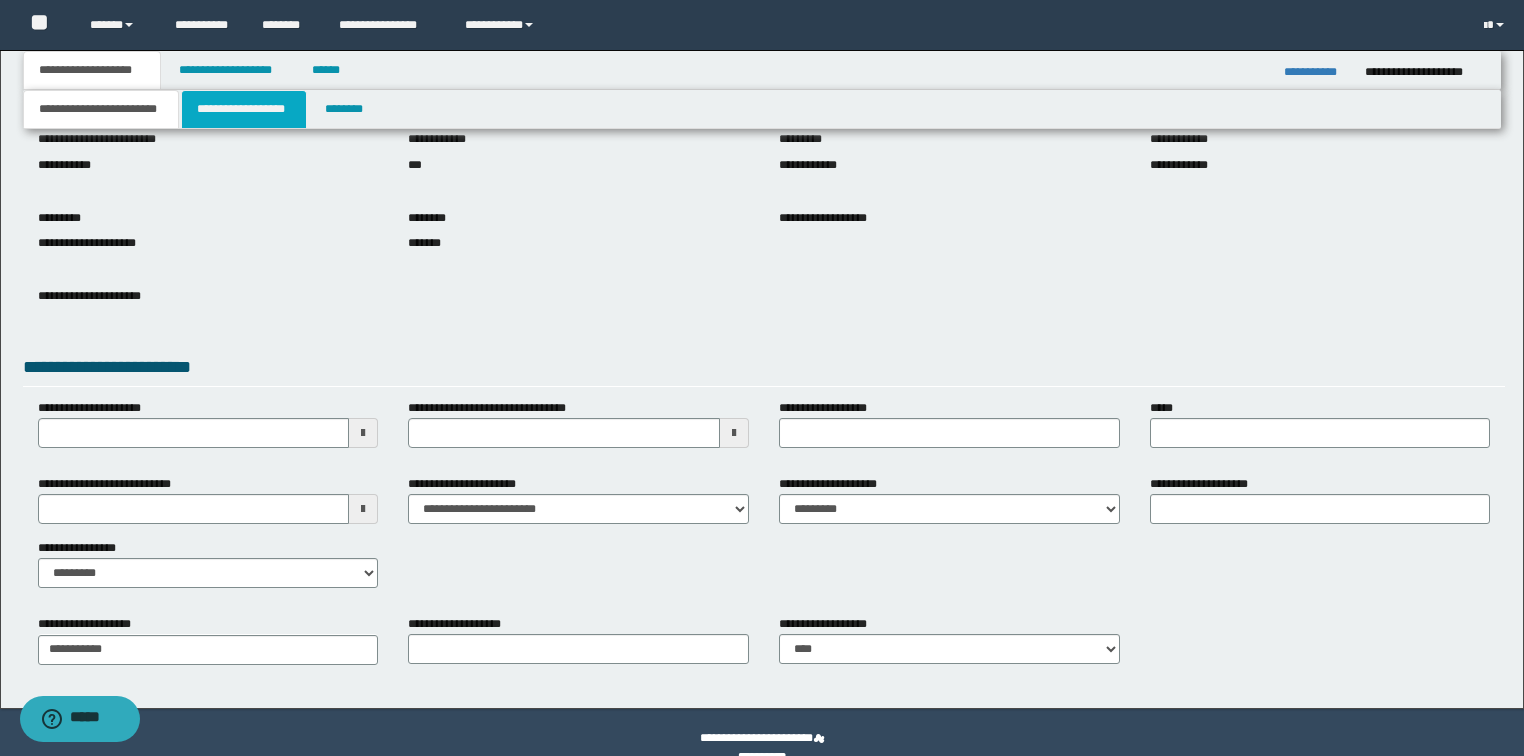 click on "**********" at bounding box center (244, 109) 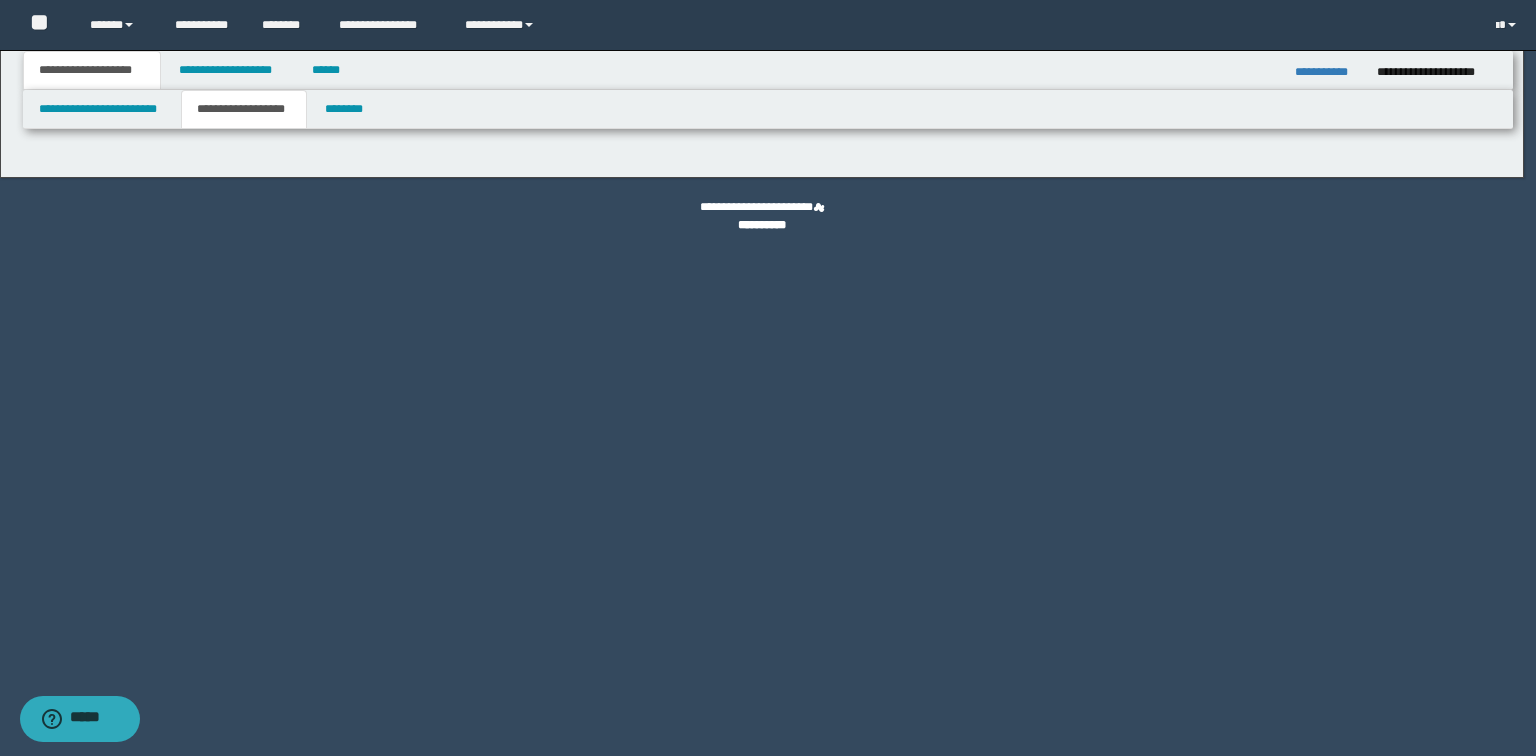 type on "********" 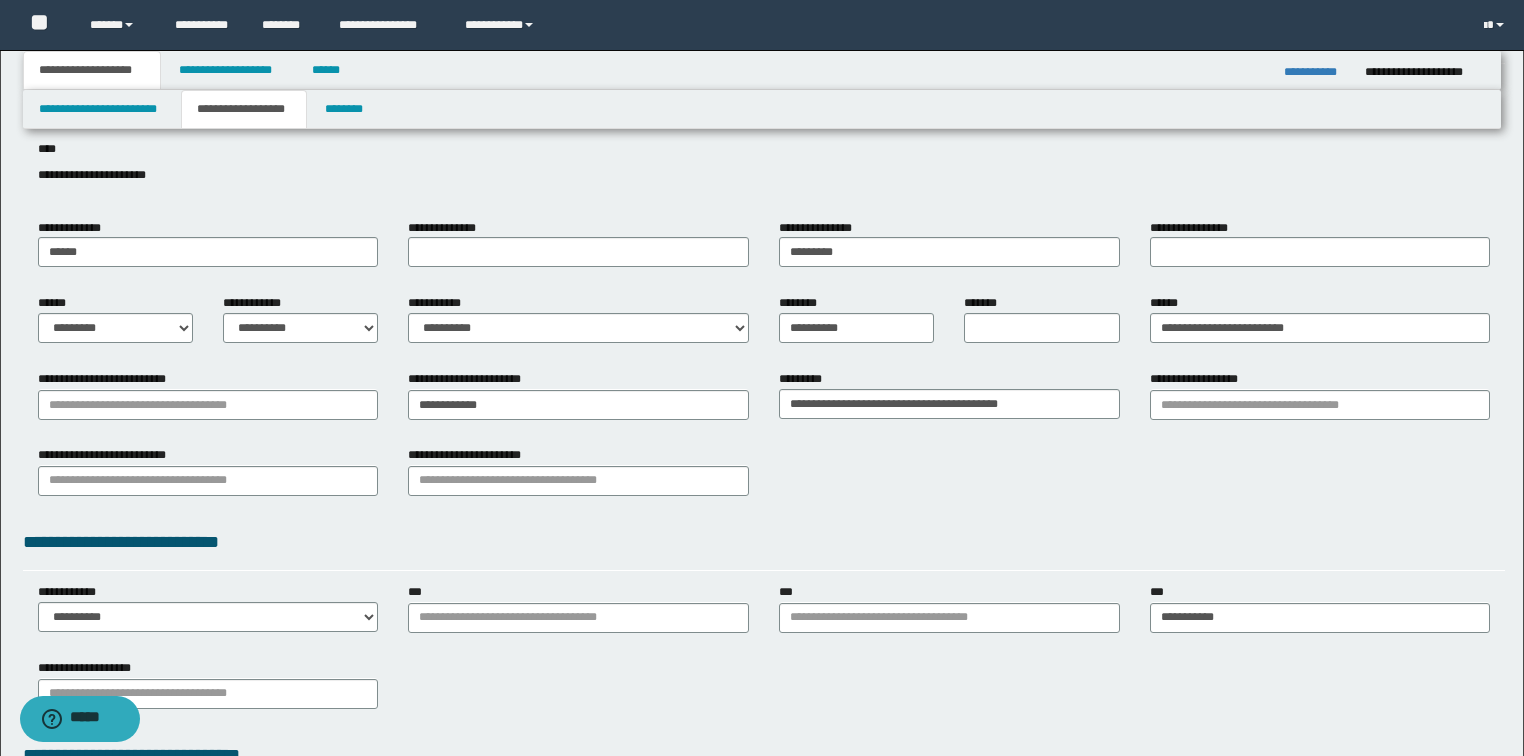 scroll, scrollTop: 160, scrollLeft: 0, axis: vertical 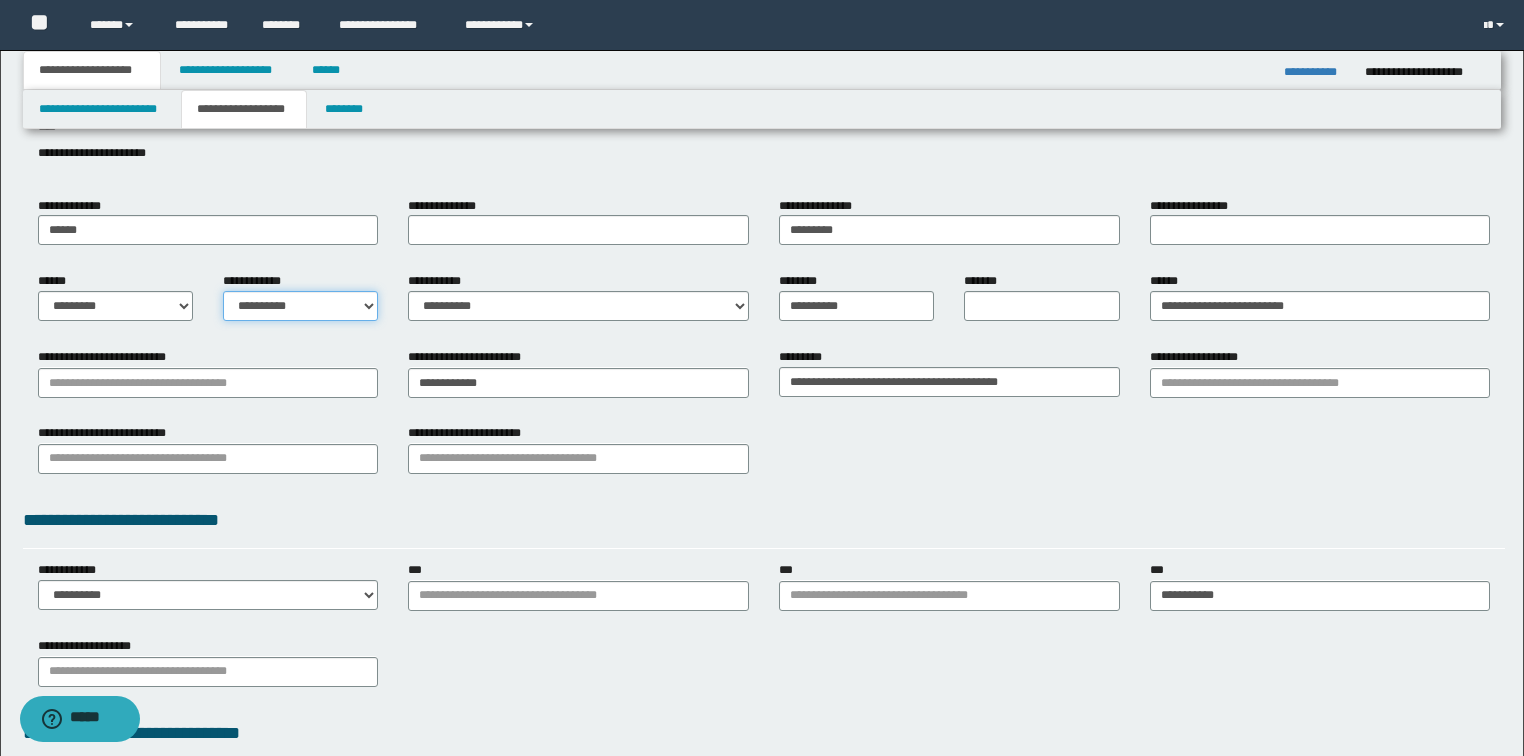 click on "**********" at bounding box center [300, 306] 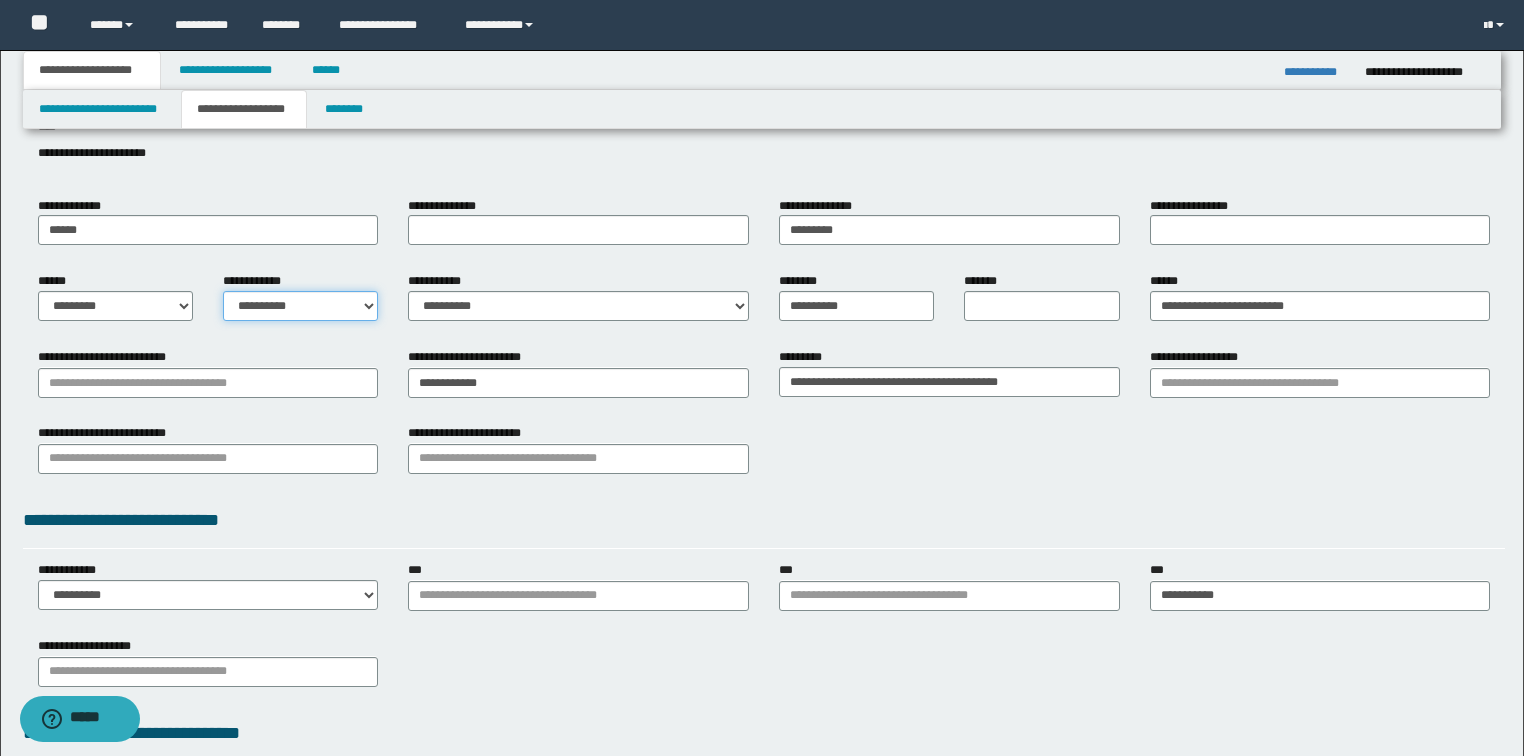 select on "*" 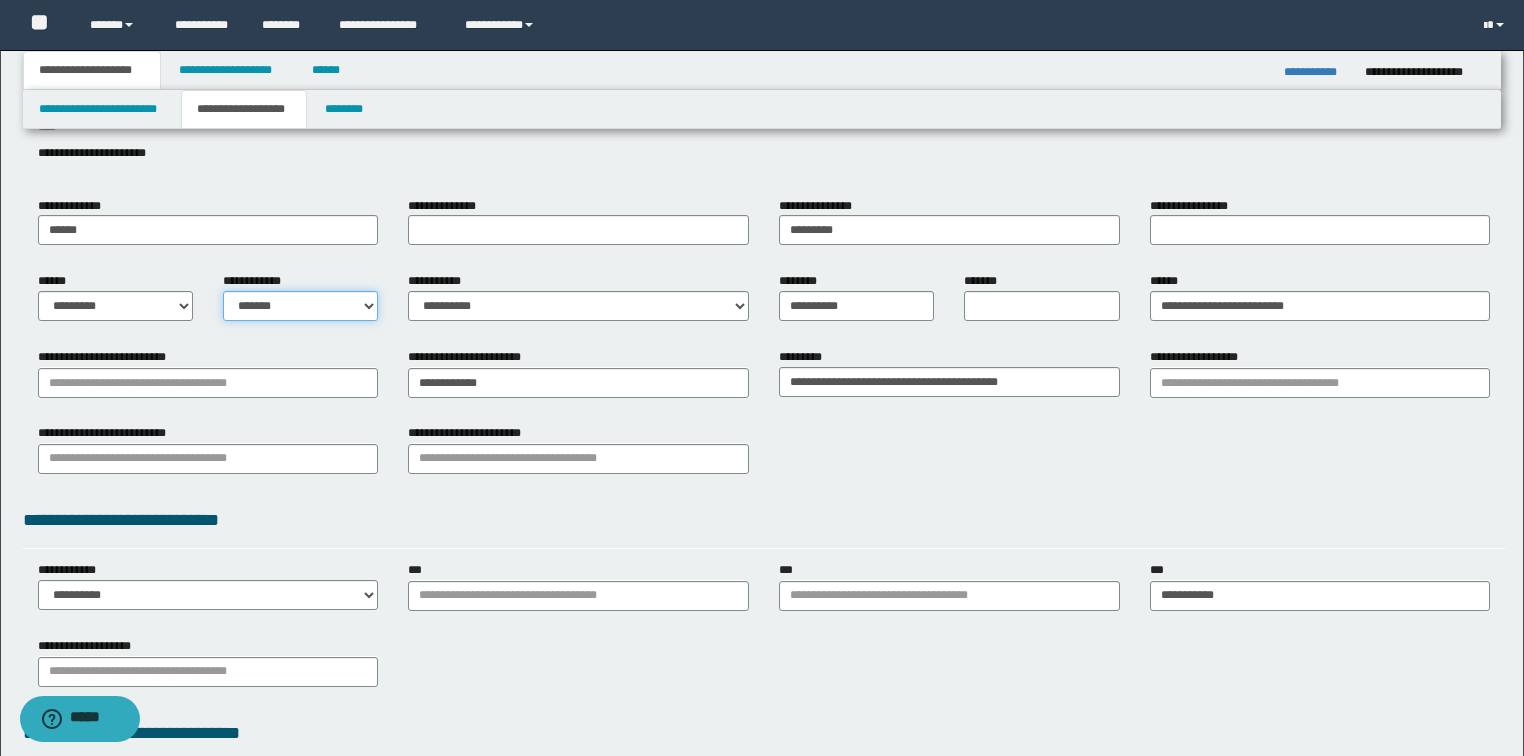 click on "**********" at bounding box center [300, 306] 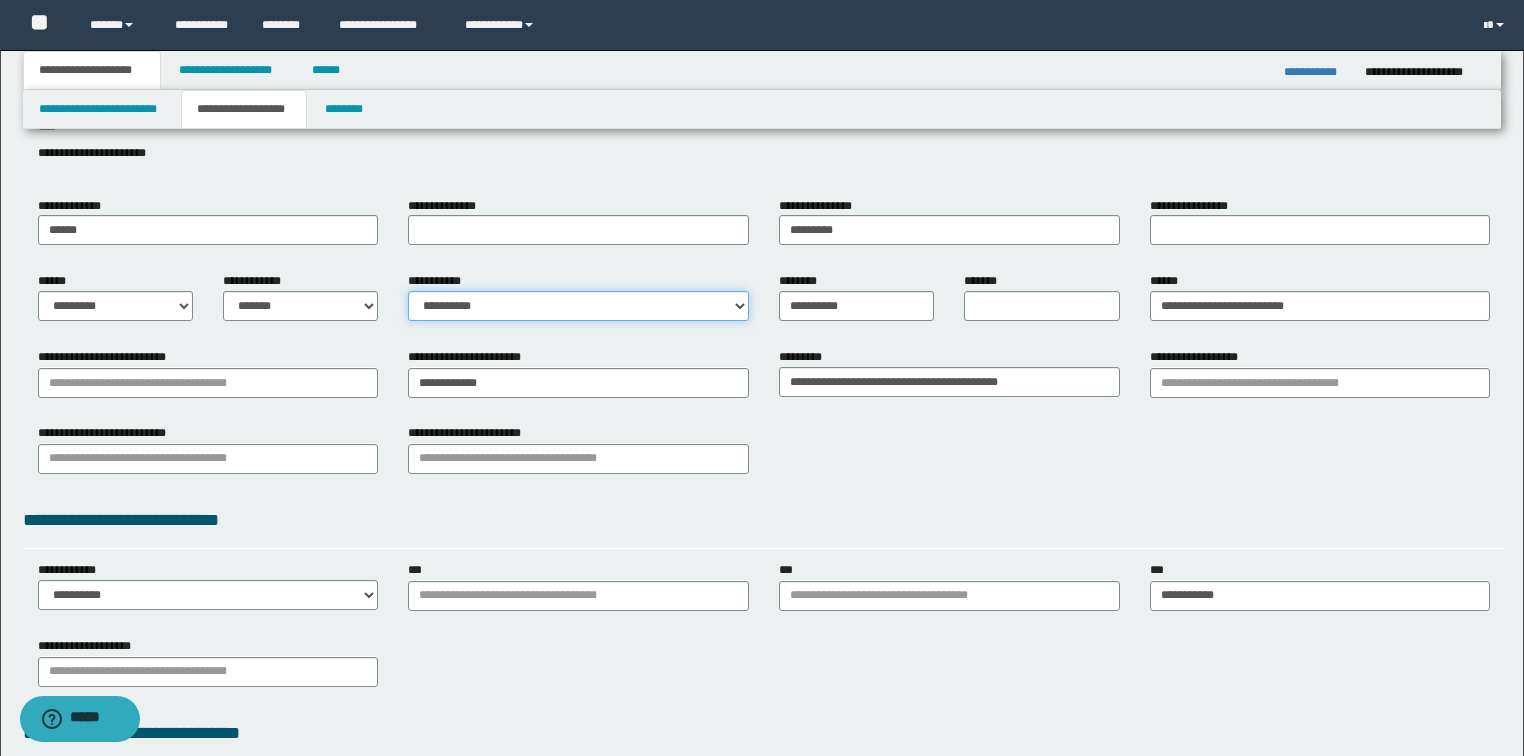 click on "**********" at bounding box center (578, 306) 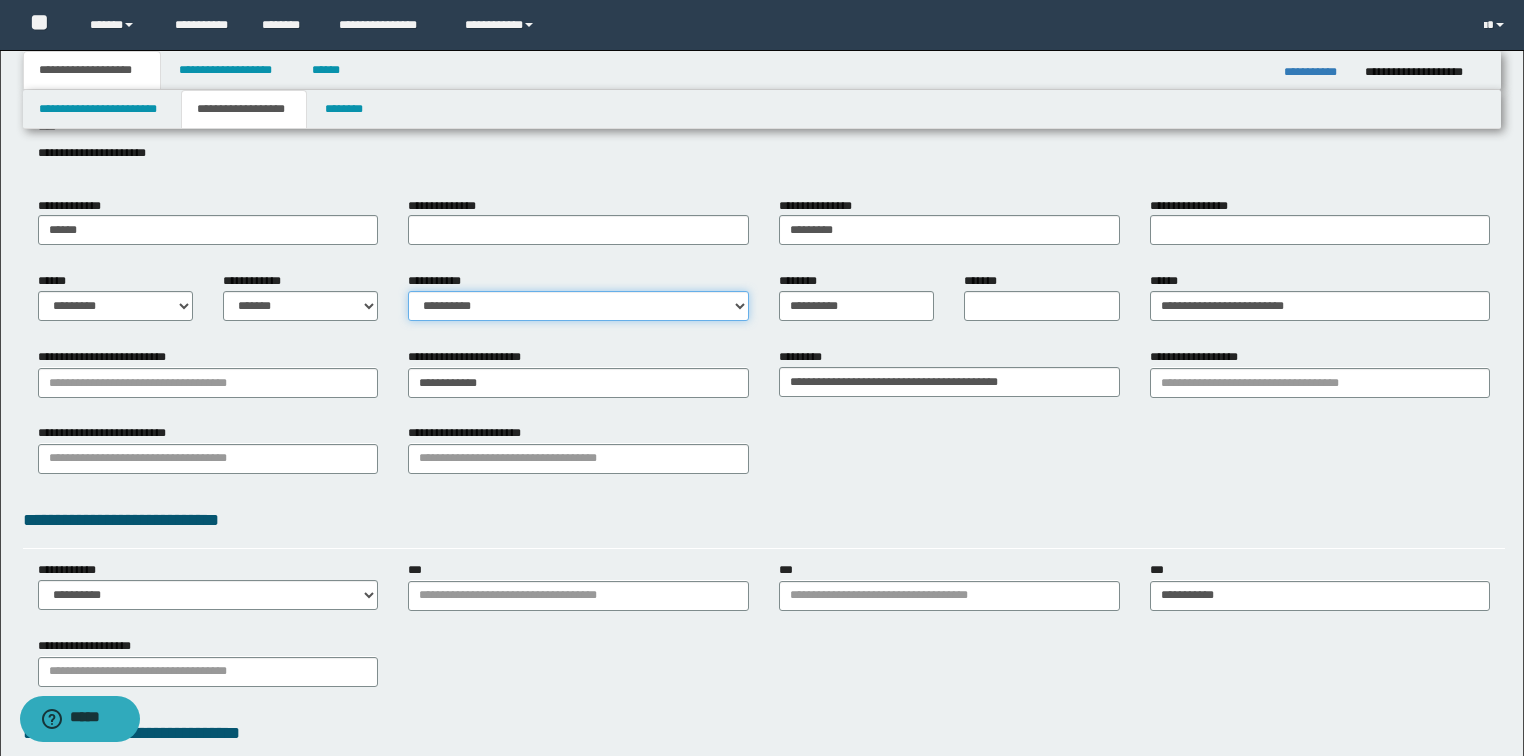 select on "*" 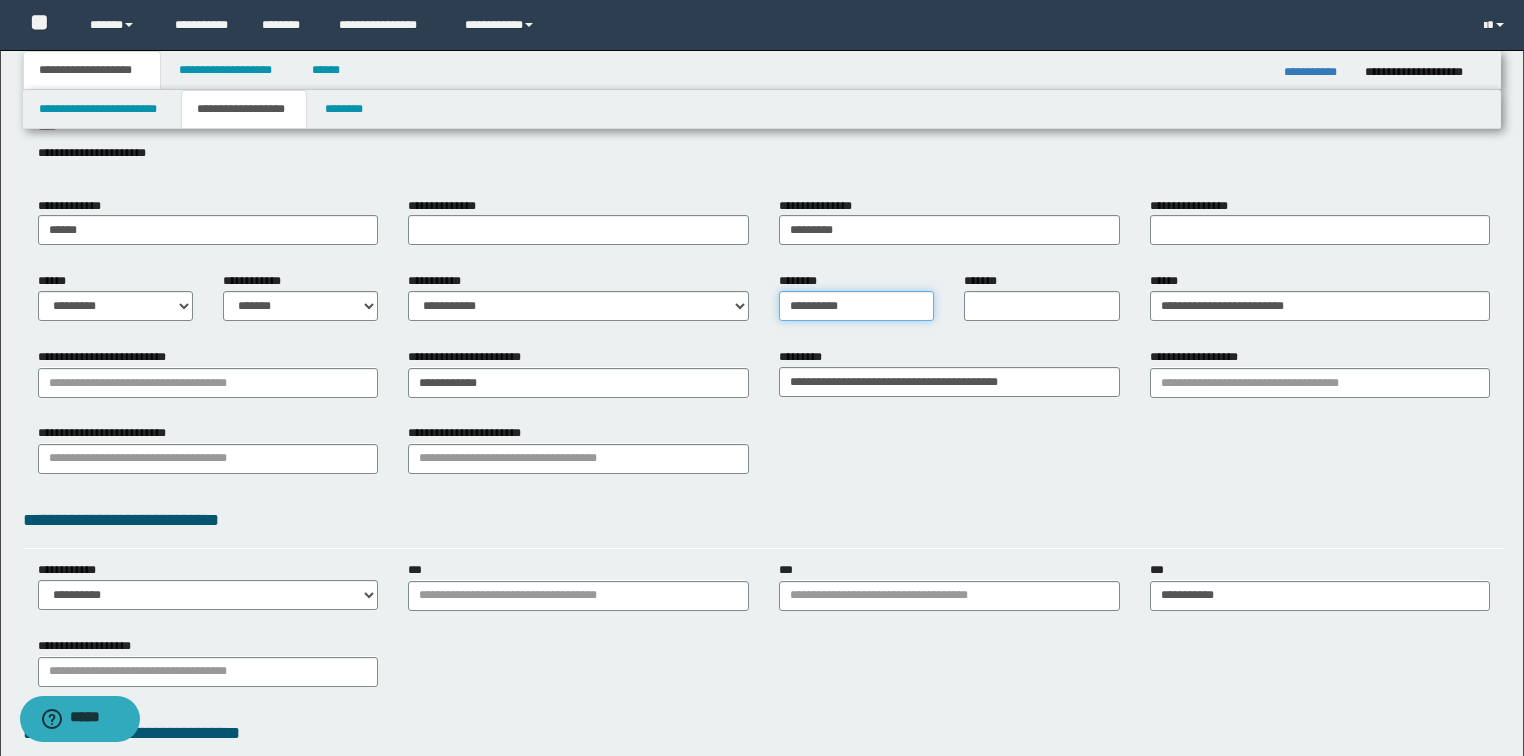 drag, startPoint x: 878, startPoint y: 300, endPoint x: 755, endPoint y: 304, distance: 123.065025 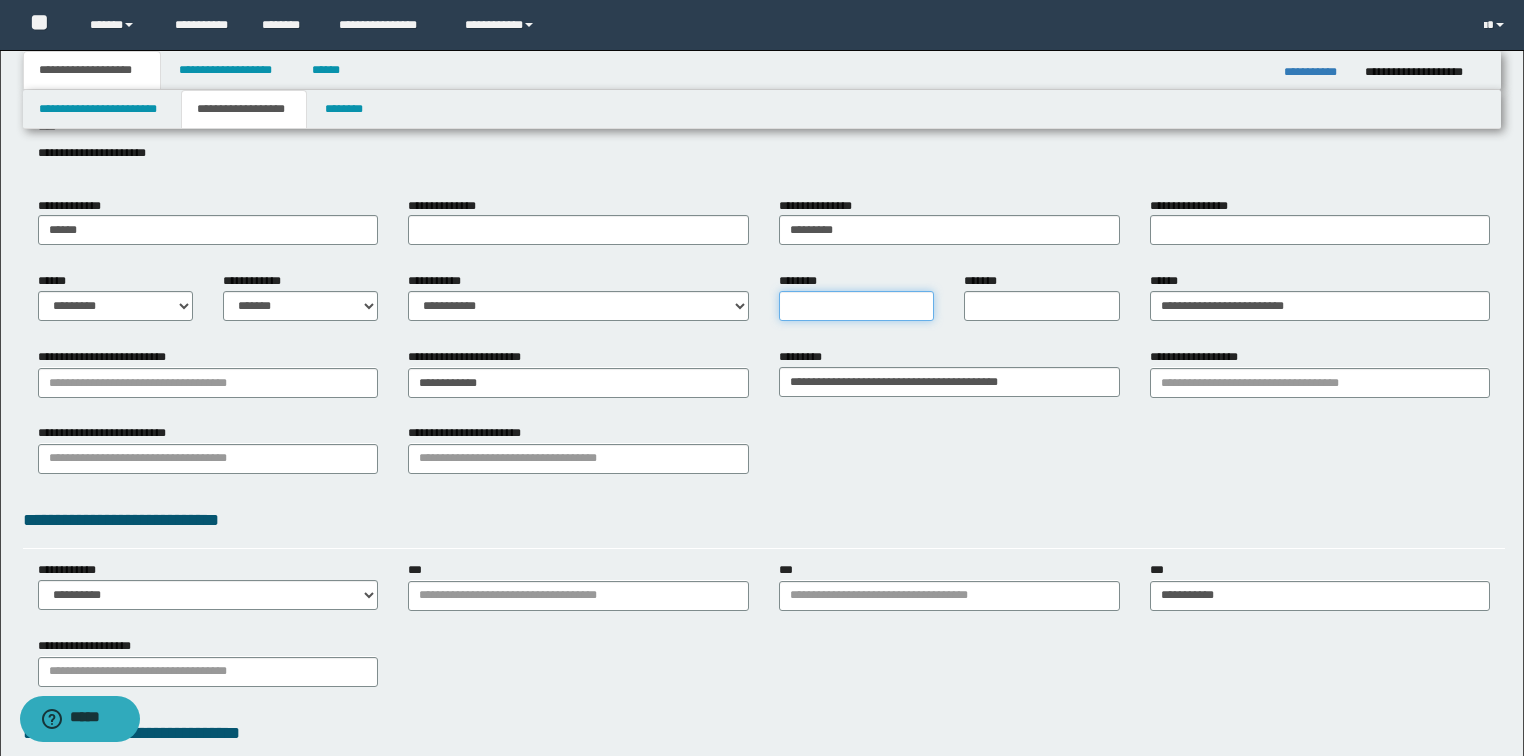 type 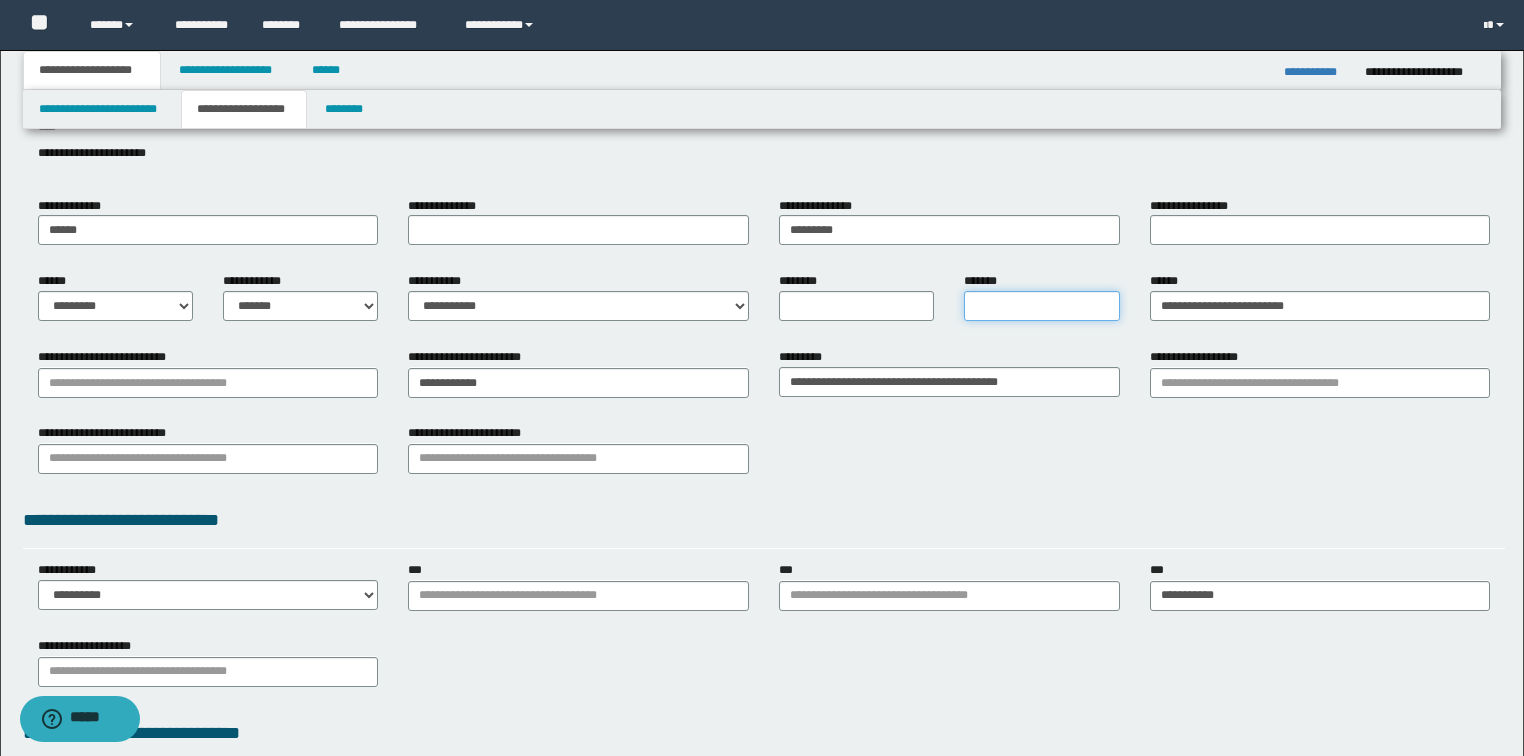 click on "*******" at bounding box center [1041, 306] 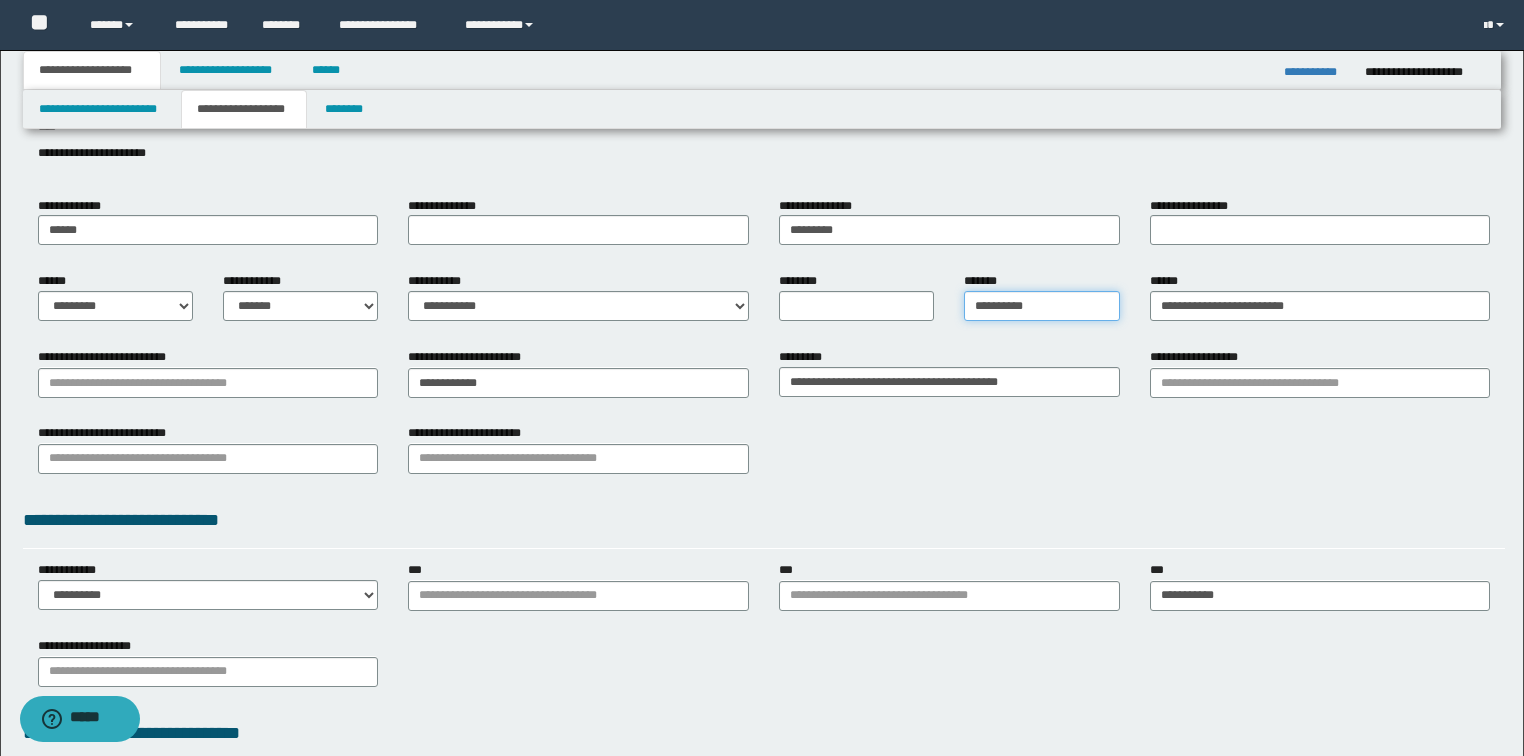 type on "**********" 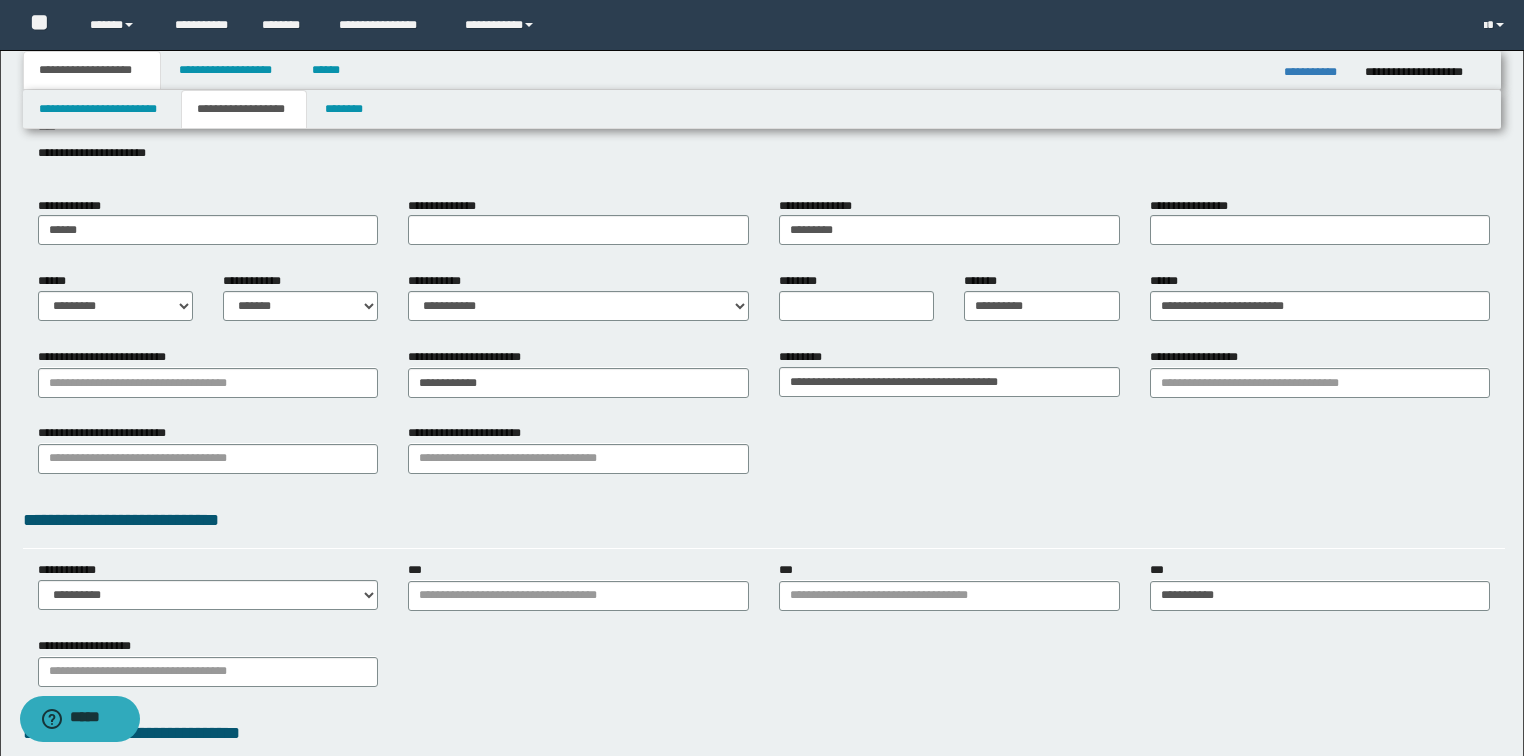click on "**********" at bounding box center (764, 418) 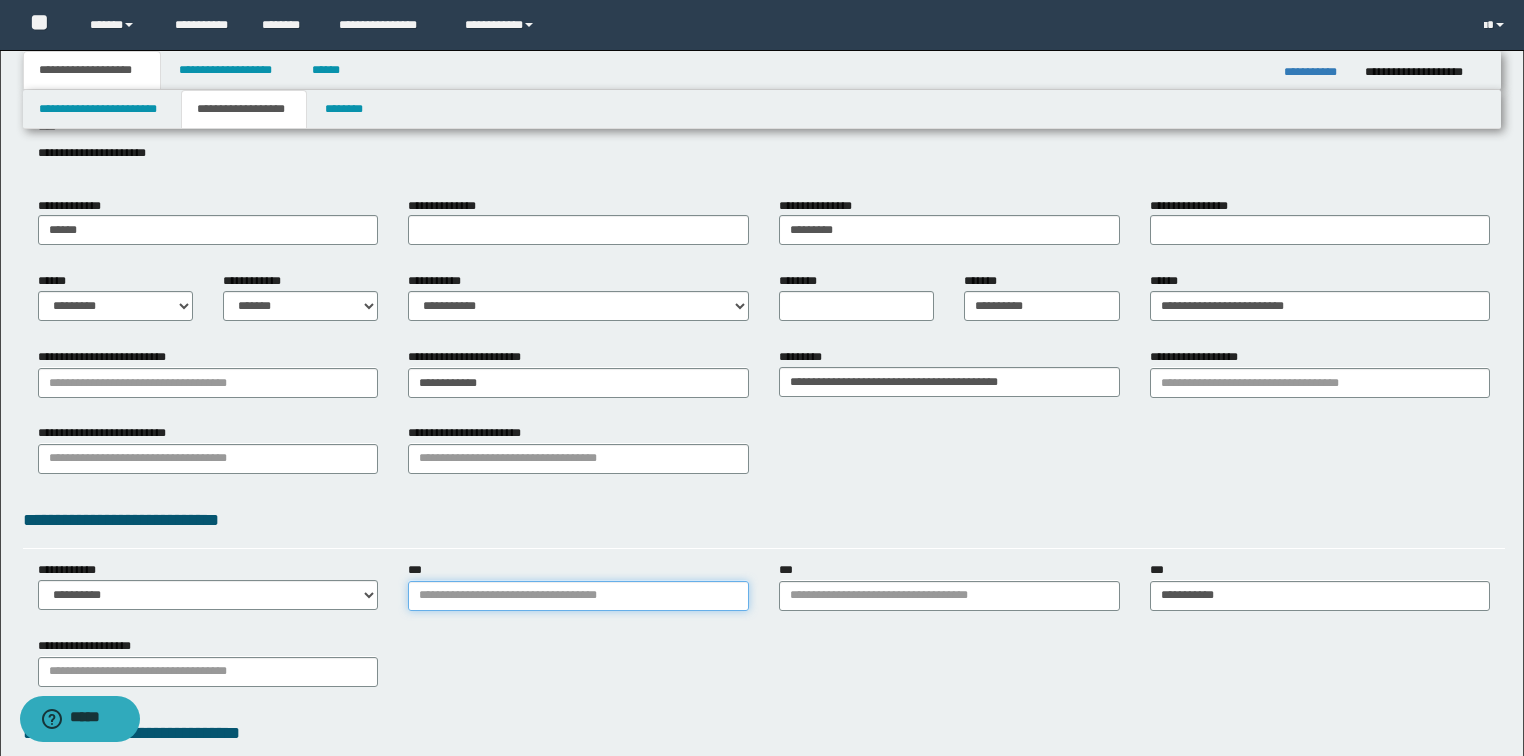 click on "***" at bounding box center (578, 596) 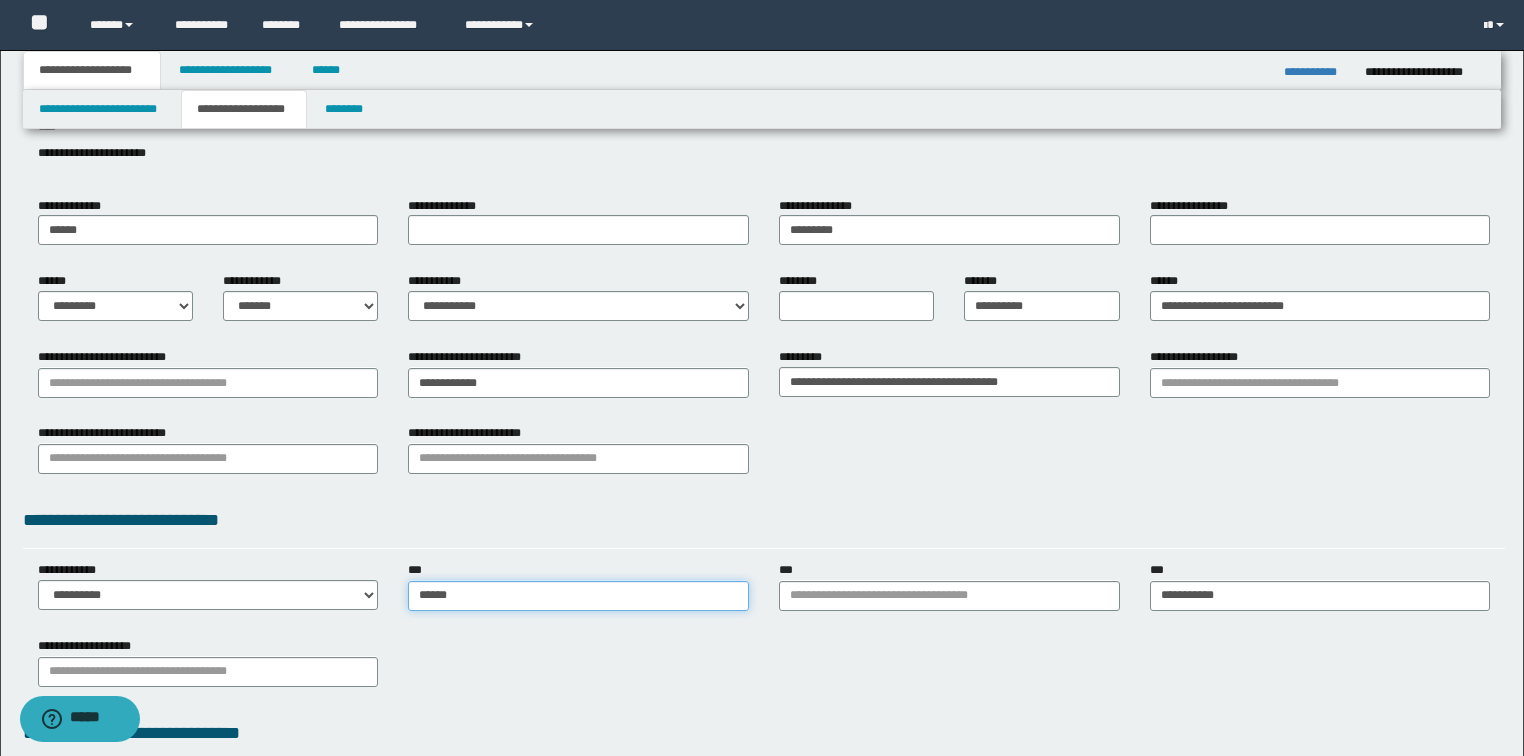 type on "*******" 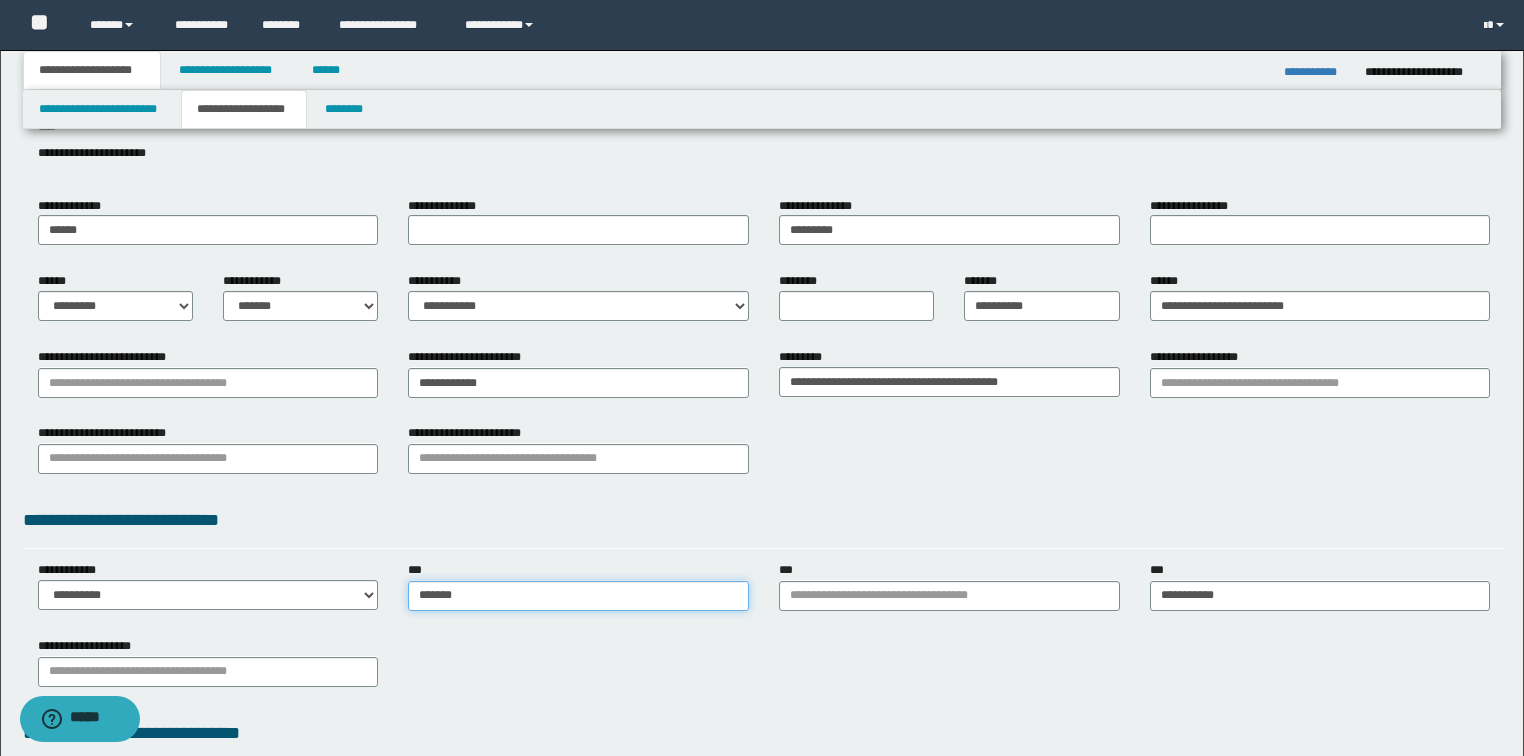 type on "**********" 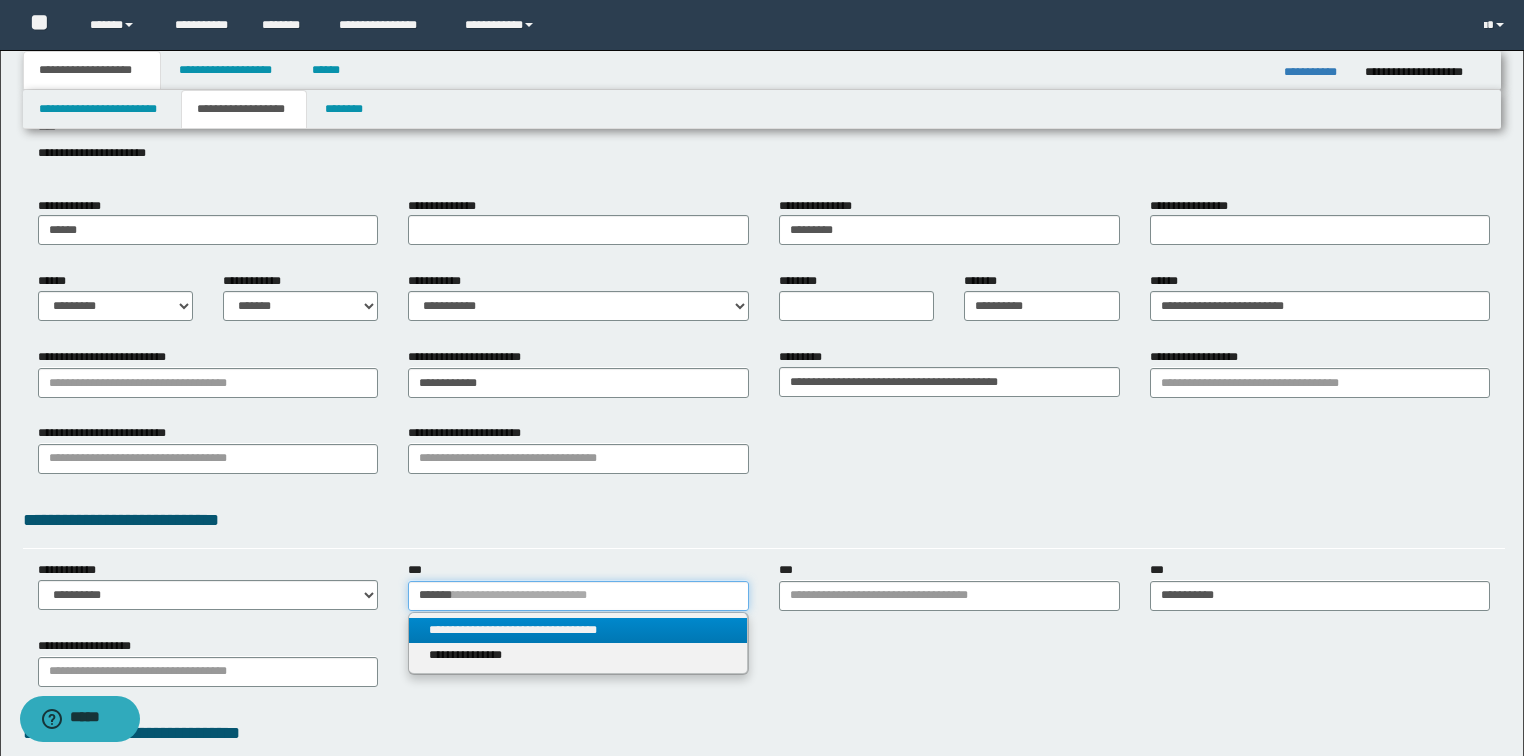 type on "*******" 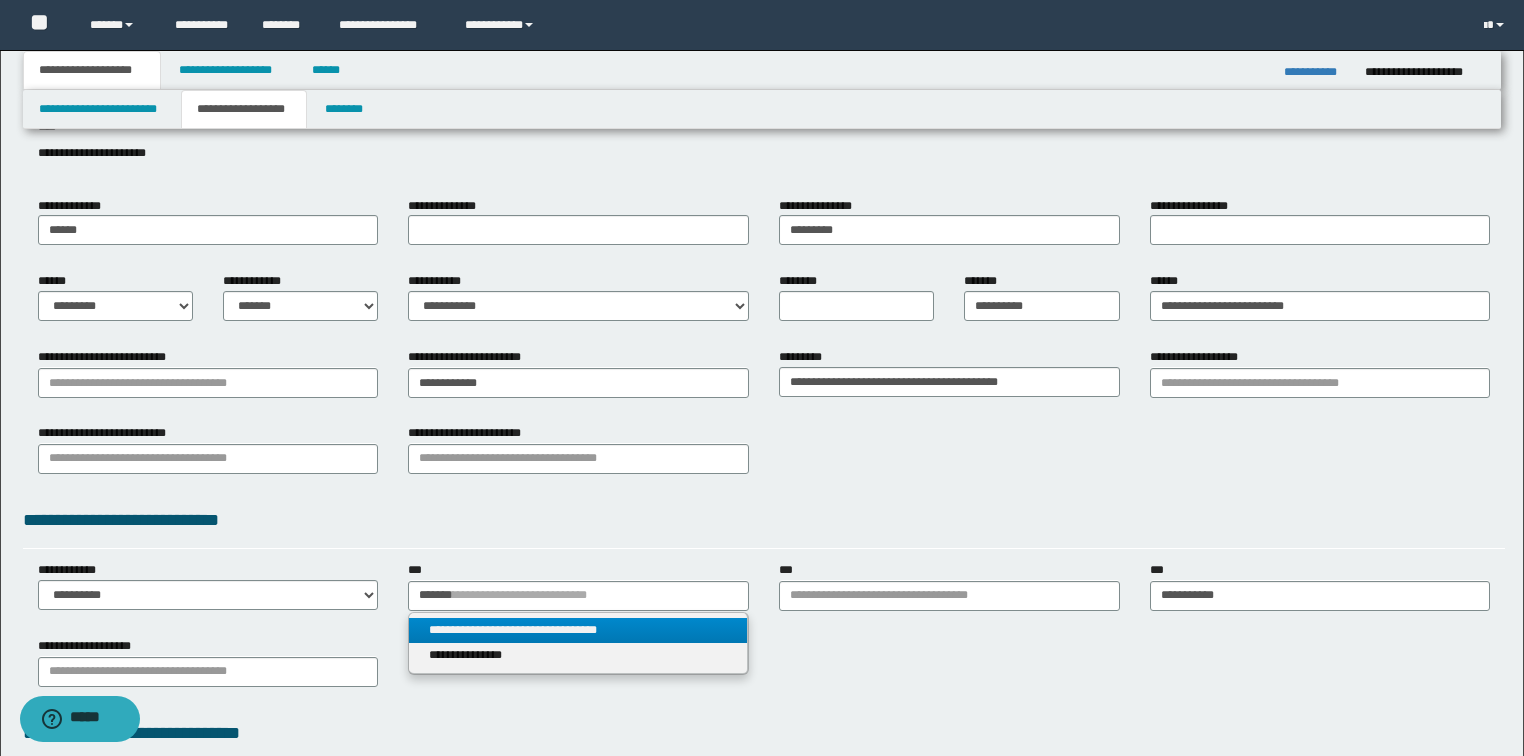 type 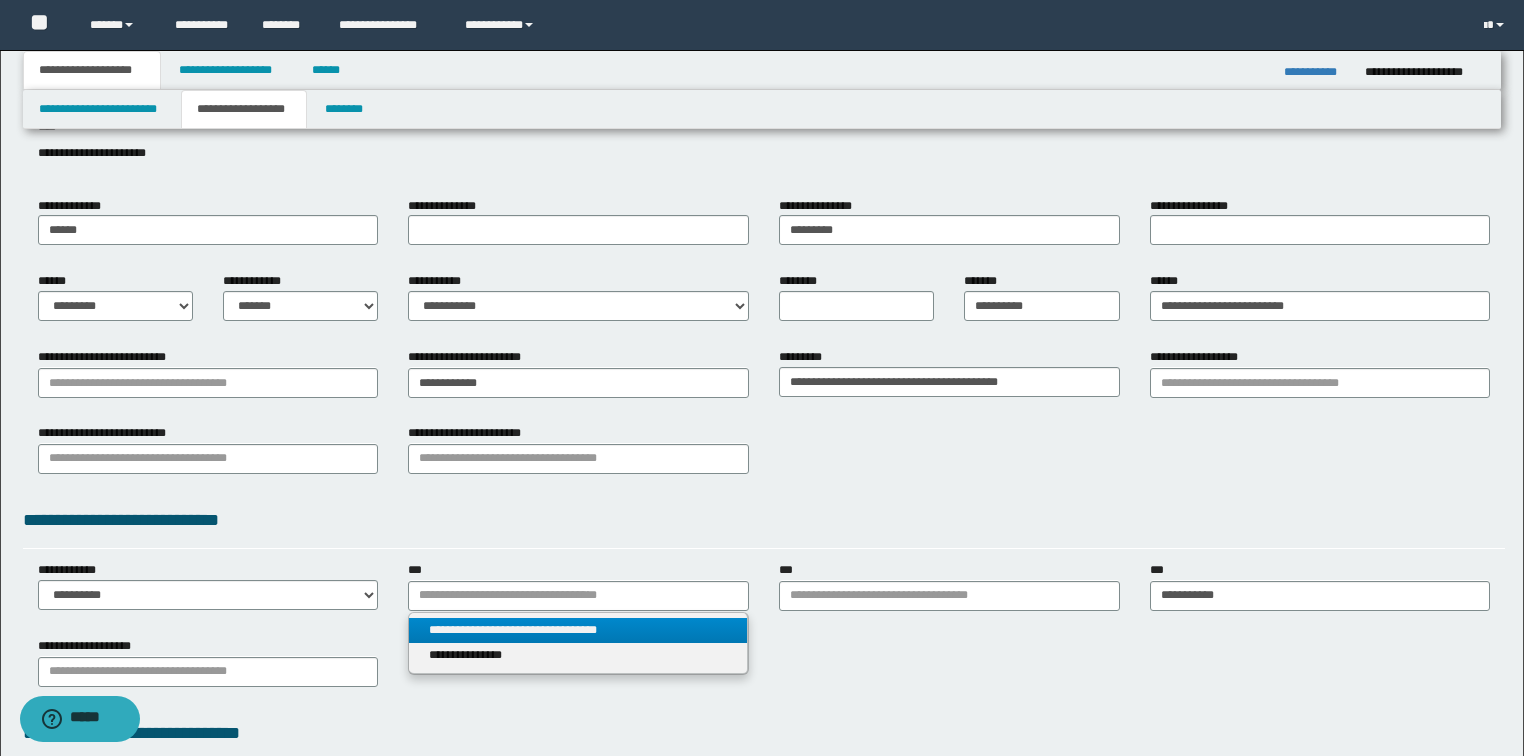 click on "**********" at bounding box center [578, 630] 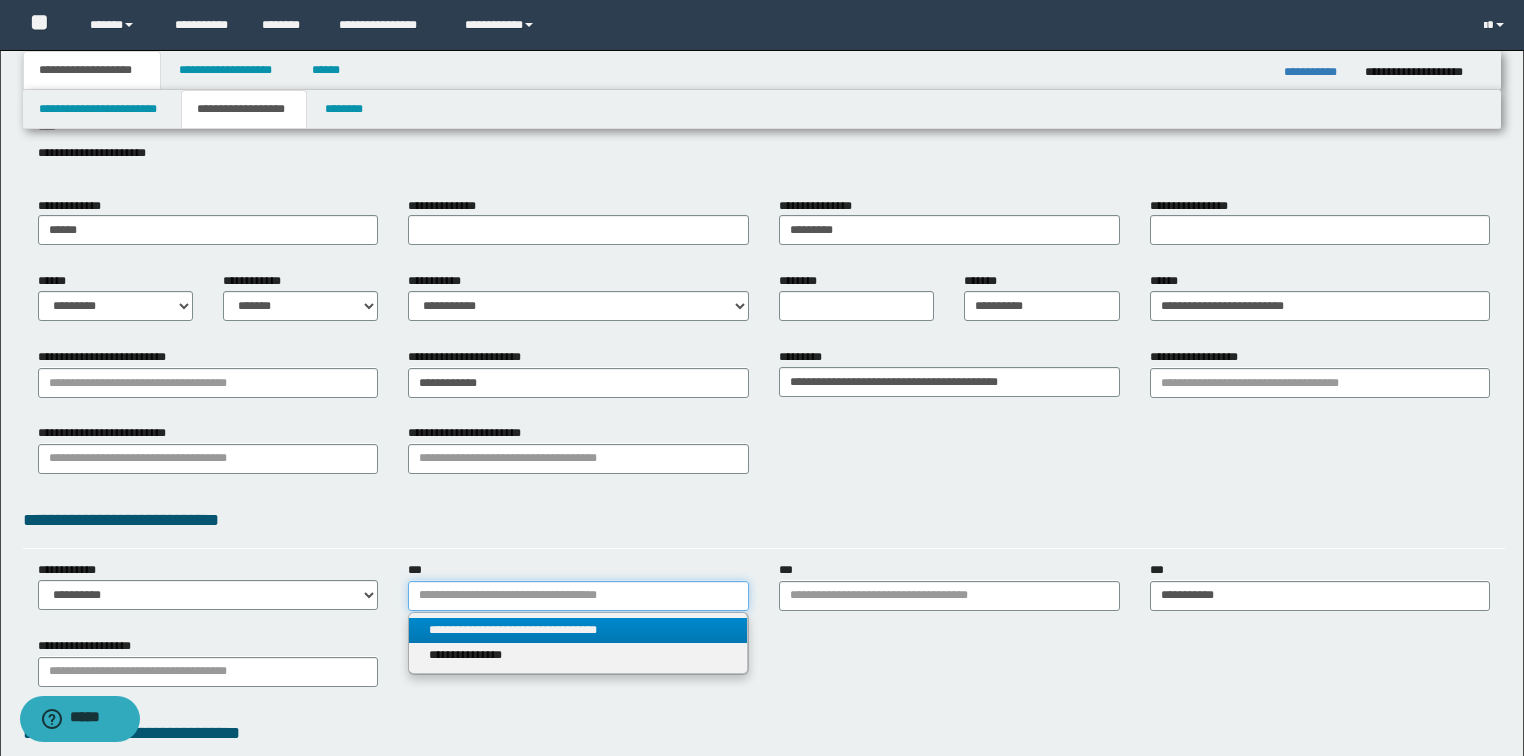 type 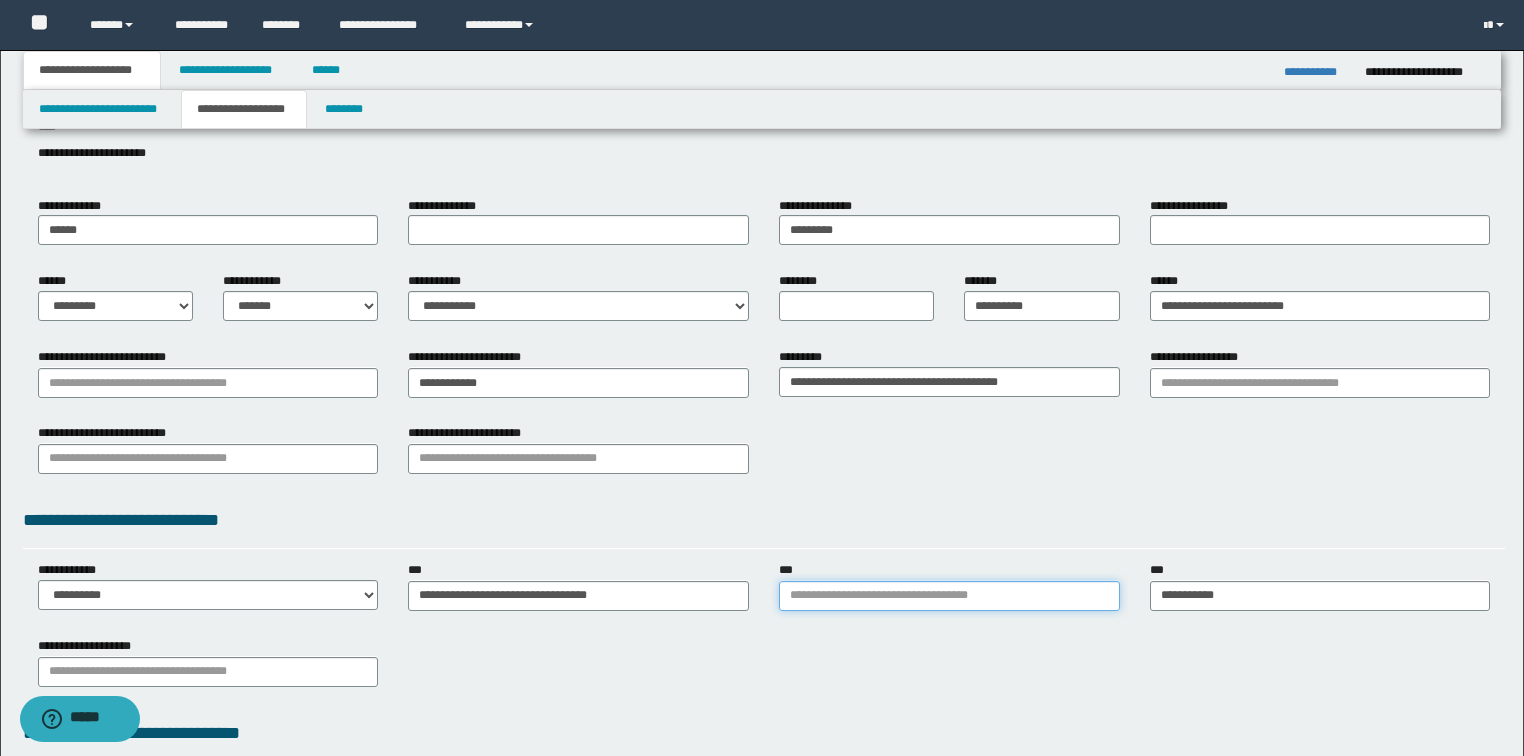 click on "***" at bounding box center [949, 596] 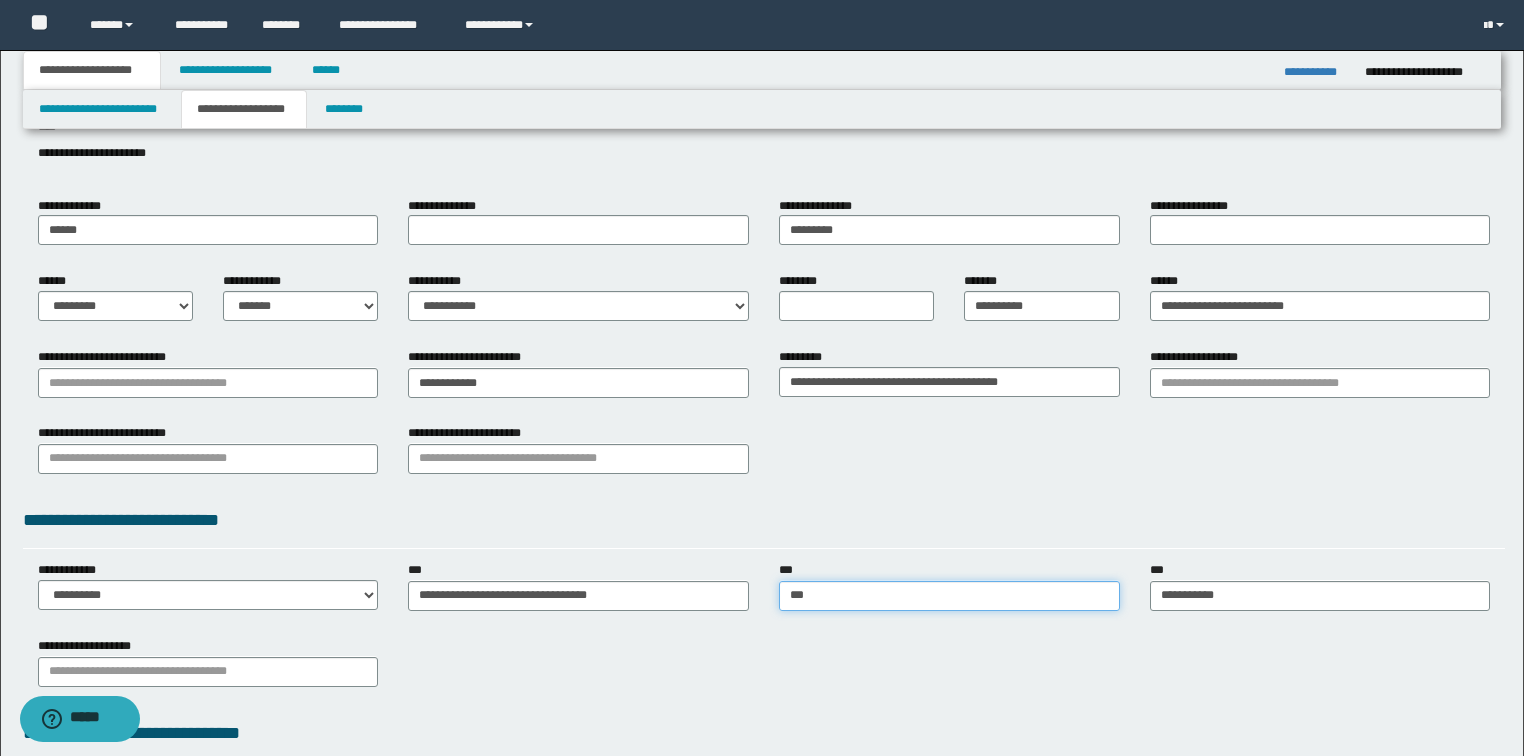 type on "****" 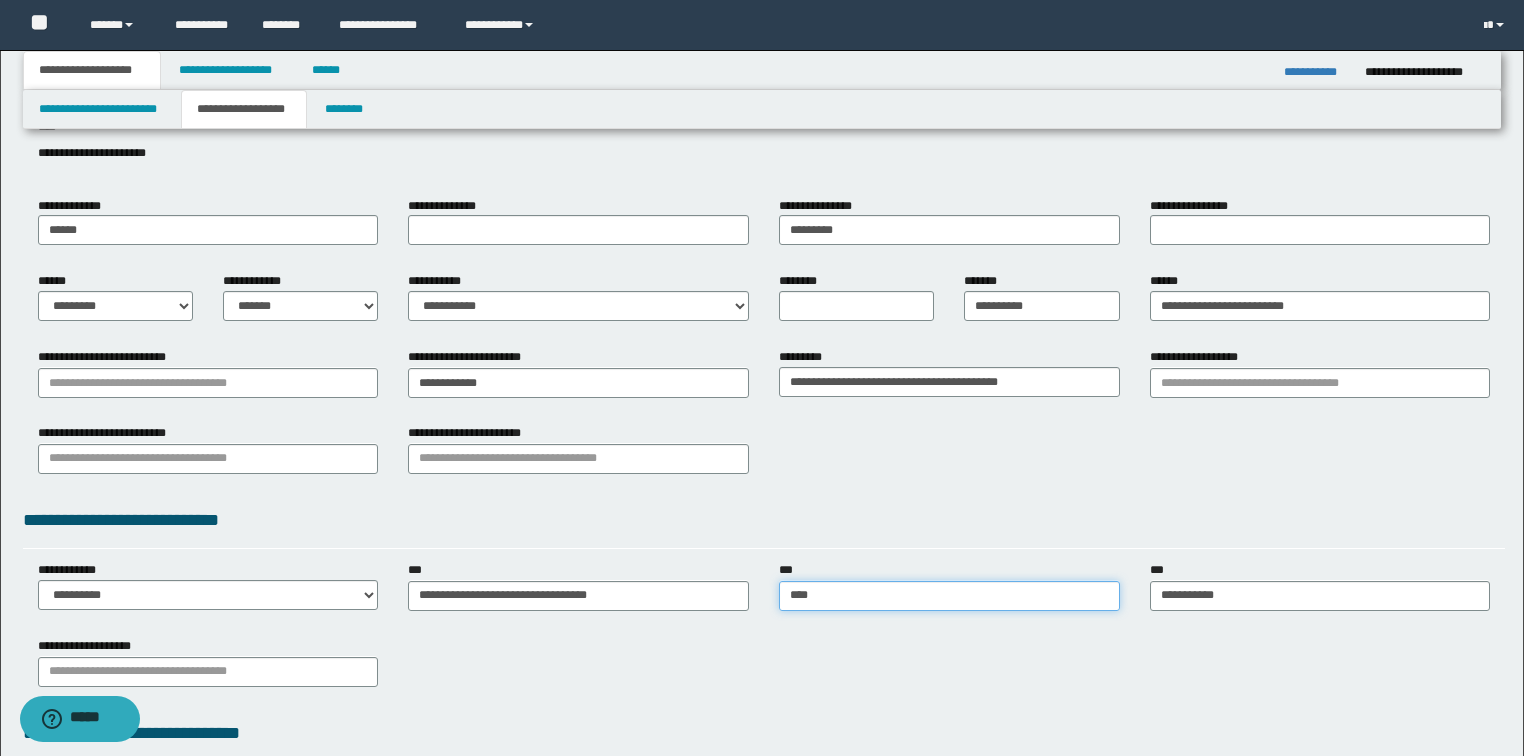 type on "**********" 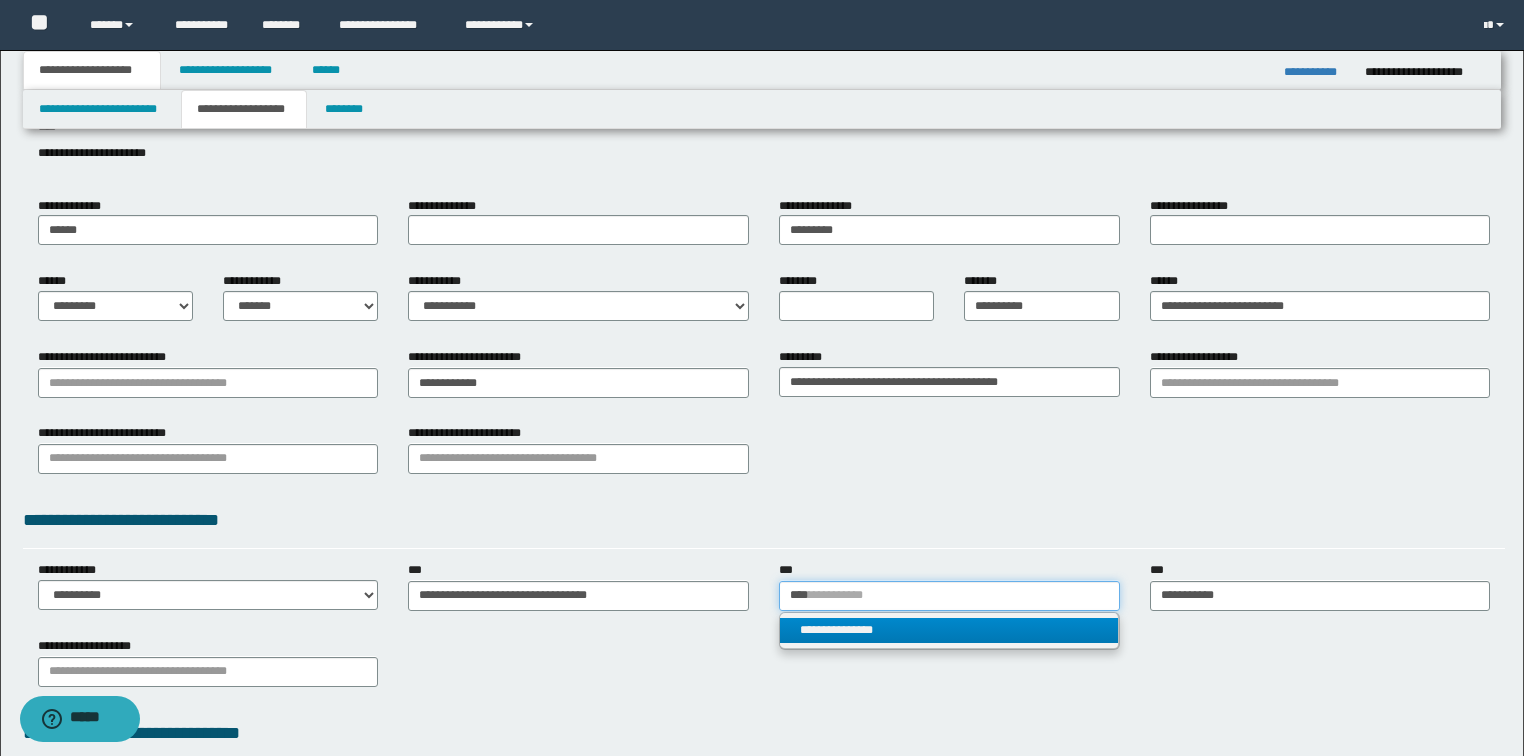 type on "****" 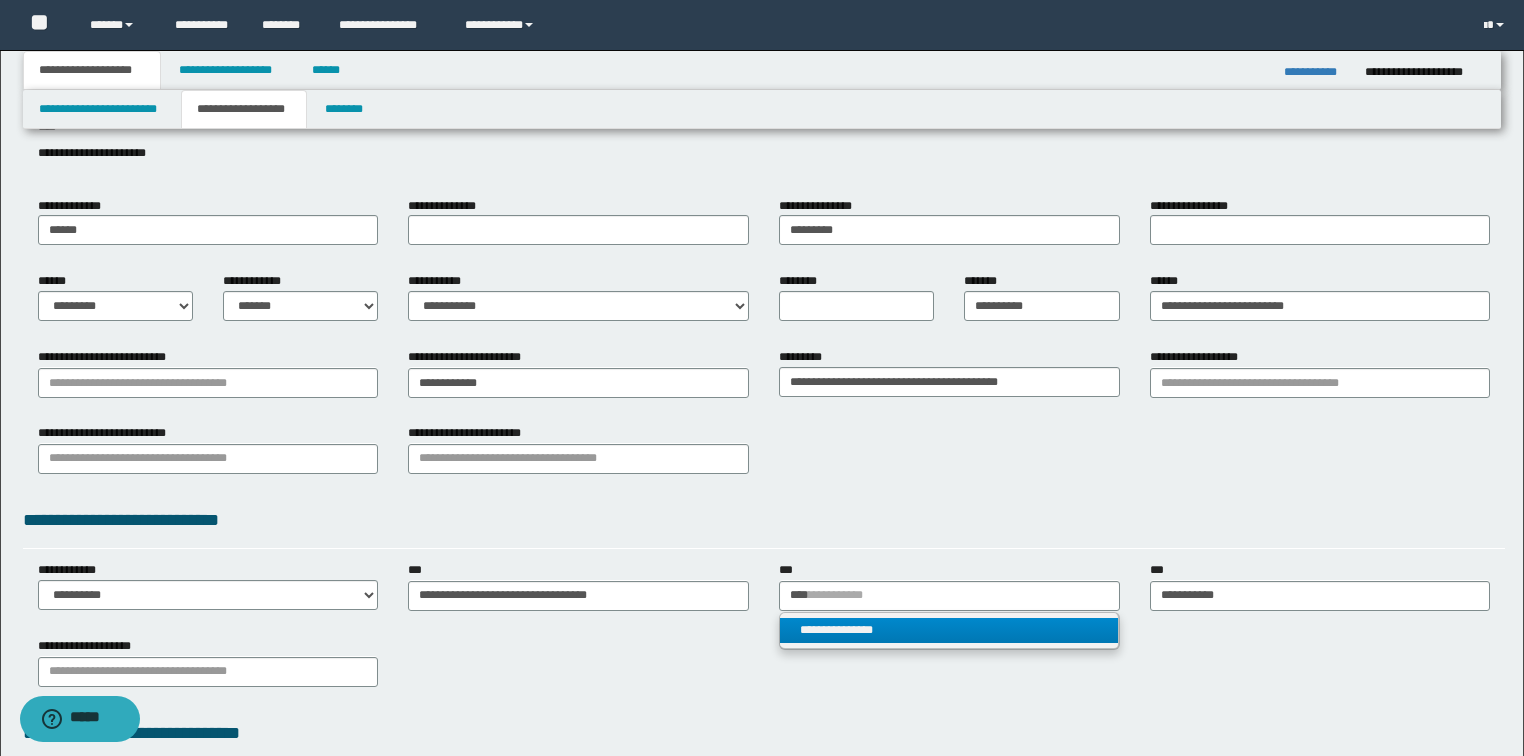 type 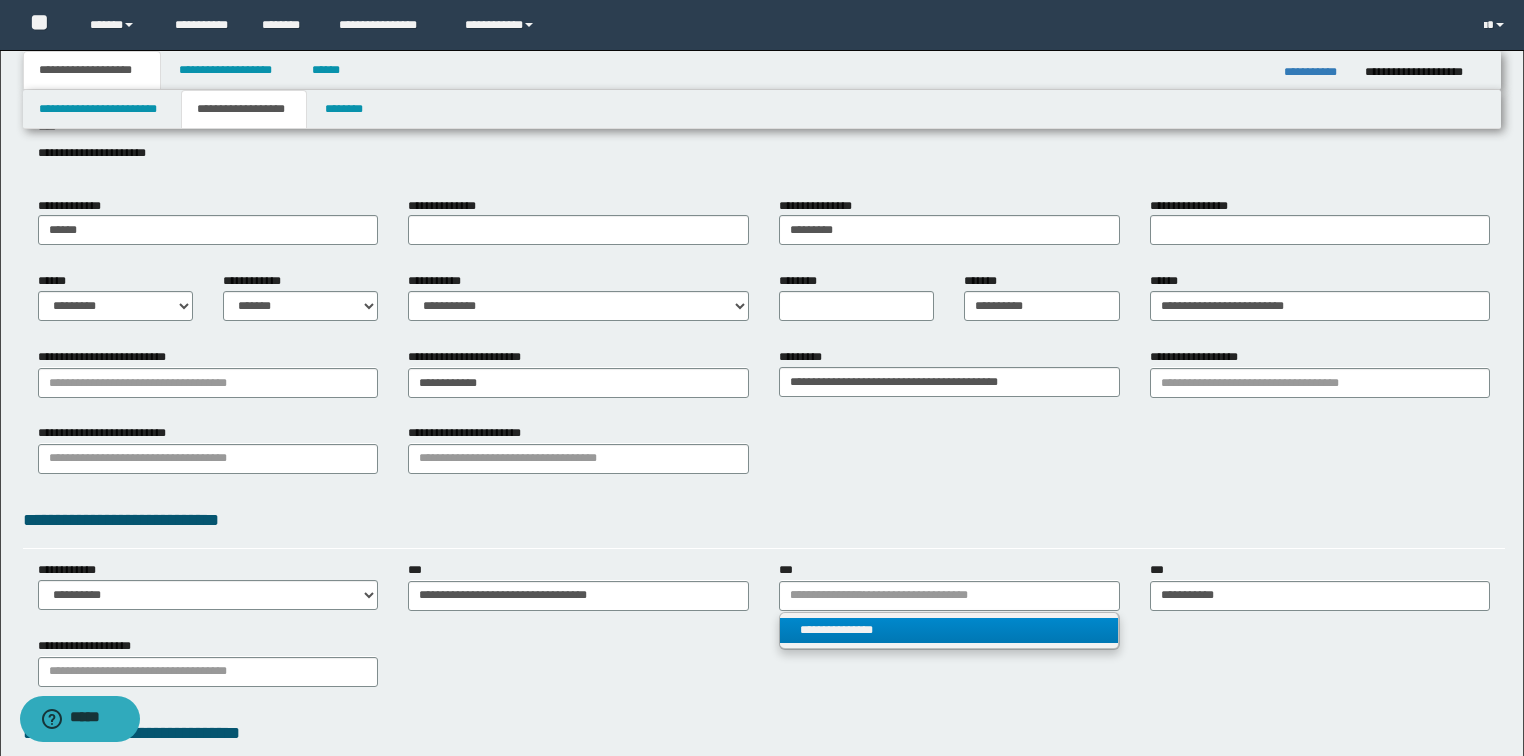click on "**********" at bounding box center (949, 630) 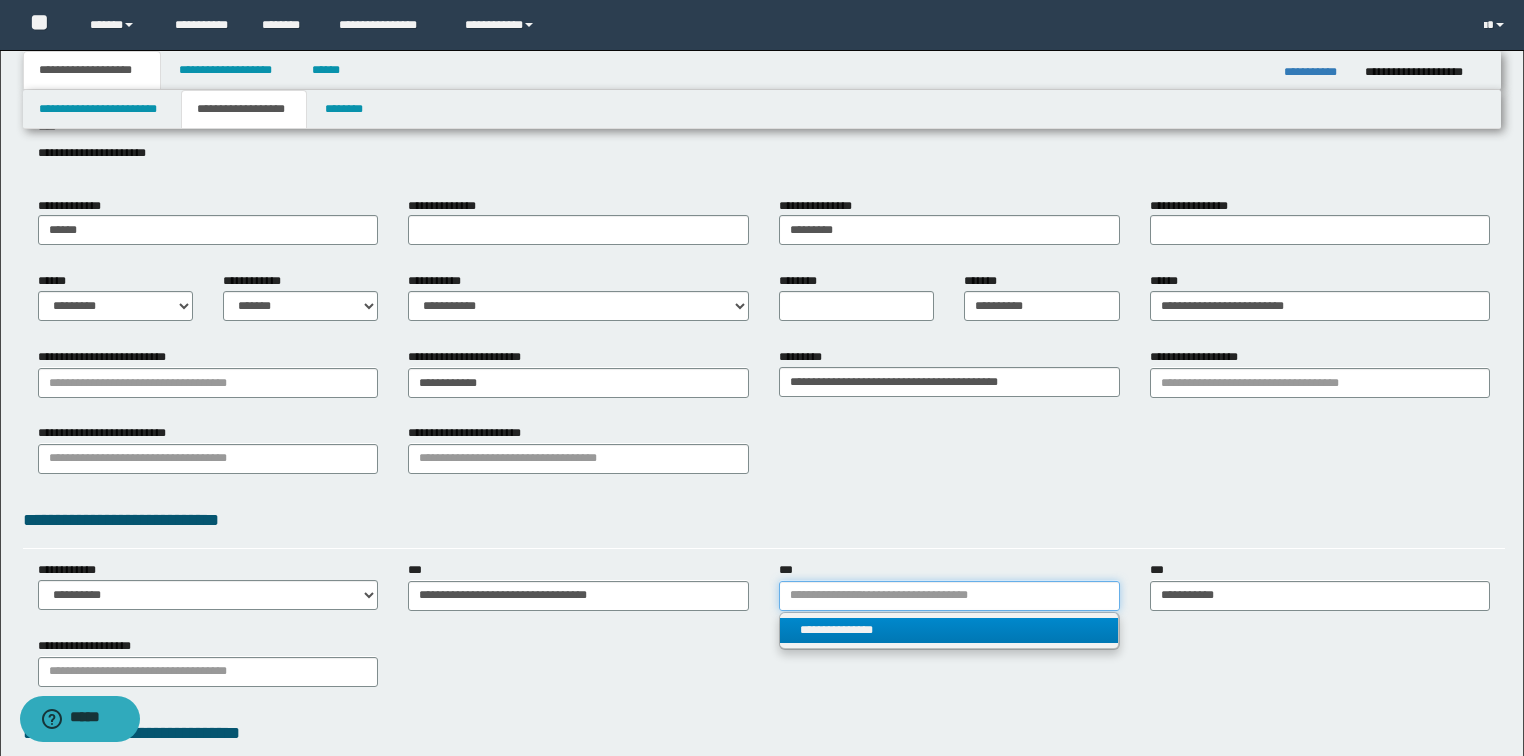 type 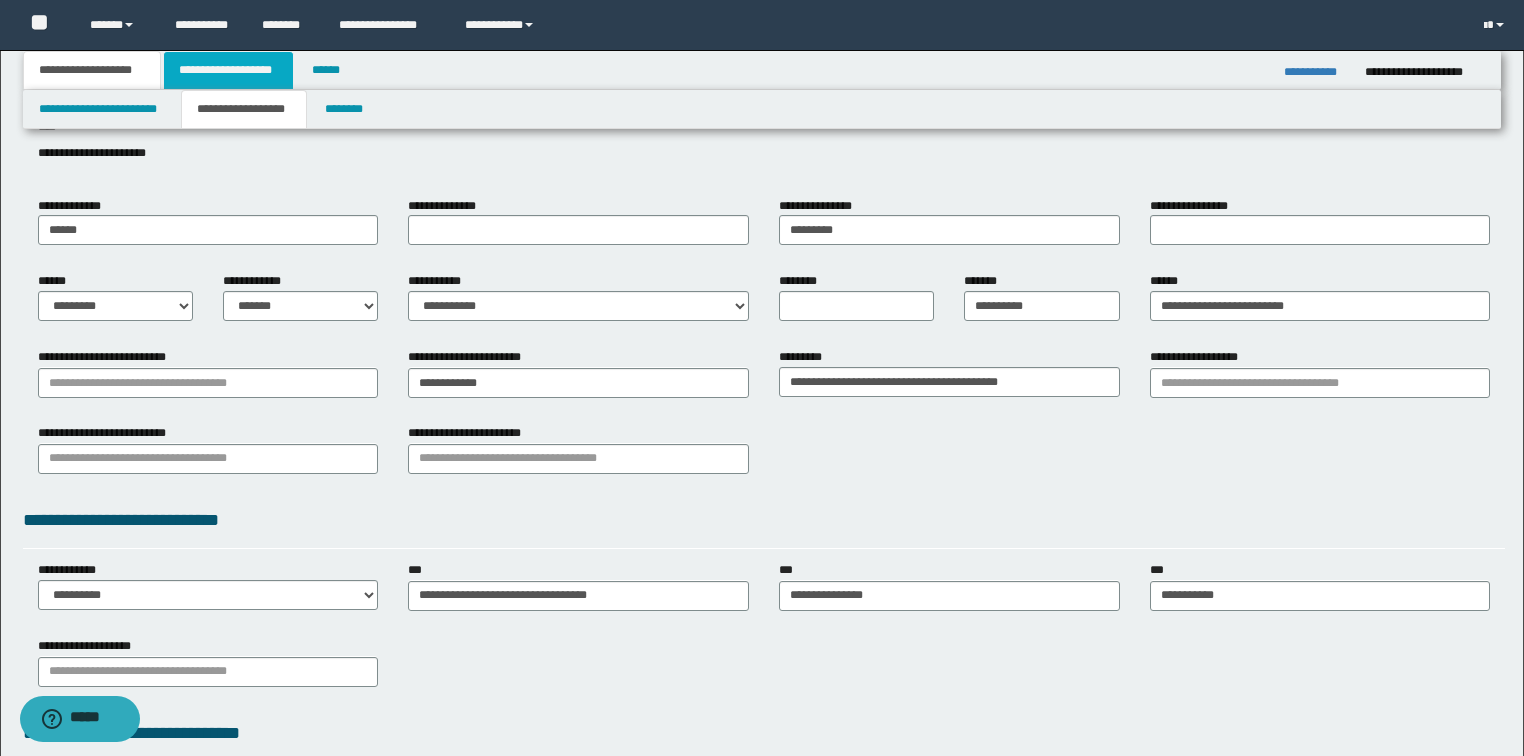 click on "**********" at bounding box center (228, 70) 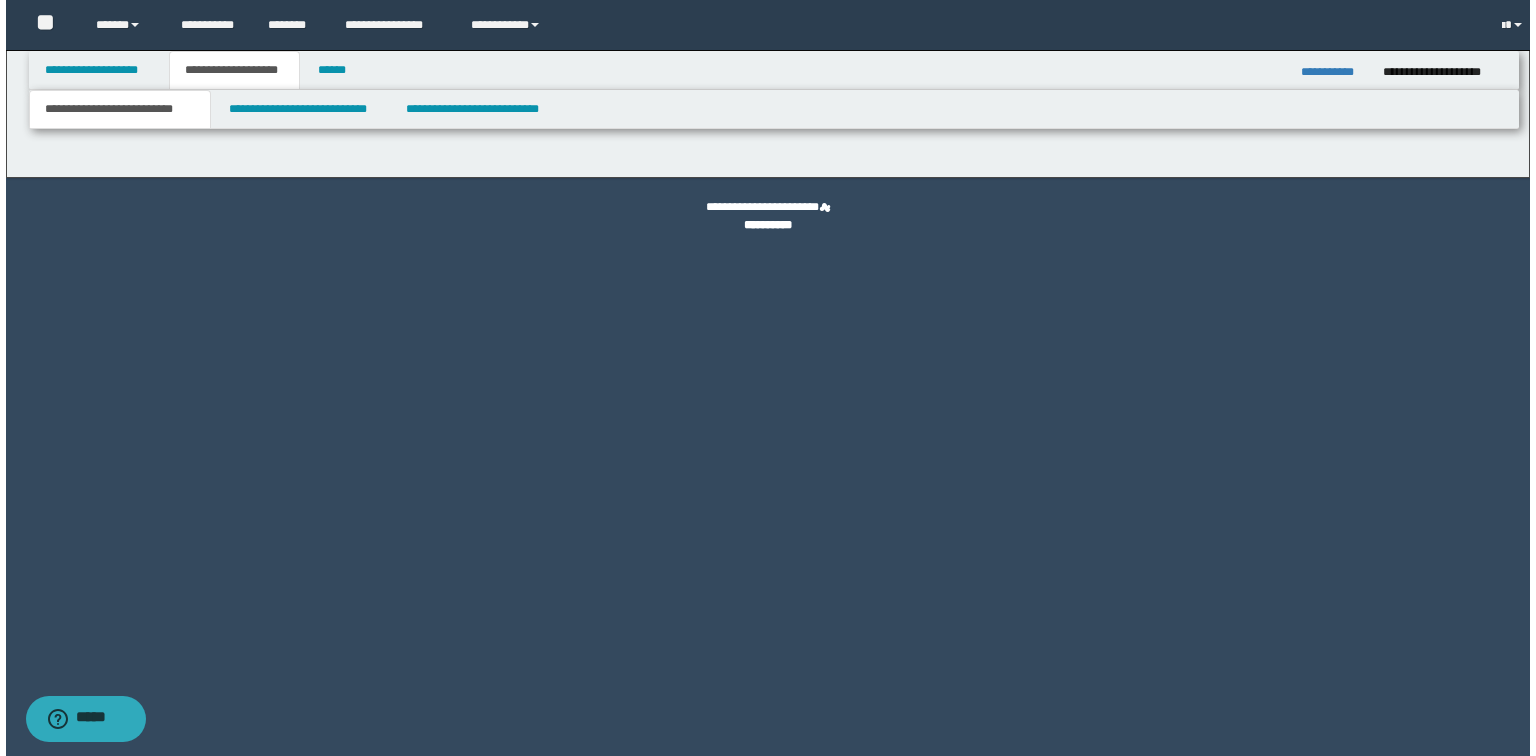 scroll, scrollTop: 0, scrollLeft: 0, axis: both 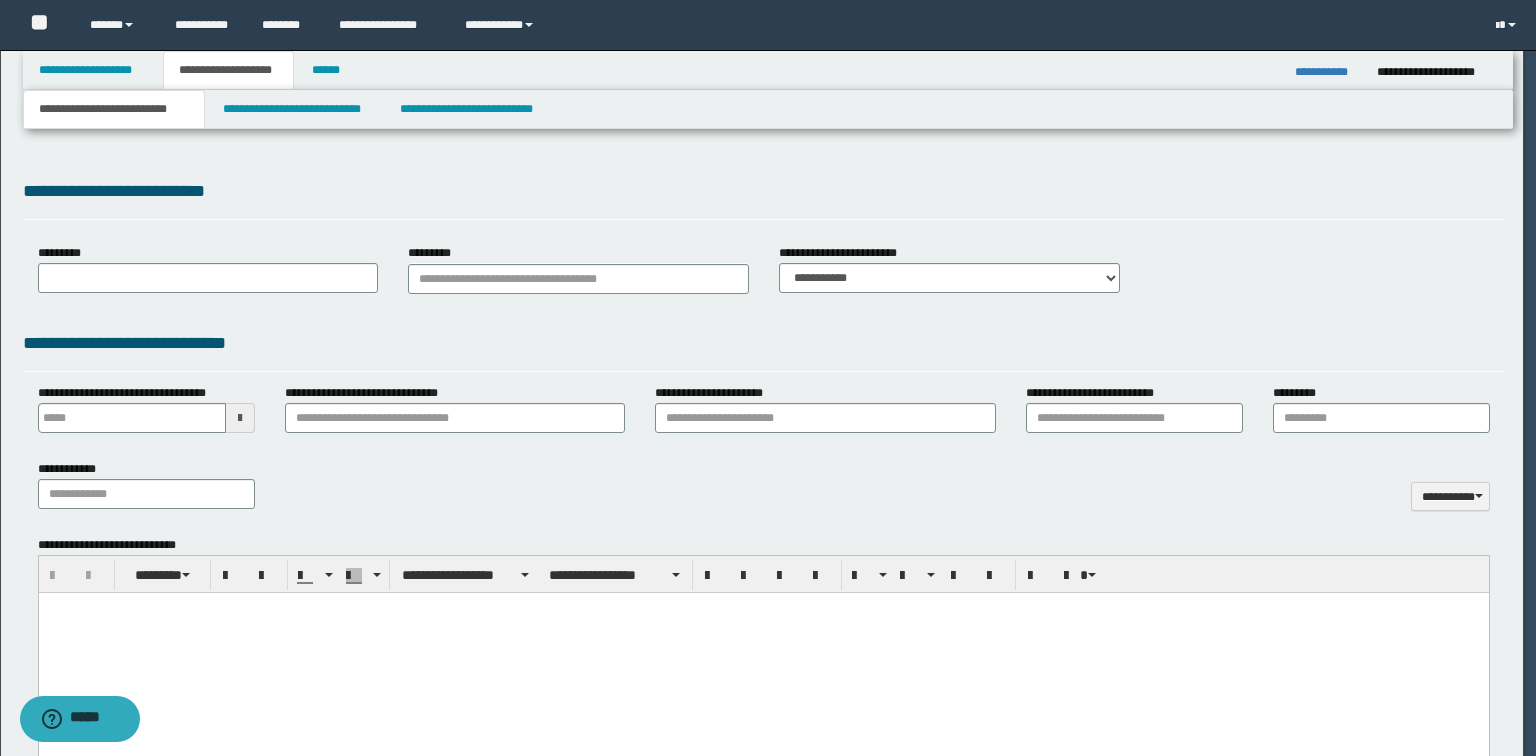 select on "*" 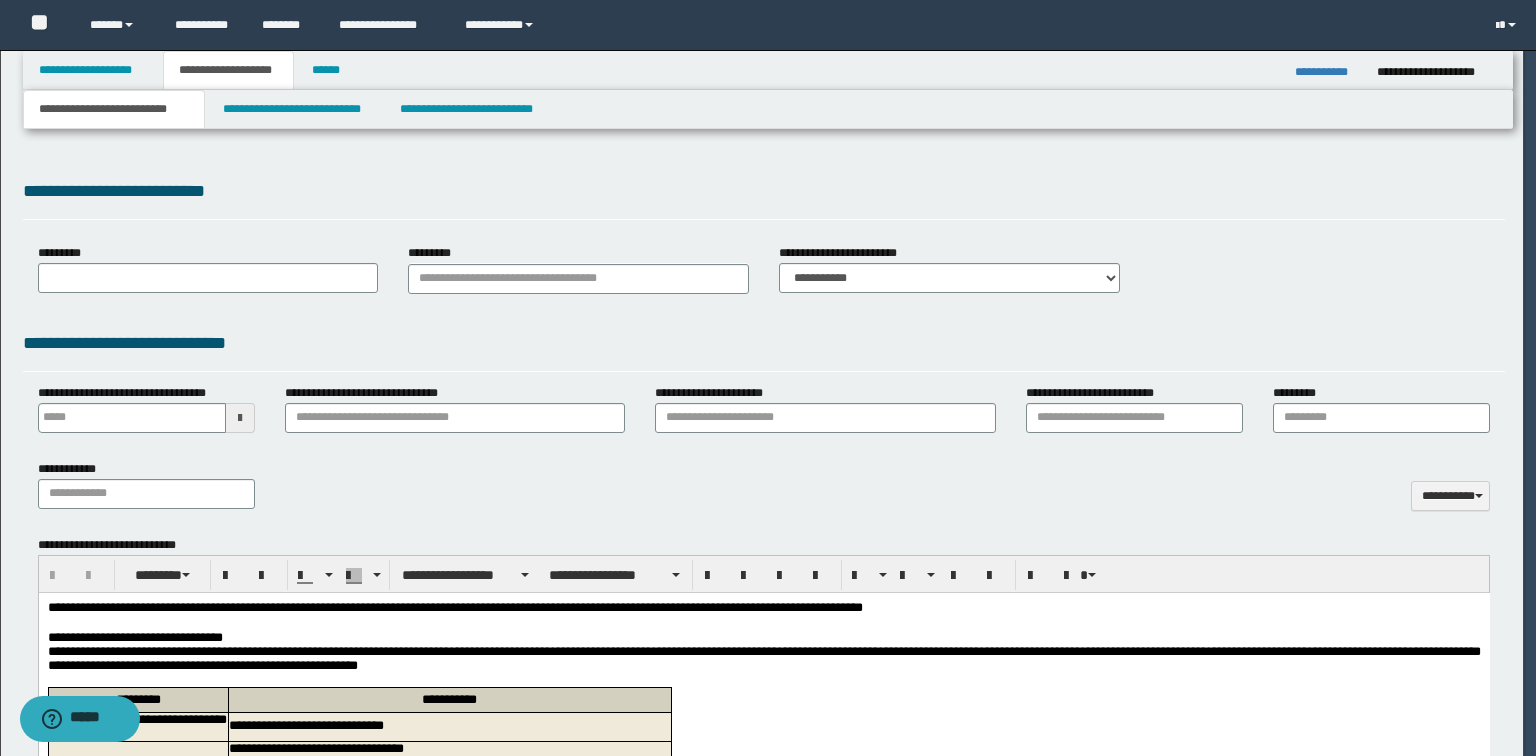 scroll, scrollTop: 0, scrollLeft: 0, axis: both 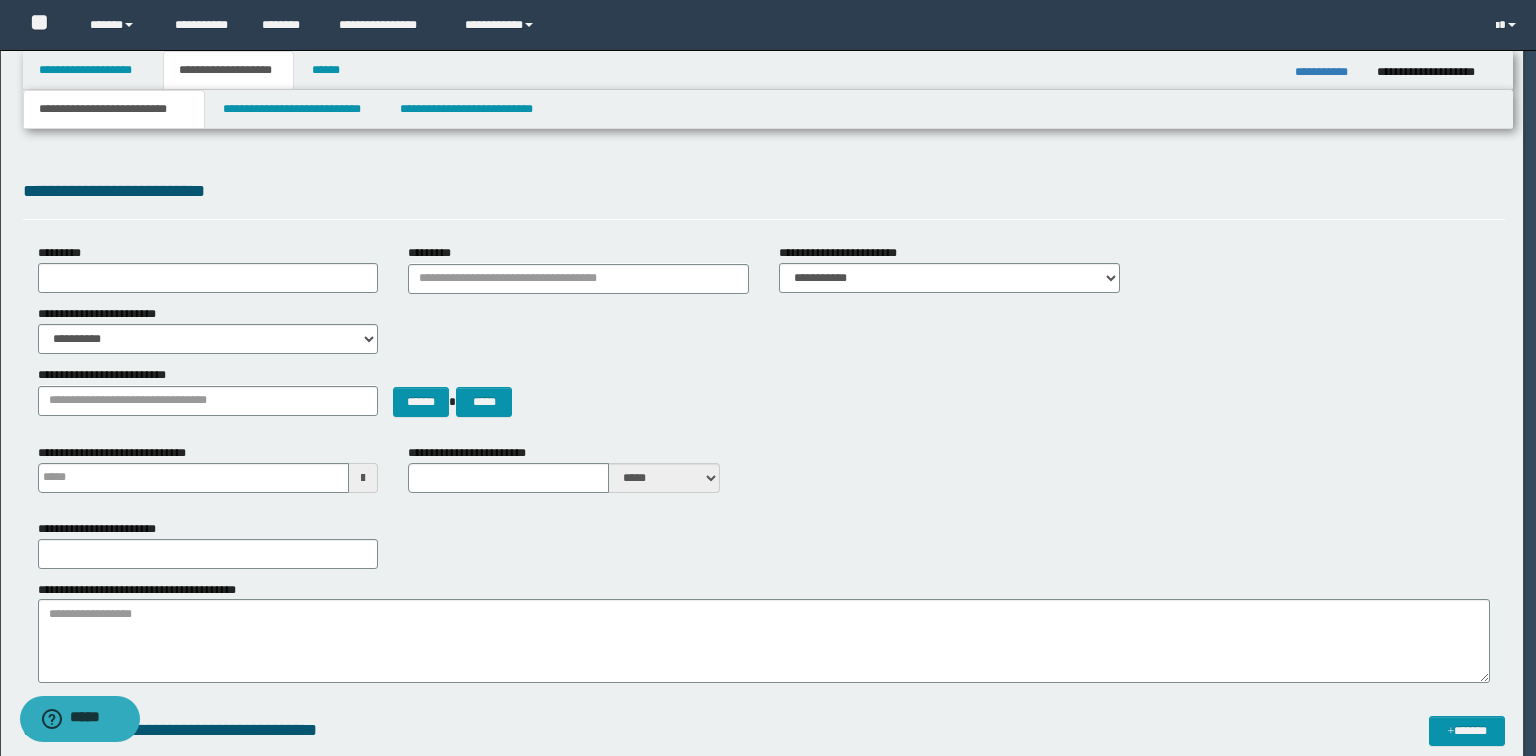 type 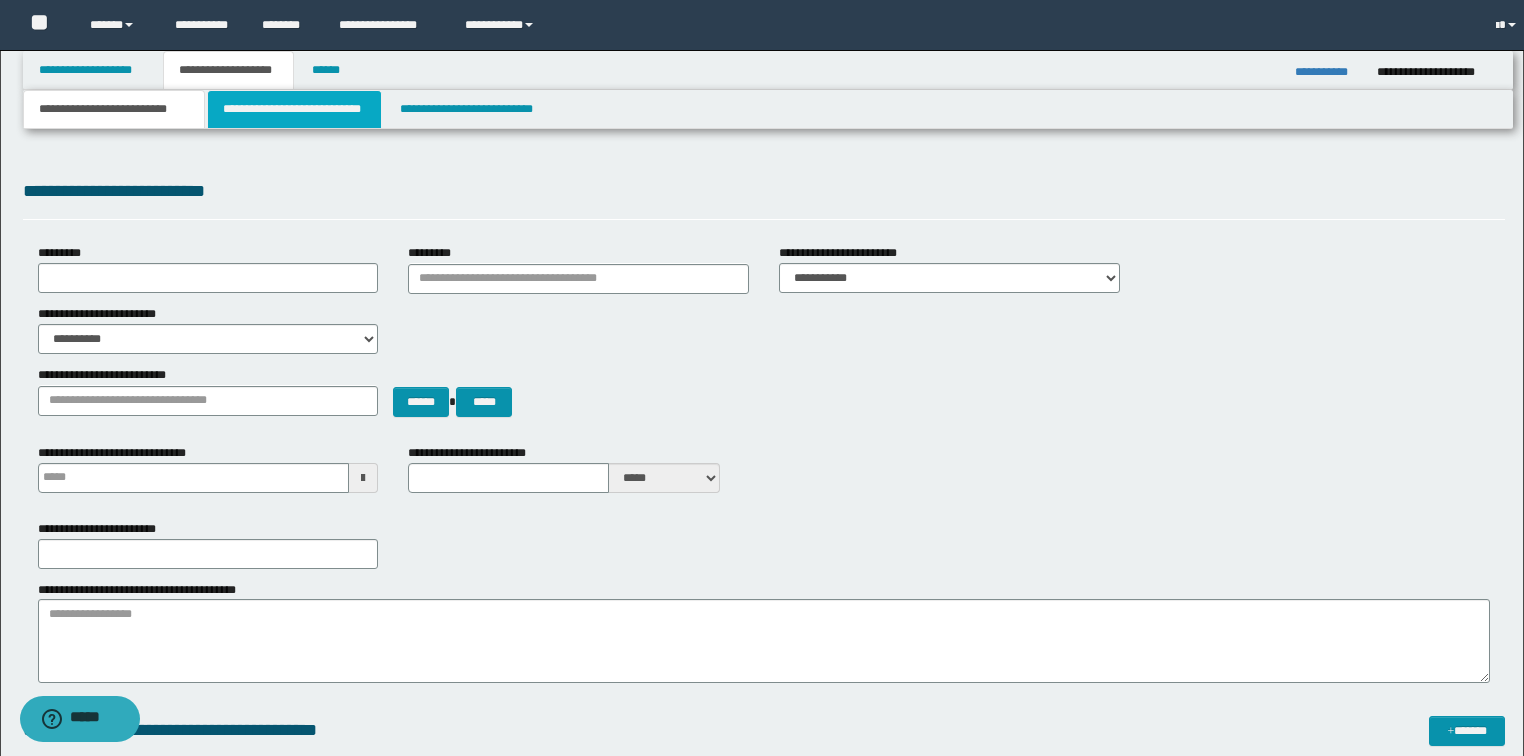 click on "**********" at bounding box center [294, 109] 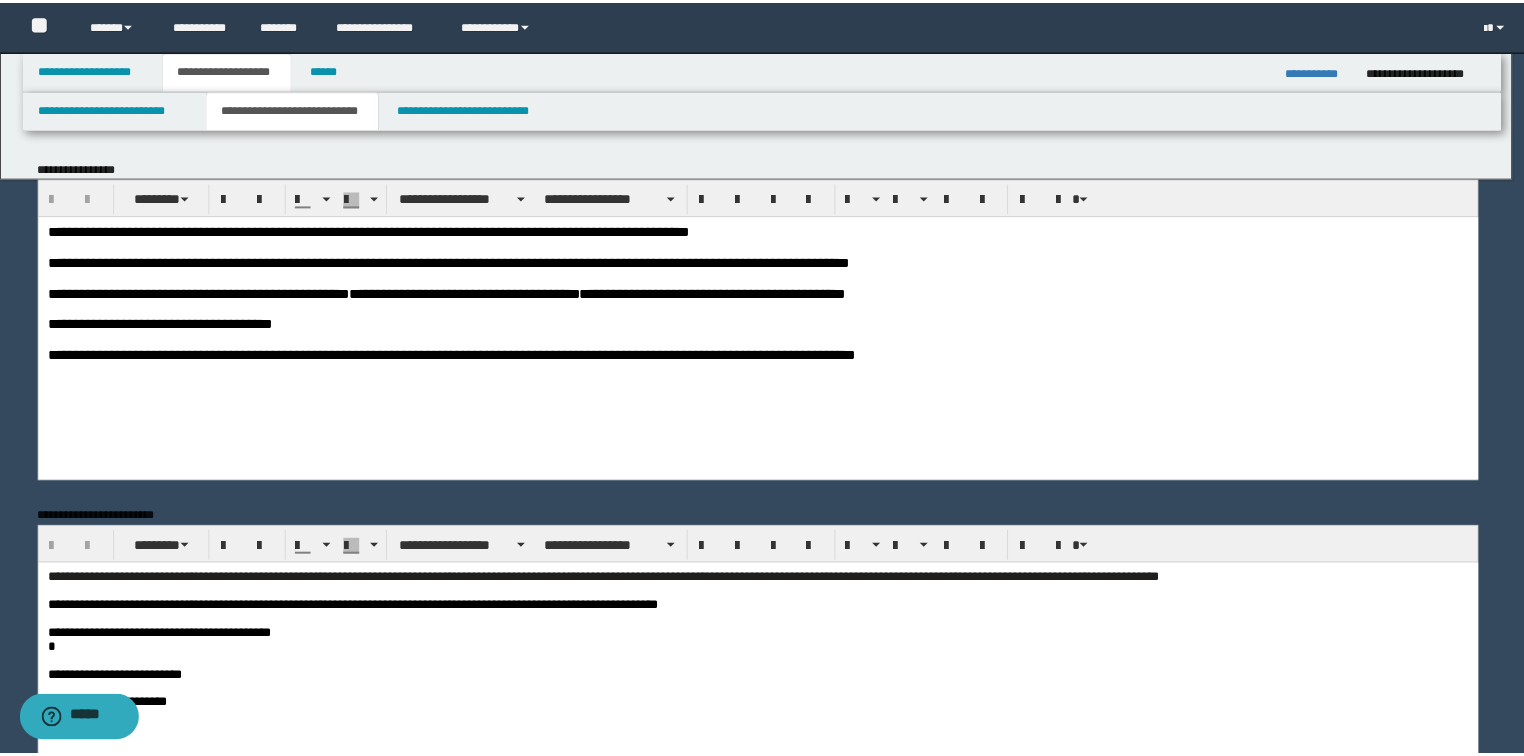 scroll, scrollTop: 0, scrollLeft: 0, axis: both 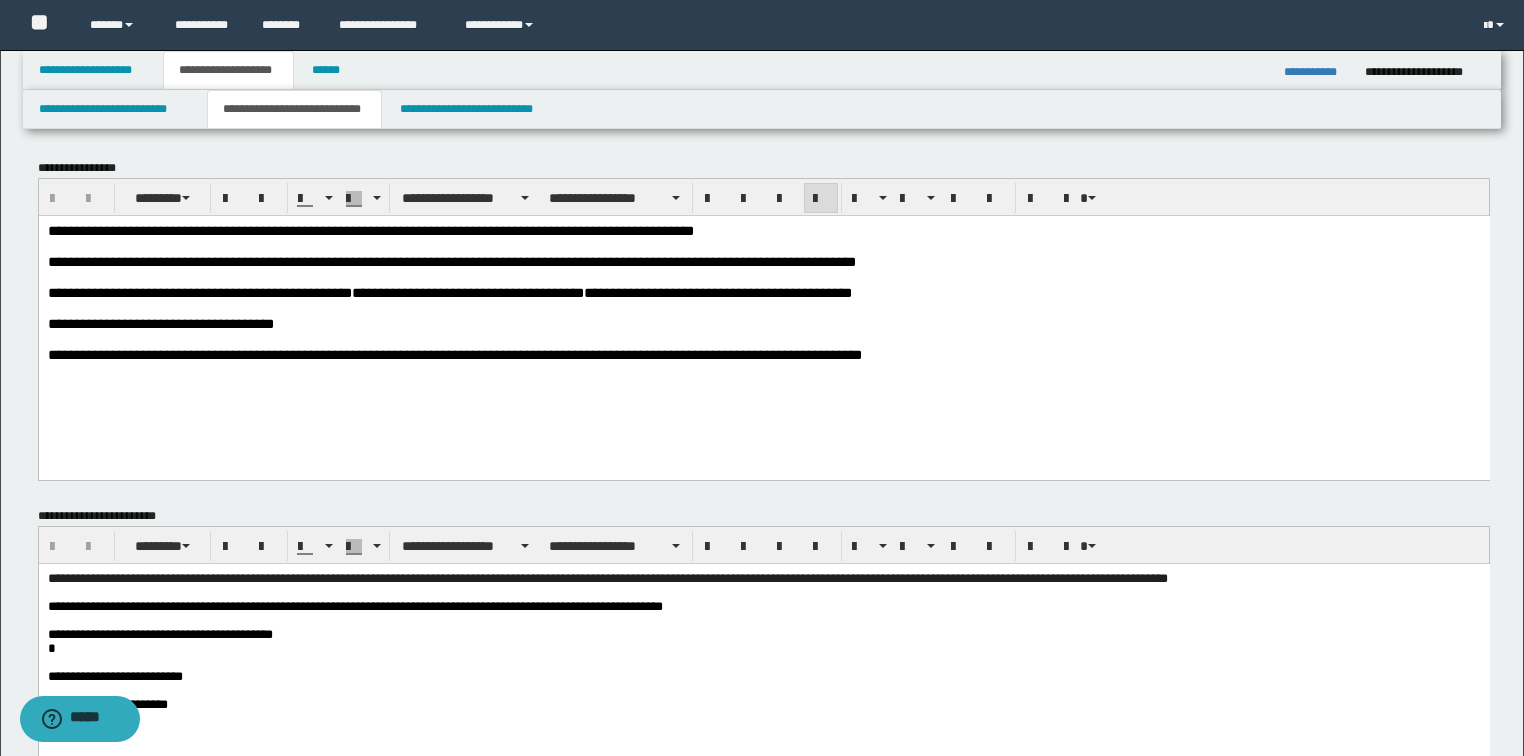 click on "**********" at bounding box center (763, 317) 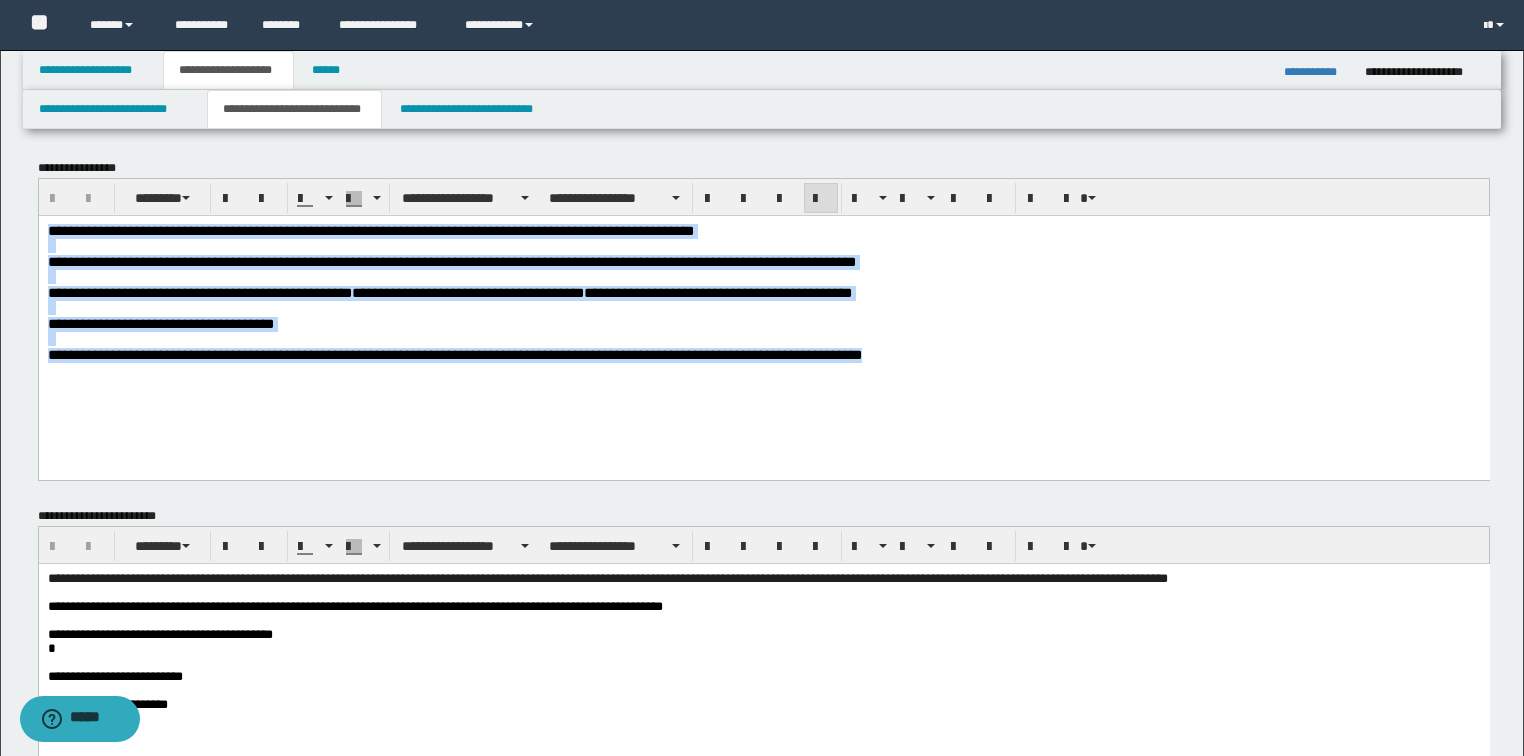 drag, startPoint x: 923, startPoint y: 359, endPoint x: -1, endPoint y: 216, distance: 935 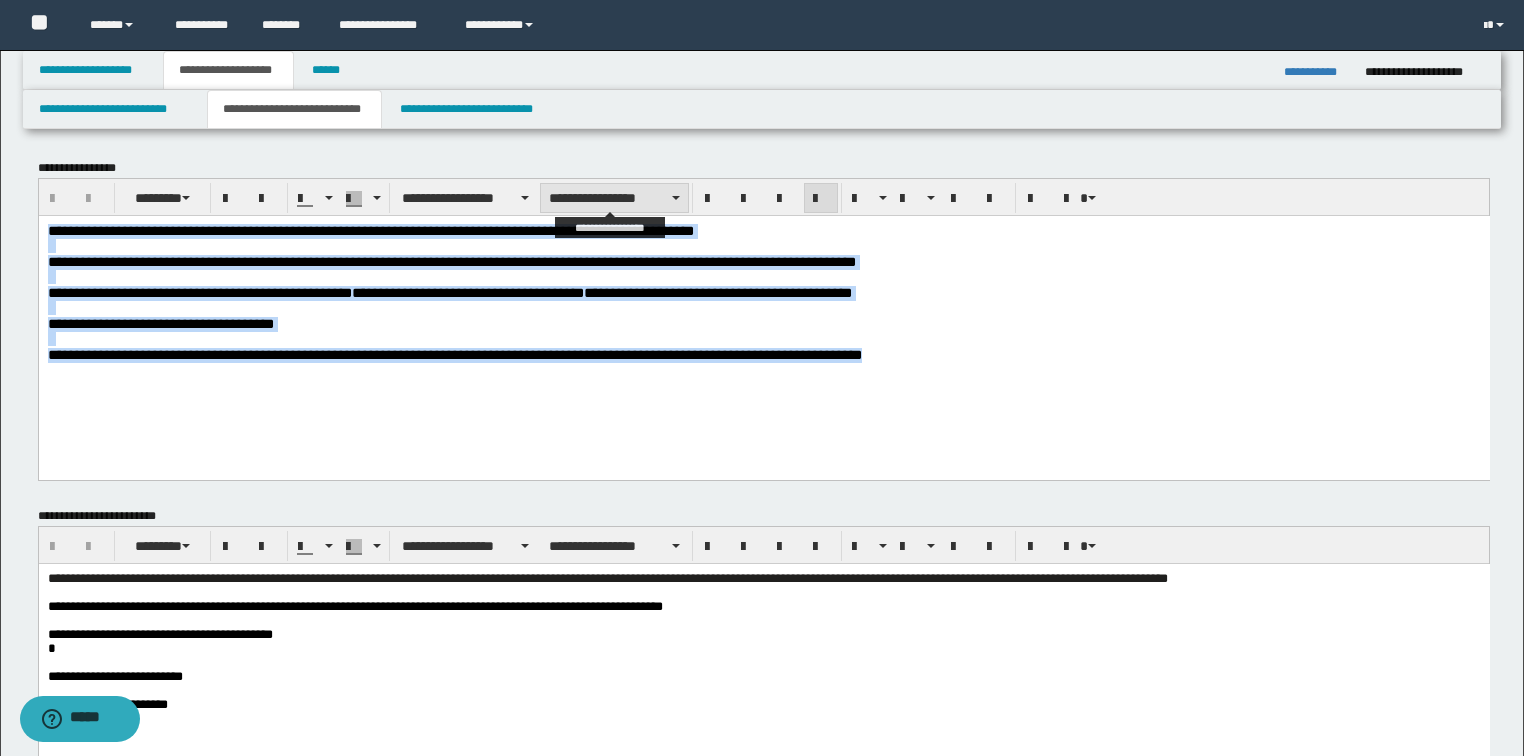 click on "**********" at bounding box center (614, 198) 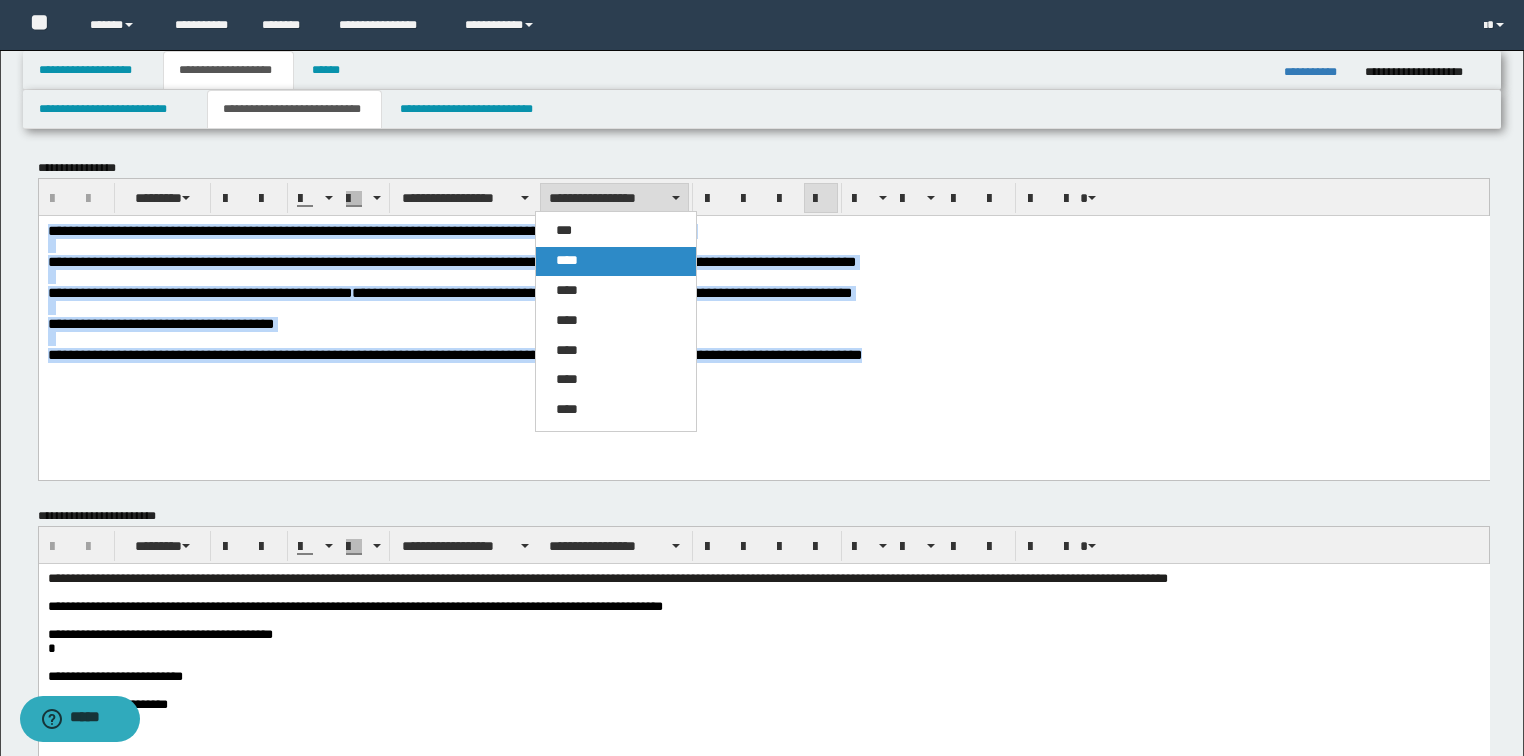 click on "****" at bounding box center [616, 261] 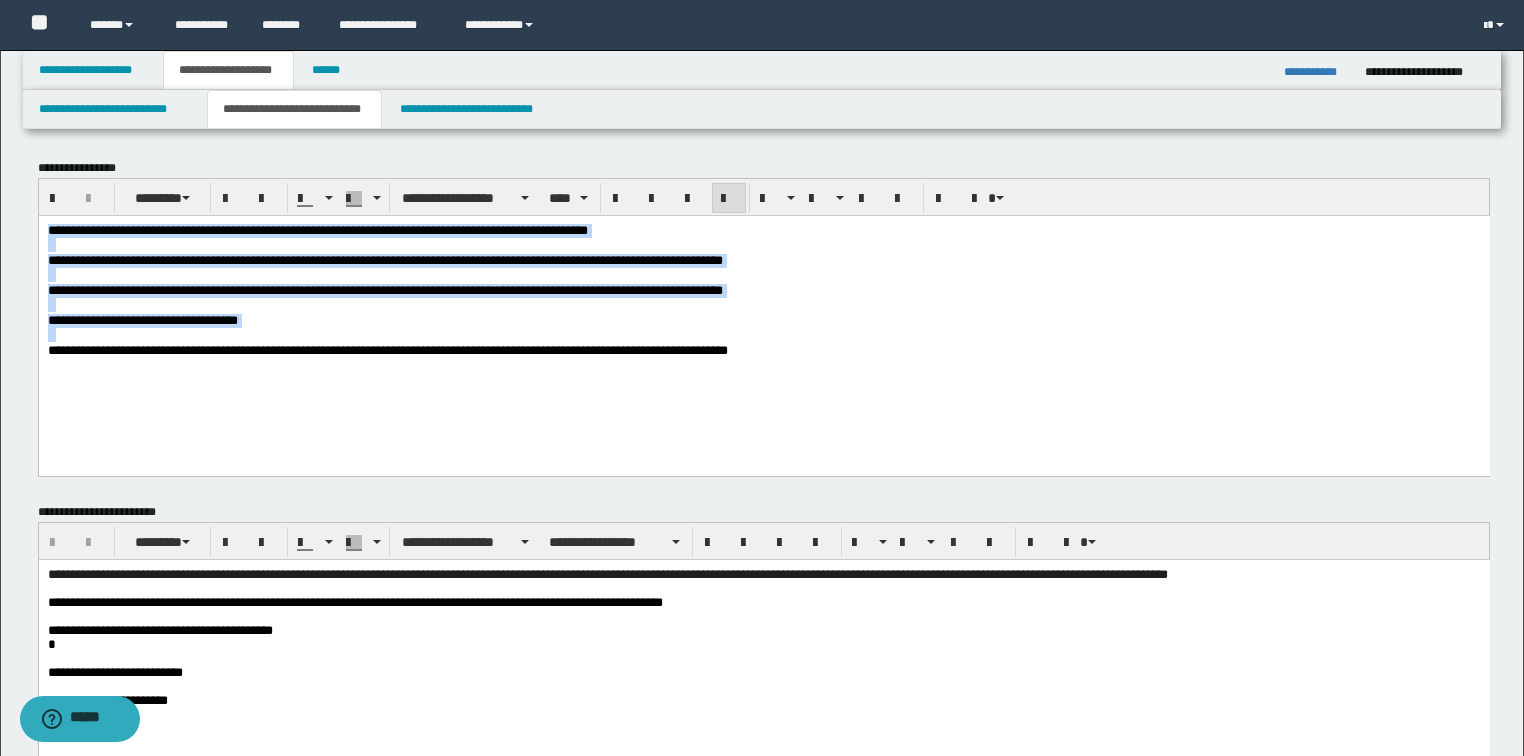 click at bounding box center (763, 245) 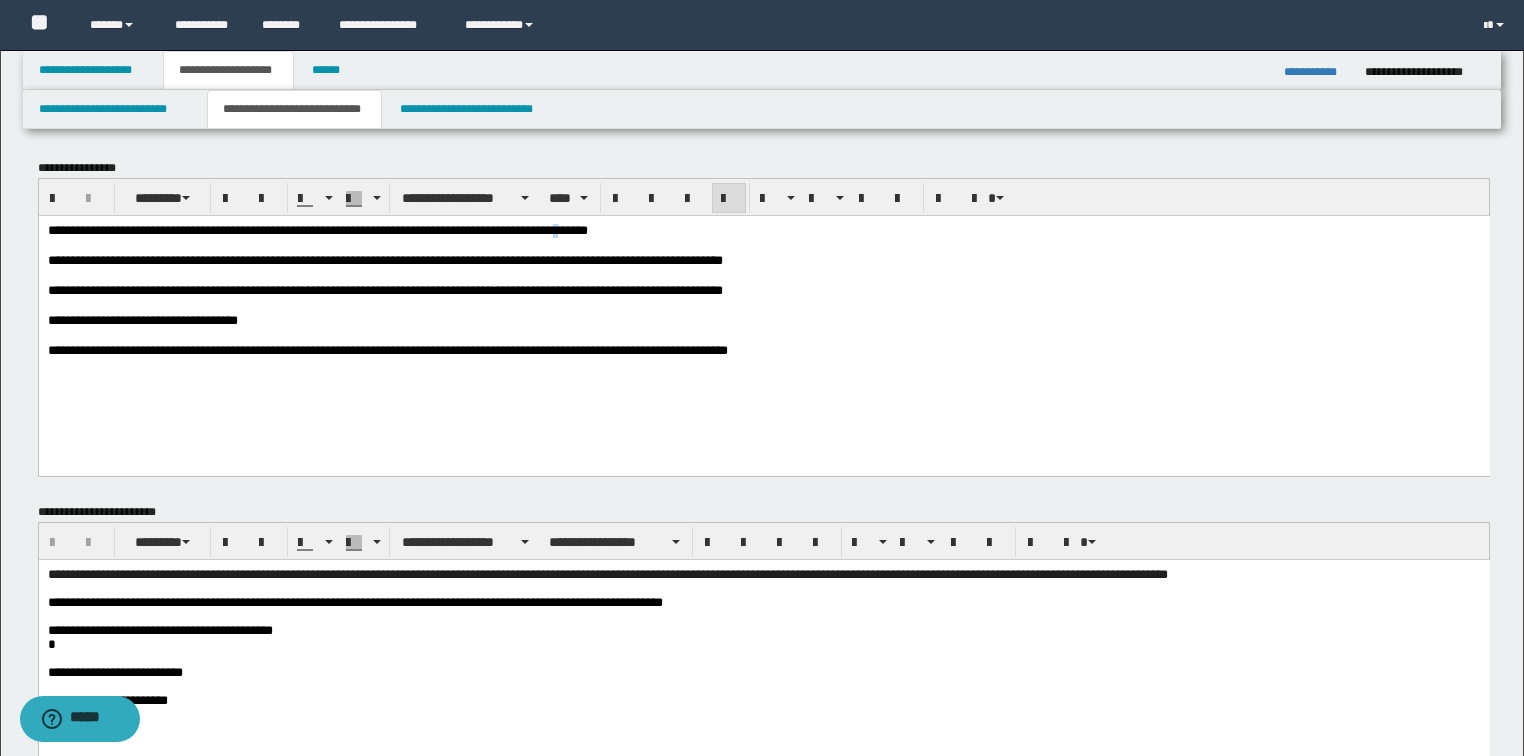 click on "**********" at bounding box center (317, 229) 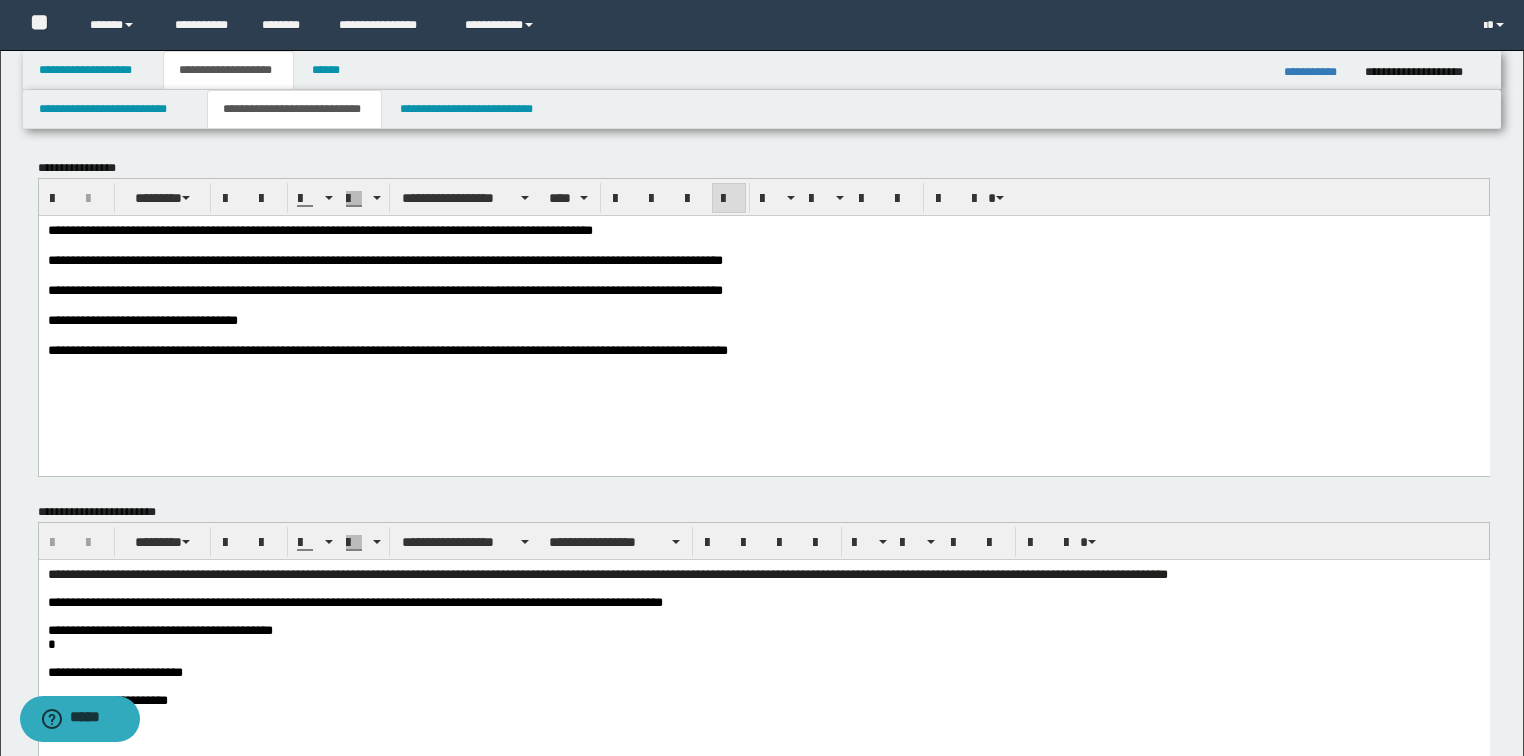 click on "**********" at bounding box center [763, 230] 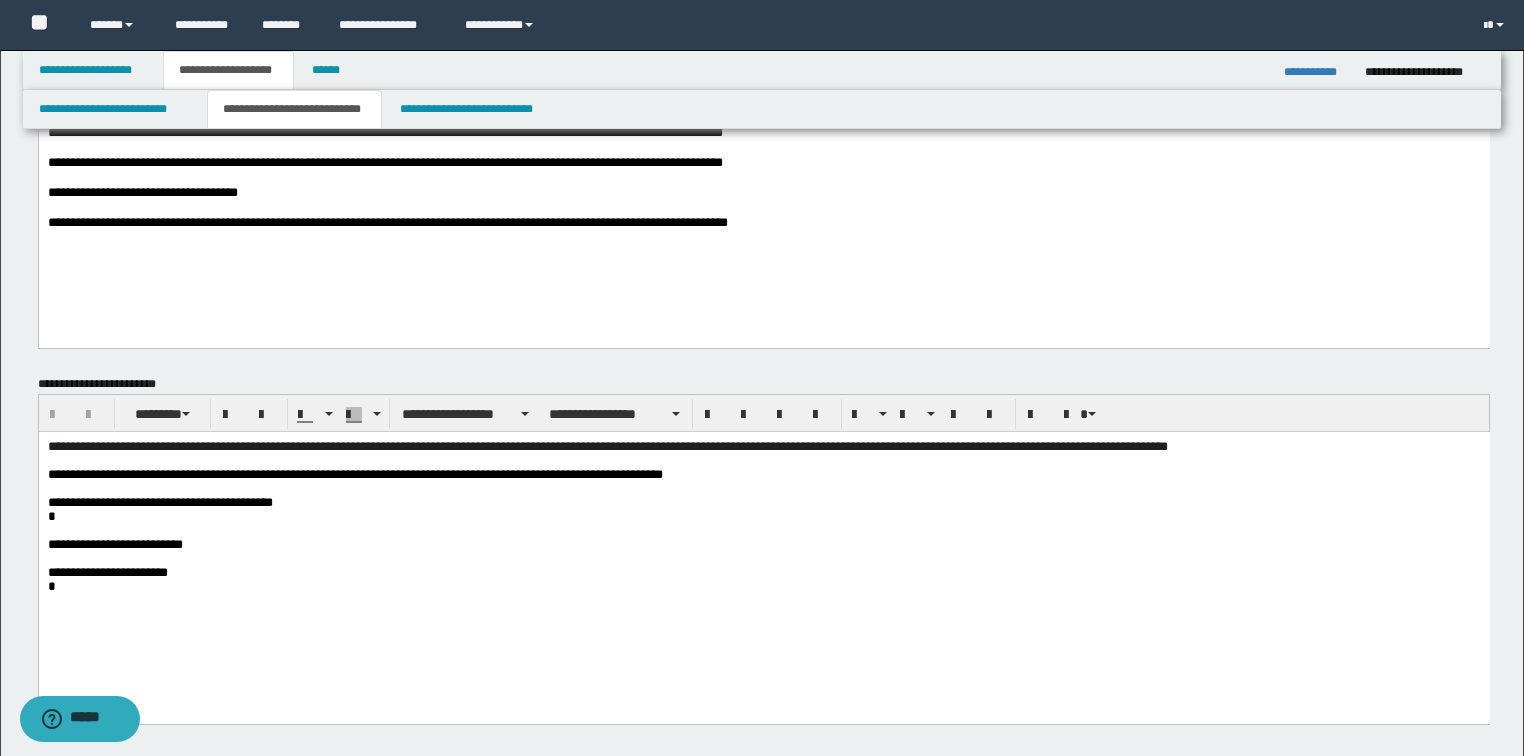 scroll, scrollTop: 160, scrollLeft: 0, axis: vertical 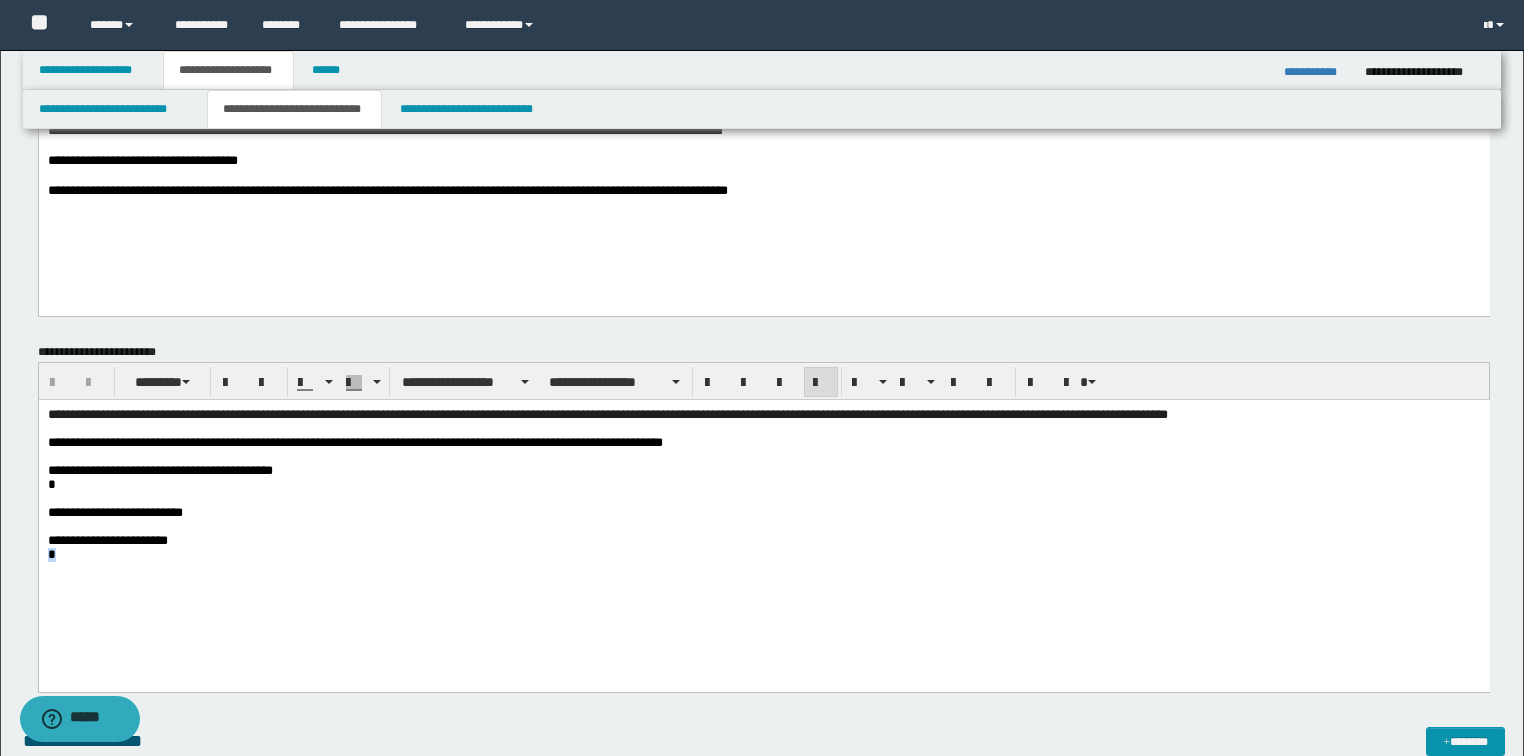 drag, startPoint x: 50, startPoint y: 572, endPoint x: 31, endPoint y: 572, distance: 19 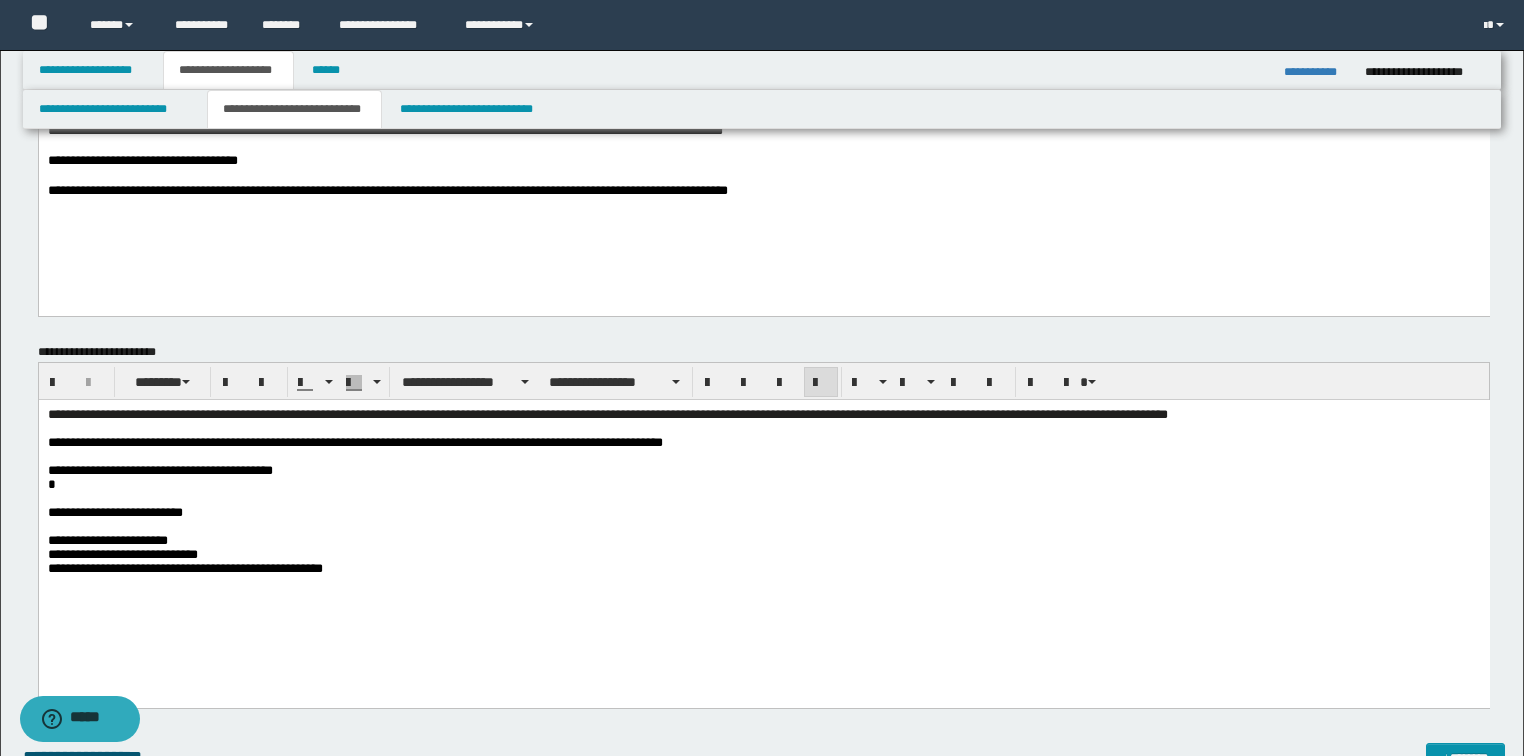 scroll, scrollTop: 240, scrollLeft: 0, axis: vertical 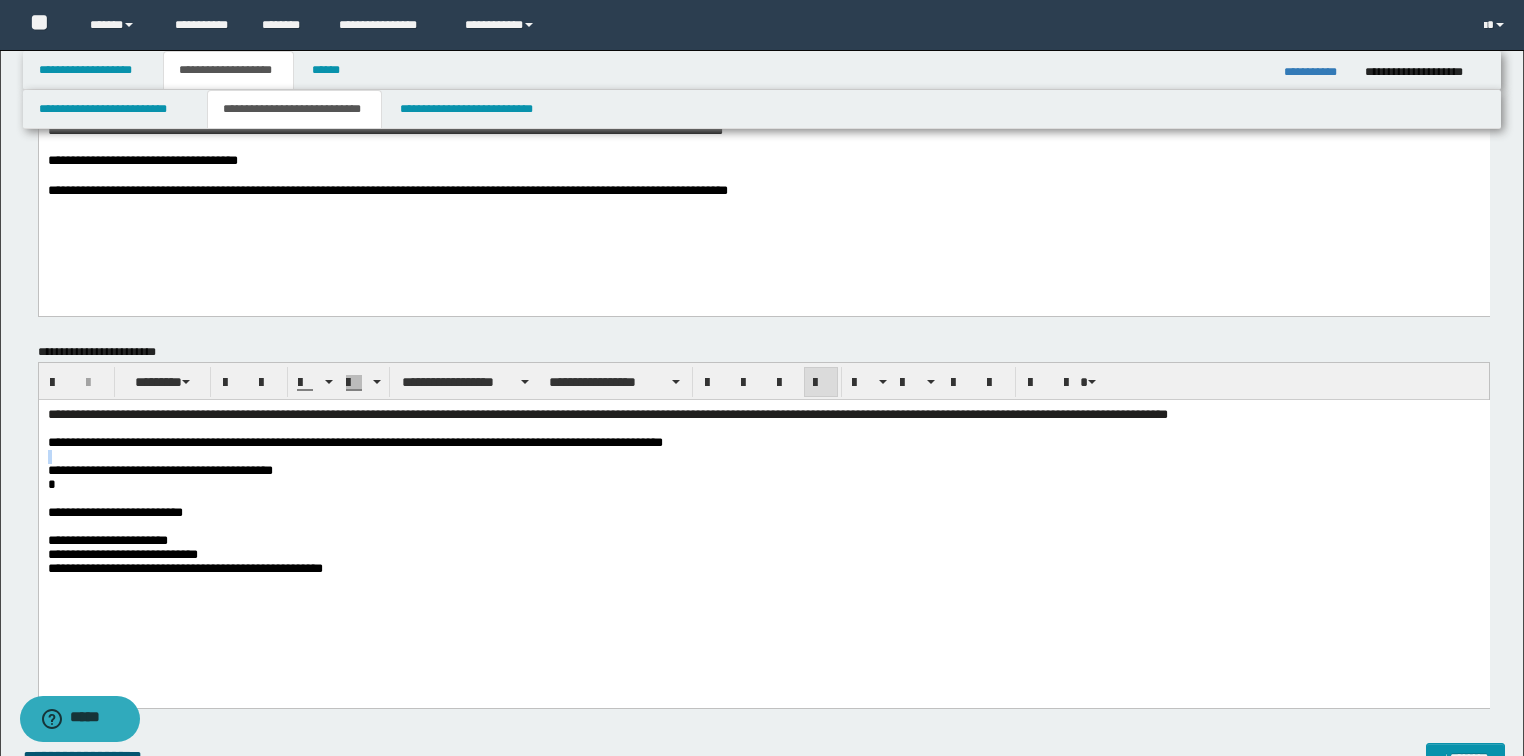 click on "**********" at bounding box center (763, 516) 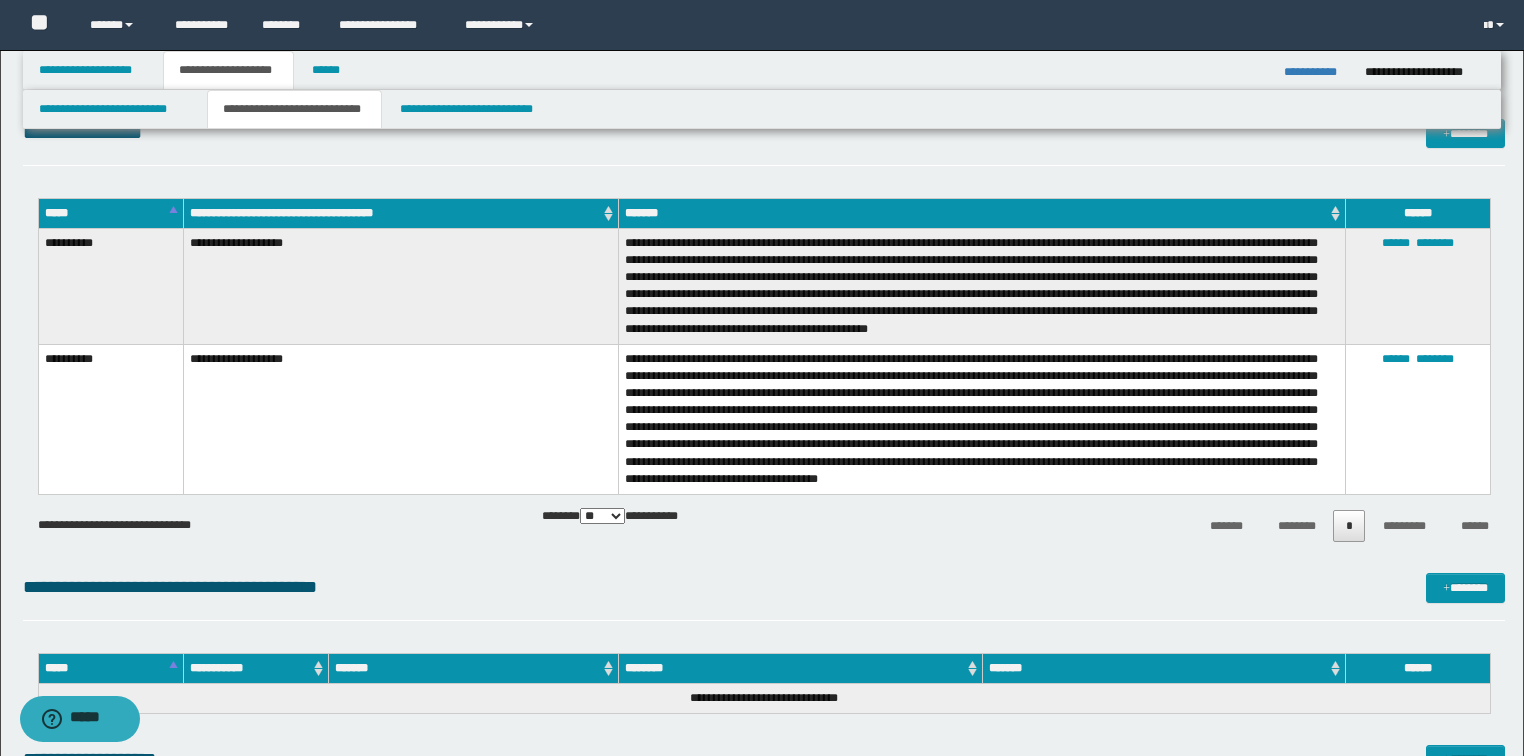 scroll, scrollTop: 1200, scrollLeft: 0, axis: vertical 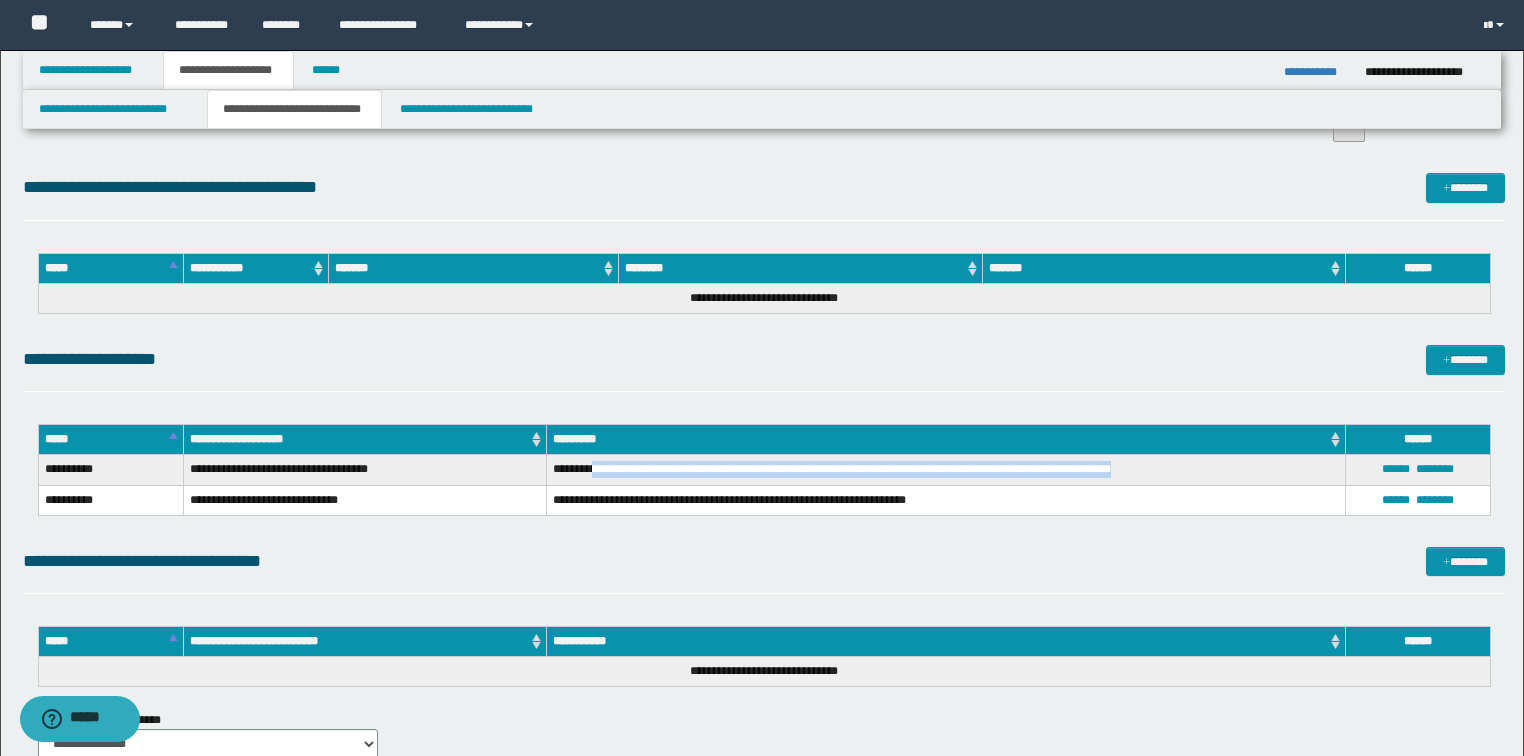 drag, startPoint x: 599, startPoint y: 468, endPoint x: 1157, endPoint y: 464, distance: 558.01434 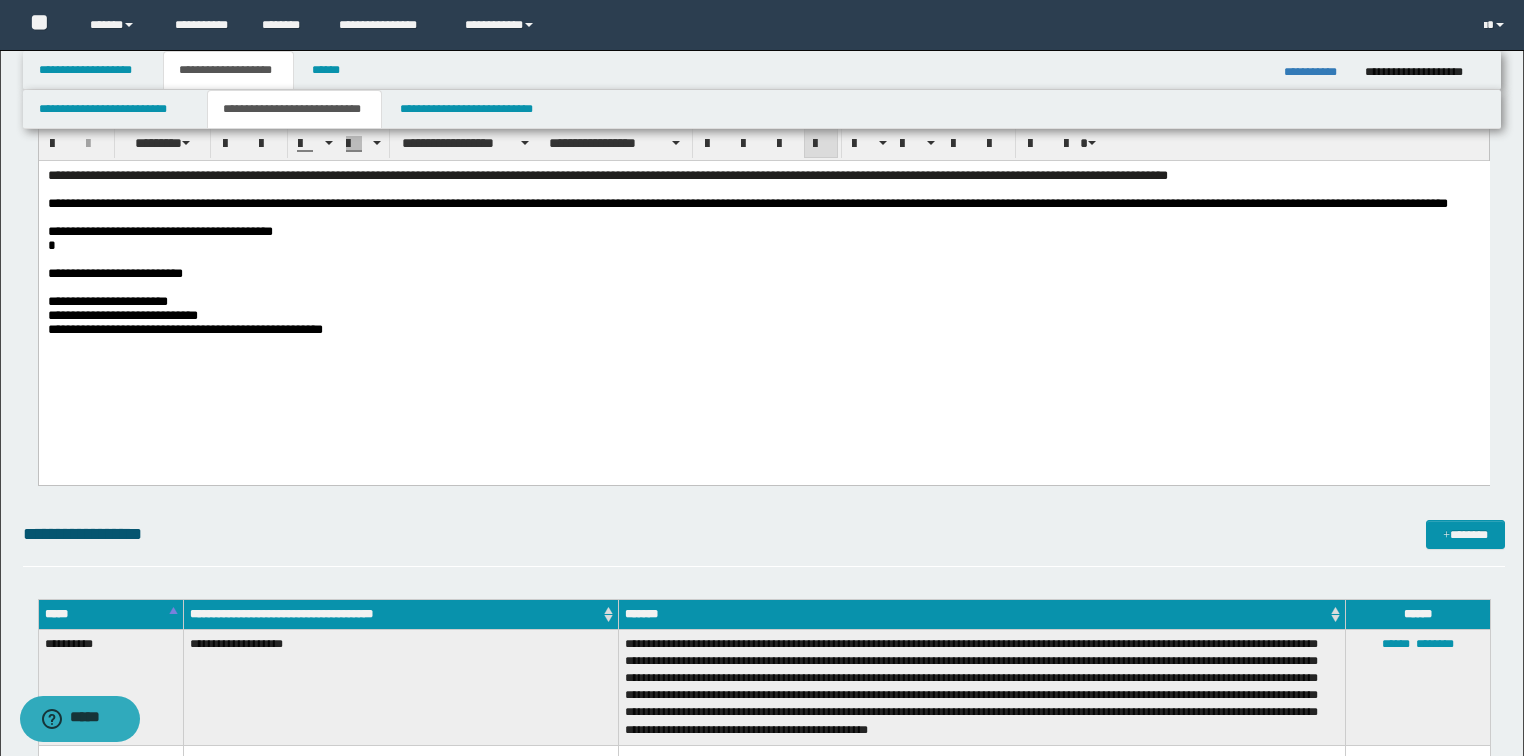 scroll, scrollTop: 240, scrollLeft: 0, axis: vertical 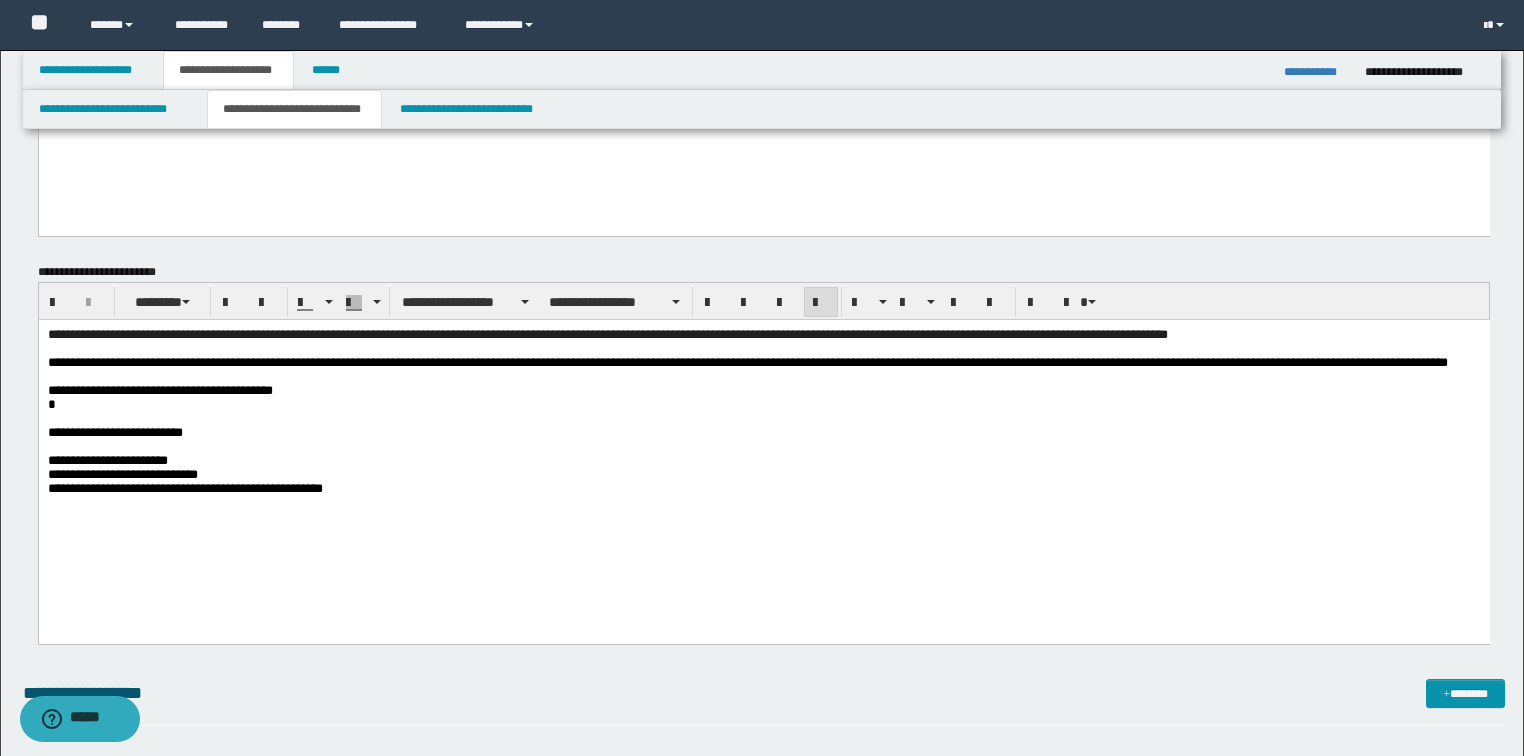 click on "**********" at bounding box center [763, 362] 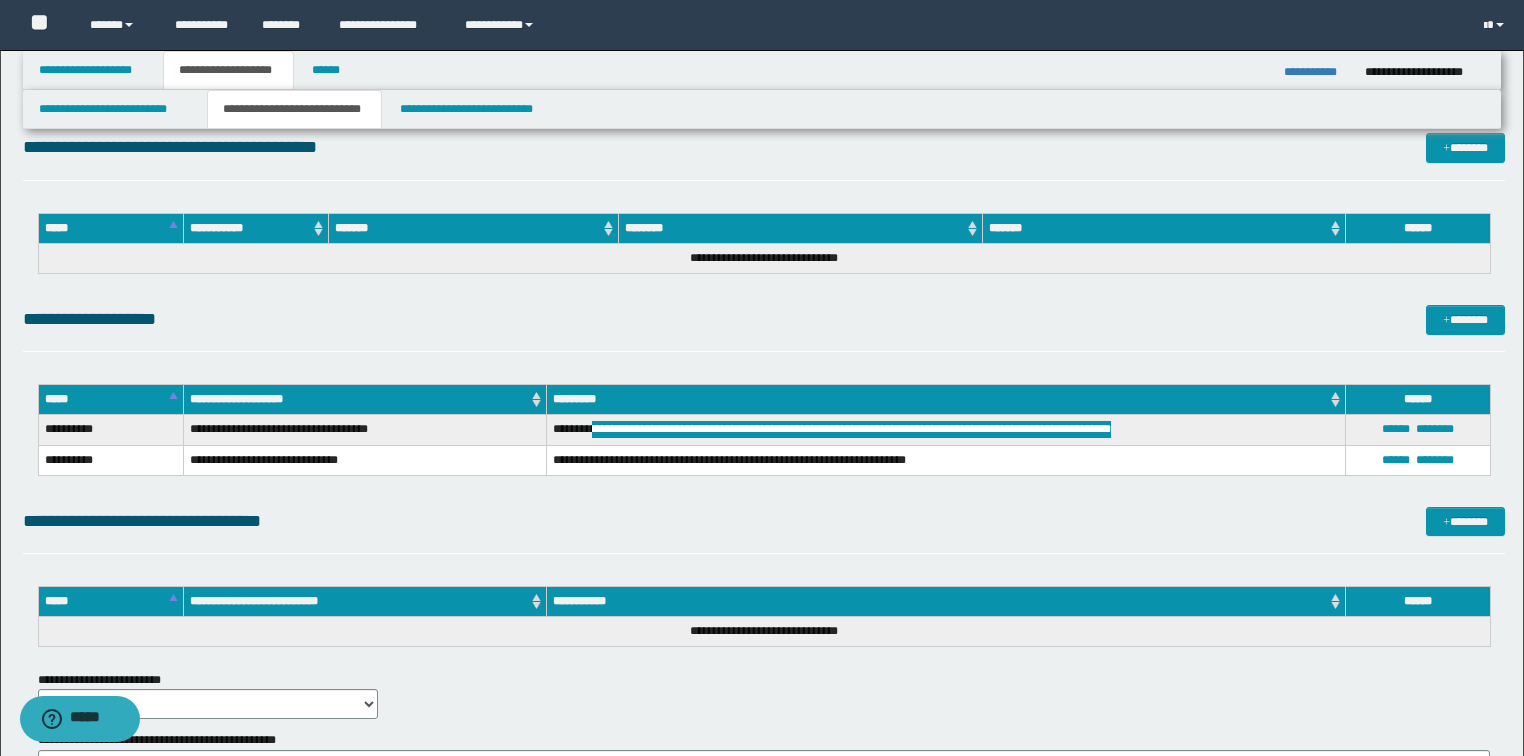scroll, scrollTop: 1280, scrollLeft: 0, axis: vertical 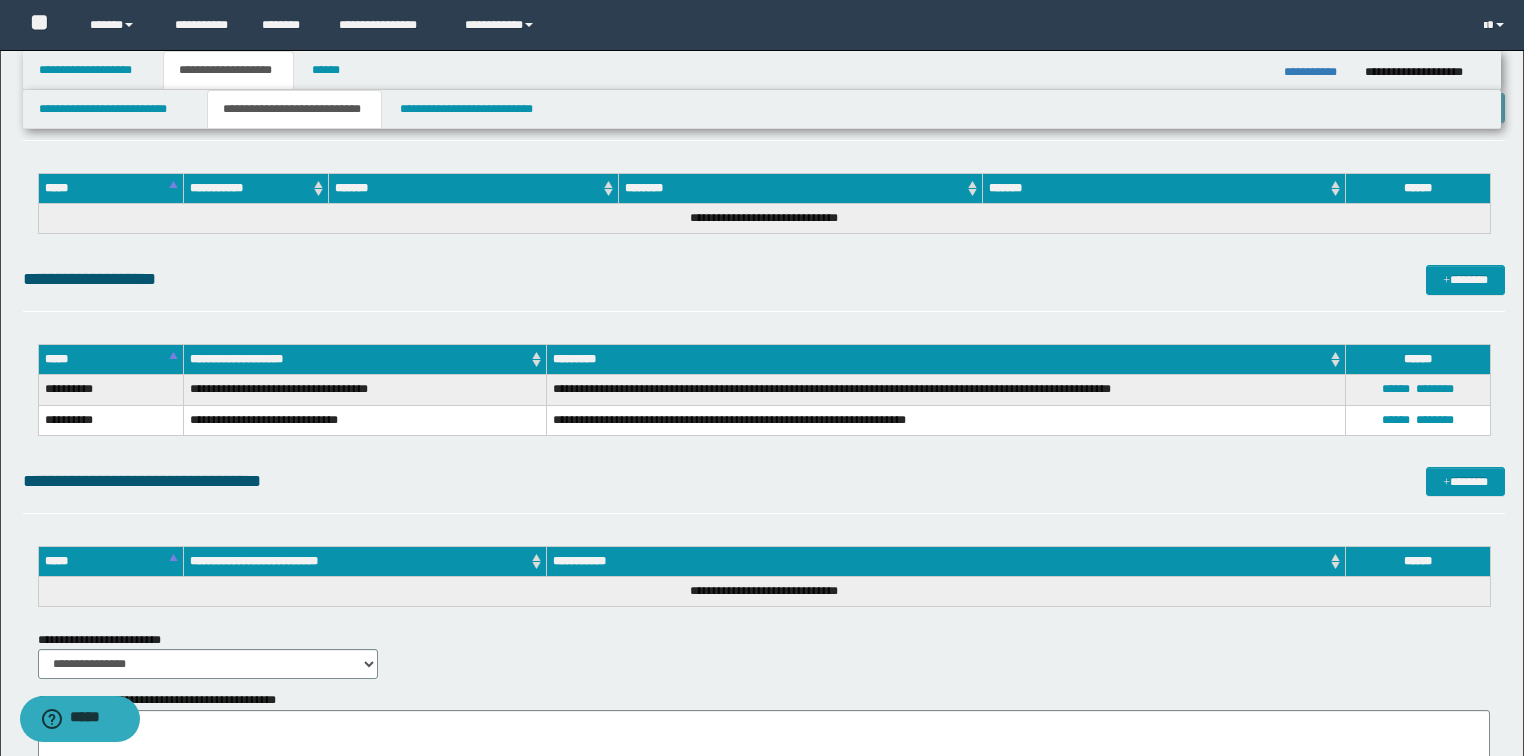 click on "**********" at bounding box center [945, 420] 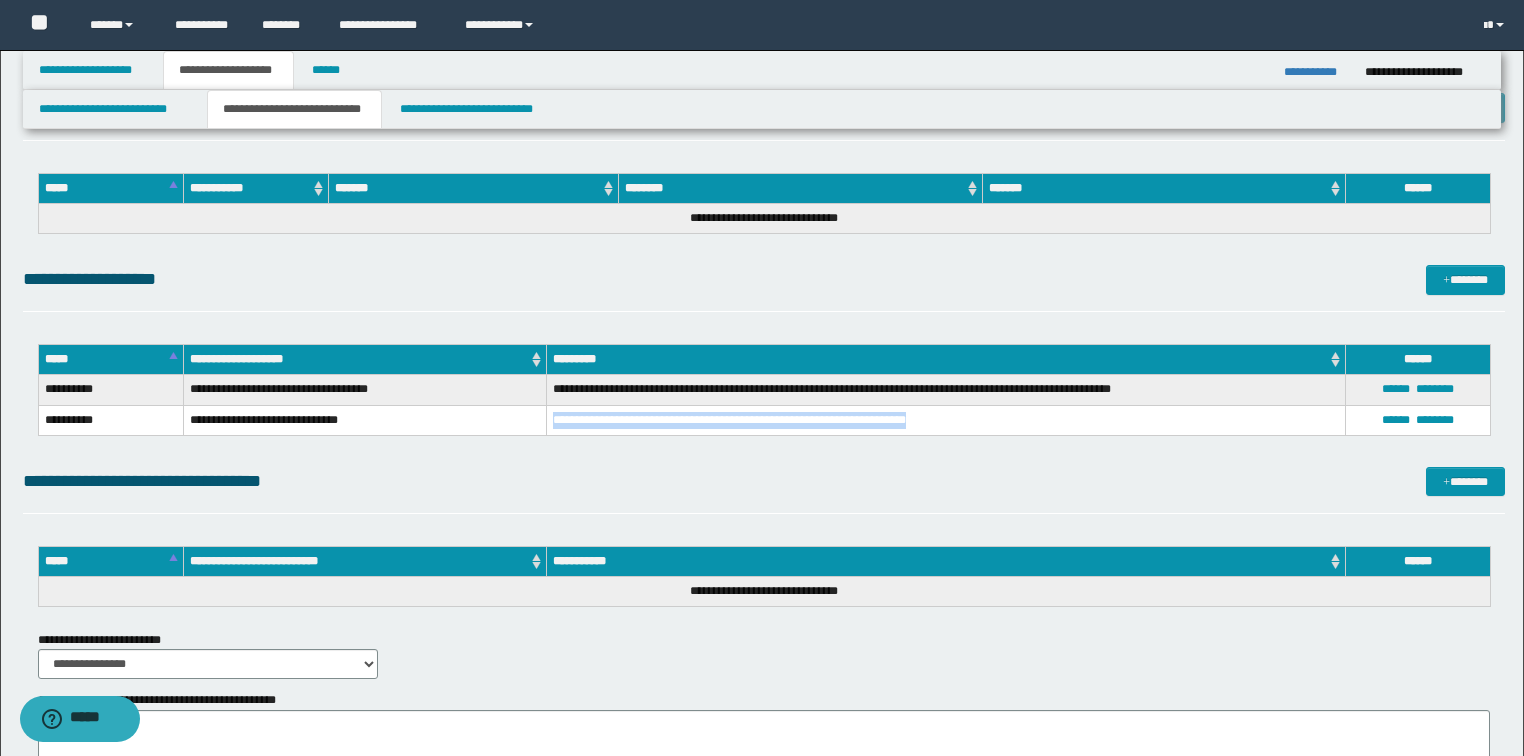 drag, startPoint x: 552, startPoint y: 416, endPoint x: 954, endPoint y: 430, distance: 402.2437 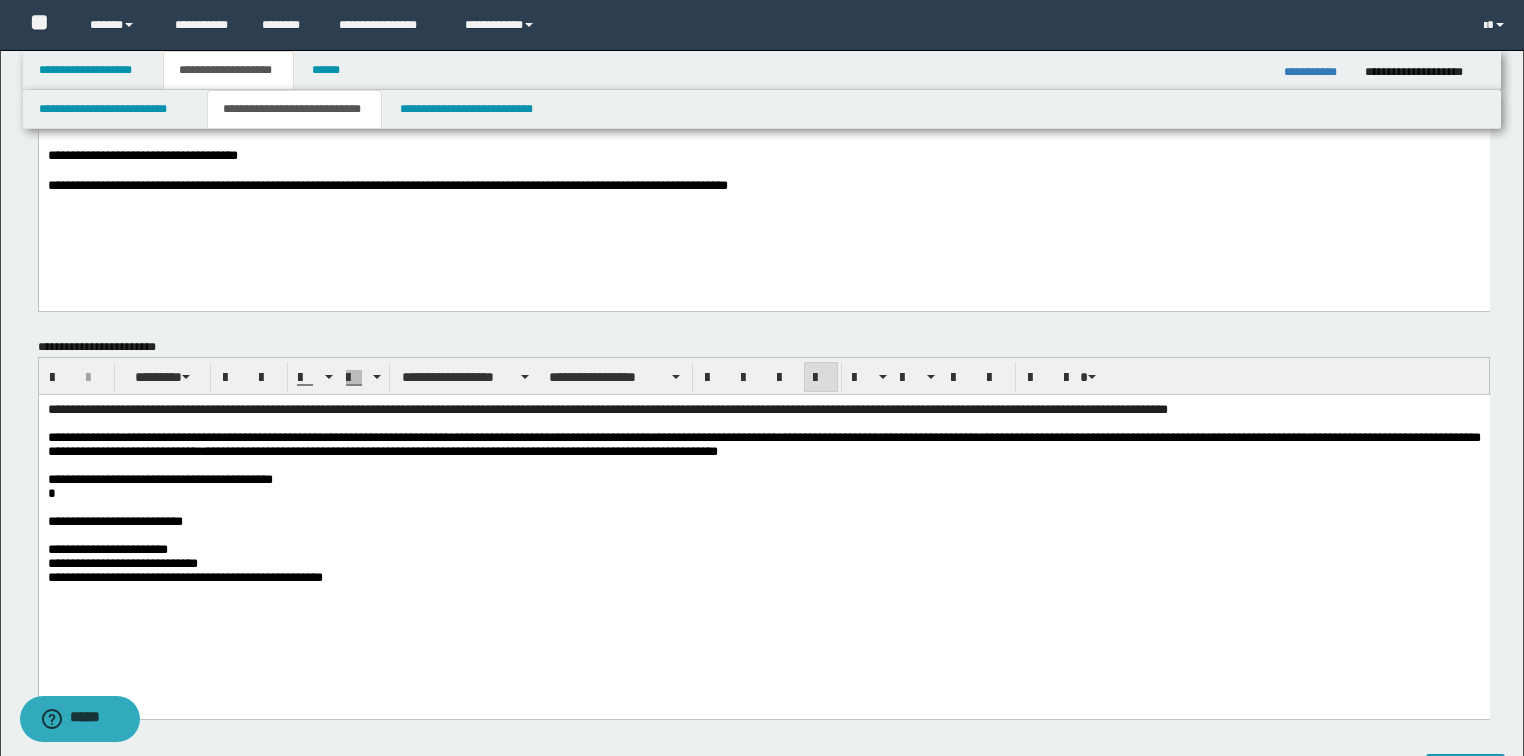 scroll, scrollTop: 80, scrollLeft: 0, axis: vertical 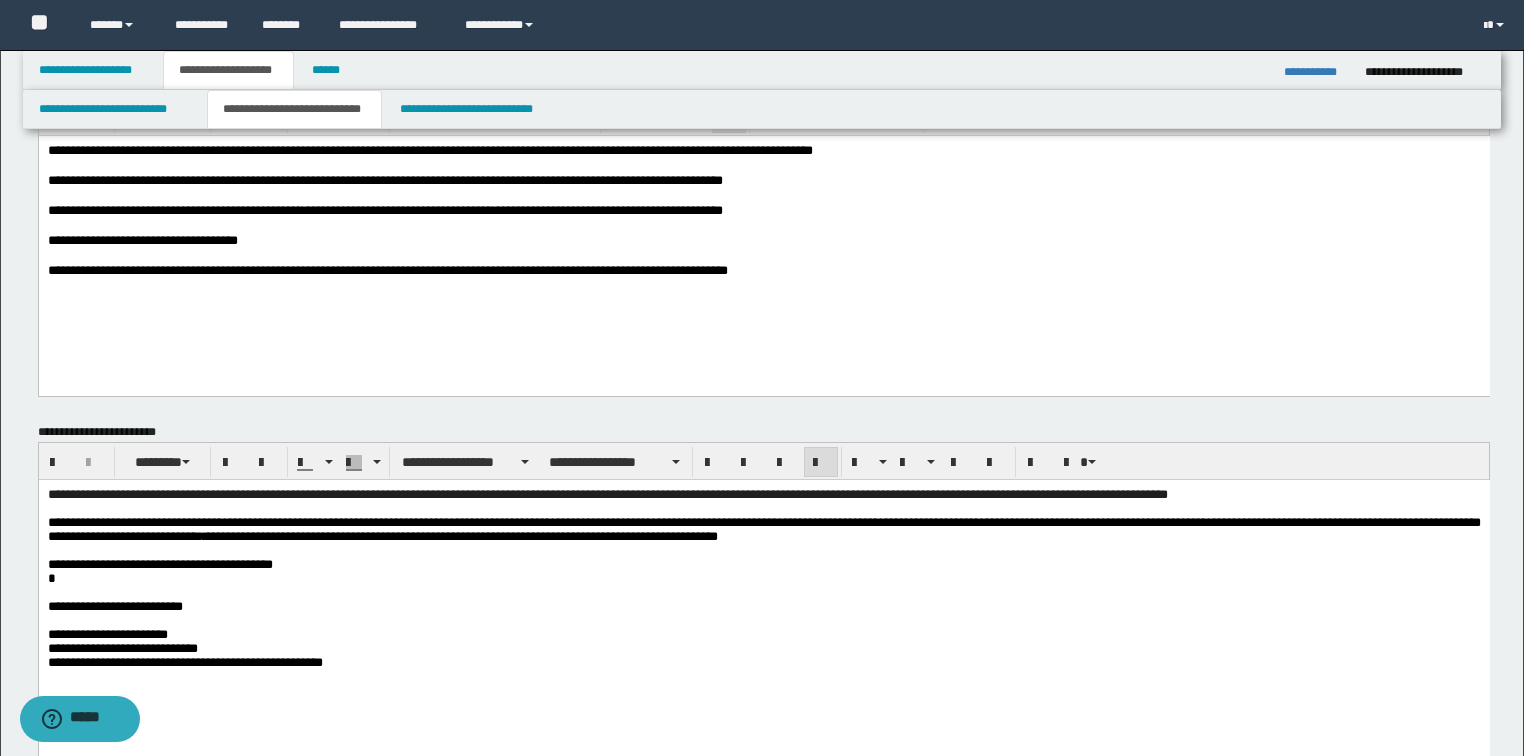 click on "**********" at bounding box center [763, 529] 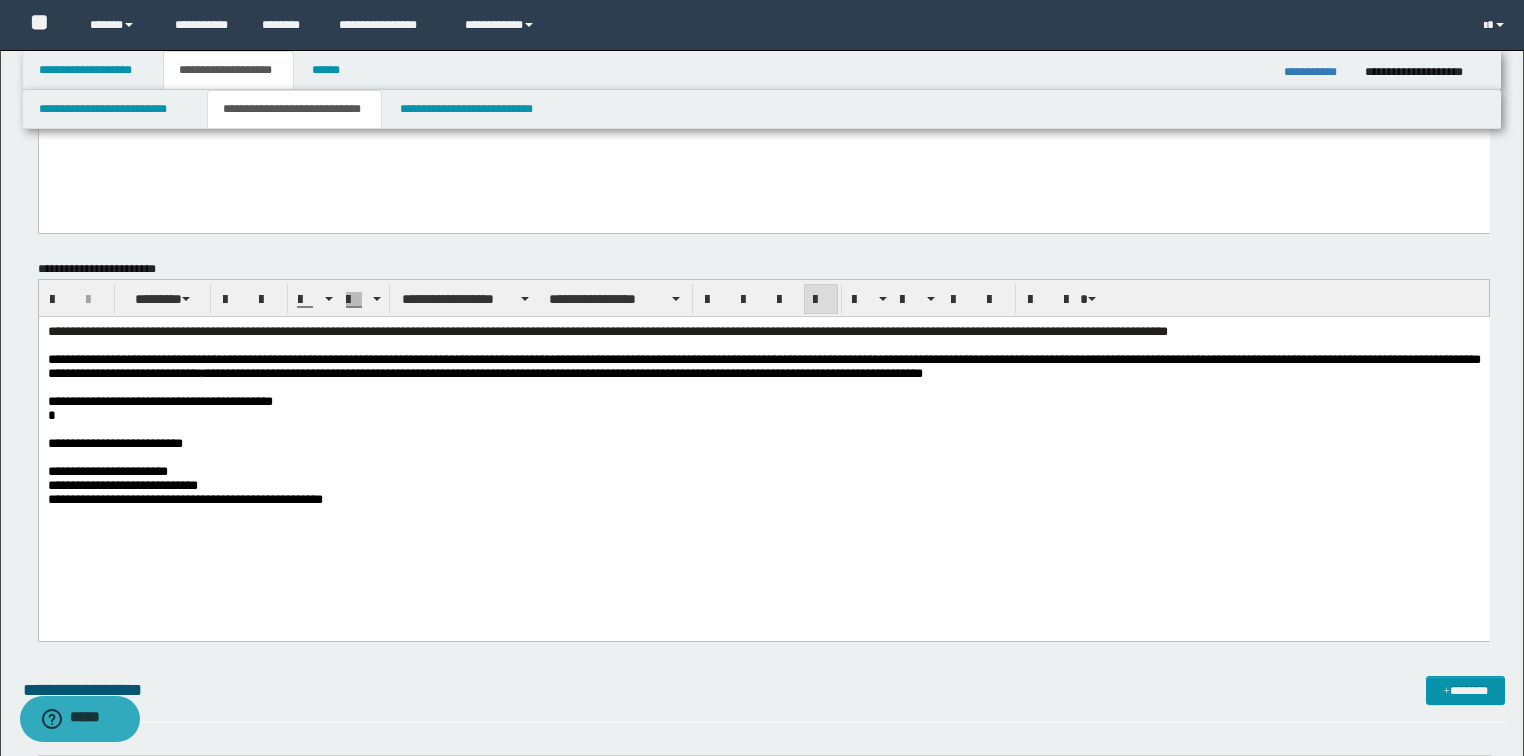 scroll, scrollTop: 222, scrollLeft: 0, axis: vertical 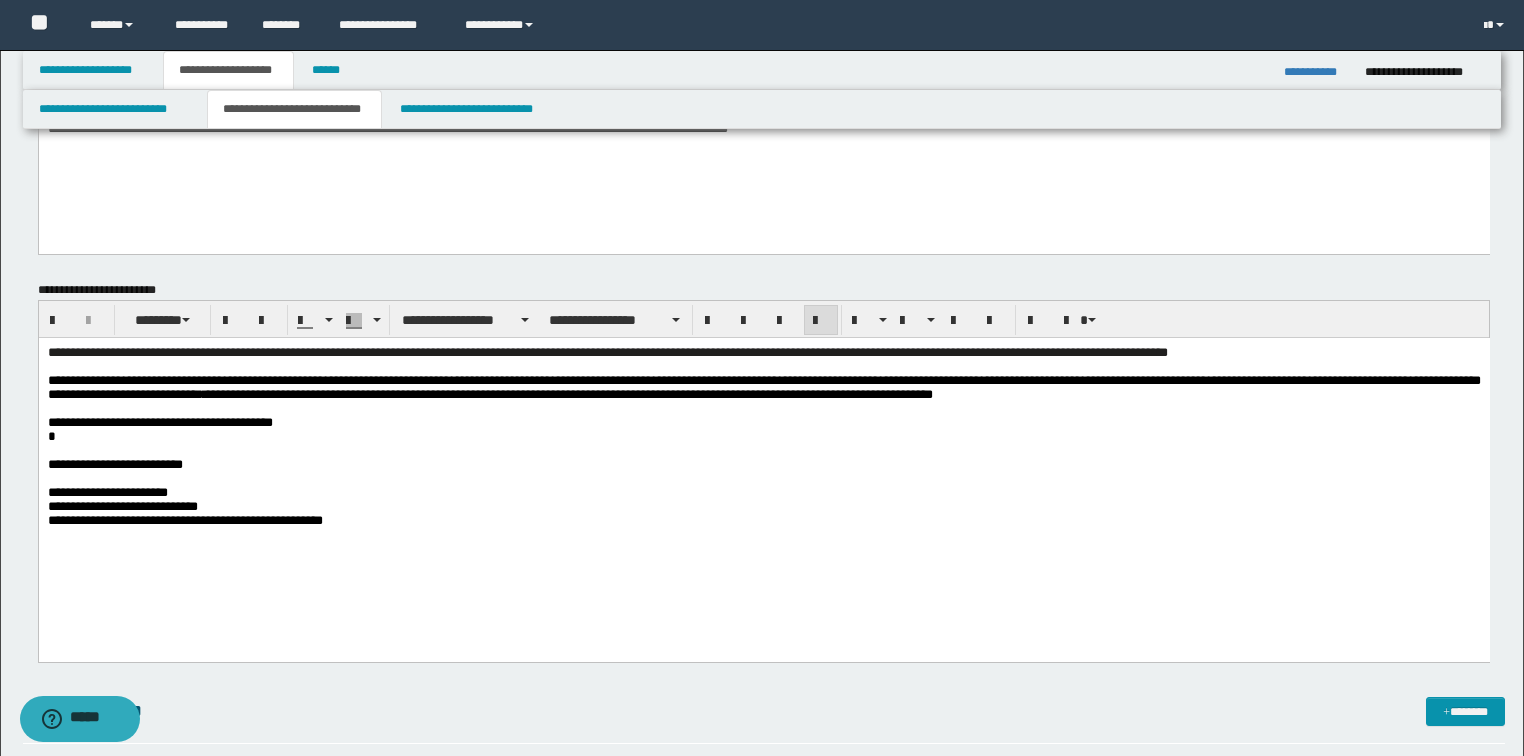 click on "**********" at bounding box center (763, 387) 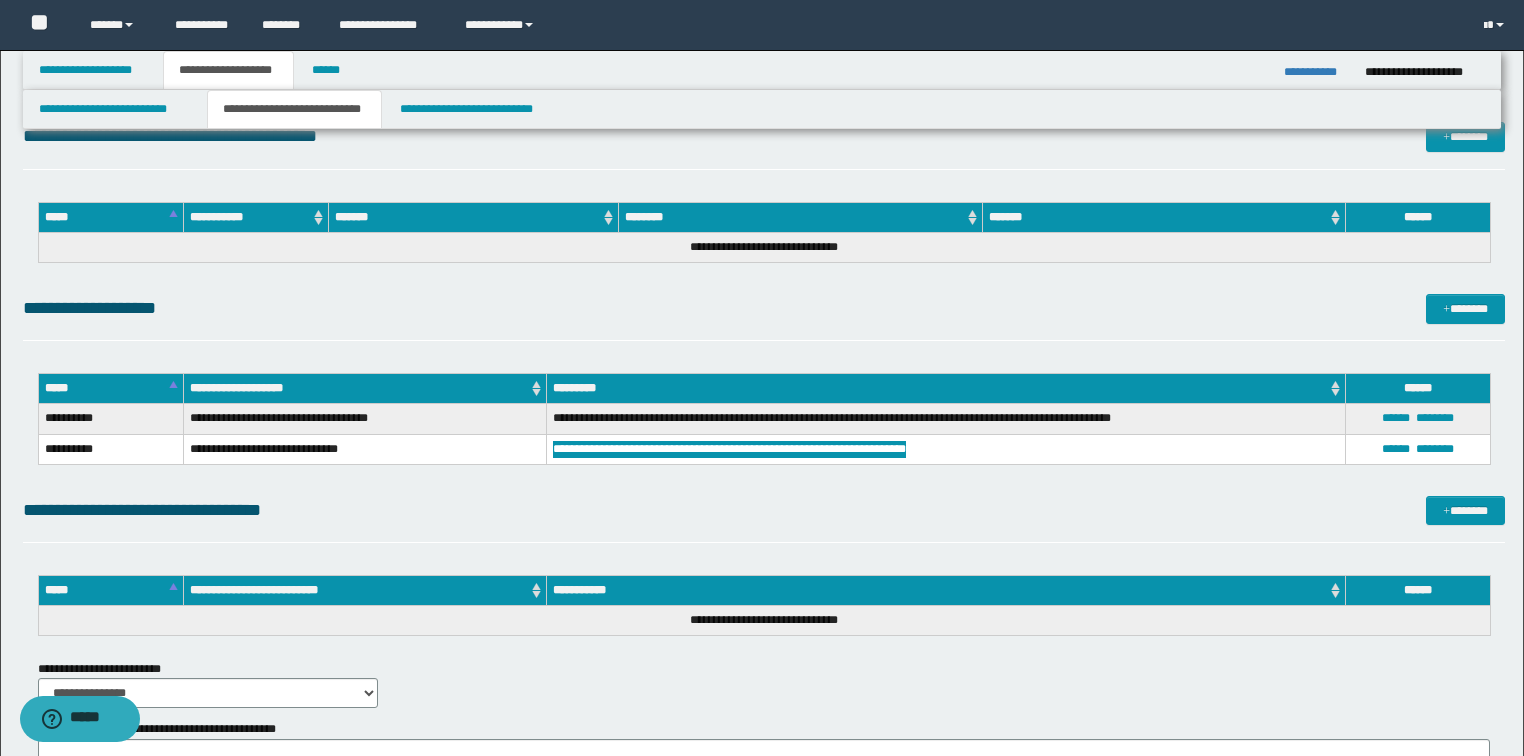 scroll, scrollTop: 1262, scrollLeft: 0, axis: vertical 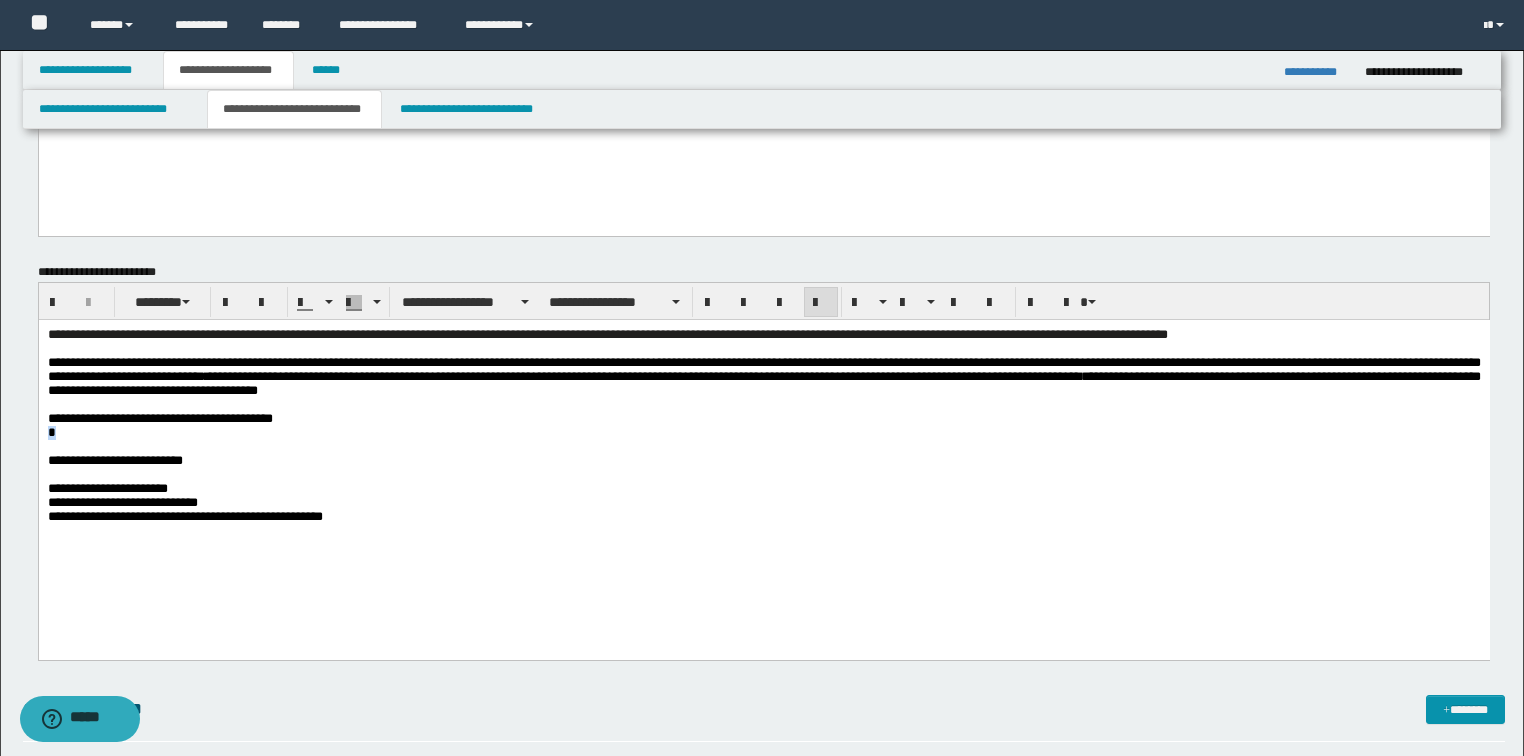 drag, startPoint x: 78, startPoint y: 452, endPoint x: 41, endPoint y: 445, distance: 37.65634 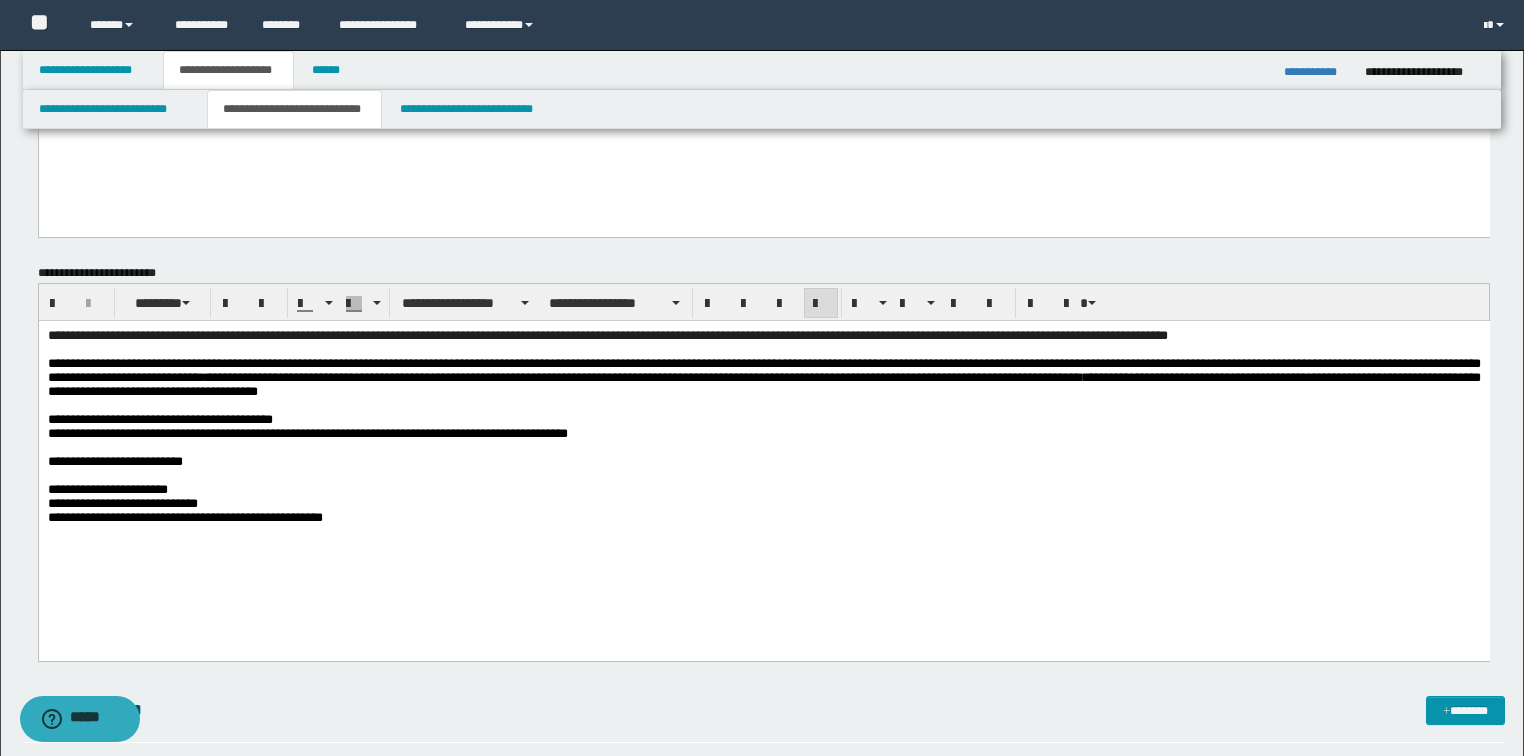 scroll, scrollTop: 240, scrollLeft: 0, axis: vertical 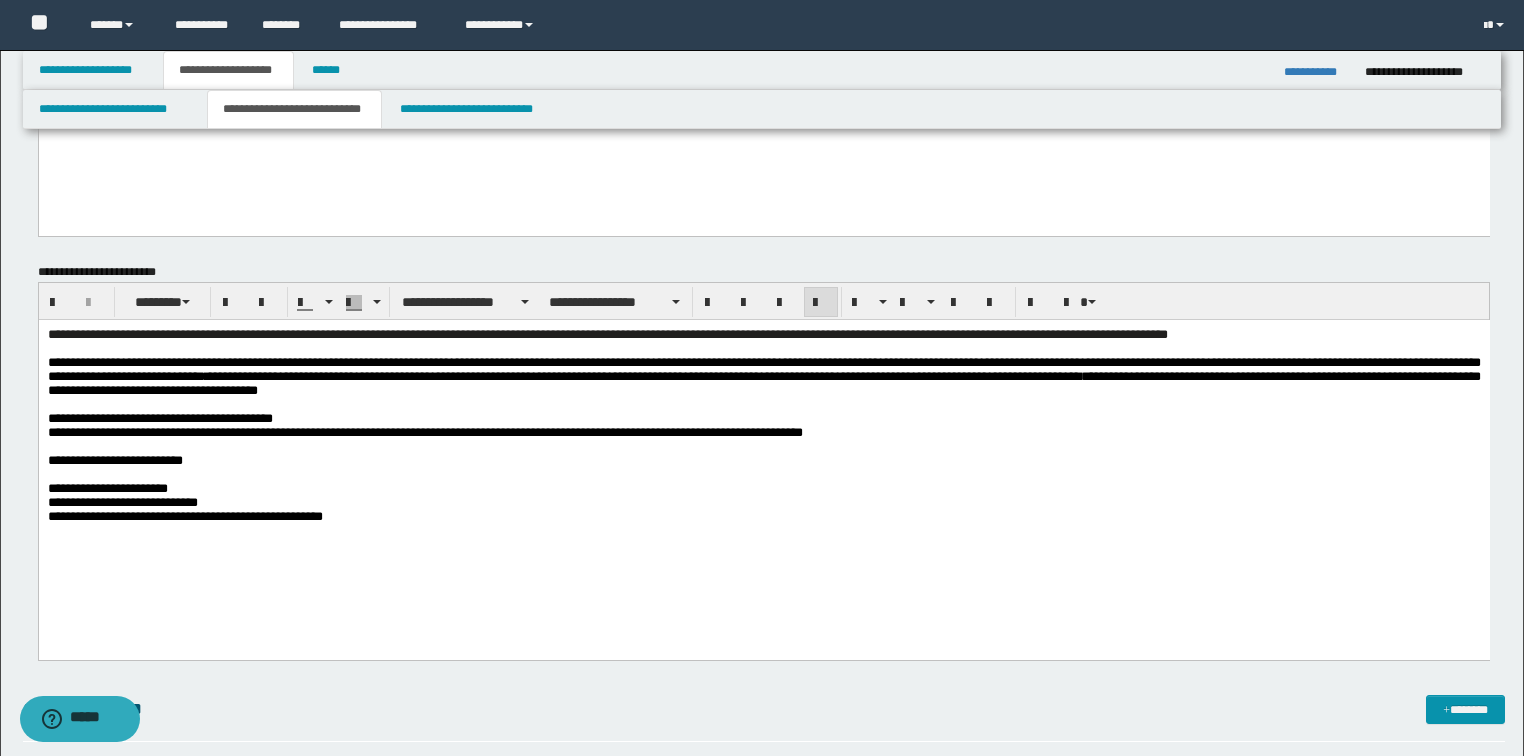 click on "**********" at bounding box center [424, 431] 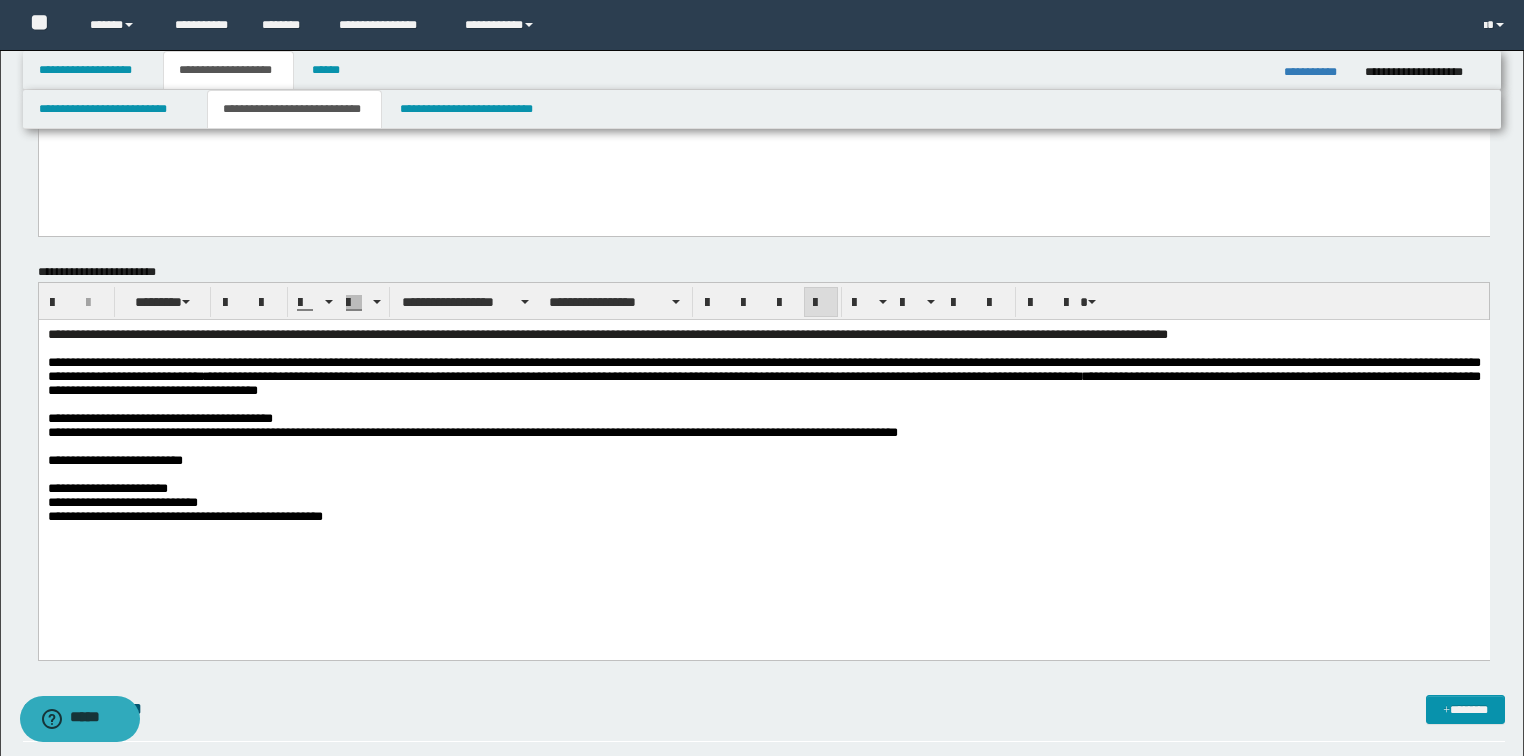 click on "**********" at bounding box center [763, 460] 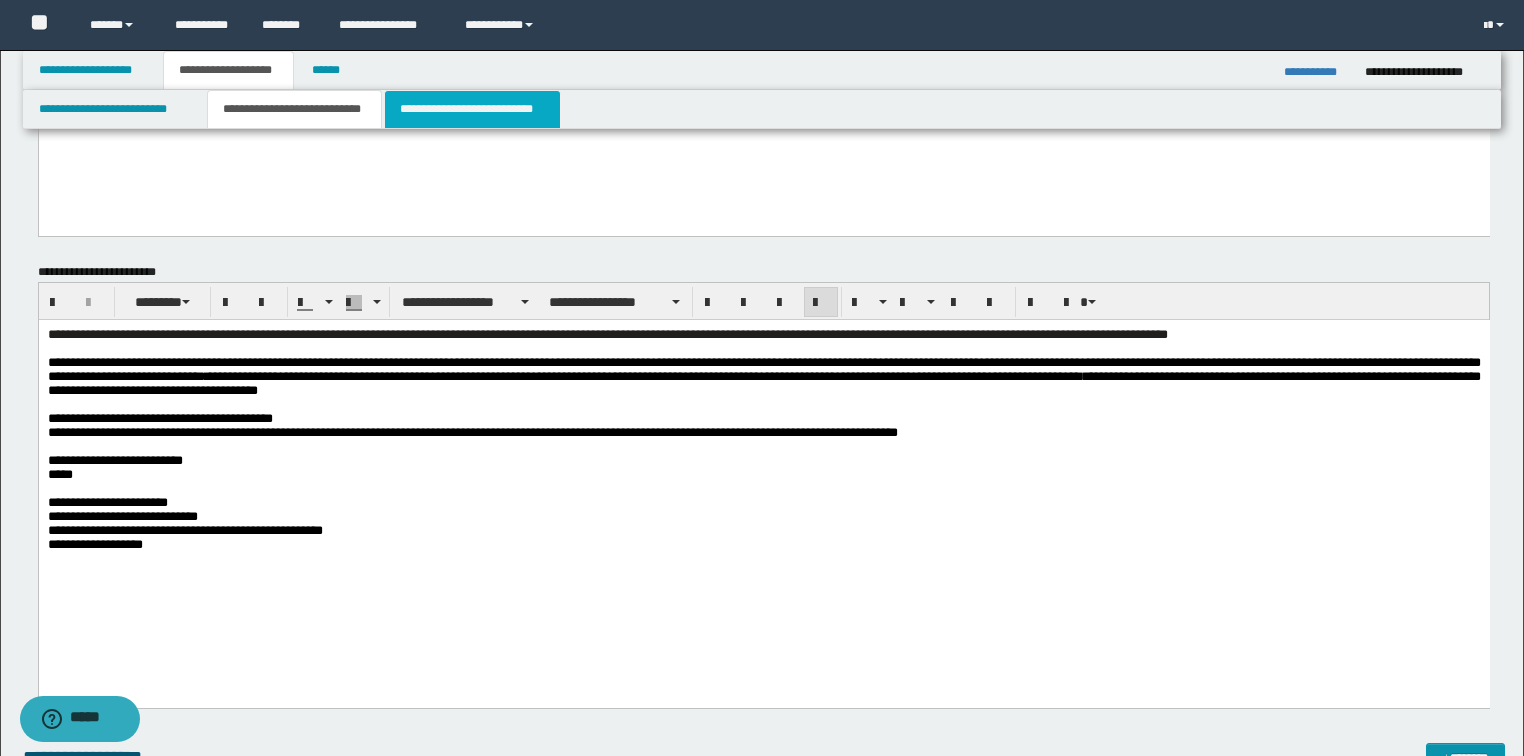 click on "**********" at bounding box center [472, 109] 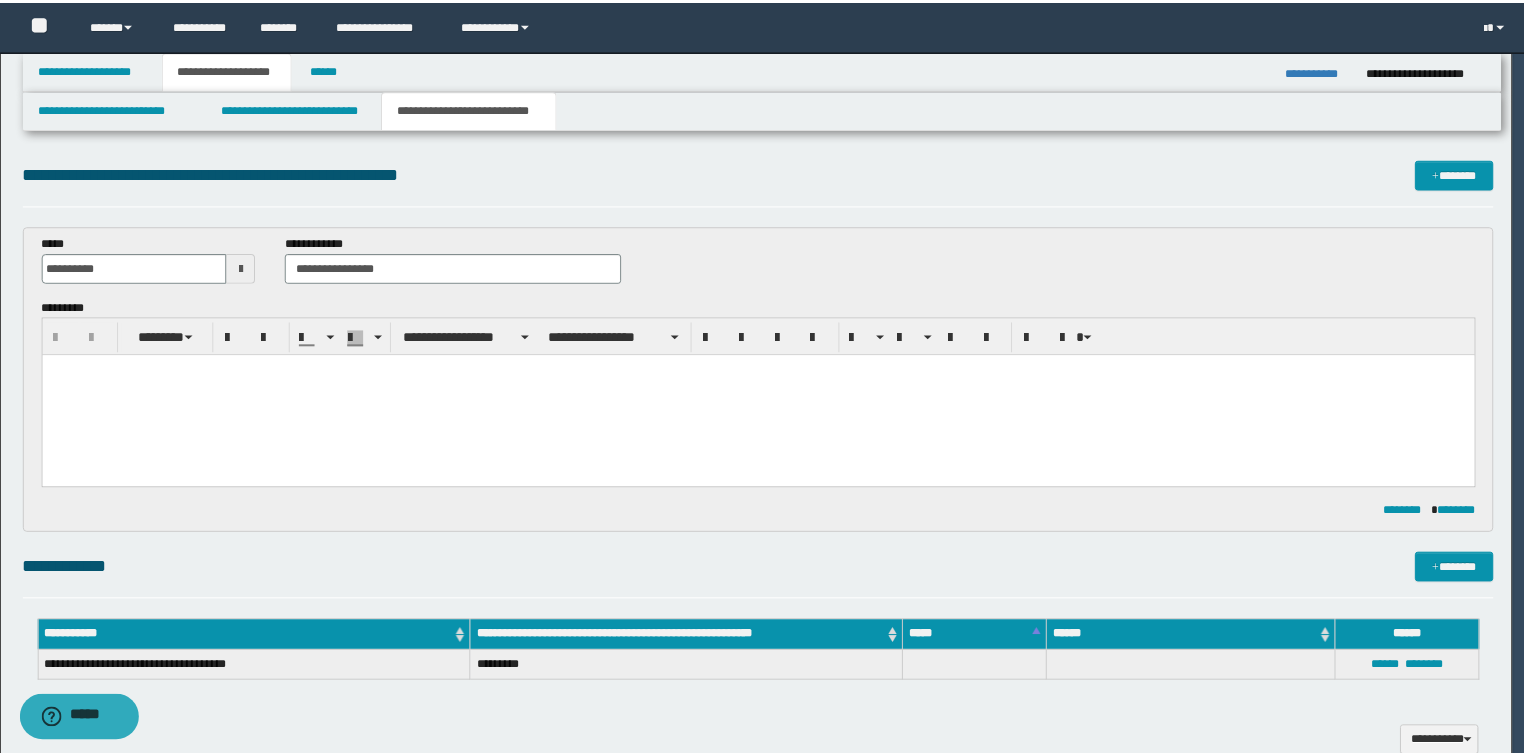 scroll, scrollTop: 0, scrollLeft: 0, axis: both 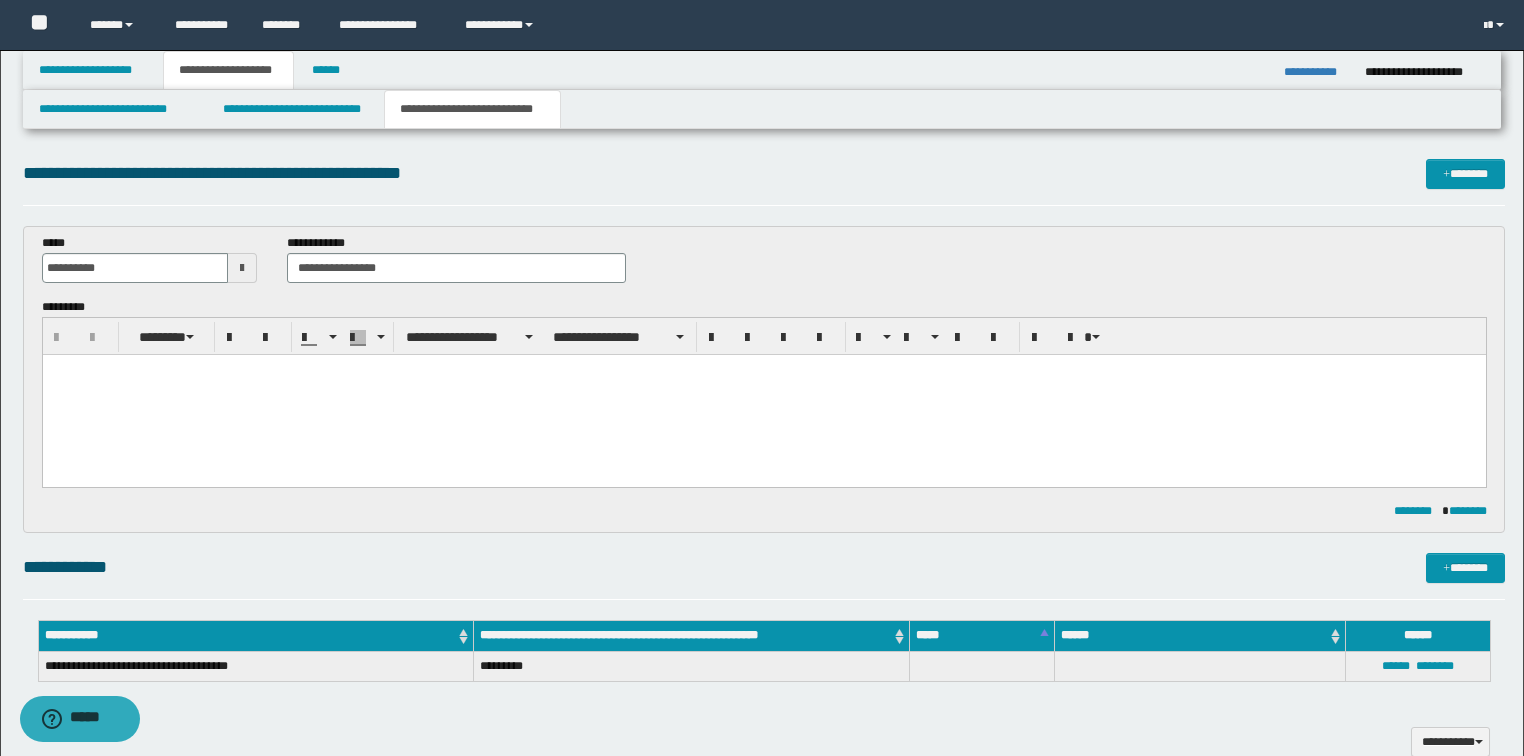 click at bounding box center (763, 394) 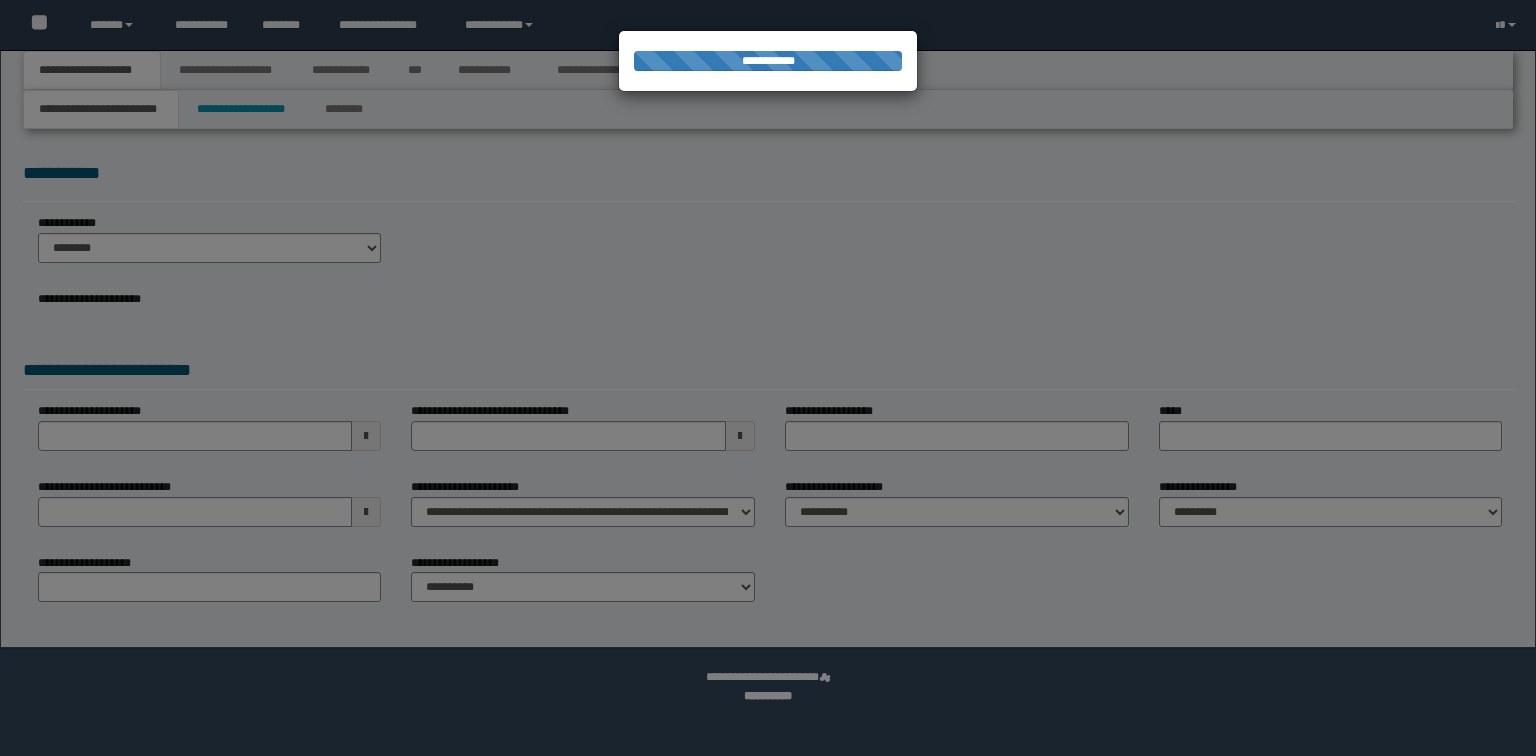 scroll, scrollTop: 0, scrollLeft: 0, axis: both 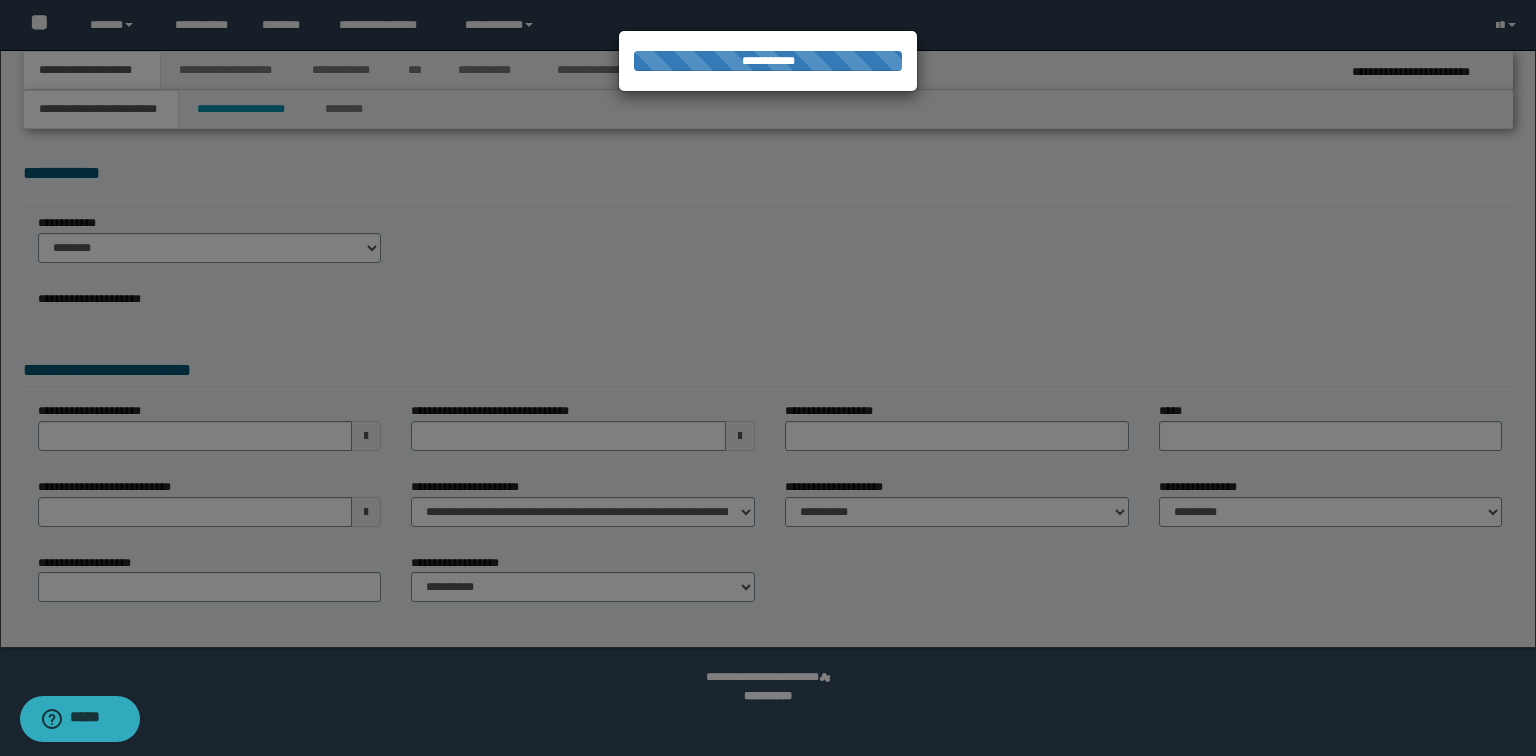 type on "**********" 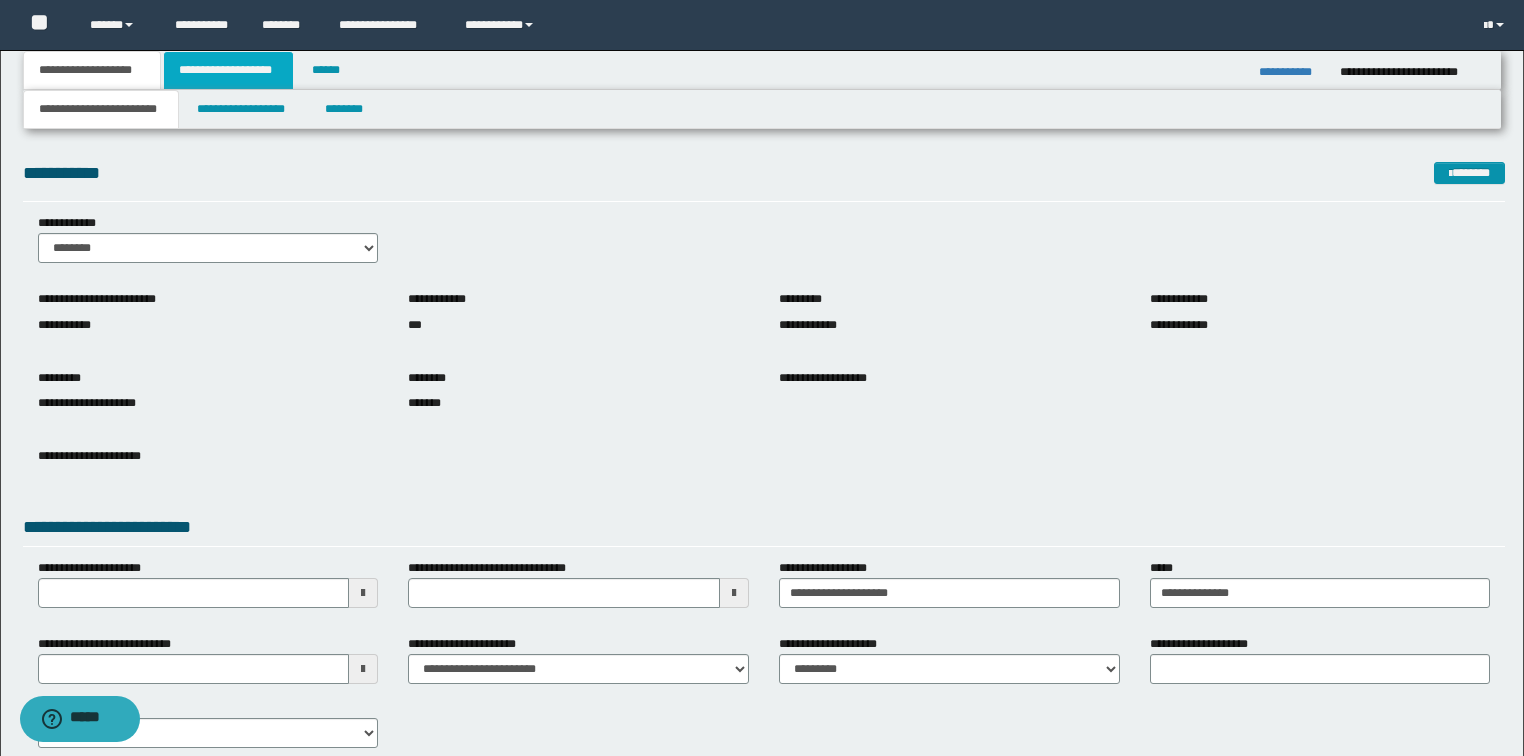 click on "**********" at bounding box center (228, 70) 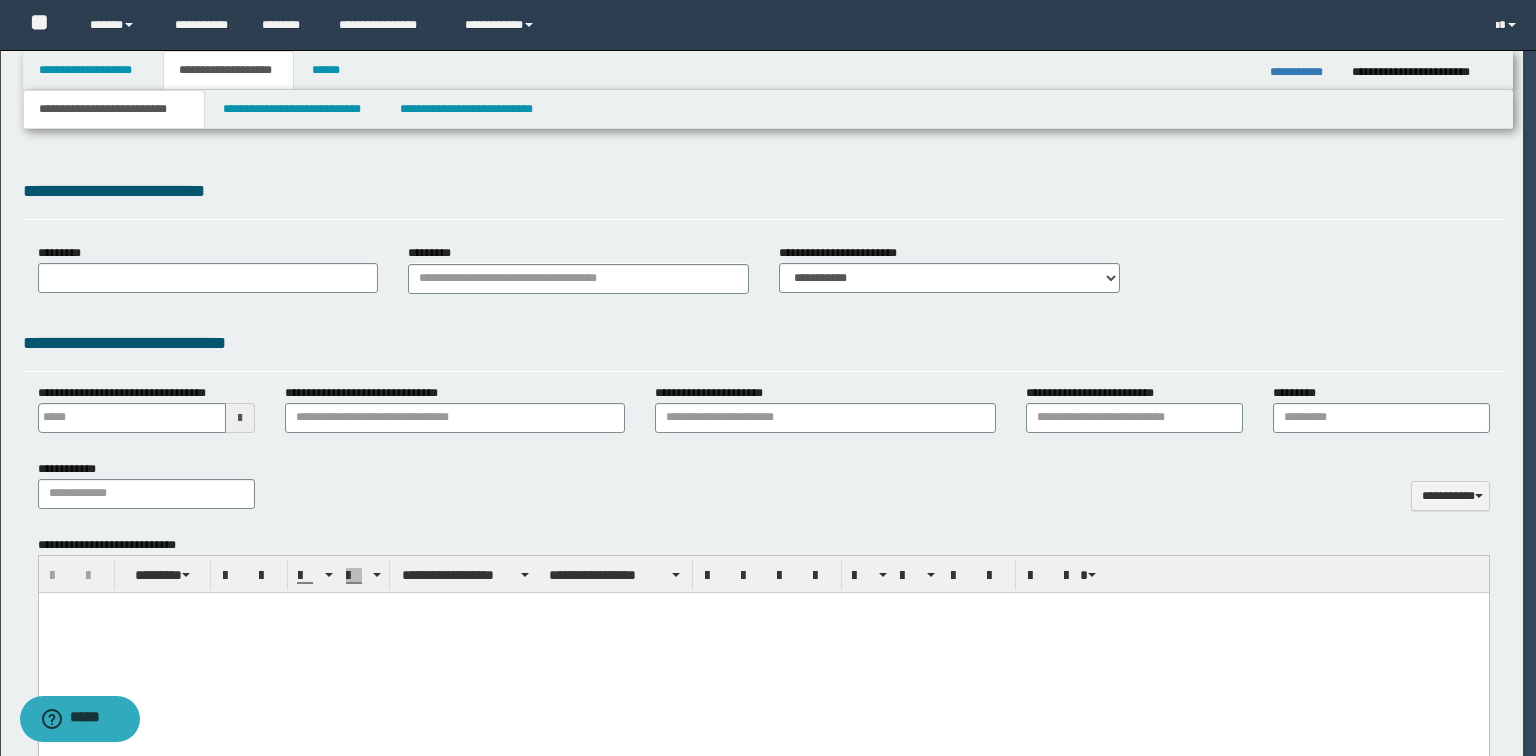 type 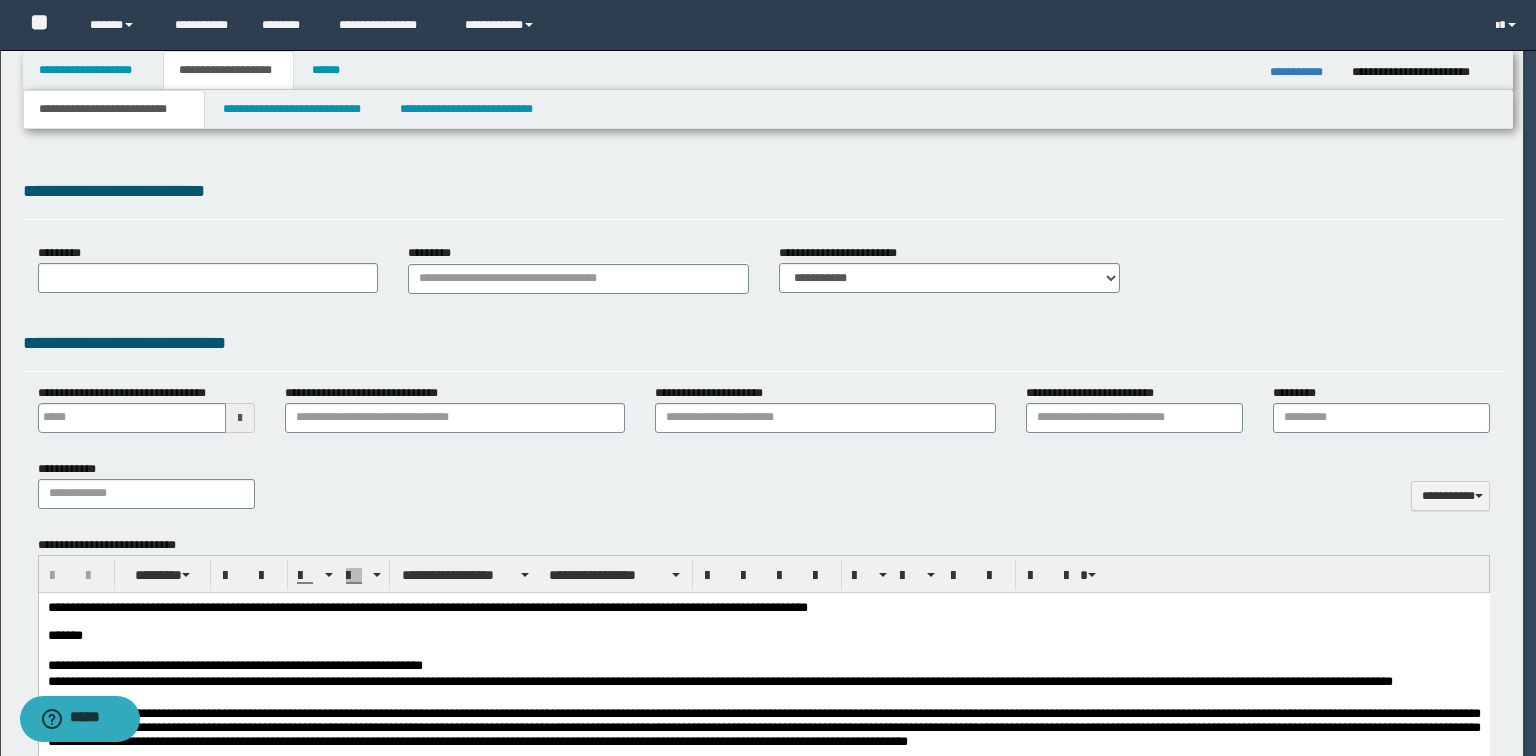 scroll, scrollTop: 0, scrollLeft: 0, axis: both 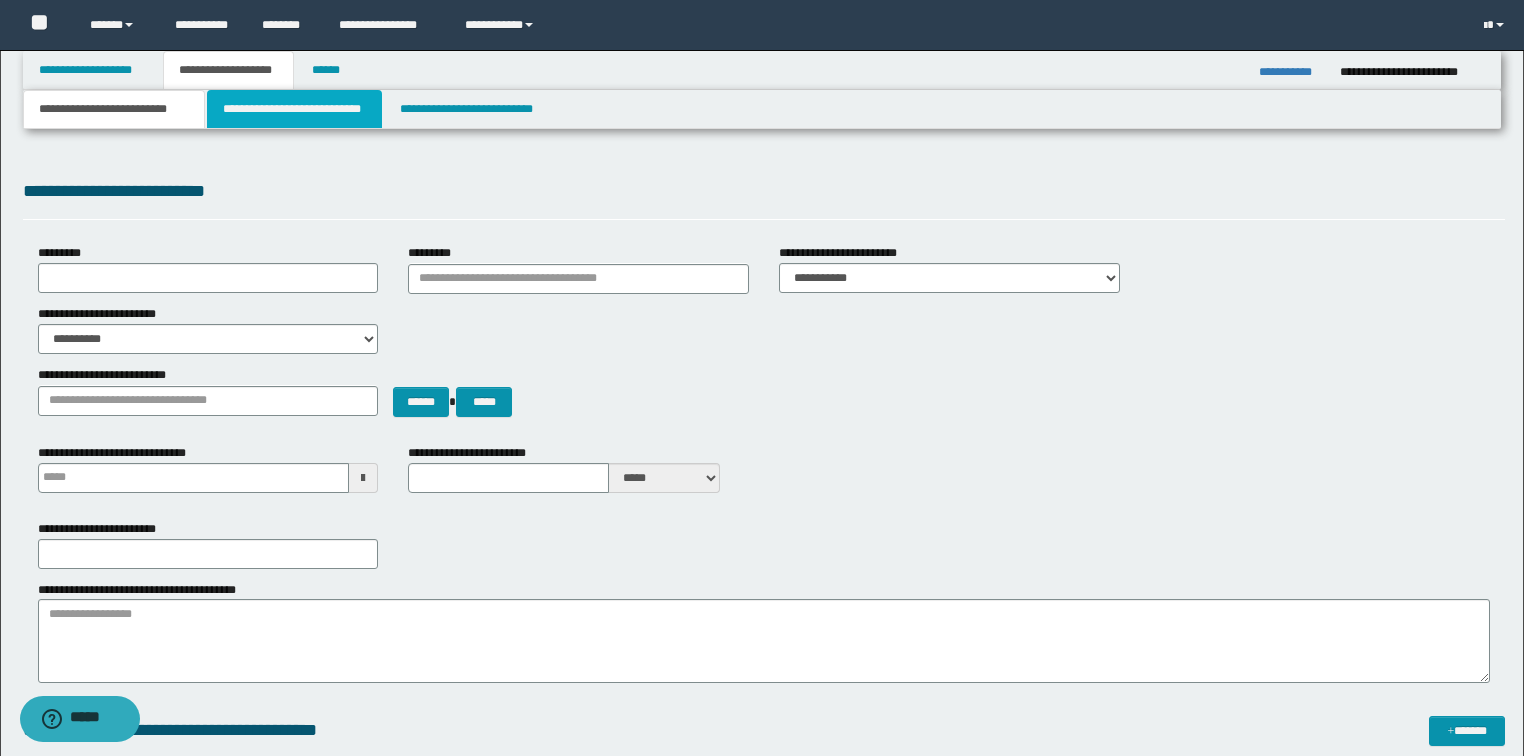 click on "**********" at bounding box center [294, 109] 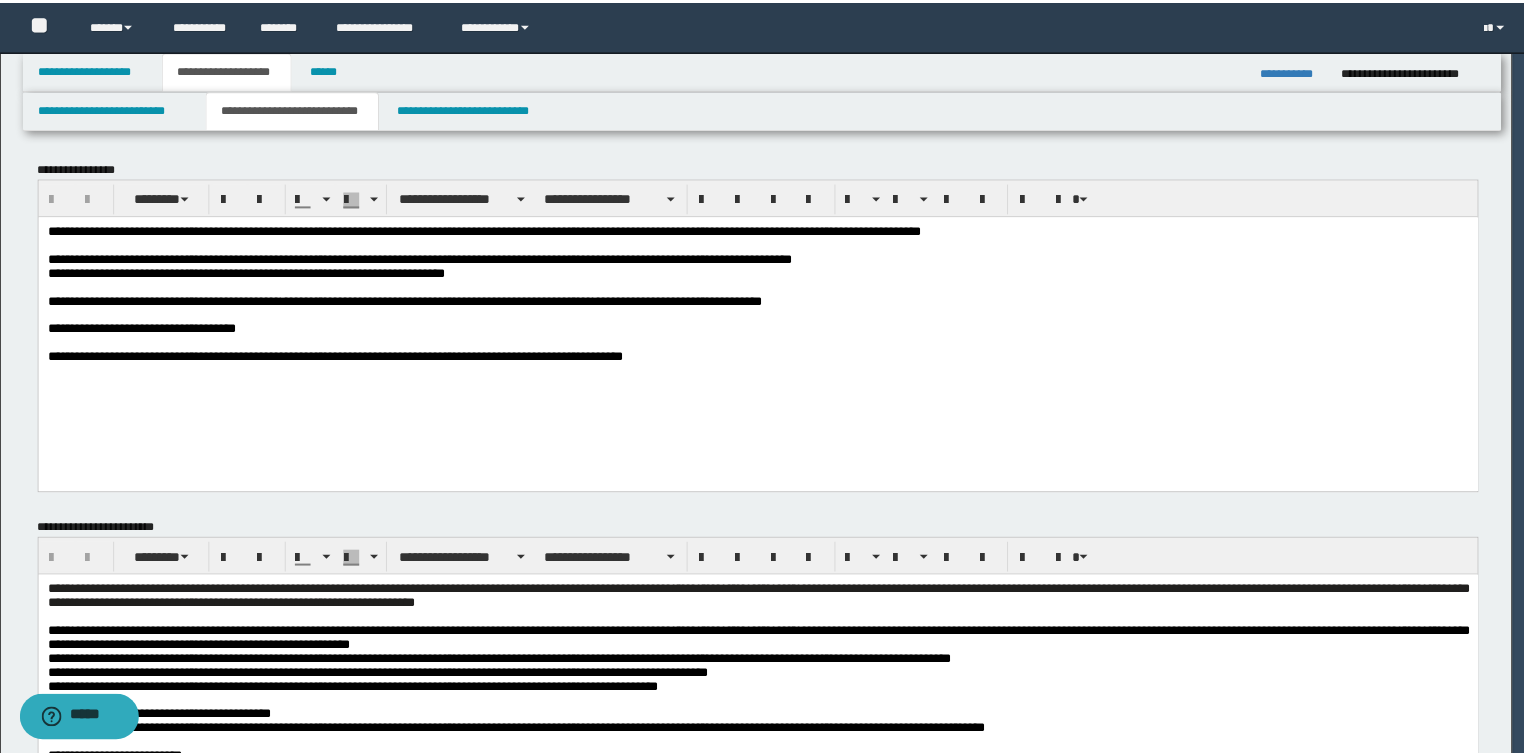 scroll, scrollTop: 0, scrollLeft: 0, axis: both 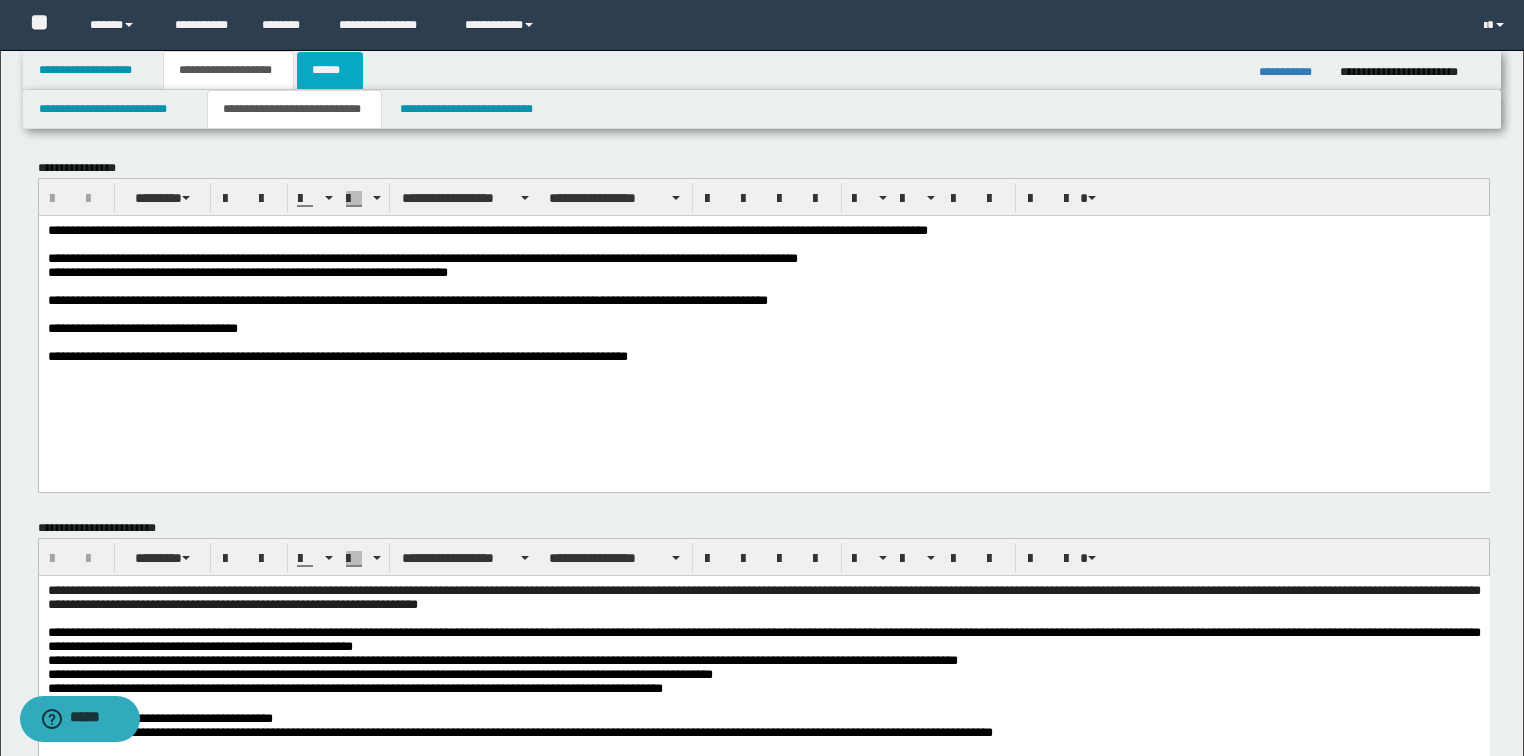 click on "******" at bounding box center [330, 70] 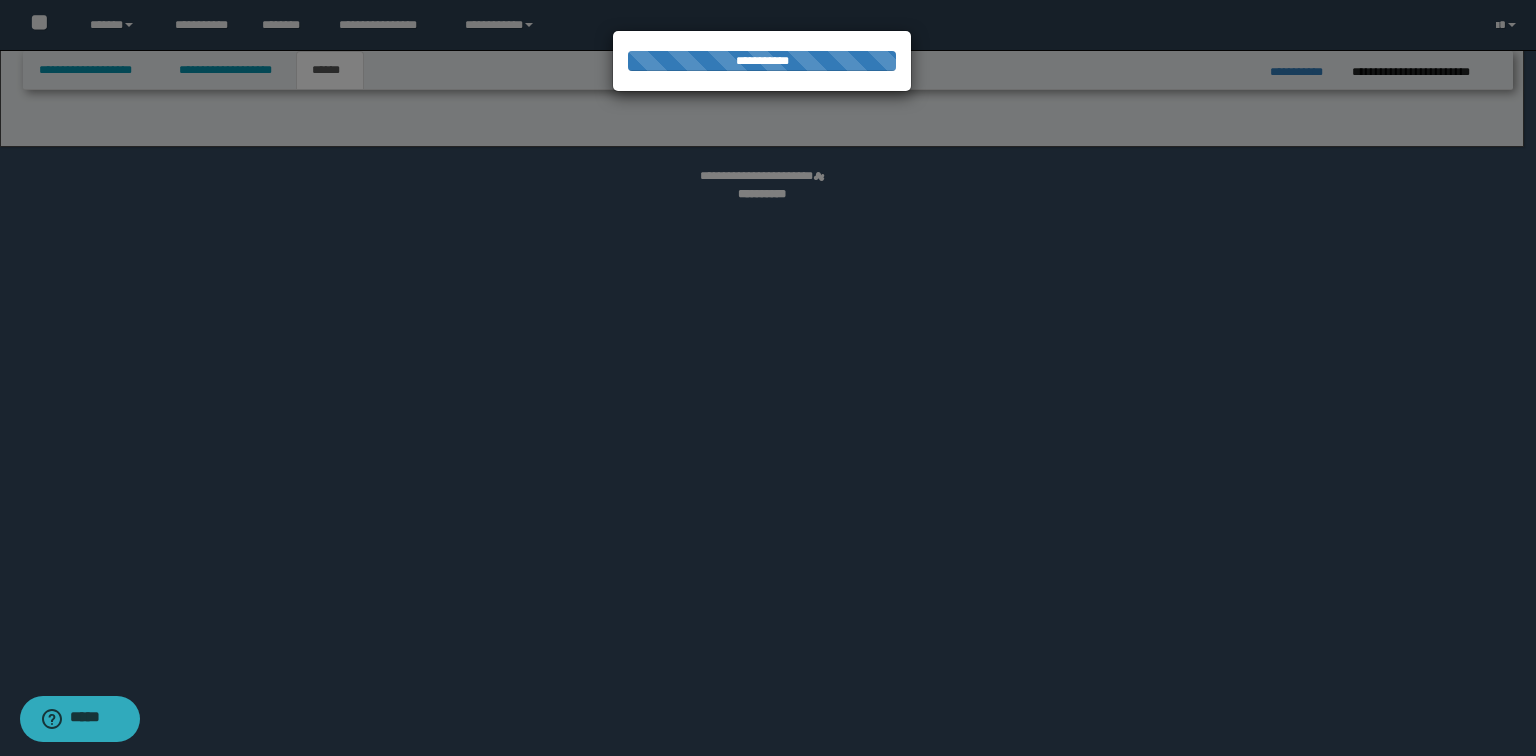 select on "*" 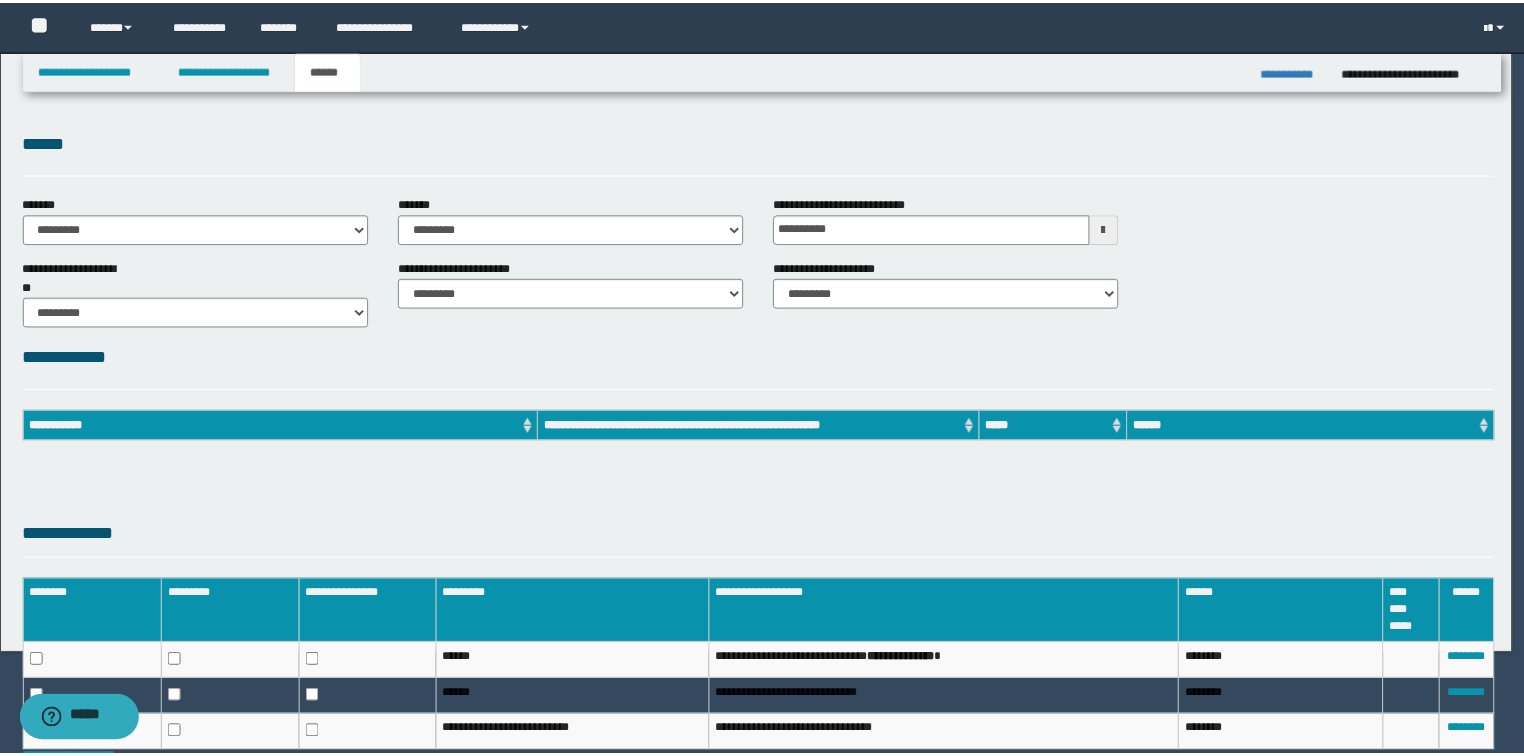 scroll, scrollTop: 0, scrollLeft: 0, axis: both 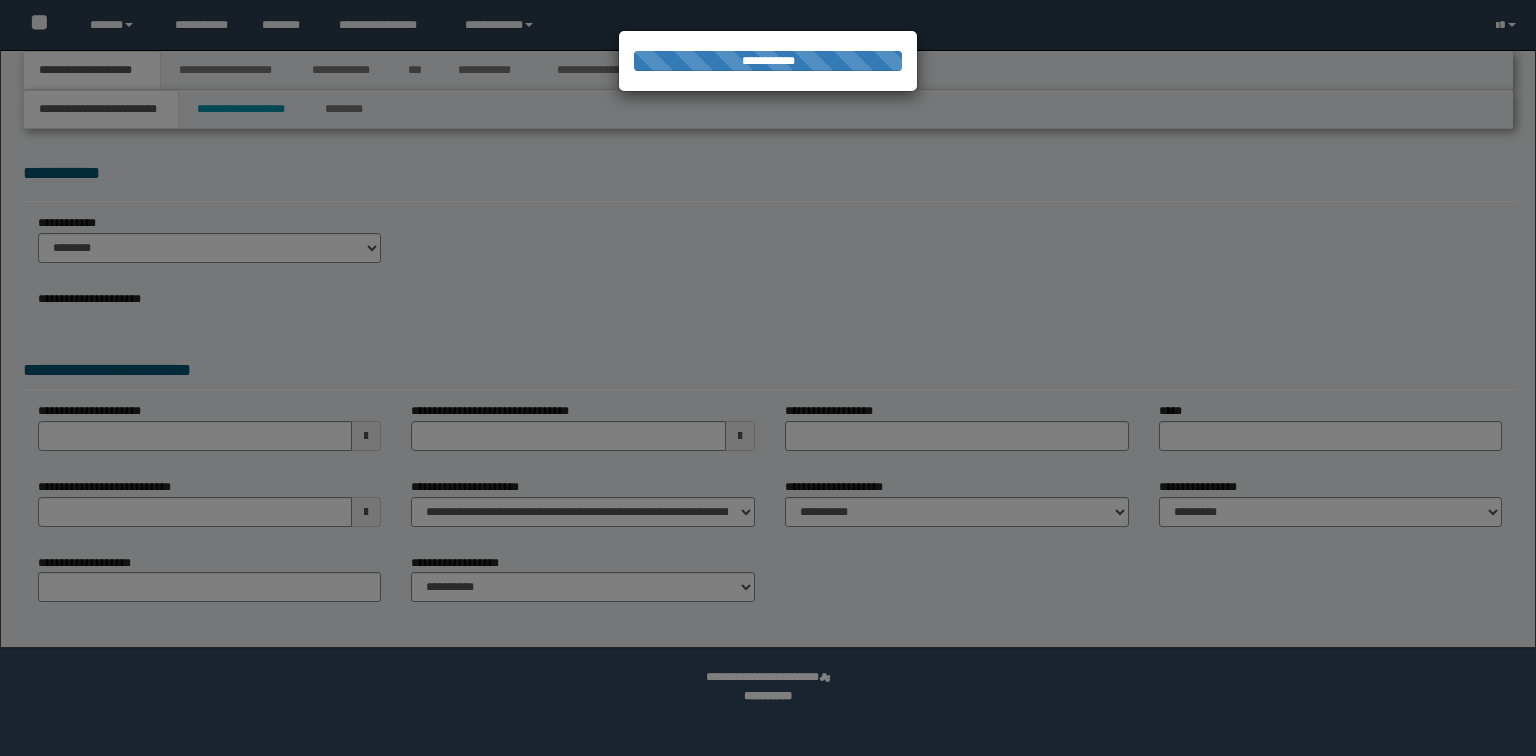 select on "*" 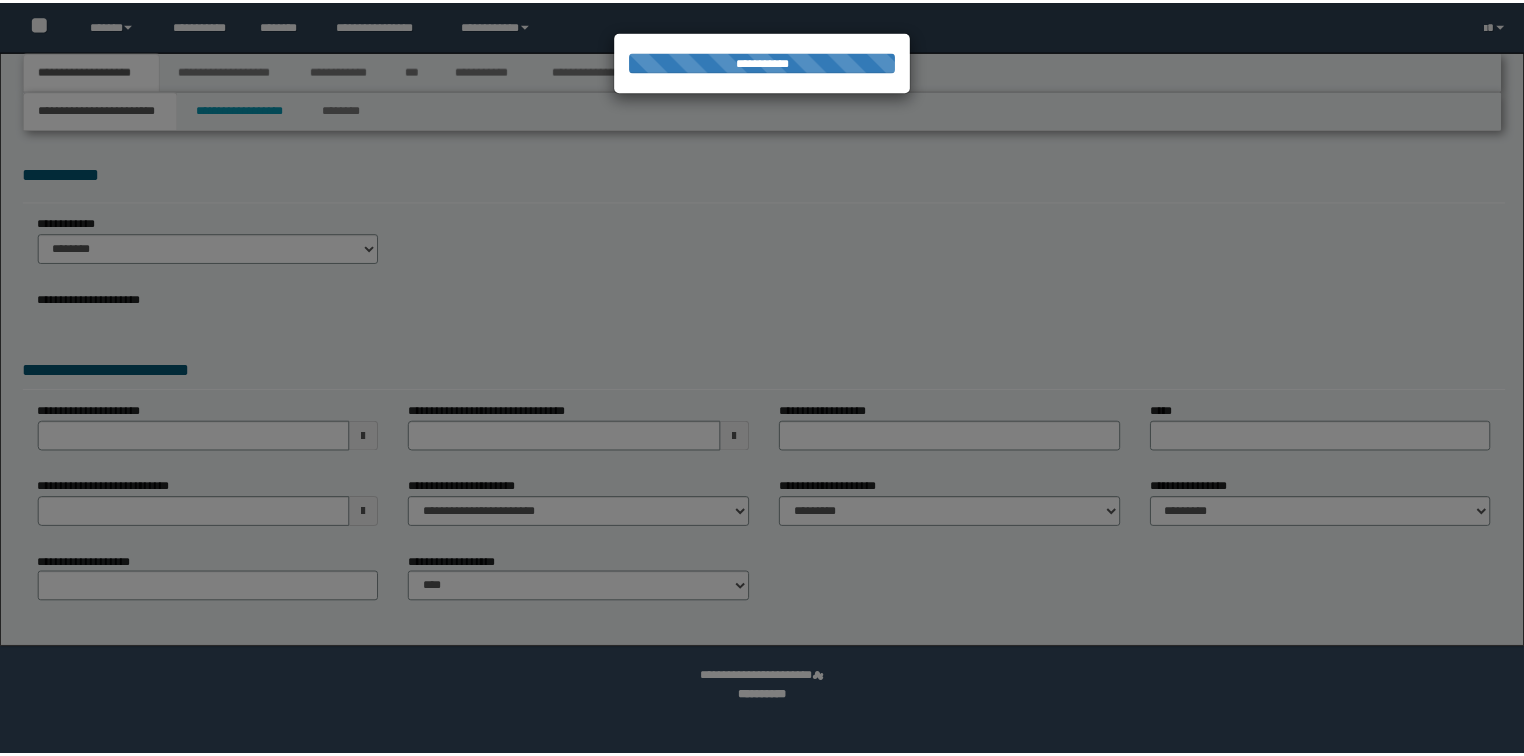 scroll, scrollTop: 0, scrollLeft: 0, axis: both 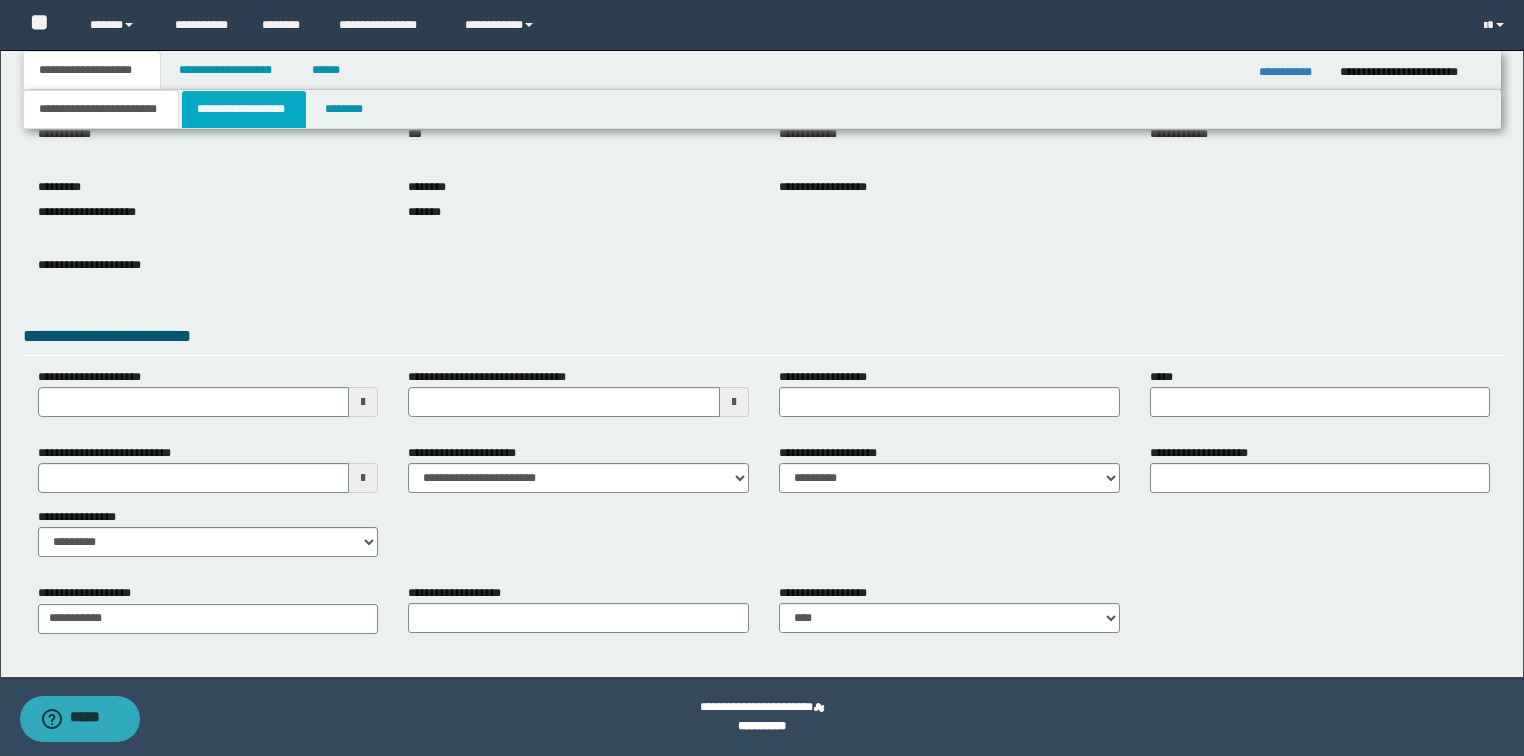 click on "**********" at bounding box center [244, 109] 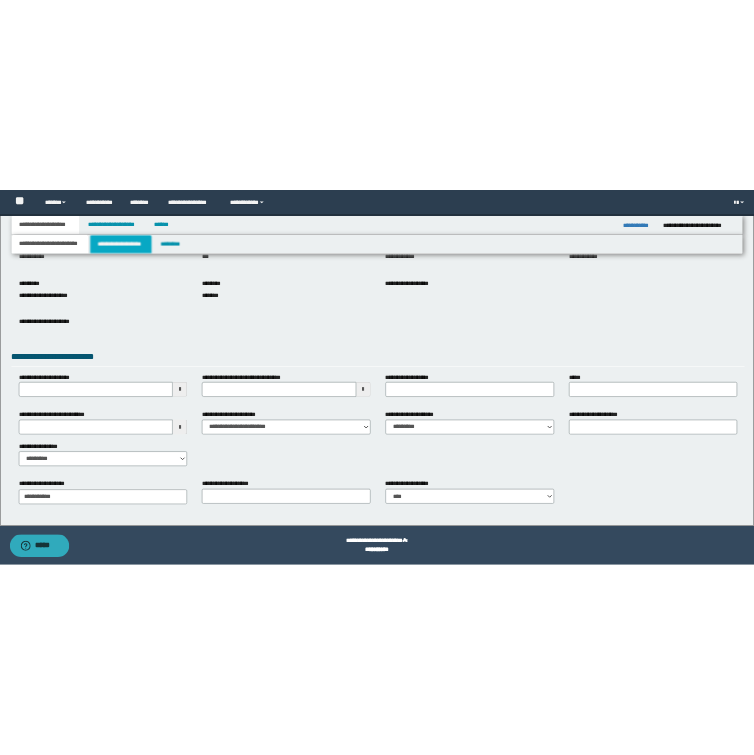 scroll, scrollTop: 0, scrollLeft: 0, axis: both 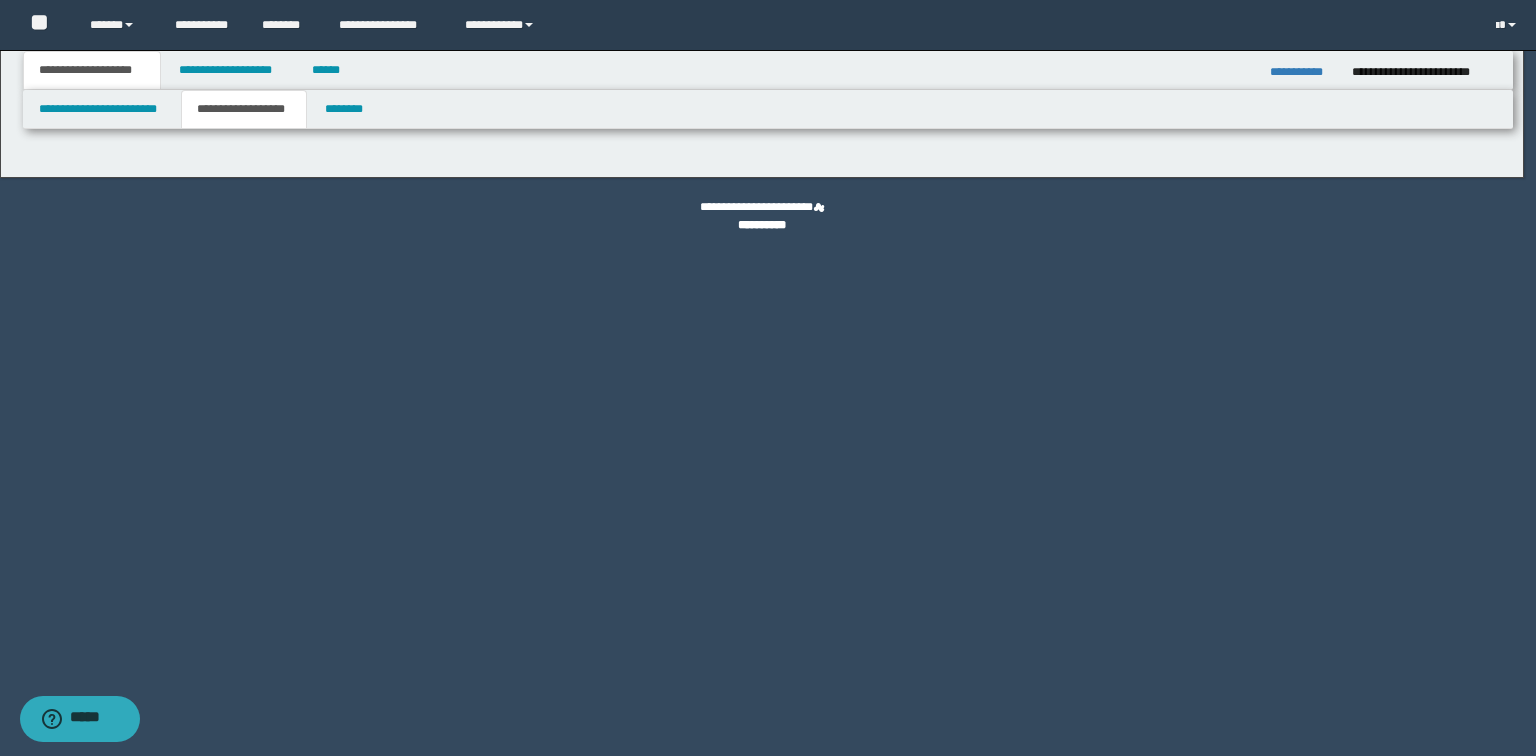 type on "********" 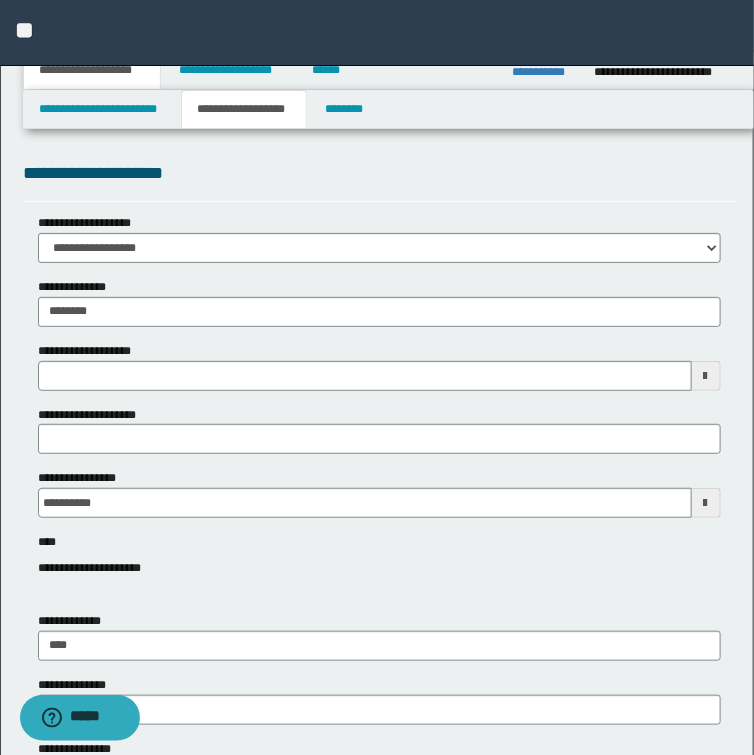 type 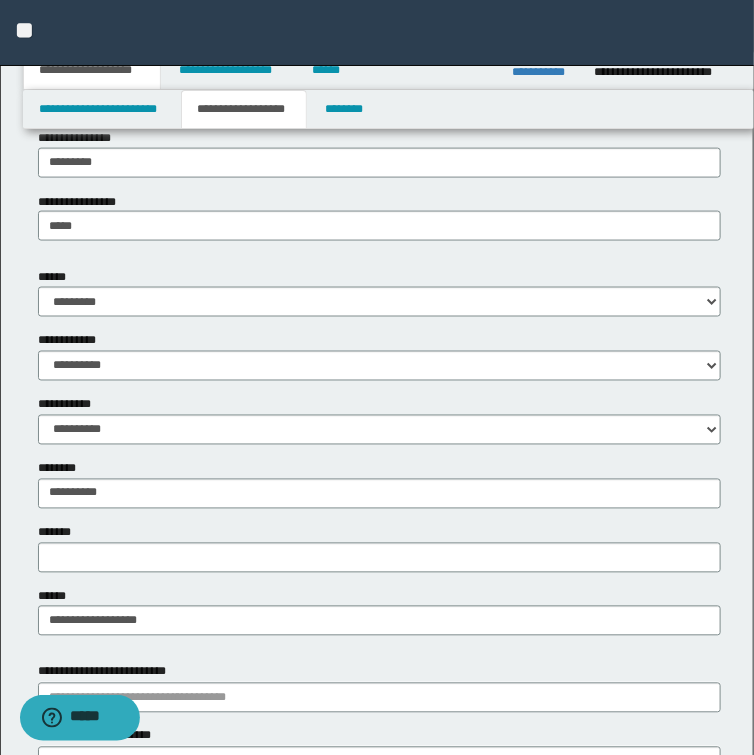scroll, scrollTop: 640, scrollLeft: 0, axis: vertical 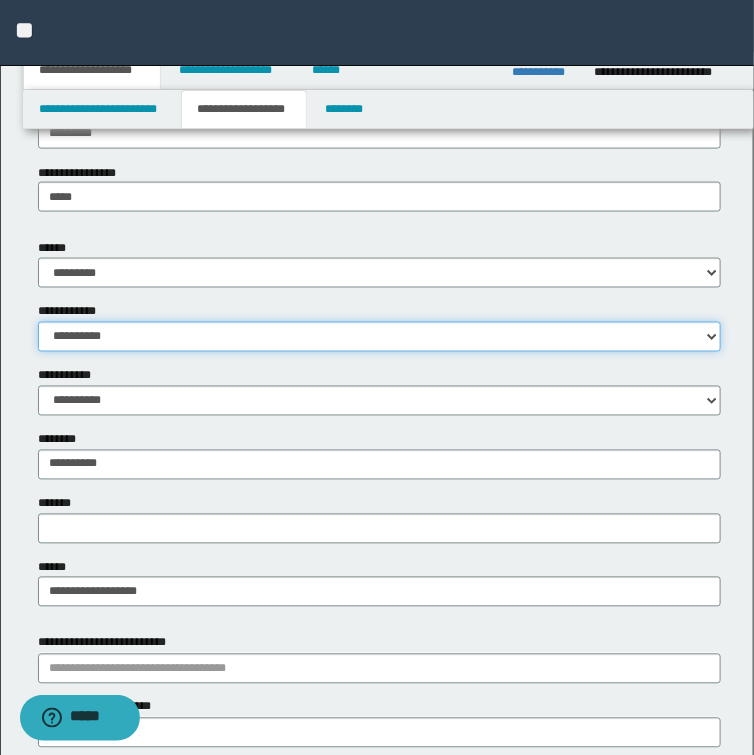 click on "**********" at bounding box center (379, 337) 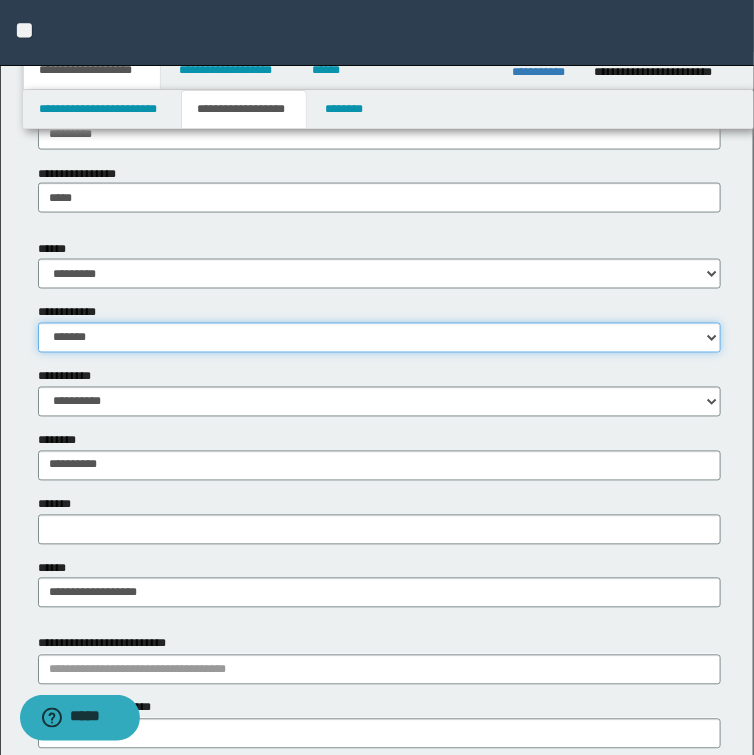 scroll, scrollTop: 320, scrollLeft: 0, axis: vertical 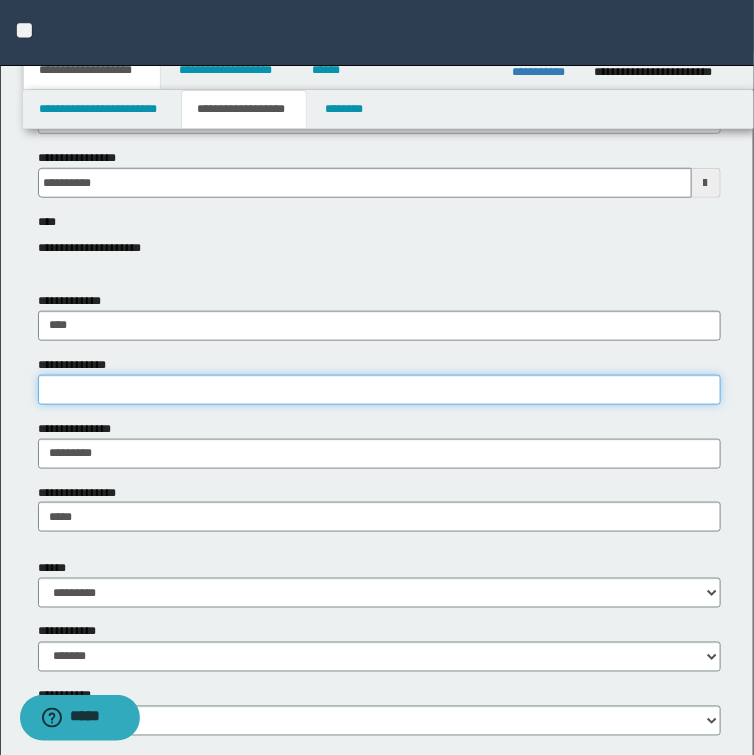 click on "**********" at bounding box center (379, 390) 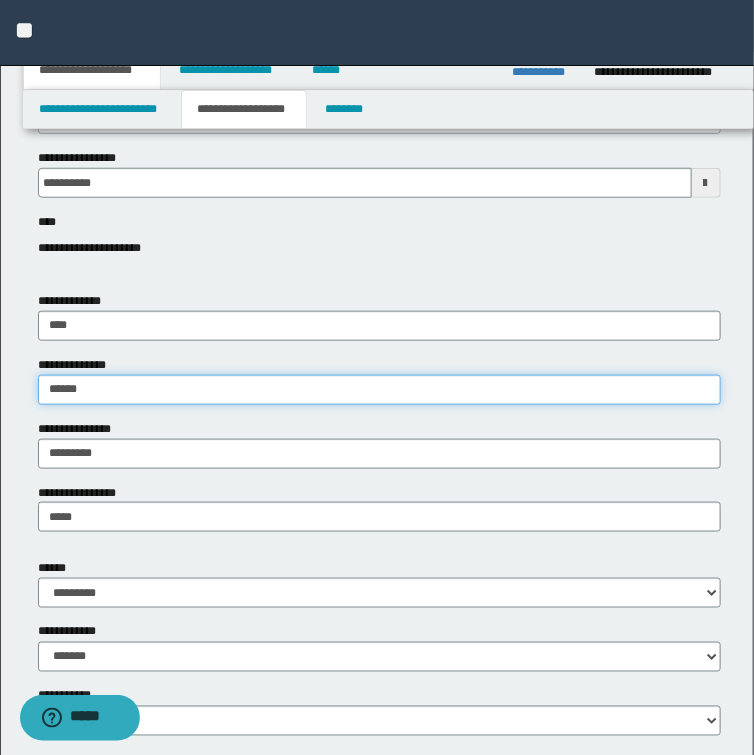 type on "******" 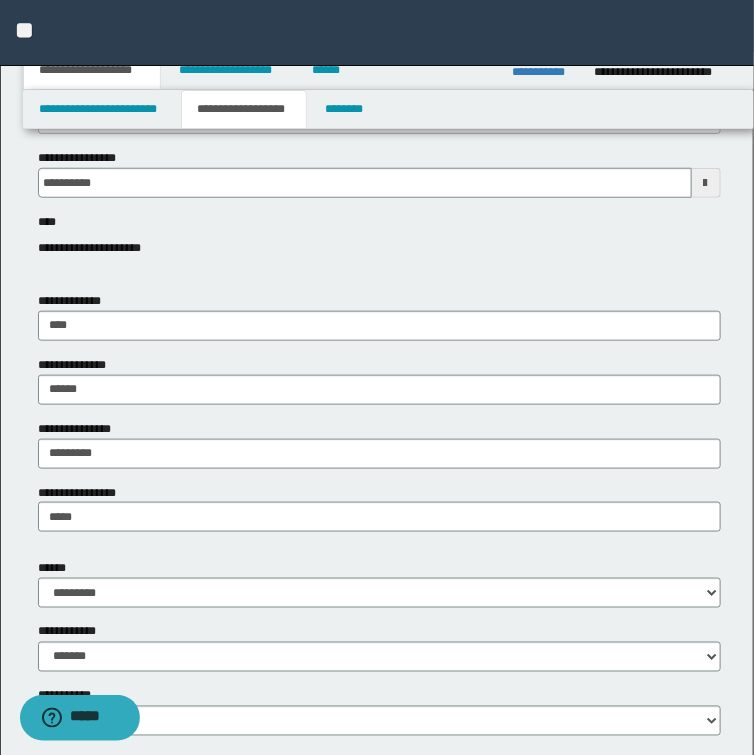 click on "**********" at bounding box center [379, 248] 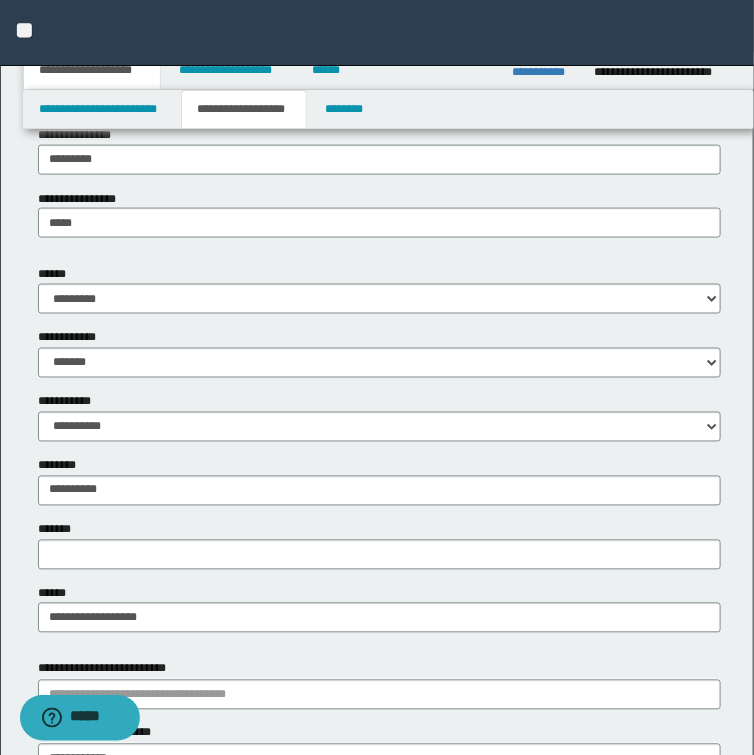 scroll, scrollTop: 640, scrollLeft: 0, axis: vertical 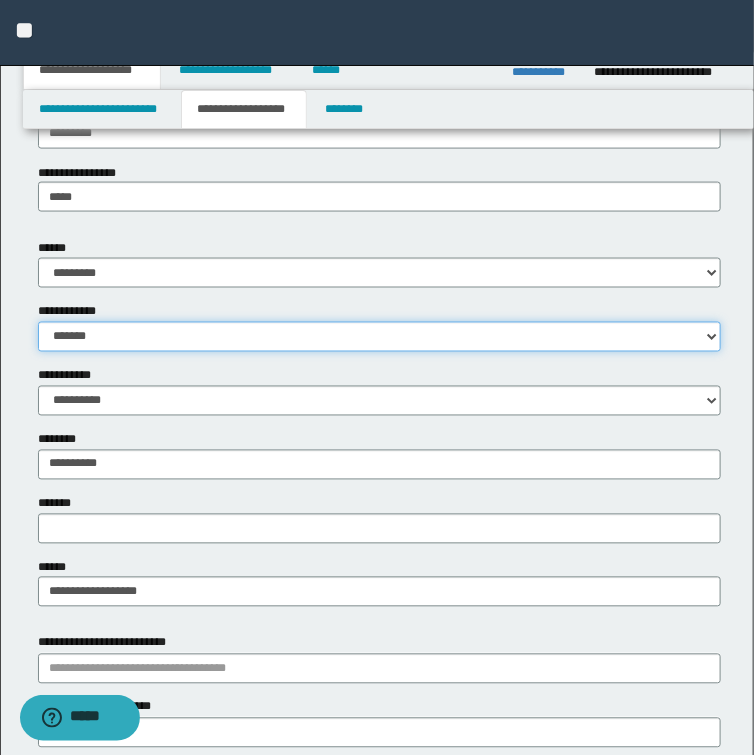 click on "**********" at bounding box center (379, 337) 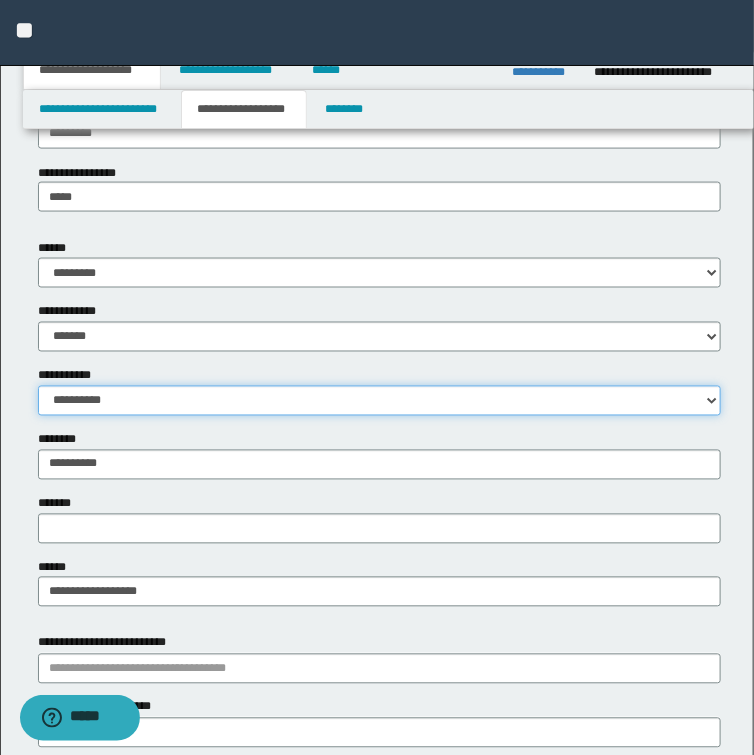 click on "**********" at bounding box center [379, 401] 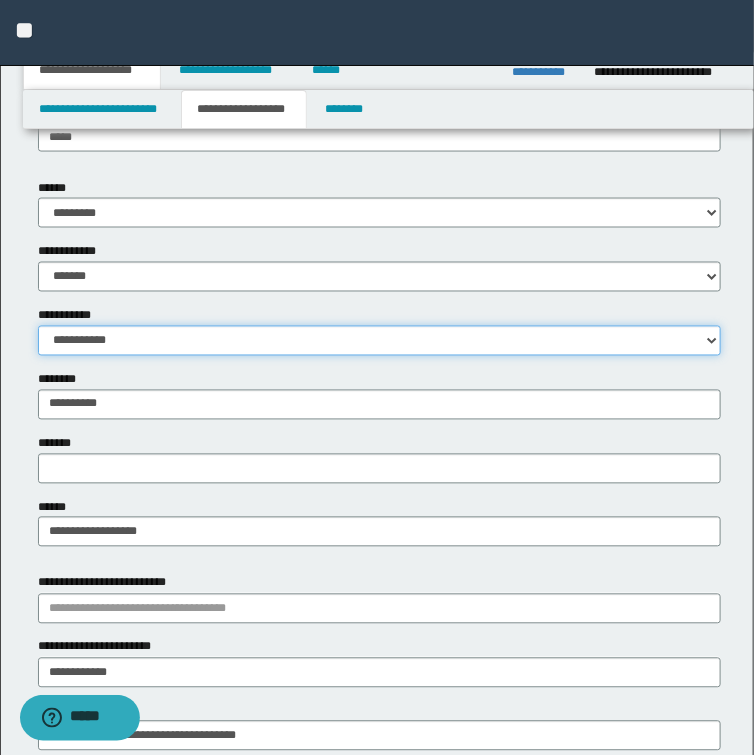 scroll, scrollTop: 800, scrollLeft: 0, axis: vertical 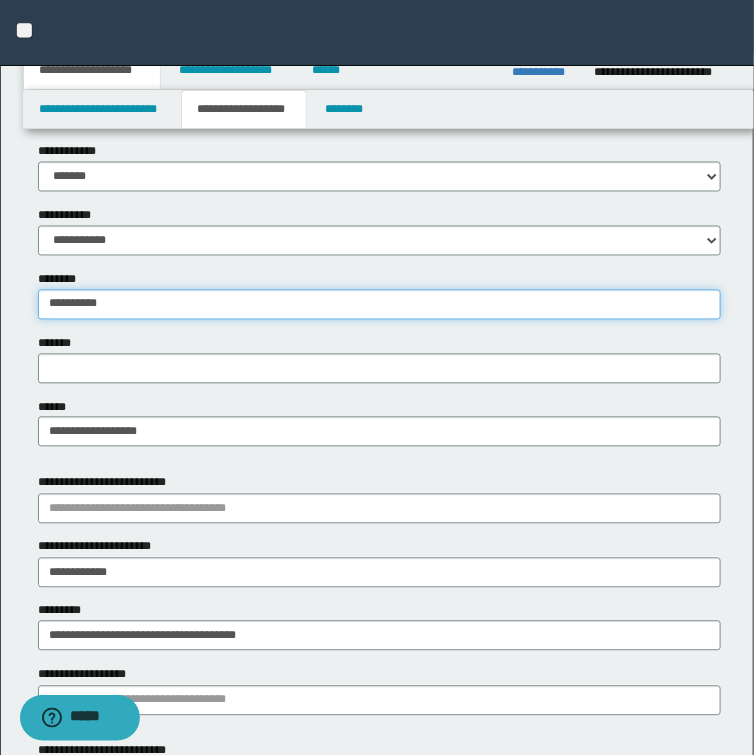 drag, startPoint x: 122, startPoint y: 300, endPoint x: -1, endPoint y: 295, distance: 123.101585 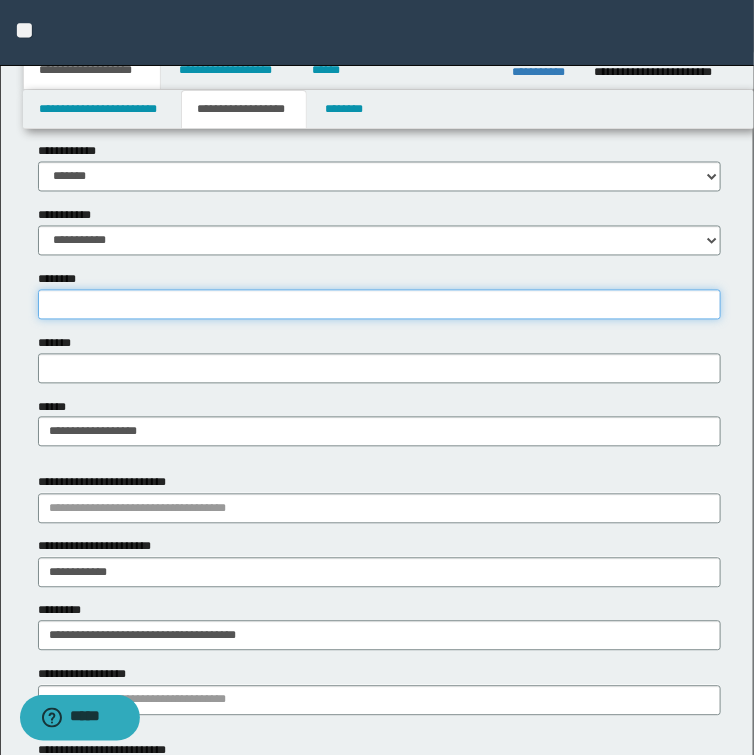 type 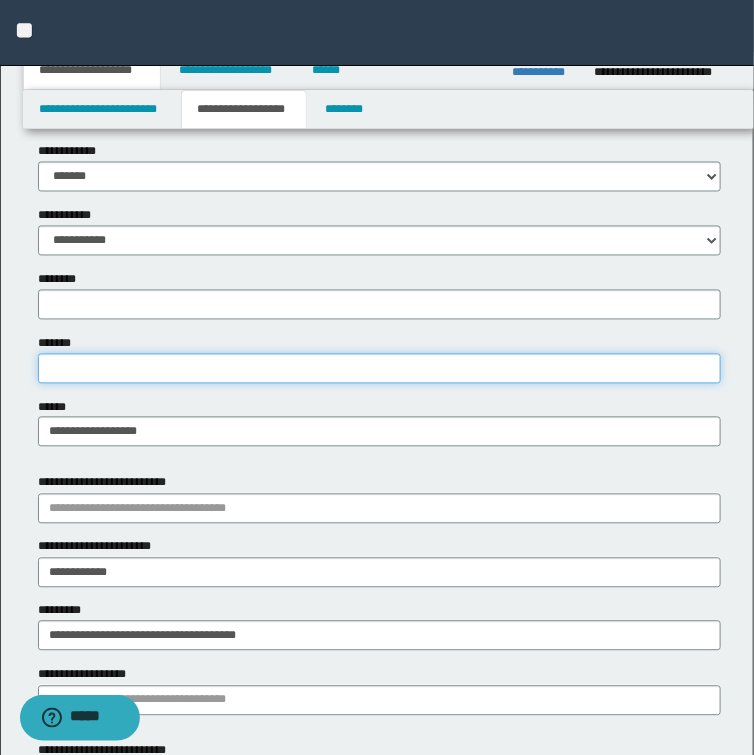 click on "*******" at bounding box center (379, 369) 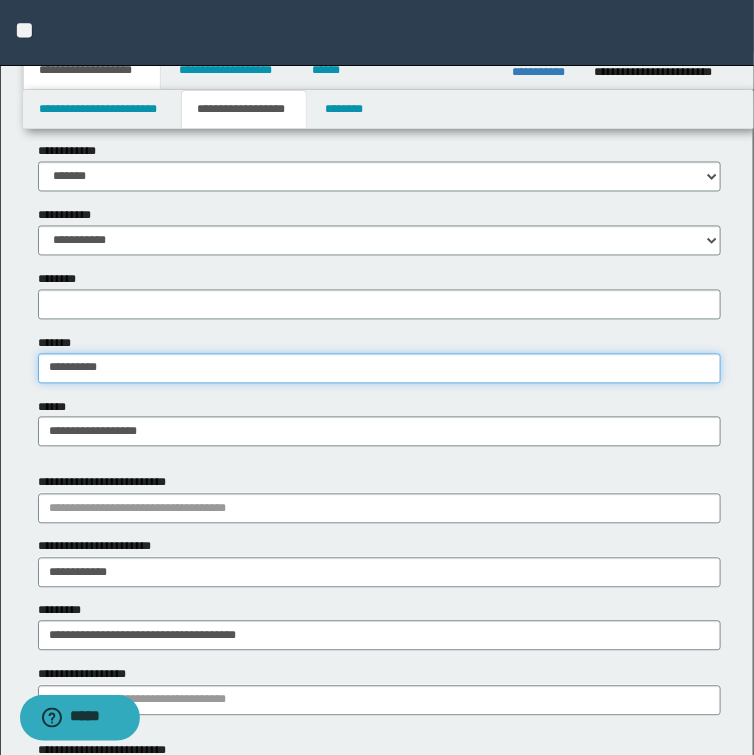 type on "**********" 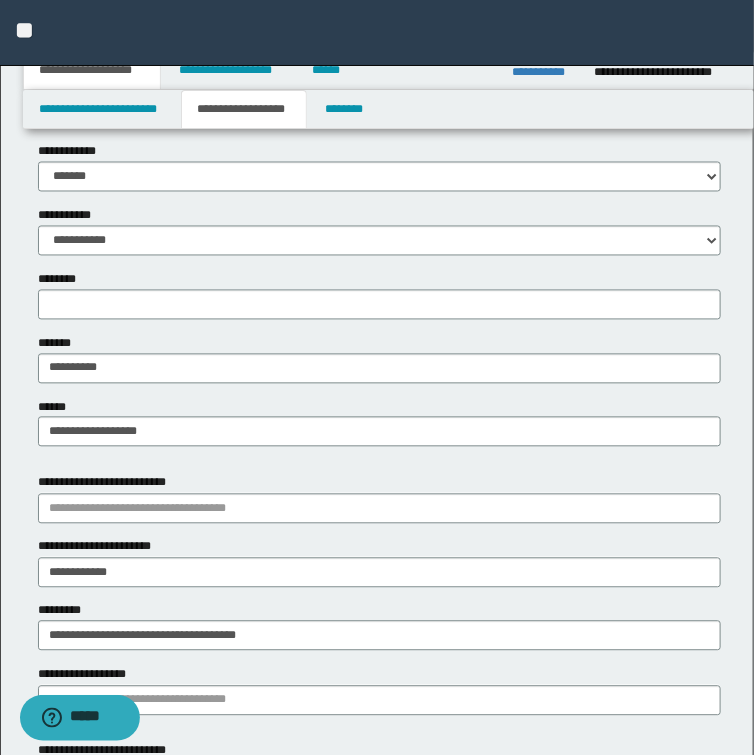 click on "**********" at bounding box center (379, 423) 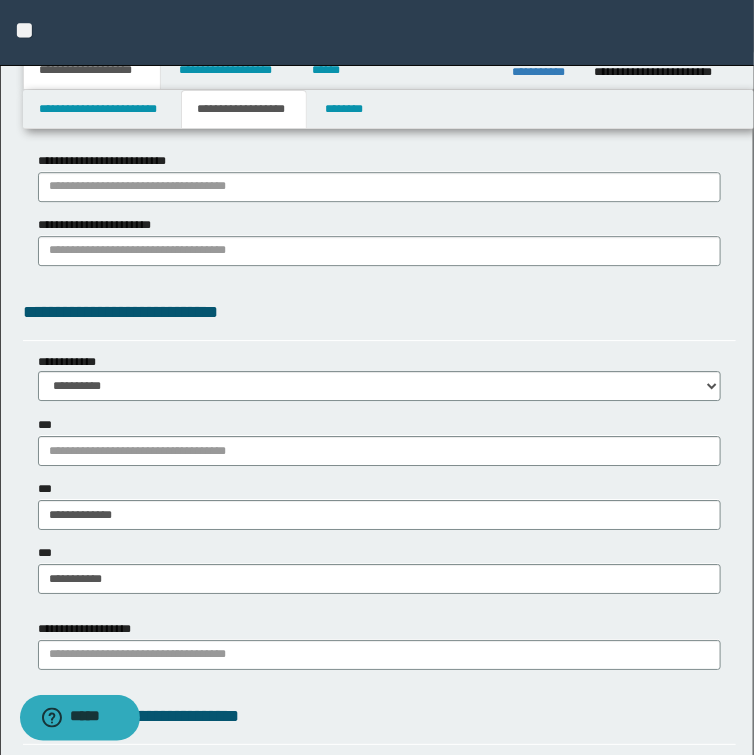scroll, scrollTop: 1440, scrollLeft: 0, axis: vertical 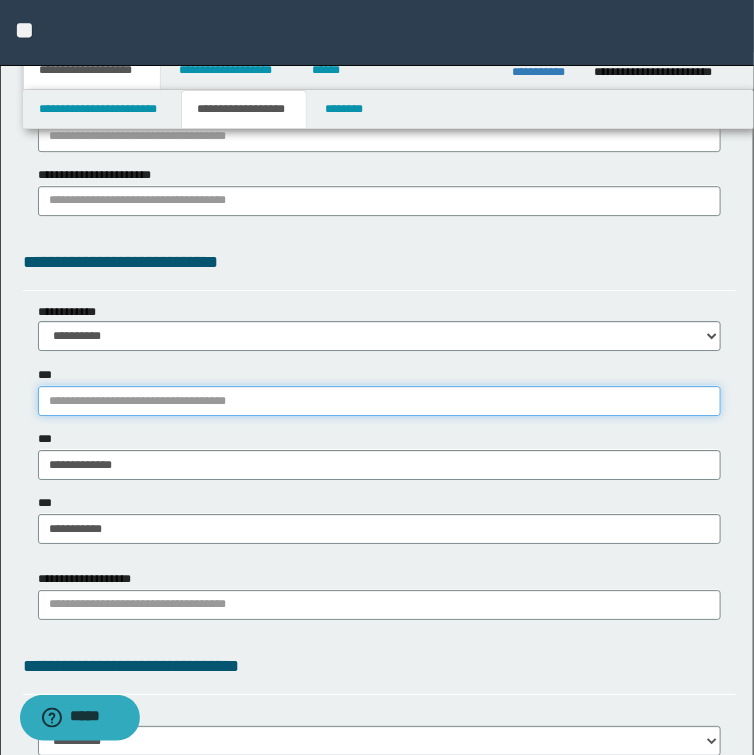 click on "***" at bounding box center (379, 401) 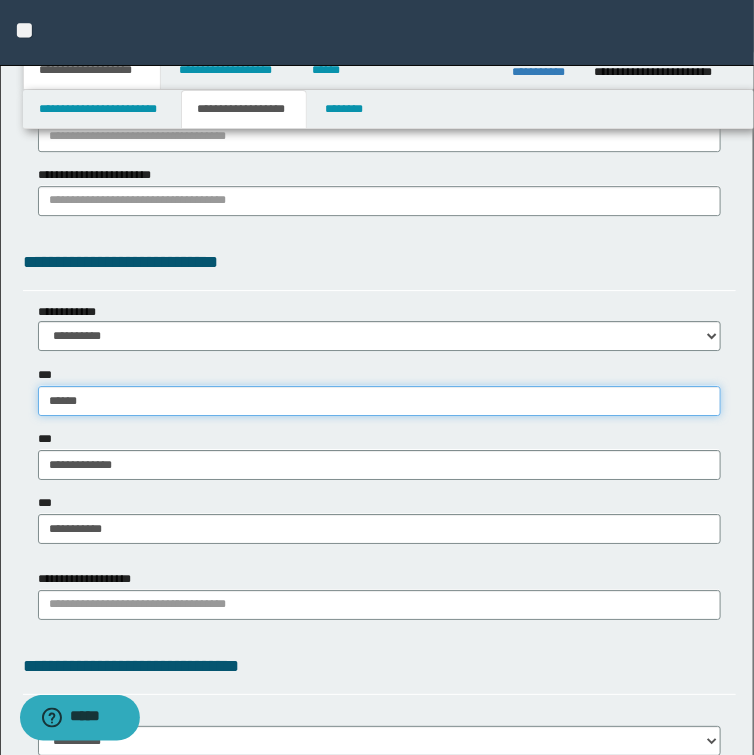 type on "*******" 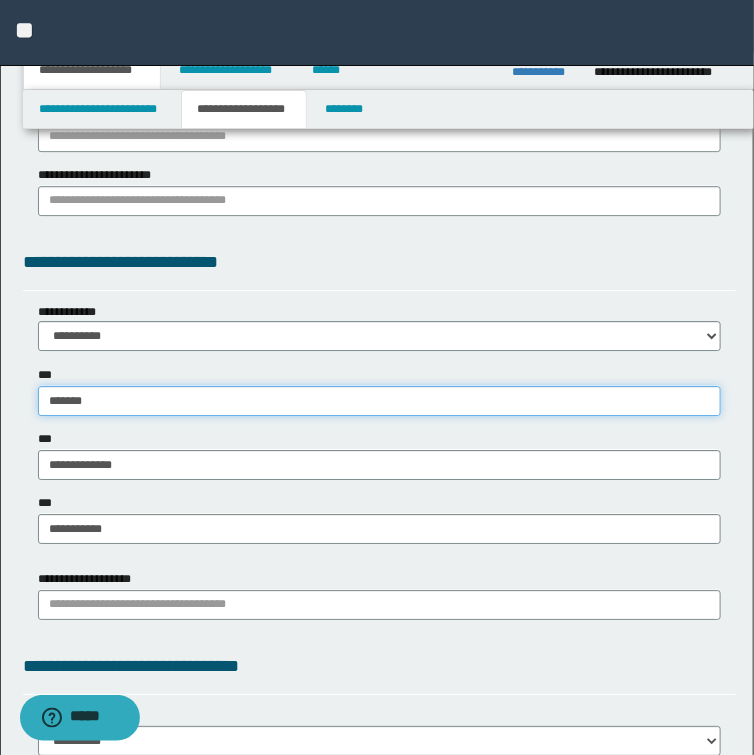 type on "*******" 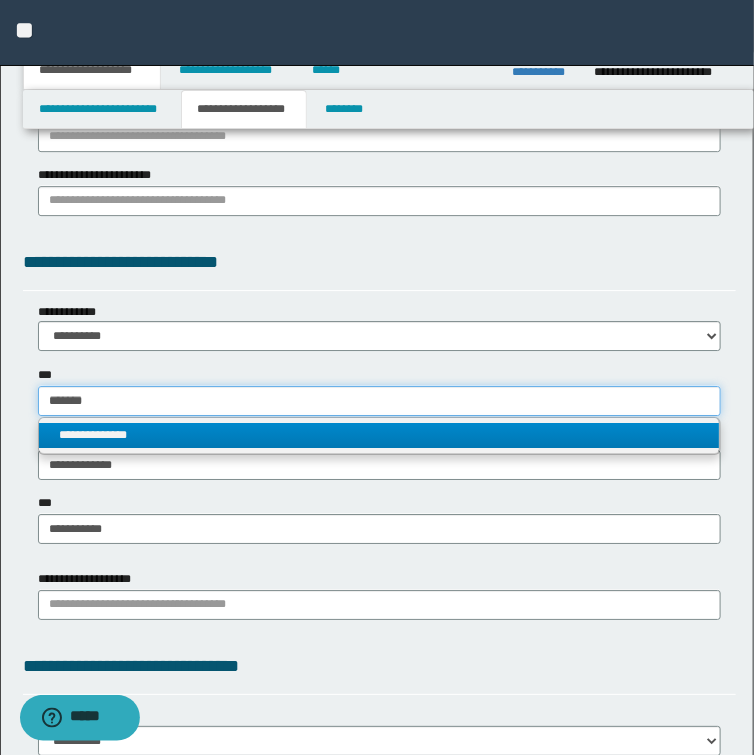 type on "*******" 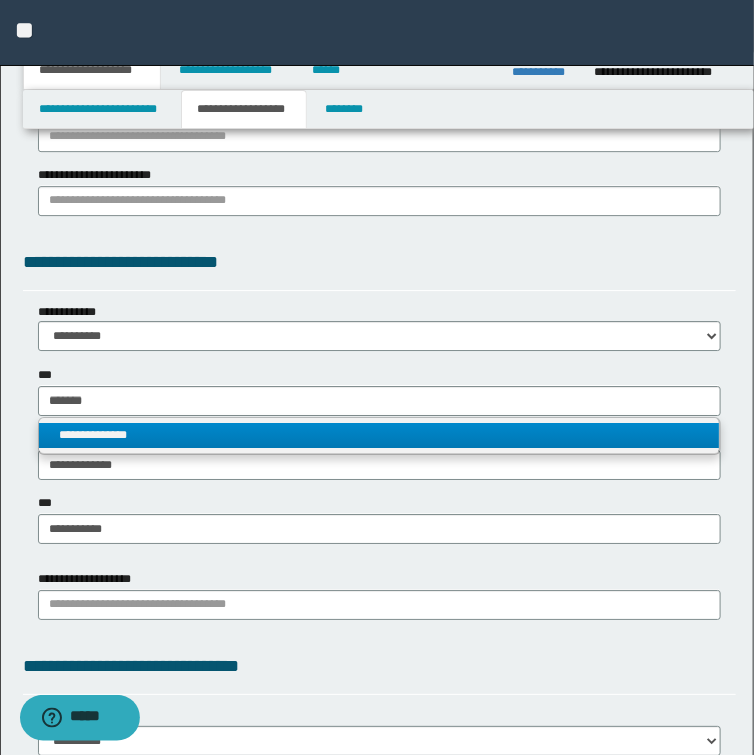 type 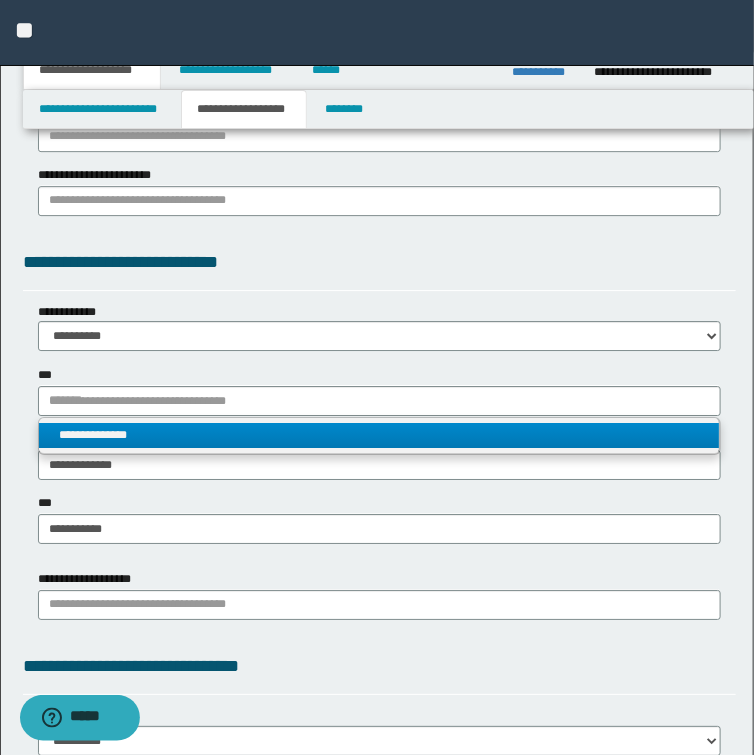 click on "**********" at bounding box center [379, 435] 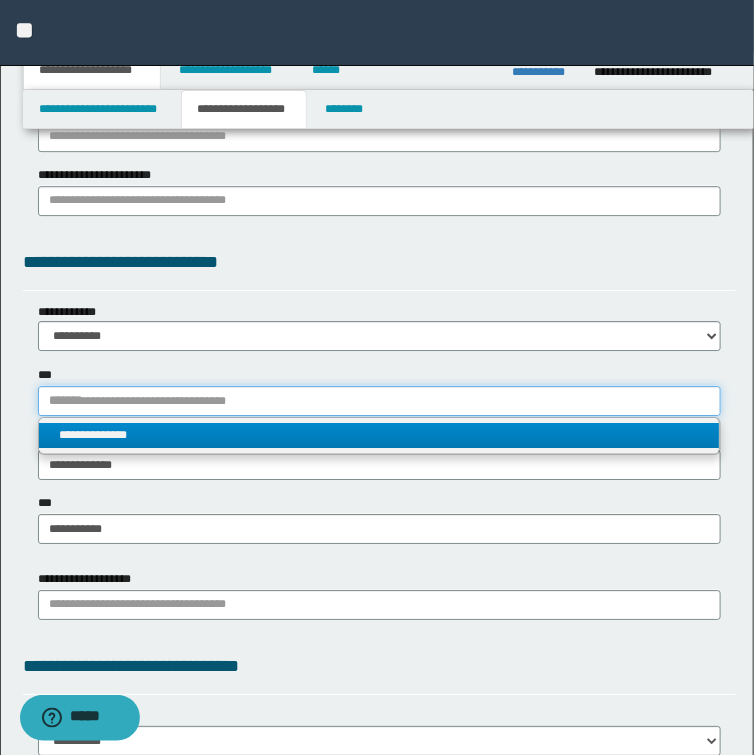 type 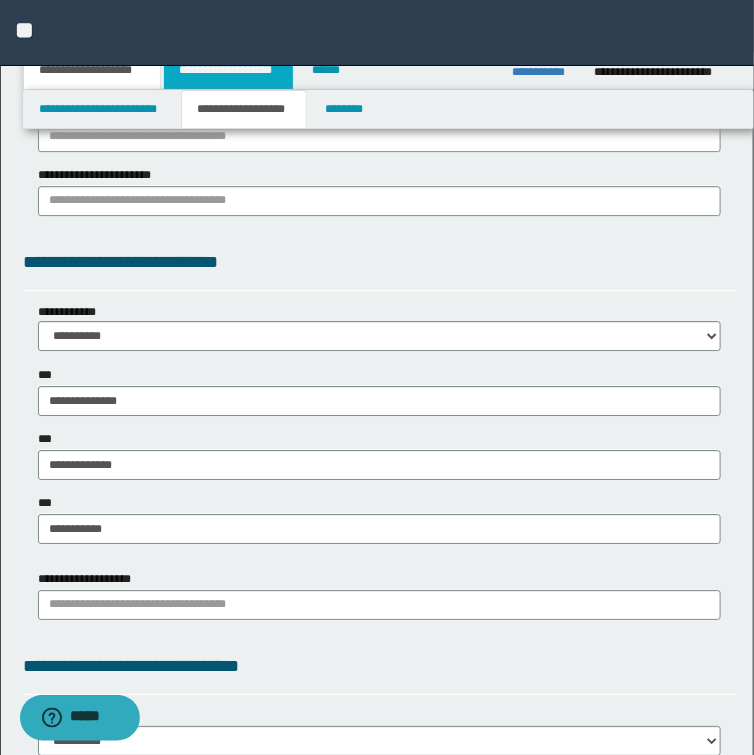 click on "**********" at bounding box center [228, 70] 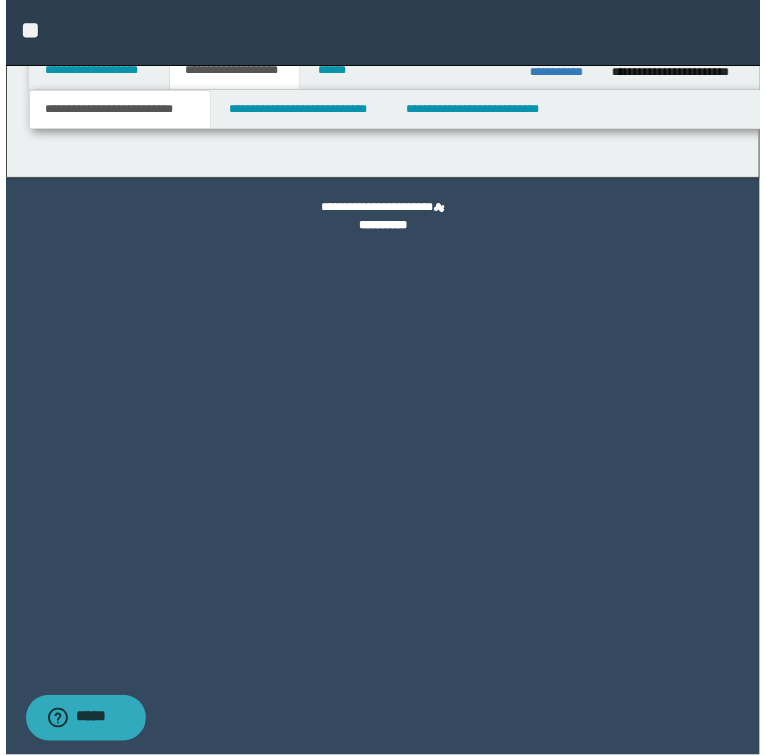 scroll, scrollTop: 0, scrollLeft: 0, axis: both 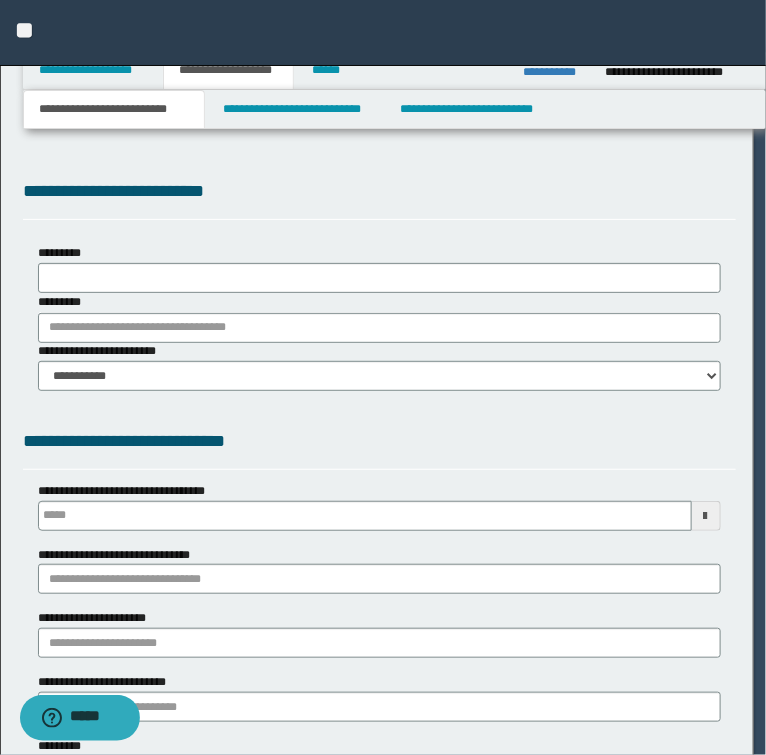 select on "*" 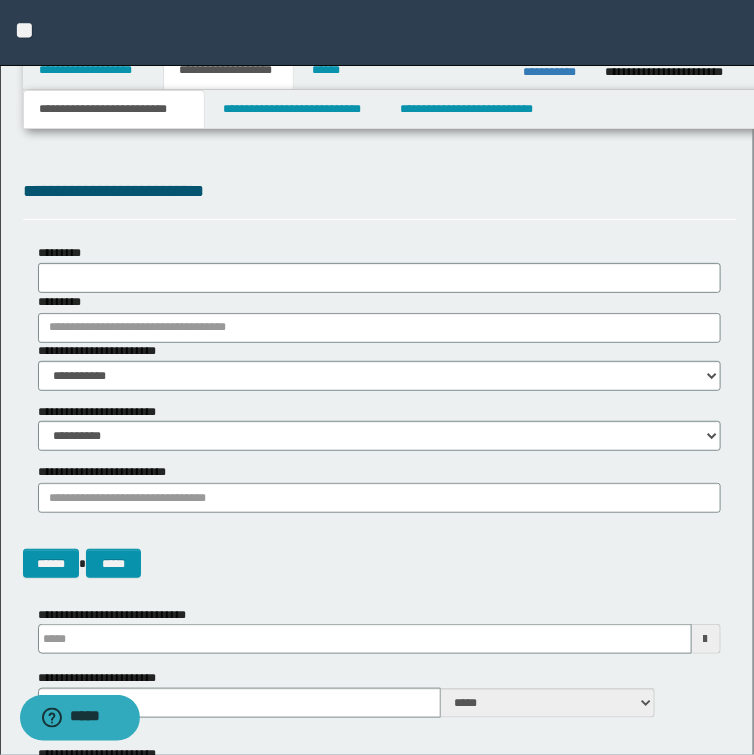 type 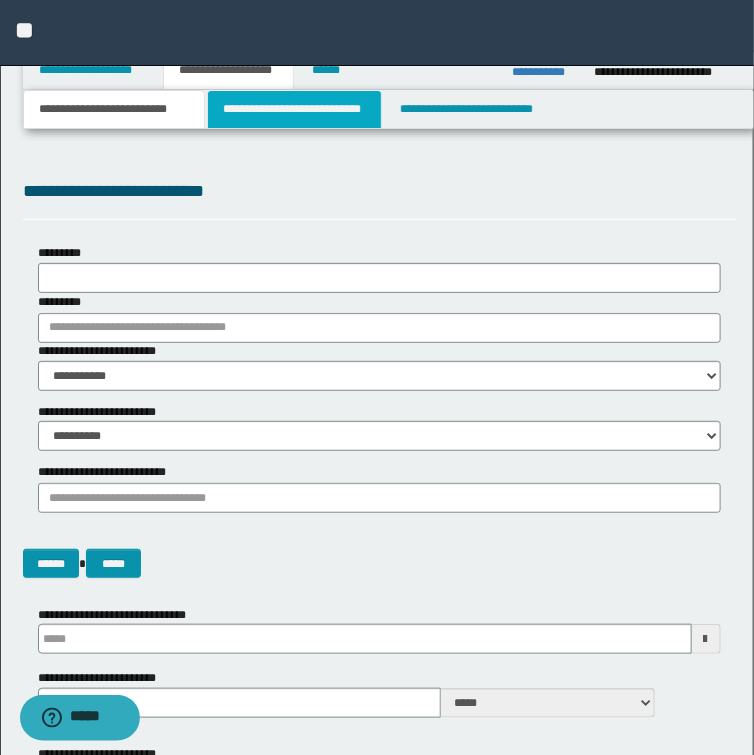 click on "**********" at bounding box center [294, 109] 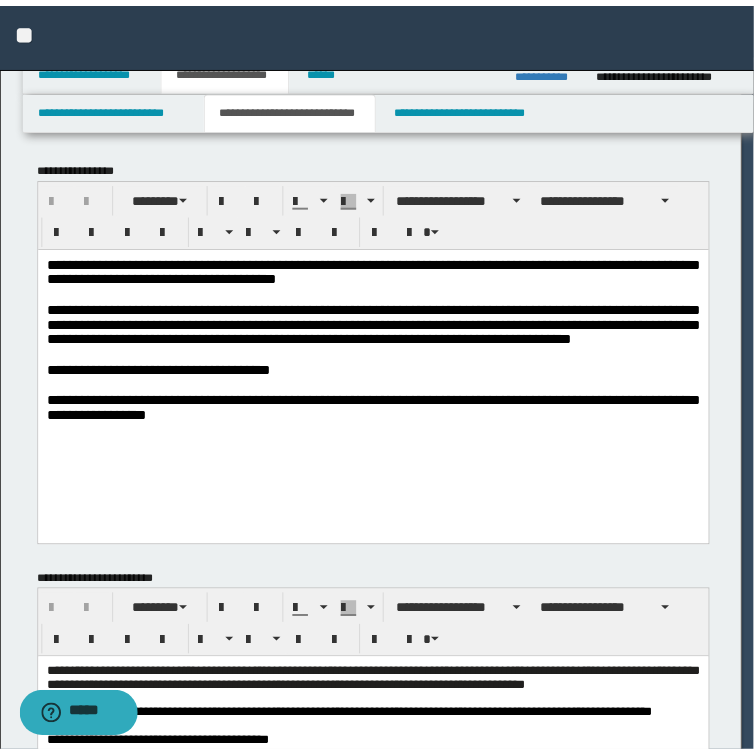 scroll, scrollTop: 0, scrollLeft: 0, axis: both 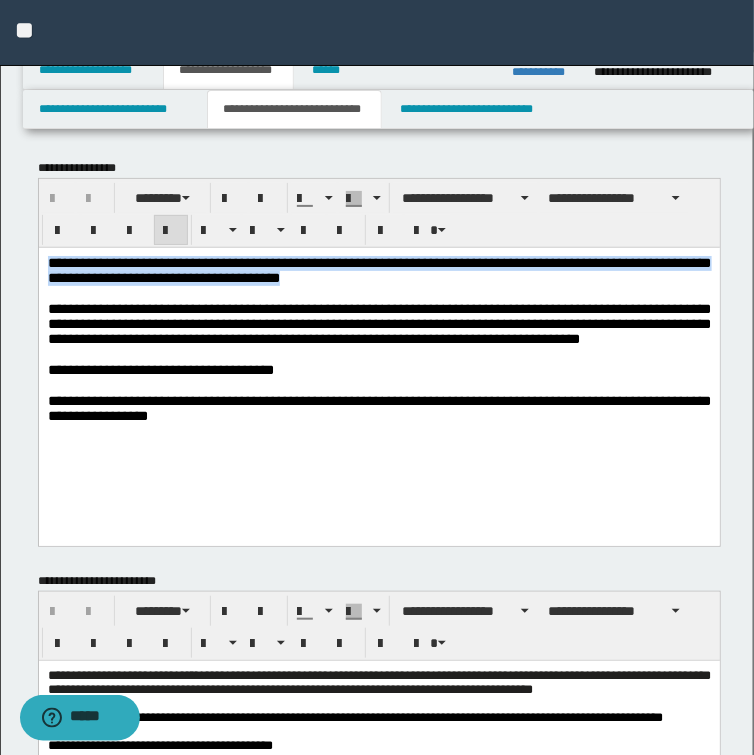 drag, startPoint x: 438, startPoint y: 287, endPoint x: -1, endPoint y: 238, distance: 441.72617 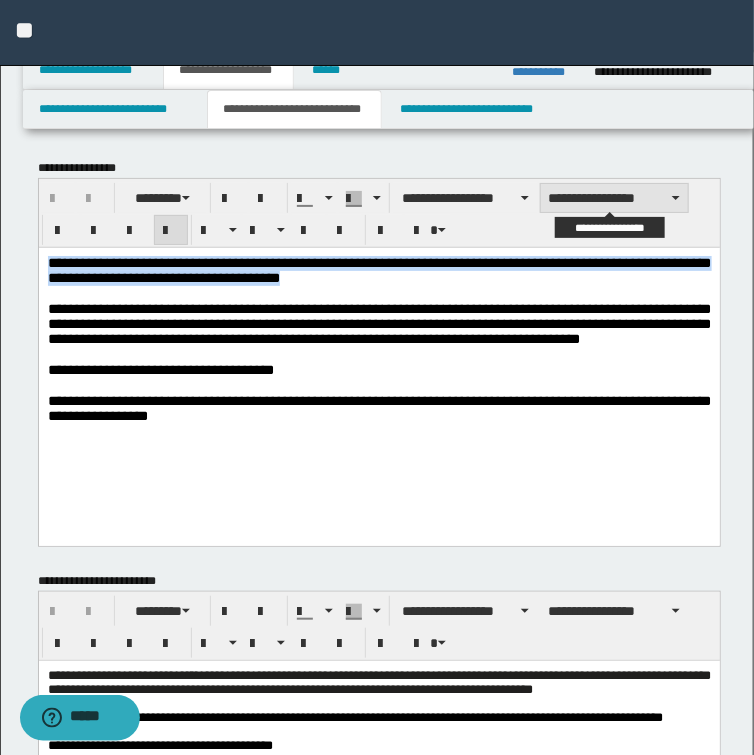 click on "**********" at bounding box center (614, 198) 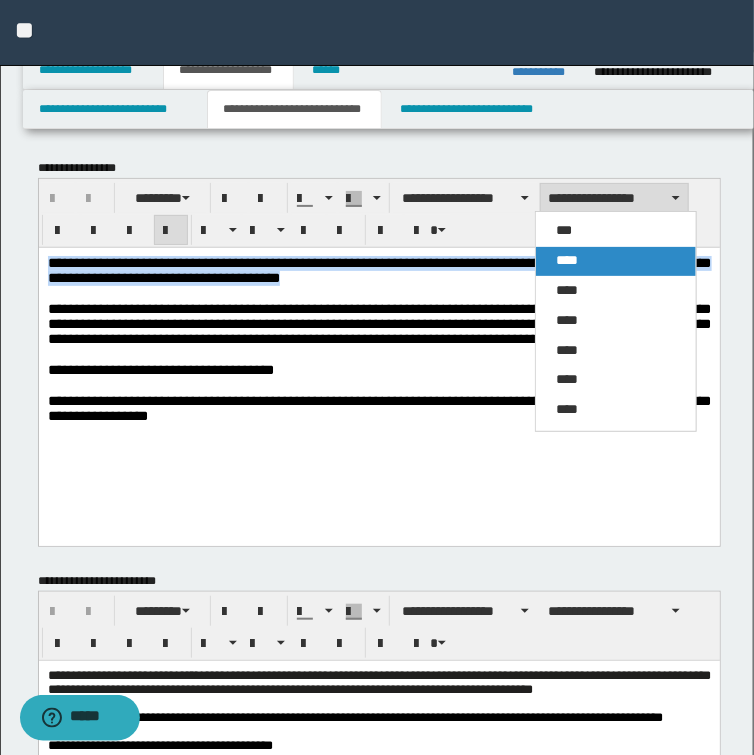 click on "****" at bounding box center (567, 260) 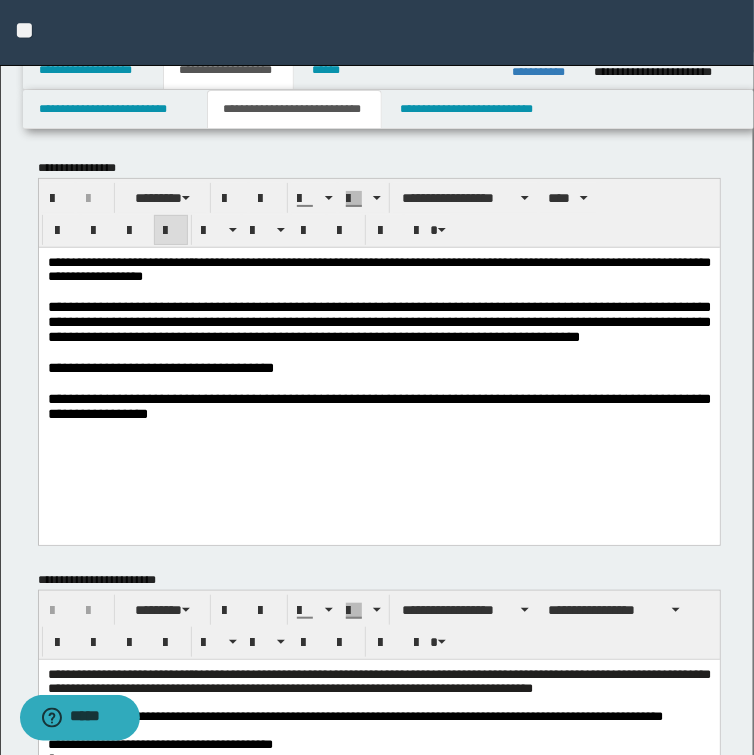 click on "**********" at bounding box center (378, 269) 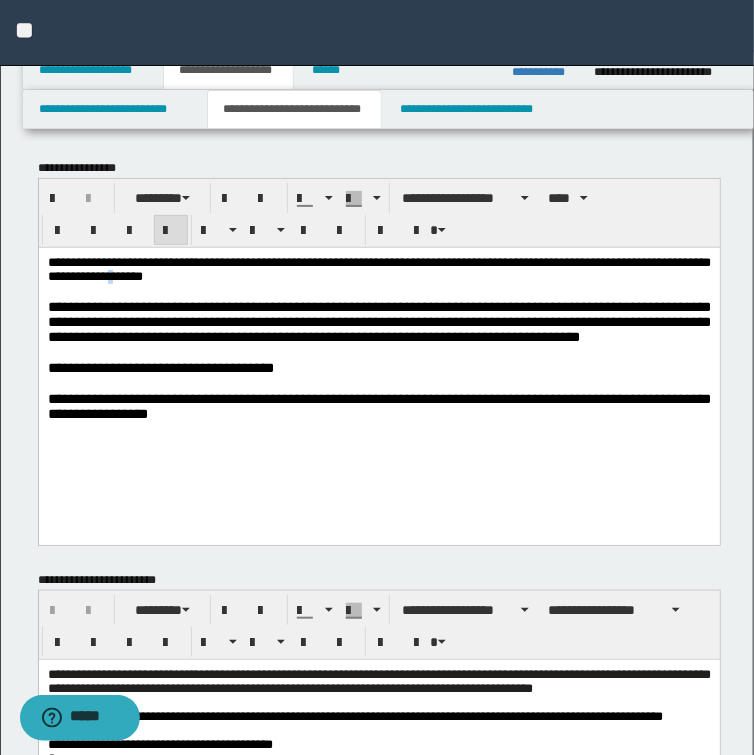 click on "**********" at bounding box center [378, 268] 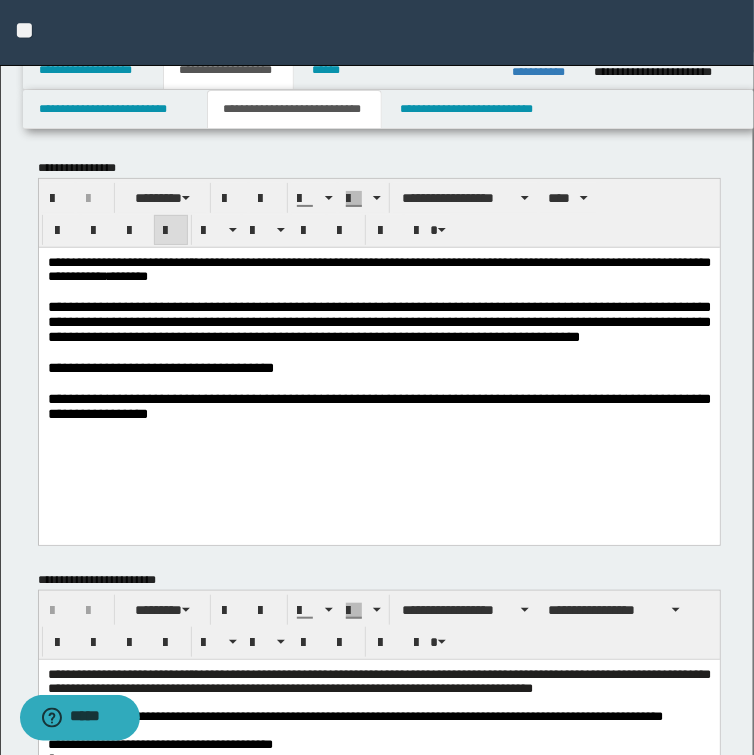 click on "**********" at bounding box center (378, 269) 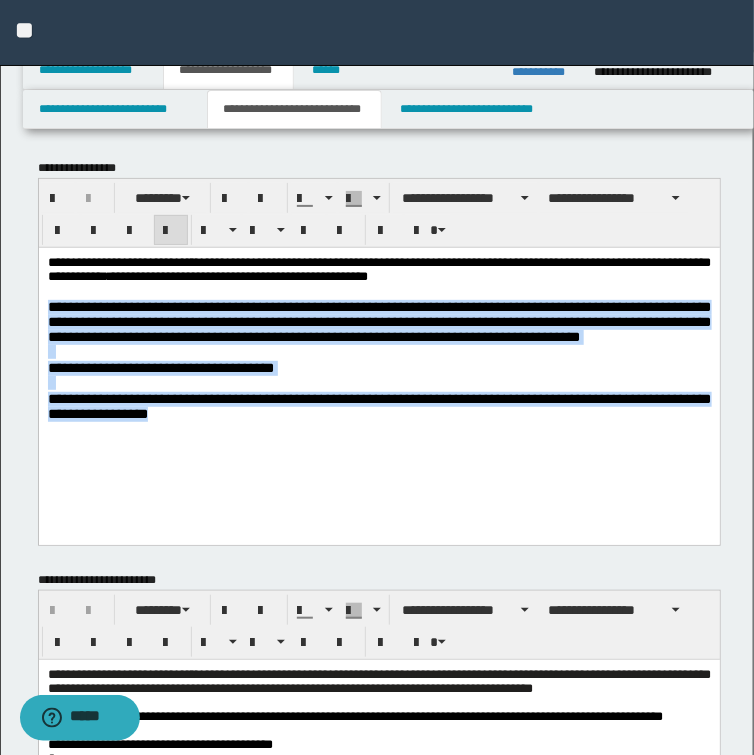 drag, startPoint x: 46, startPoint y: 312, endPoint x: 209, endPoint y: 446, distance: 211.00948 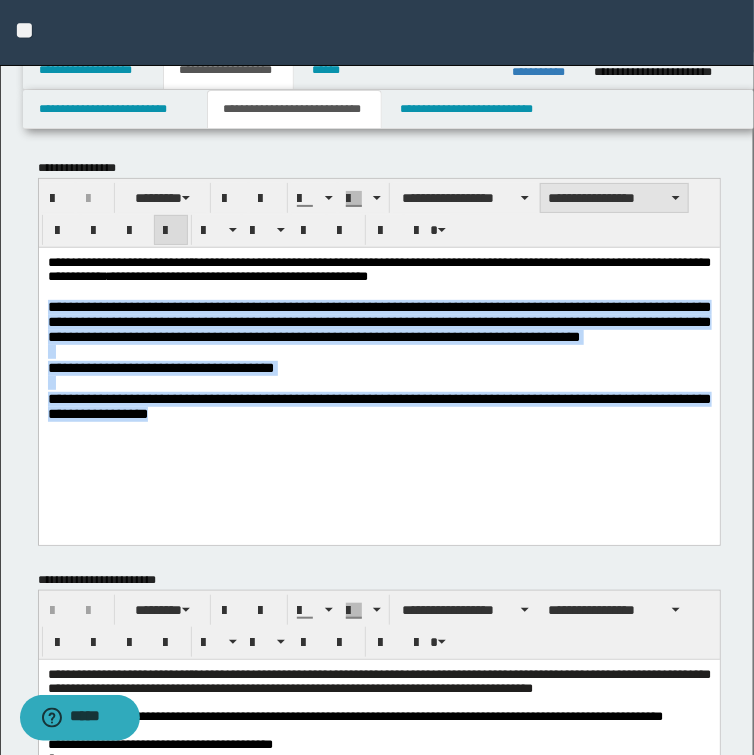 click on "**********" at bounding box center (614, 198) 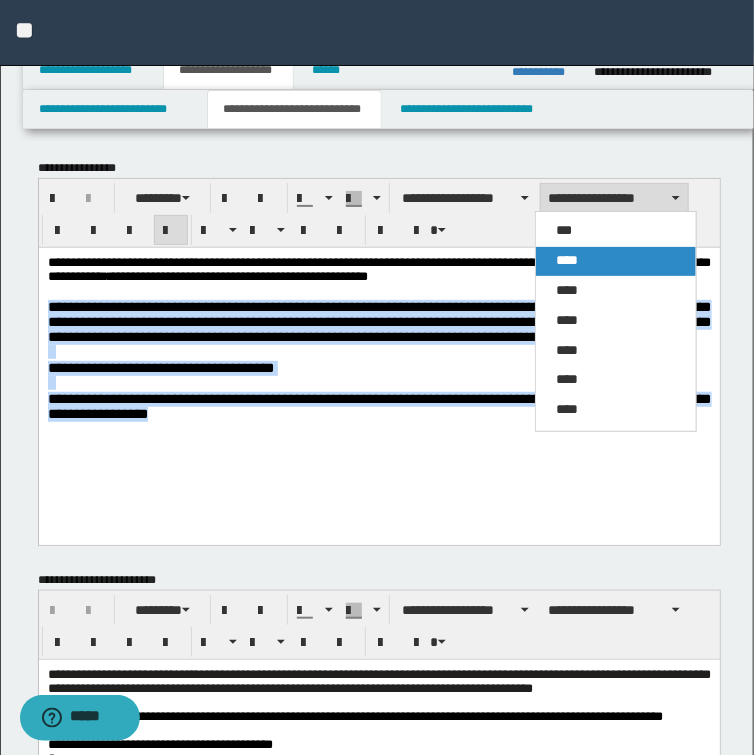 click on "****" at bounding box center (567, 260) 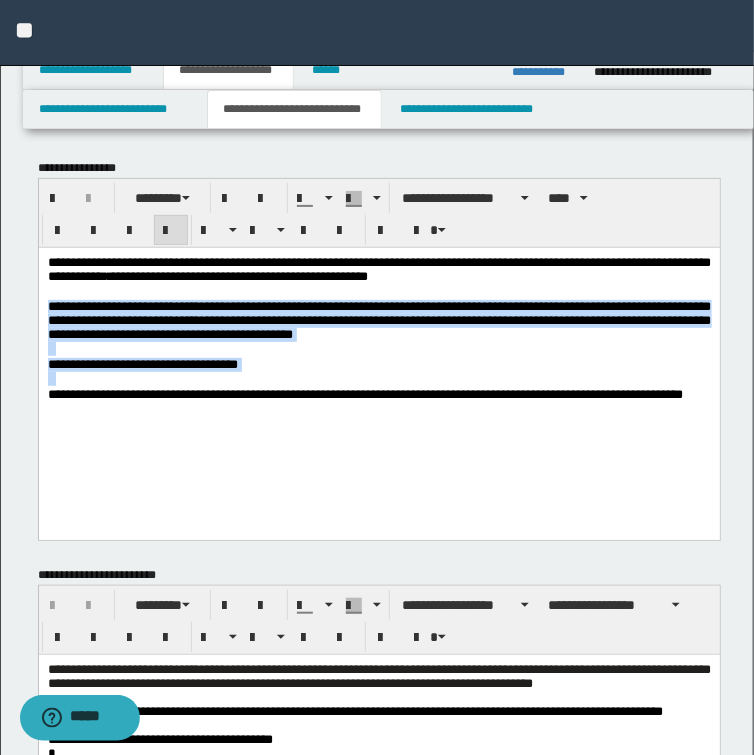 click on "**********" at bounding box center (378, 353) 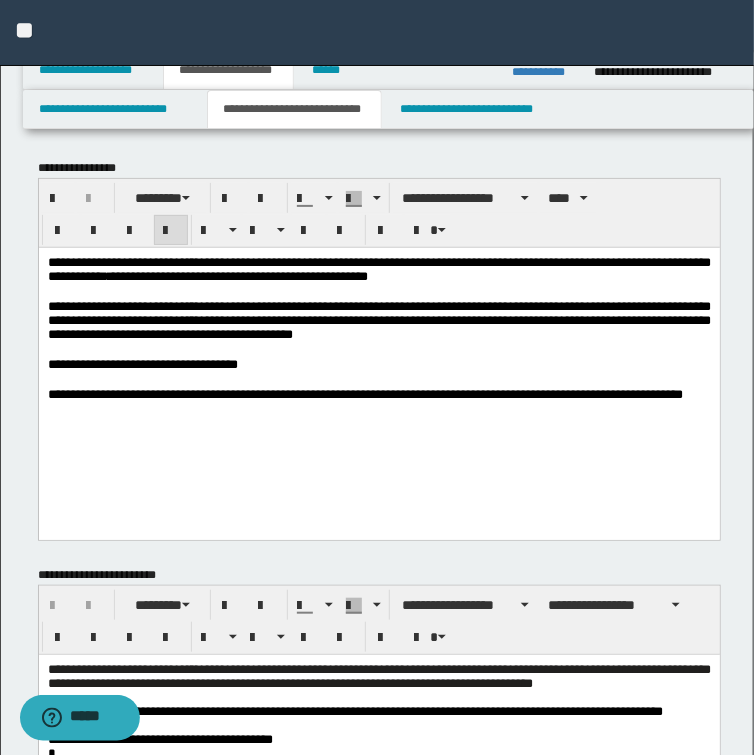 click on "**********" at bounding box center (378, 319) 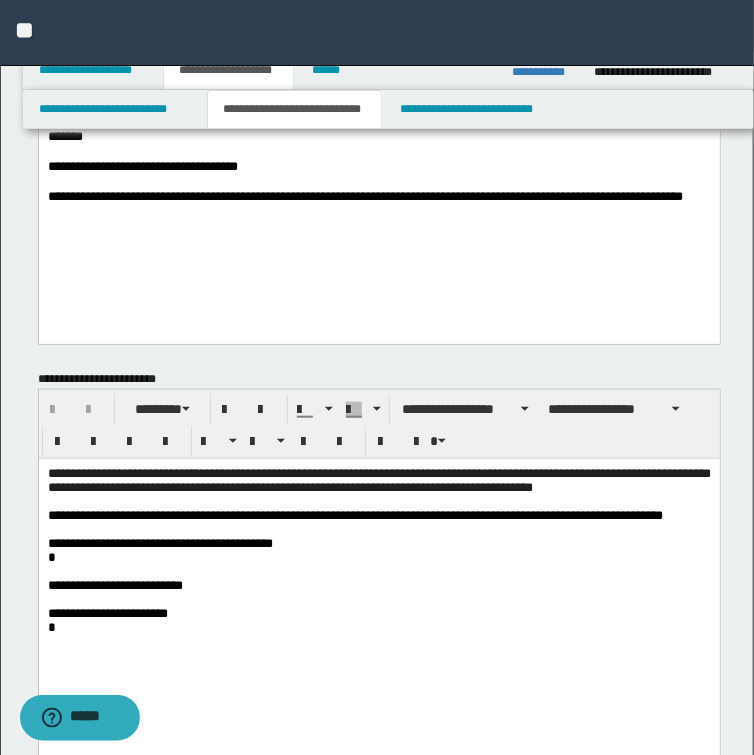 scroll, scrollTop: 240, scrollLeft: 0, axis: vertical 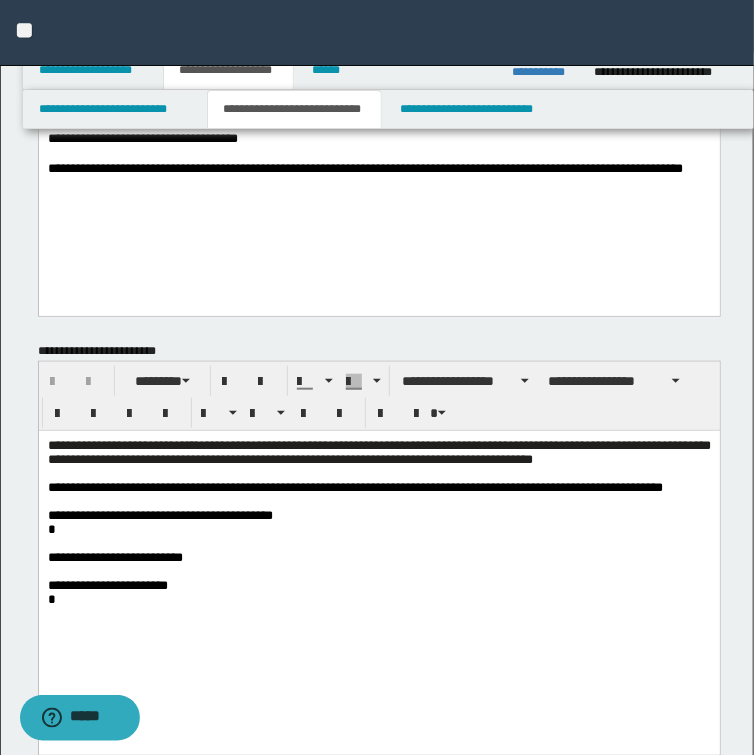 click on "**********" at bounding box center (378, 548) 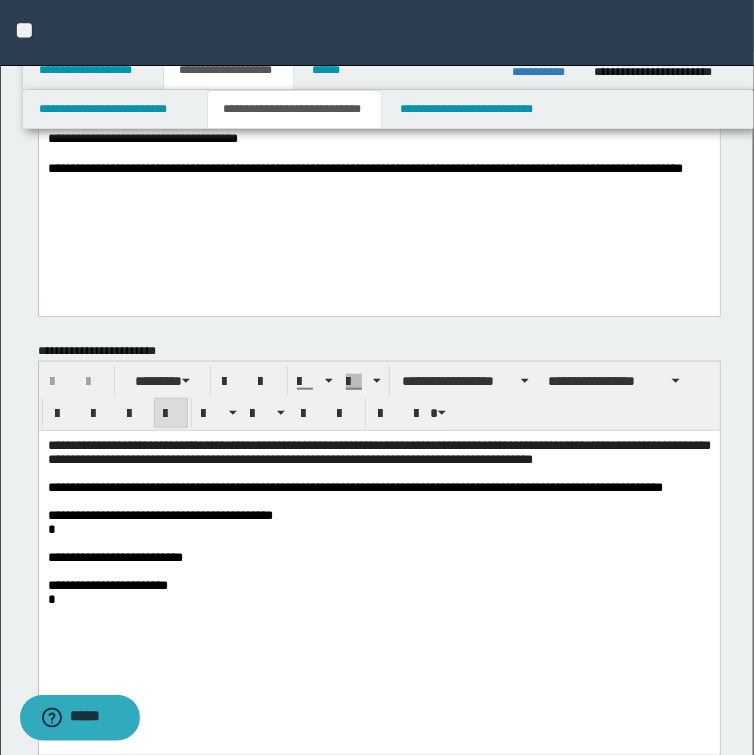 type 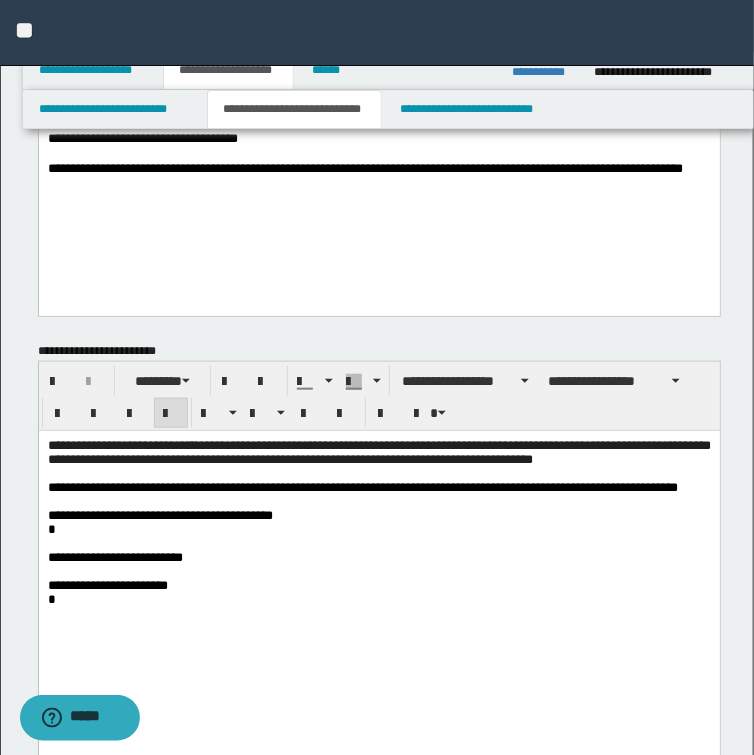 click on "**********" at bounding box center (378, 488) 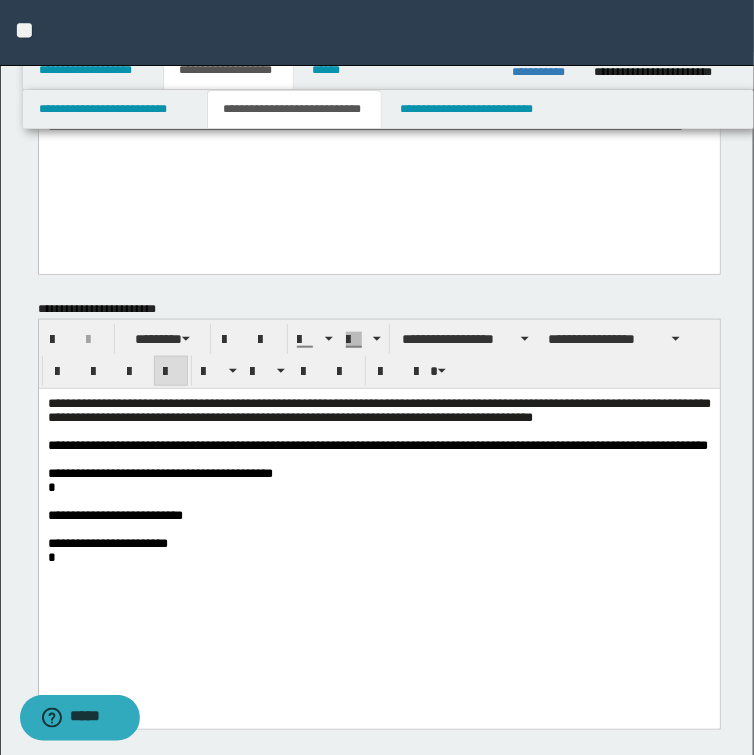 scroll, scrollTop: 320, scrollLeft: 0, axis: vertical 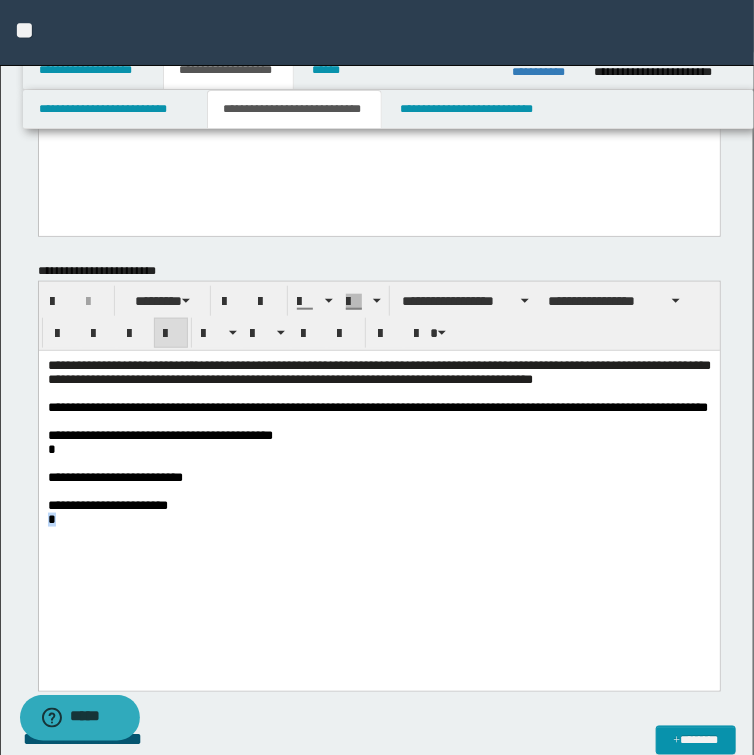 drag, startPoint x: 93, startPoint y: 580, endPoint x: 16, endPoint y: 572, distance: 77.41447 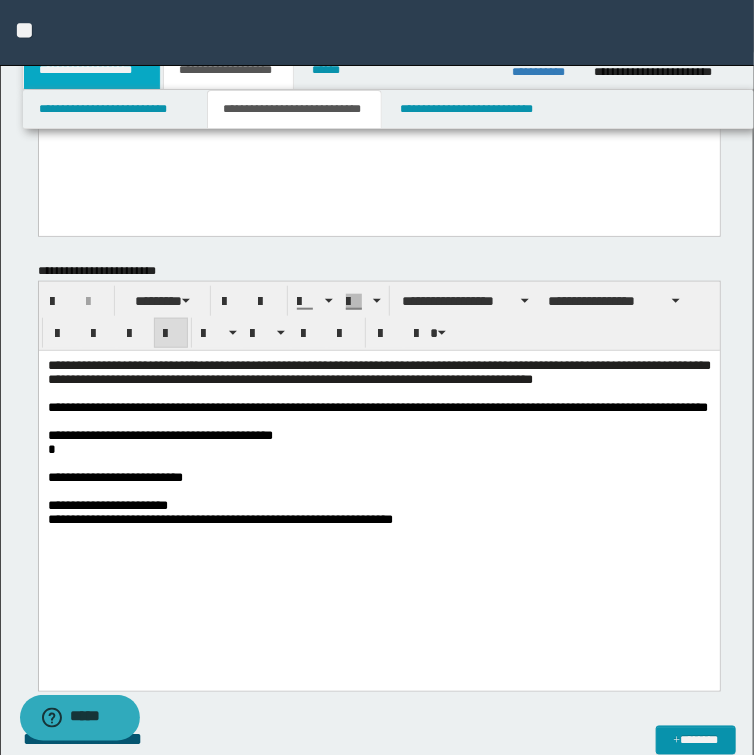 click on "**********" at bounding box center (92, 70) 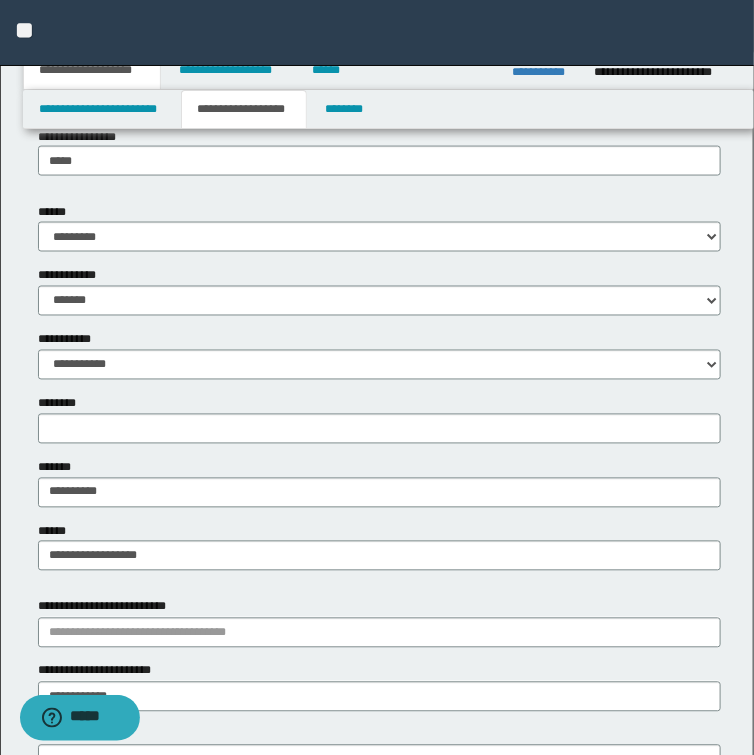 scroll, scrollTop: 720, scrollLeft: 0, axis: vertical 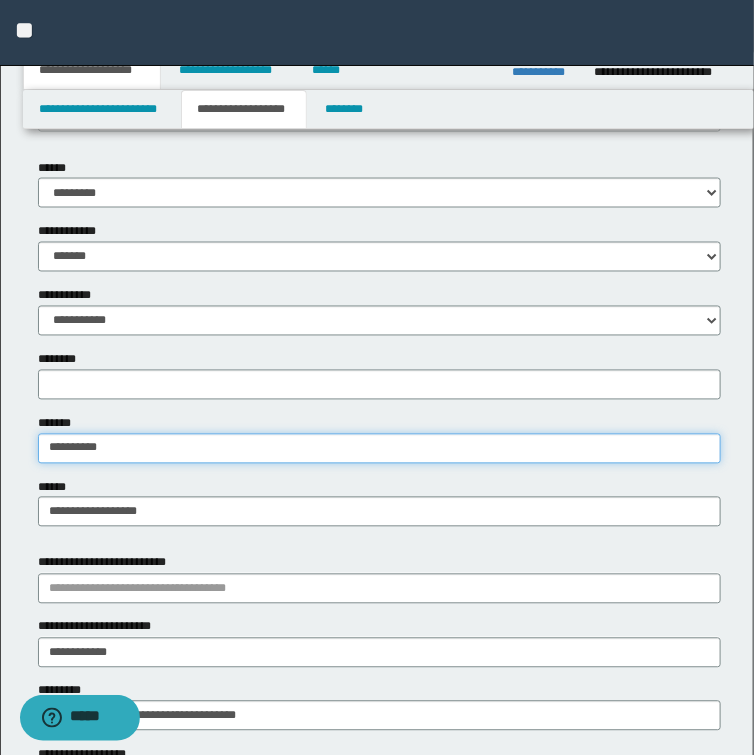drag, startPoint x: 118, startPoint y: 448, endPoint x: -1, endPoint y: 429, distance: 120.50726 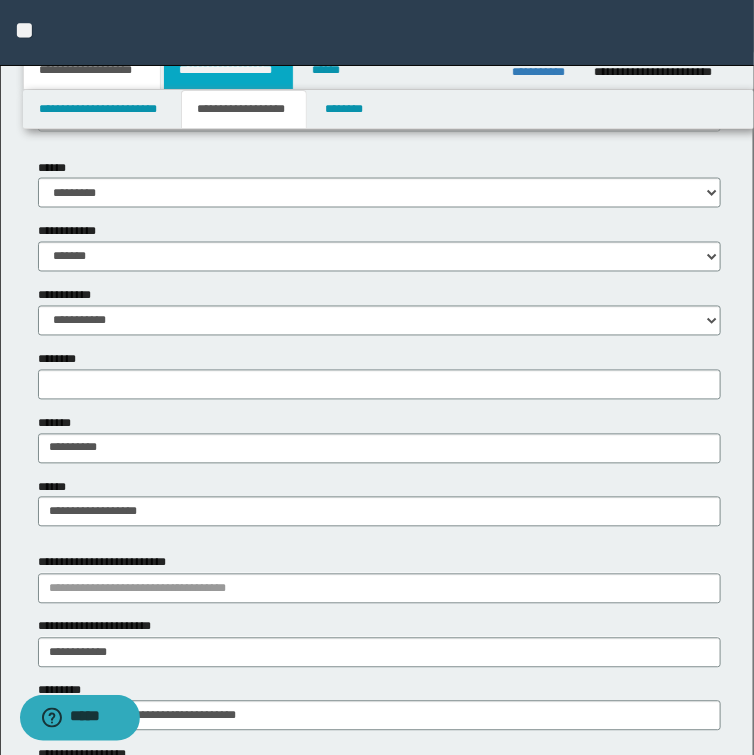 click on "**********" at bounding box center [228, 70] 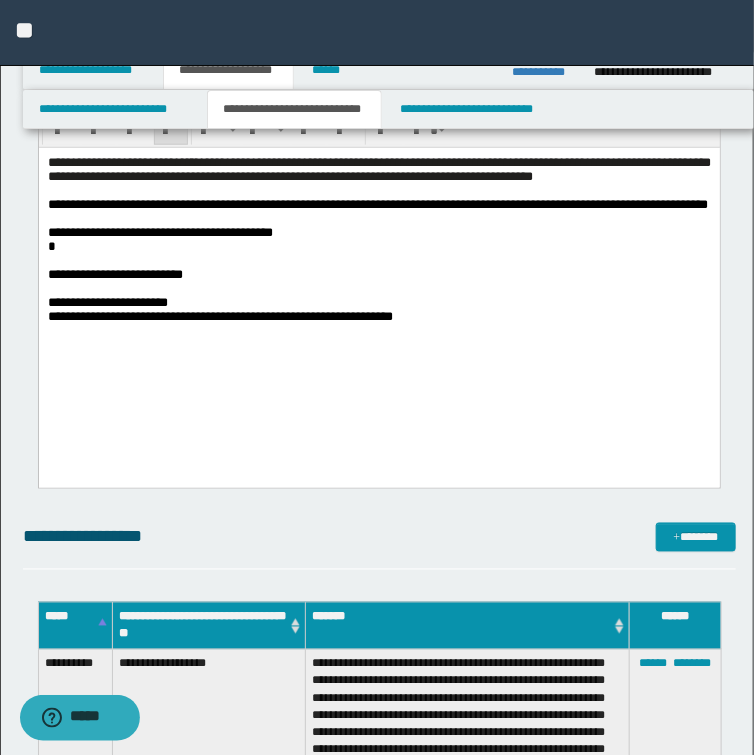 scroll, scrollTop: 400, scrollLeft: 0, axis: vertical 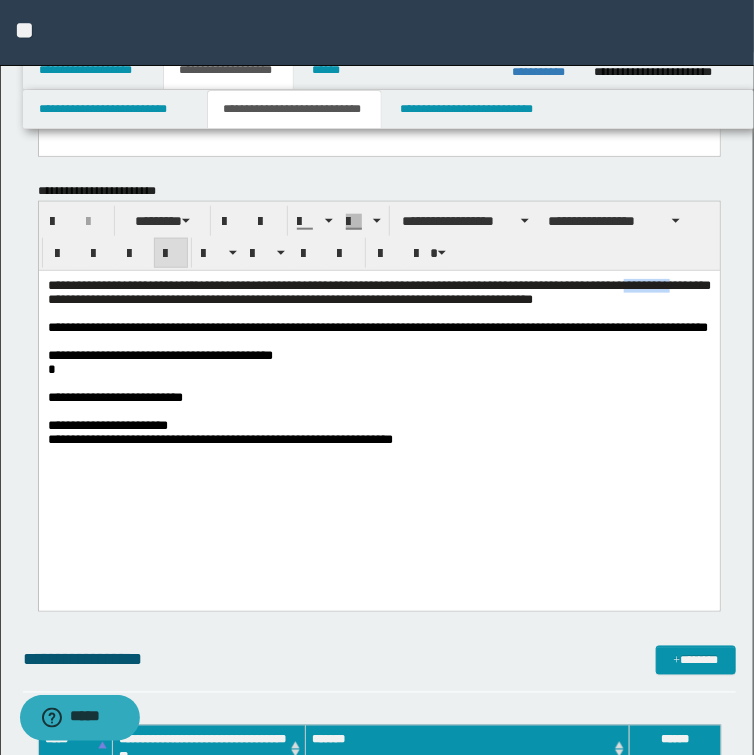 drag, startPoint x: 91, startPoint y: 303, endPoint x: 151, endPoint y: 308, distance: 60.207973 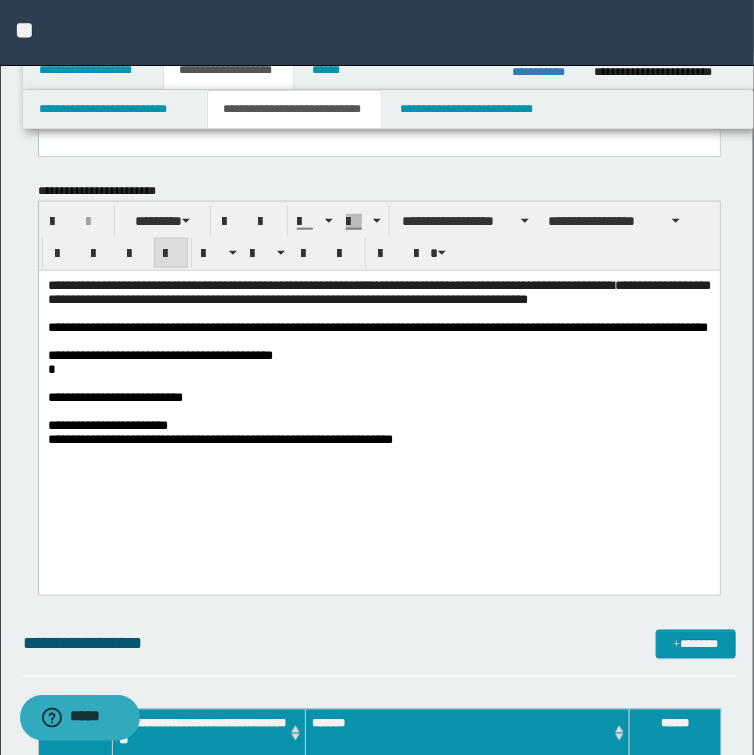 click on "**********" at bounding box center [378, 328] 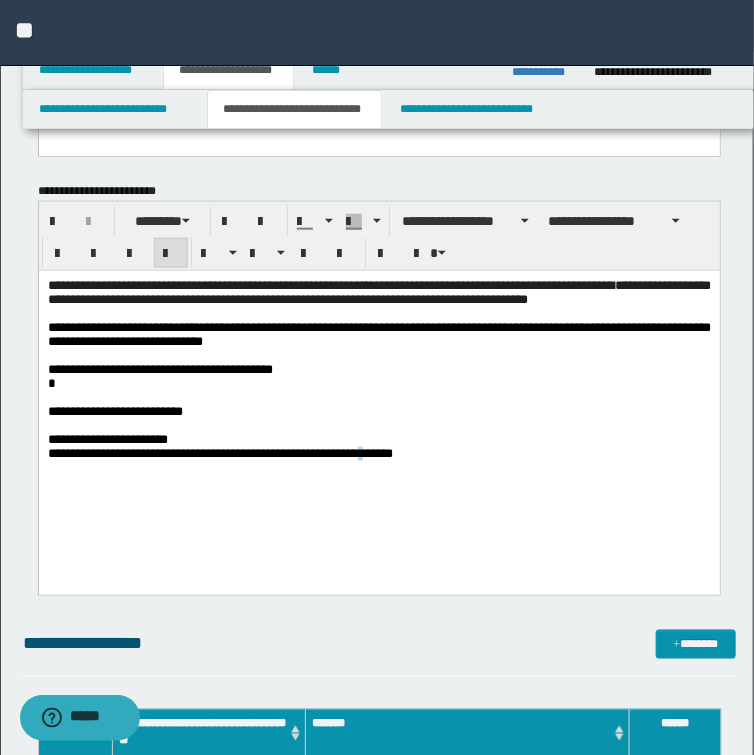 click on "**********" at bounding box center (219, 453) 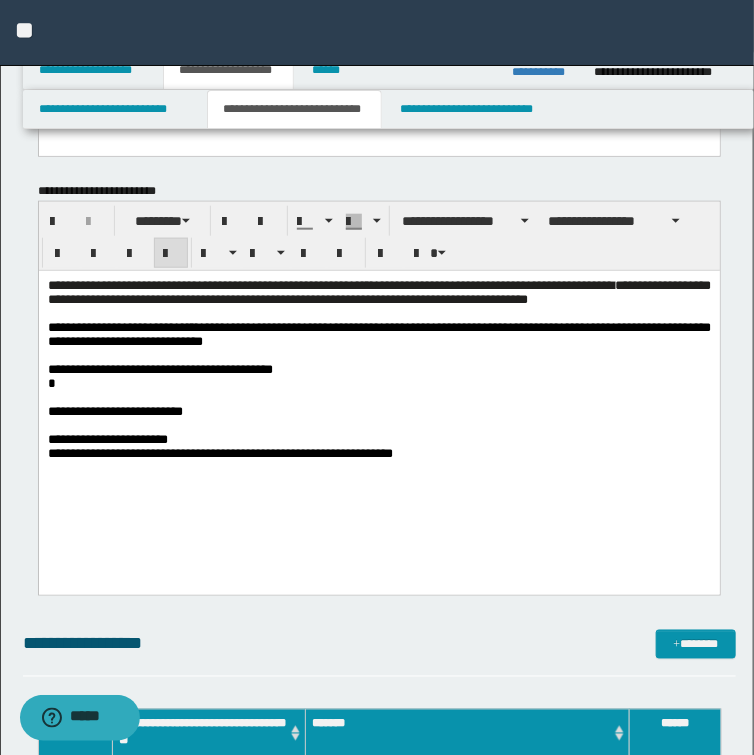 click on "**********" at bounding box center (378, 335) 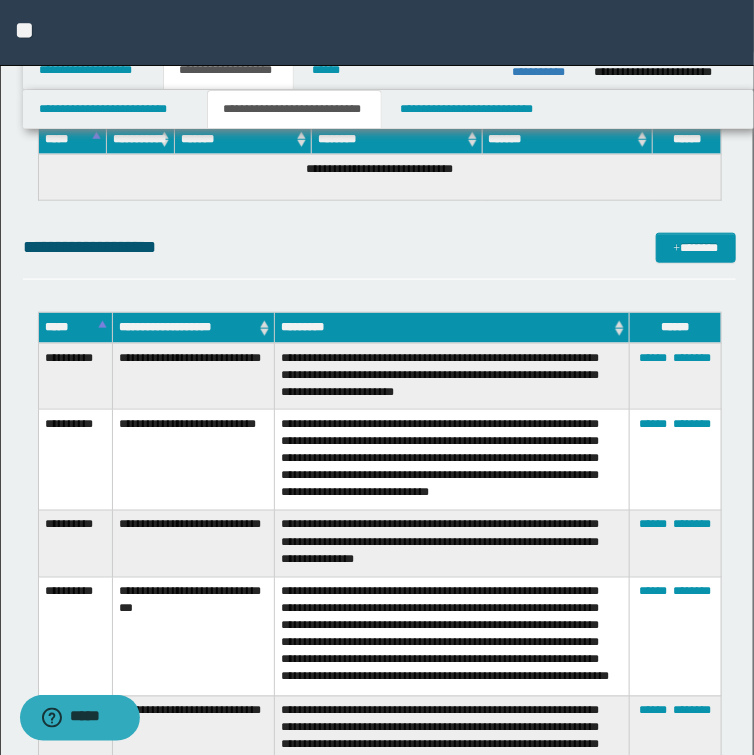 scroll, scrollTop: 4240, scrollLeft: 0, axis: vertical 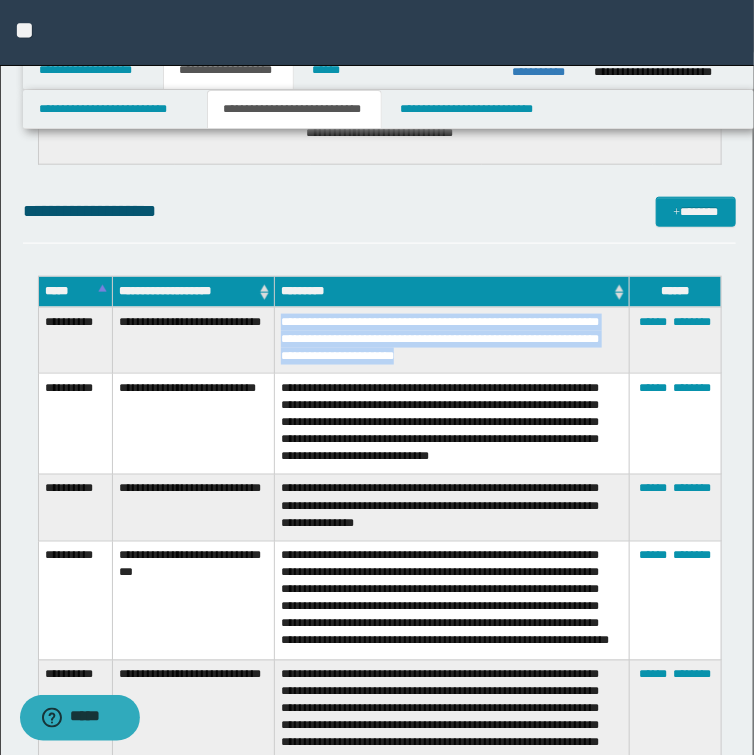 drag, startPoint x: 280, startPoint y: 320, endPoint x: 472, endPoint y: 352, distance: 194.6484 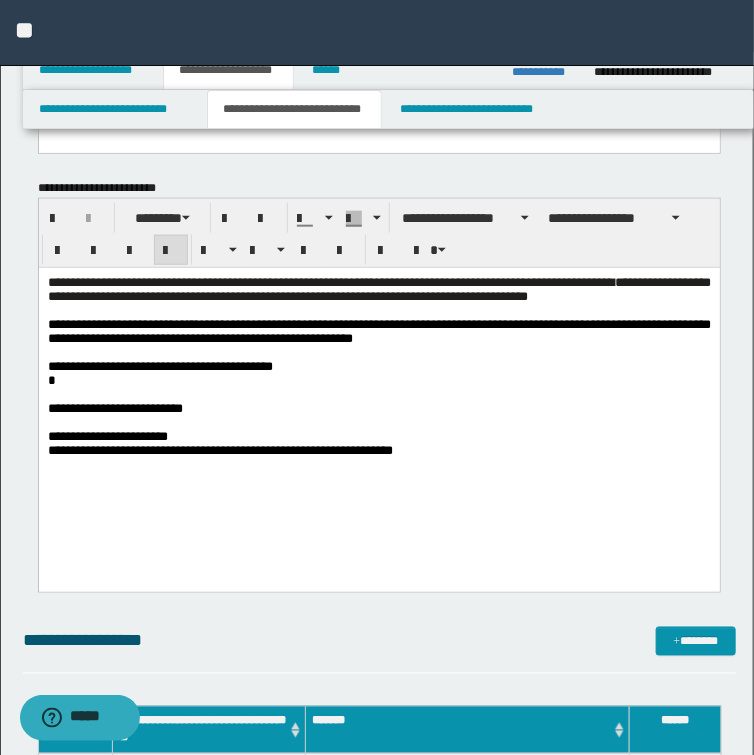 scroll, scrollTop: 400, scrollLeft: 0, axis: vertical 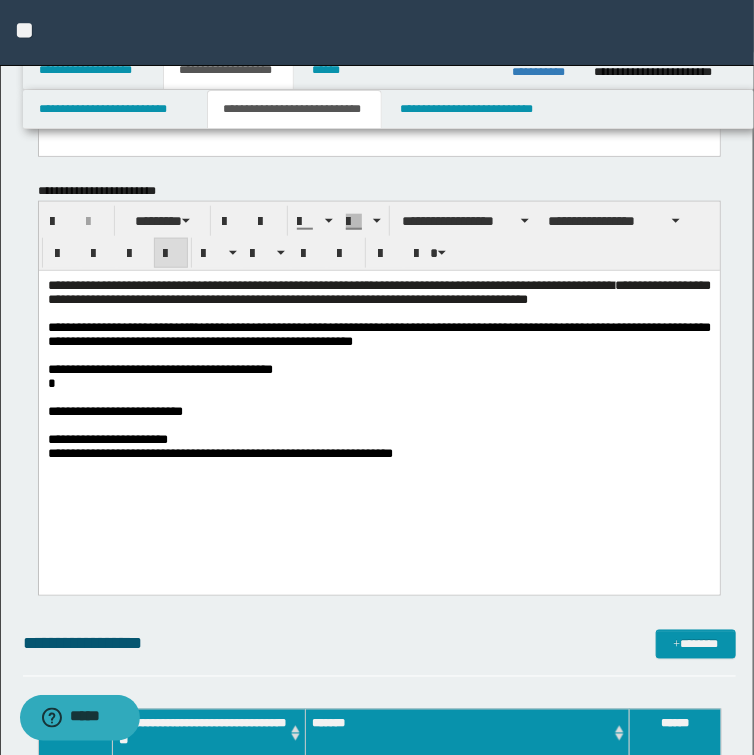 click on "**********" at bounding box center [378, 335] 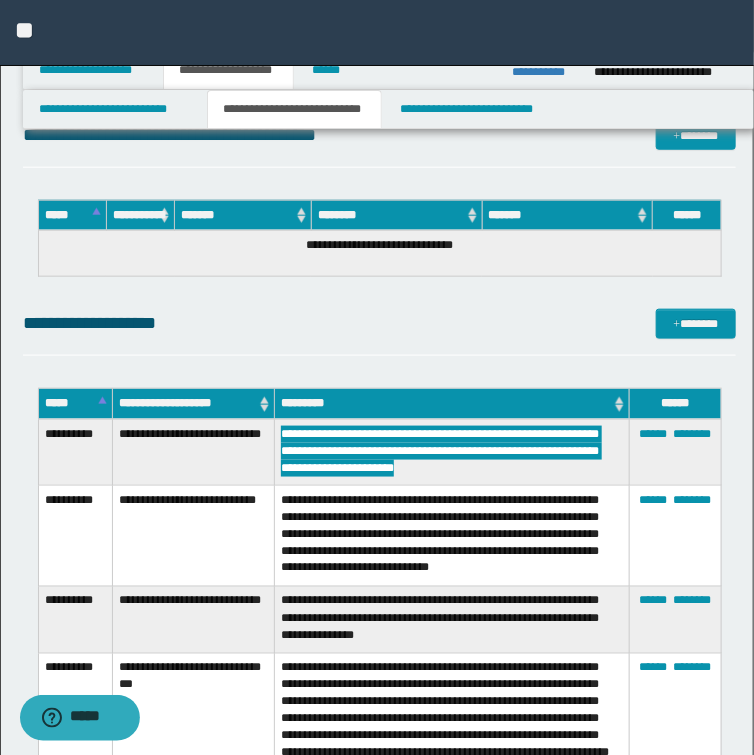 scroll, scrollTop: 4240, scrollLeft: 0, axis: vertical 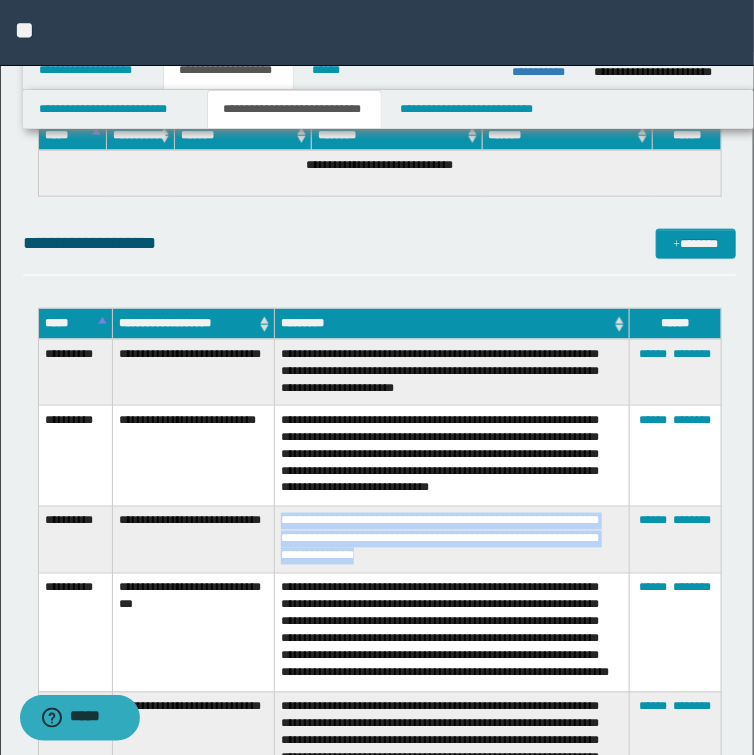 drag, startPoint x: 280, startPoint y: 514, endPoint x: 434, endPoint y: 560, distance: 160.72336 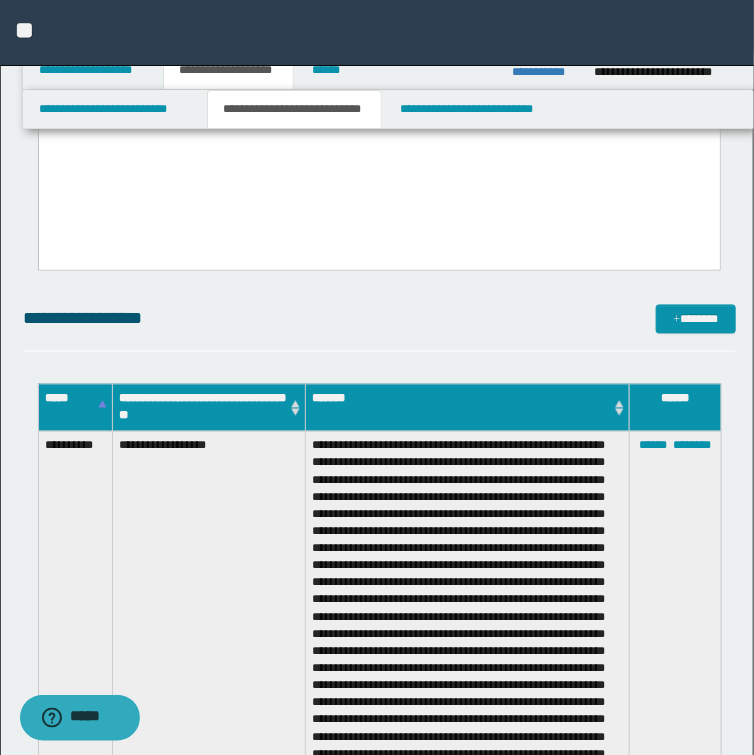 scroll, scrollTop: 480, scrollLeft: 0, axis: vertical 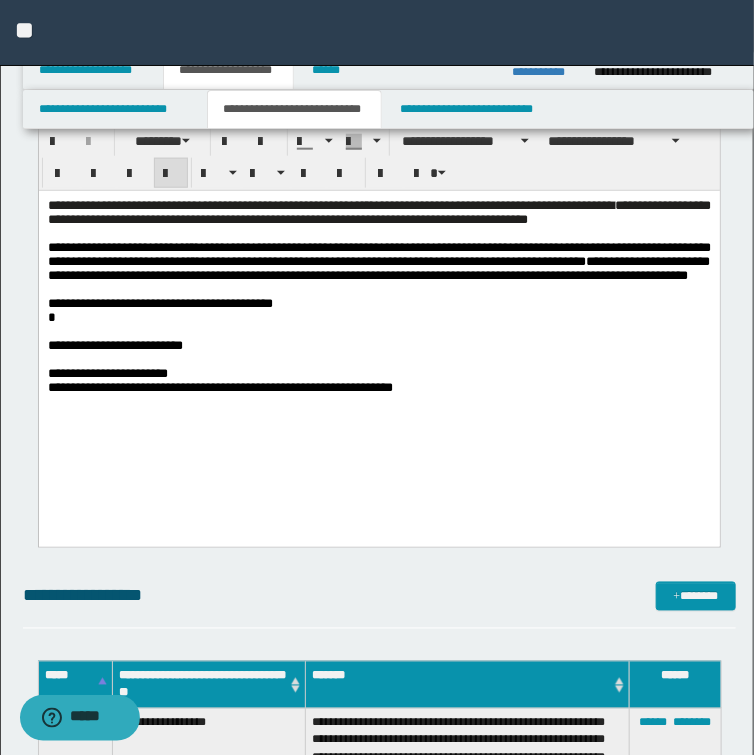 click on "**********" at bounding box center (378, 262) 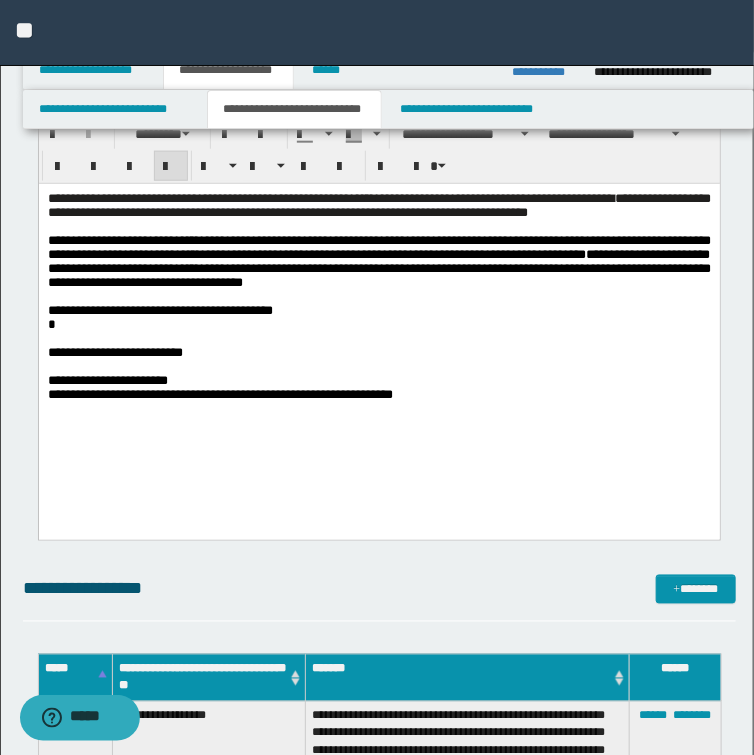 scroll, scrollTop: 480, scrollLeft: 0, axis: vertical 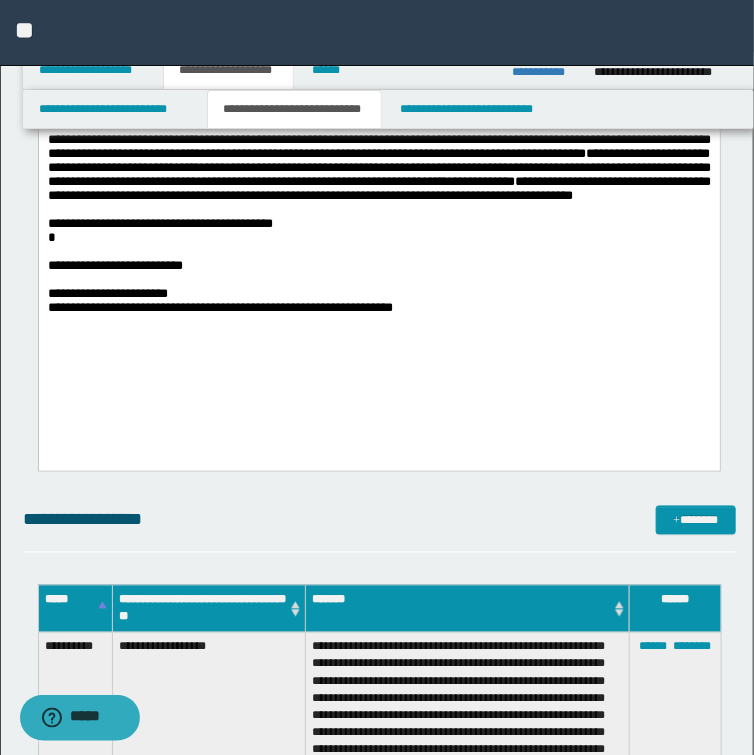 click on "**********" at bounding box center (378, 168) 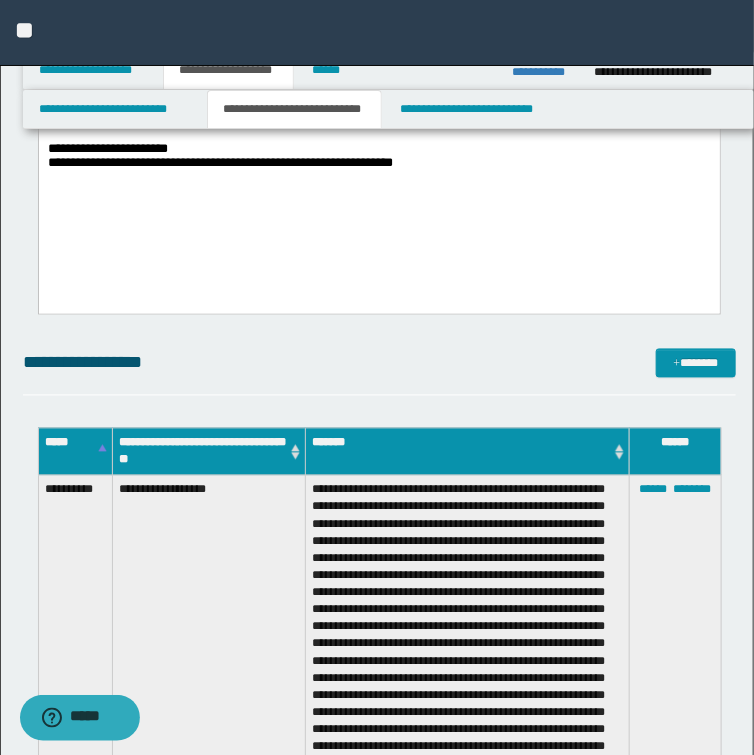 scroll, scrollTop: 668, scrollLeft: 0, axis: vertical 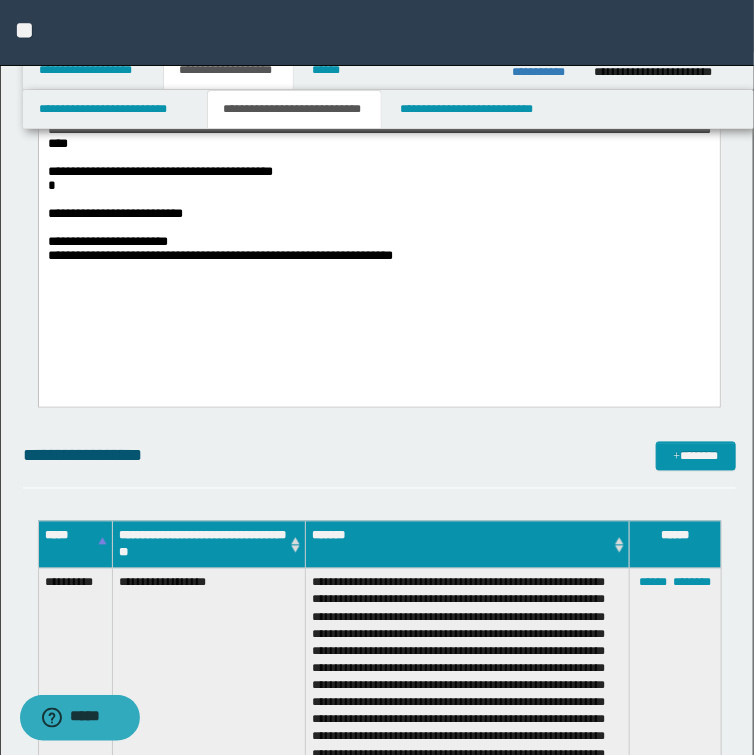 click on "**********" at bounding box center [378, 256] 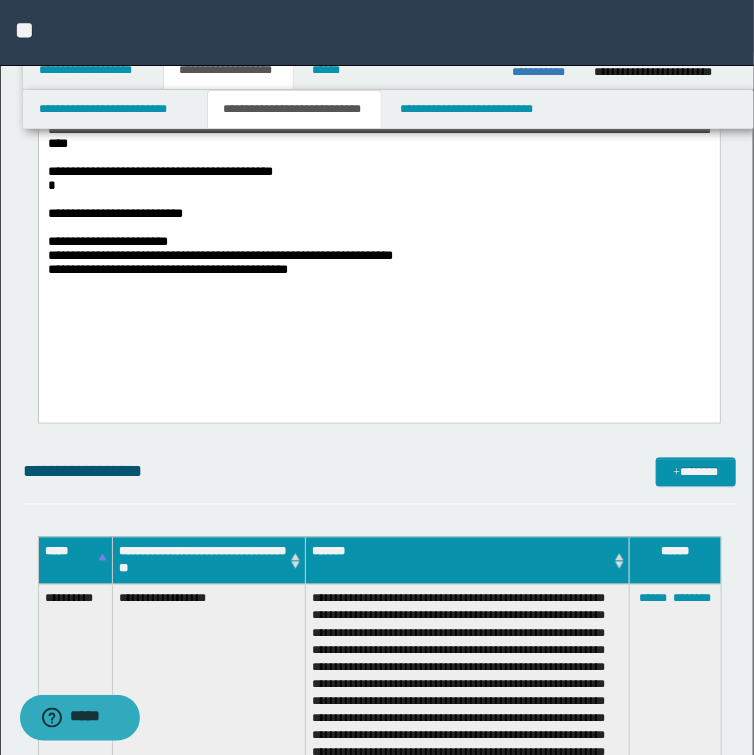 scroll, scrollTop: 348, scrollLeft: 0, axis: vertical 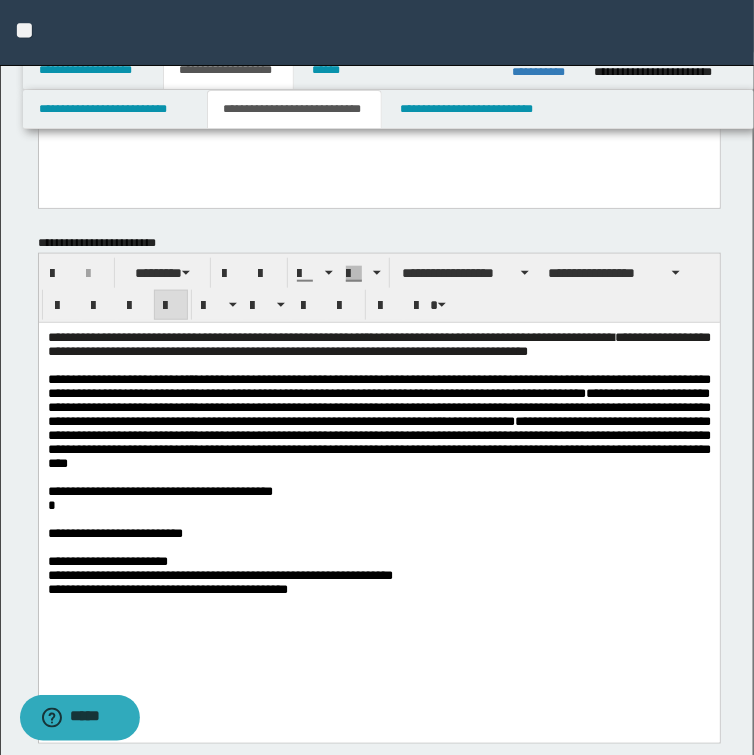 click on "**********" at bounding box center [378, 422] 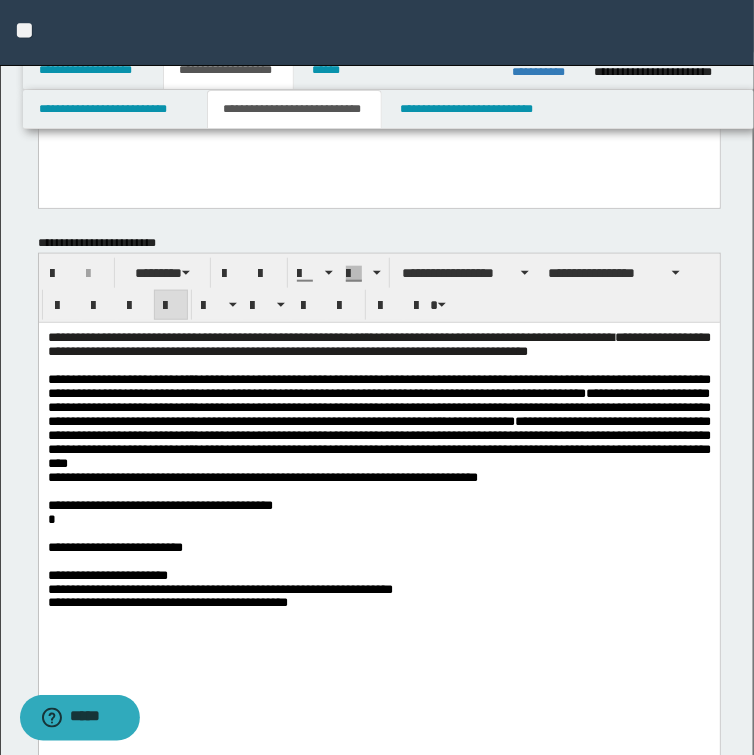 click on "**********" at bounding box center (378, 506) 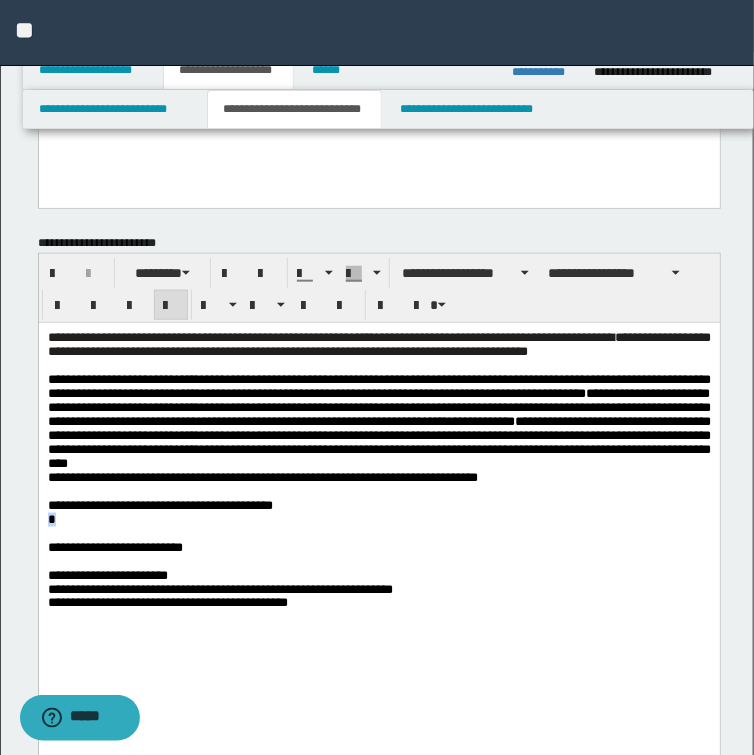 drag, startPoint x: 65, startPoint y: 551, endPoint x: 46, endPoint y: 551, distance: 19 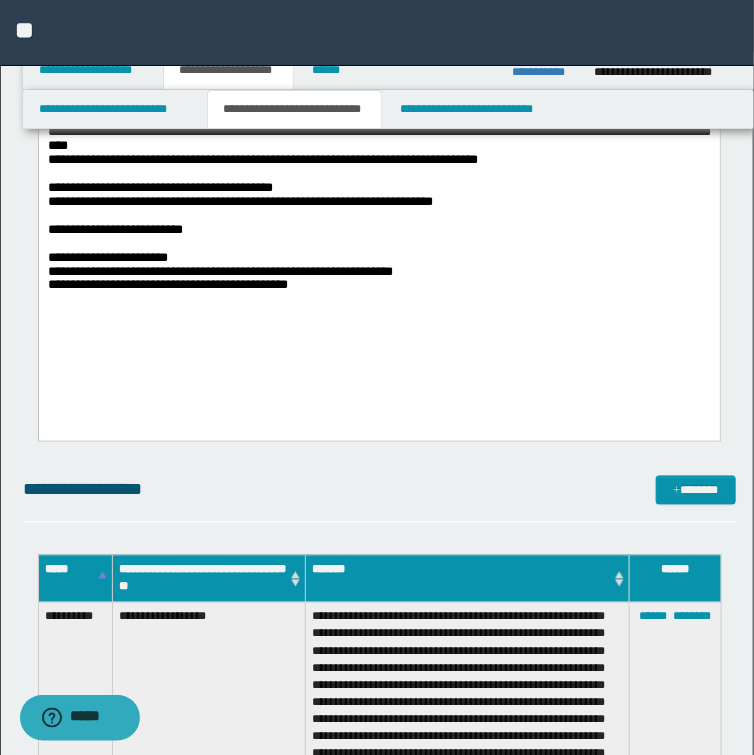 scroll, scrollTop: 560, scrollLeft: 0, axis: vertical 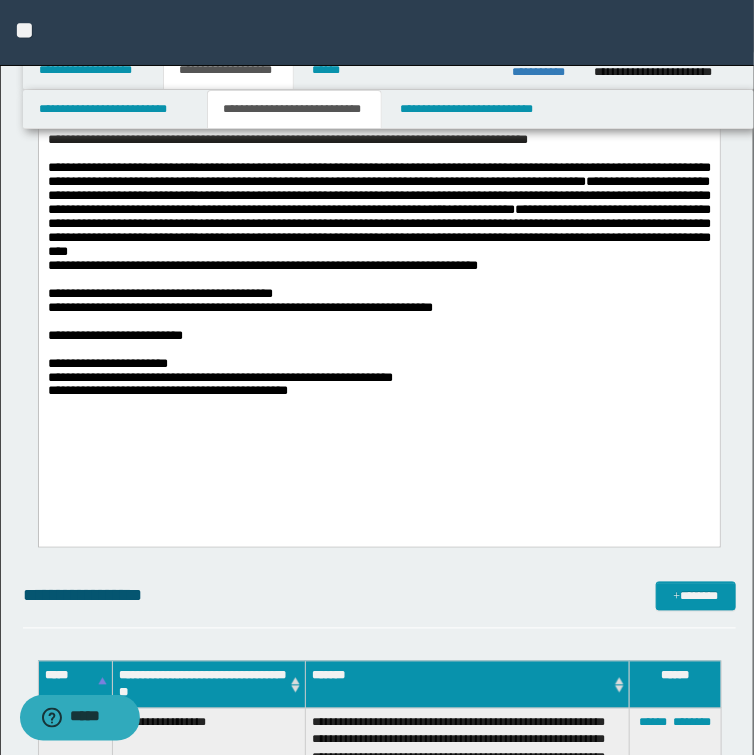 click on "**********" at bounding box center (239, 307) 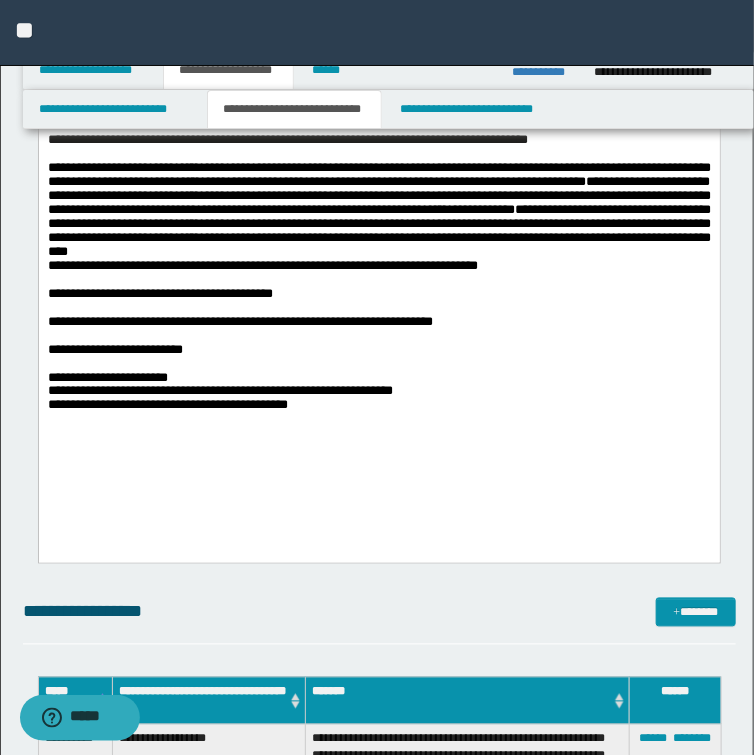 click at bounding box center (378, 308) 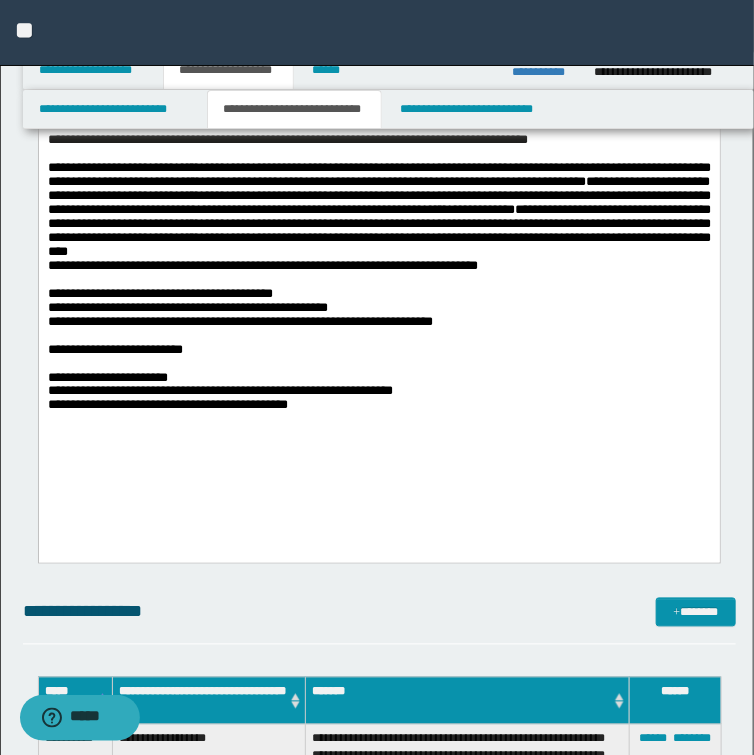 click on "**********" at bounding box center [187, 307] 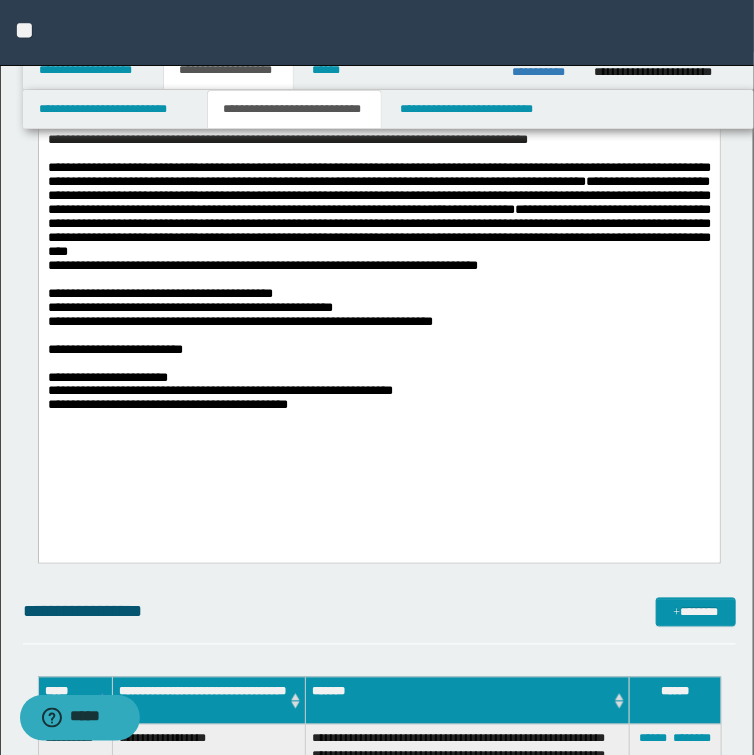 click on "**********" at bounding box center (189, 307) 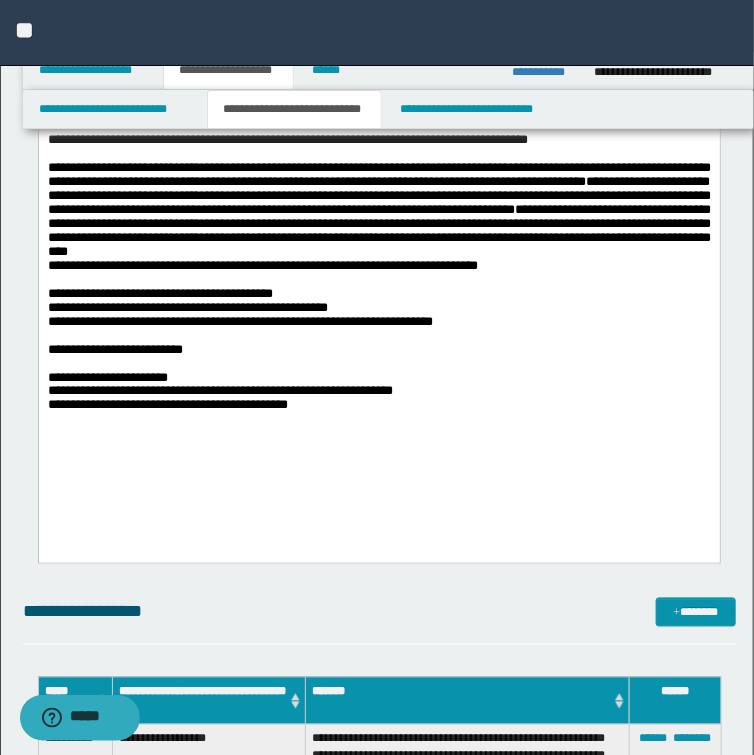 click on "**********" at bounding box center (378, 308) 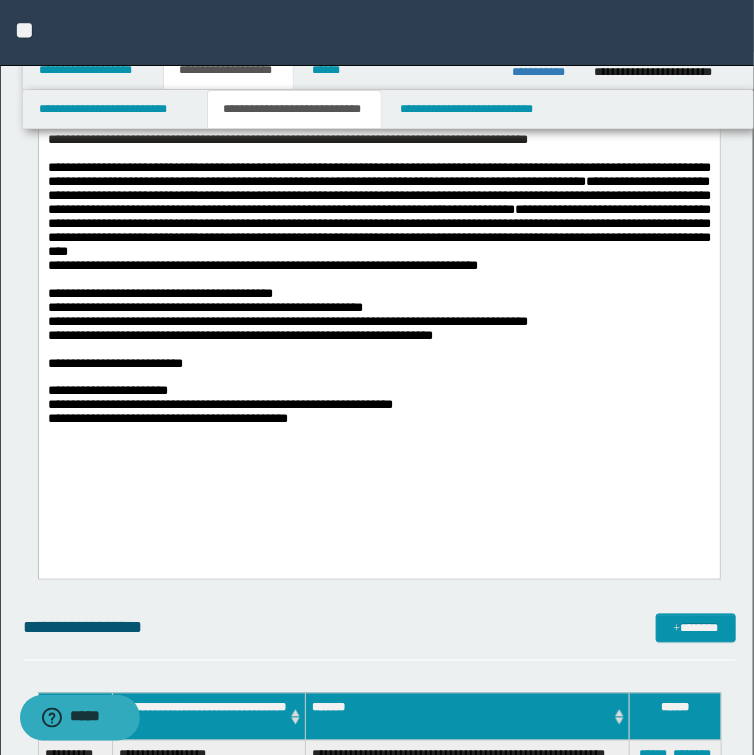 click on "**********" at bounding box center (378, 364) 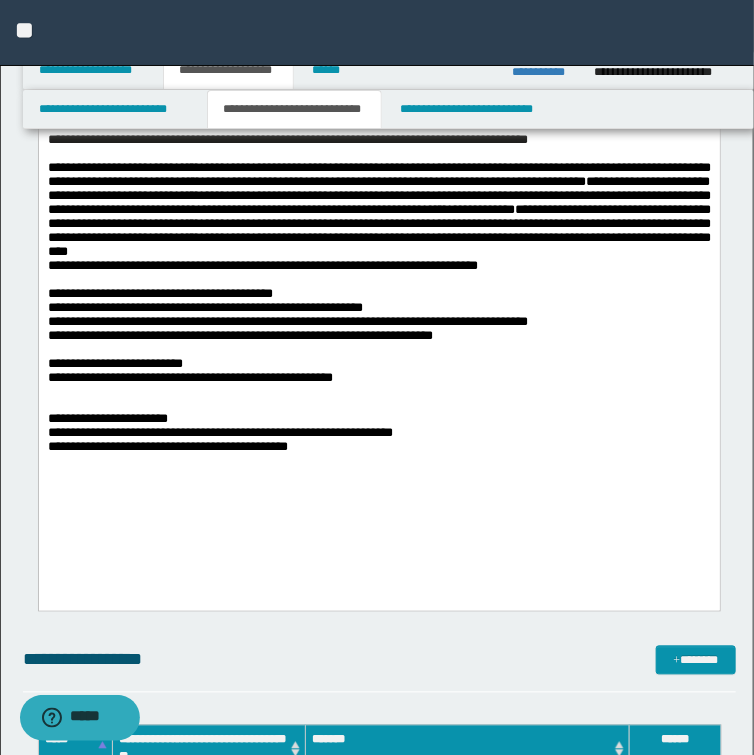 click on "**********" at bounding box center (378, 378) 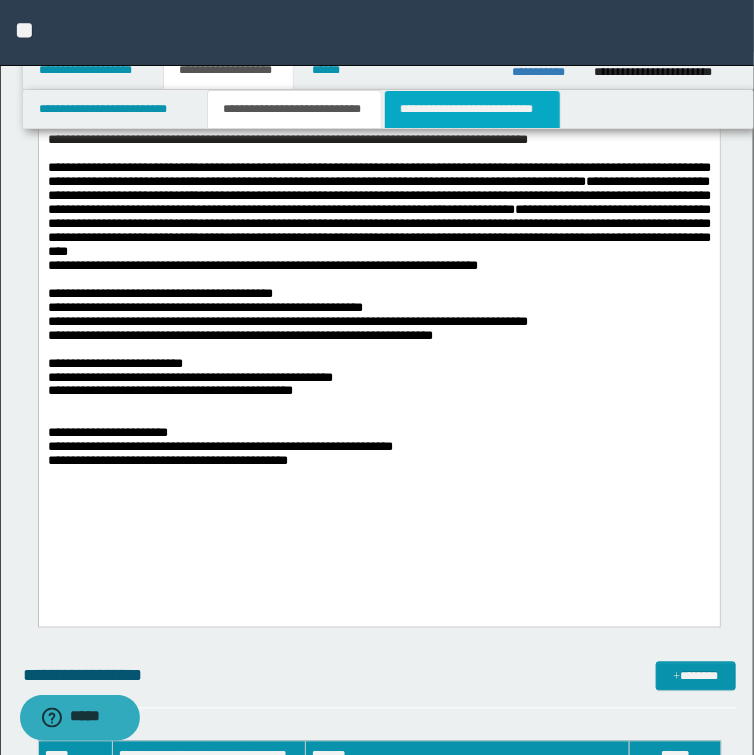 click on "**********" at bounding box center [472, 109] 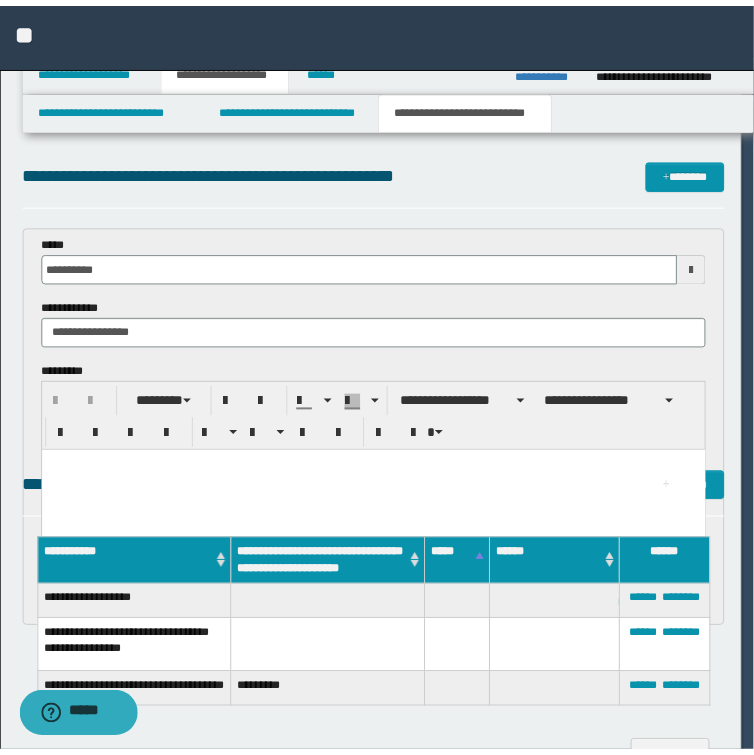 scroll, scrollTop: 0, scrollLeft: 0, axis: both 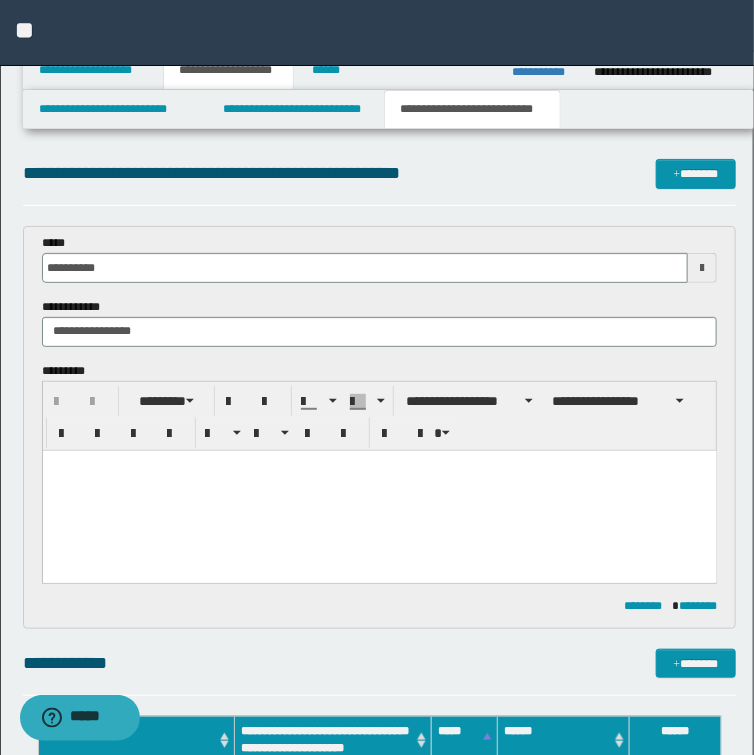 click at bounding box center (379, 465) 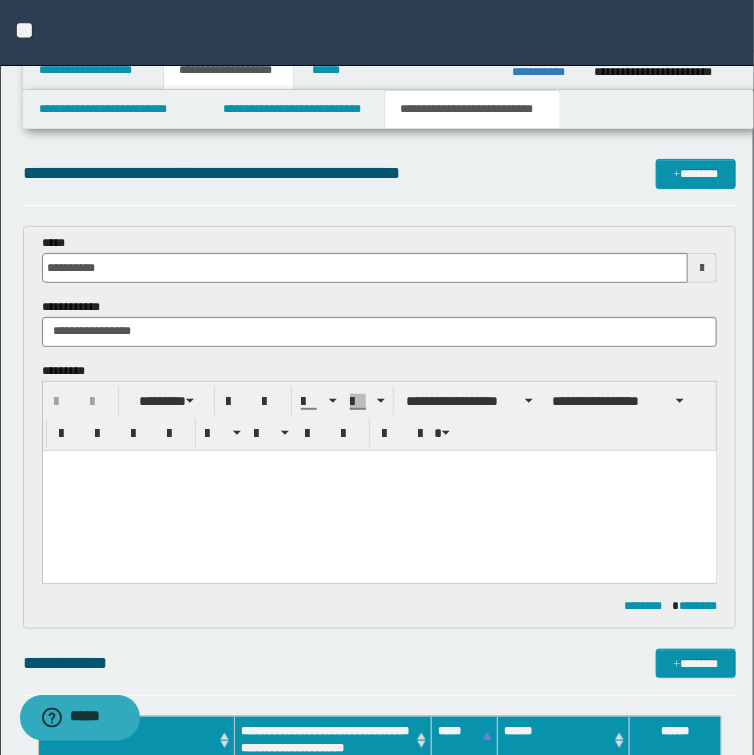 type 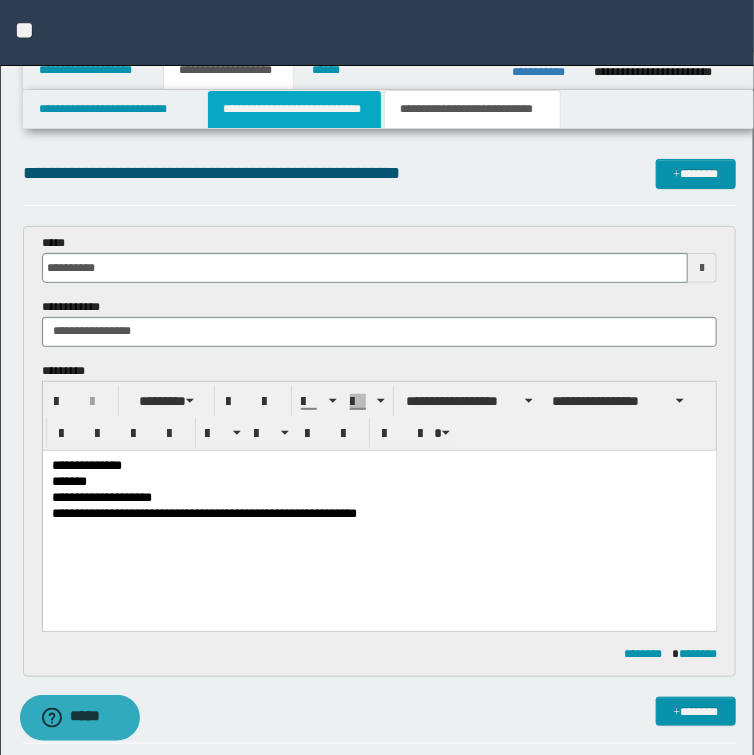 click on "**********" at bounding box center (294, 109) 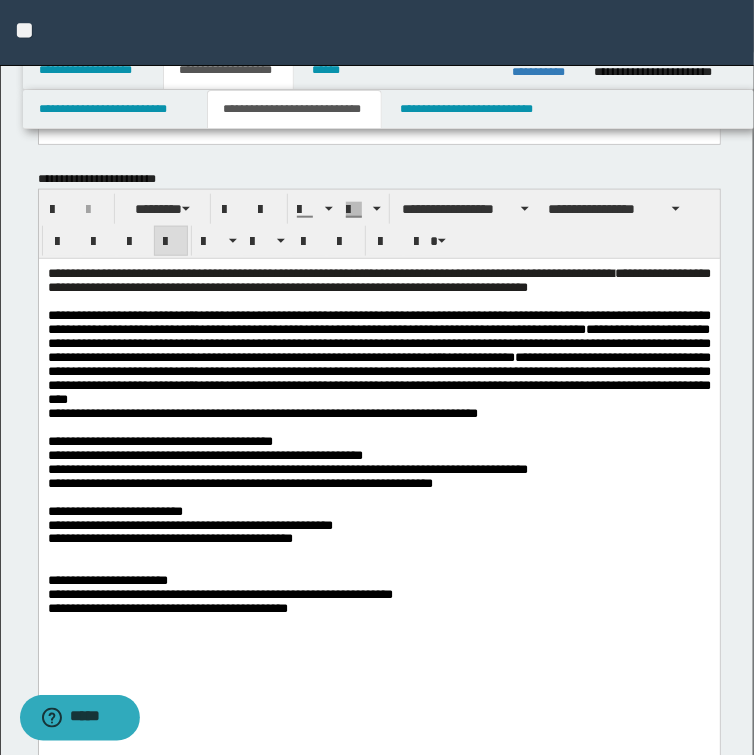scroll, scrollTop: 480, scrollLeft: 0, axis: vertical 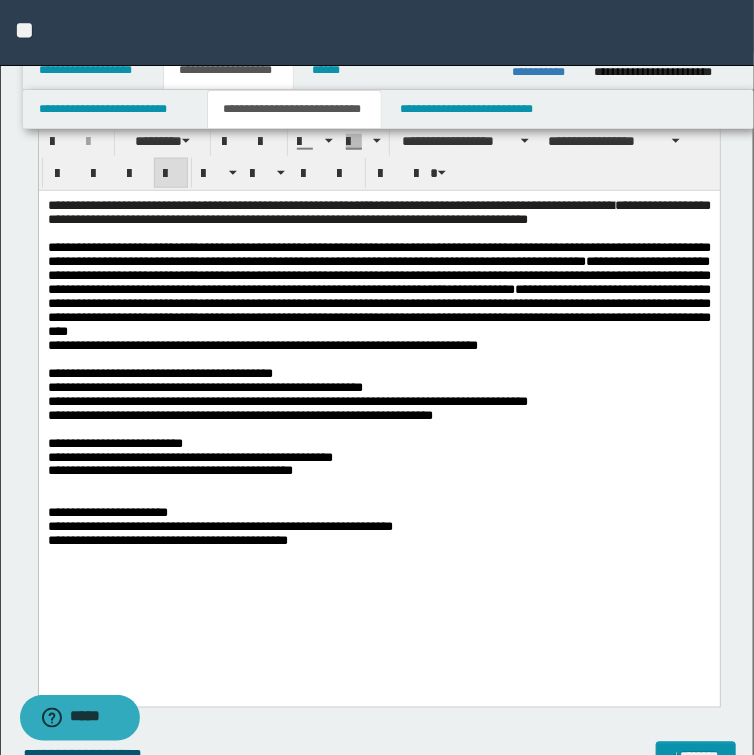 click on "**********" at bounding box center (378, 416) 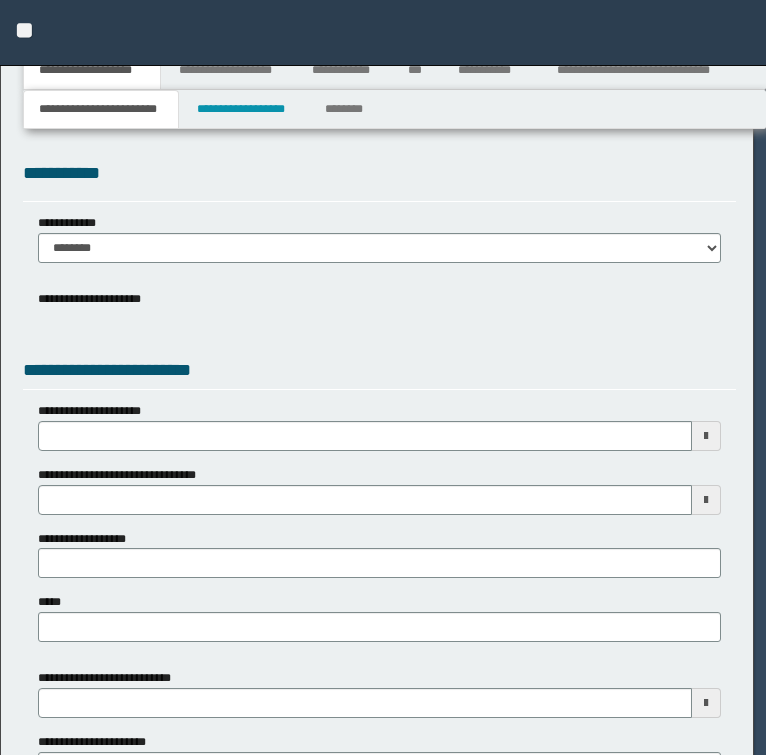 scroll, scrollTop: 0, scrollLeft: 0, axis: both 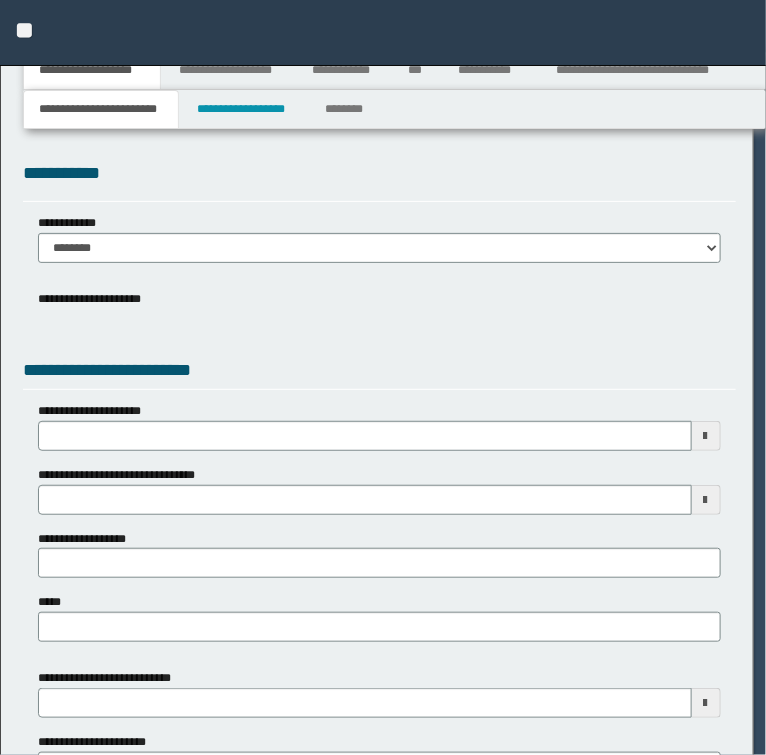select on "*" 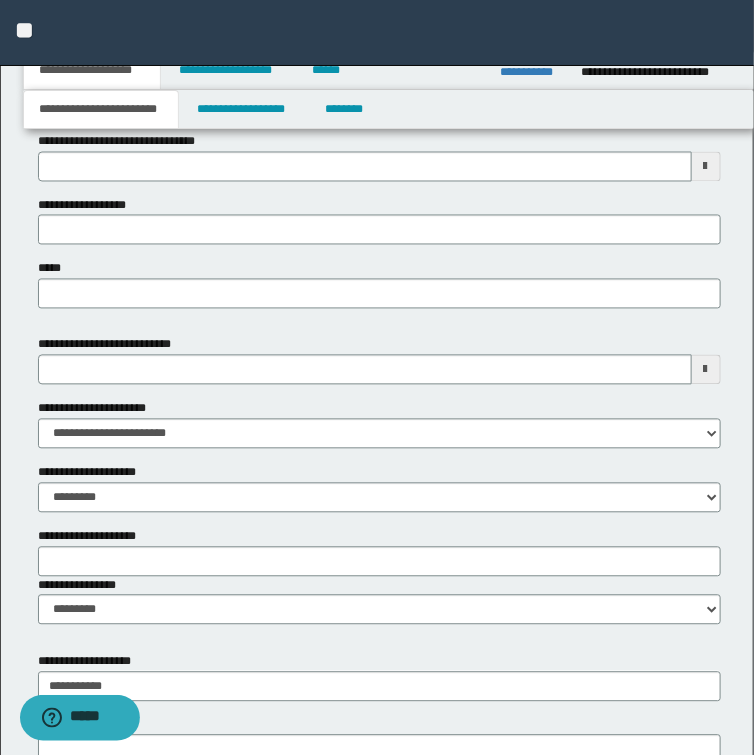 scroll, scrollTop: 880, scrollLeft: 0, axis: vertical 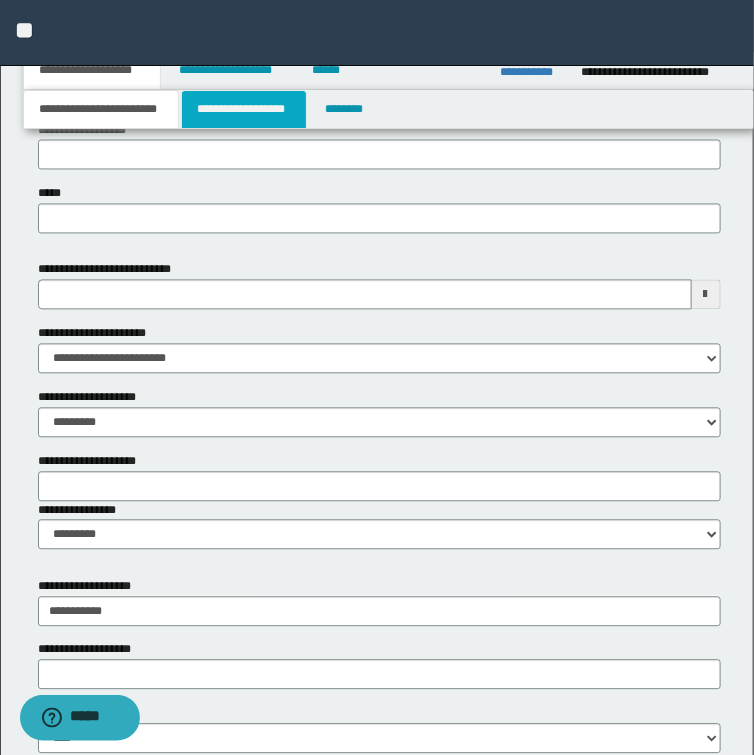 click on "**********" at bounding box center [244, 109] 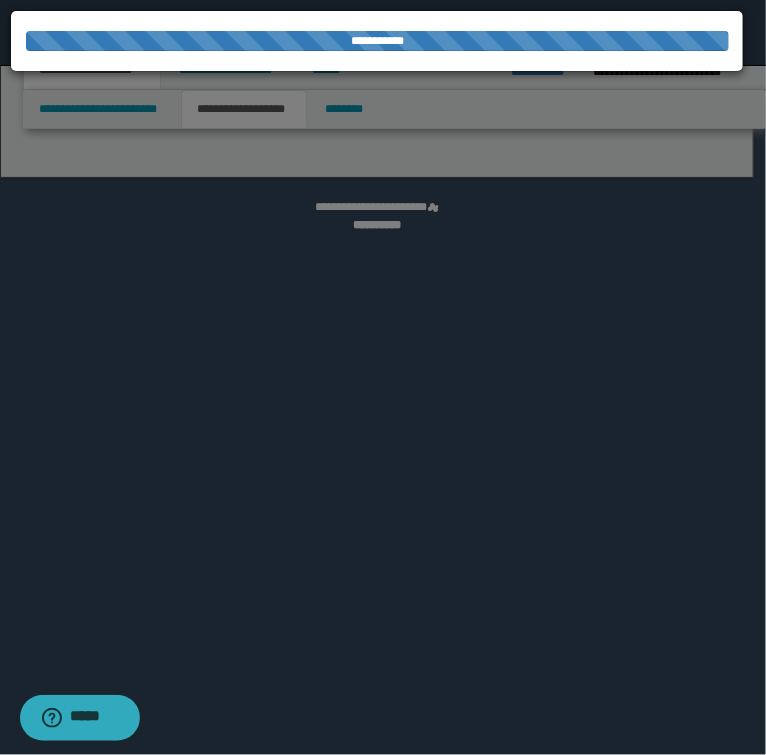 select on "*" 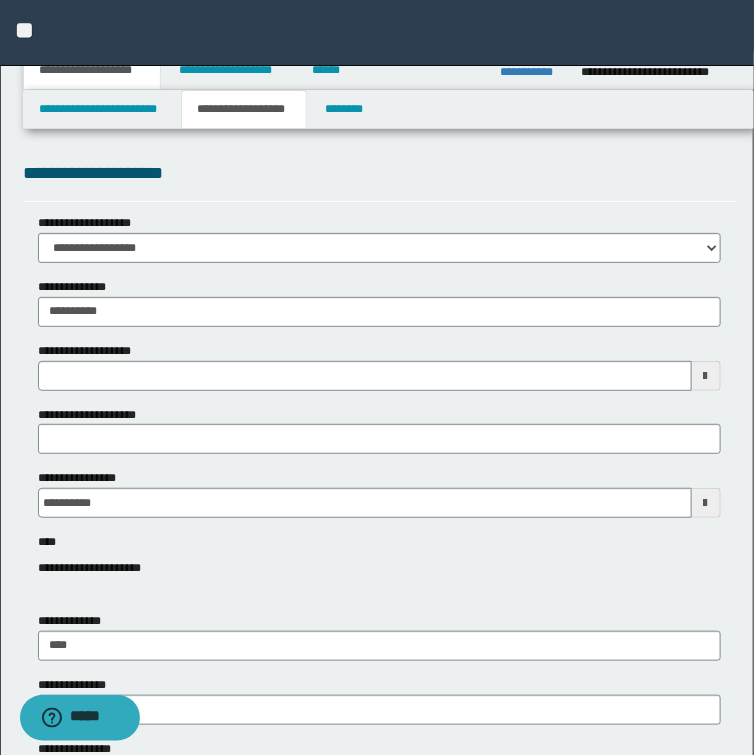type 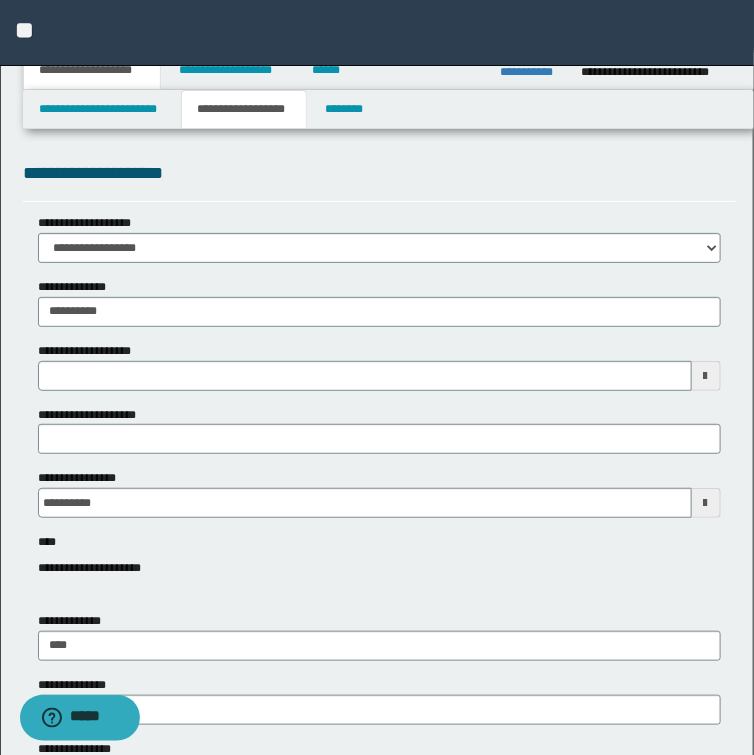 scroll, scrollTop: 160, scrollLeft: 0, axis: vertical 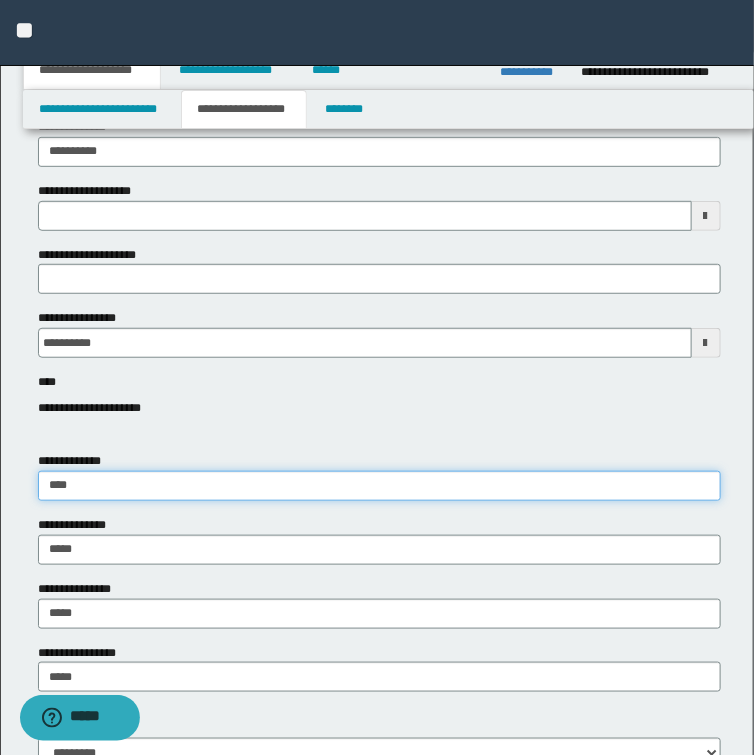 click on "****" at bounding box center (379, 486) 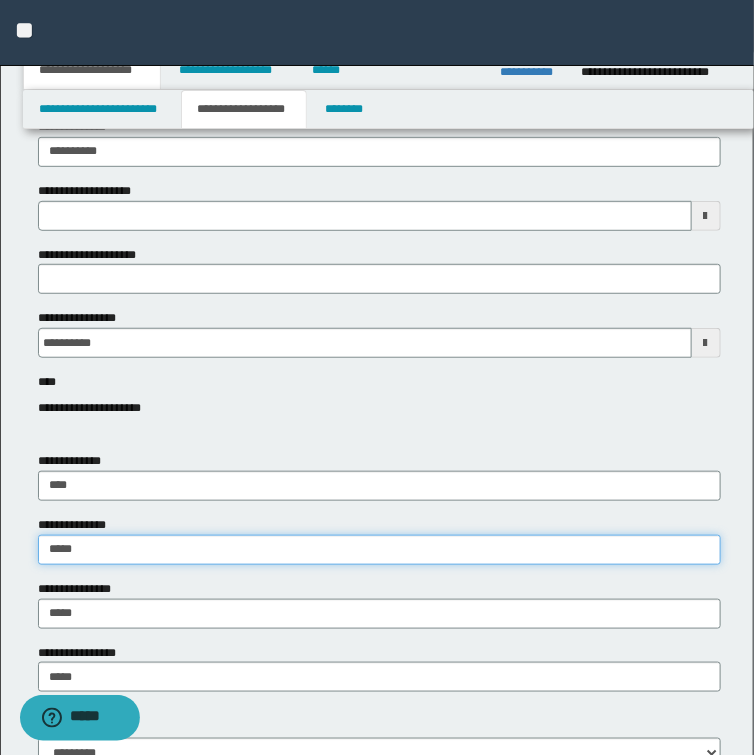 click on "*****" at bounding box center [379, 550] 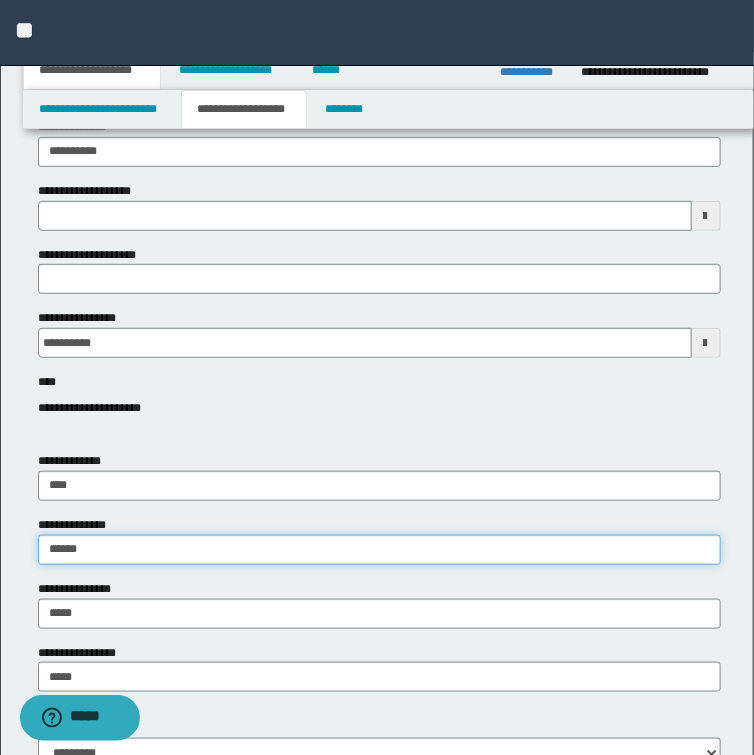 type on "******" 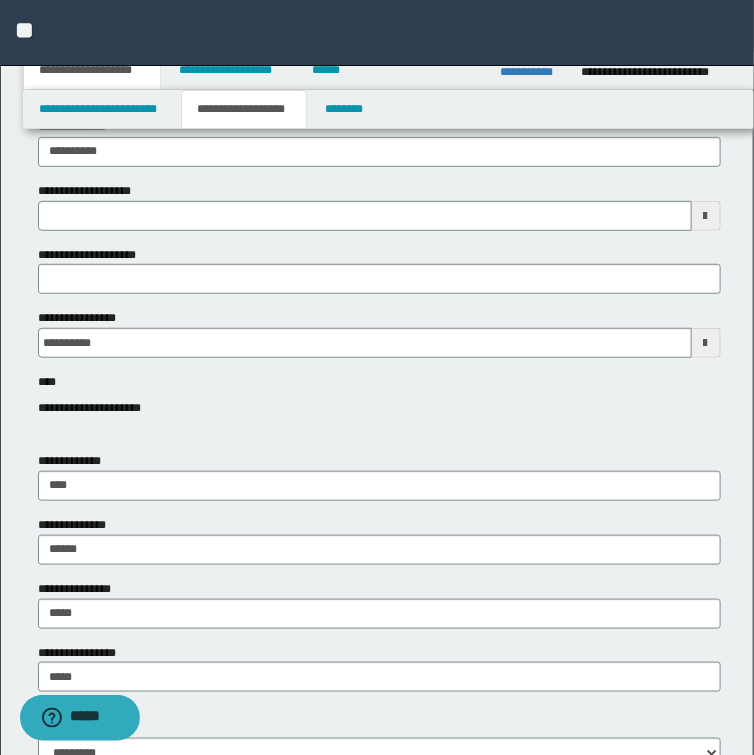 click on "**********" at bounding box center [84, 525] 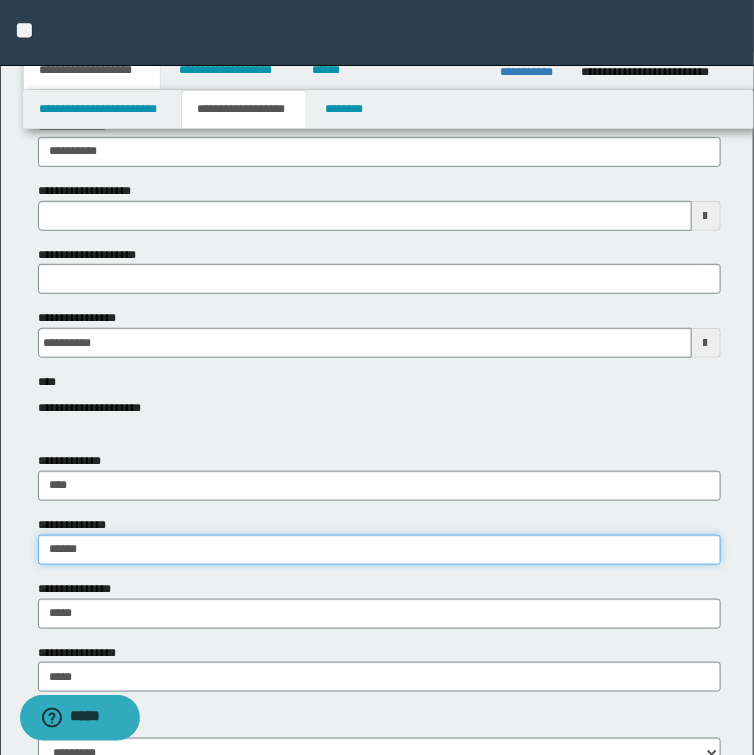 click on "******" at bounding box center (379, 550) 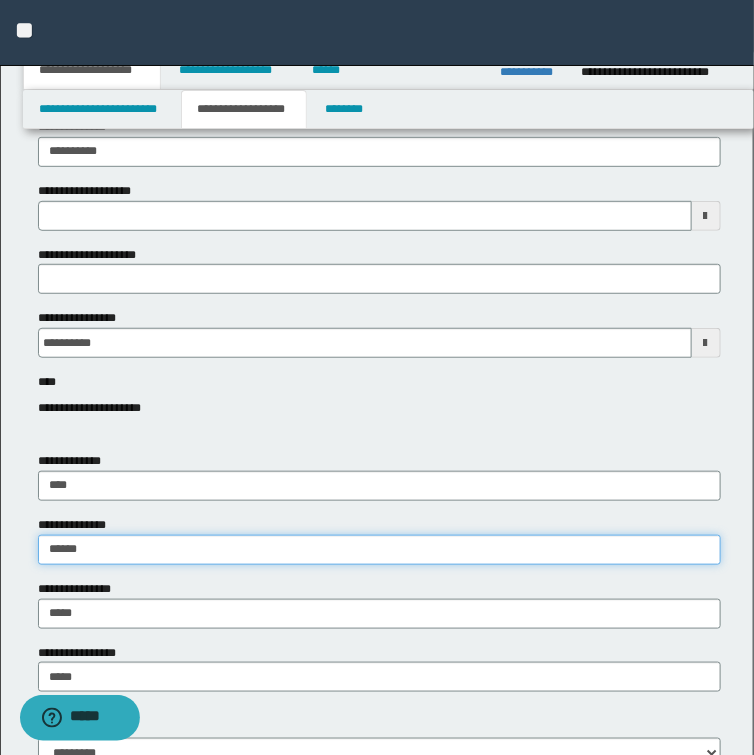 type 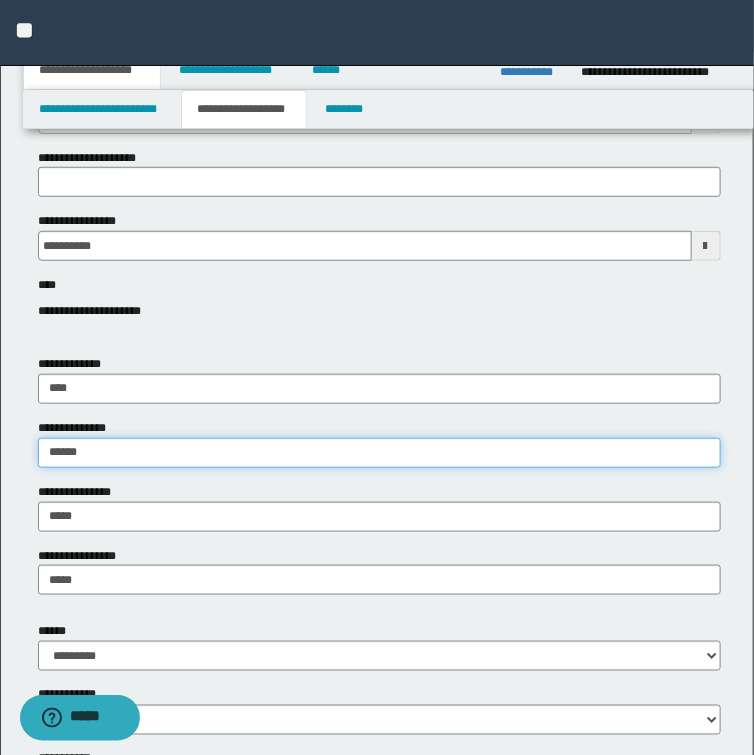 scroll, scrollTop: 320, scrollLeft: 0, axis: vertical 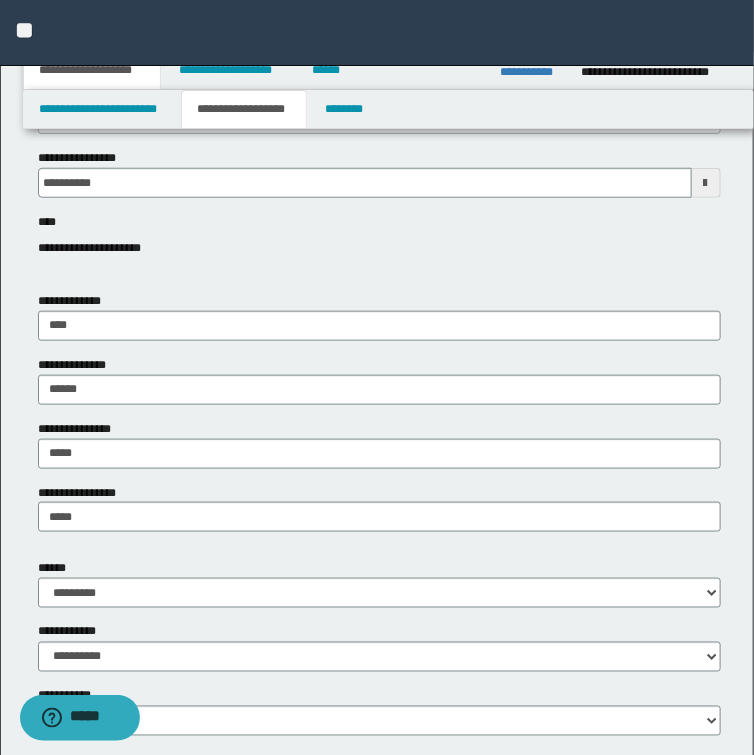 click on "**********" at bounding box center [379, 444] 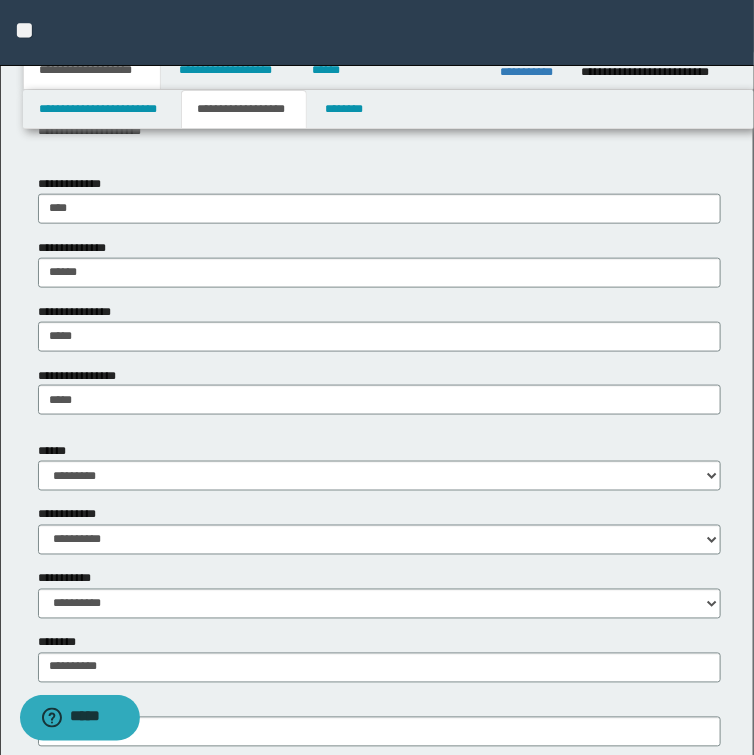 scroll, scrollTop: 480, scrollLeft: 0, axis: vertical 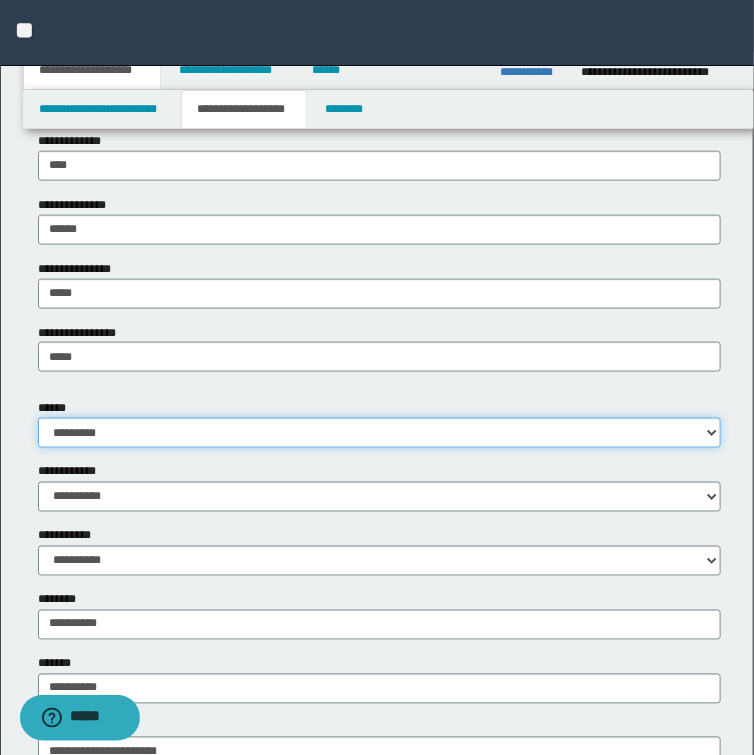 click on "**********" at bounding box center (379, 433) 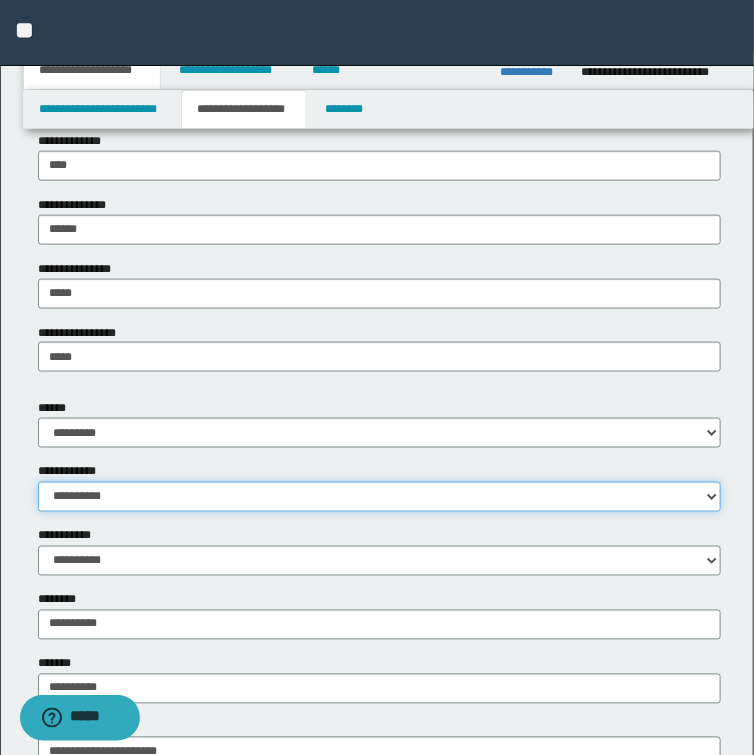 click on "**********" at bounding box center [379, 497] 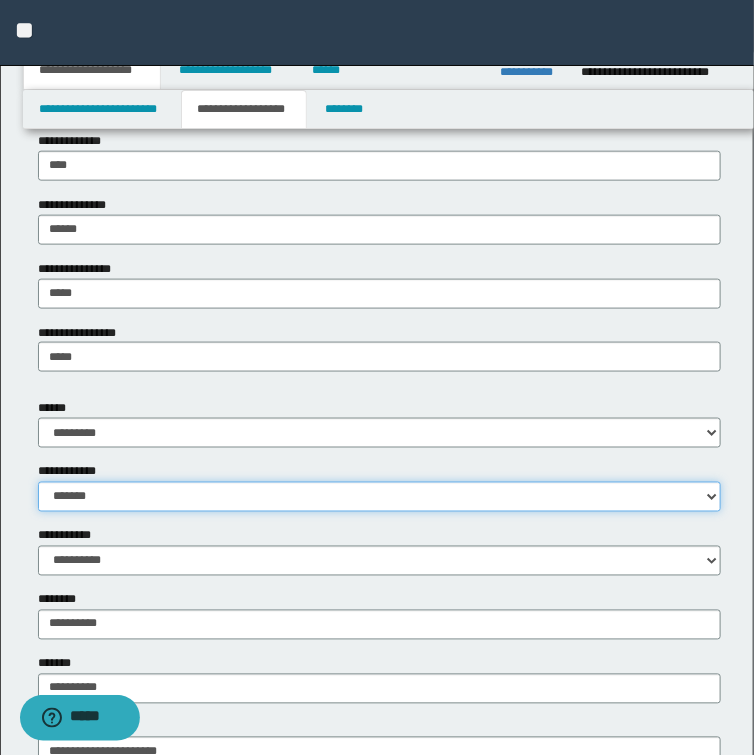 click on "**********" at bounding box center (379, 497) 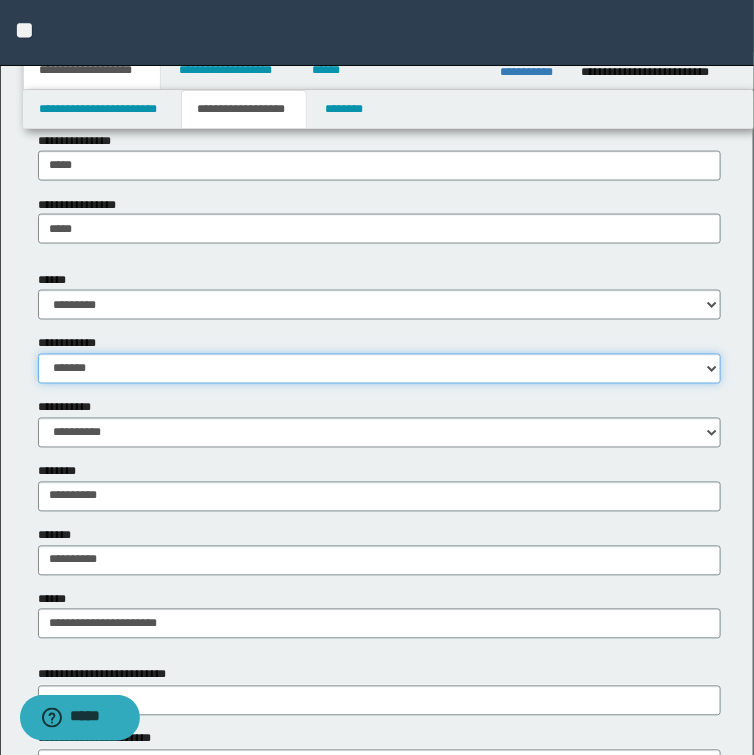 scroll, scrollTop: 640, scrollLeft: 0, axis: vertical 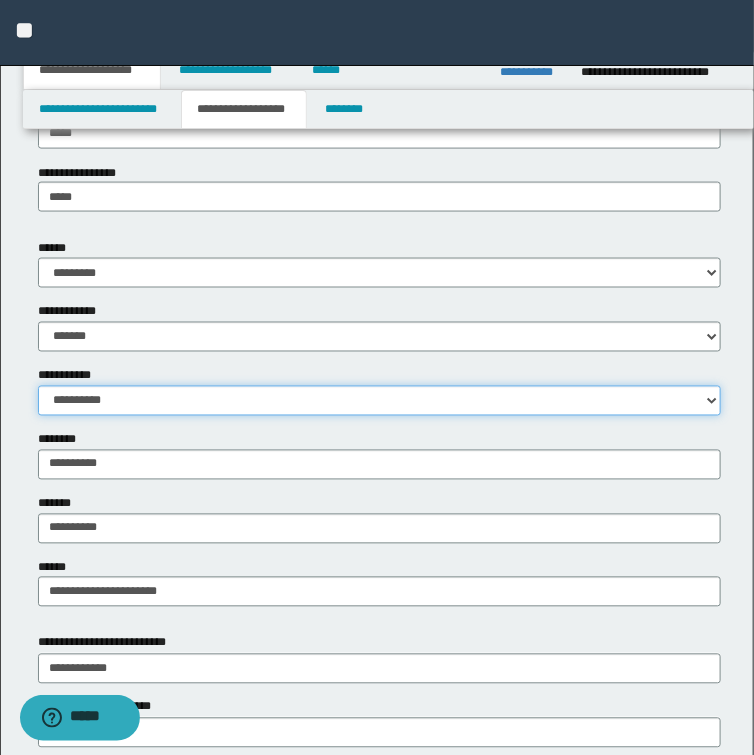 click on "**********" at bounding box center (379, 401) 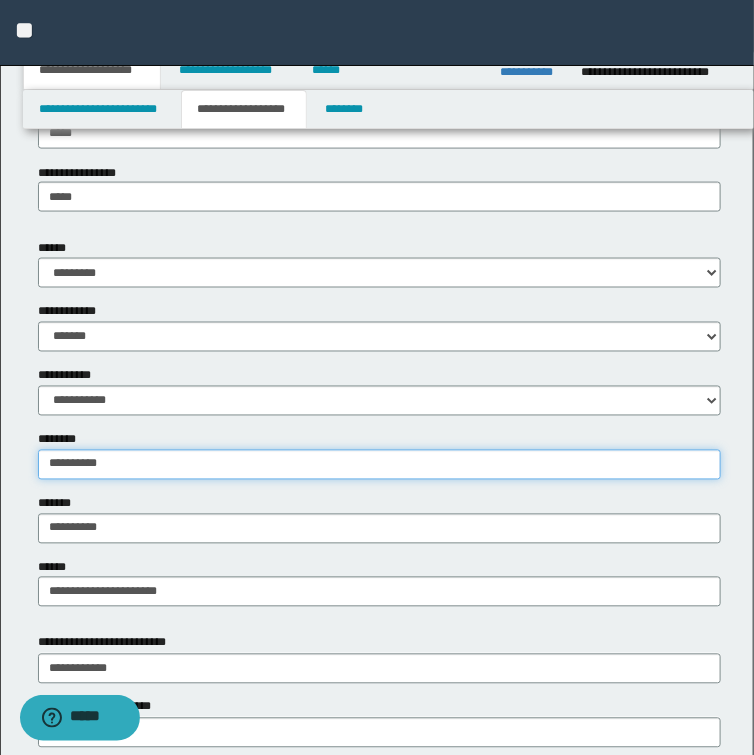 drag, startPoint x: 124, startPoint y: 463, endPoint x: -1, endPoint y: 479, distance: 126.01984 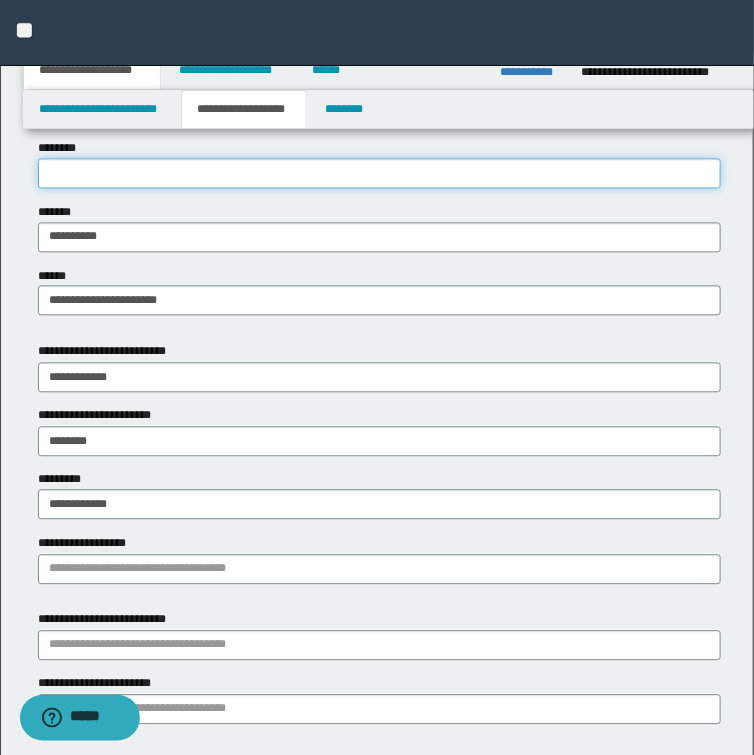 scroll, scrollTop: 960, scrollLeft: 0, axis: vertical 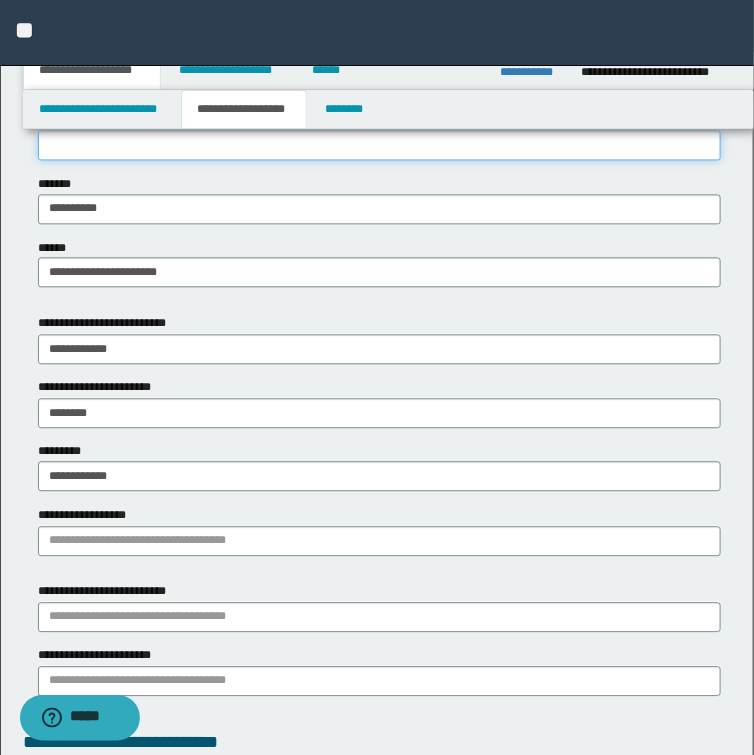 type 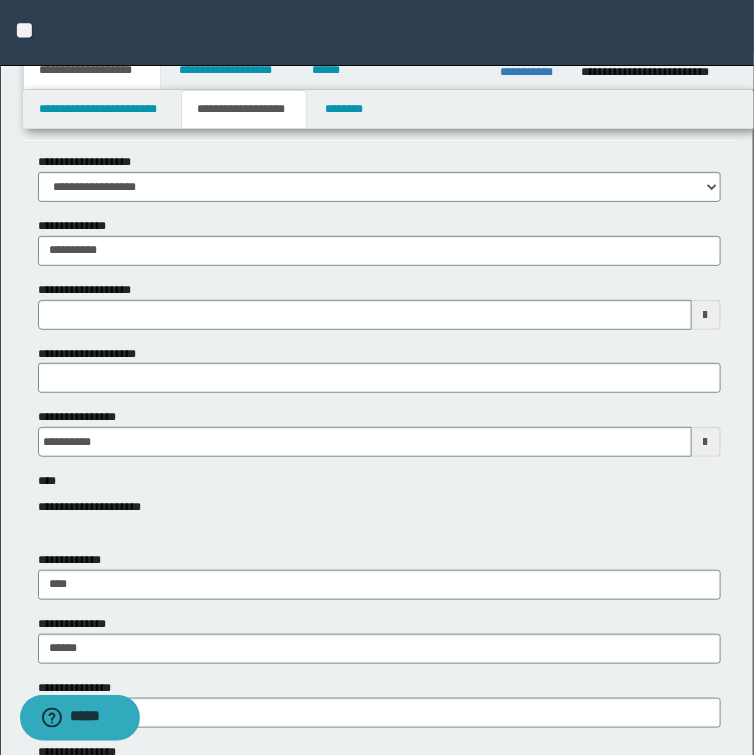 scroll, scrollTop: 0, scrollLeft: 0, axis: both 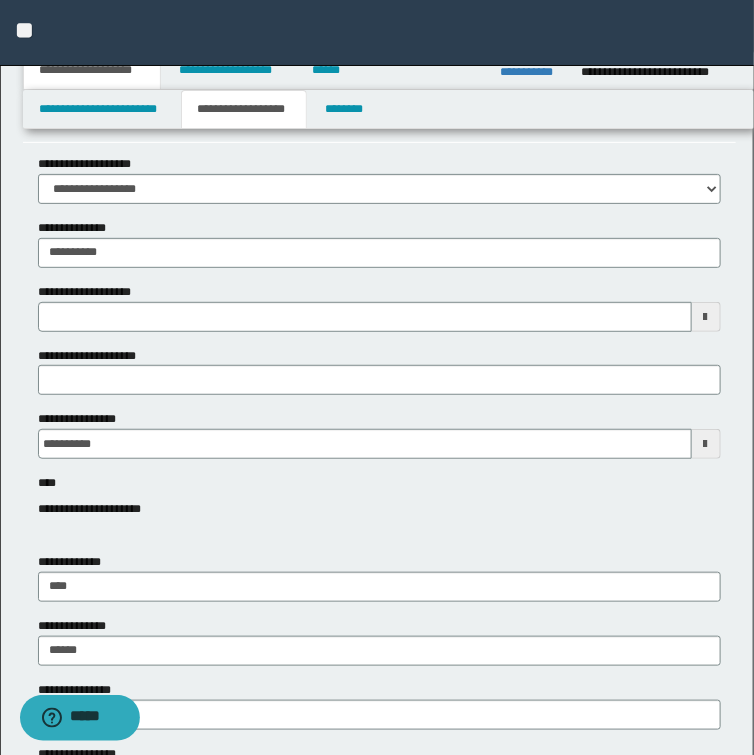 type 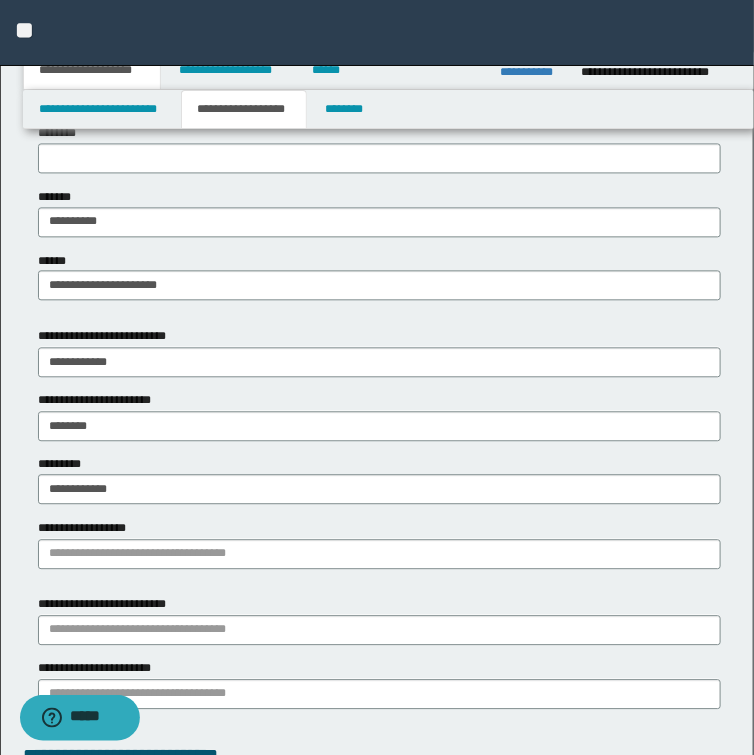 scroll, scrollTop: 1040, scrollLeft: 0, axis: vertical 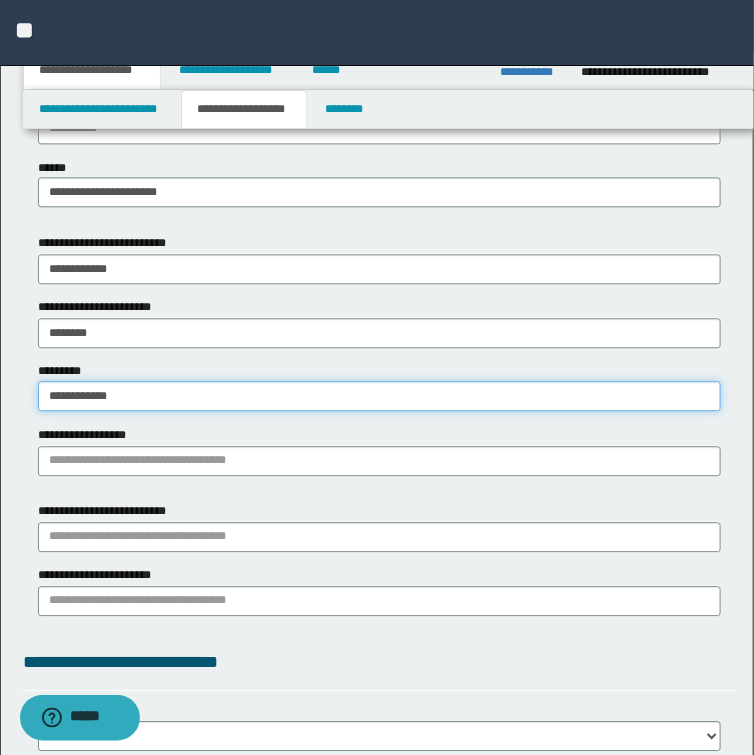 drag, startPoint x: 151, startPoint y: 400, endPoint x: -1, endPoint y: 390, distance: 152.3286 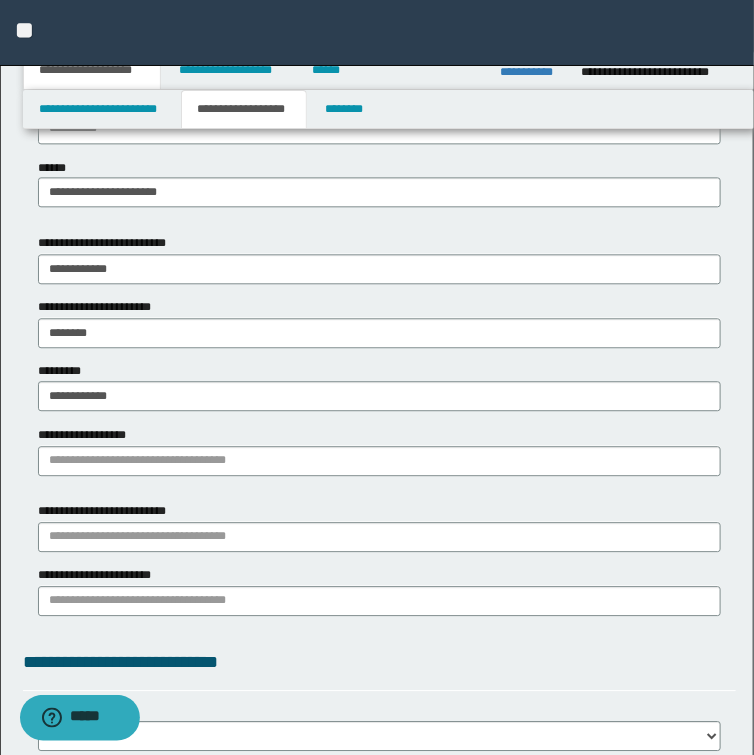 click on "**********" at bounding box center (379, 386) 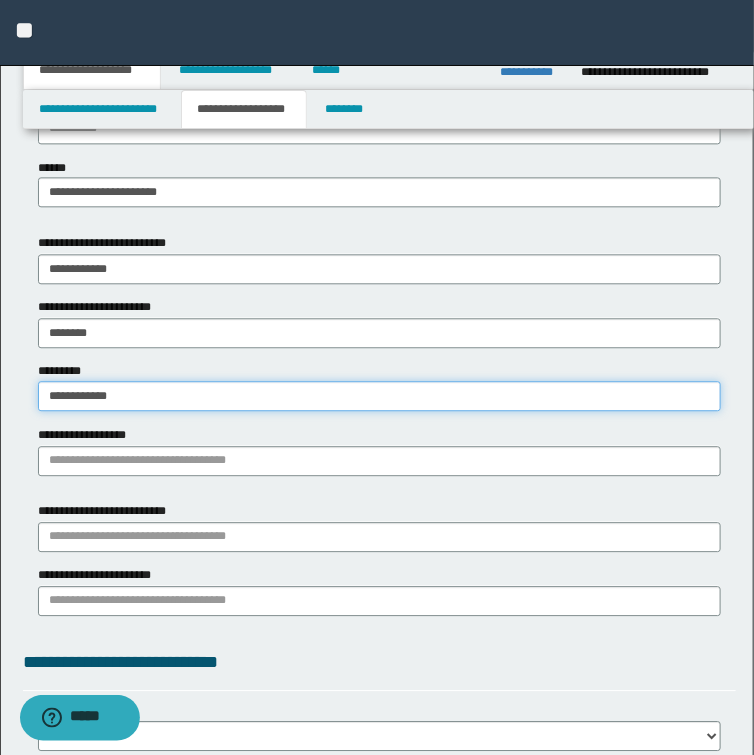 drag, startPoint x: 48, startPoint y: 395, endPoint x: 156, endPoint y: 397, distance: 108.01852 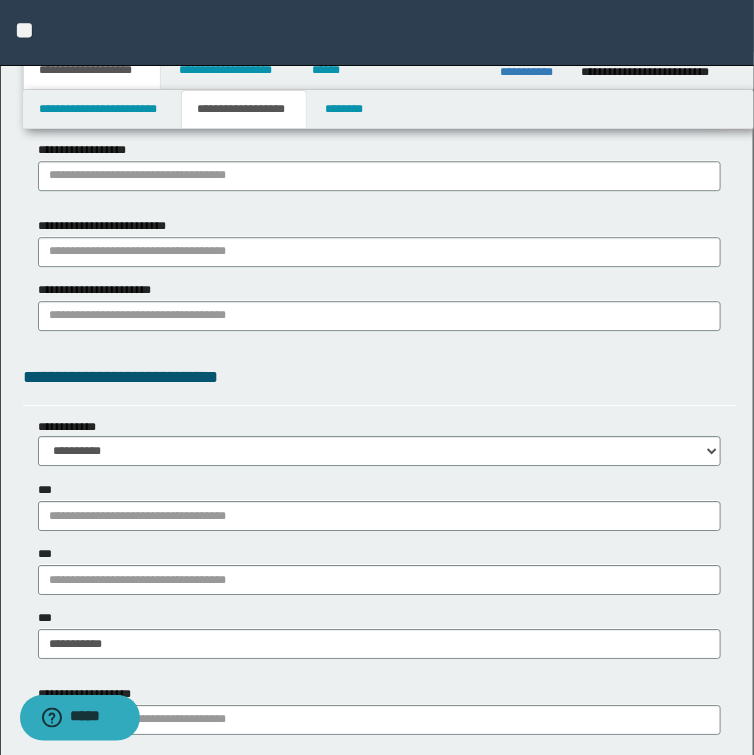 scroll, scrollTop: 1360, scrollLeft: 0, axis: vertical 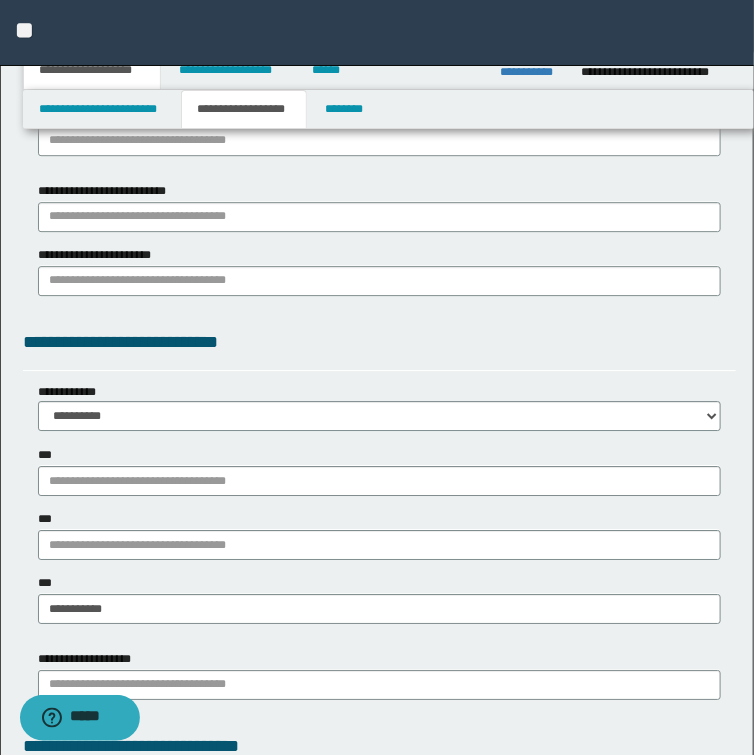 type on "**********" 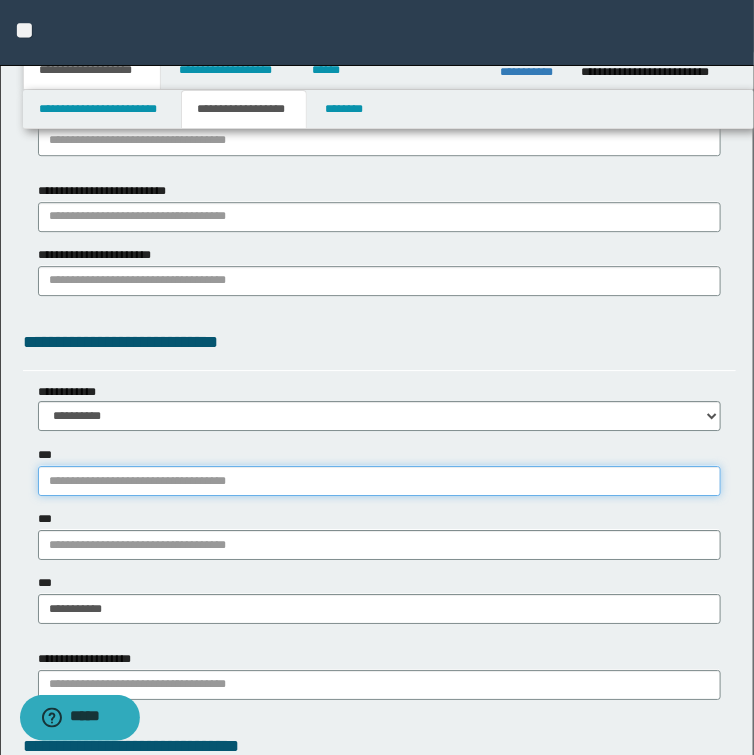 click on "***" at bounding box center [379, 481] 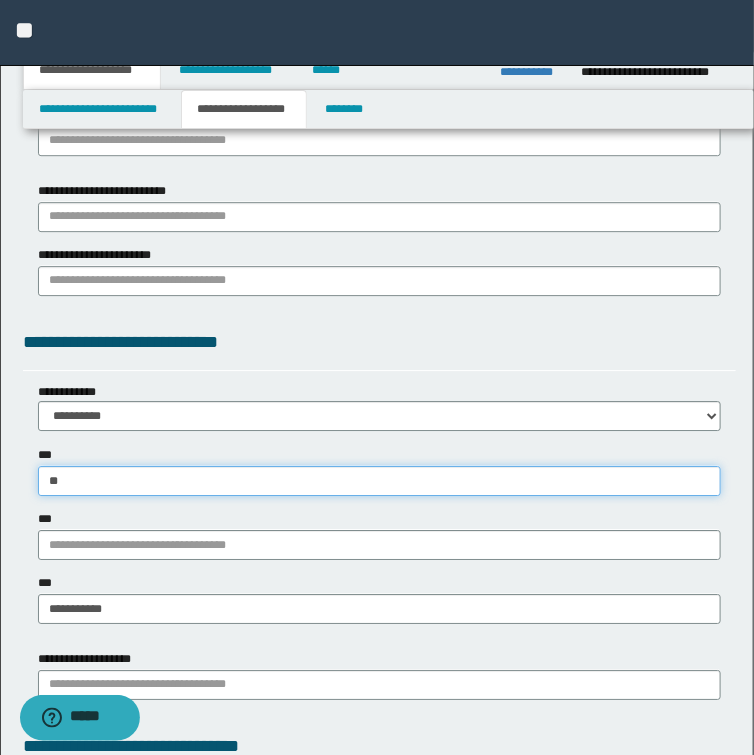 type on "***" 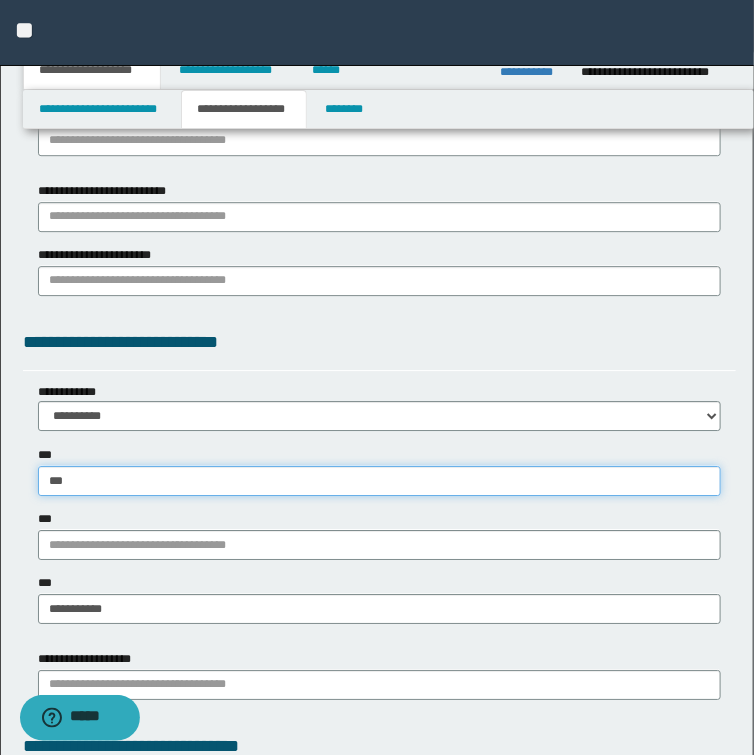type on "**********" 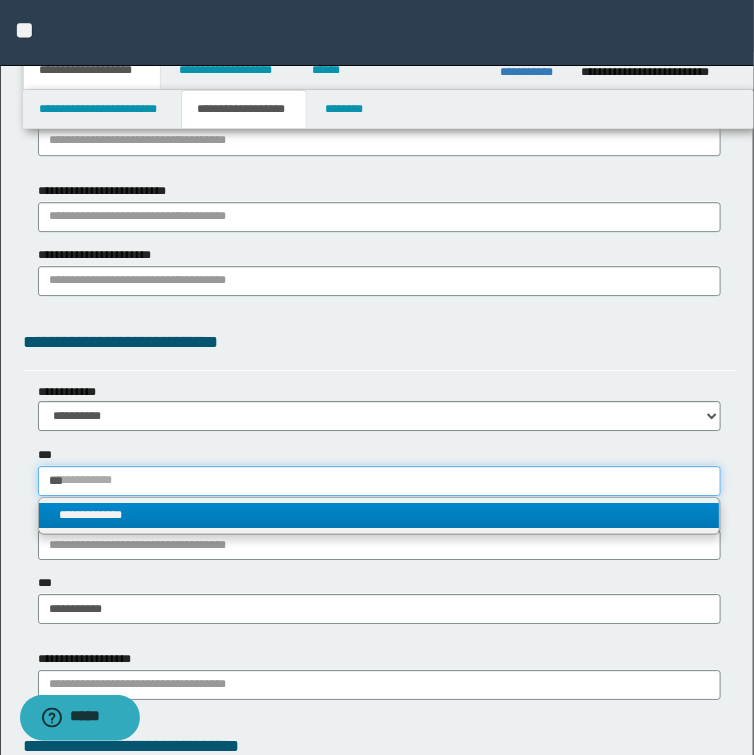 type on "***" 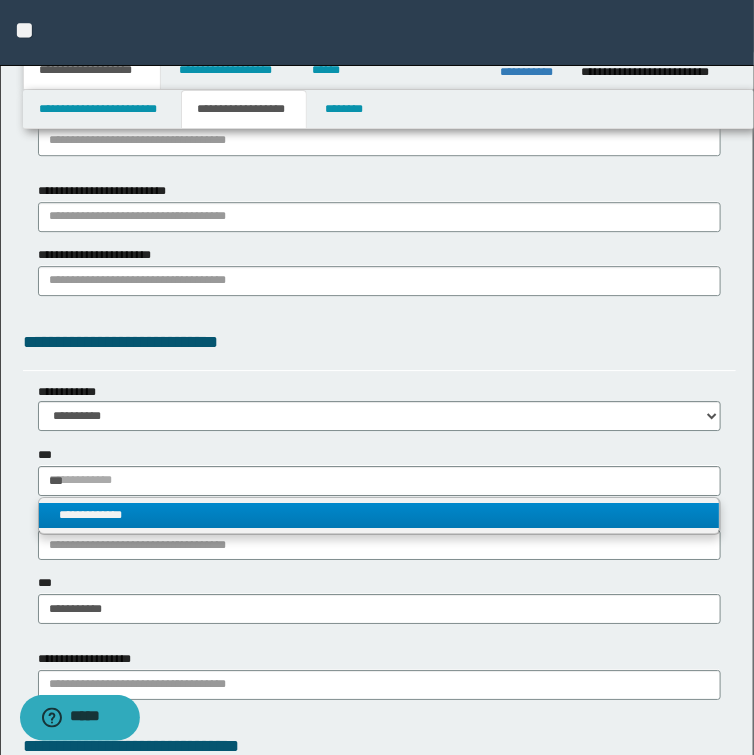 type 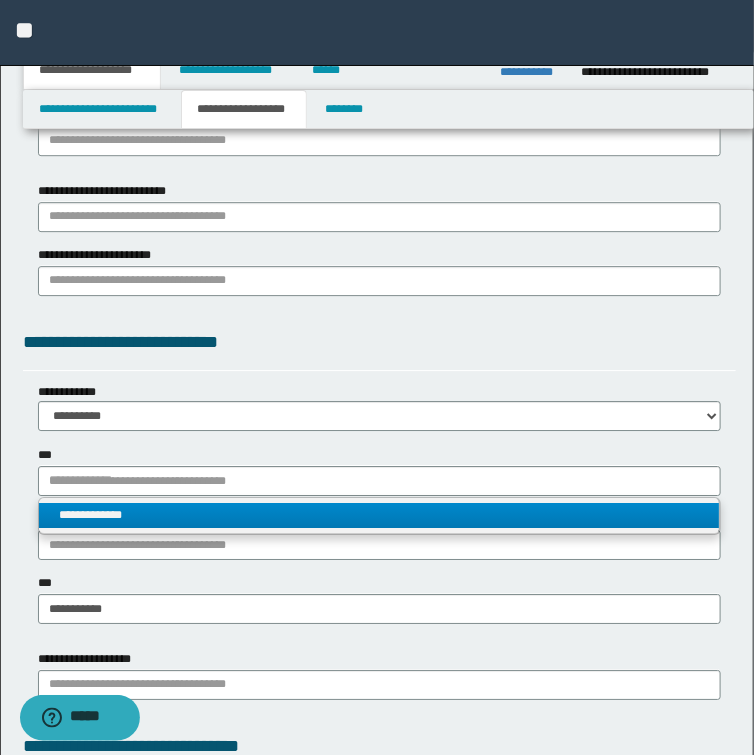 click on "**********" at bounding box center [379, 515] 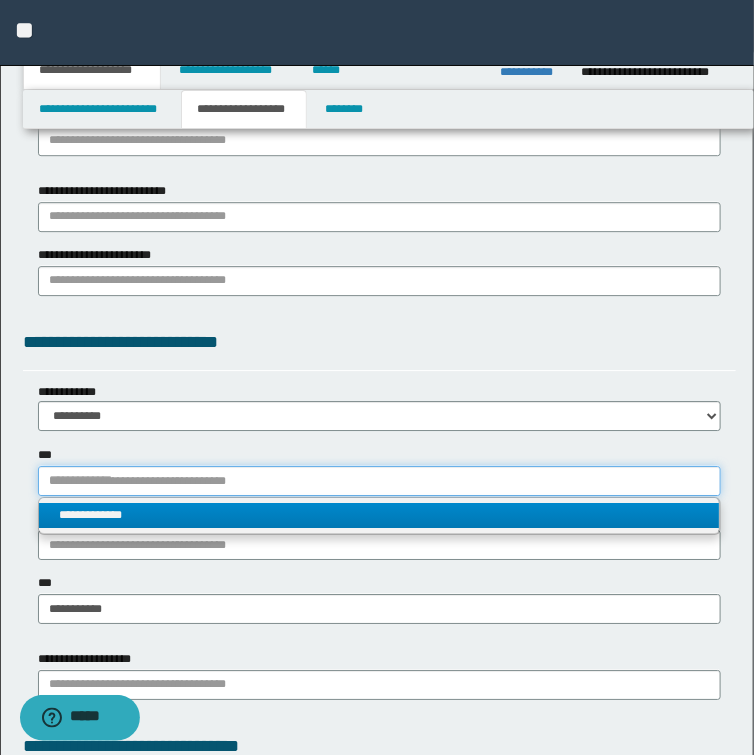 type 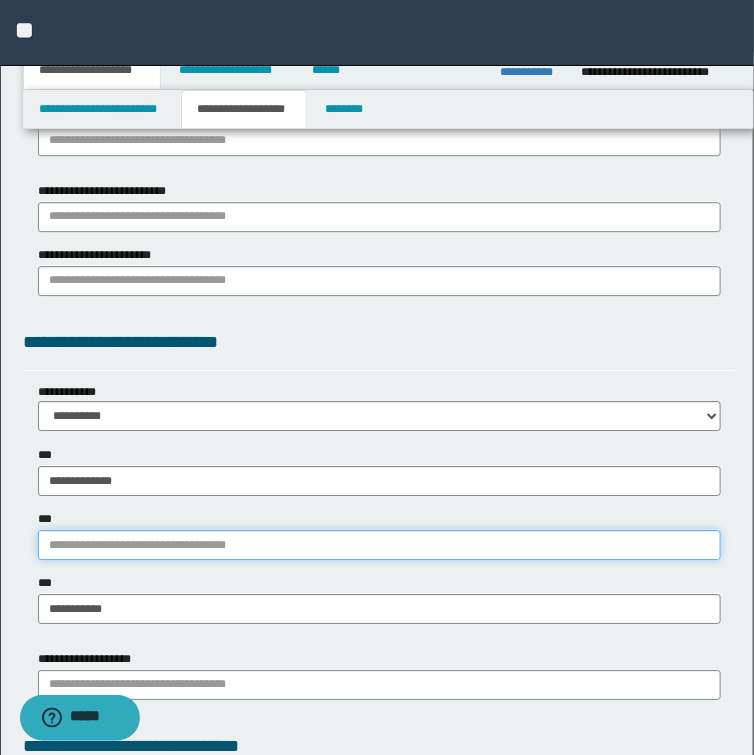 click on "***" at bounding box center (379, 545) 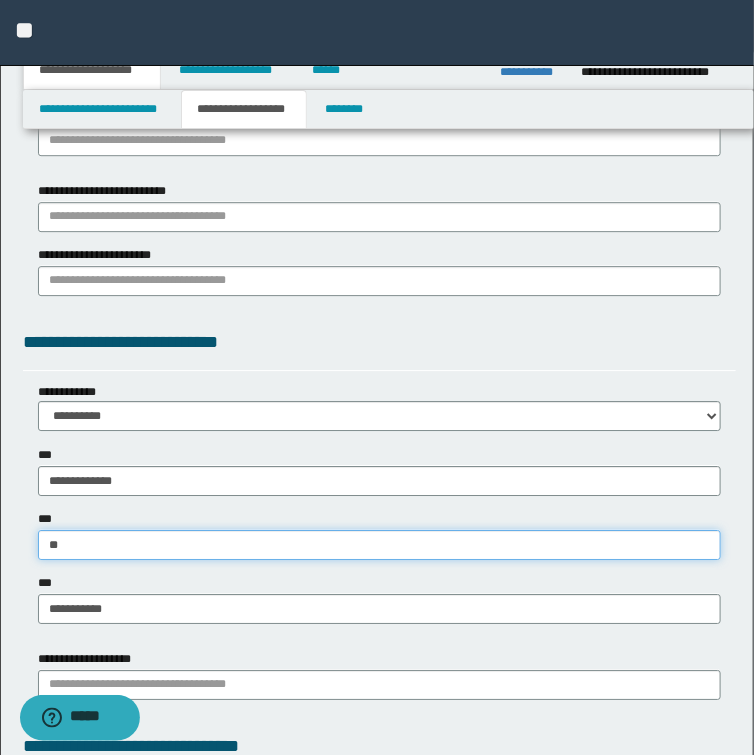 type on "***" 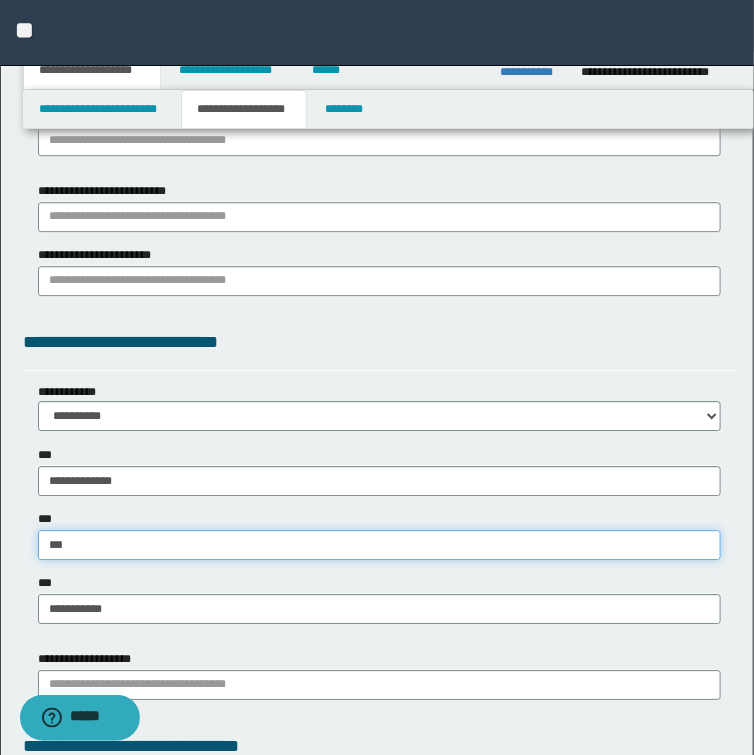 type on "**********" 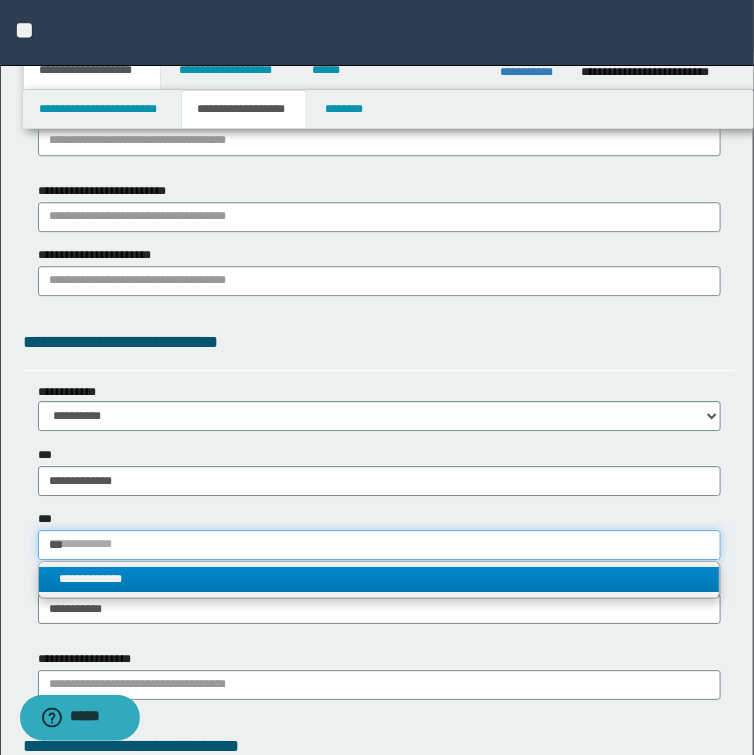 type on "***" 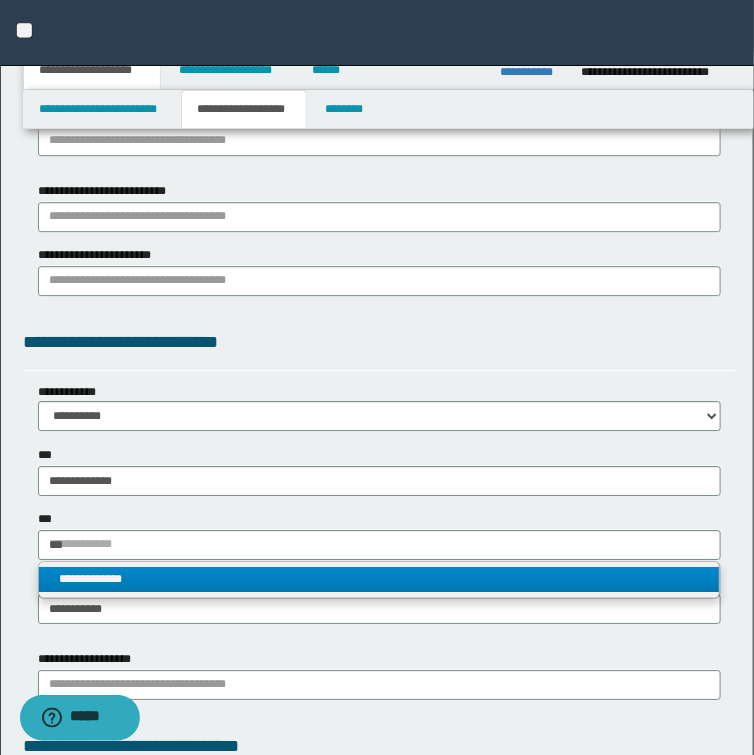 type 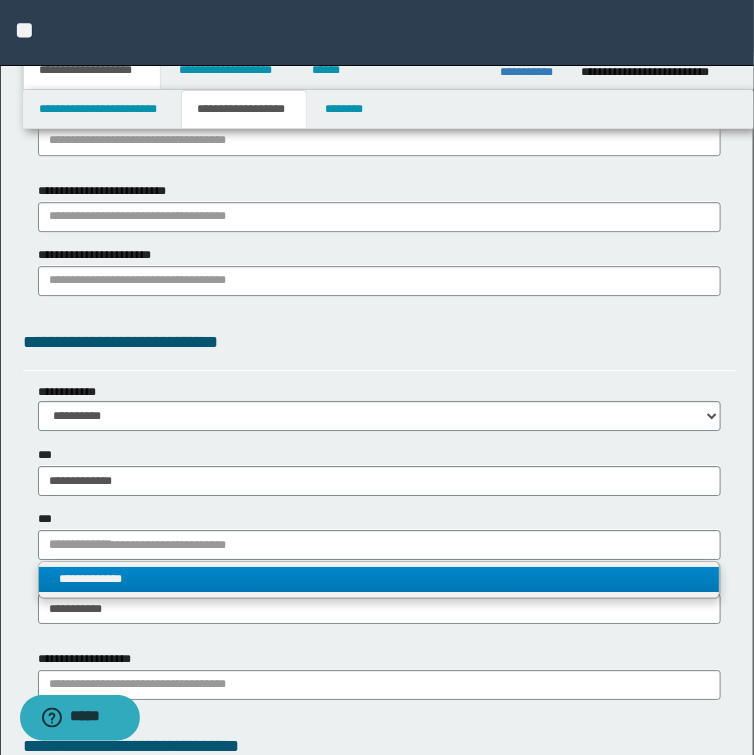 click on "**********" at bounding box center (379, 579) 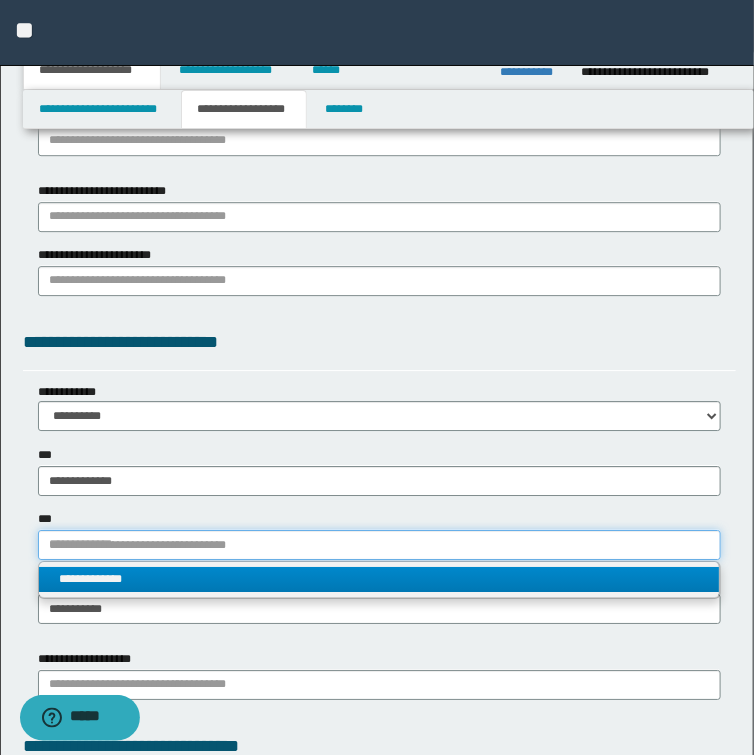type 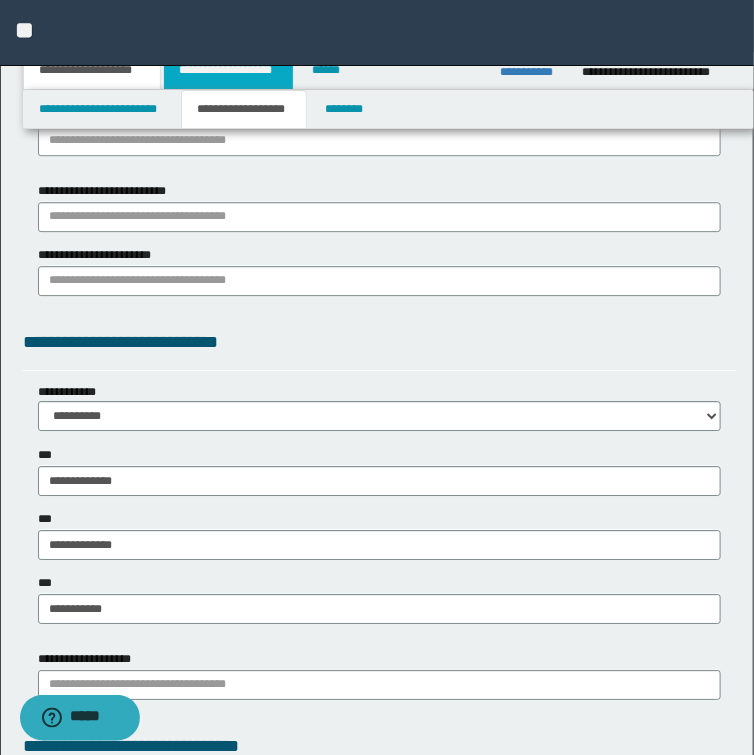 click on "**********" at bounding box center (228, 70) 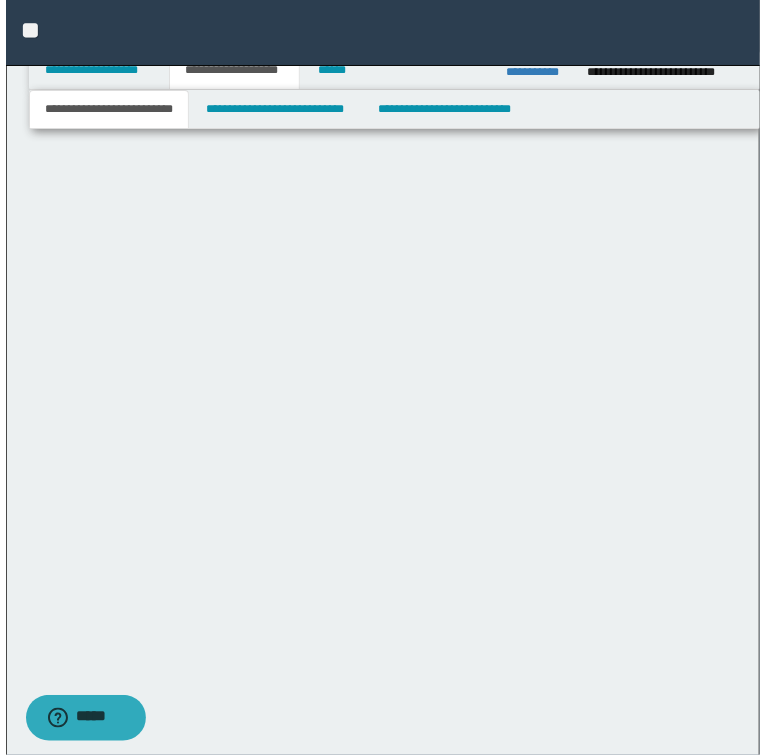 scroll, scrollTop: 0, scrollLeft: 0, axis: both 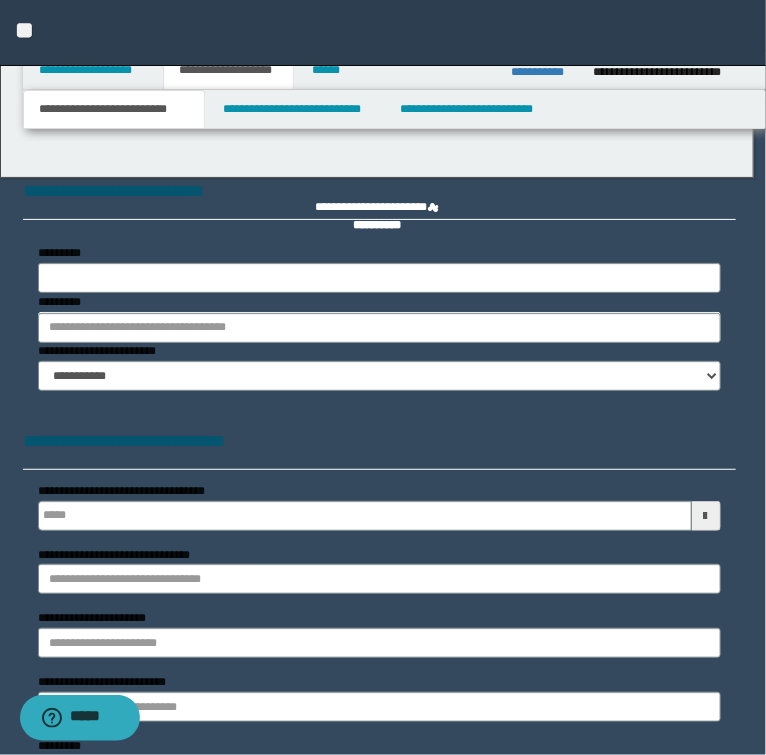 select on "*" 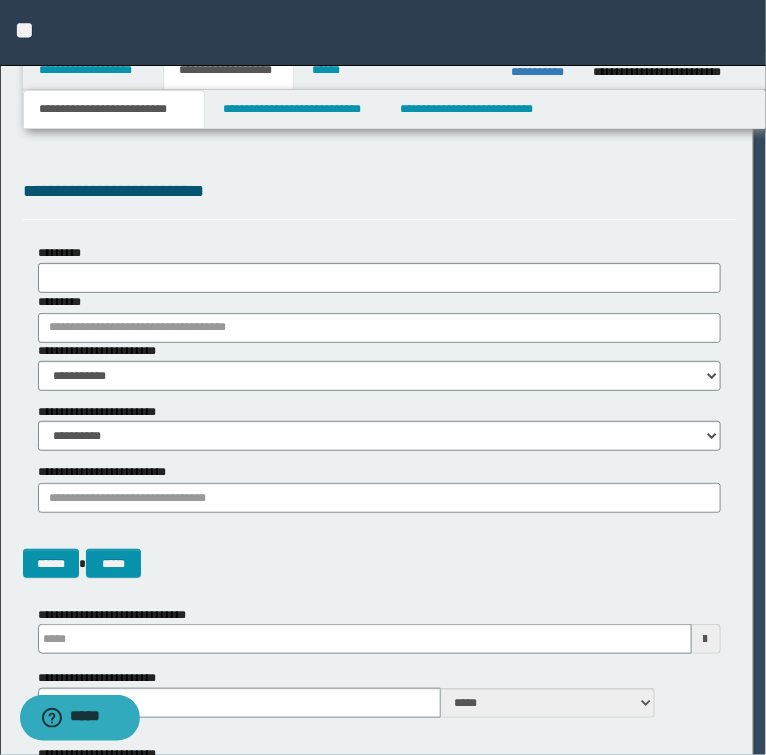 scroll, scrollTop: 0, scrollLeft: 0, axis: both 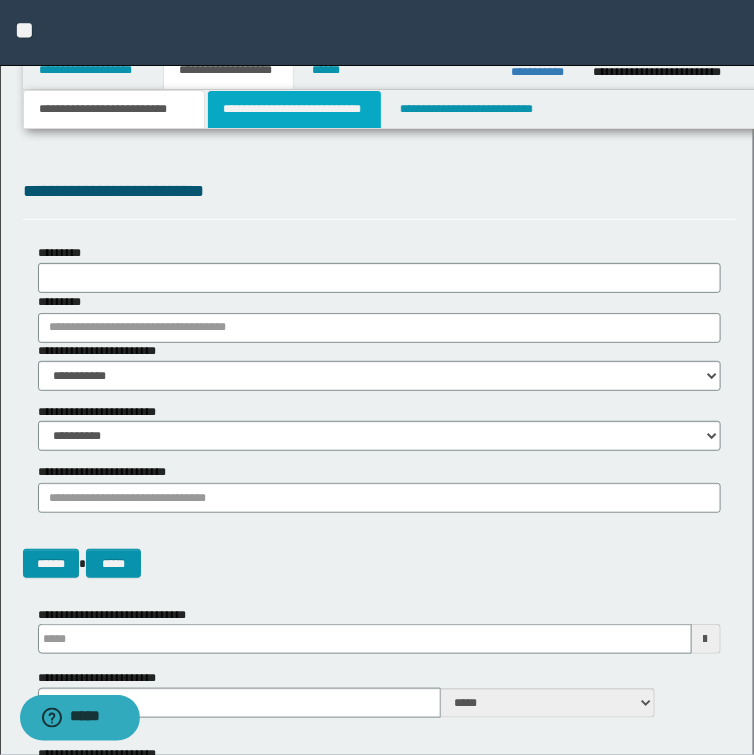 click on "**********" at bounding box center [294, 109] 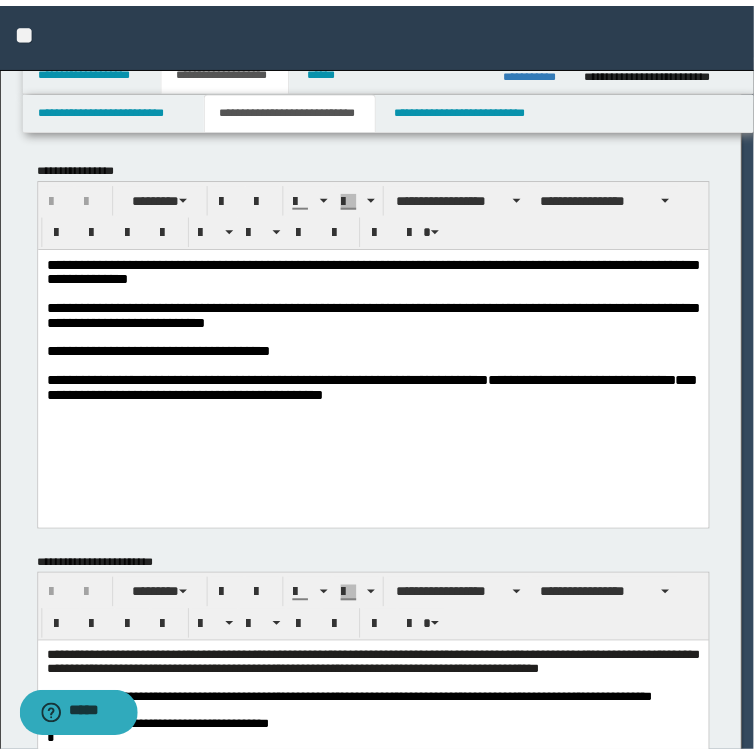 scroll, scrollTop: 0, scrollLeft: 0, axis: both 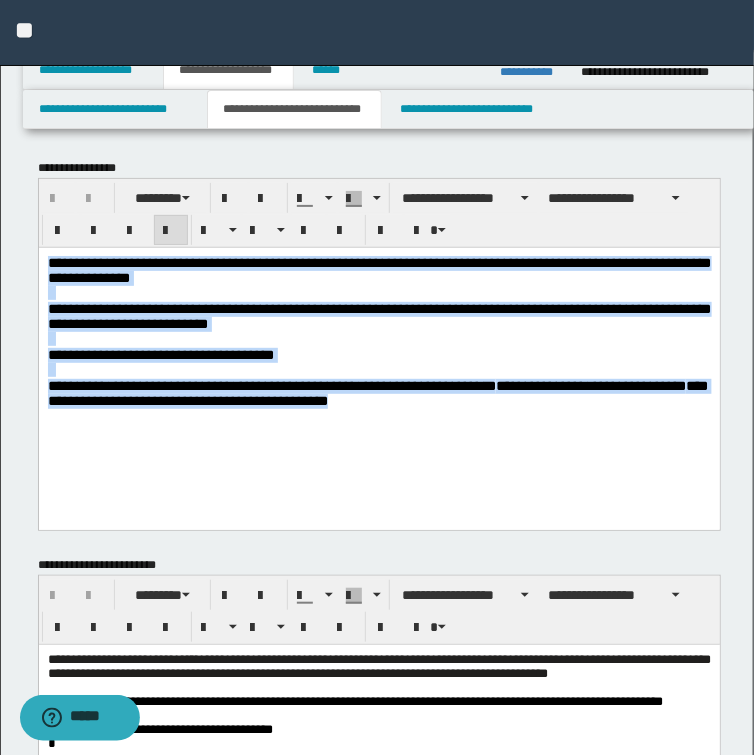 drag, startPoint x: 496, startPoint y: 424, endPoint x: 2, endPoint y: 230, distance: 530.7278 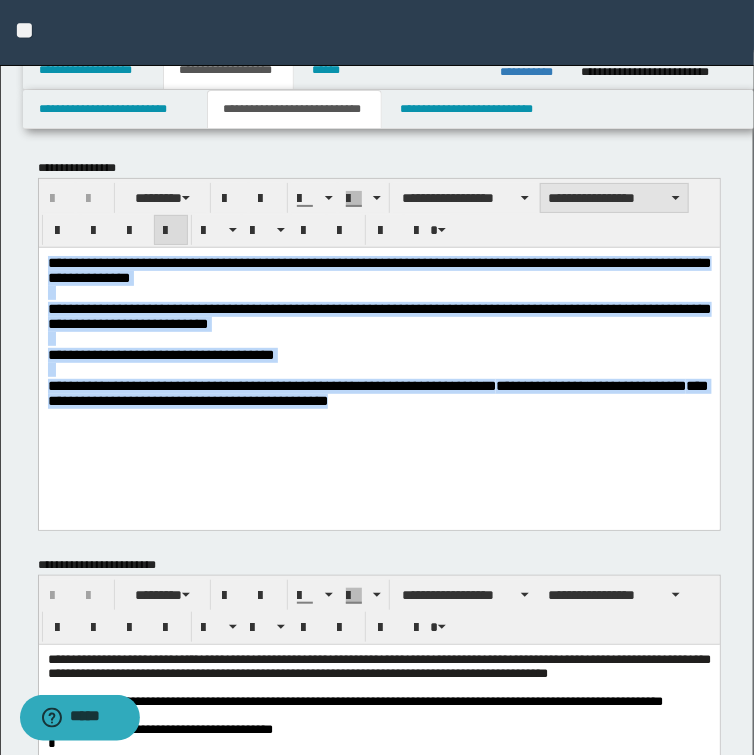 click on "**********" at bounding box center [614, 198] 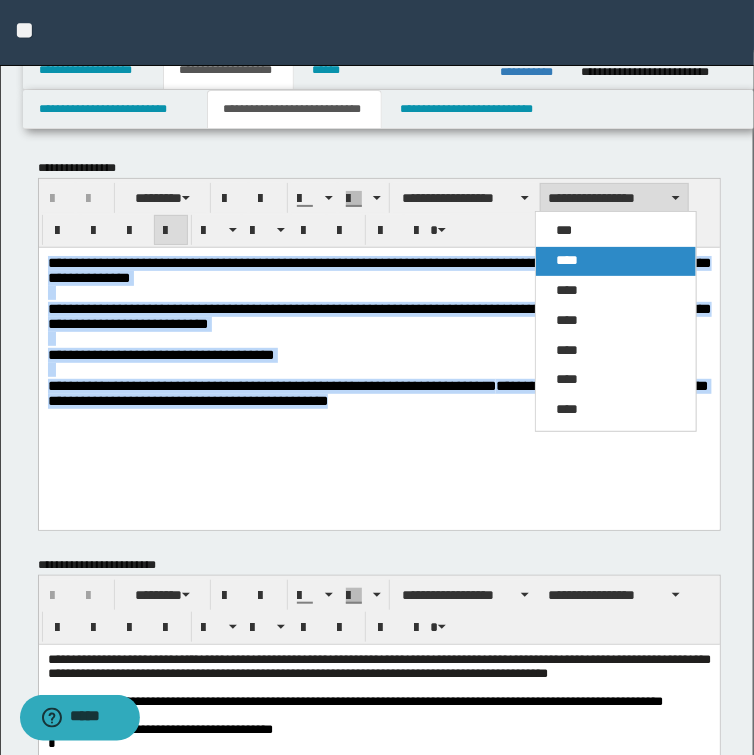 click on "****" at bounding box center [616, 261] 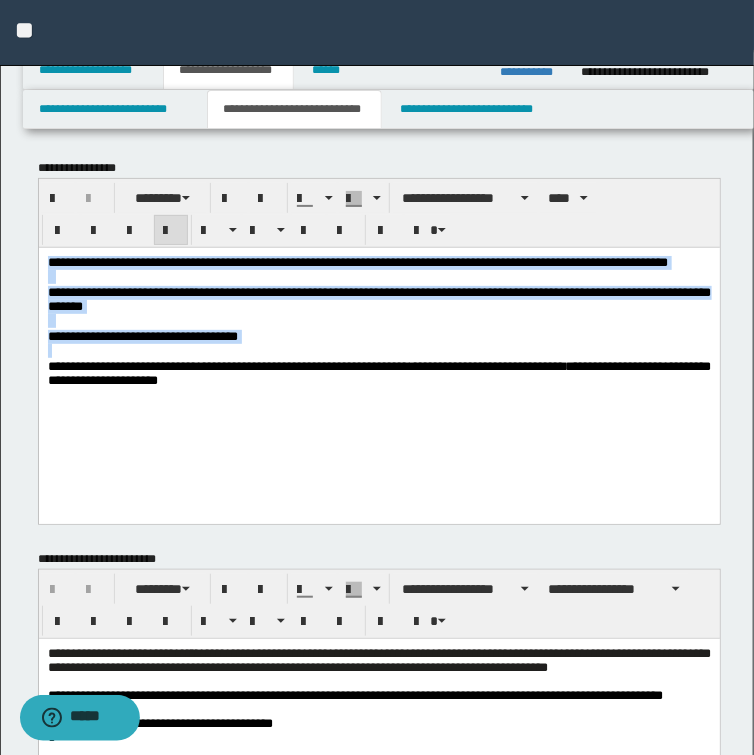 click on "**********" at bounding box center [378, 262] 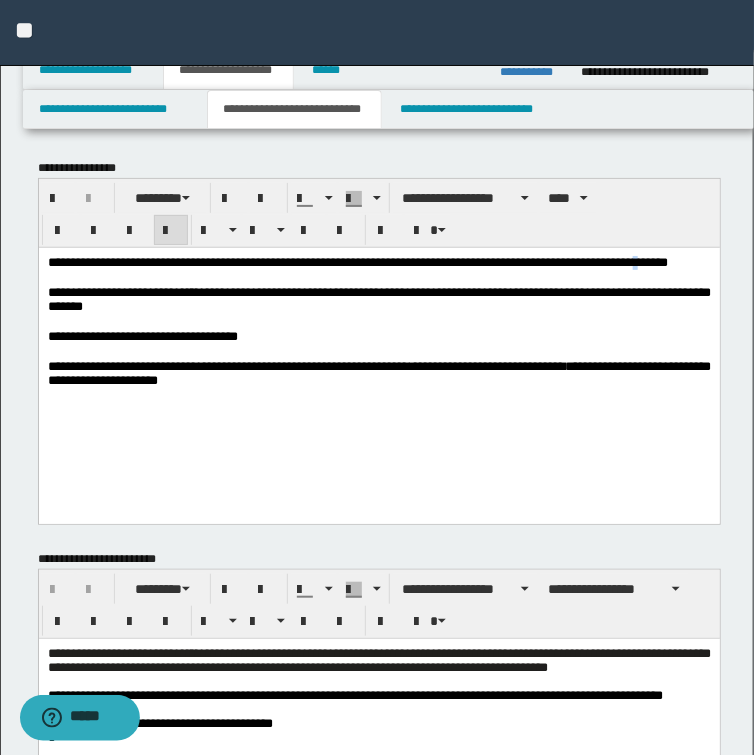click on "**********" at bounding box center [357, 261] 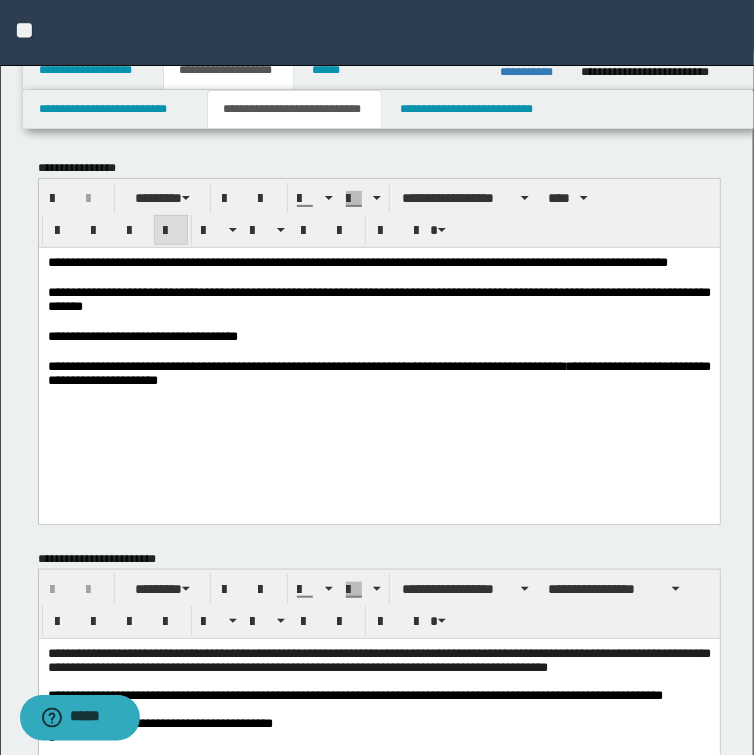 click on "**********" at bounding box center (357, 261) 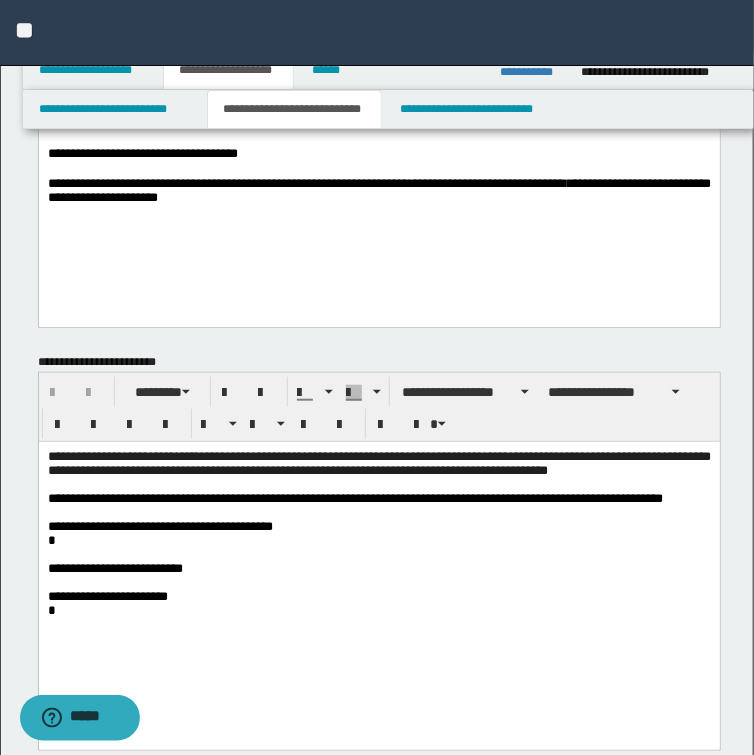 scroll, scrollTop: 240, scrollLeft: 0, axis: vertical 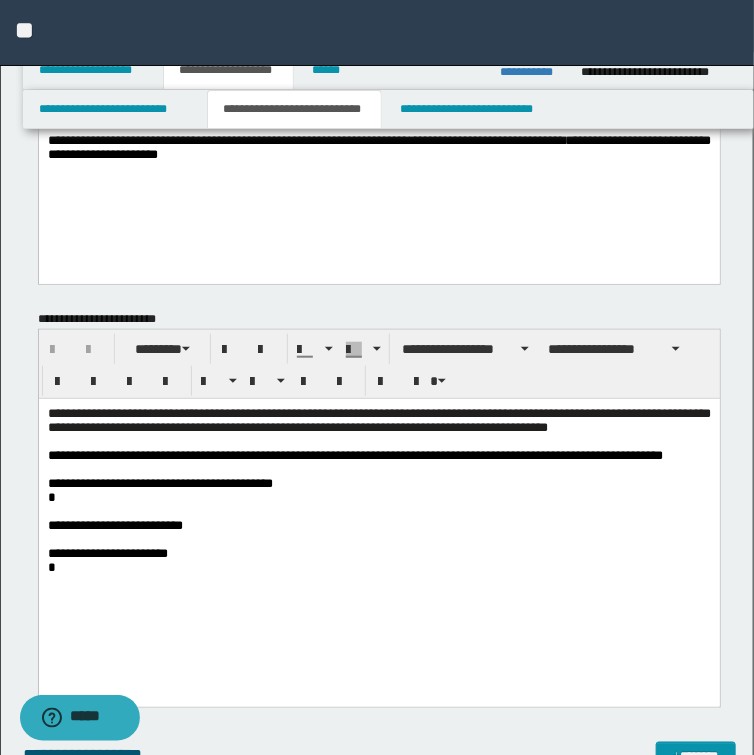 click on "**********" at bounding box center (378, 456) 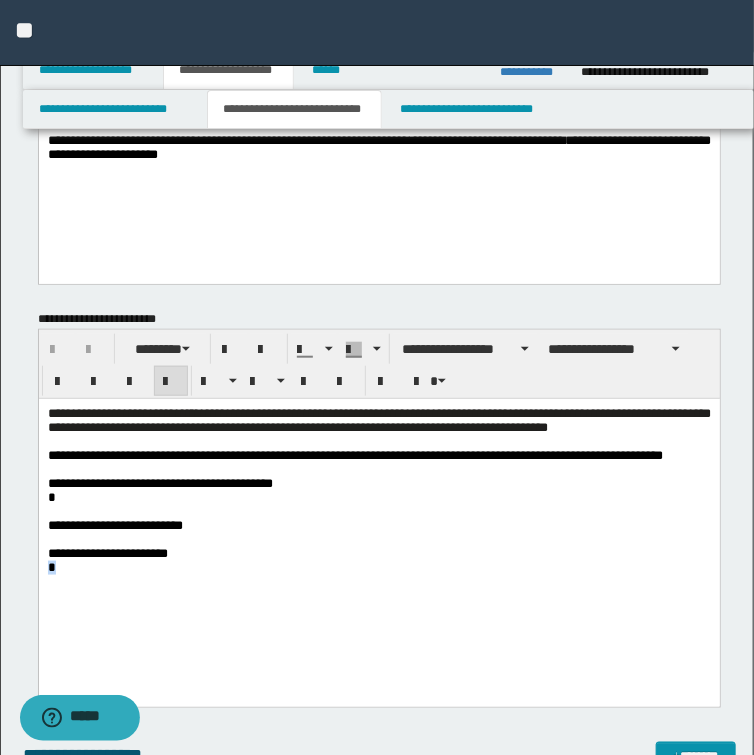 drag, startPoint x: 57, startPoint y: 588, endPoint x: 33, endPoint y: 587, distance: 24.020824 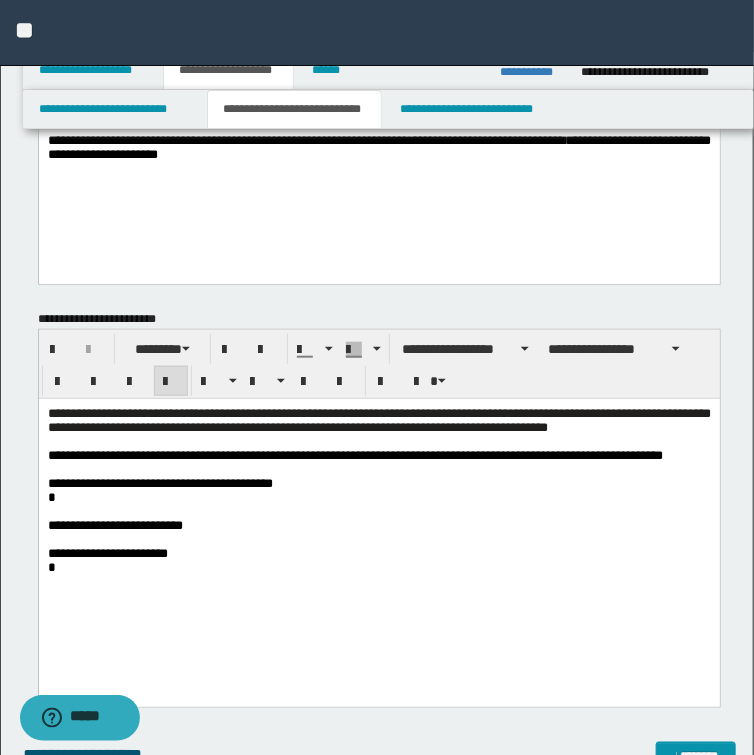 type 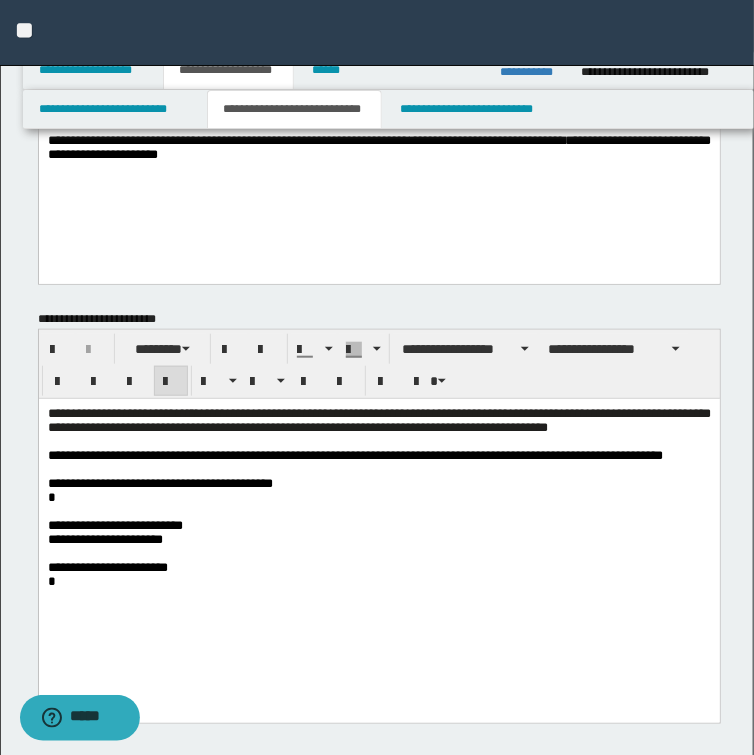 click on "**********" at bounding box center [378, 540] 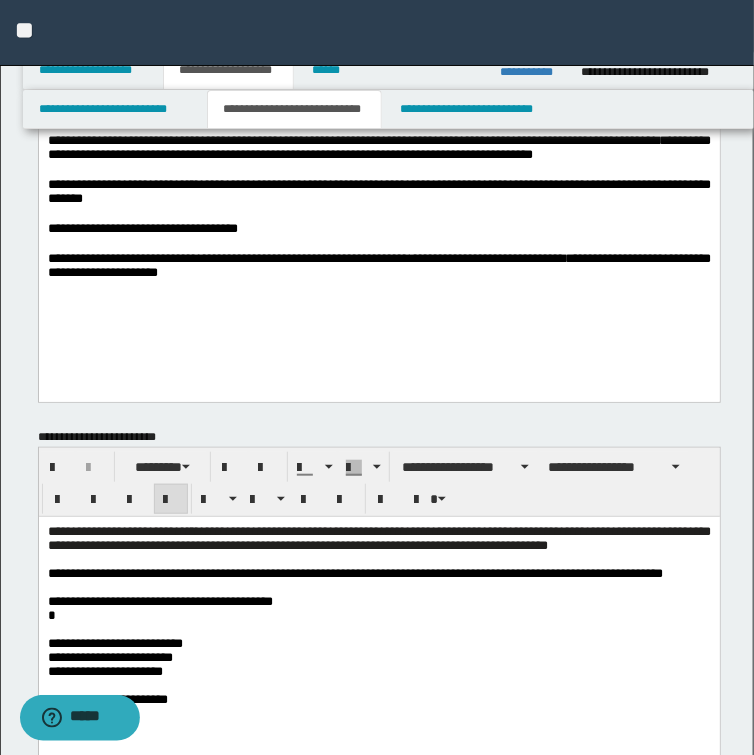 scroll, scrollTop: 160, scrollLeft: 0, axis: vertical 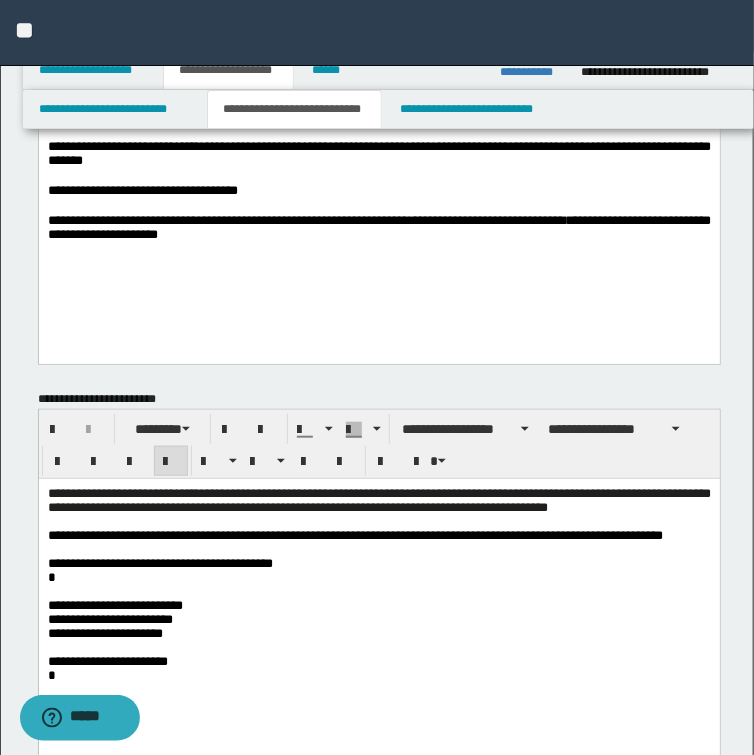 click on "**********" at bounding box center (378, 536) 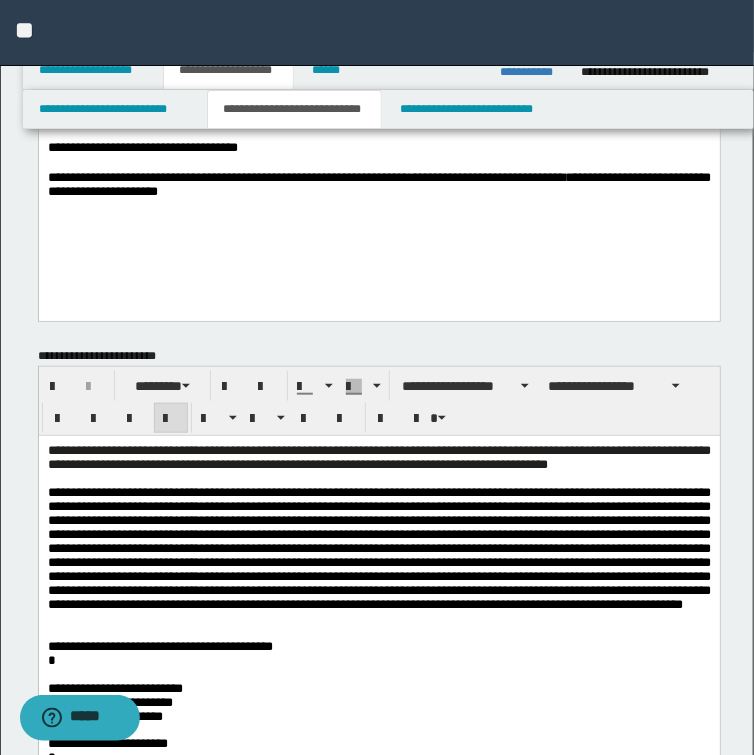 scroll, scrollTop: 240, scrollLeft: 0, axis: vertical 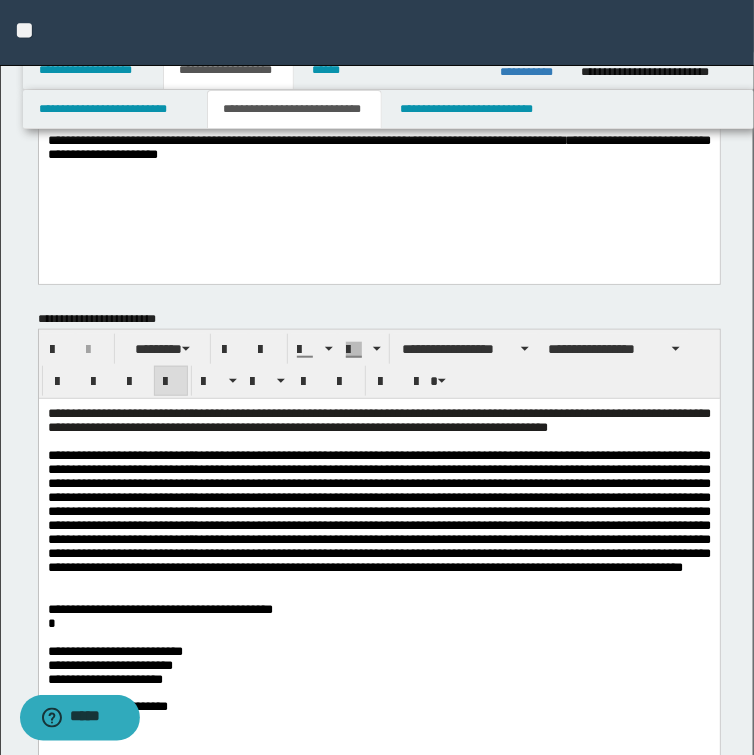 click at bounding box center [378, 511] 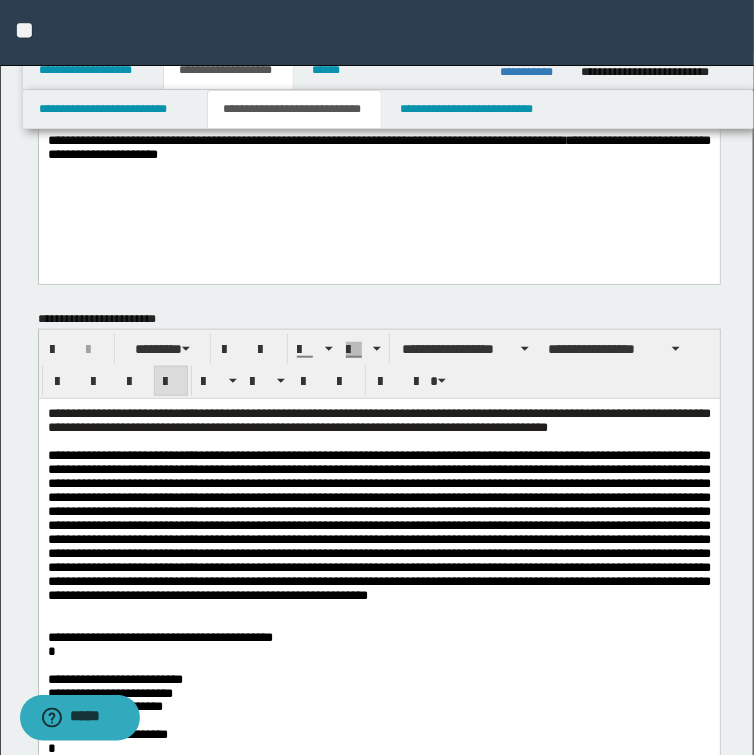 click at bounding box center [378, 526] 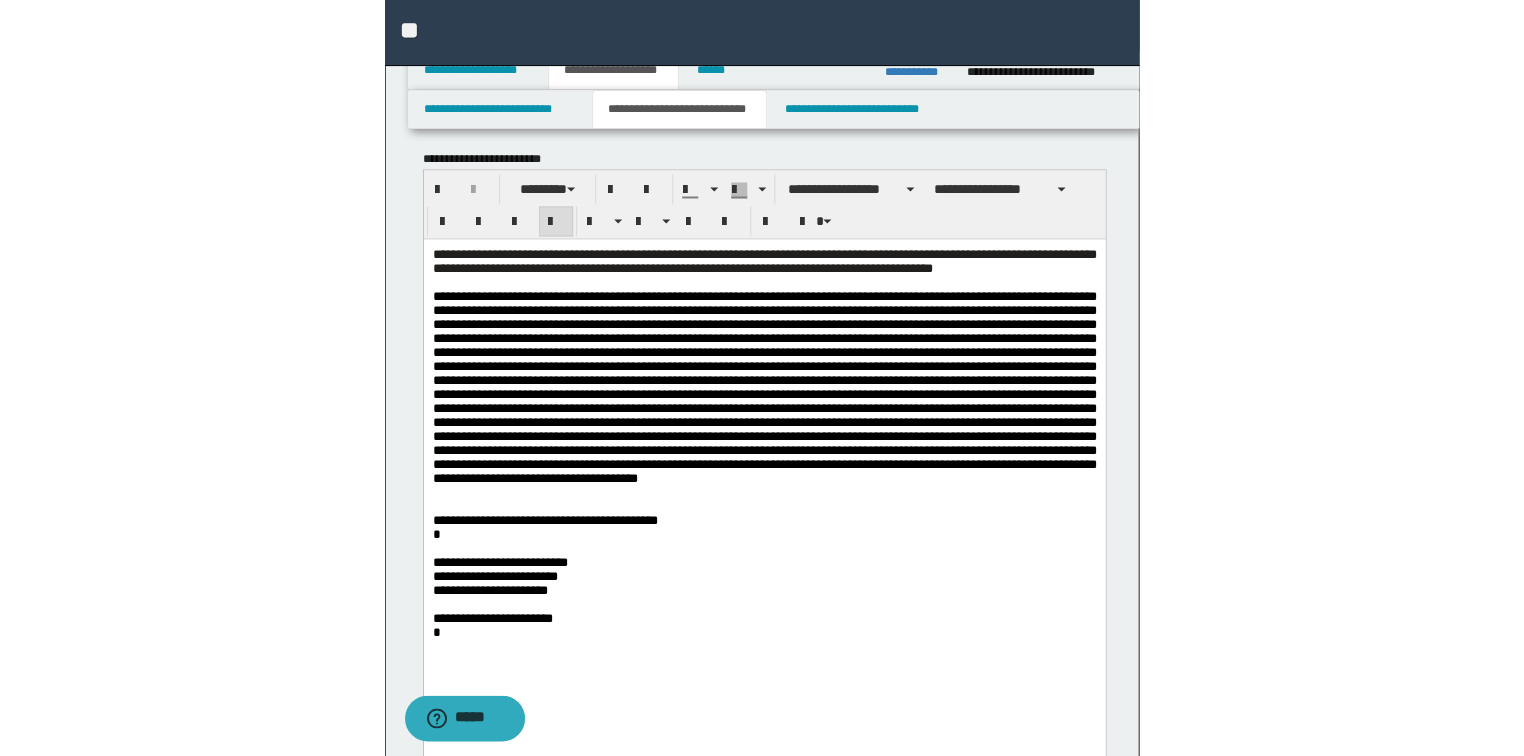 scroll, scrollTop: 480, scrollLeft: 0, axis: vertical 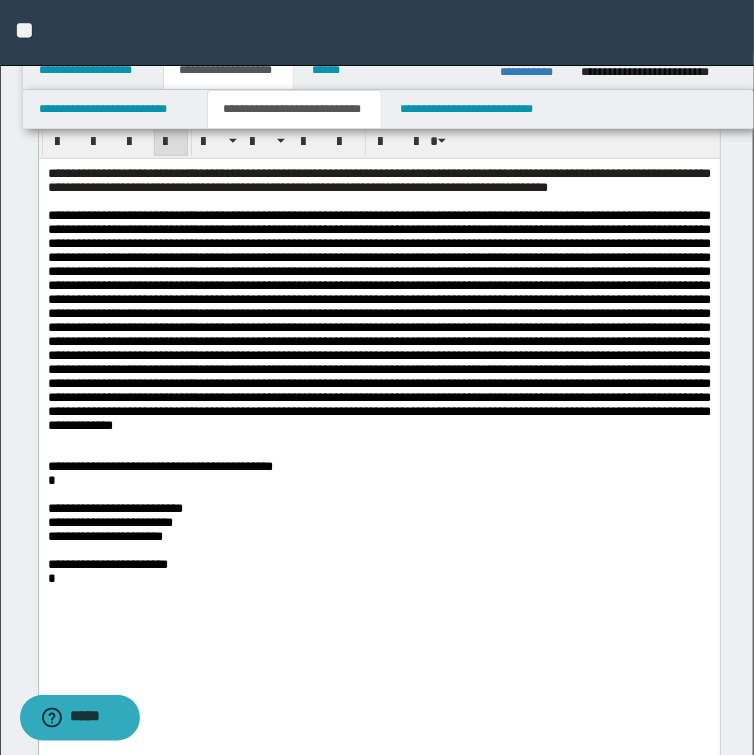 click at bounding box center (378, 320) 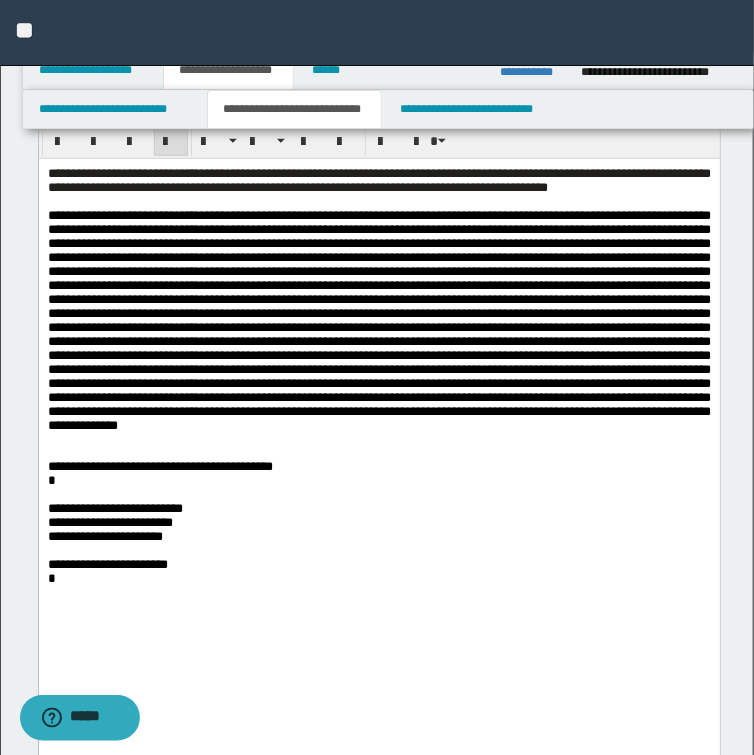 click at bounding box center (378, 321) 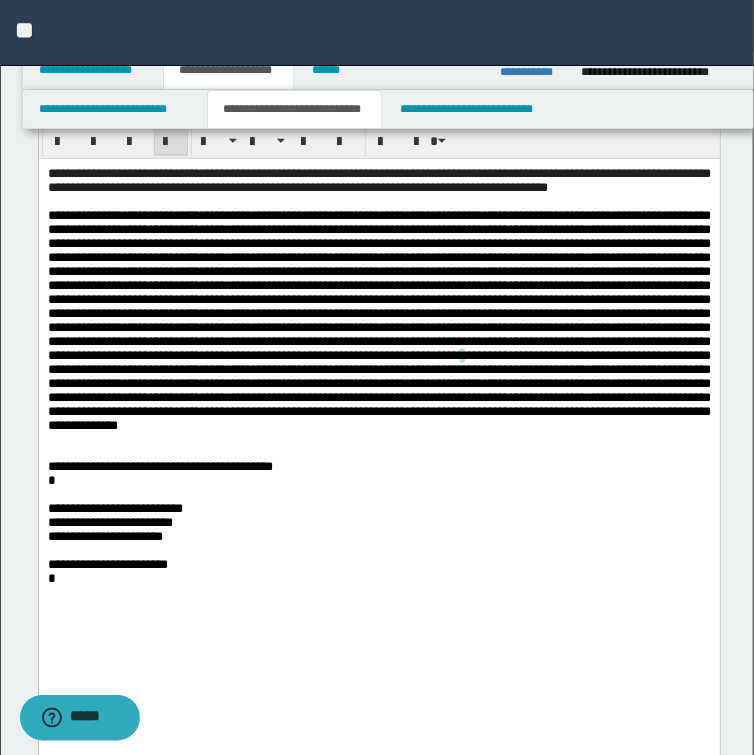 click at bounding box center (378, 320) 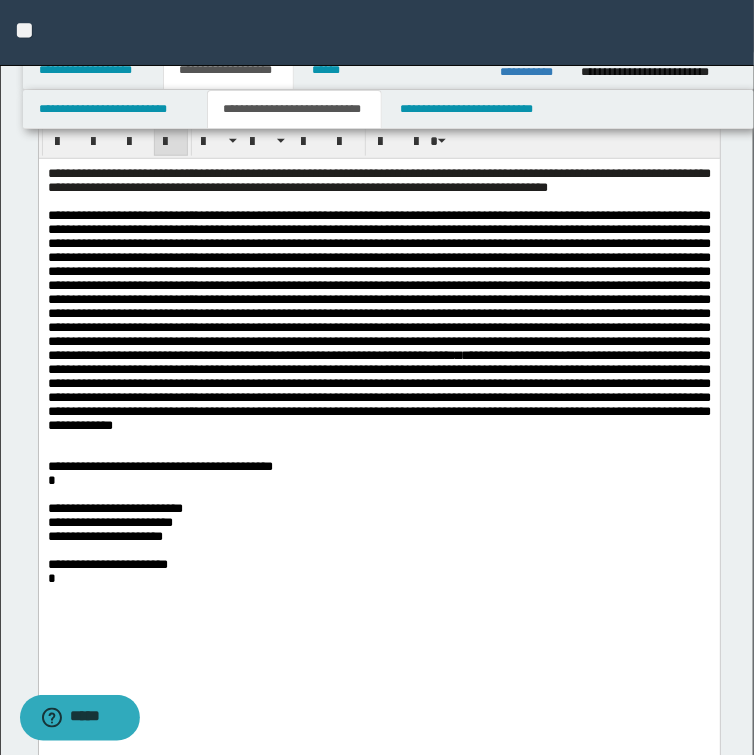 click on "**********" at bounding box center (378, 321) 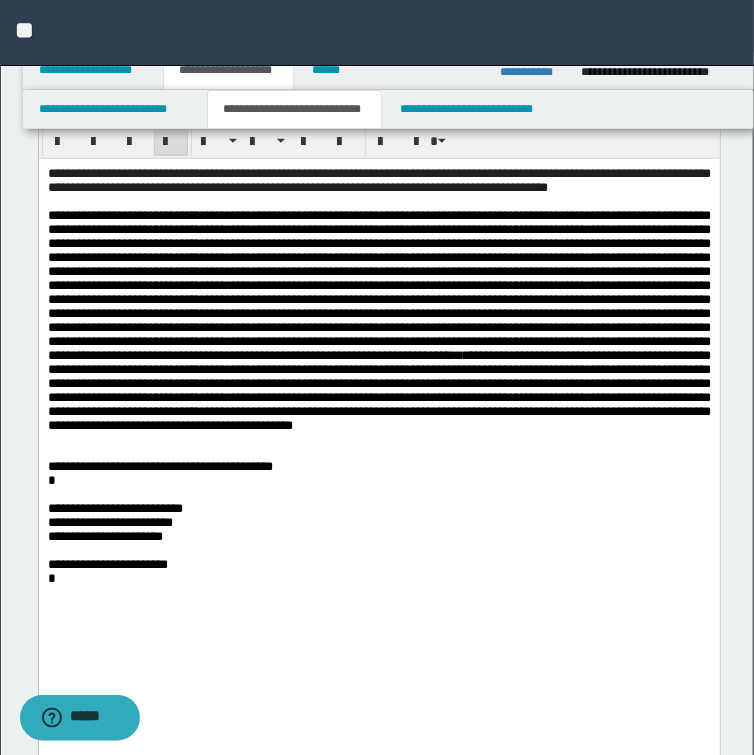 drag, startPoint x: 513, startPoint y: 377, endPoint x: 383, endPoint y: 332, distance: 137.56816 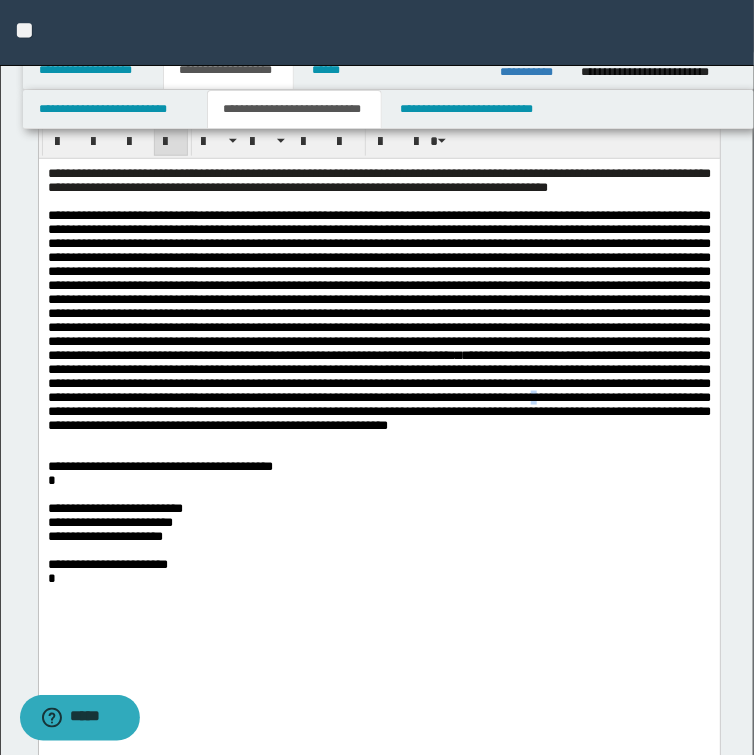 click on "**********" at bounding box center (378, 320) 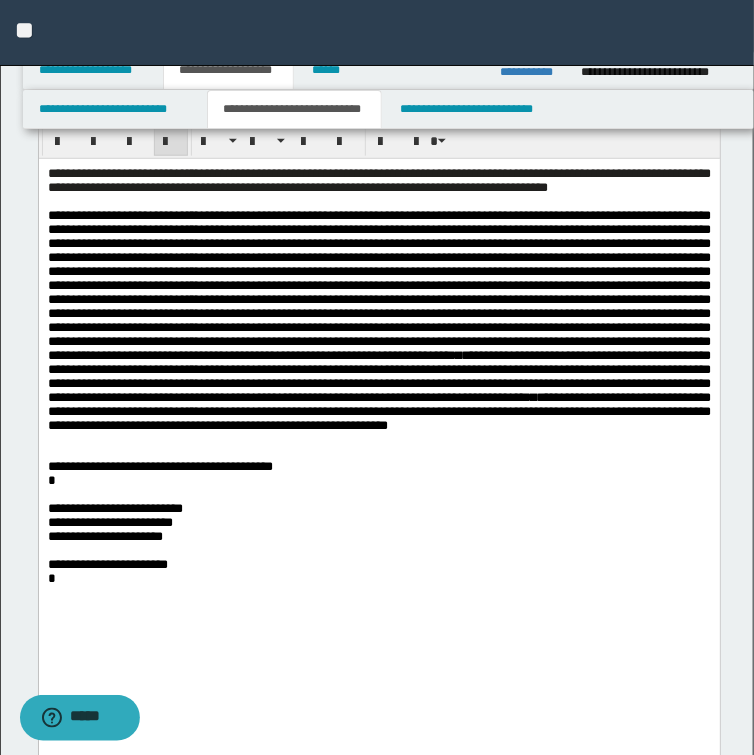 click on "**********" at bounding box center (378, 321) 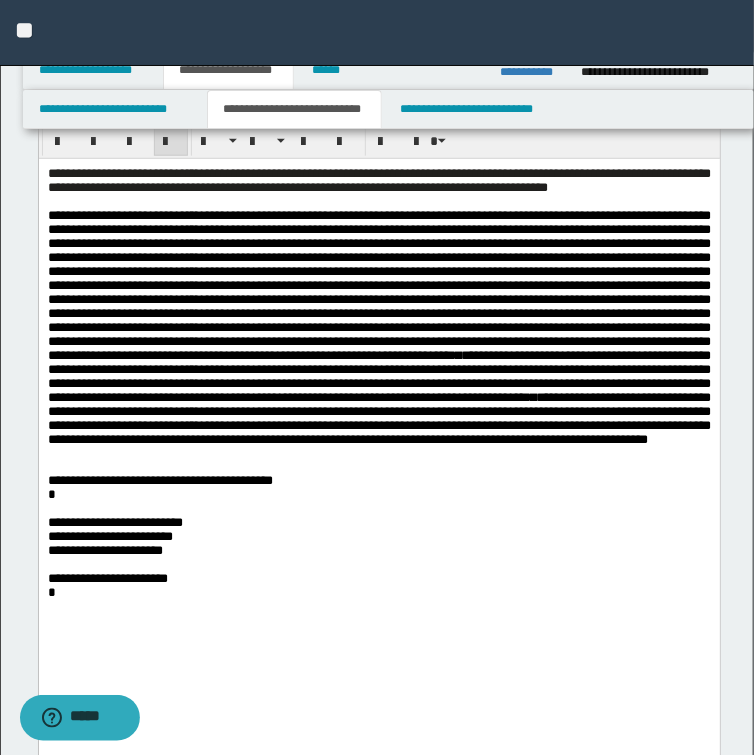click on "**********" at bounding box center (378, 409) 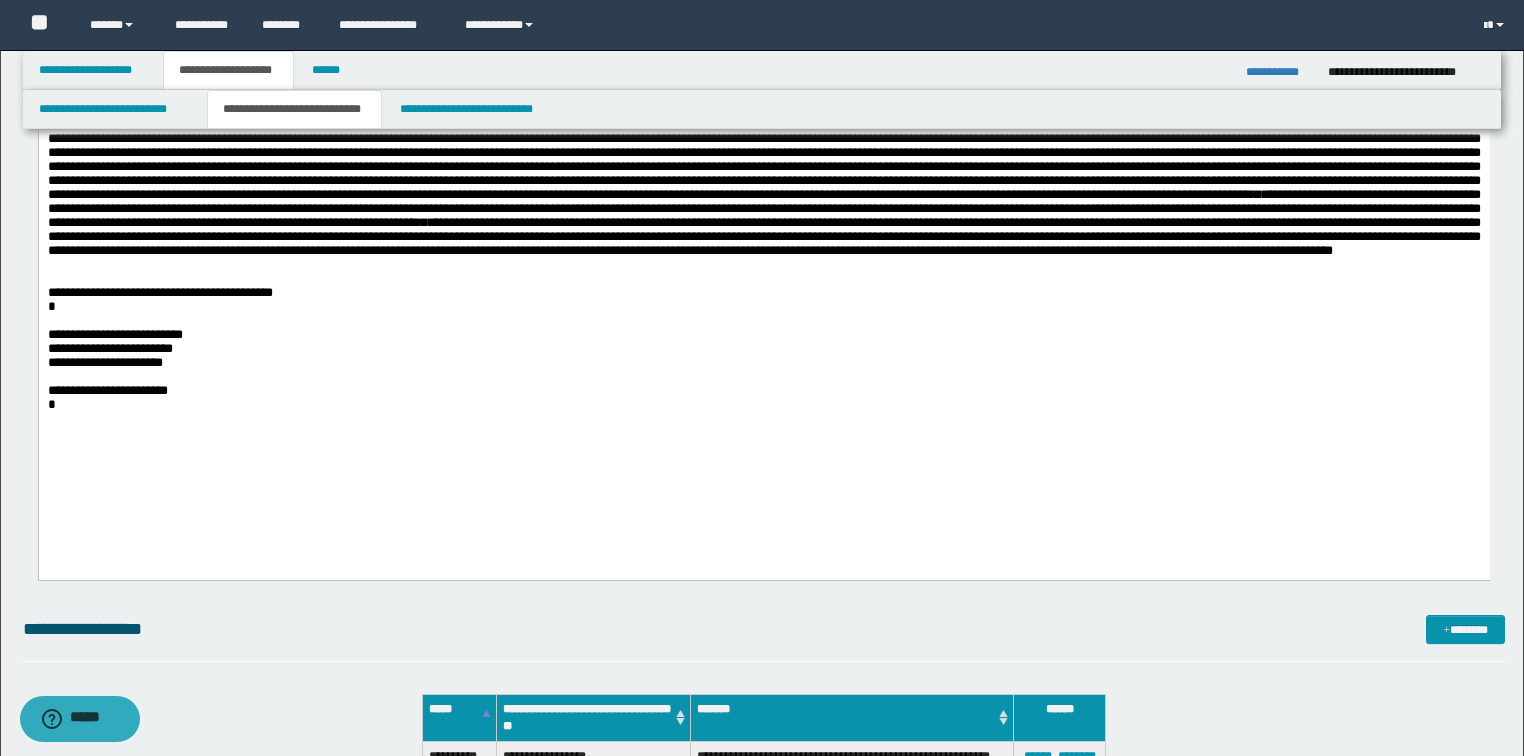 drag, startPoint x: 554, startPoint y: 288, endPoint x: 481, endPoint y: 324, distance: 81.394104 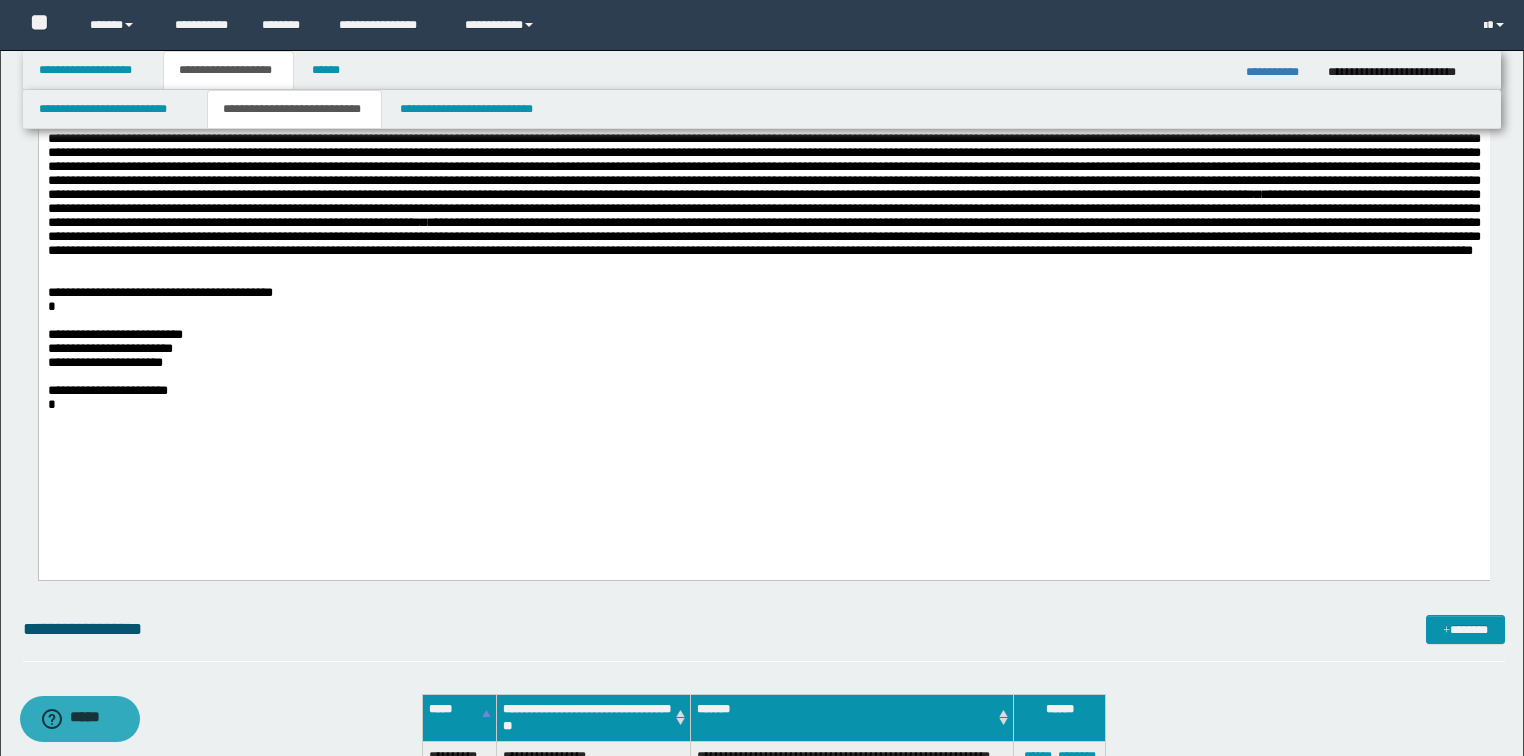 drag, startPoint x: 544, startPoint y: 289, endPoint x: 503, endPoint y: 332, distance: 59.413803 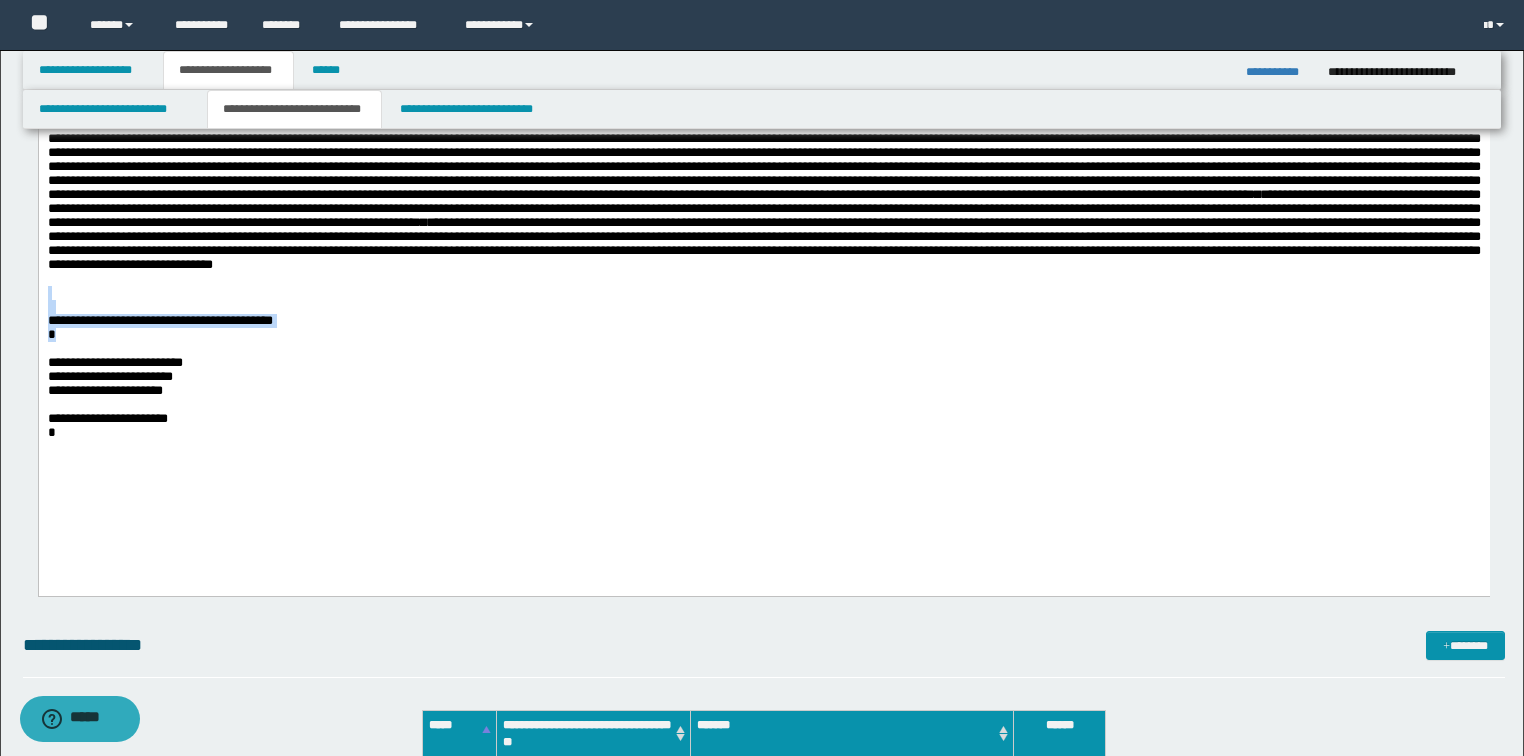 drag, startPoint x: 89, startPoint y: 366, endPoint x: 37, endPoint y: 326, distance: 65.60488 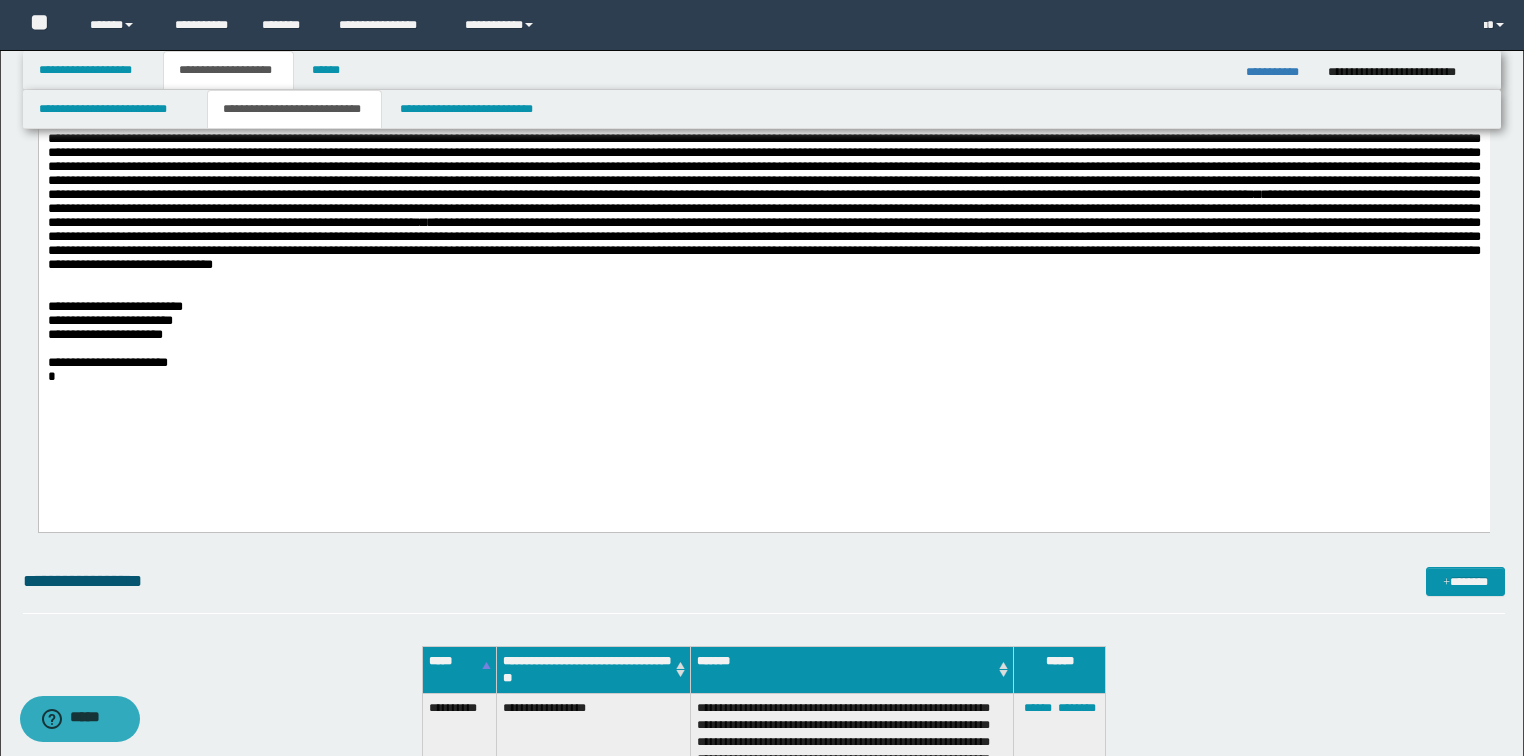 drag, startPoint x: 535, startPoint y: 288, endPoint x: 491, endPoint y: 349, distance: 75.21303 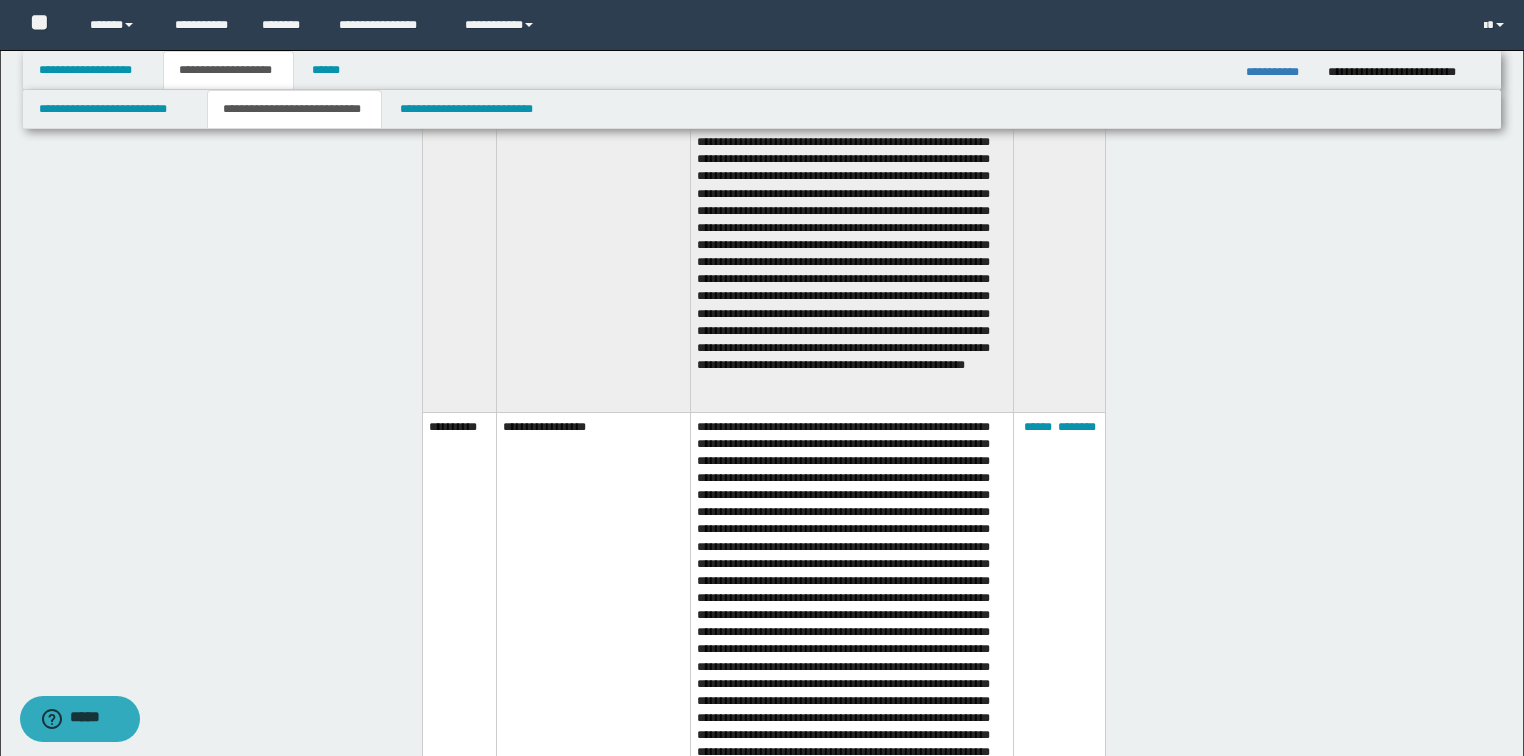 scroll, scrollTop: 3520, scrollLeft: 0, axis: vertical 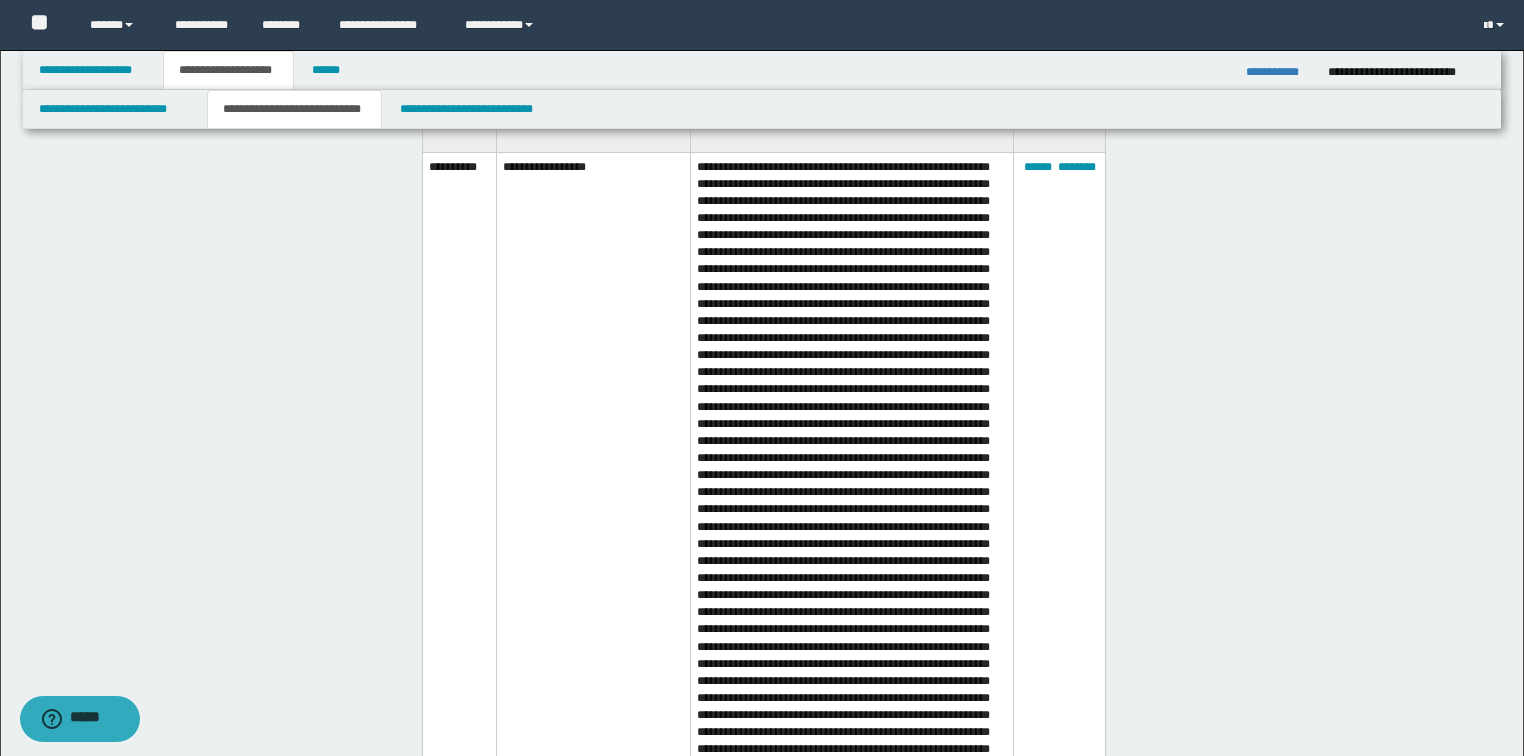 click on "**********" at bounding box center [764, -351] 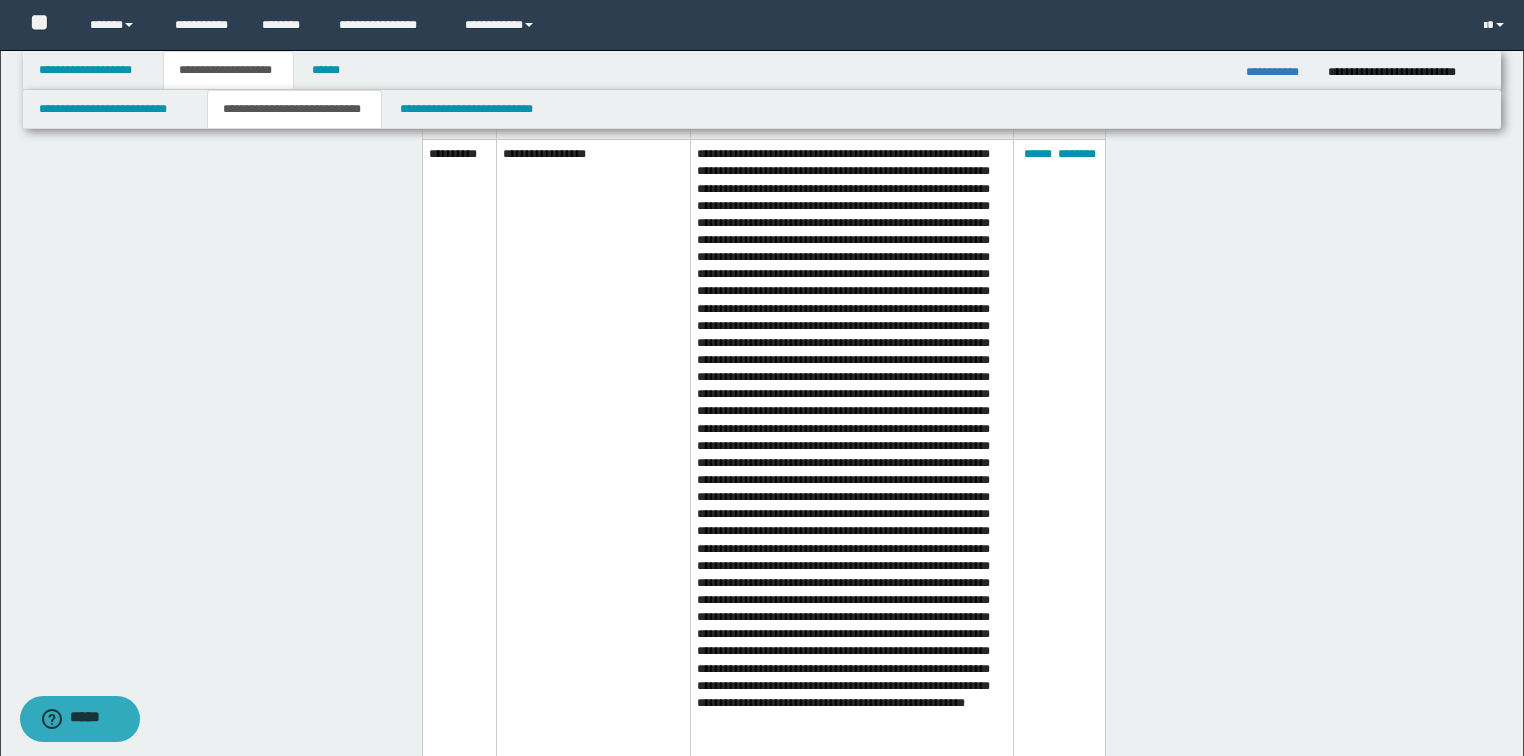scroll, scrollTop: 2400, scrollLeft: 0, axis: vertical 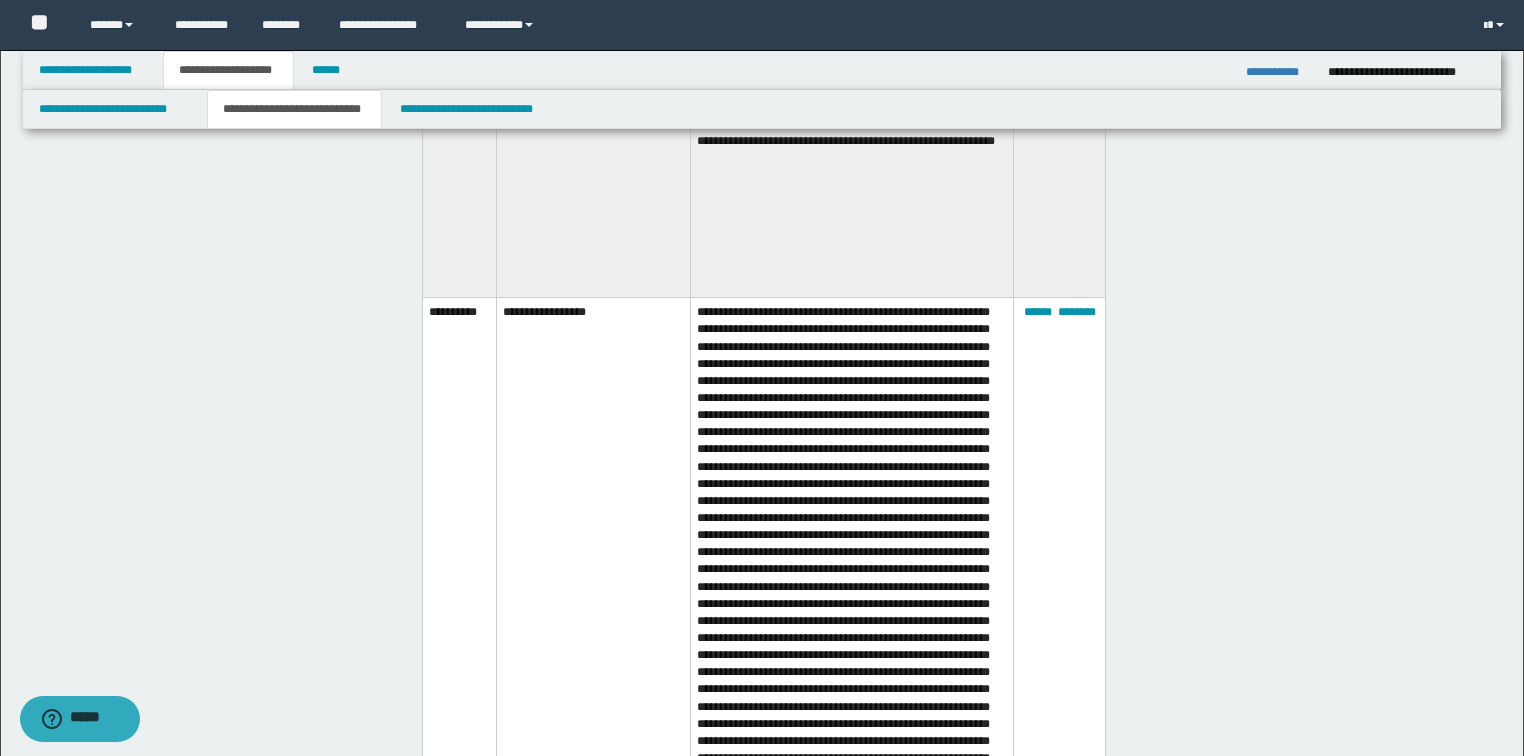 click on "**********" at bounding box center [764, 769] 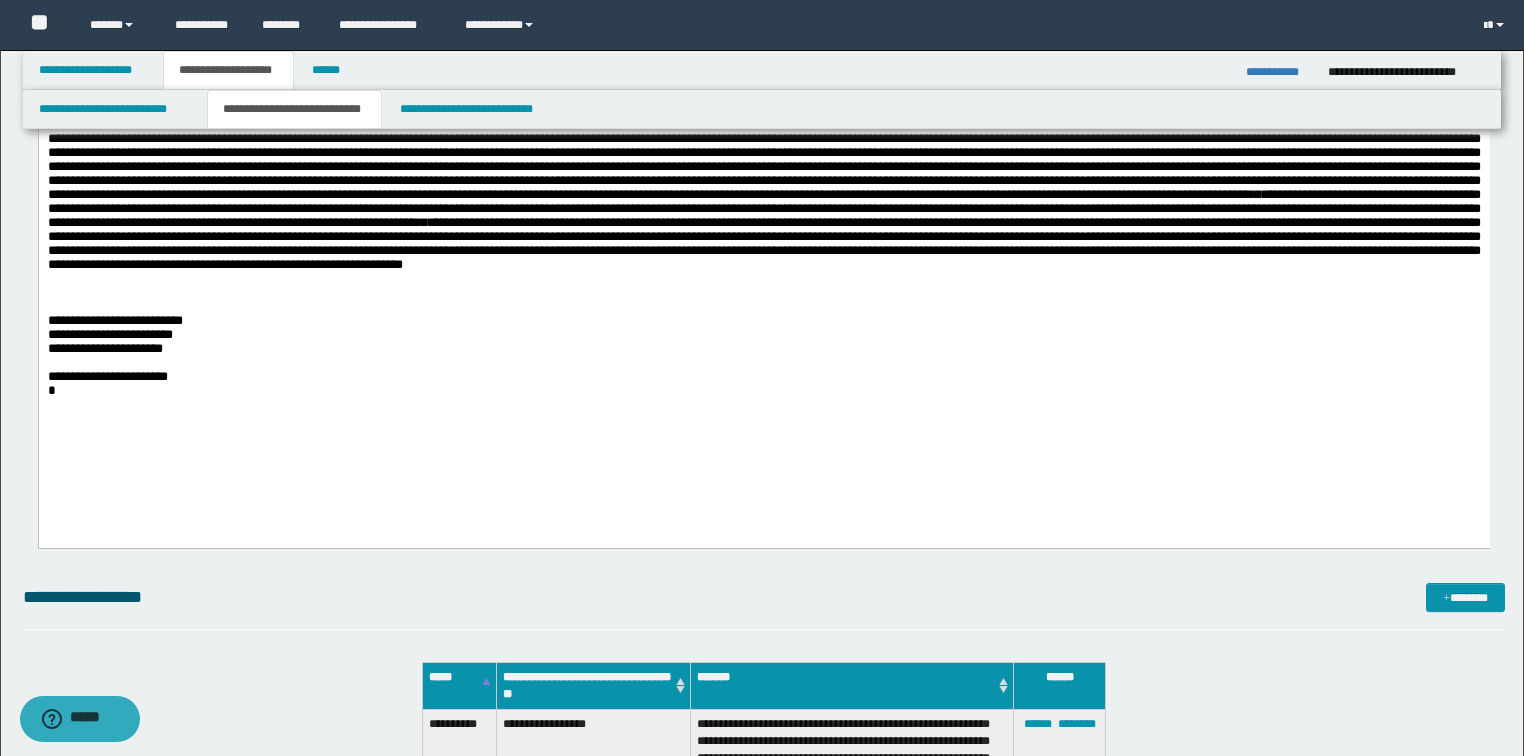 scroll, scrollTop: 480, scrollLeft: 0, axis: vertical 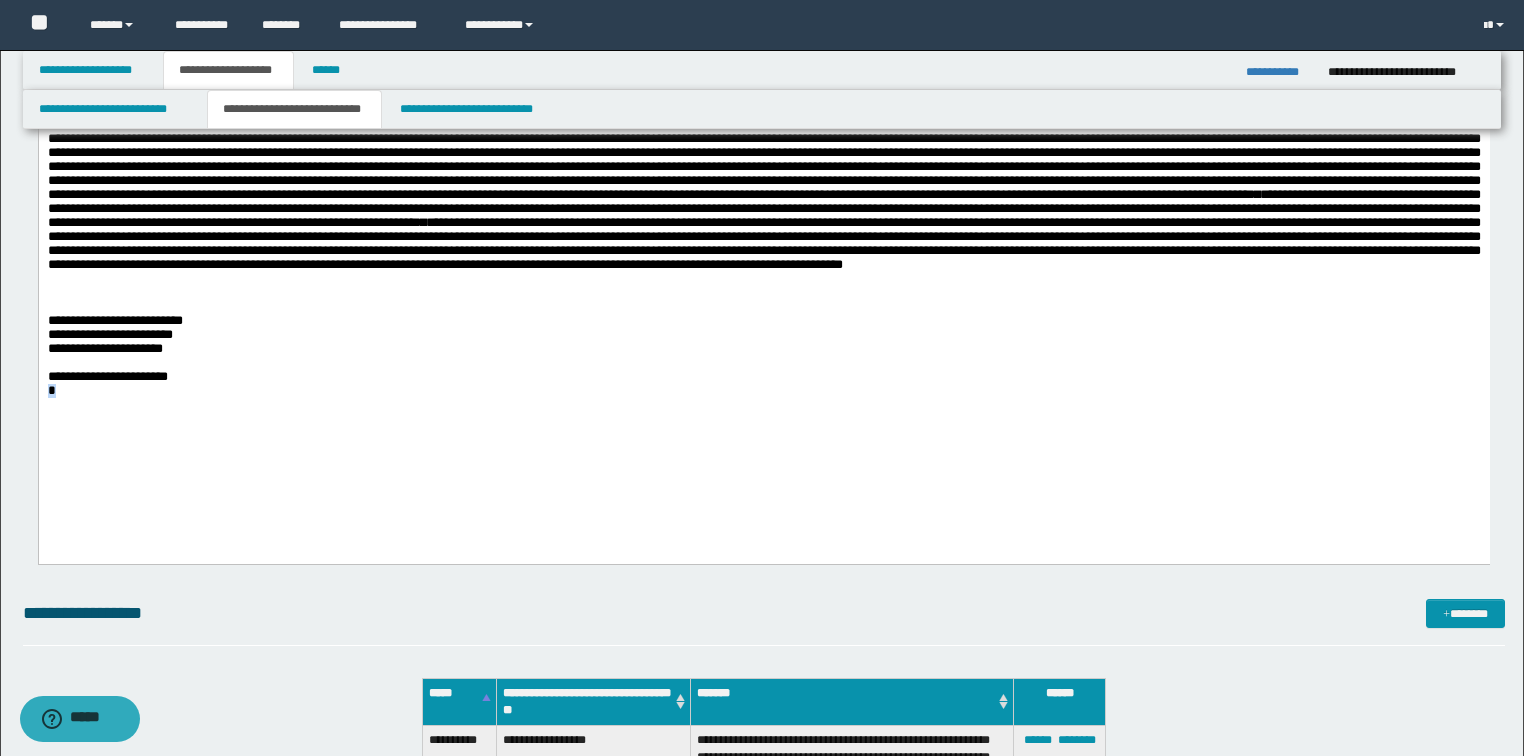 drag, startPoint x: 59, startPoint y: 447, endPoint x: 69, endPoint y: 543, distance: 96.519424 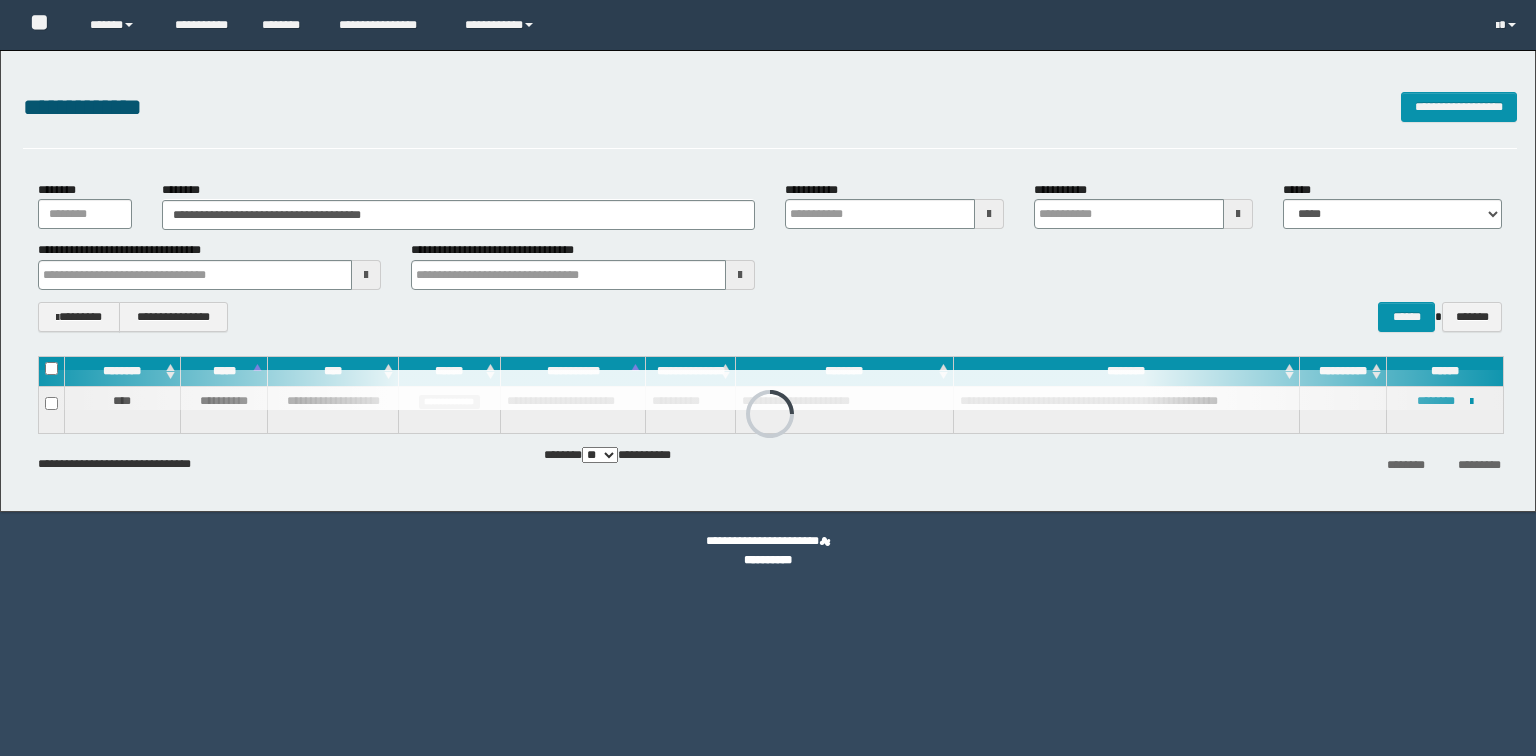 scroll, scrollTop: 0, scrollLeft: 0, axis: both 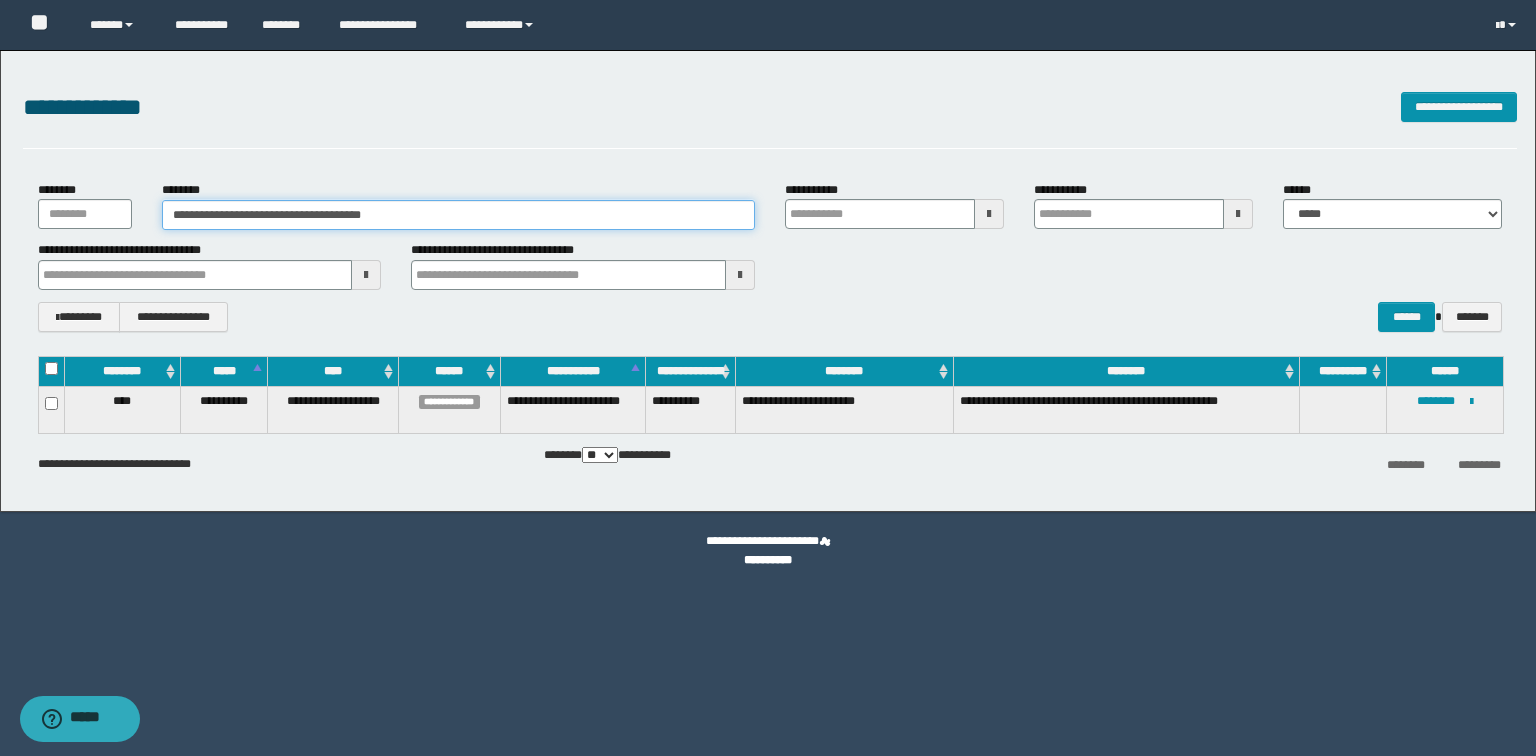 drag, startPoint x: 450, startPoint y: 223, endPoint x: 53, endPoint y: 189, distance: 398.45325 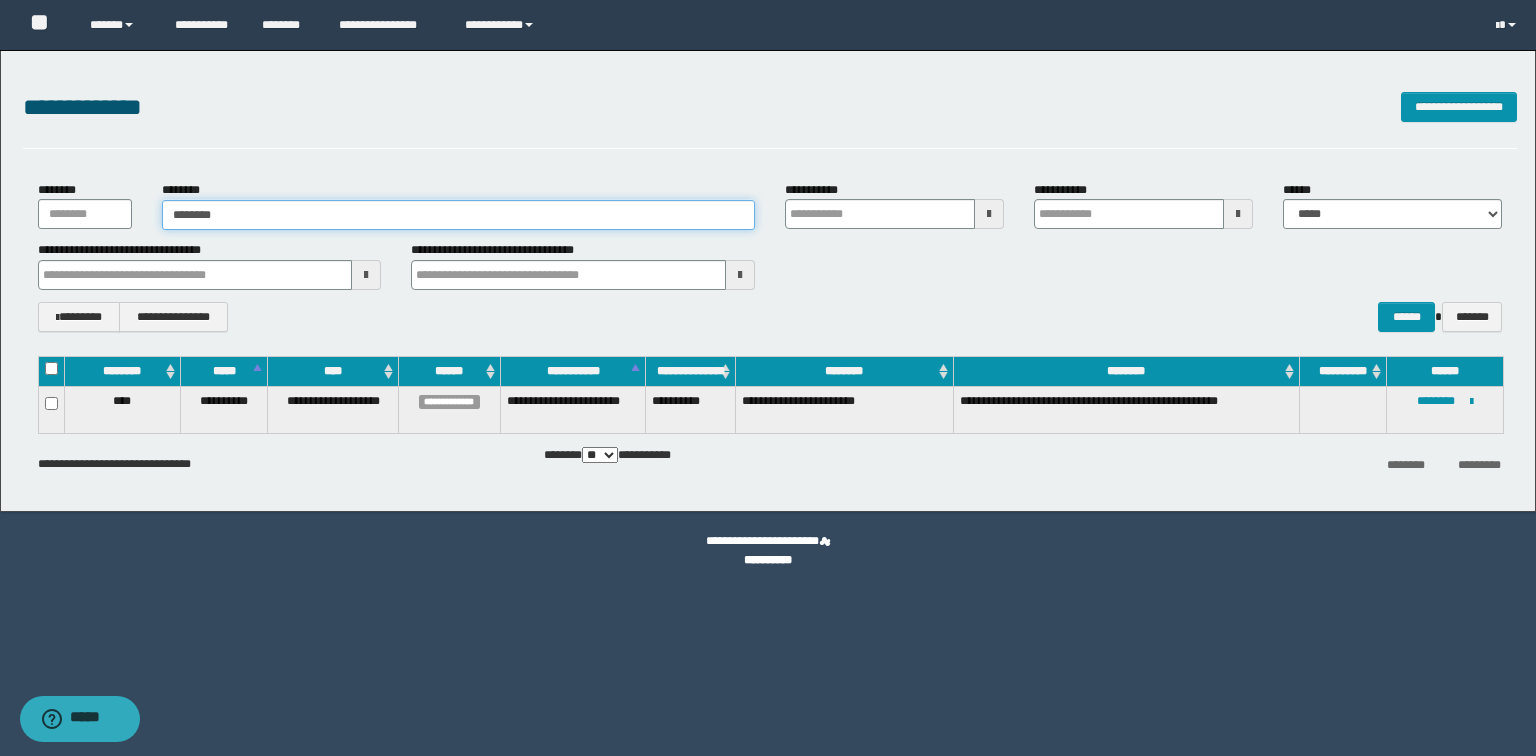 type on "********" 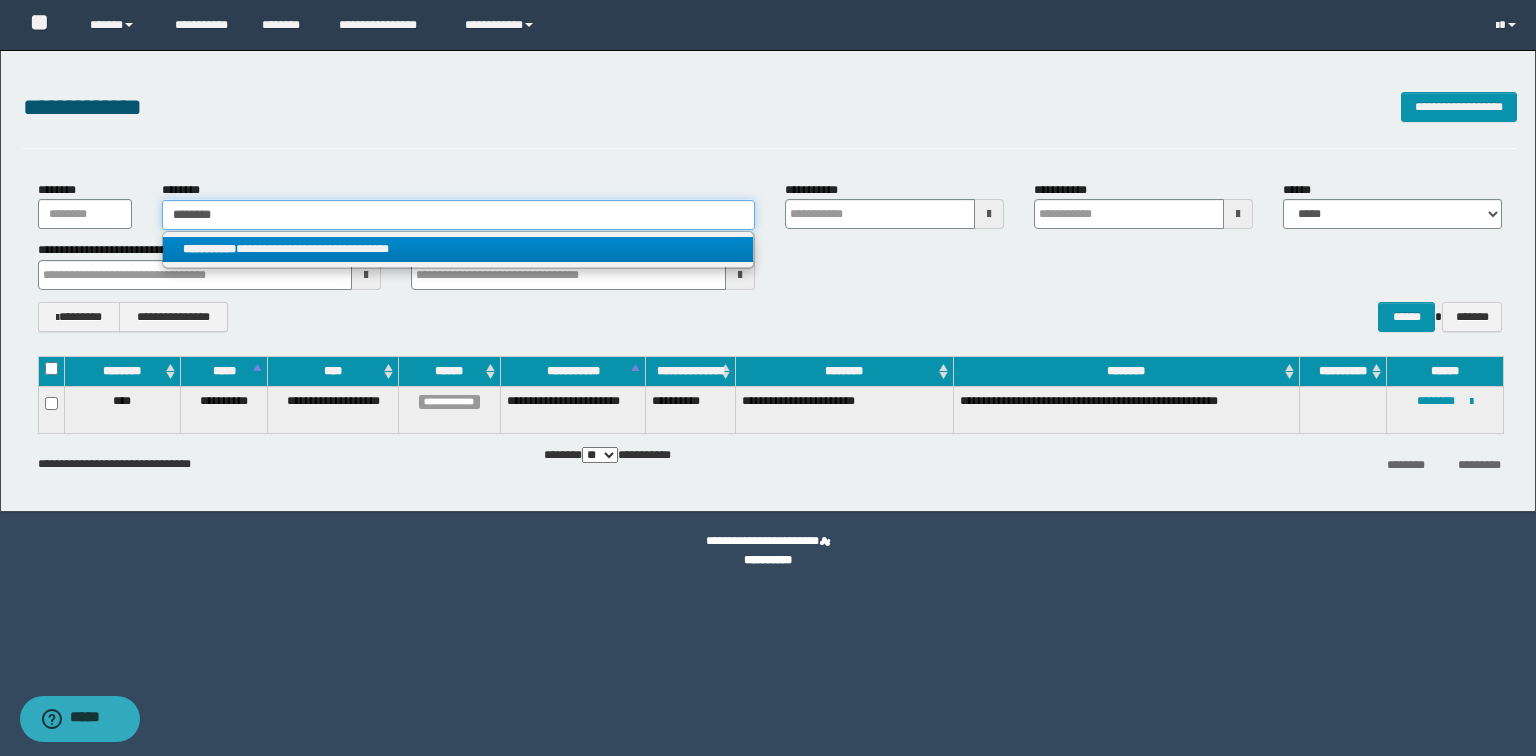 type on "********" 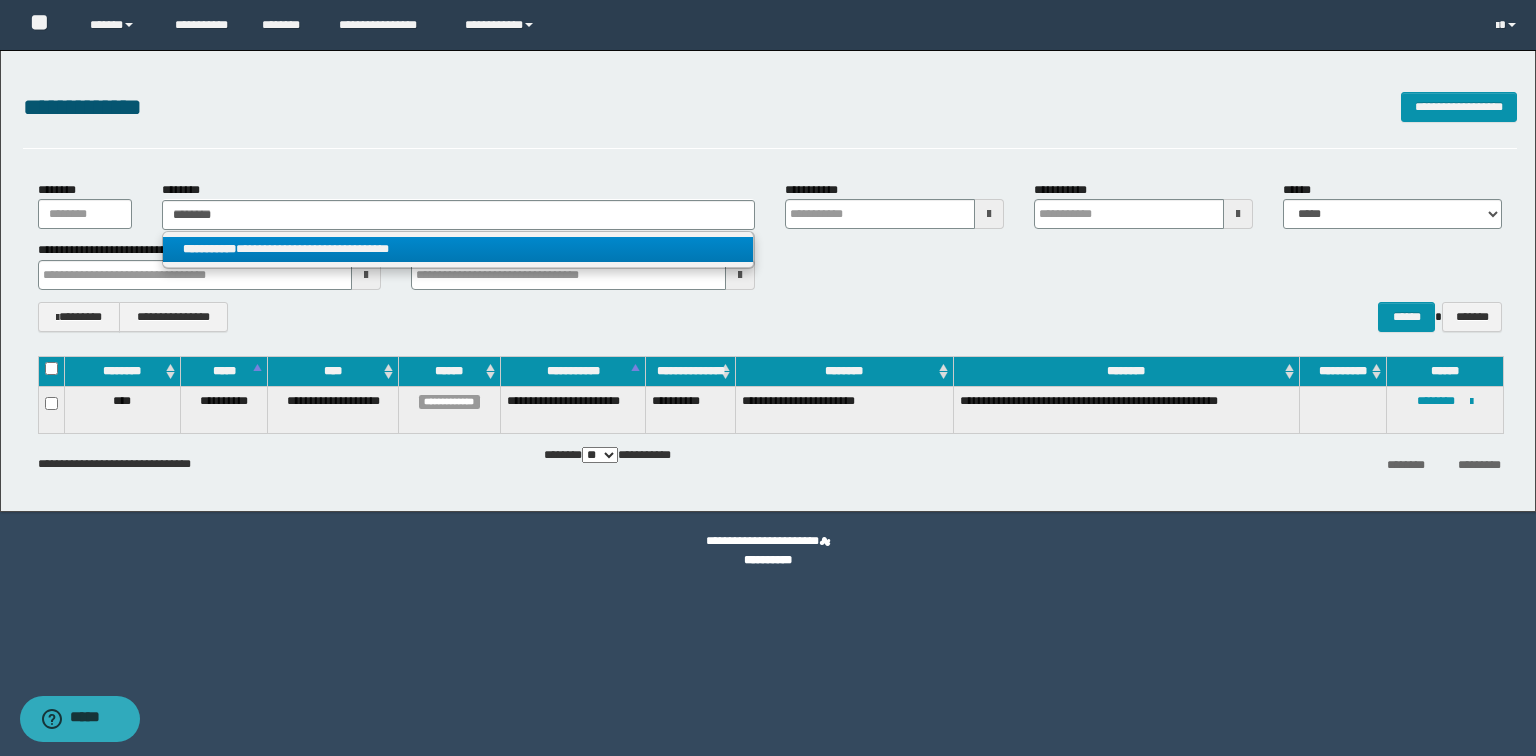 click on "**********" at bounding box center [458, 249] 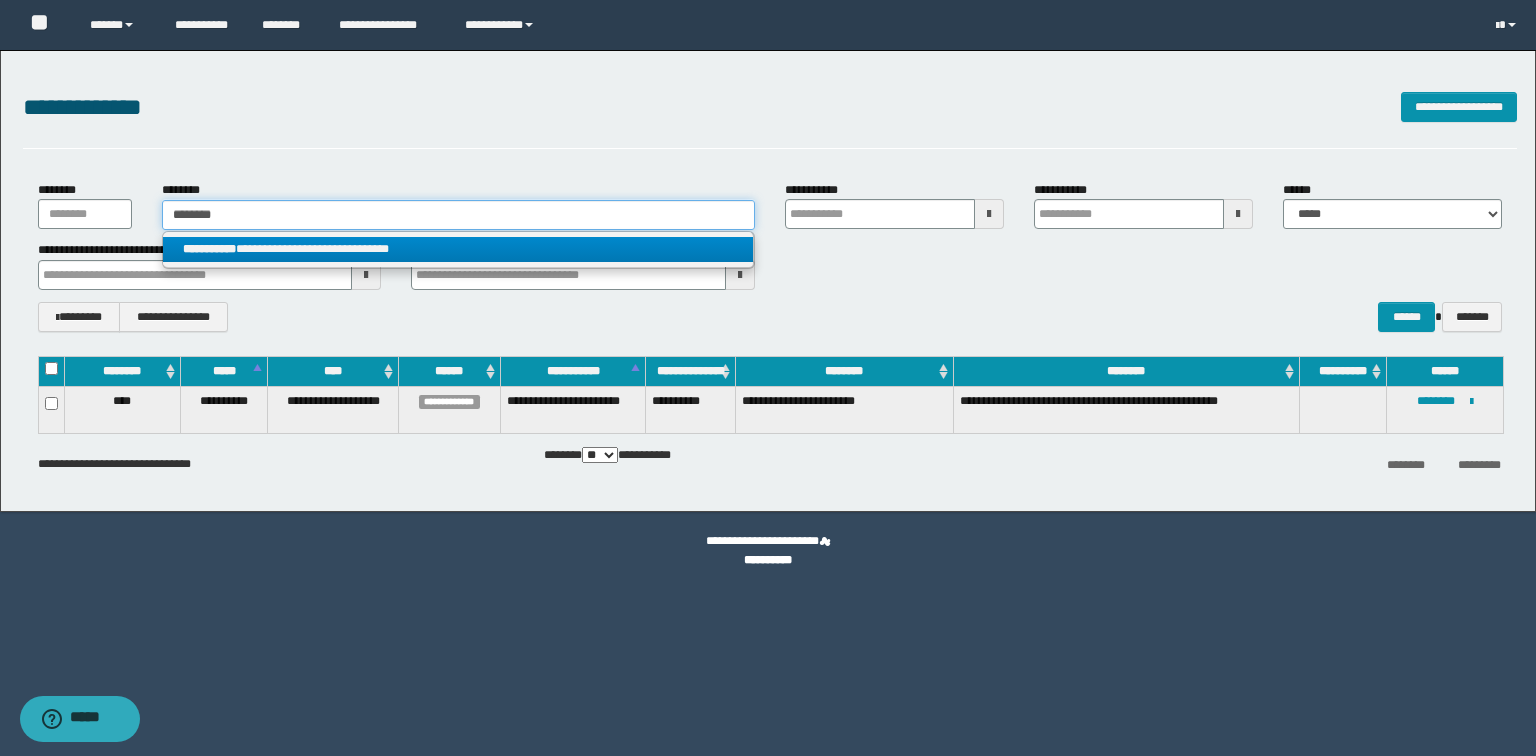 type 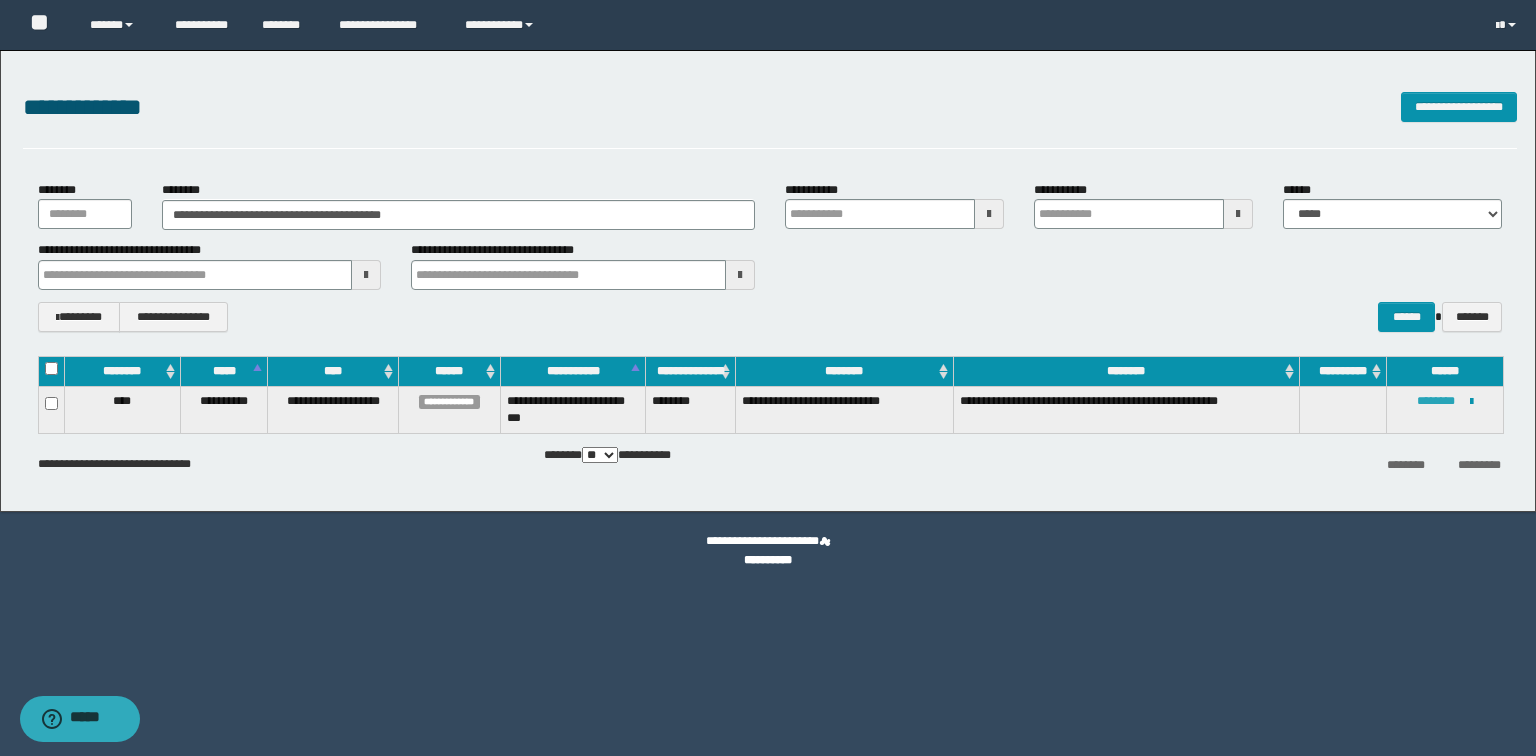 click on "********" at bounding box center (1436, 401) 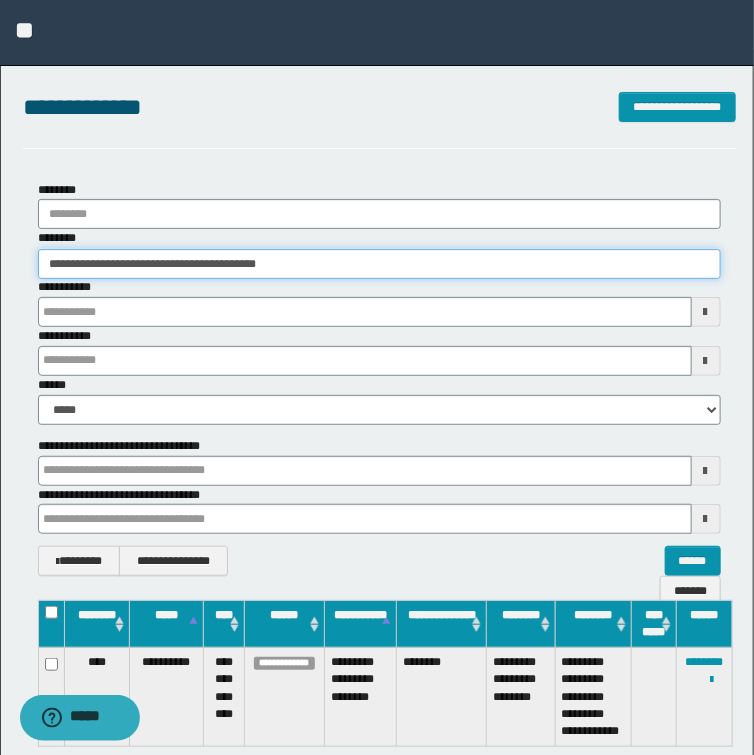 drag, startPoint x: 344, startPoint y: 257, endPoint x: -1, endPoint y: 272, distance: 345.32593 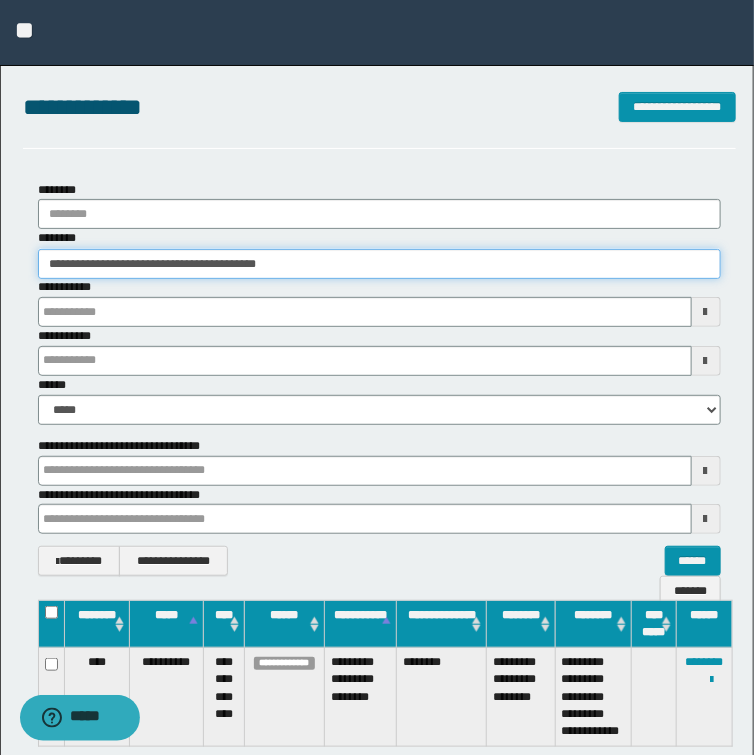 click on "**********" at bounding box center [377, 377] 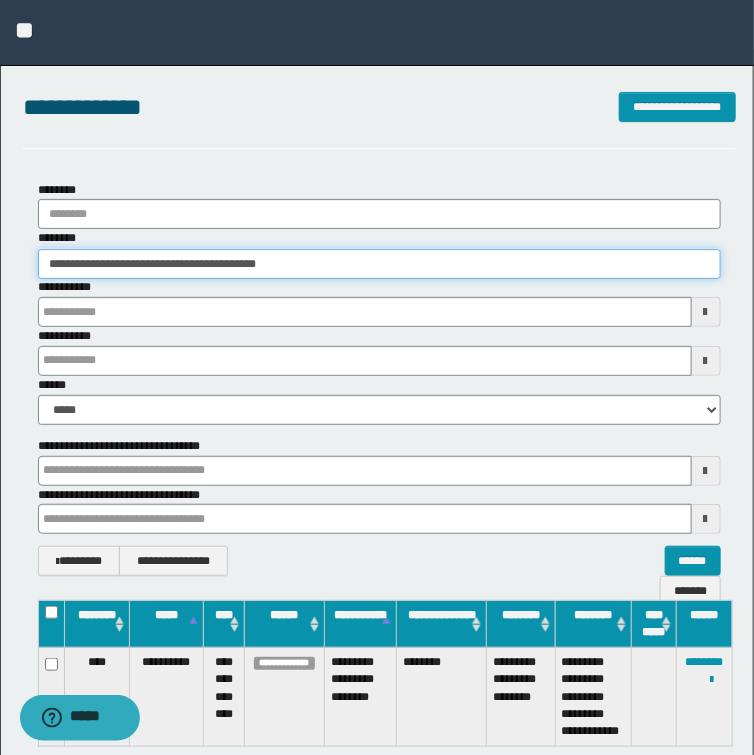 paste 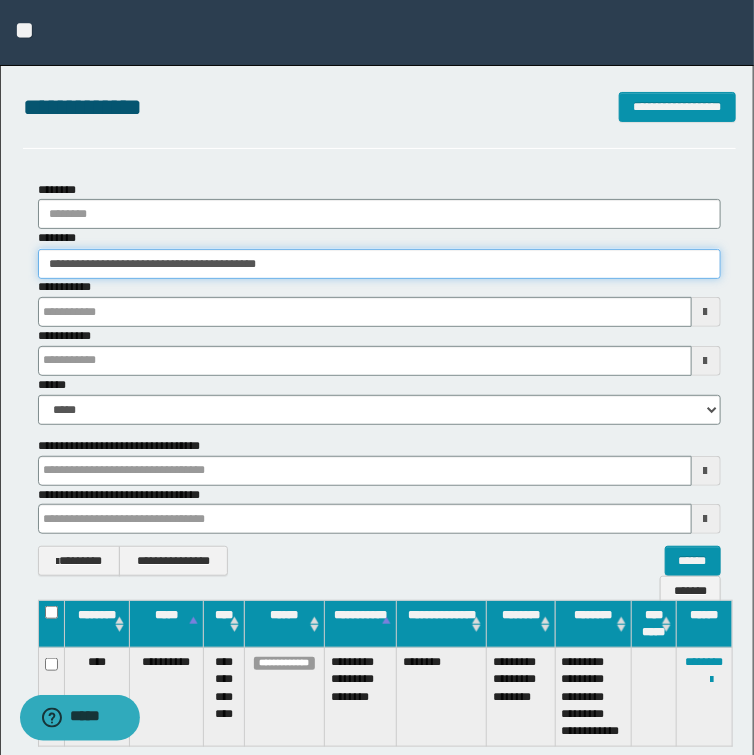 type on "********" 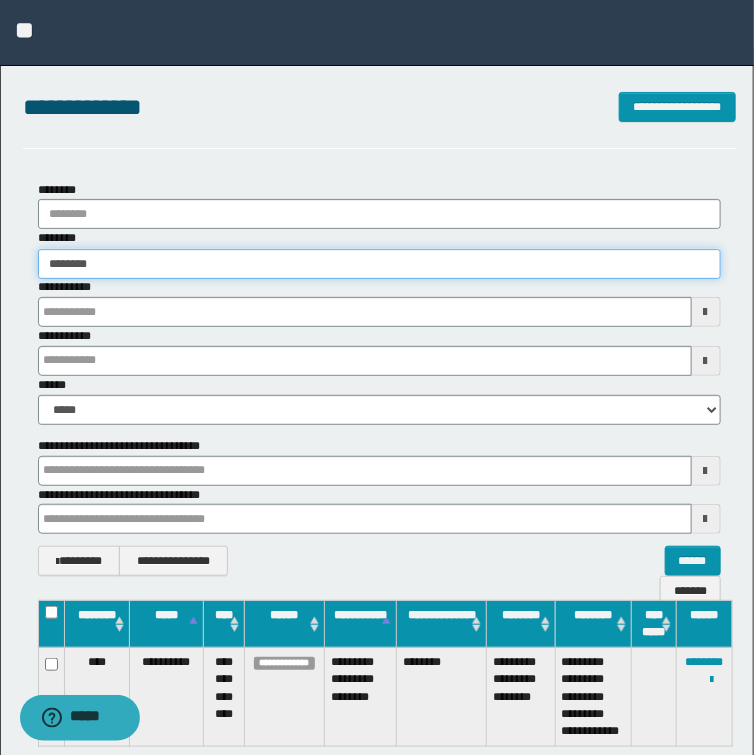 type on "********" 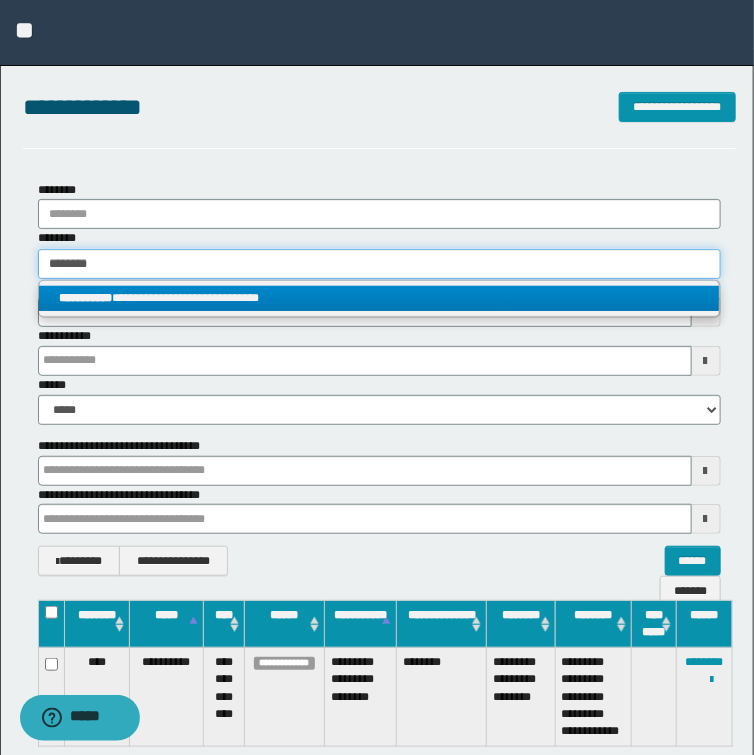 type on "********" 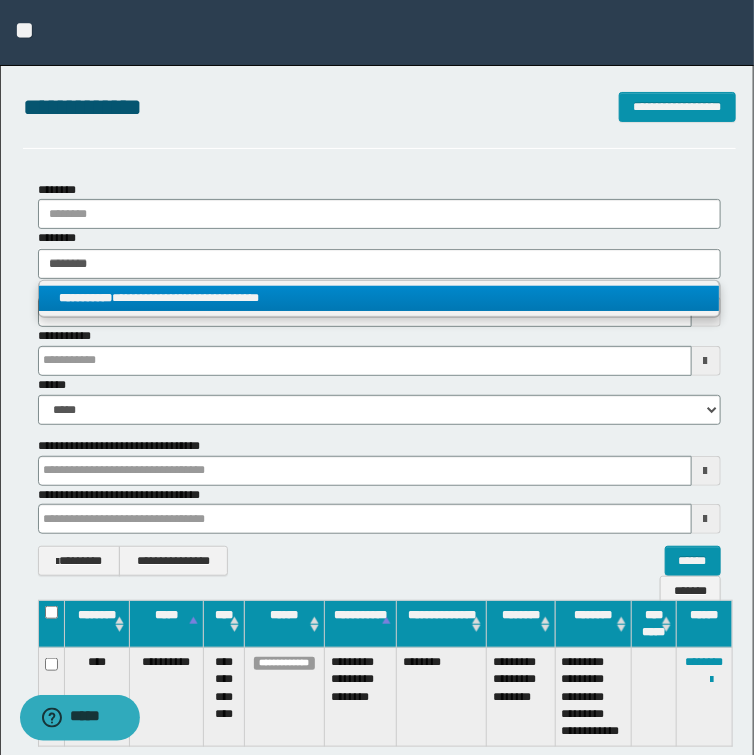 click on "**********" at bounding box center [379, 298] 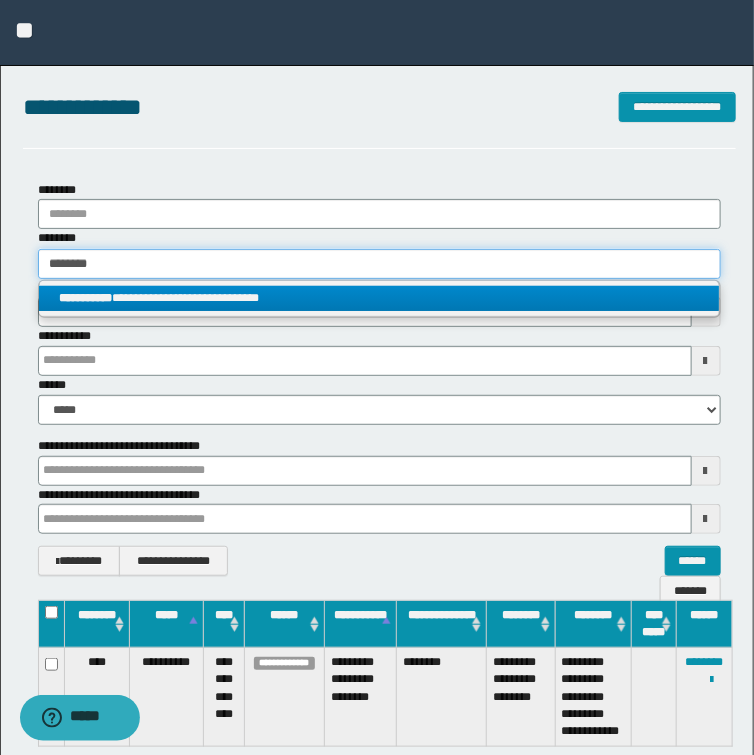 type 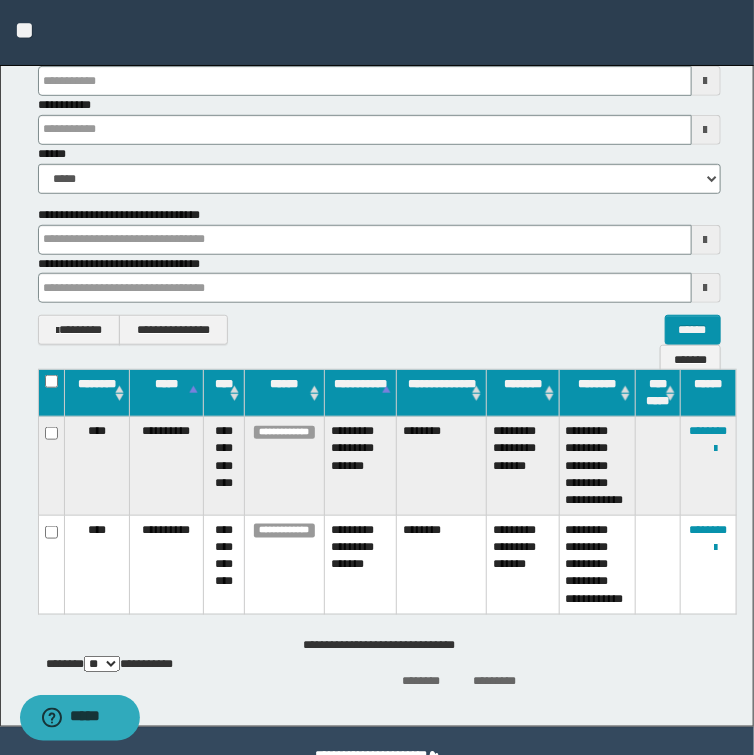 scroll, scrollTop: 240, scrollLeft: 0, axis: vertical 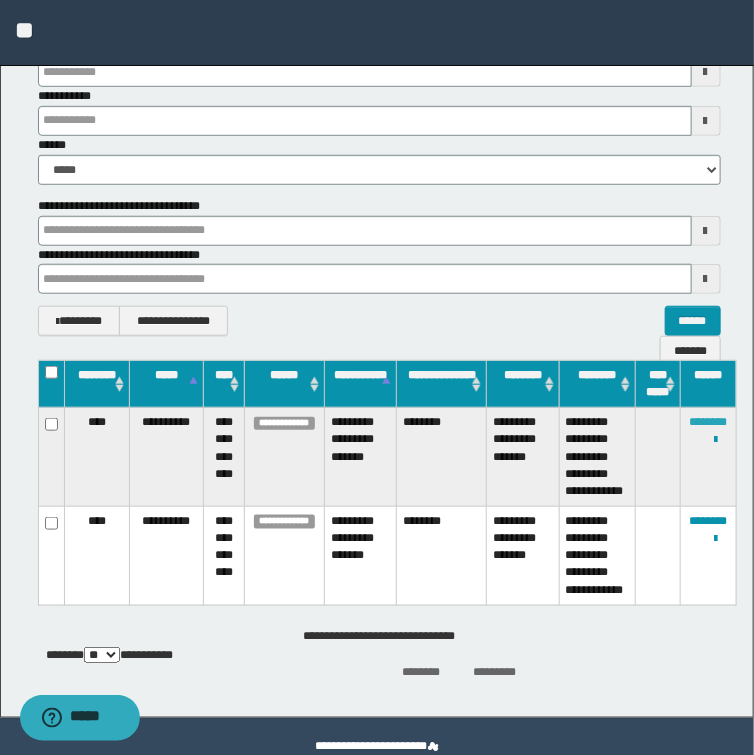 click on "********" at bounding box center [708, 422] 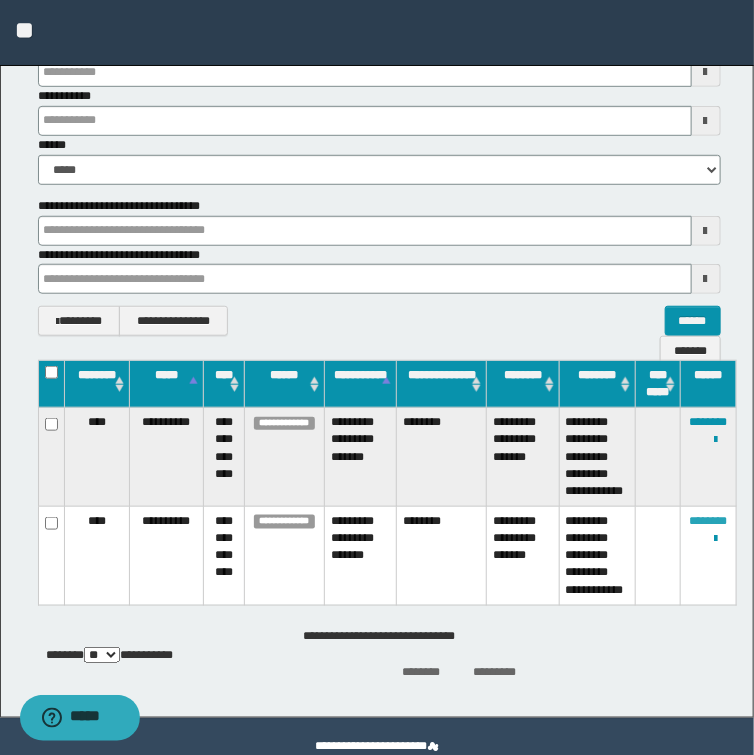 click on "********" at bounding box center (708, 521) 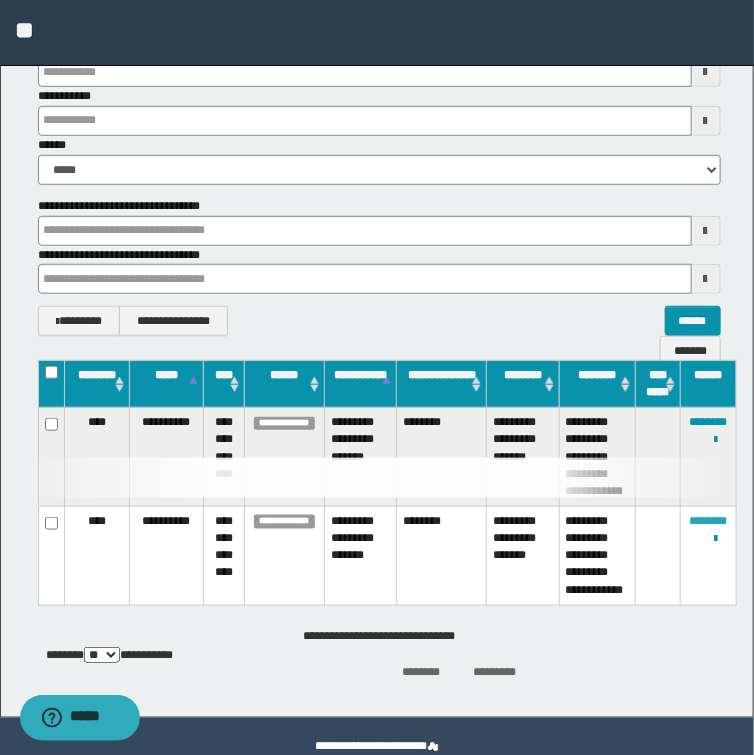 scroll, scrollTop: 0, scrollLeft: 0, axis: both 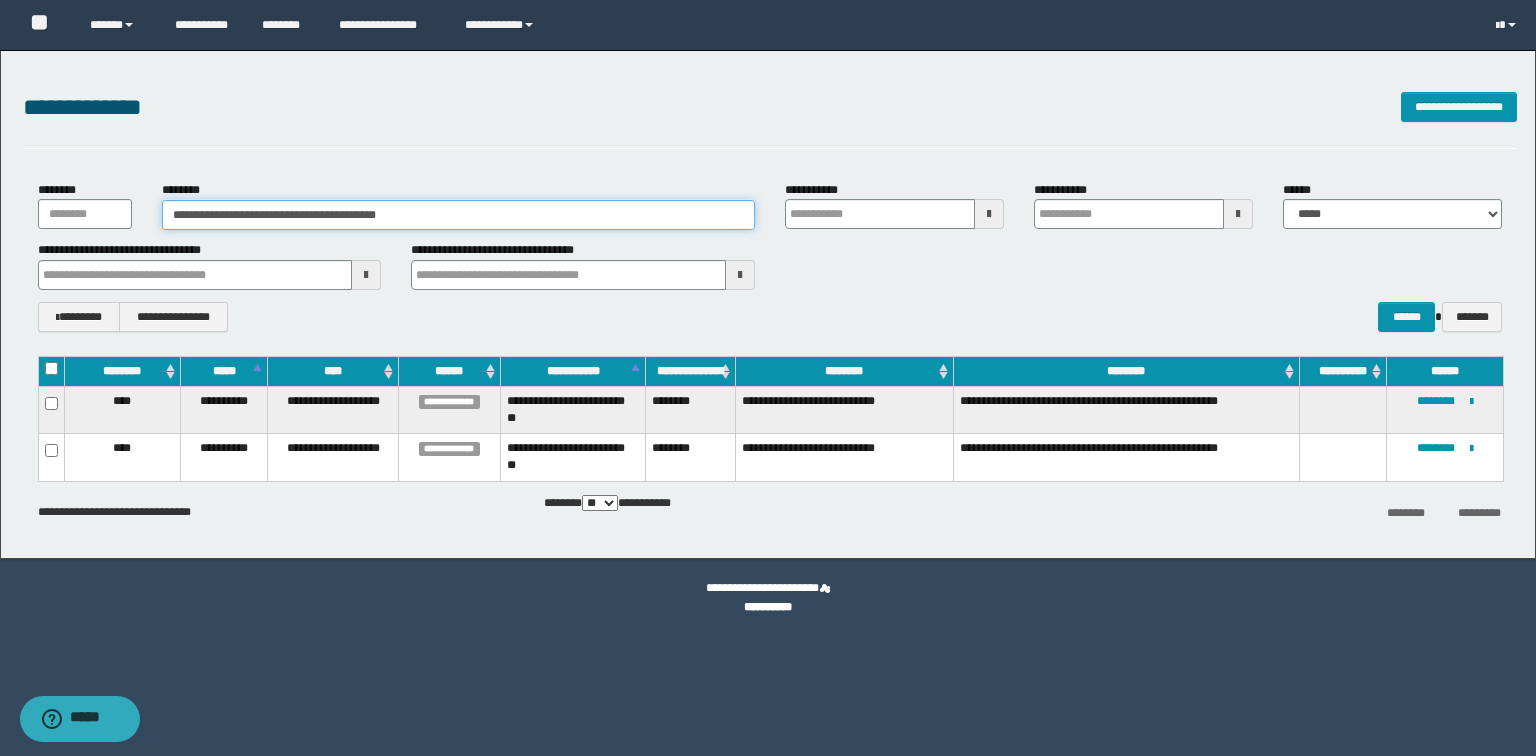 drag, startPoint x: 428, startPoint y: 216, endPoint x: 0, endPoint y: 209, distance: 428.05725 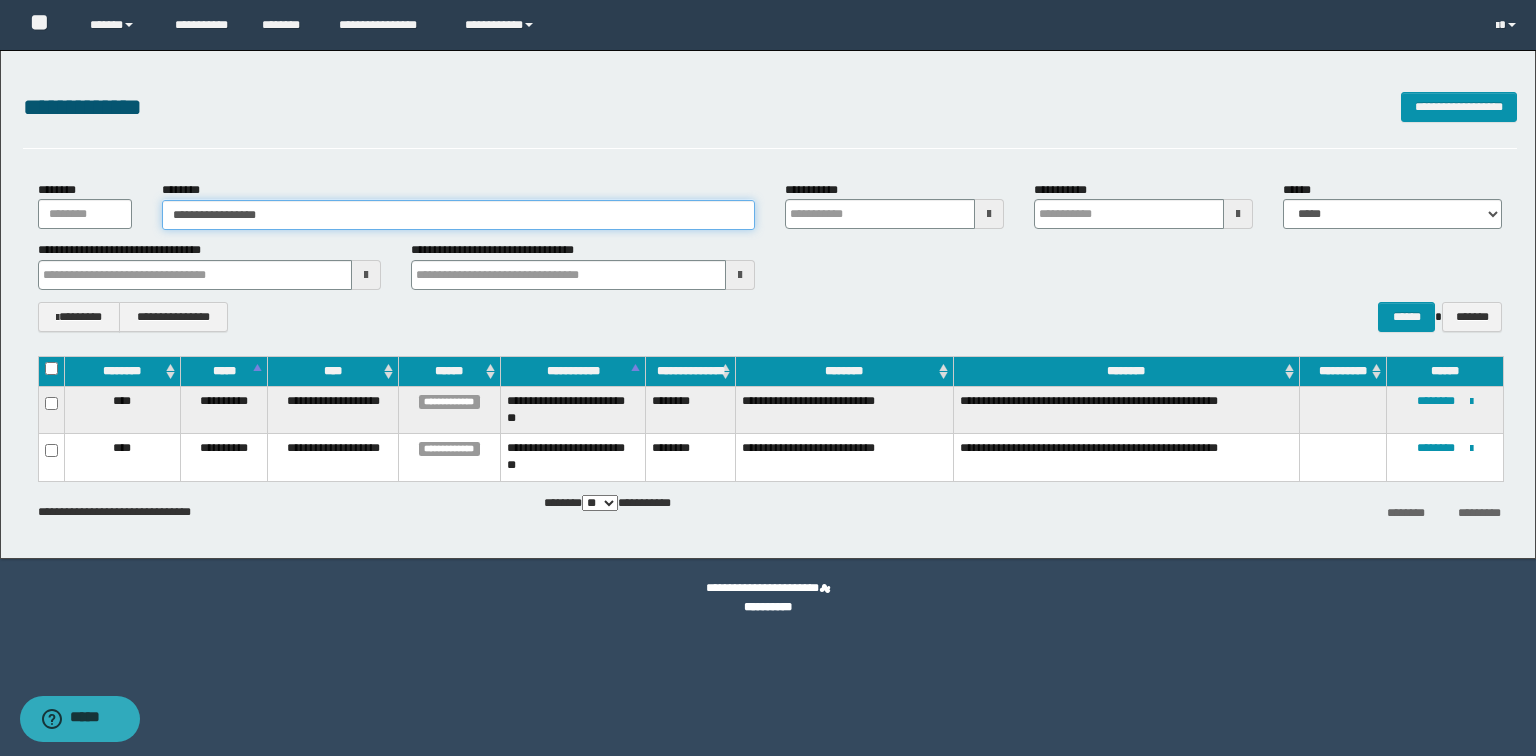 type on "**********" 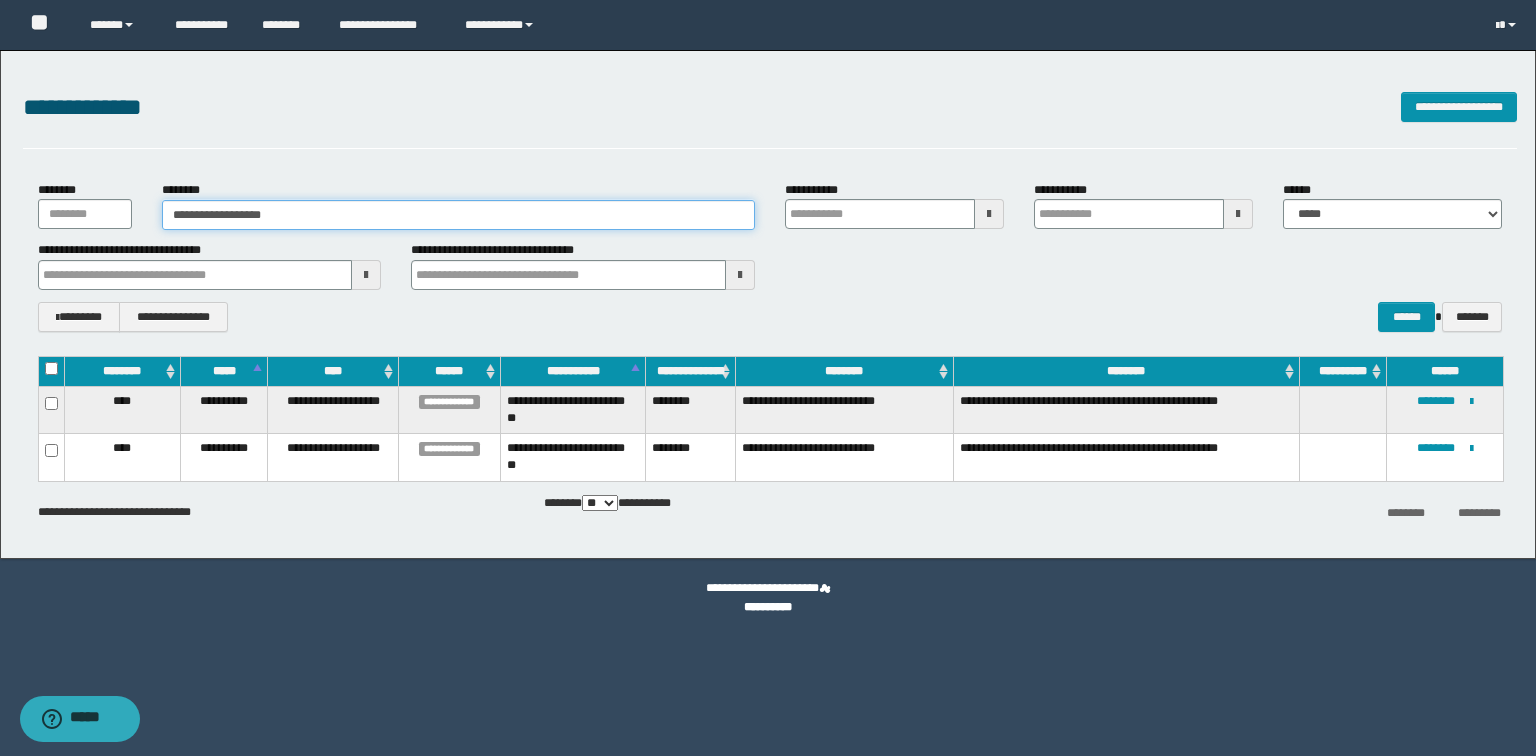 type on "**********" 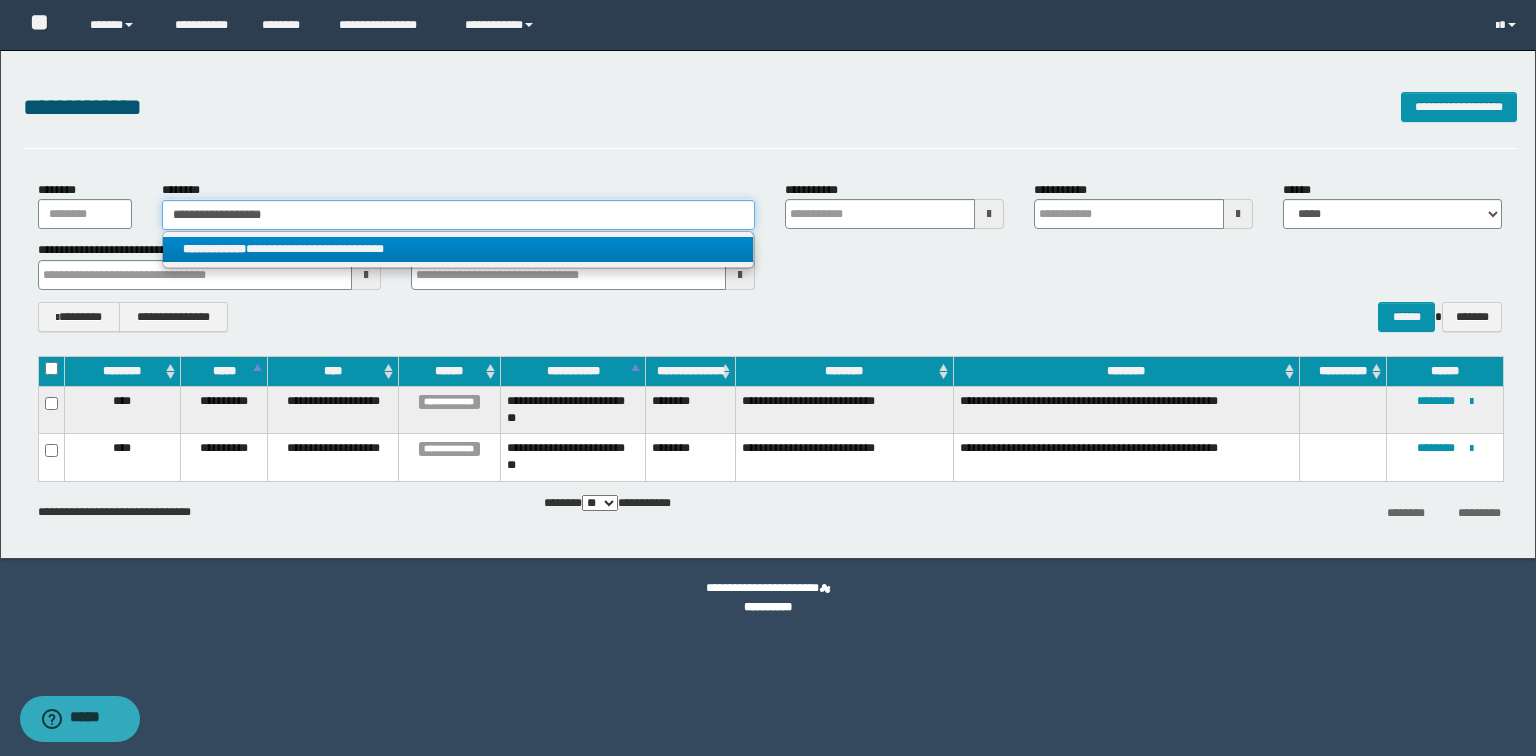 type on "**********" 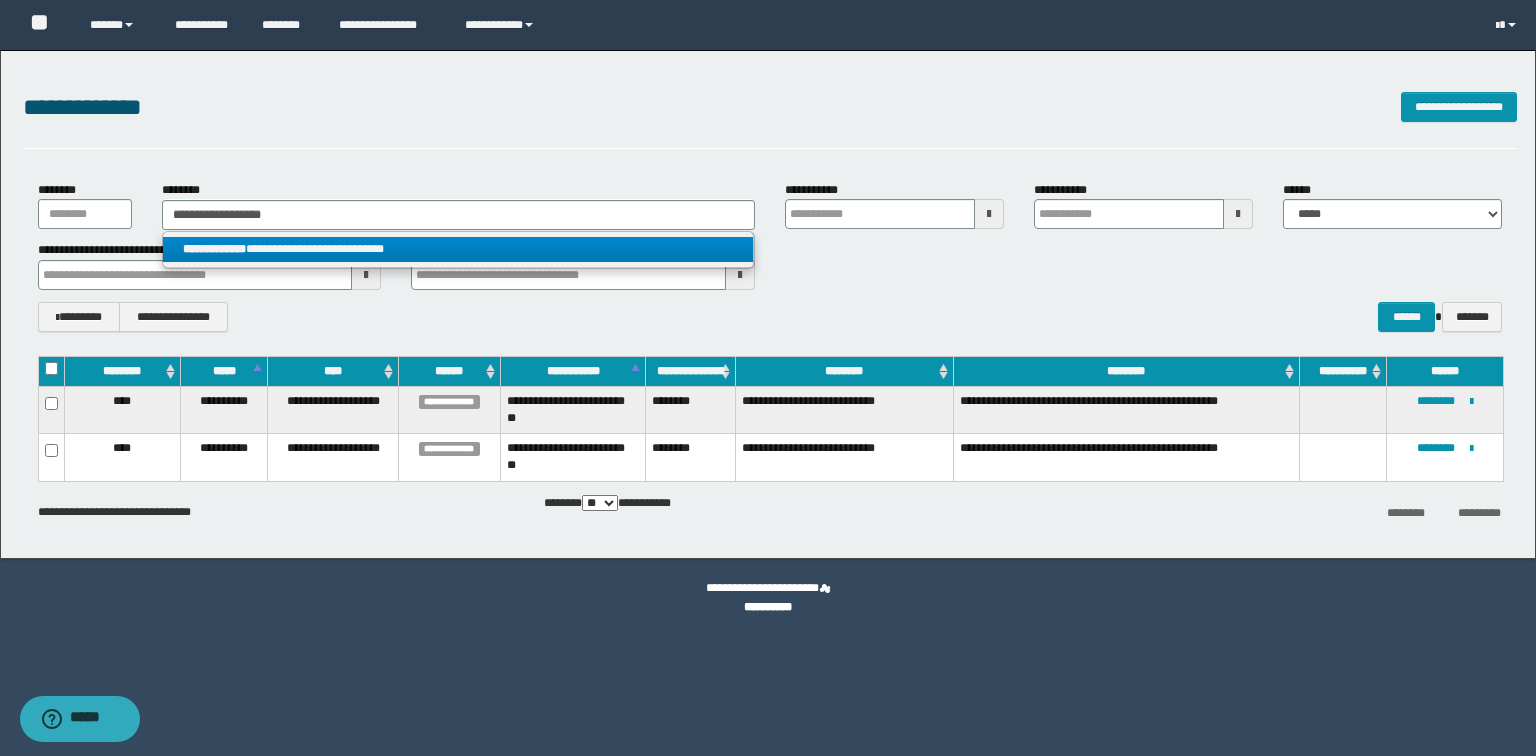 click on "**********" at bounding box center (458, 249) 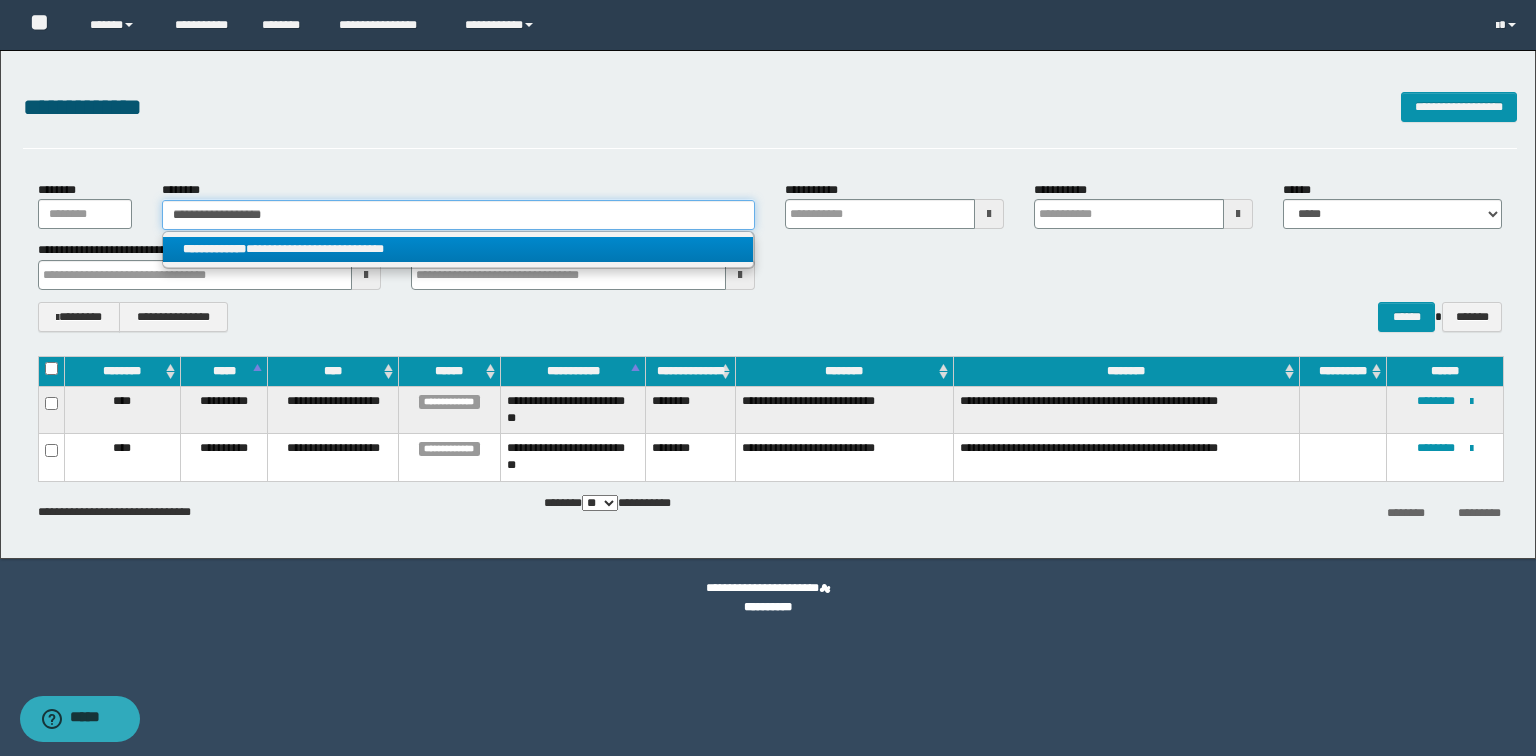 type 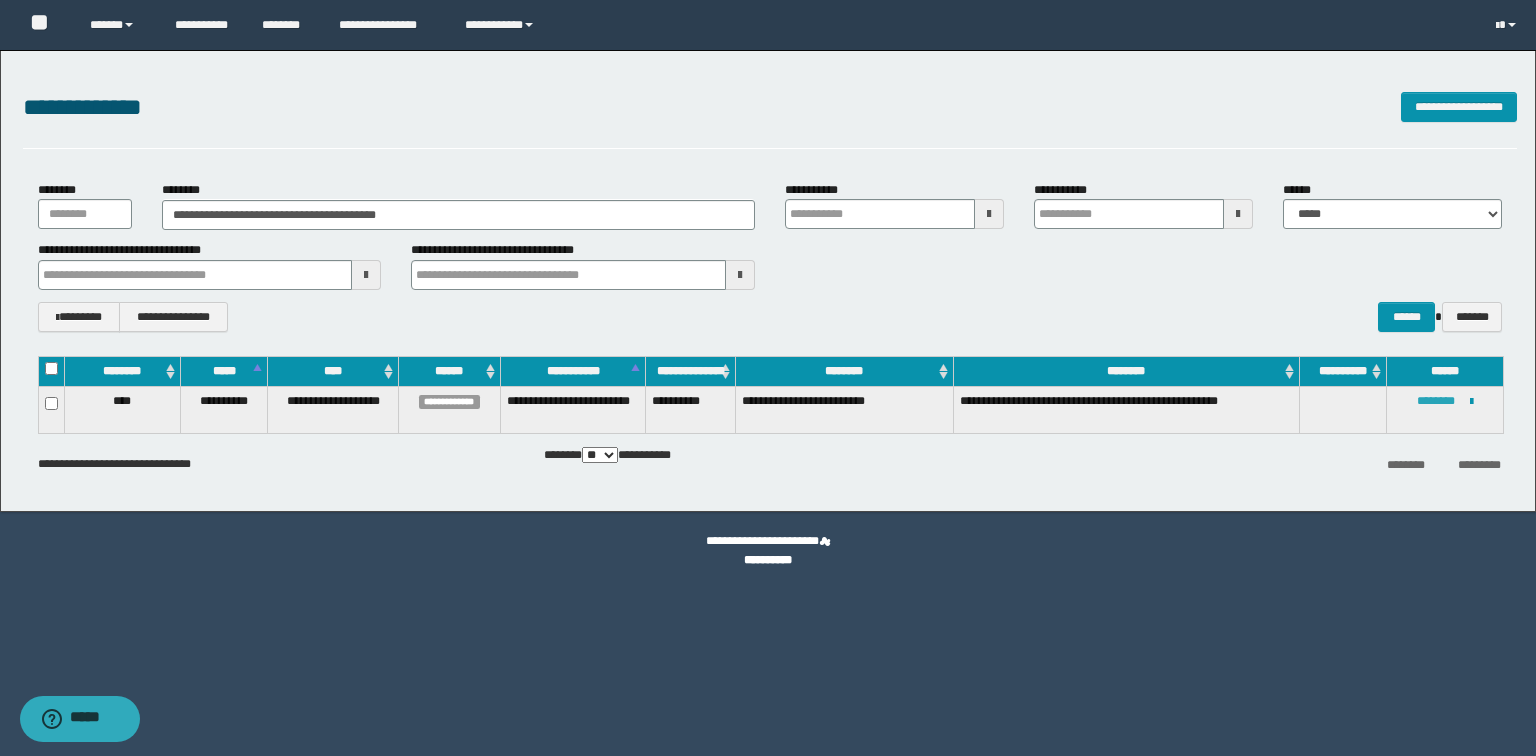 click on "********" at bounding box center [1436, 401] 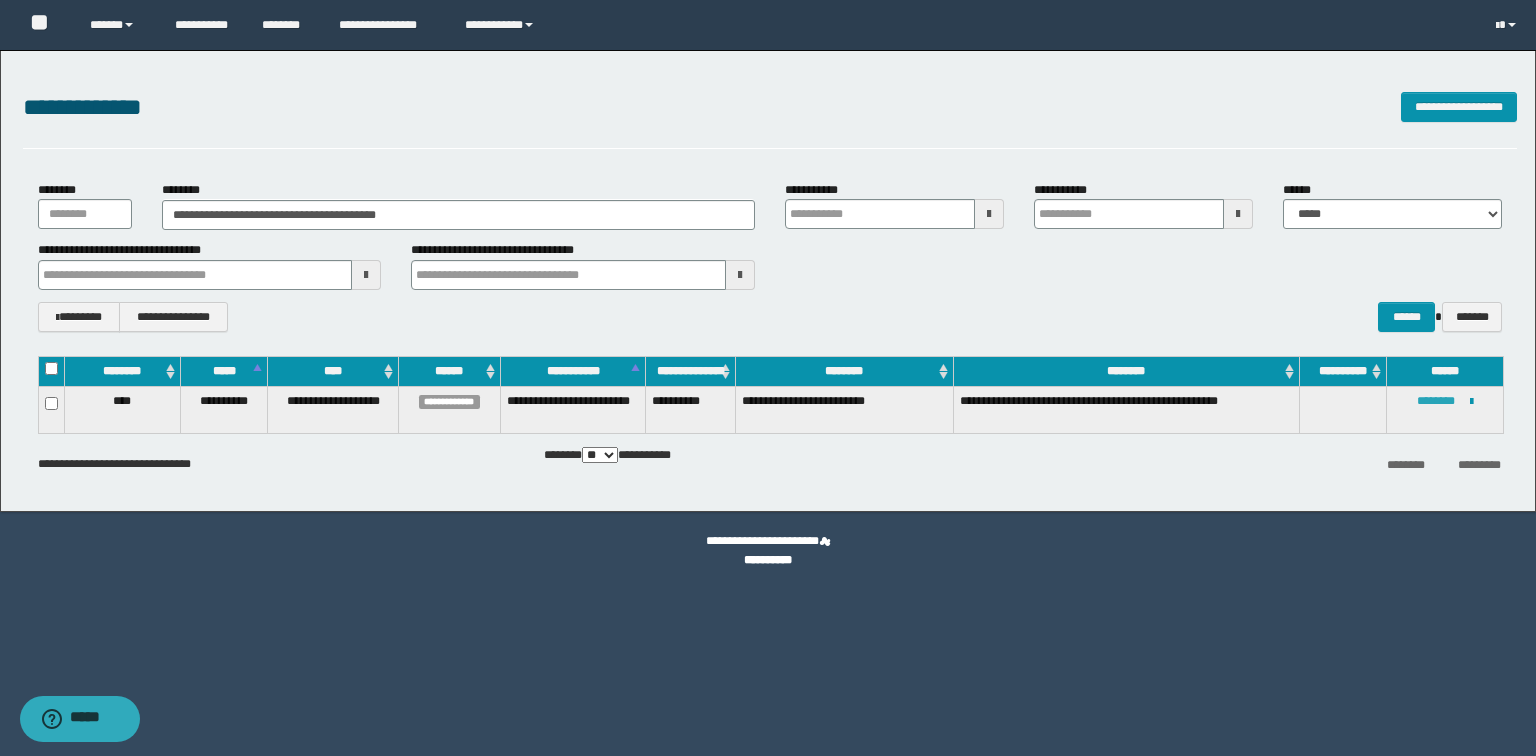 click on "********" at bounding box center (1436, 401) 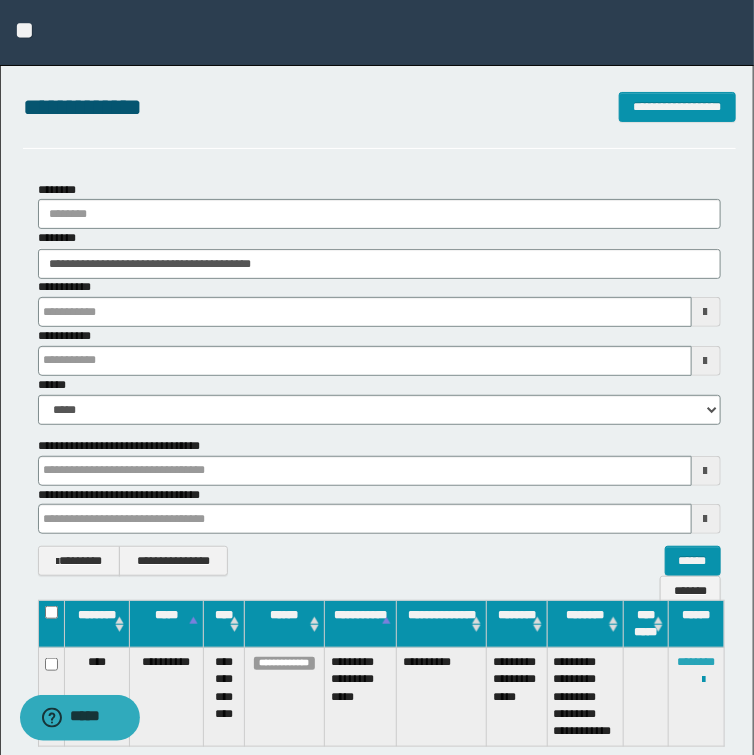 click on "********" at bounding box center [697, 662] 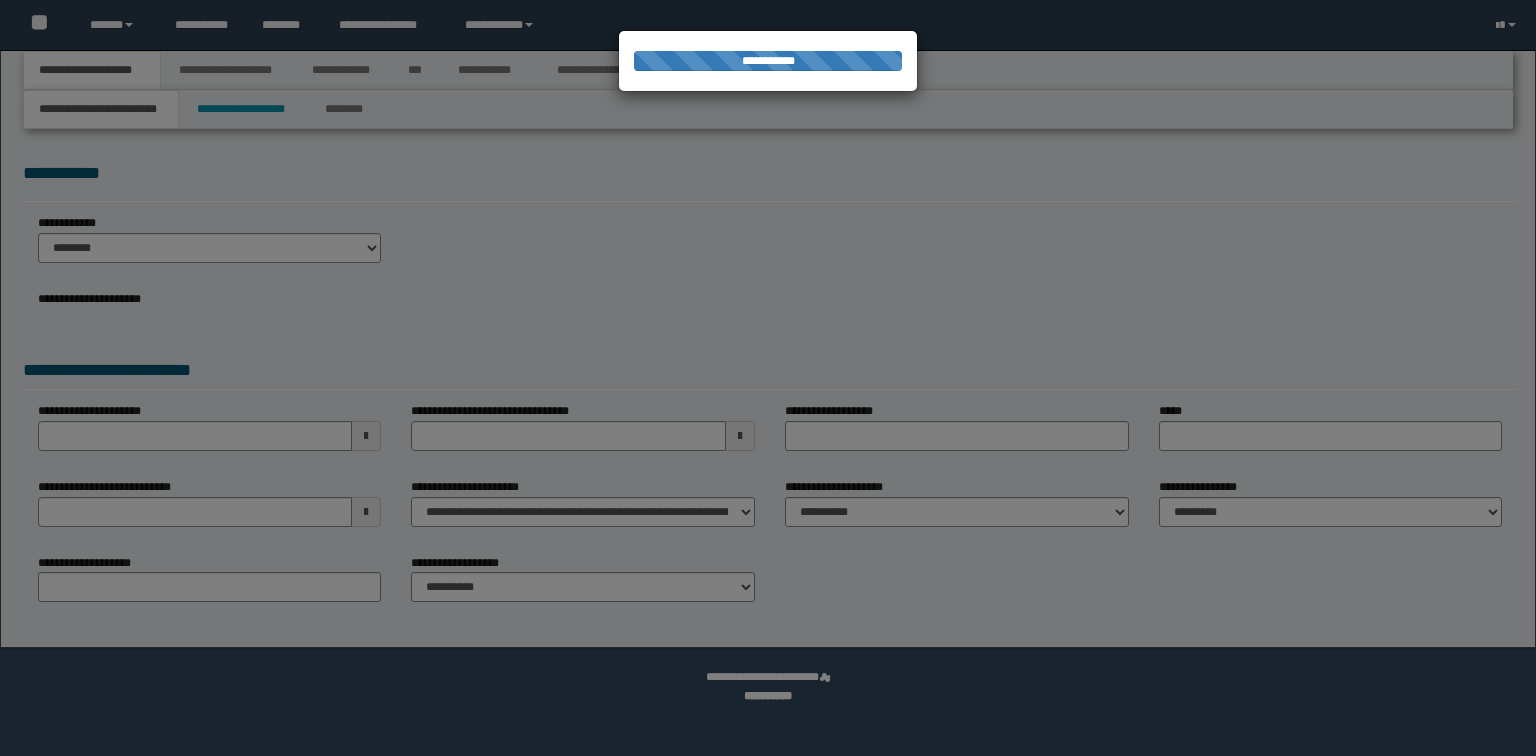 scroll, scrollTop: 0, scrollLeft: 0, axis: both 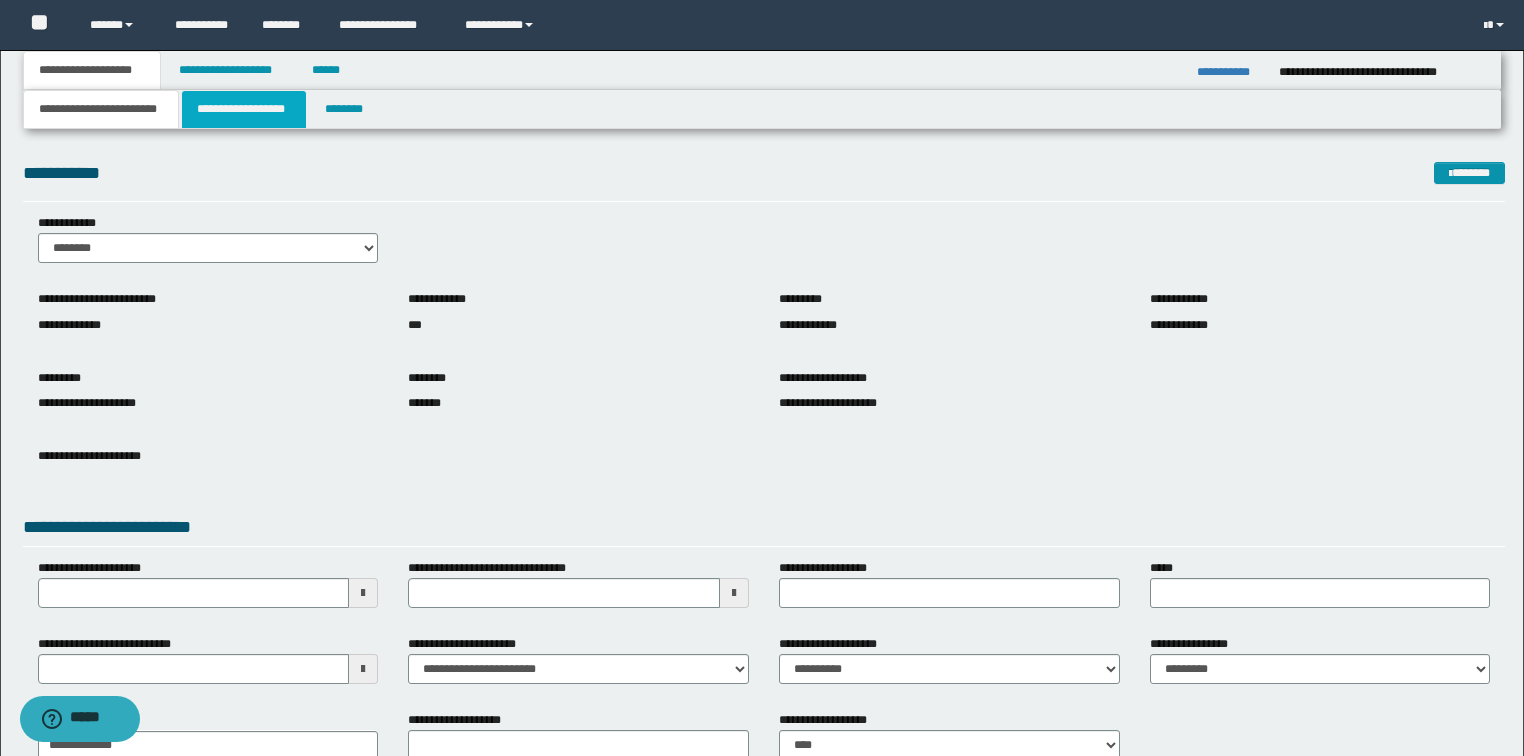 click on "**********" at bounding box center [244, 109] 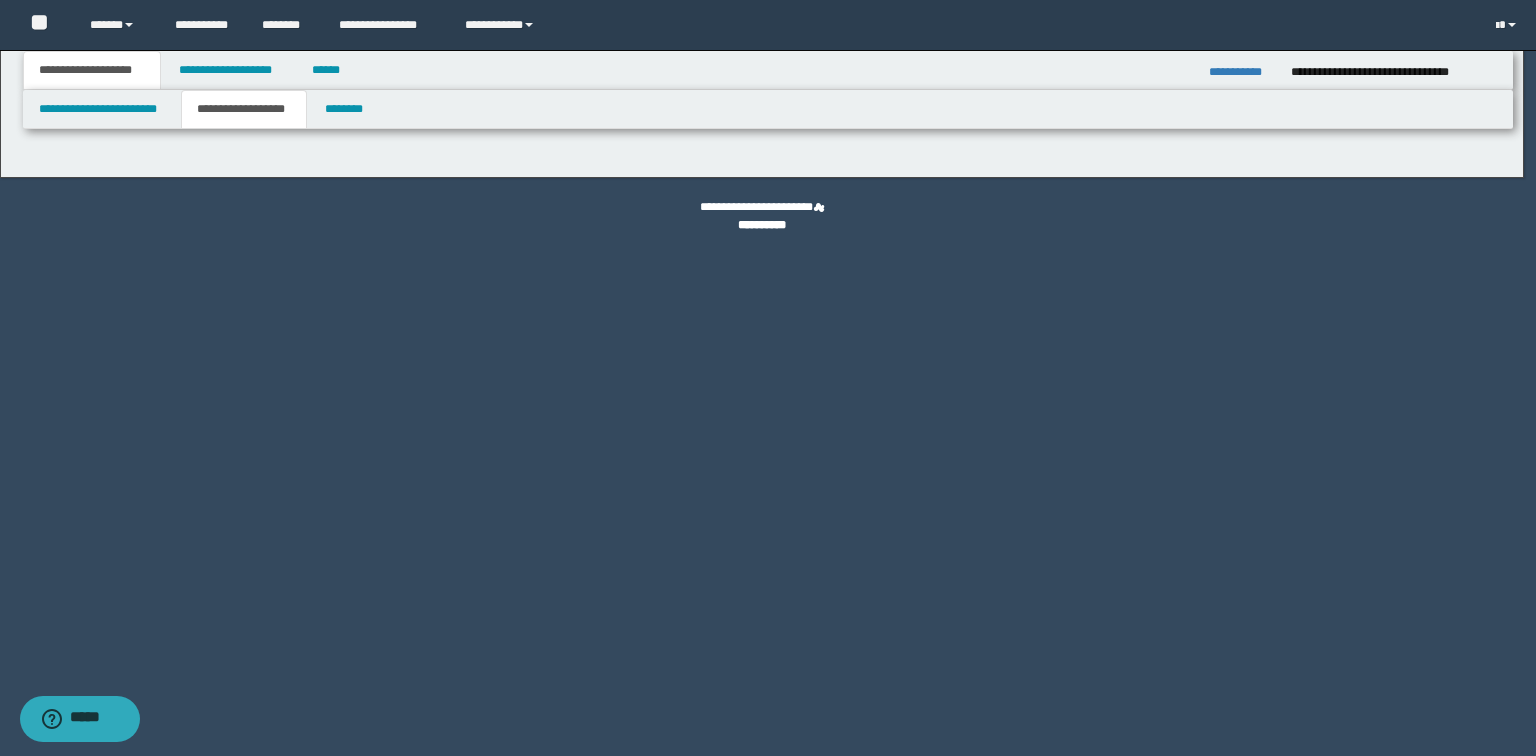 type on "********" 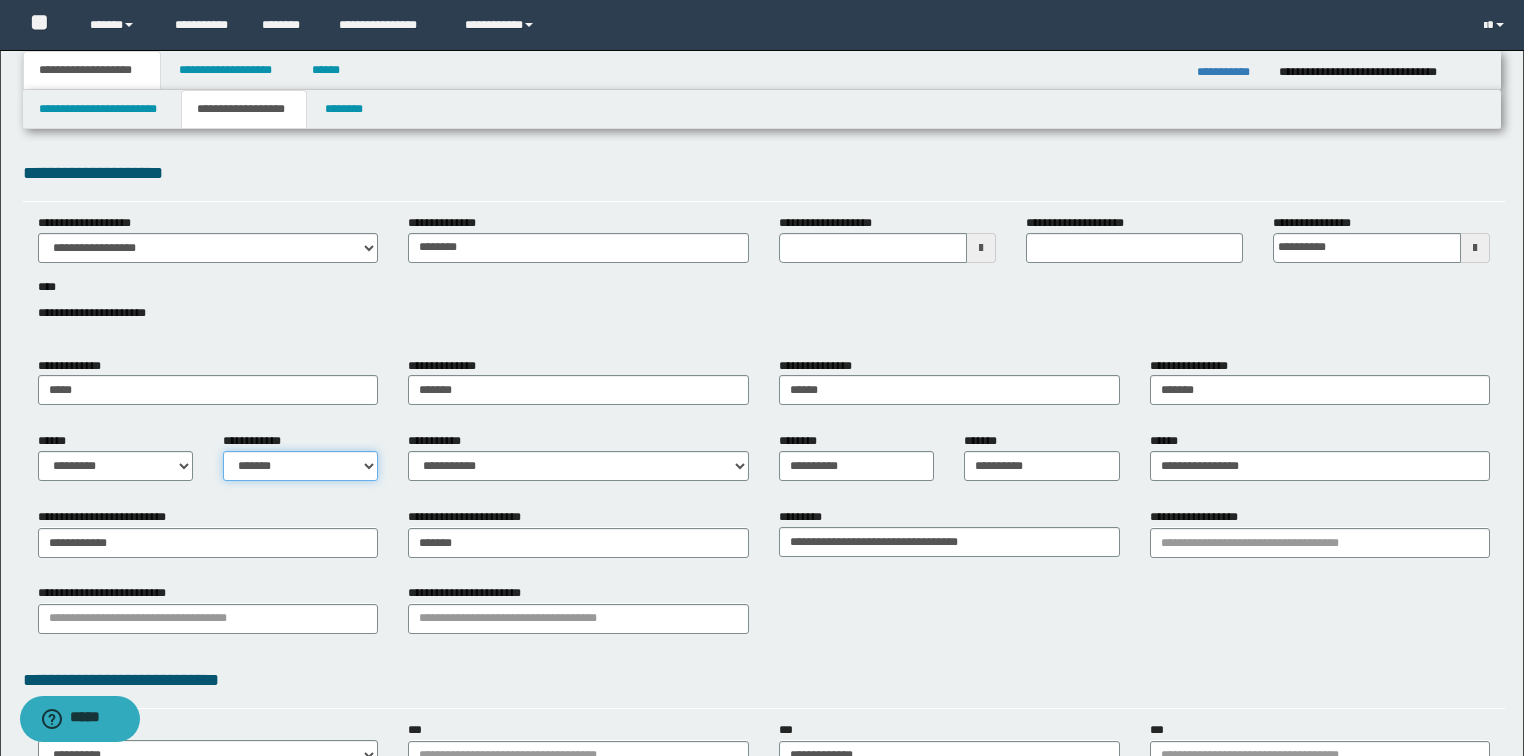 click on "**********" at bounding box center (300, 466) 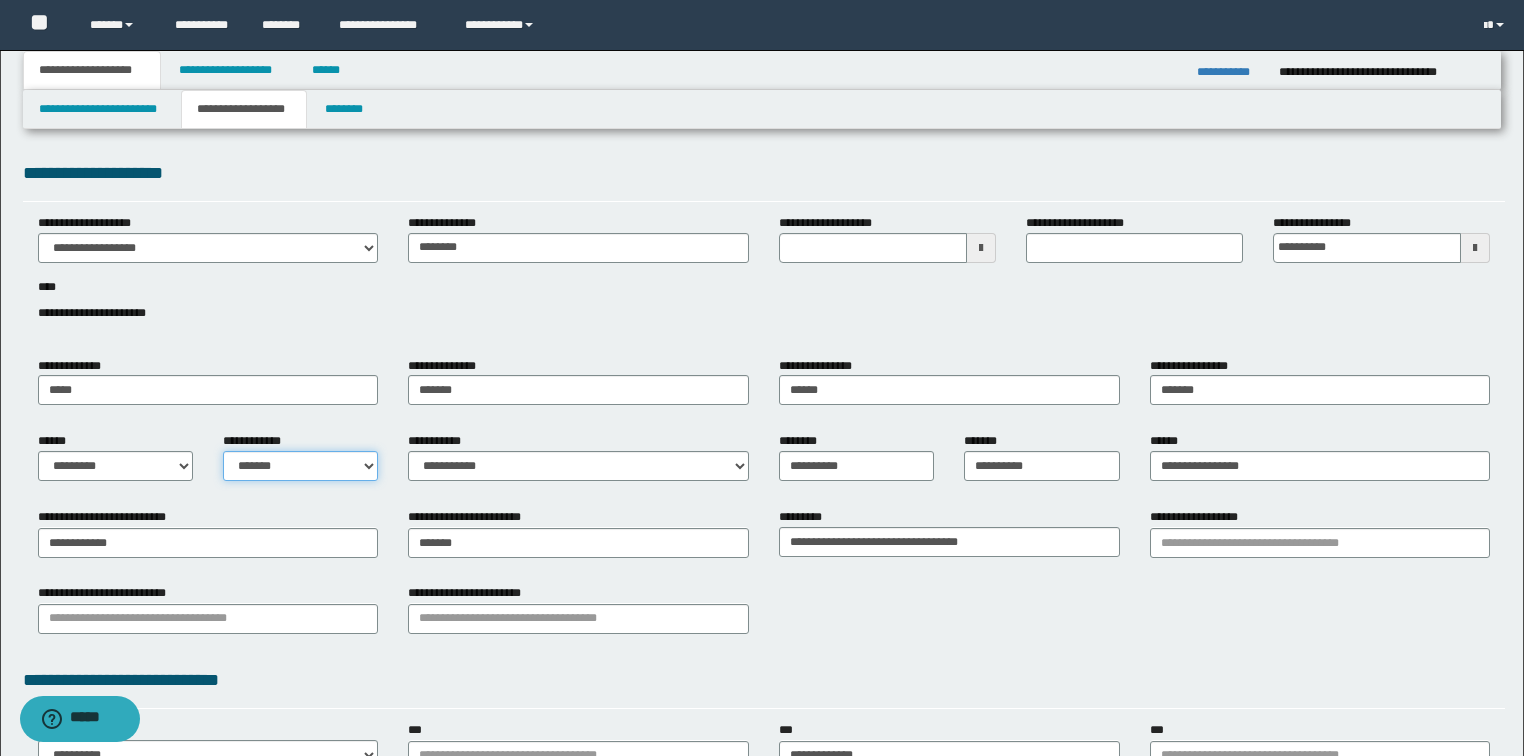 select on "*" 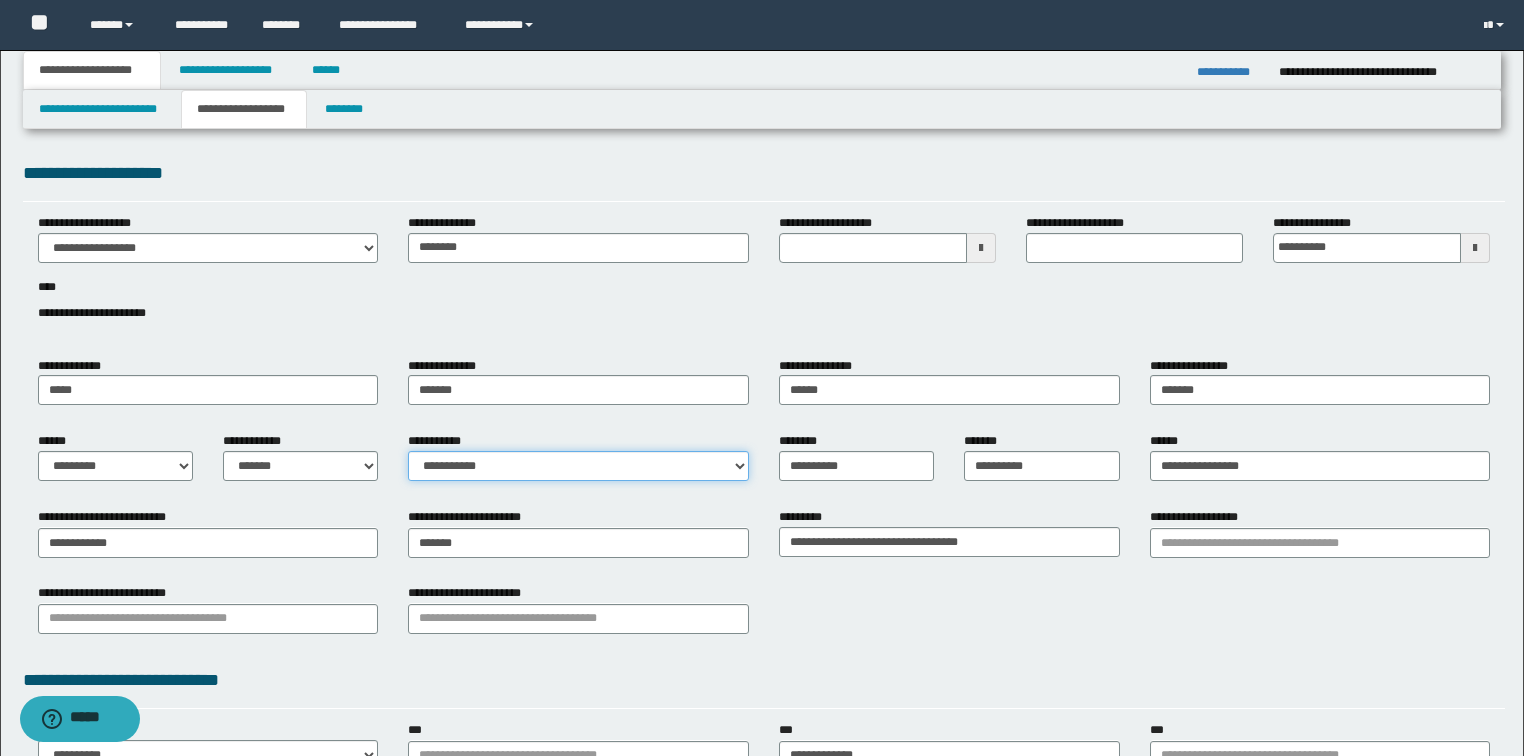 click on "**********" at bounding box center [578, 466] 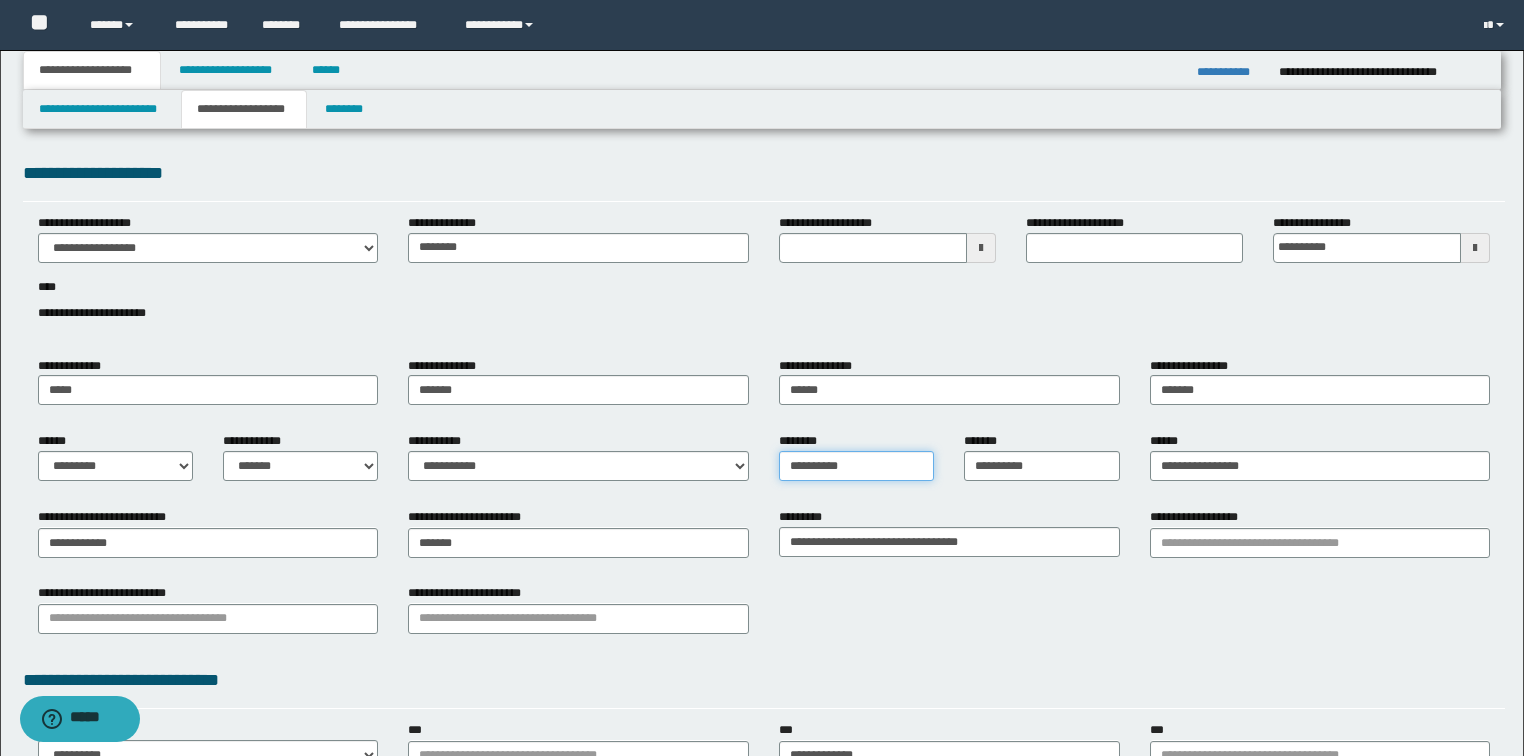 drag, startPoint x: 872, startPoint y: 464, endPoint x: 552, endPoint y: 462, distance: 320.00626 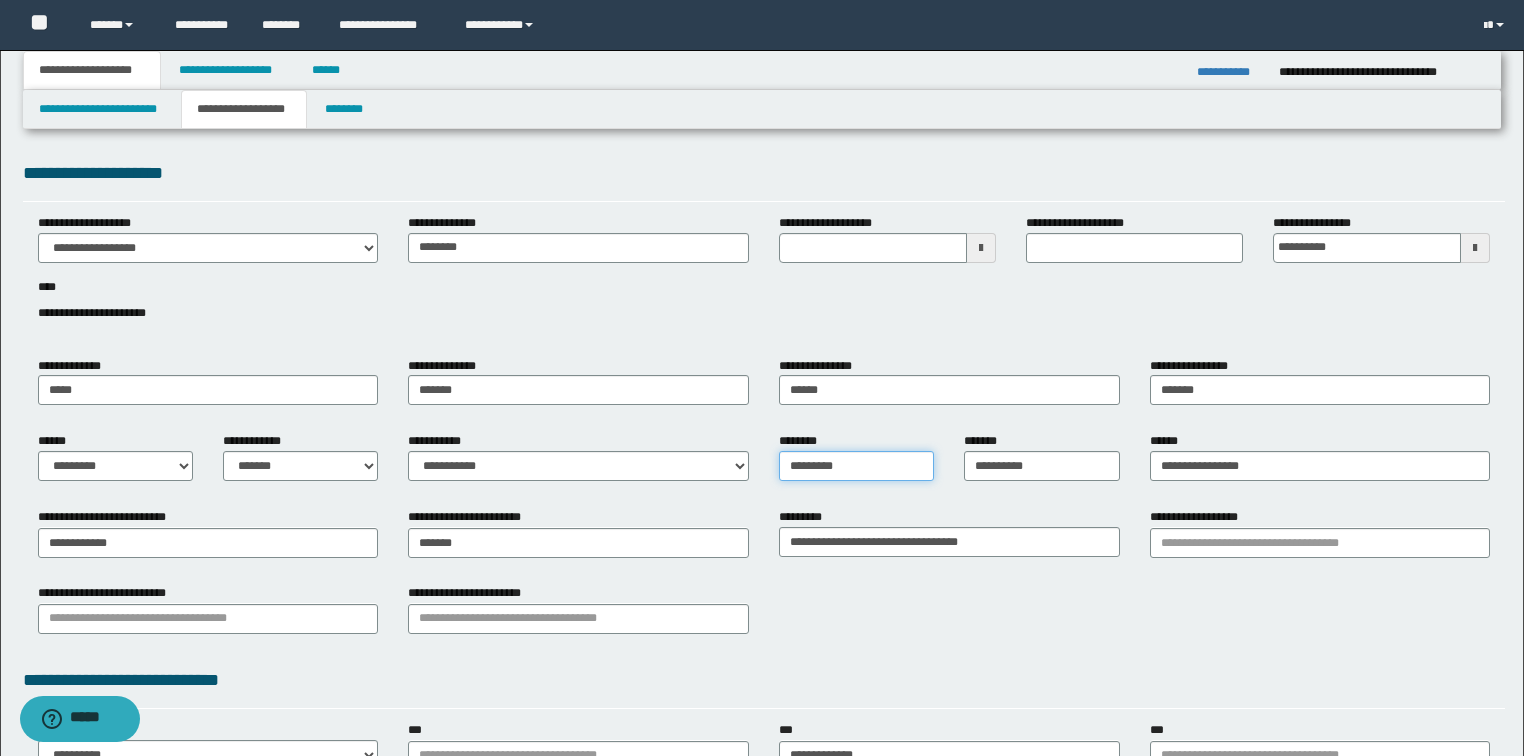 type on "**********" 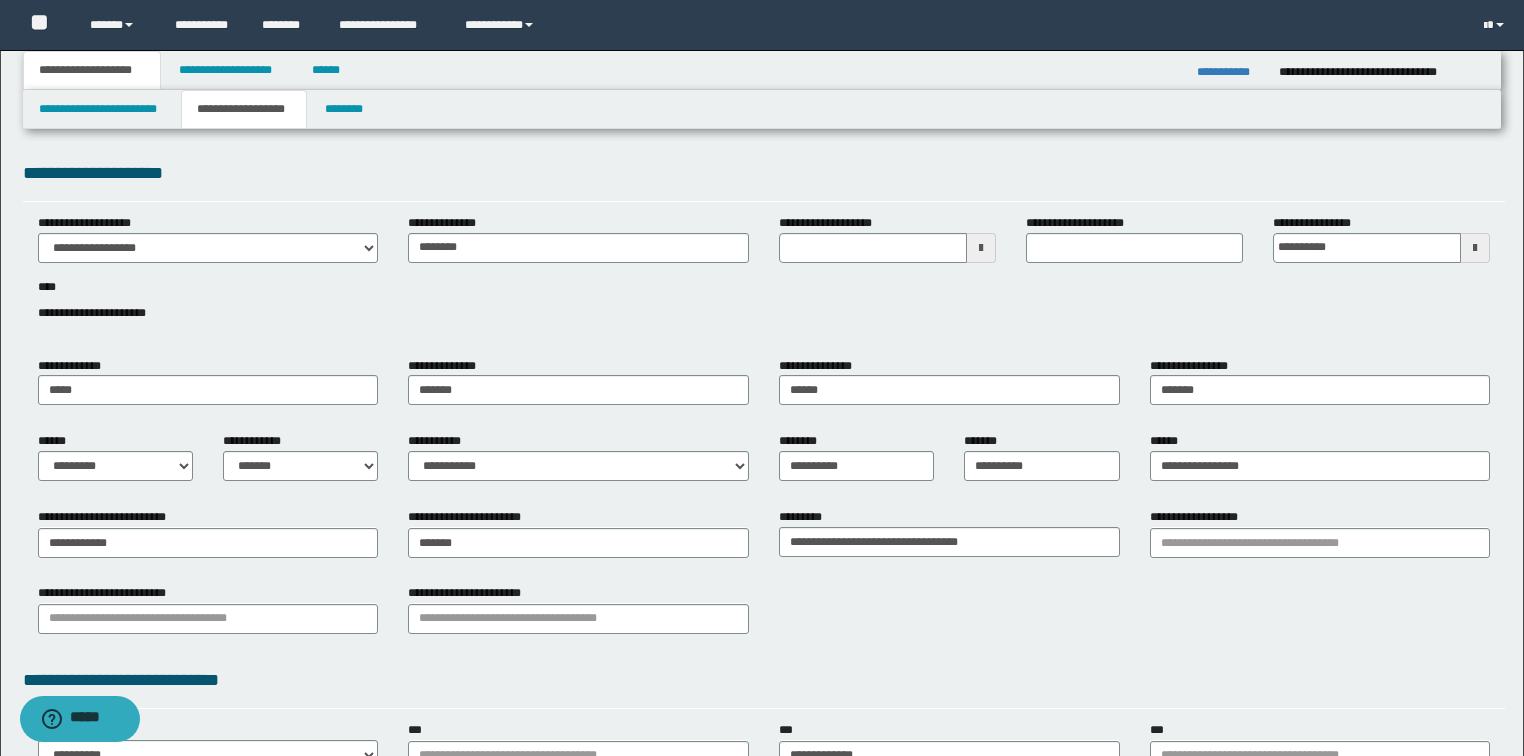 click on "**********" at bounding box center [764, 578] 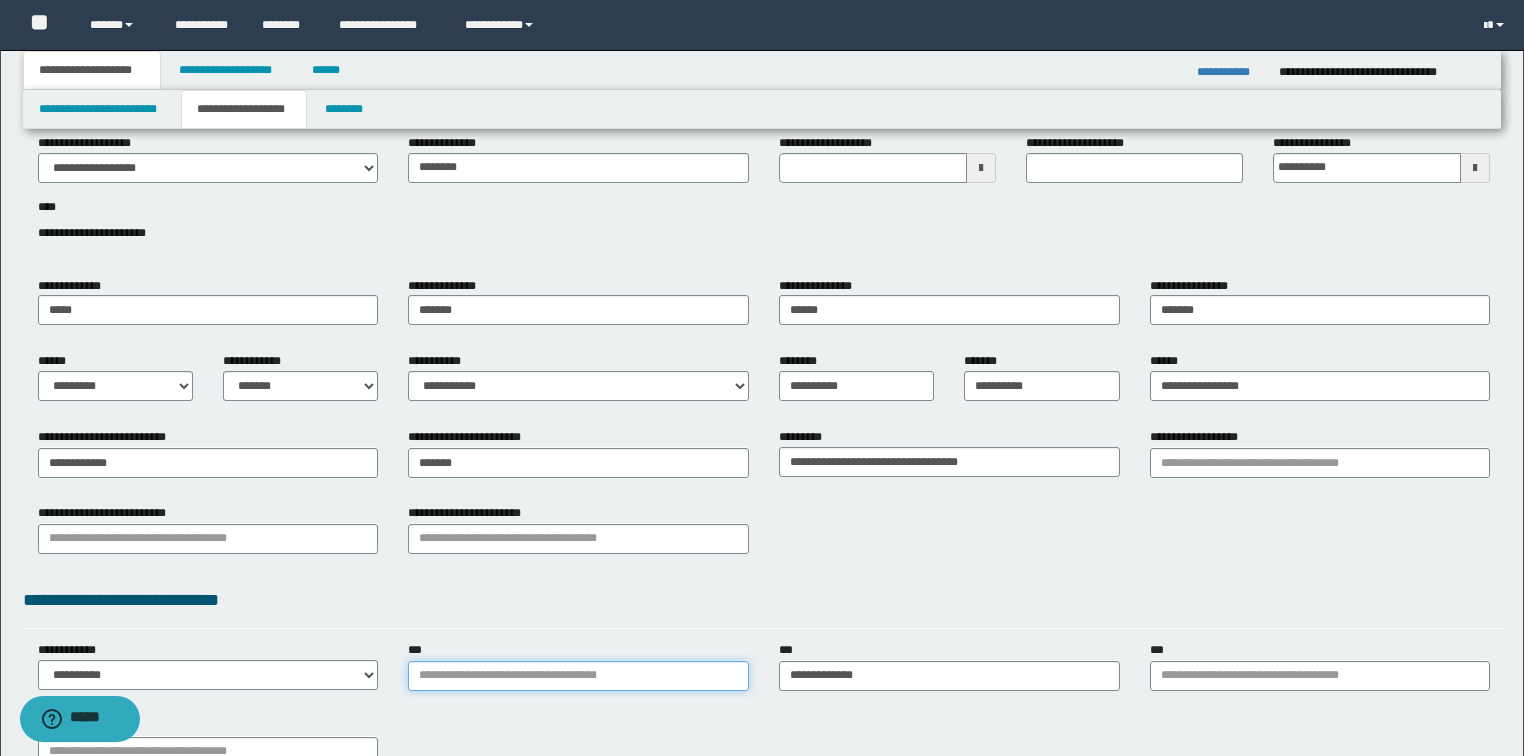 click on "***" at bounding box center [578, 676] 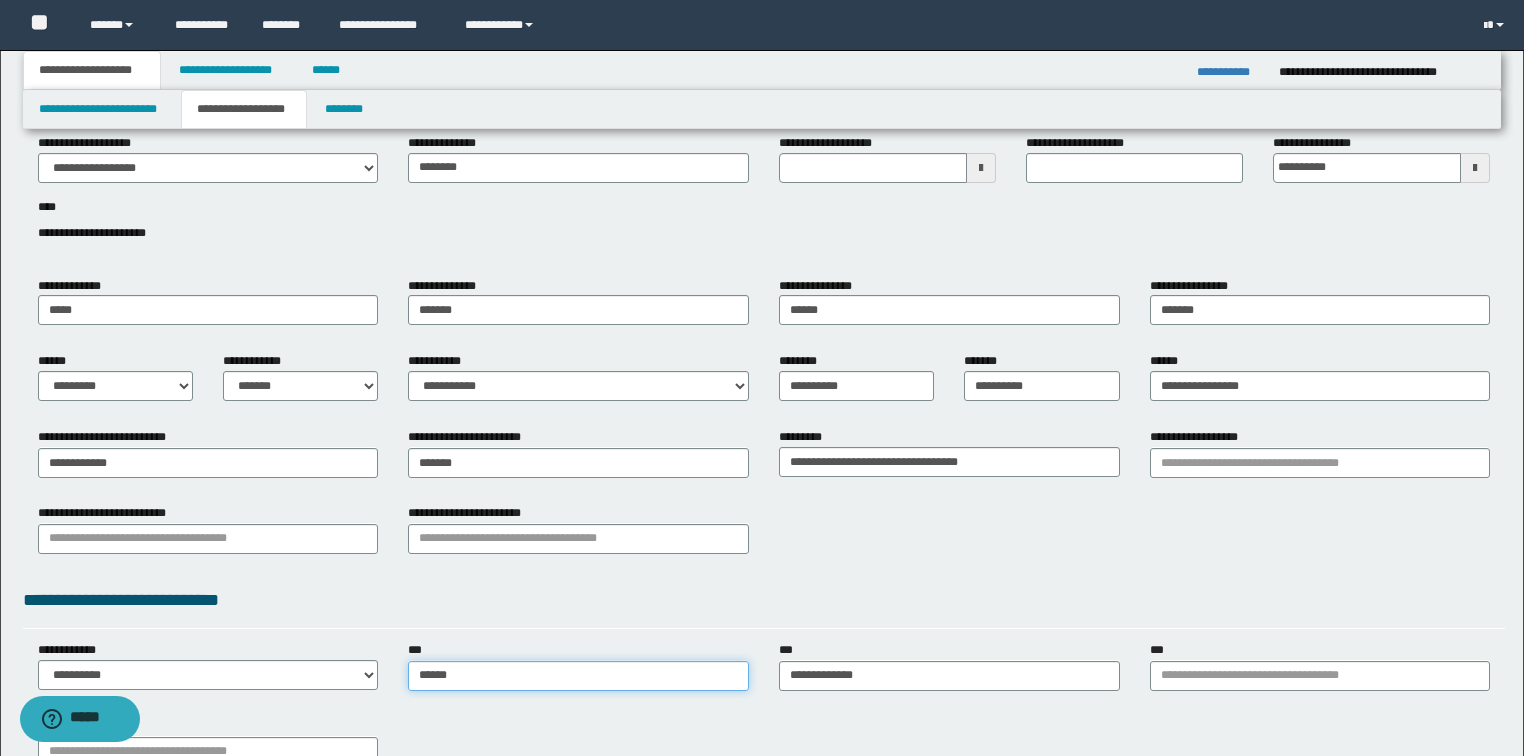type on "*******" 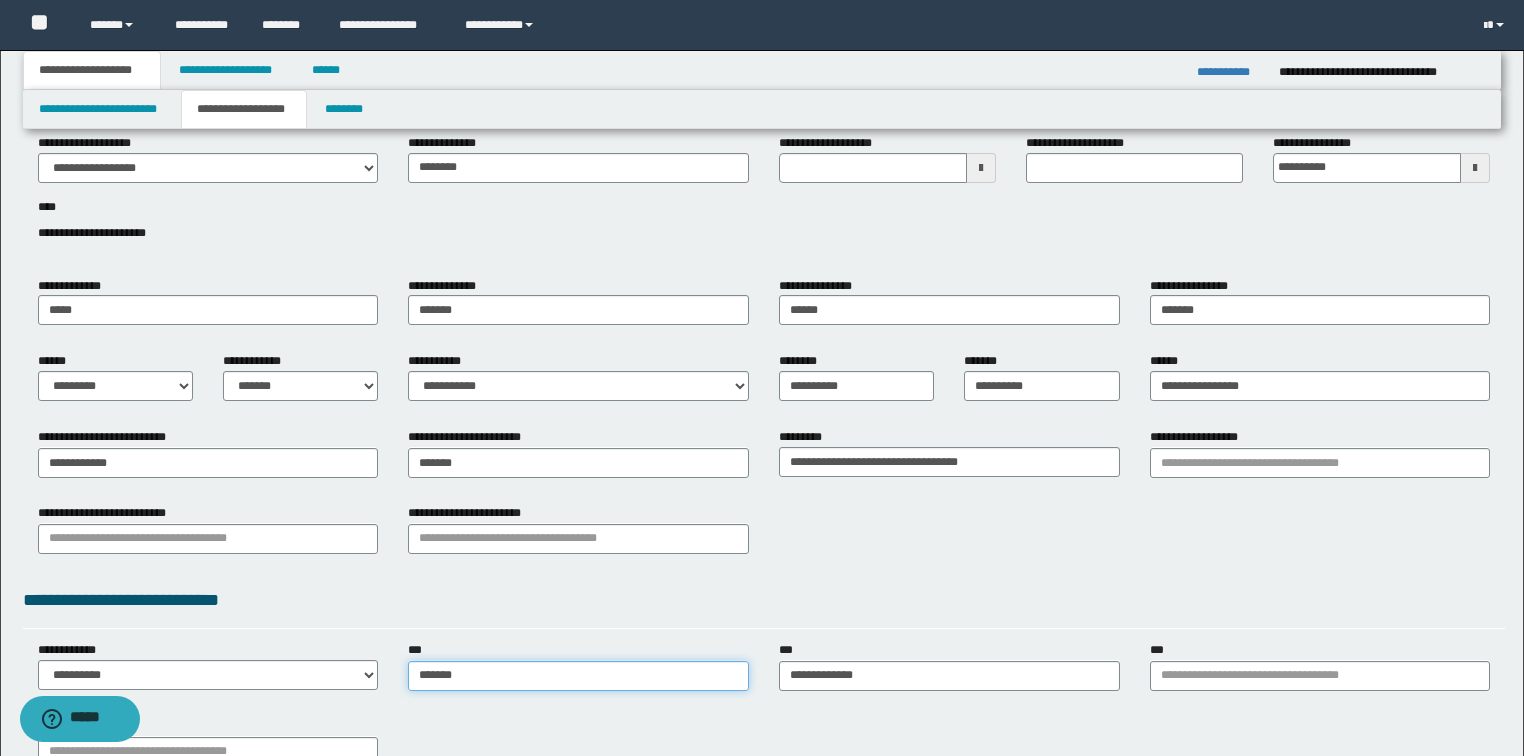 type on "*******" 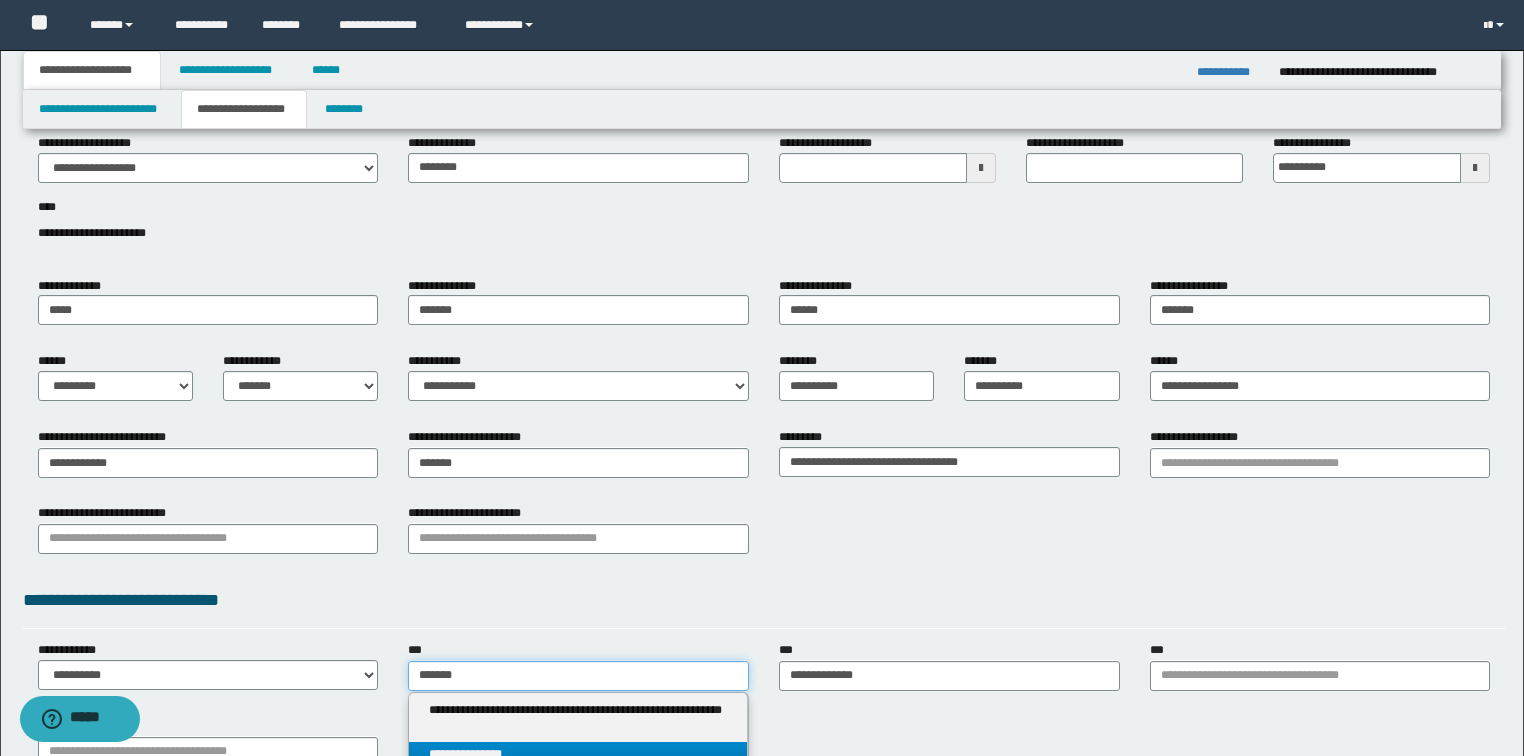 type on "*******" 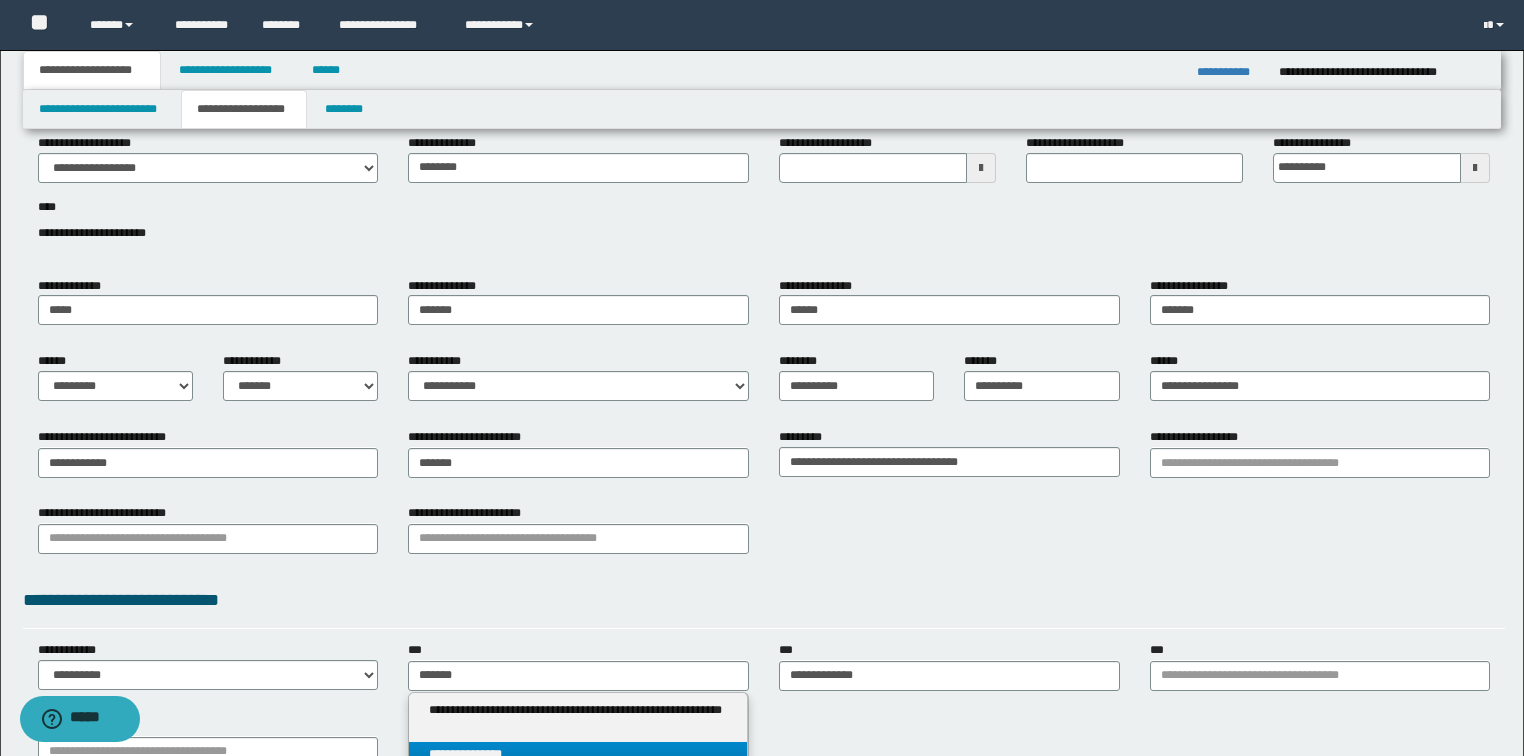 type 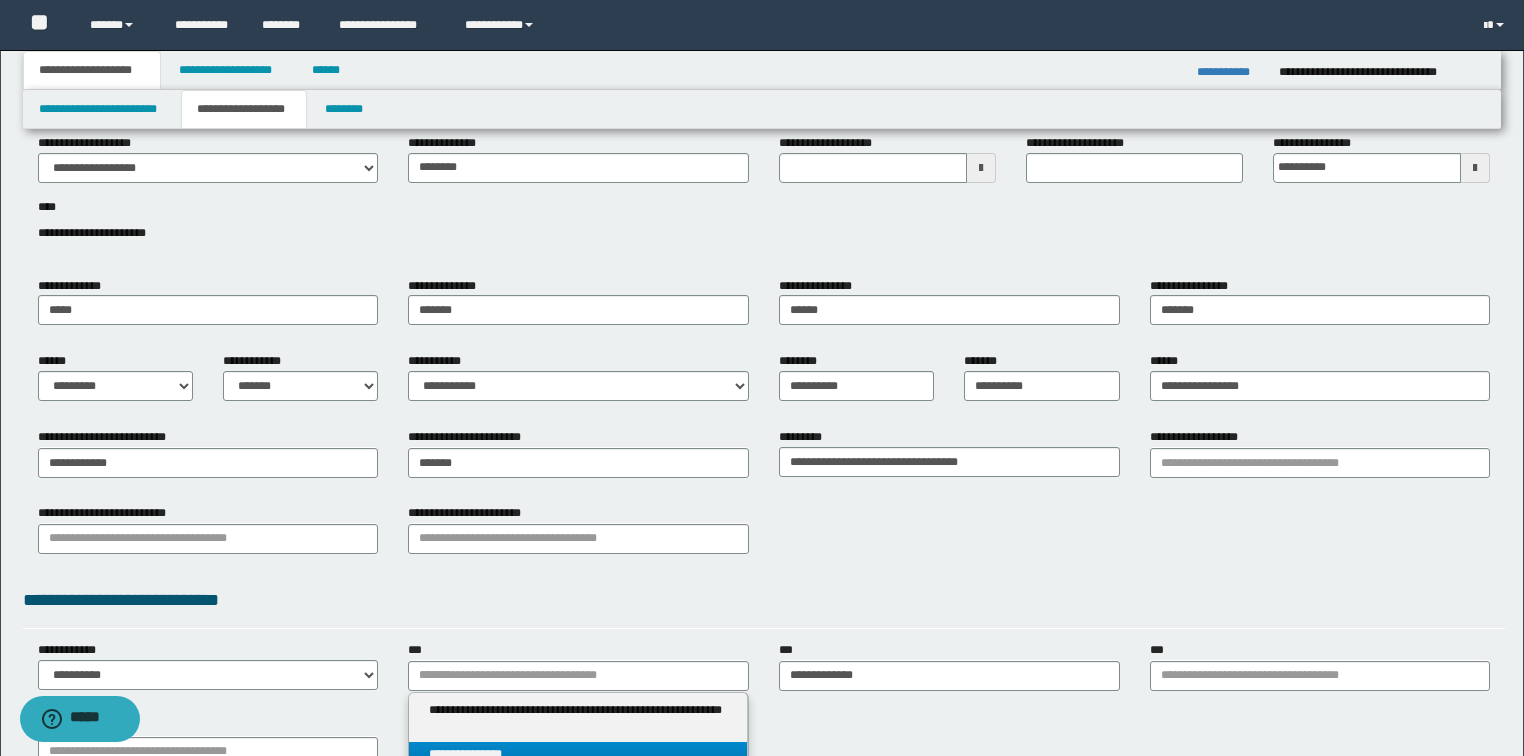 click on "**********" at bounding box center (578, 754) 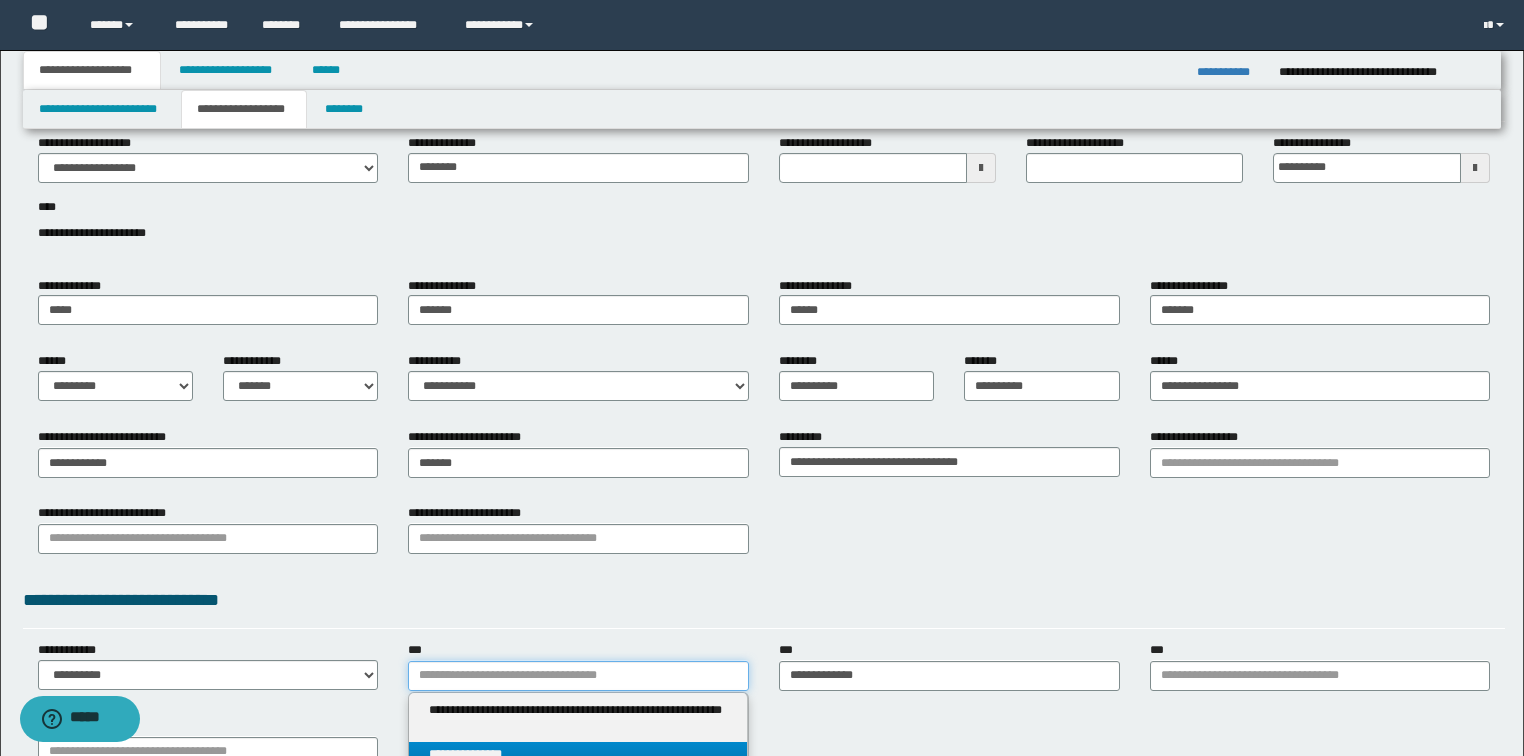 type 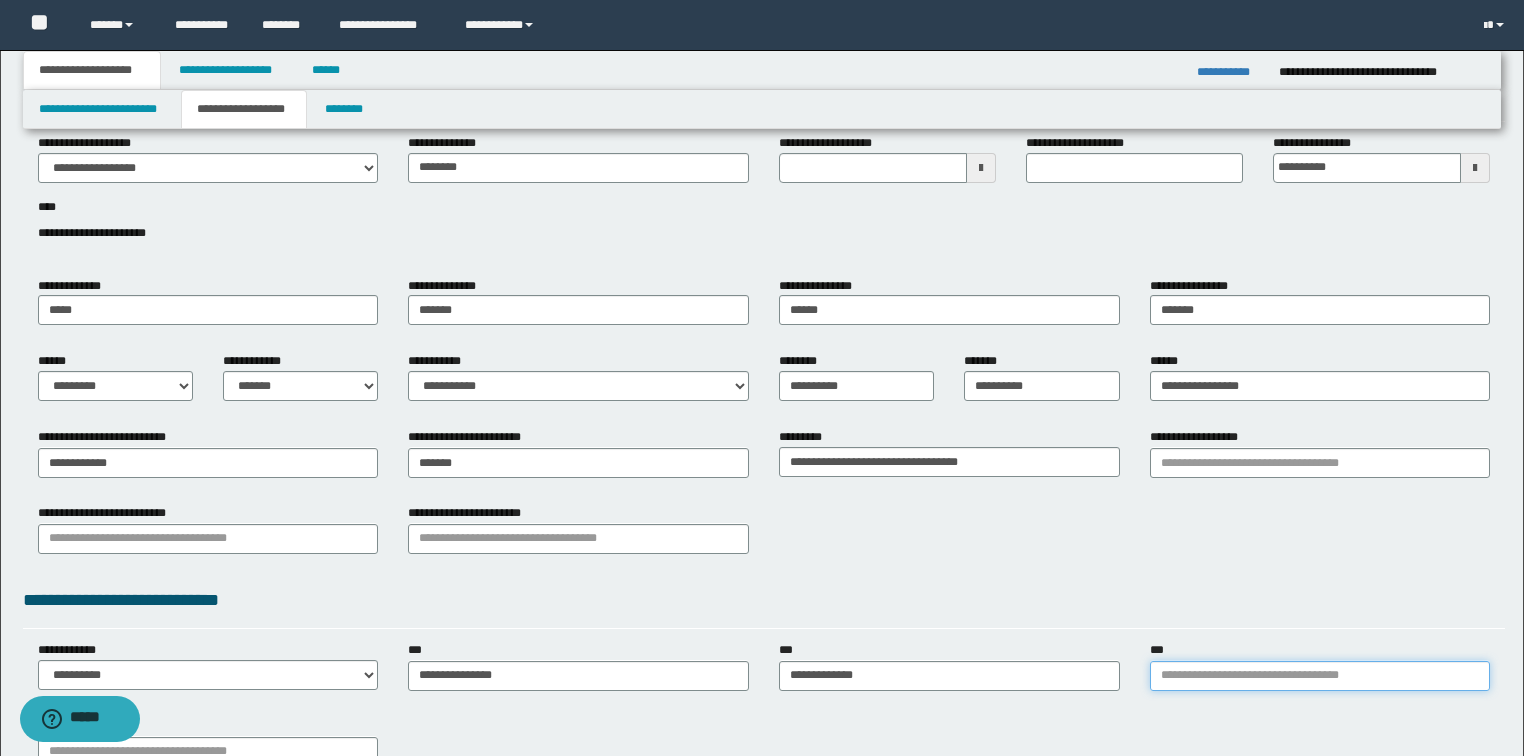 click on "***" at bounding box center (1320, 676) 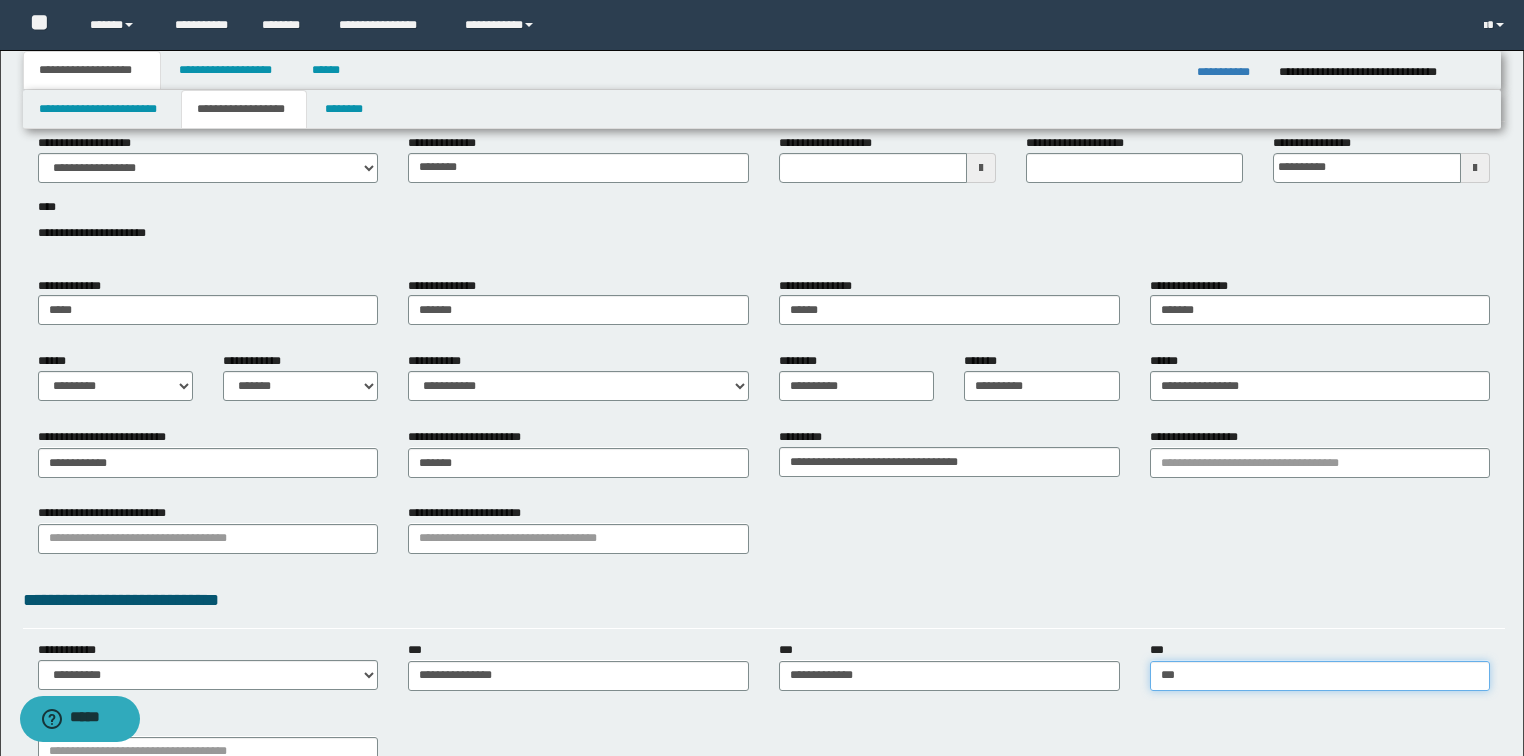 type on "****" 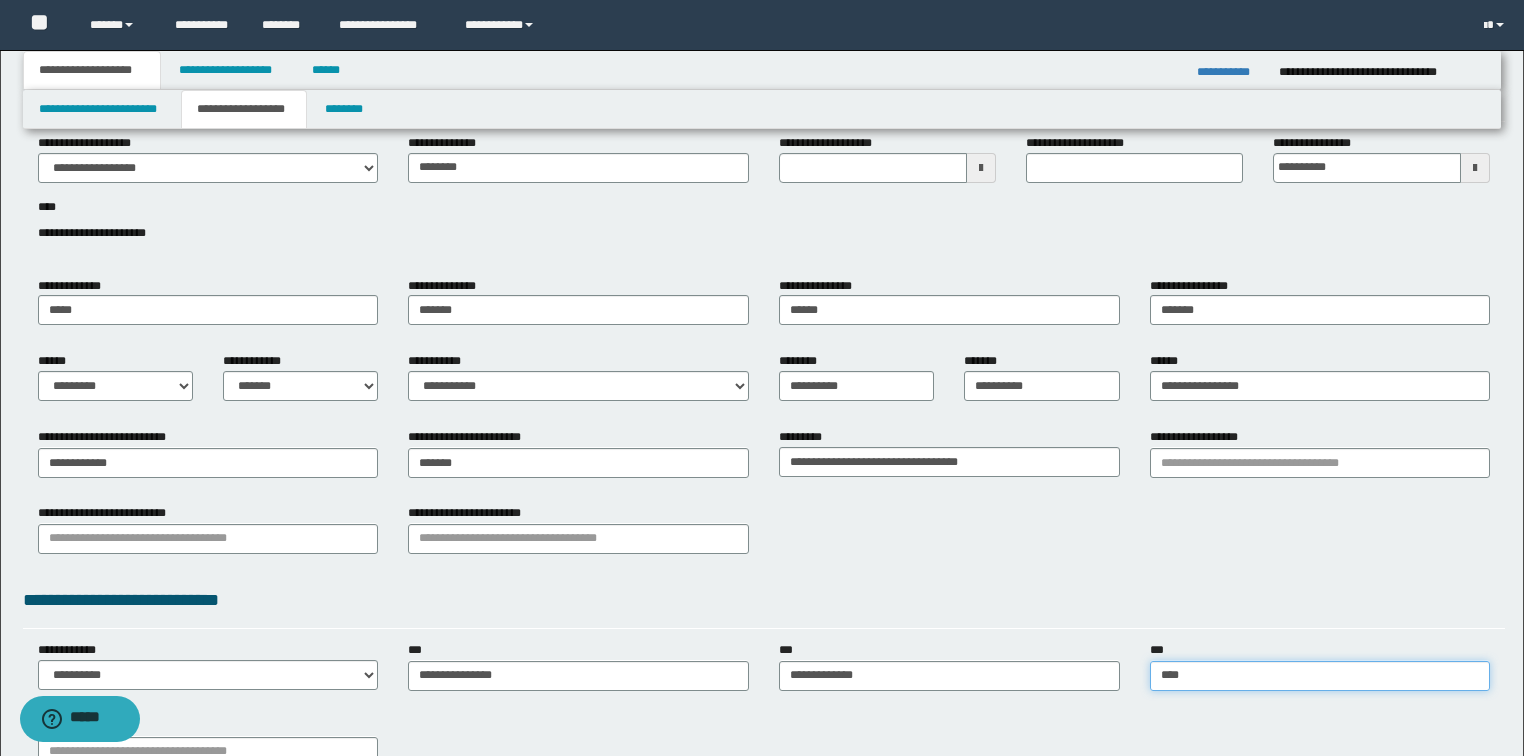 type on "****" 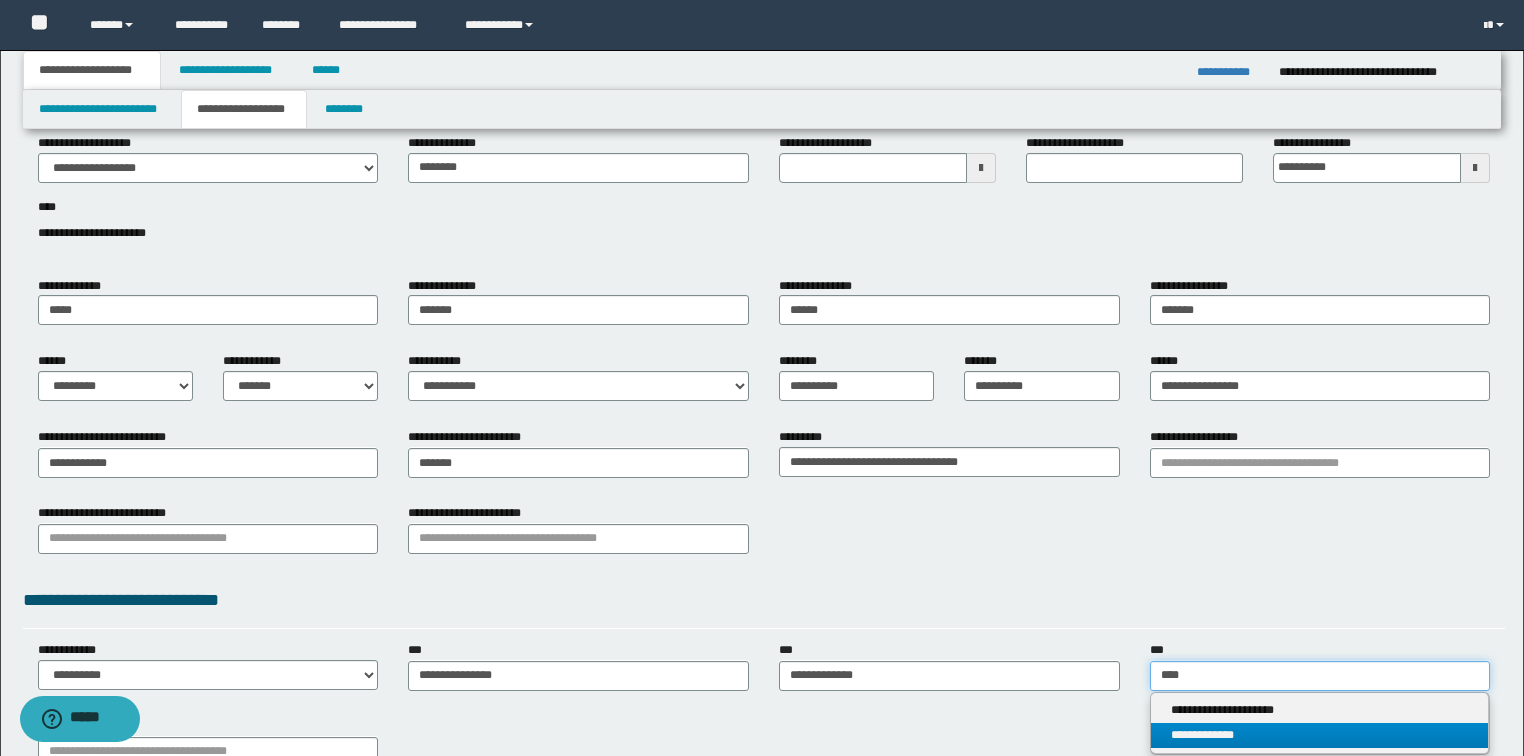 type on "****" 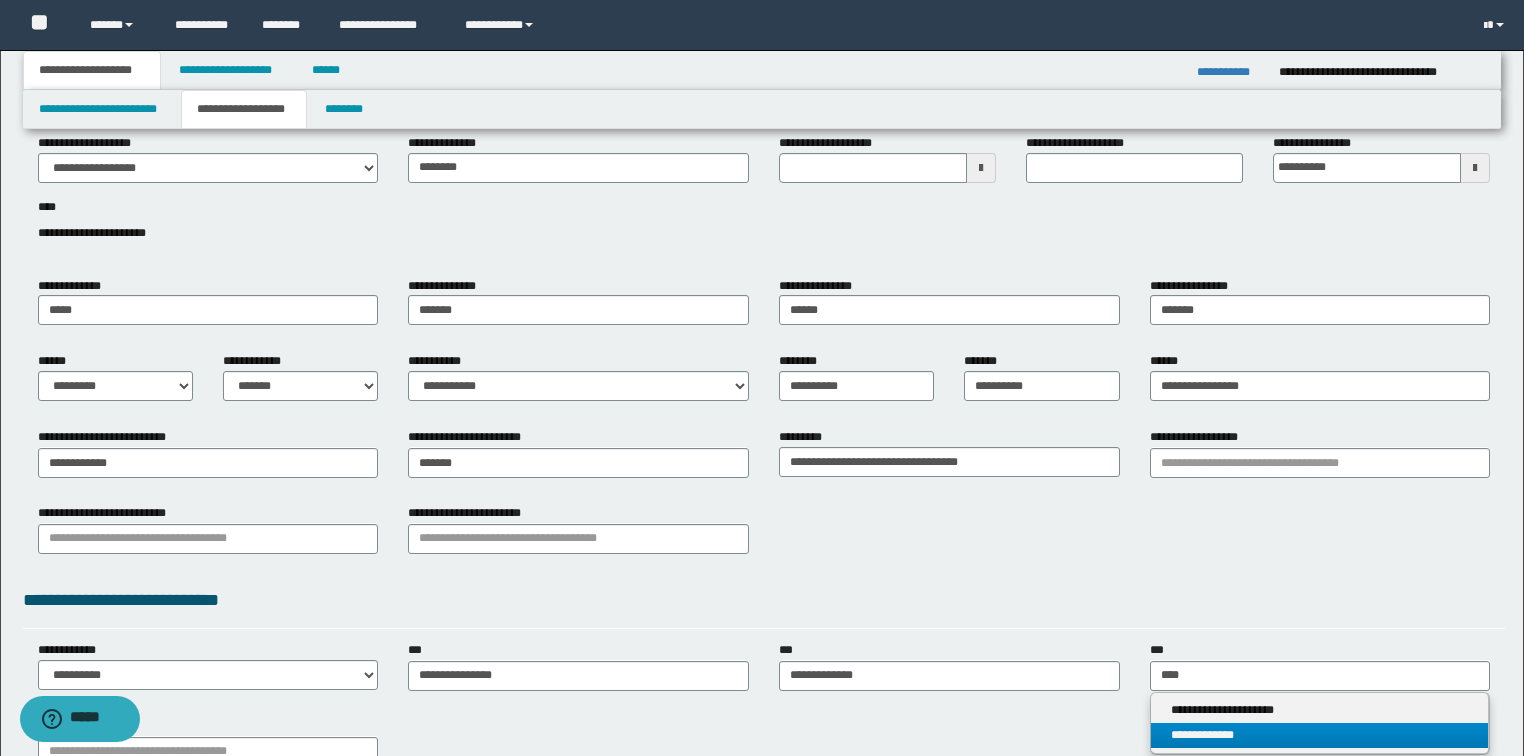 type 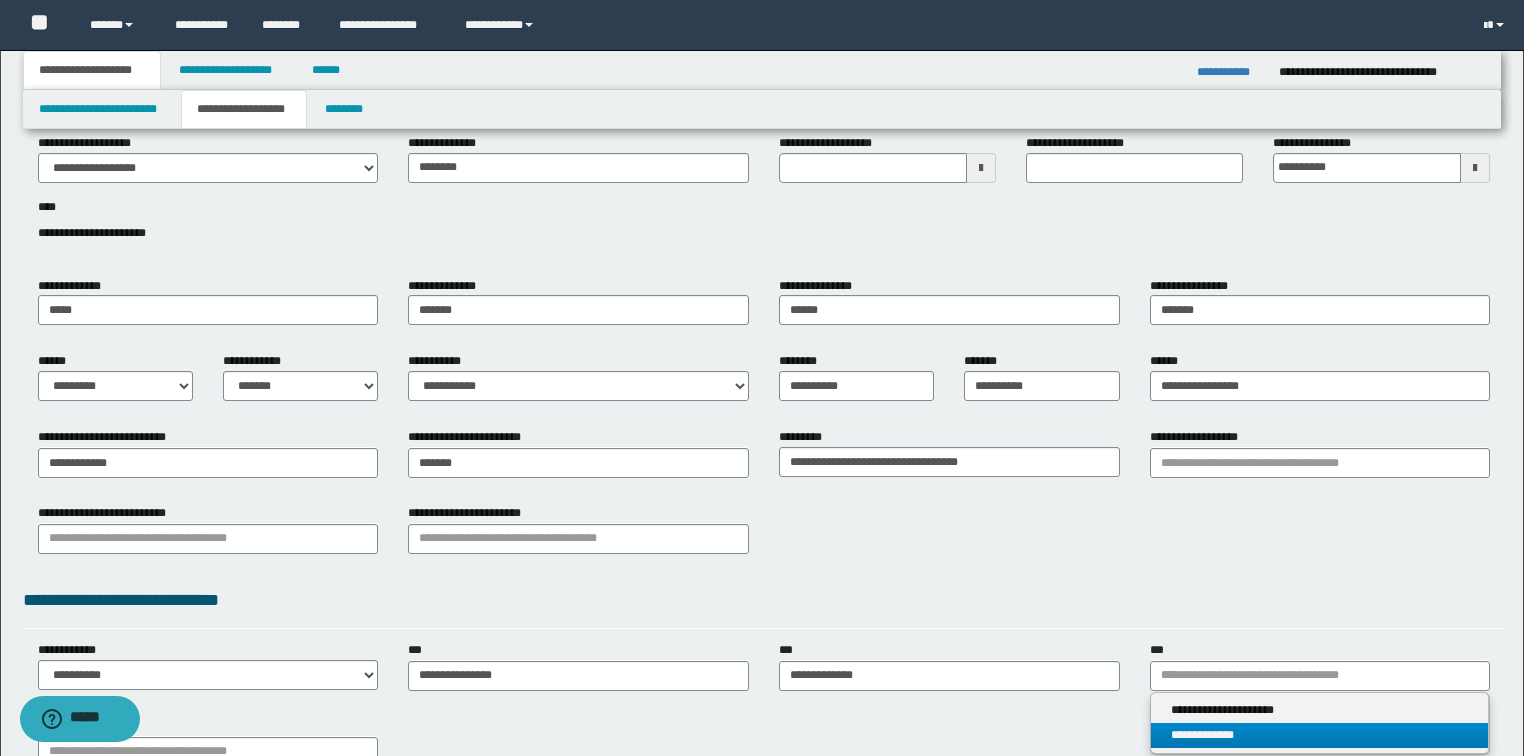 click on "**********" at bounding box center (1320, 735) 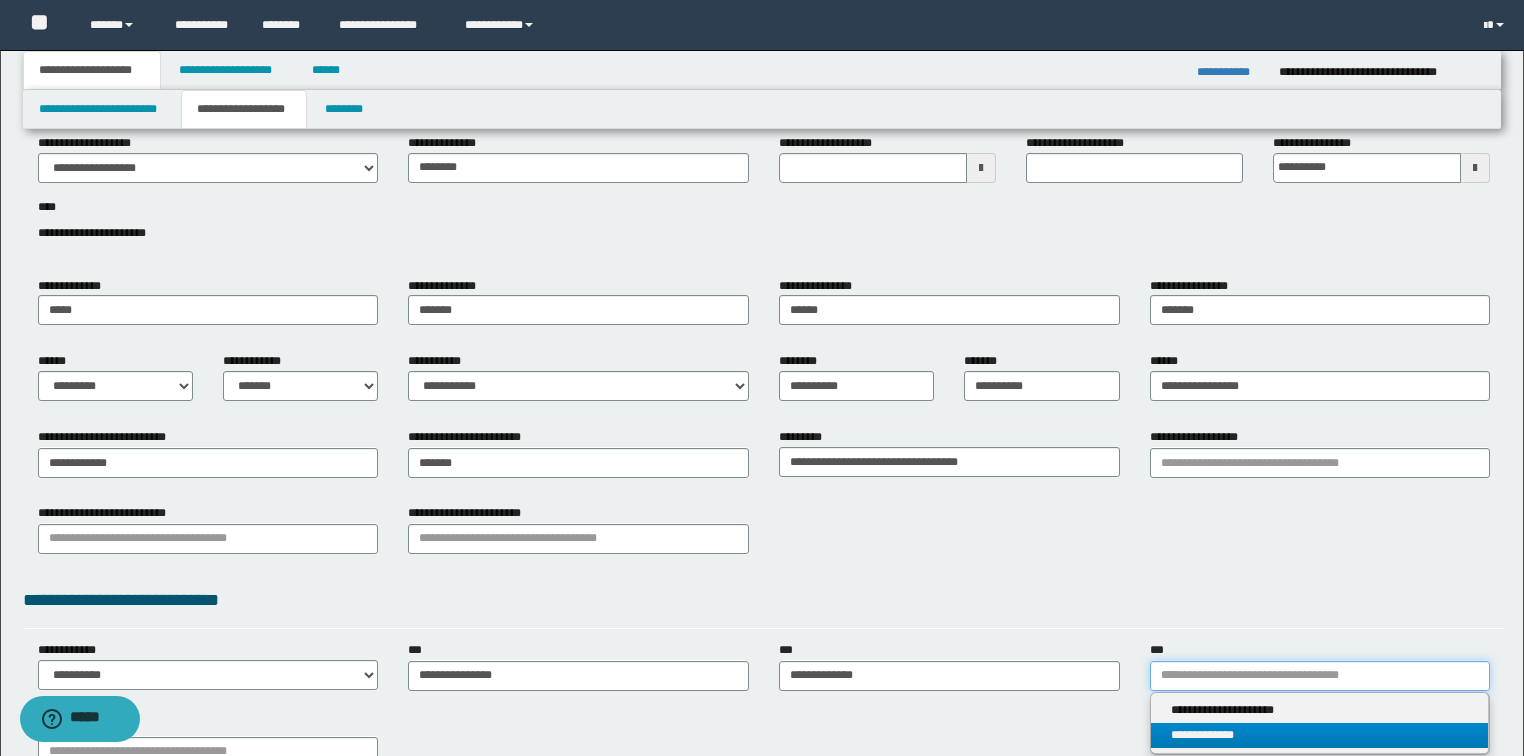 type 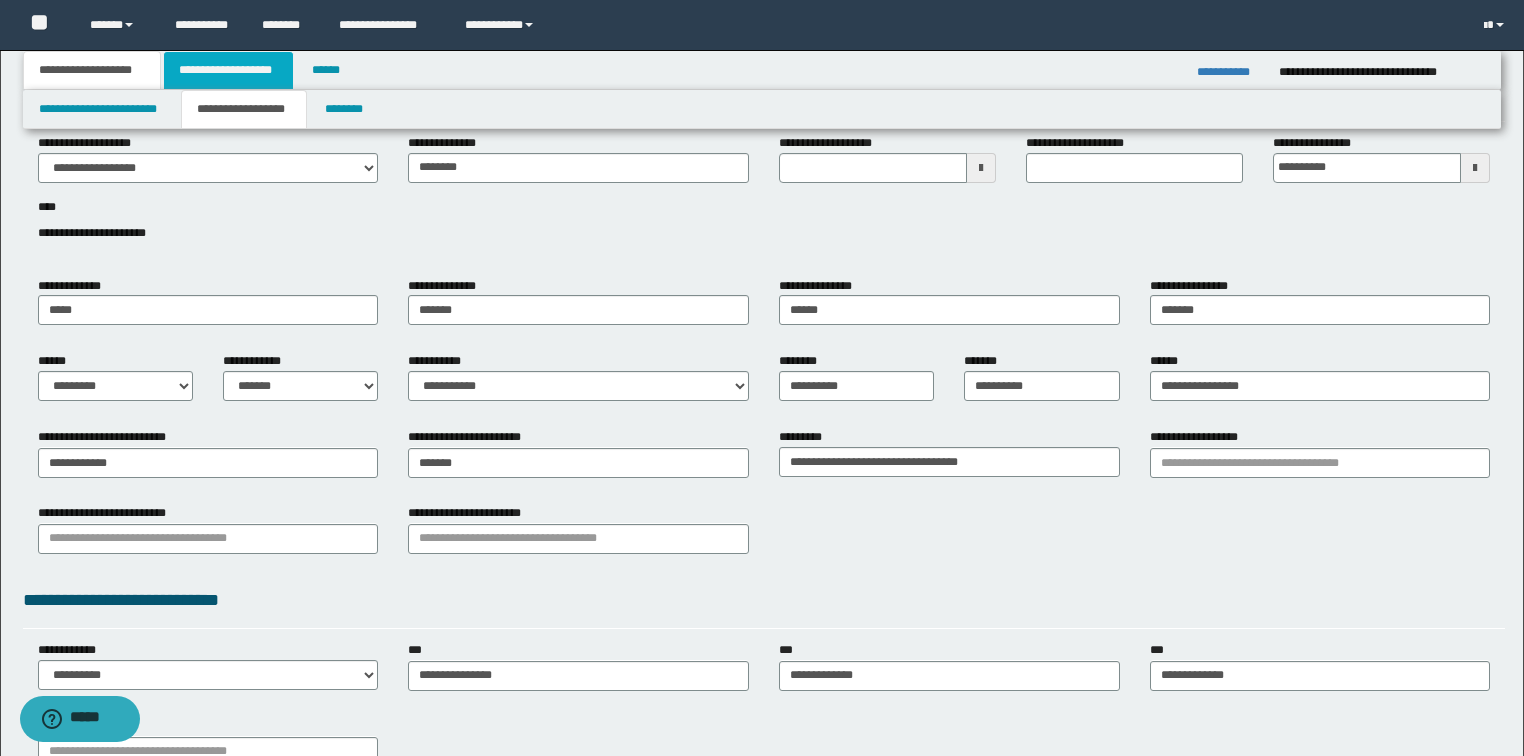 click on "**********" at bounding box center (228, 70) 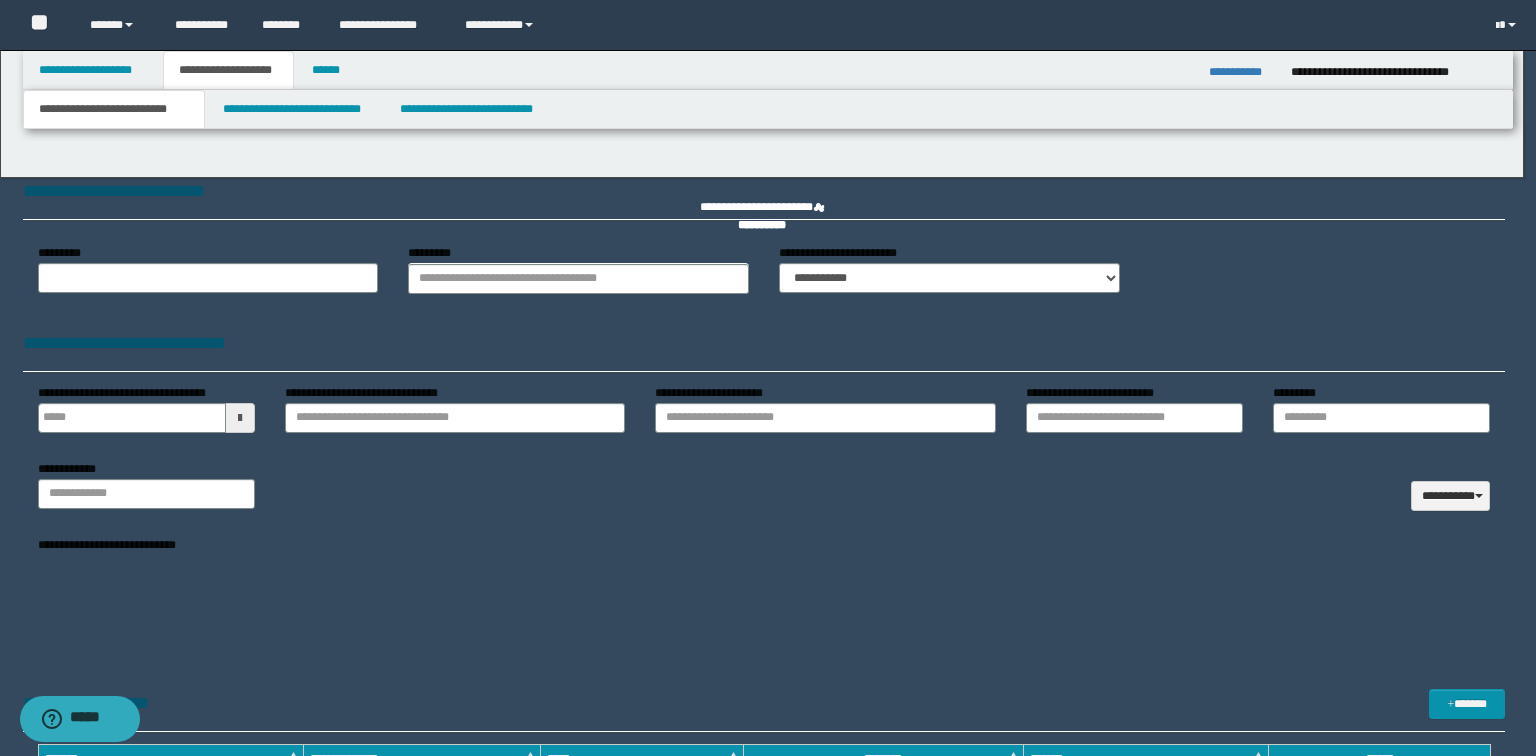 select on "*" 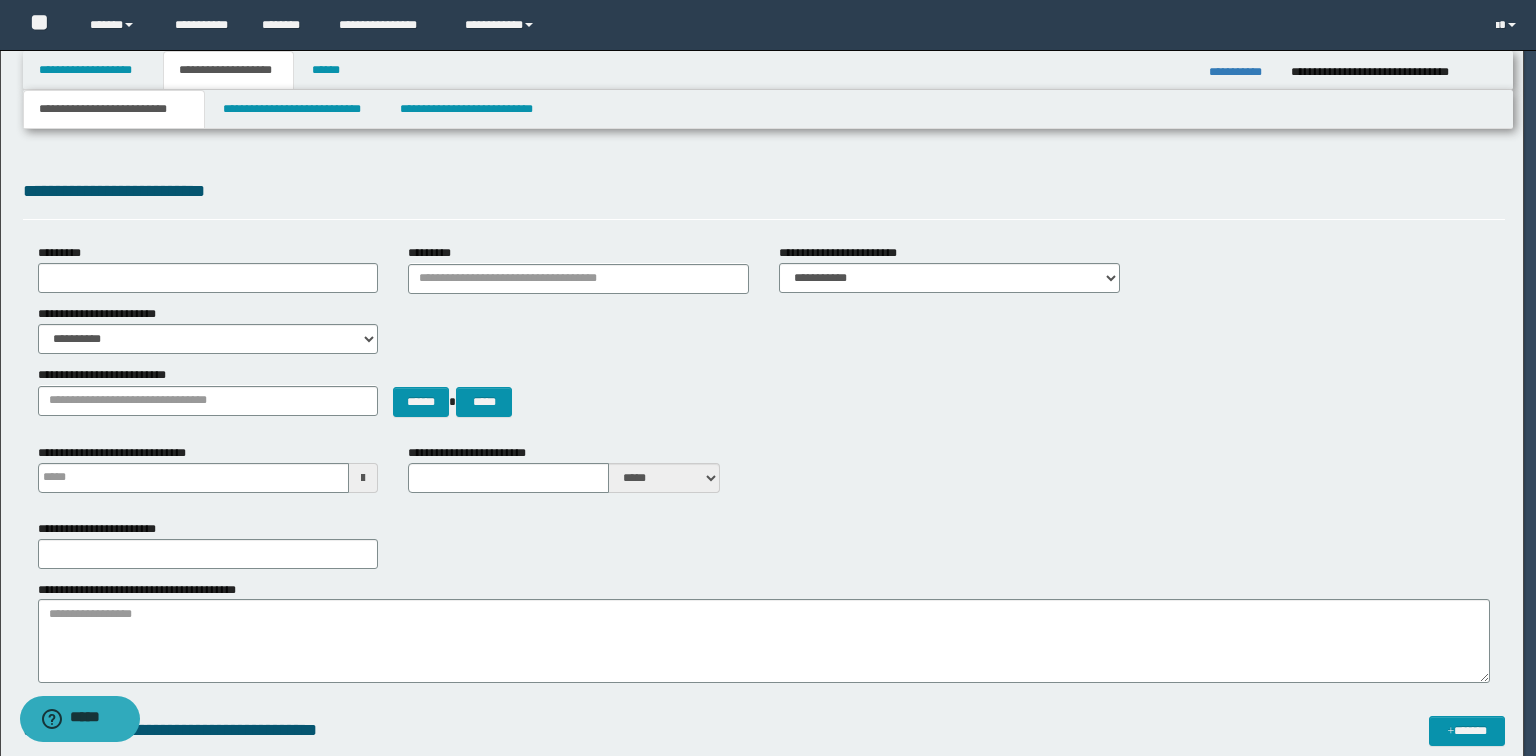 type 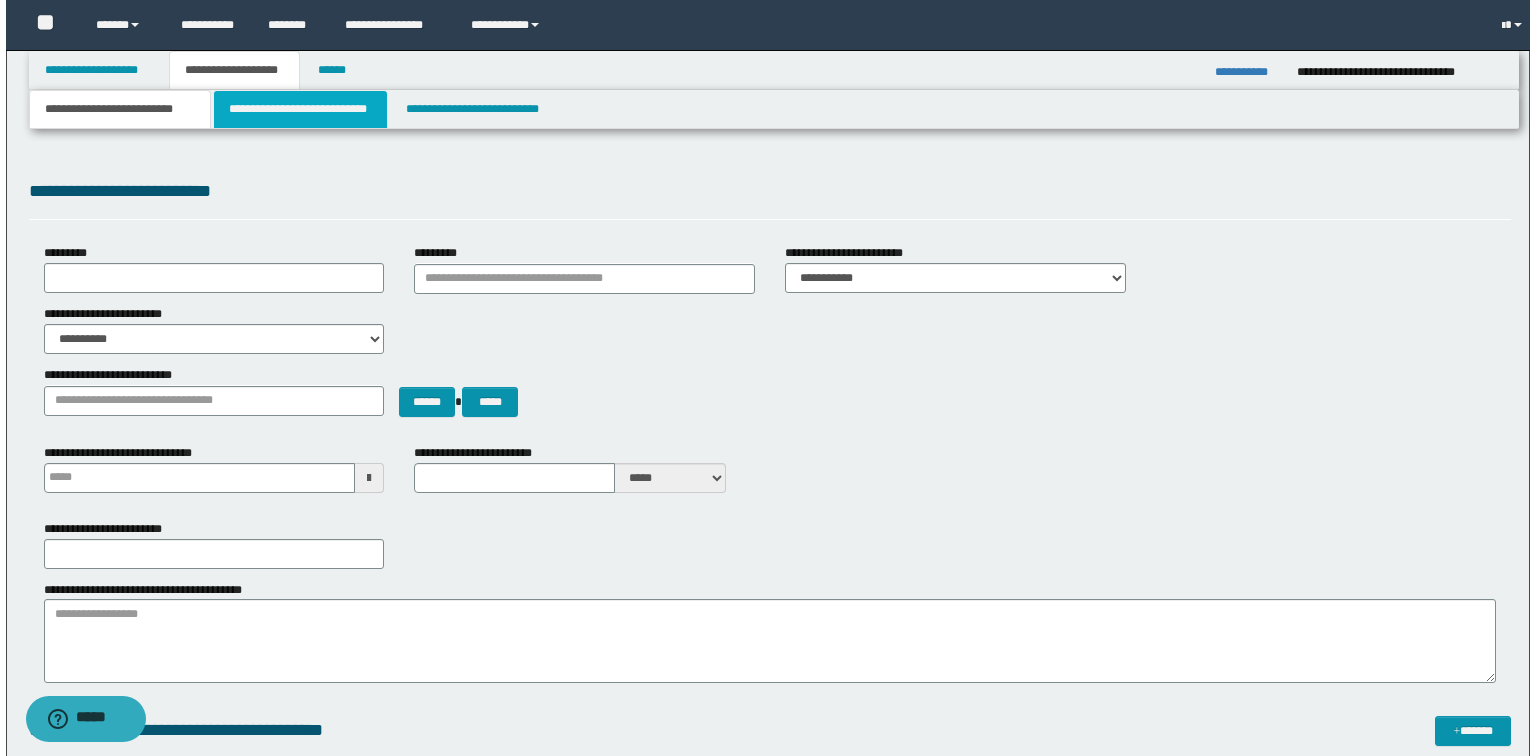 scroll, scrollTop: 0, scrollLeft: 0, axis: both 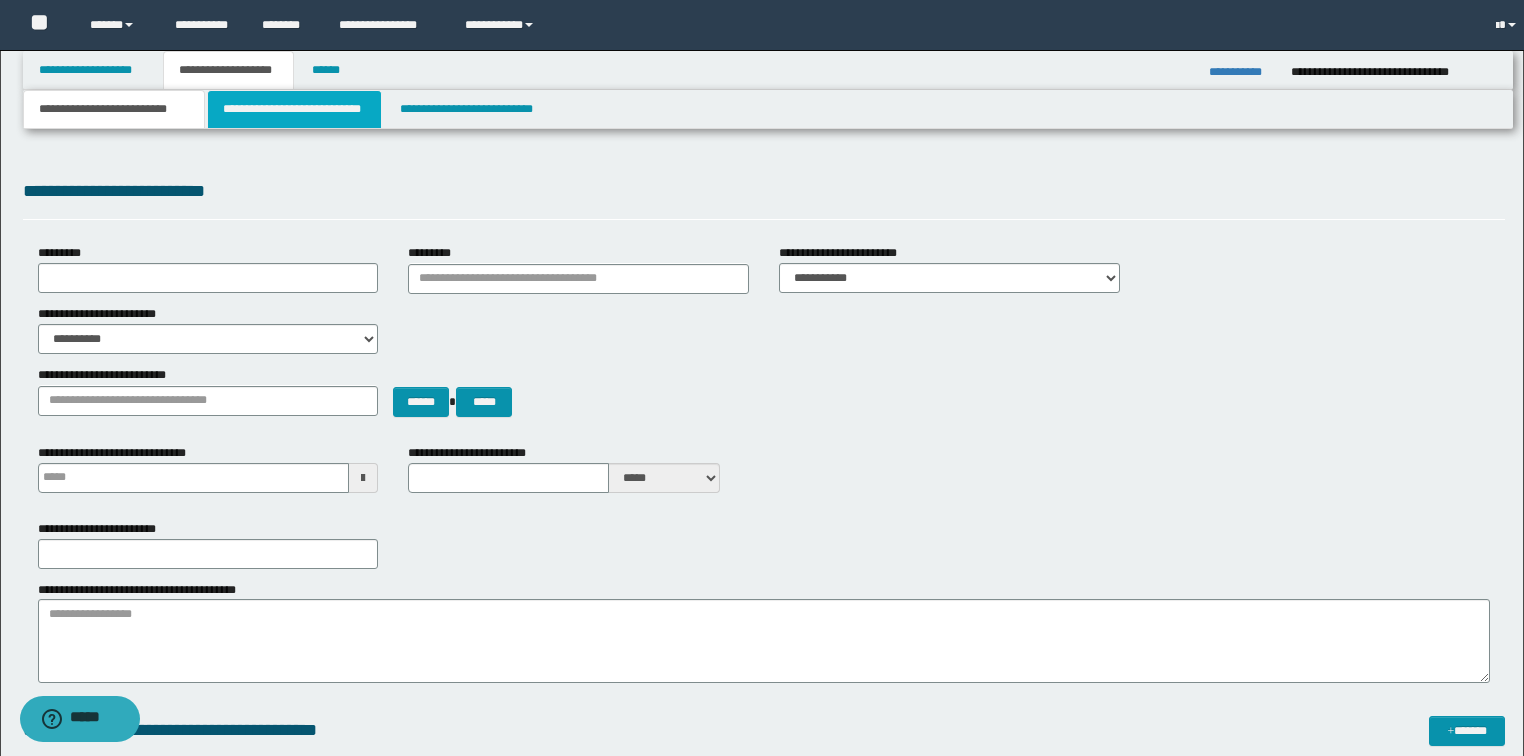 click on "**********" at bounding box center [294, 109] 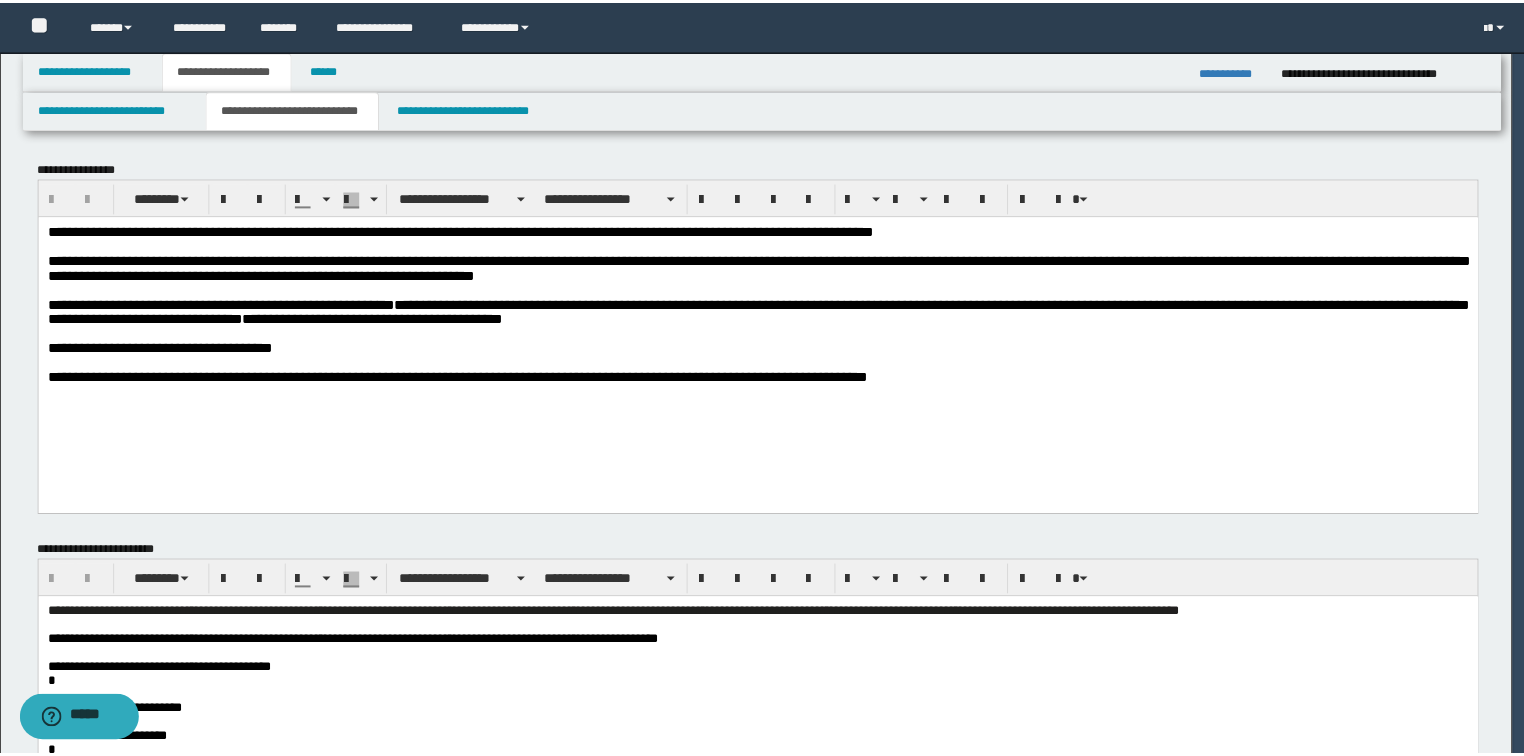 scroll, scrollTop: 0, scrollLeft: 0, axis: both 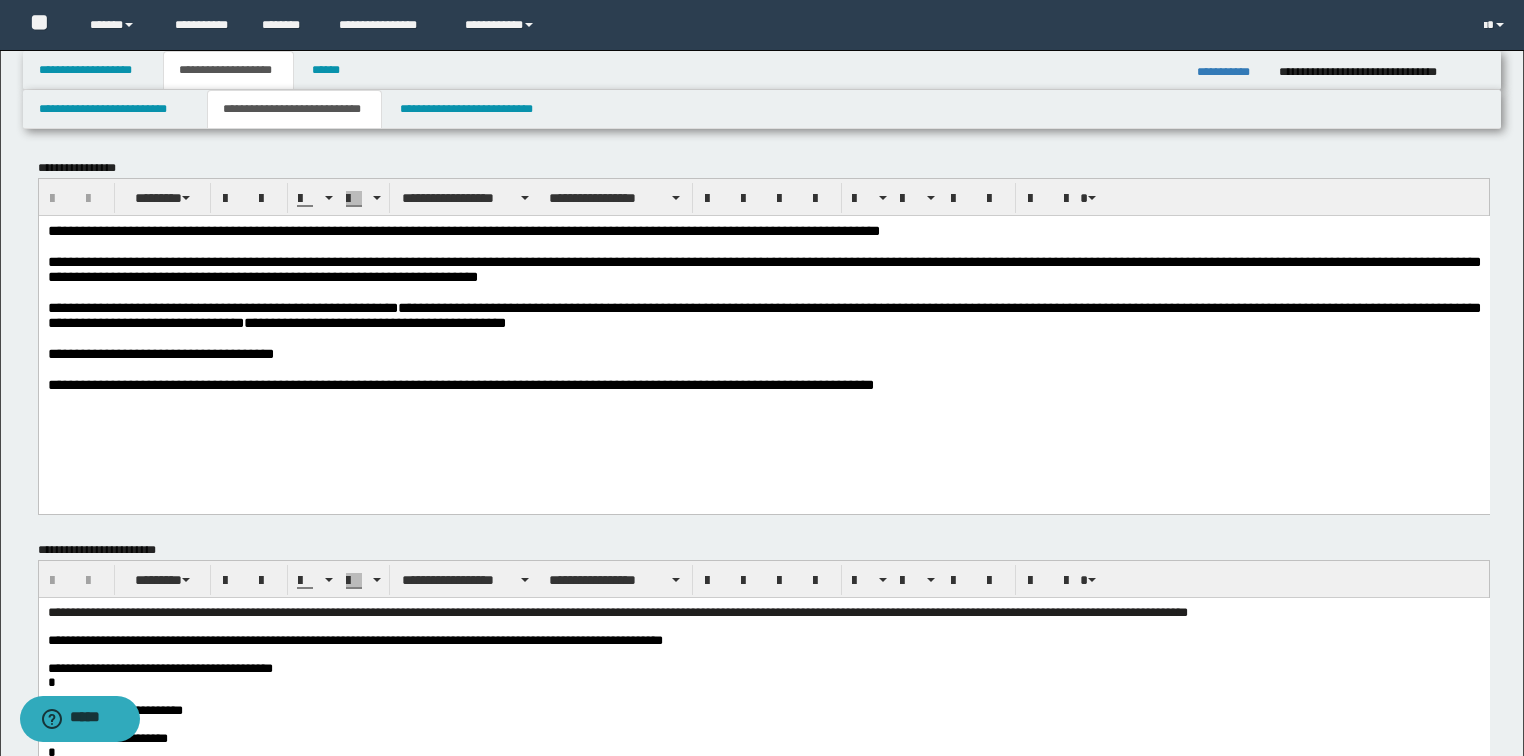 click on "**********" at bounding box center [763, 332] 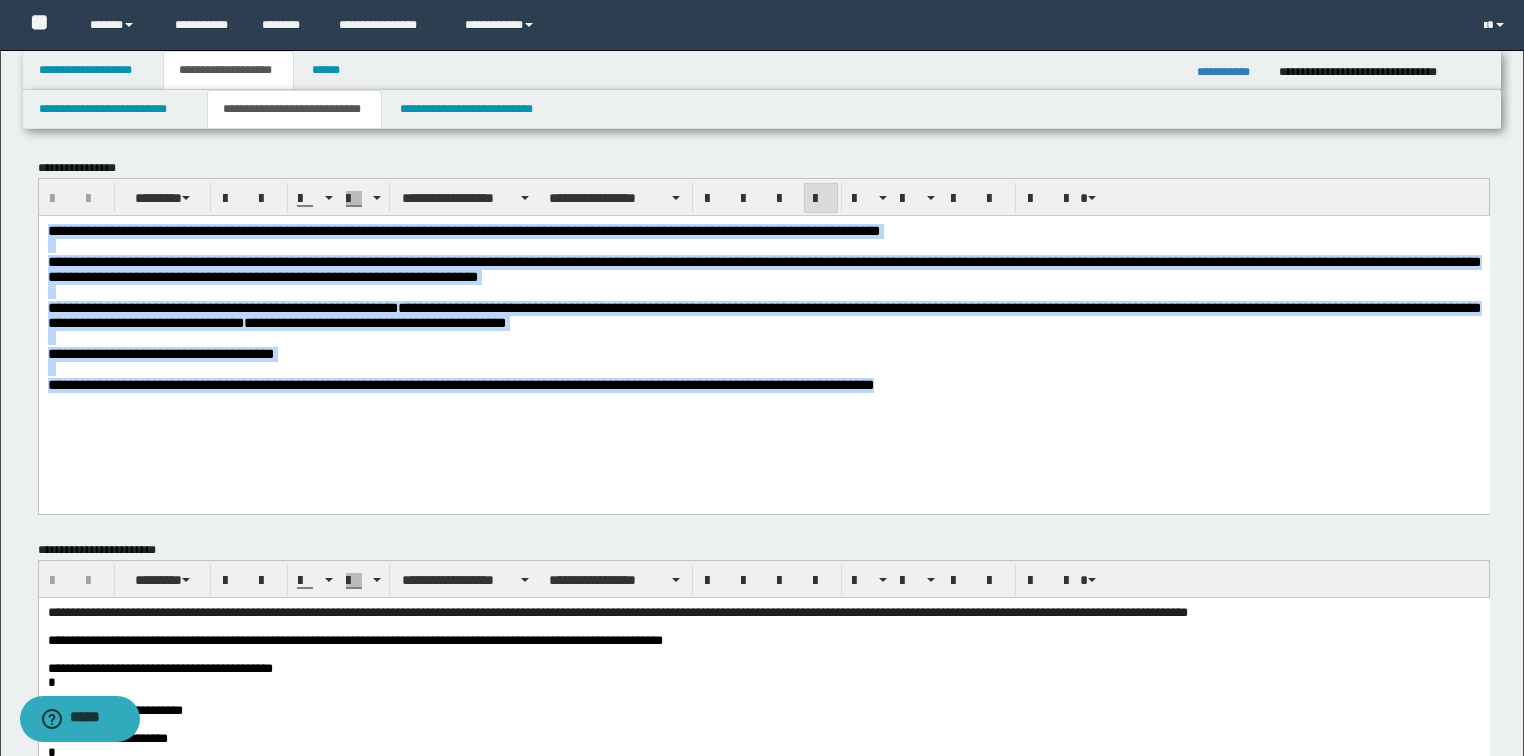 drag, startPoint x: 961, startPoint y: 416, endPoint x: -1, endPoint y: 216, distance: 982.5701 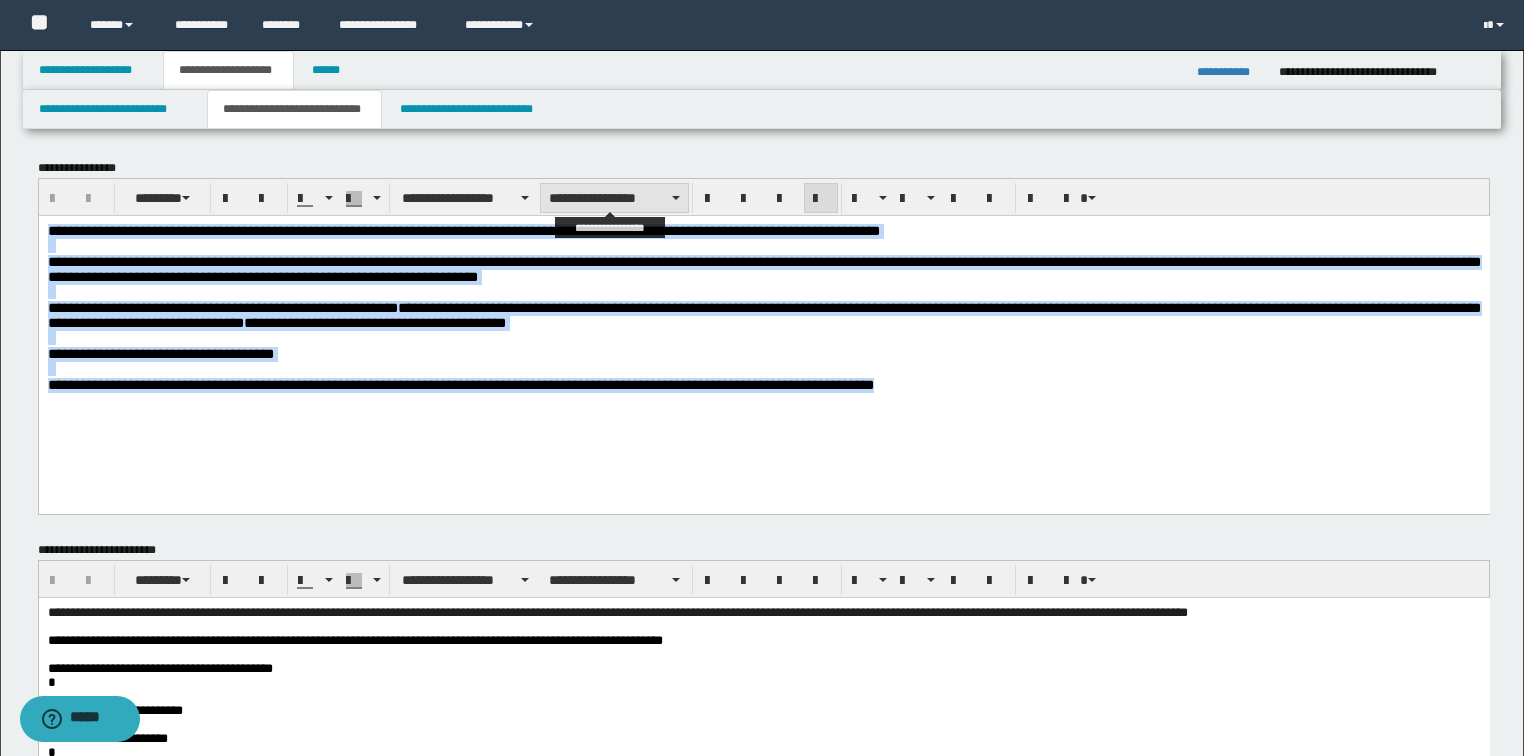 click on "**********" at bounding box center (614, 198) 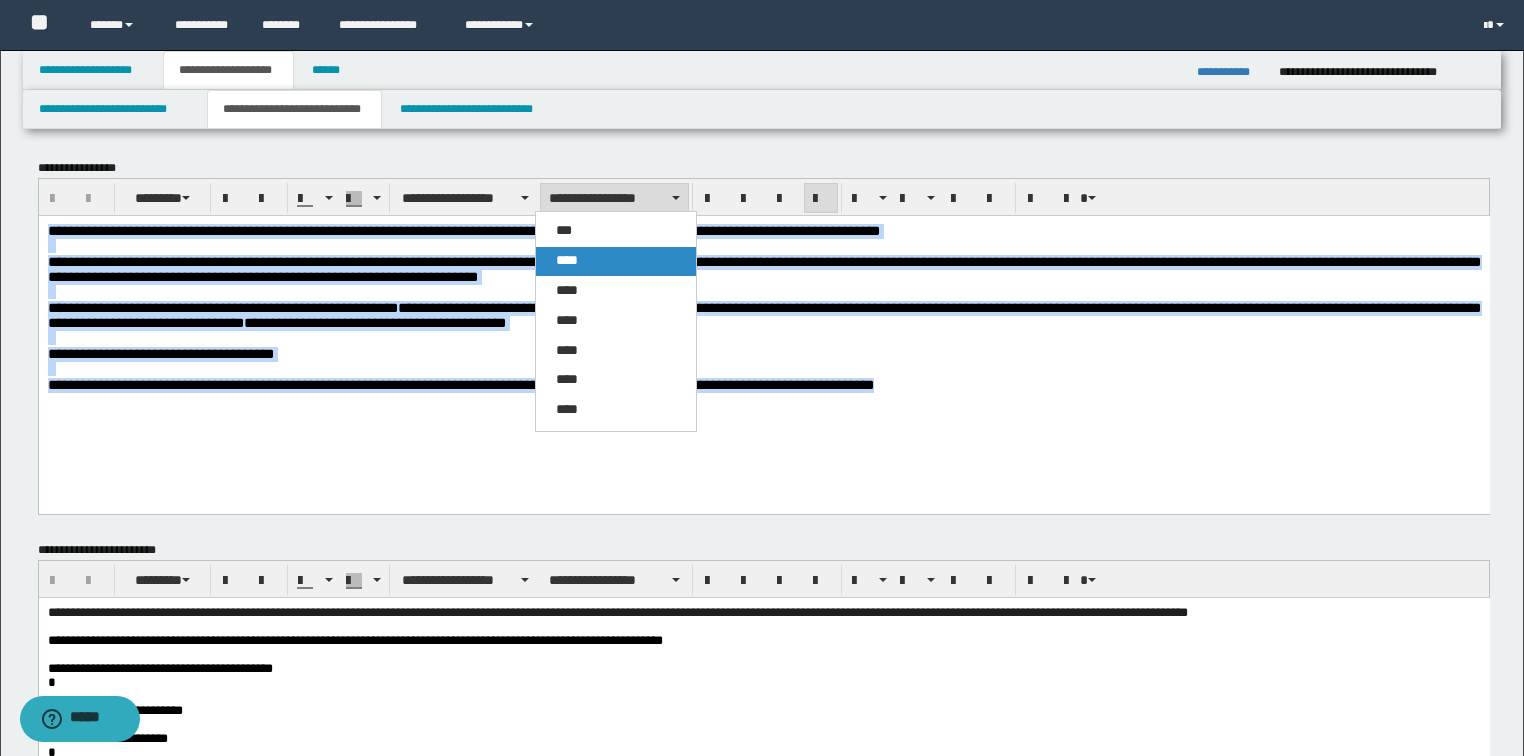 click on "****" at bounding box center (616, 261) 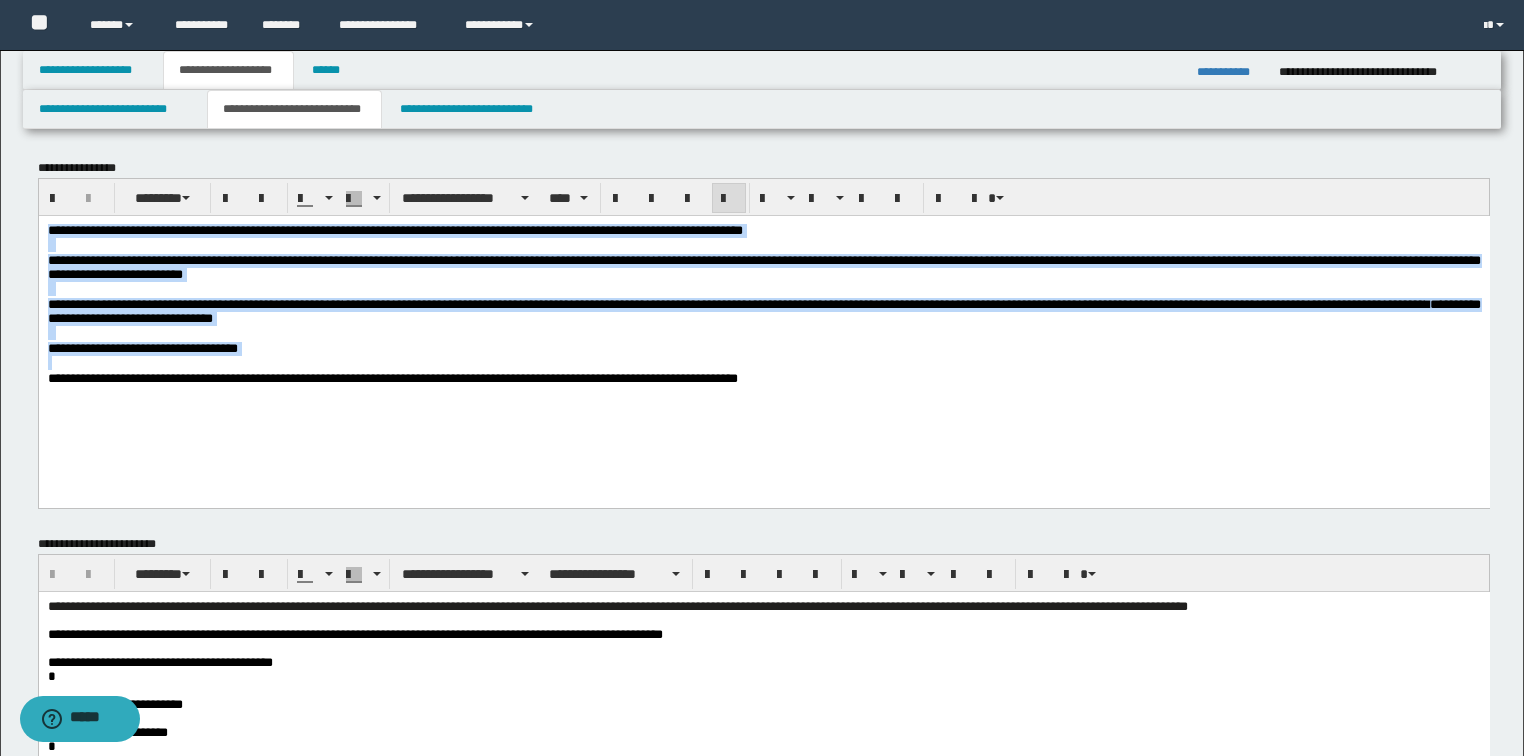click at bounding box center [763, 289] 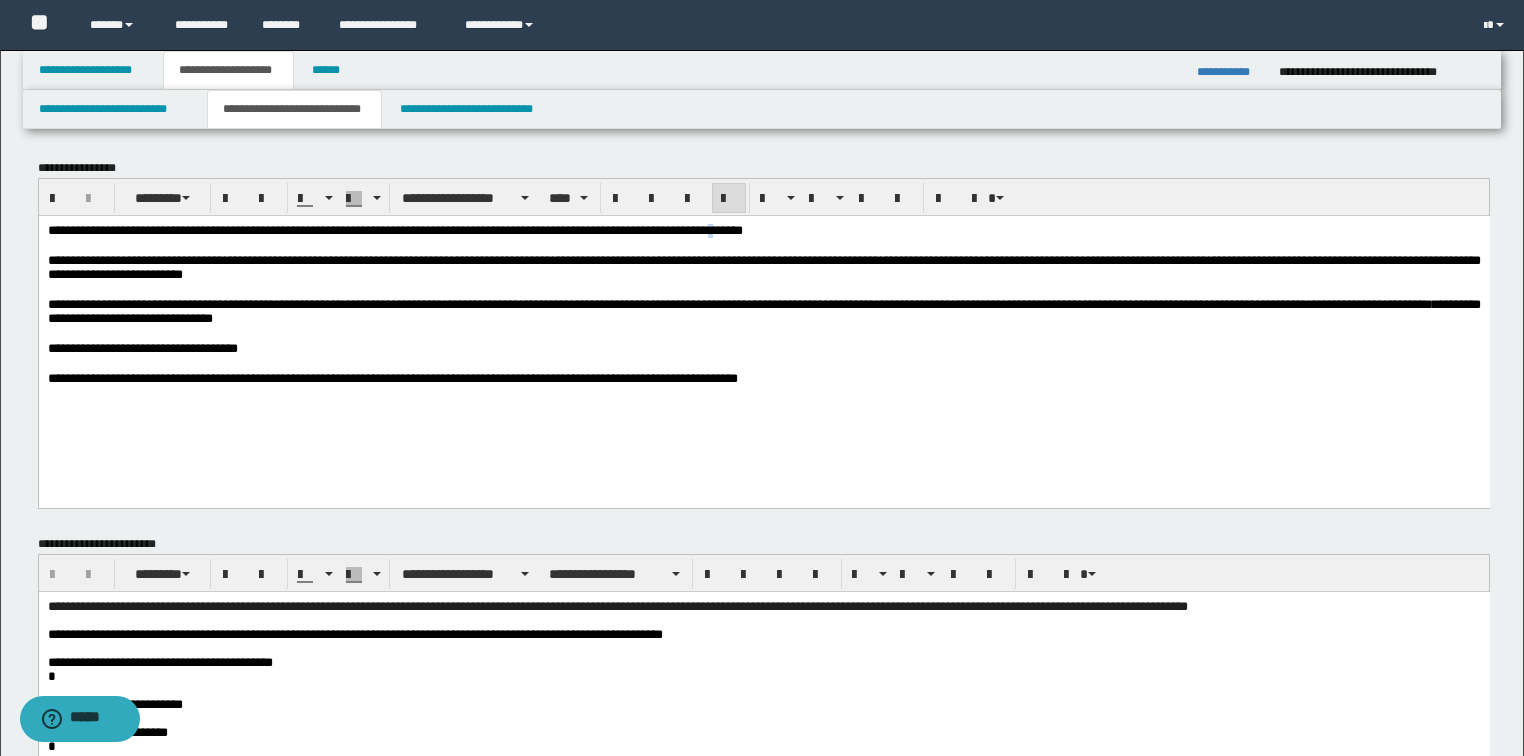 click on "**********" at bounding box center [394, 229] 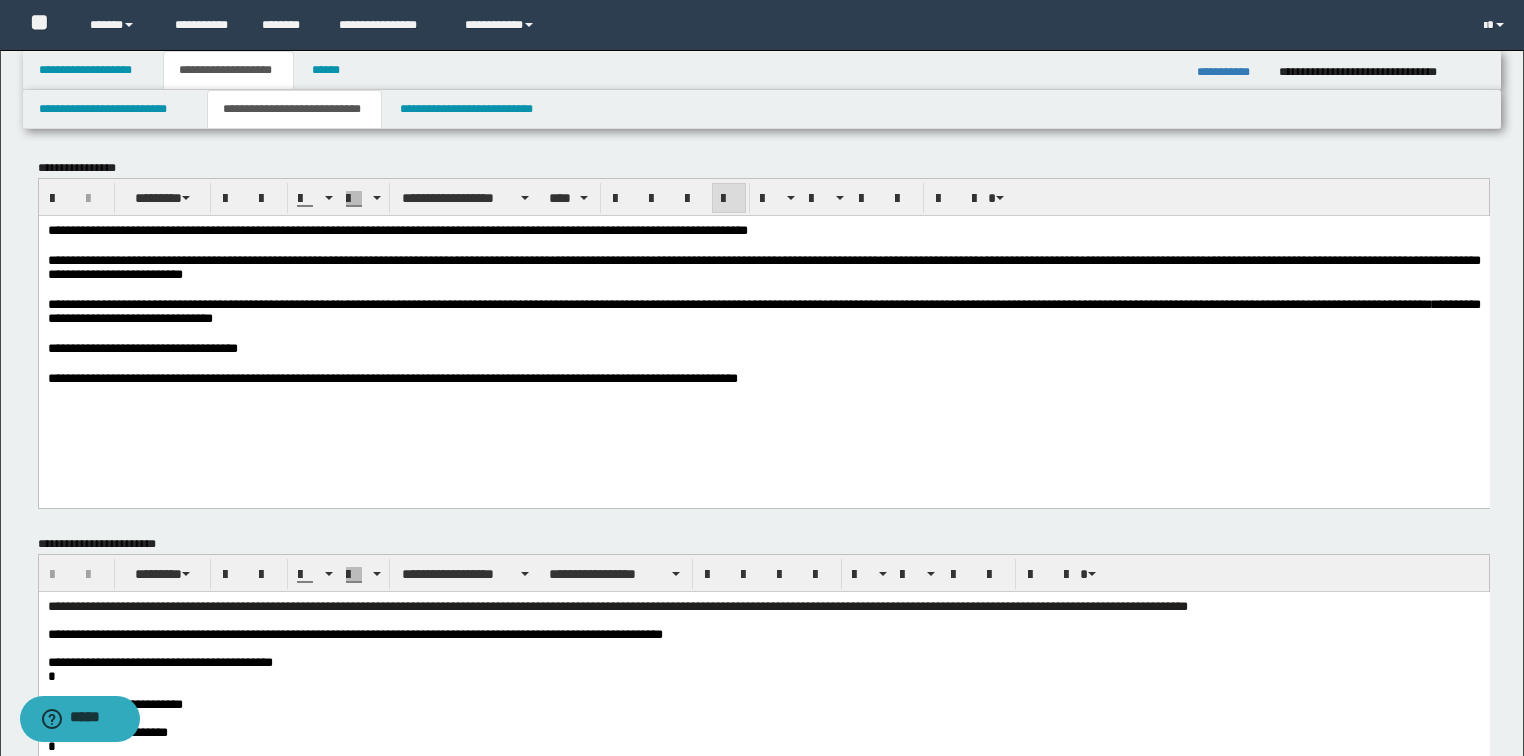 click on "**********" at bounding box center [763, 230] 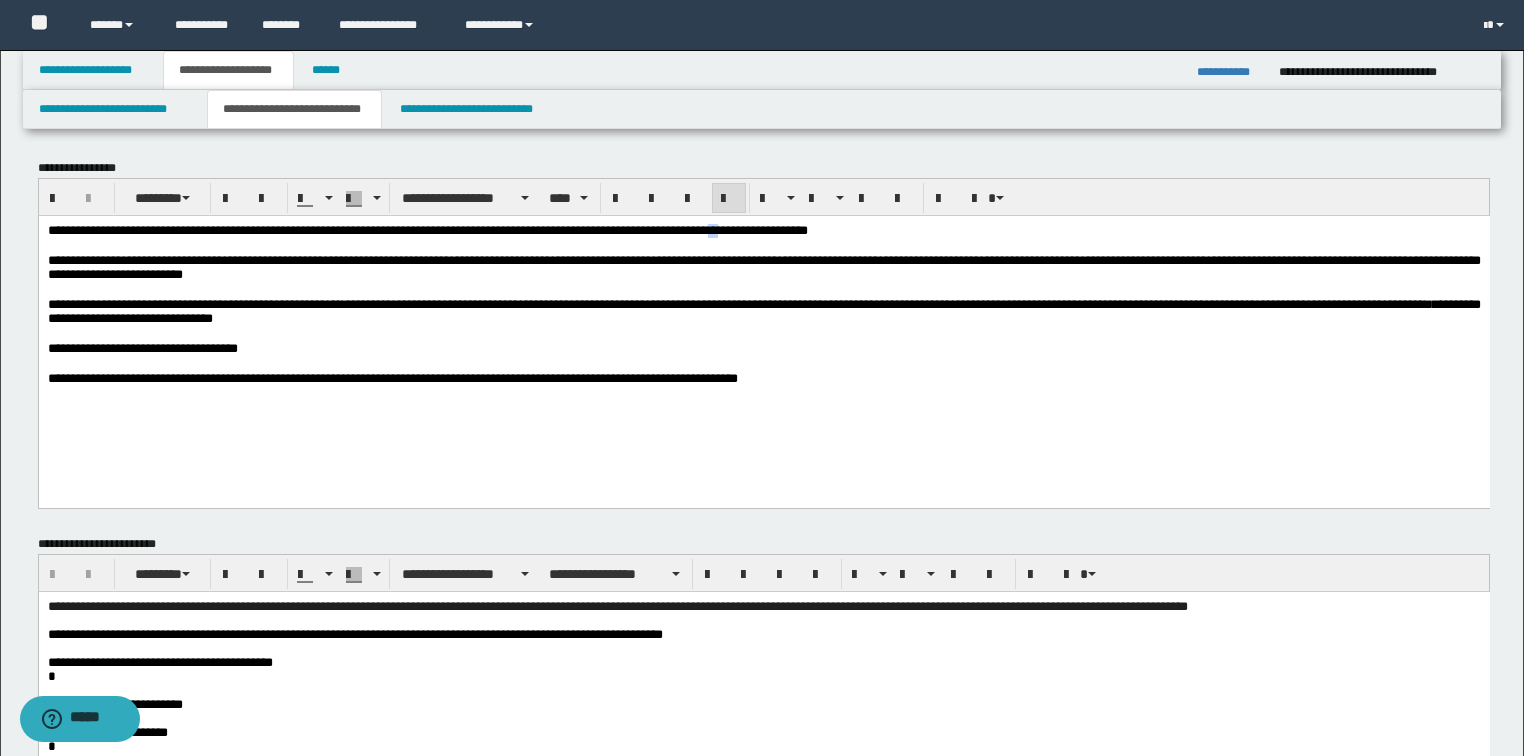 click on "**********" at bounding box center [427, 229] 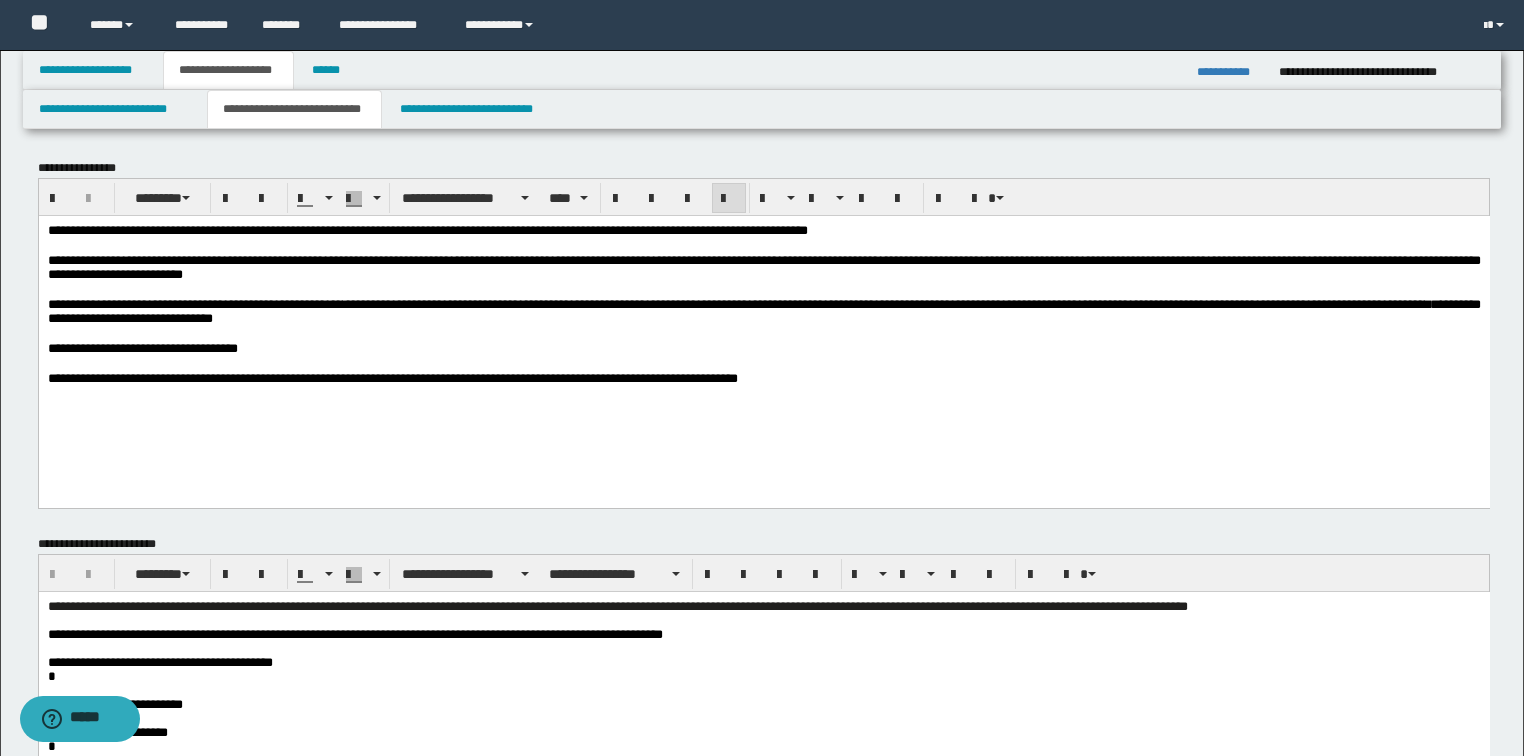 click on "**********" at bounding box center [763, 230] 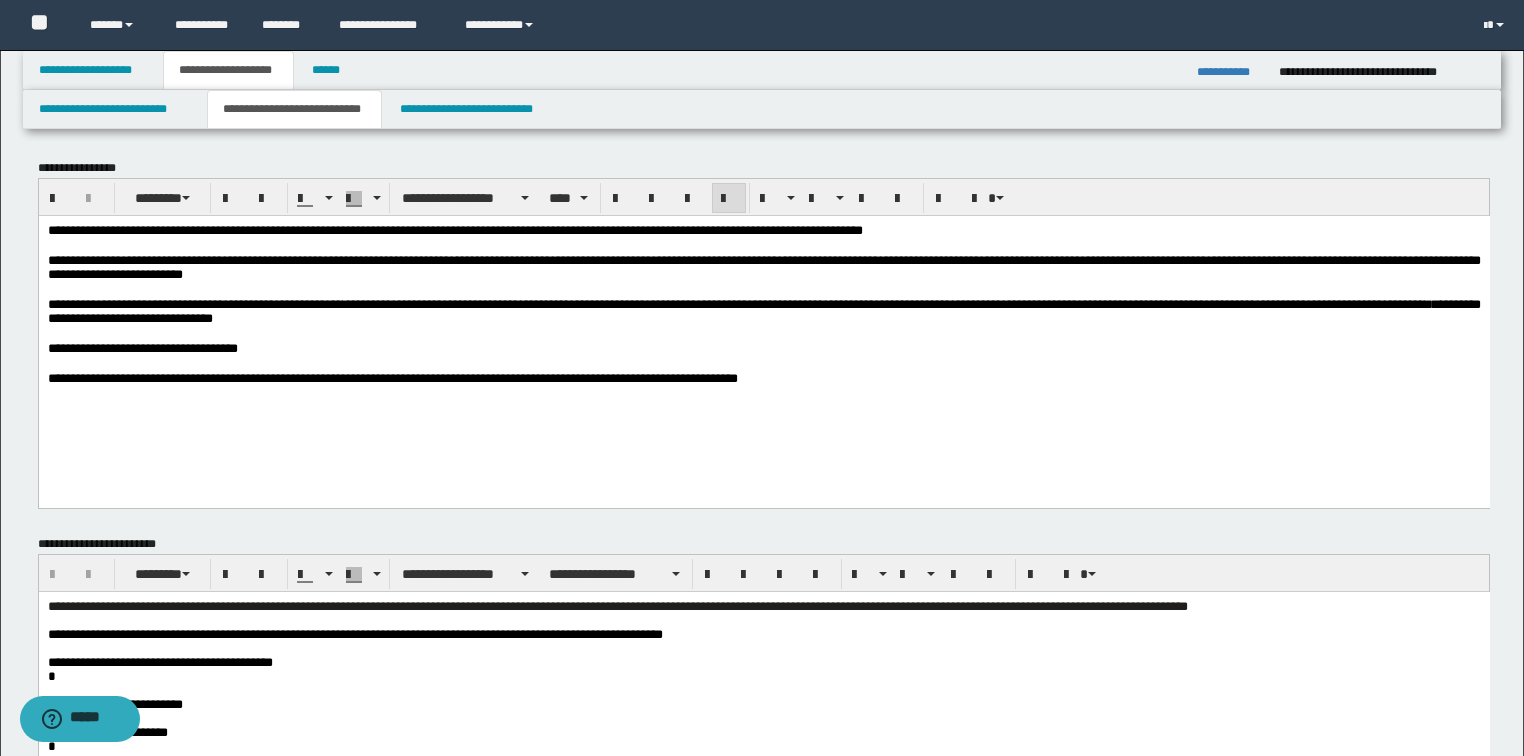 click on "**********" at bounding box center (454, 229) 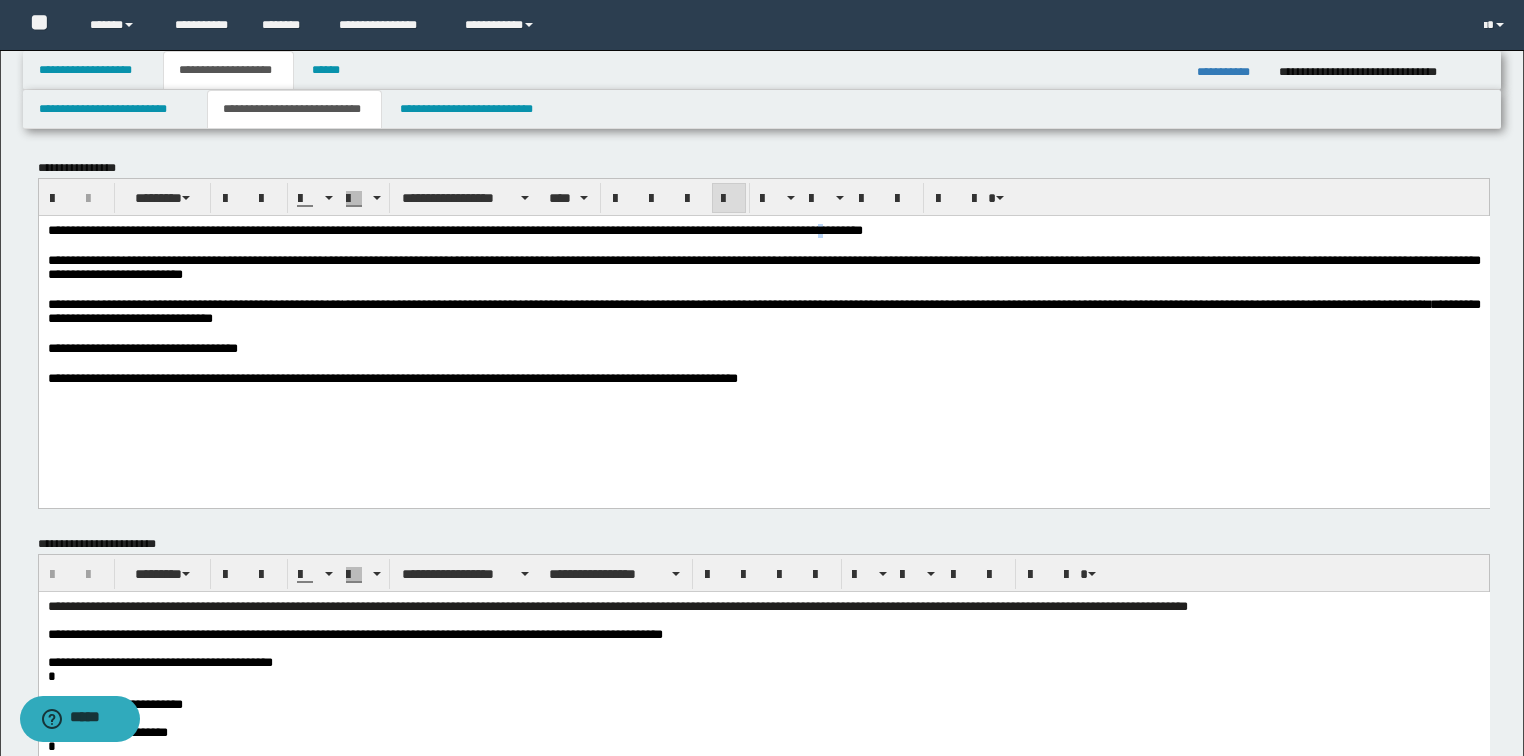 click on "**********" at bounding box center [454, 229] 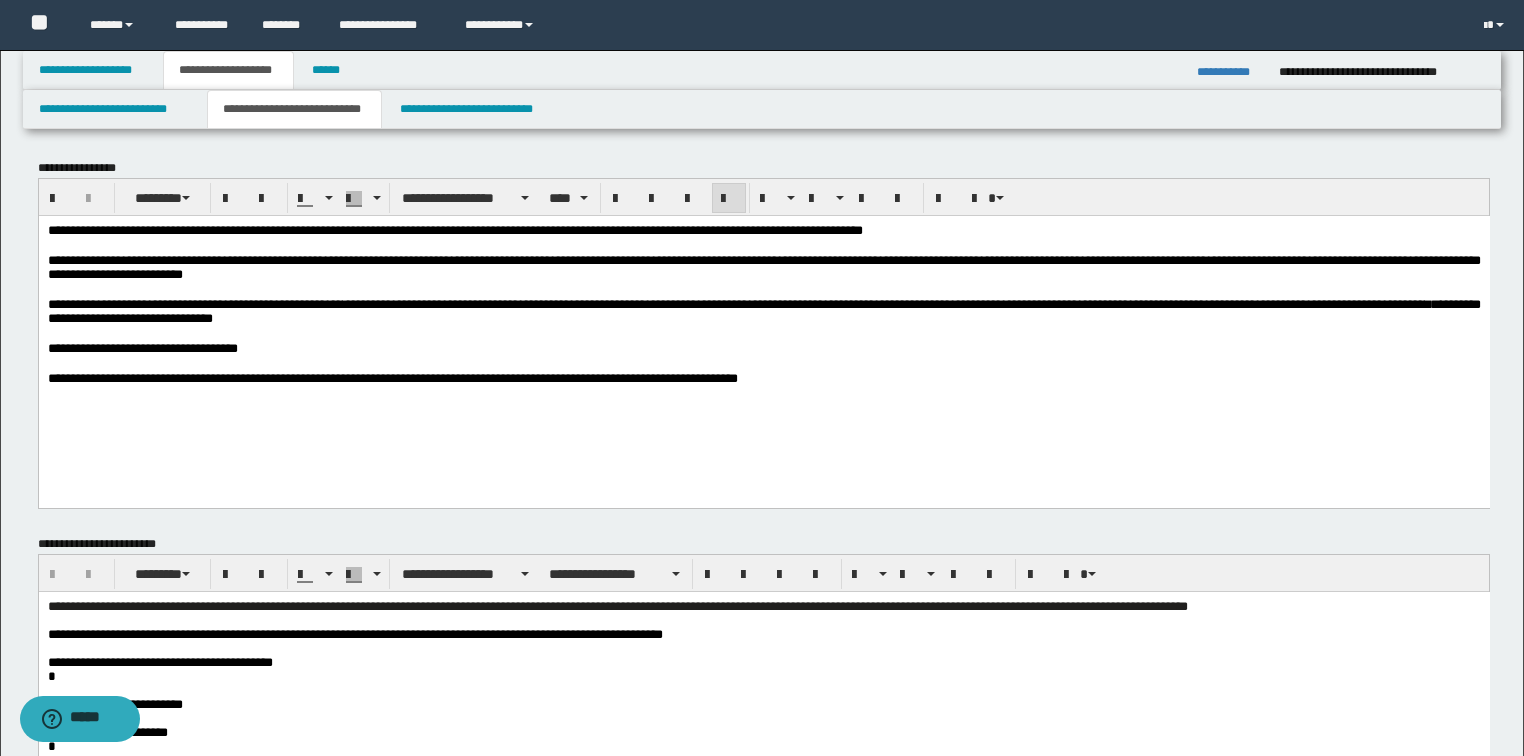 click on "**********" at bounding box center (454, 229) 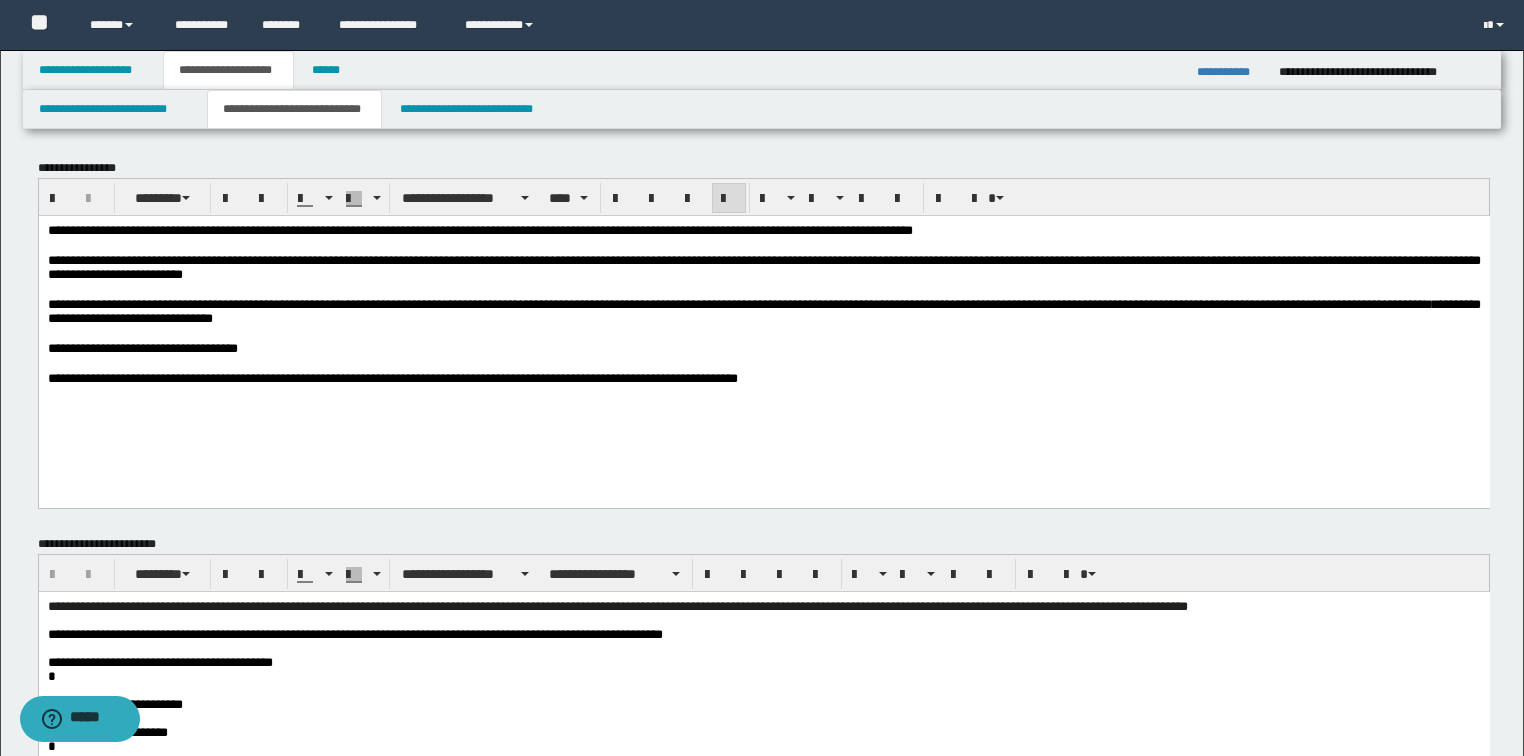 click on "**********" at bounding box center [763, 230] 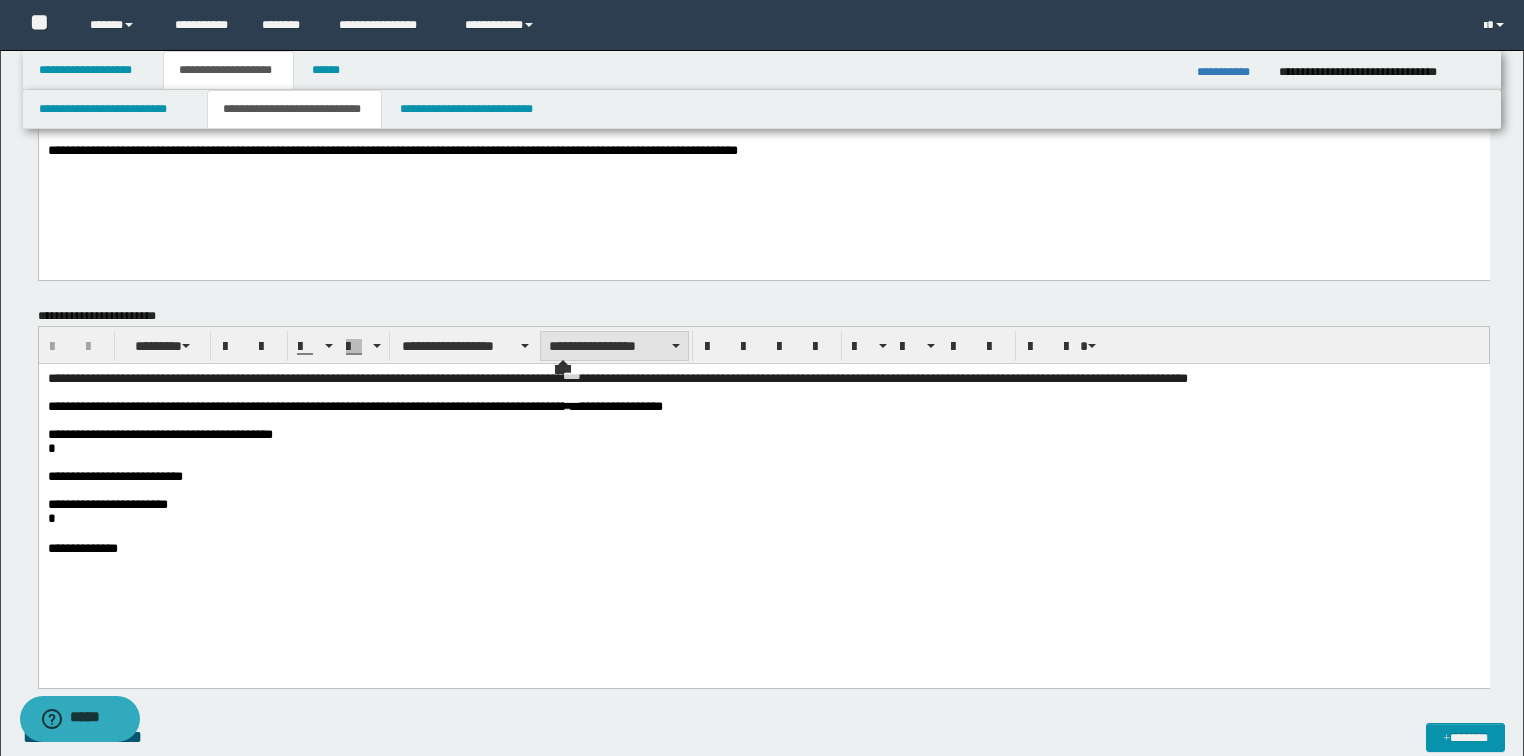 scroll, scrollTop: 240, scrollLeft: 0, axis: vertical 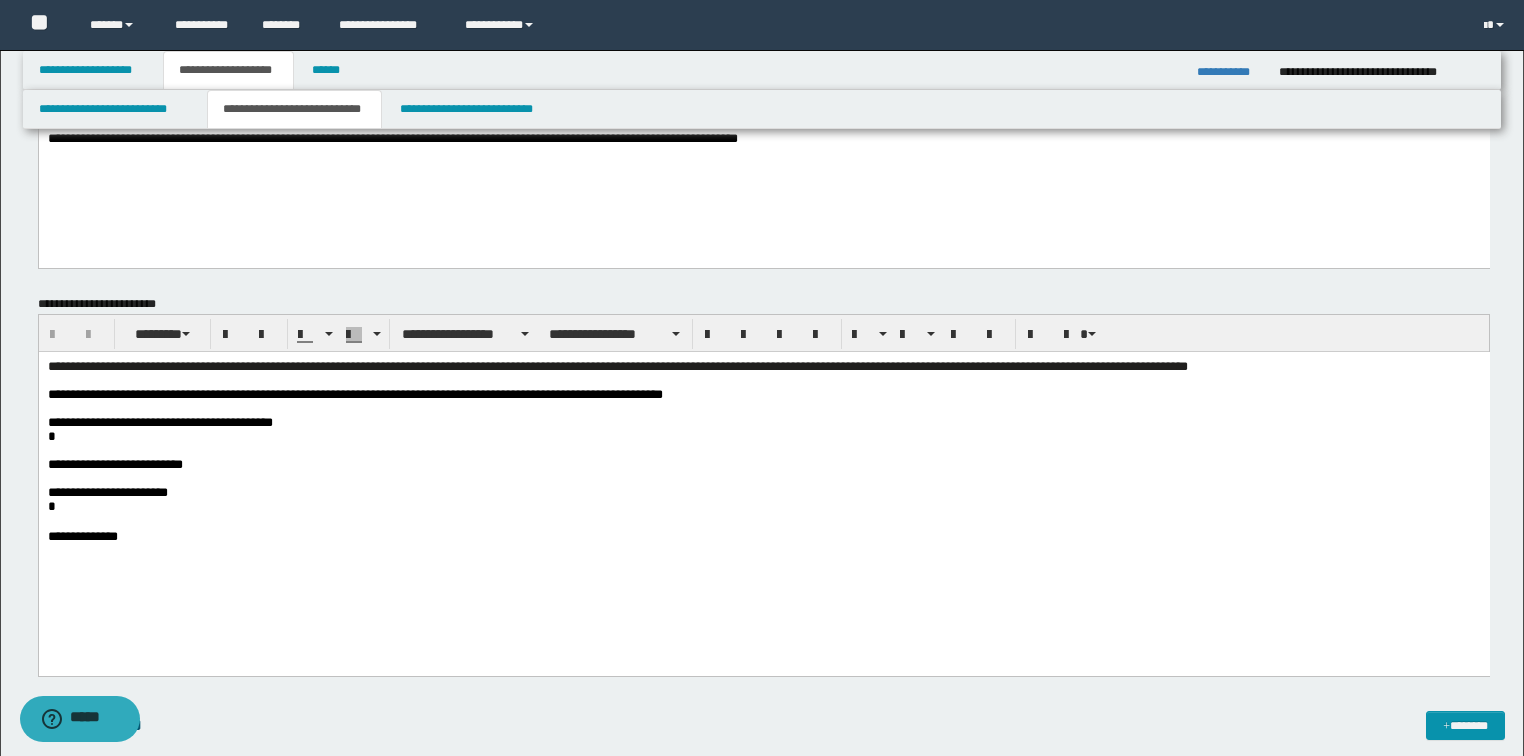 click at bounding box center (763, 521) 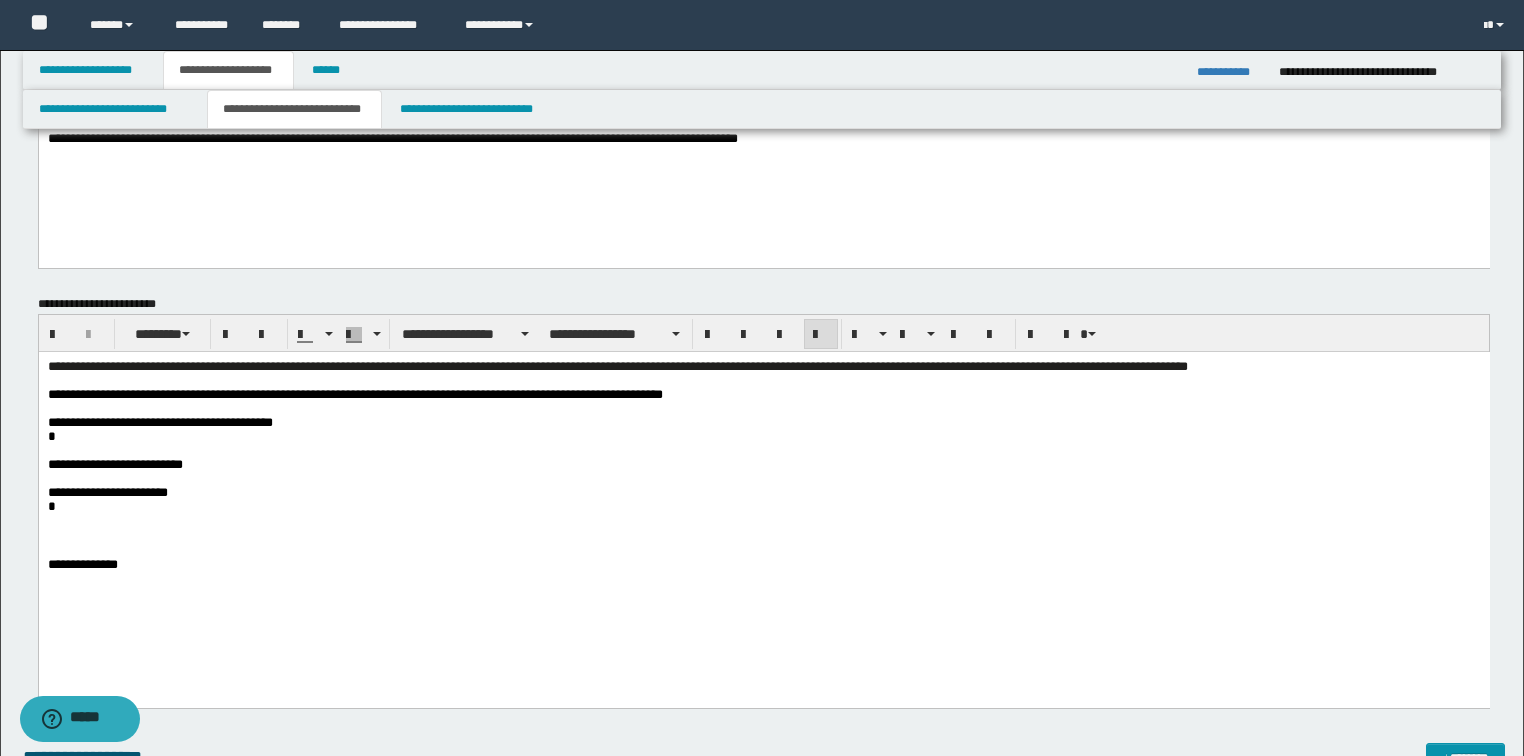 click on "**********" at bounding box center (763, 394) 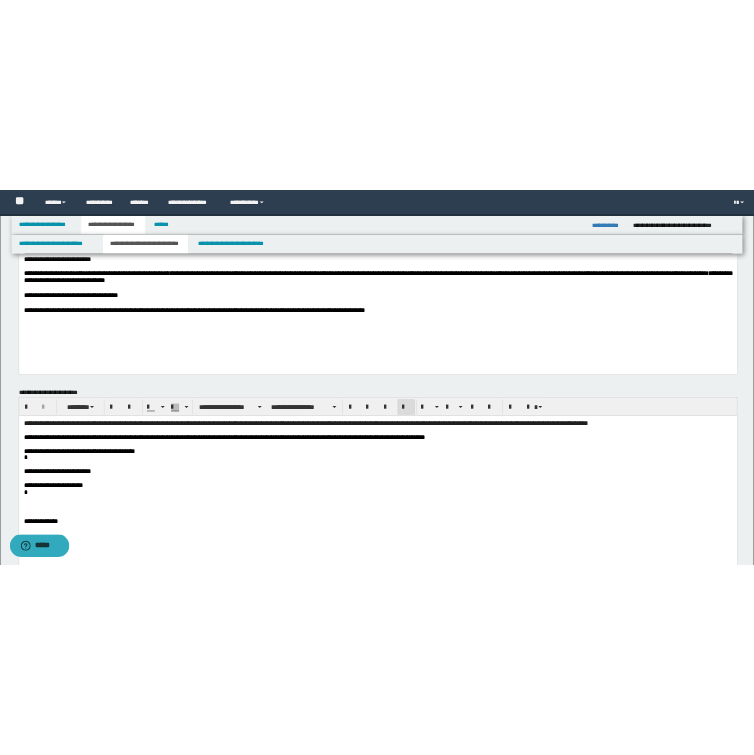 scroll, scrollTop: 0, scrollLeft: 0, axis: both 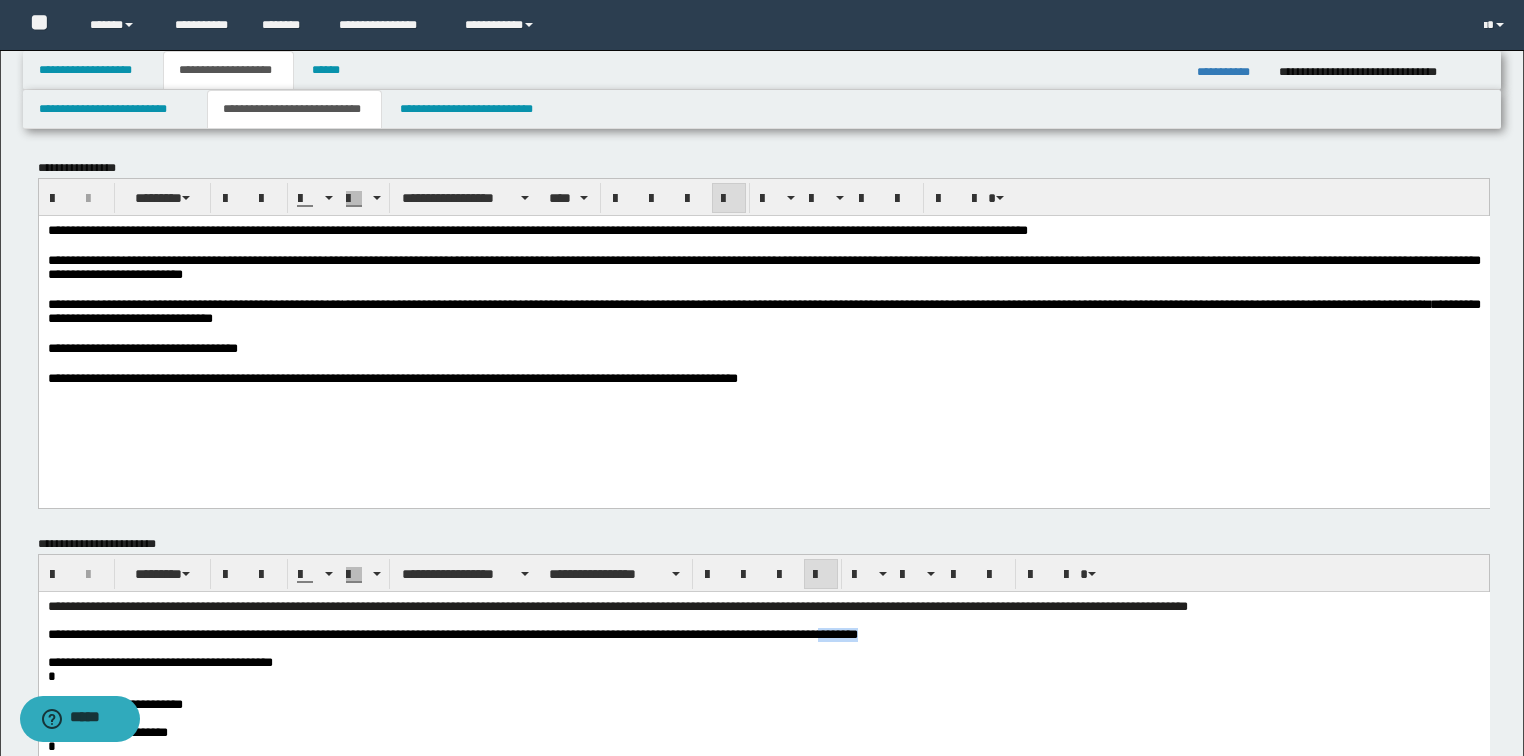 drag, startPoint x: 867, startPoint y: 639, endPoint x: 934, endPoint y: 638, distance: 67.00746 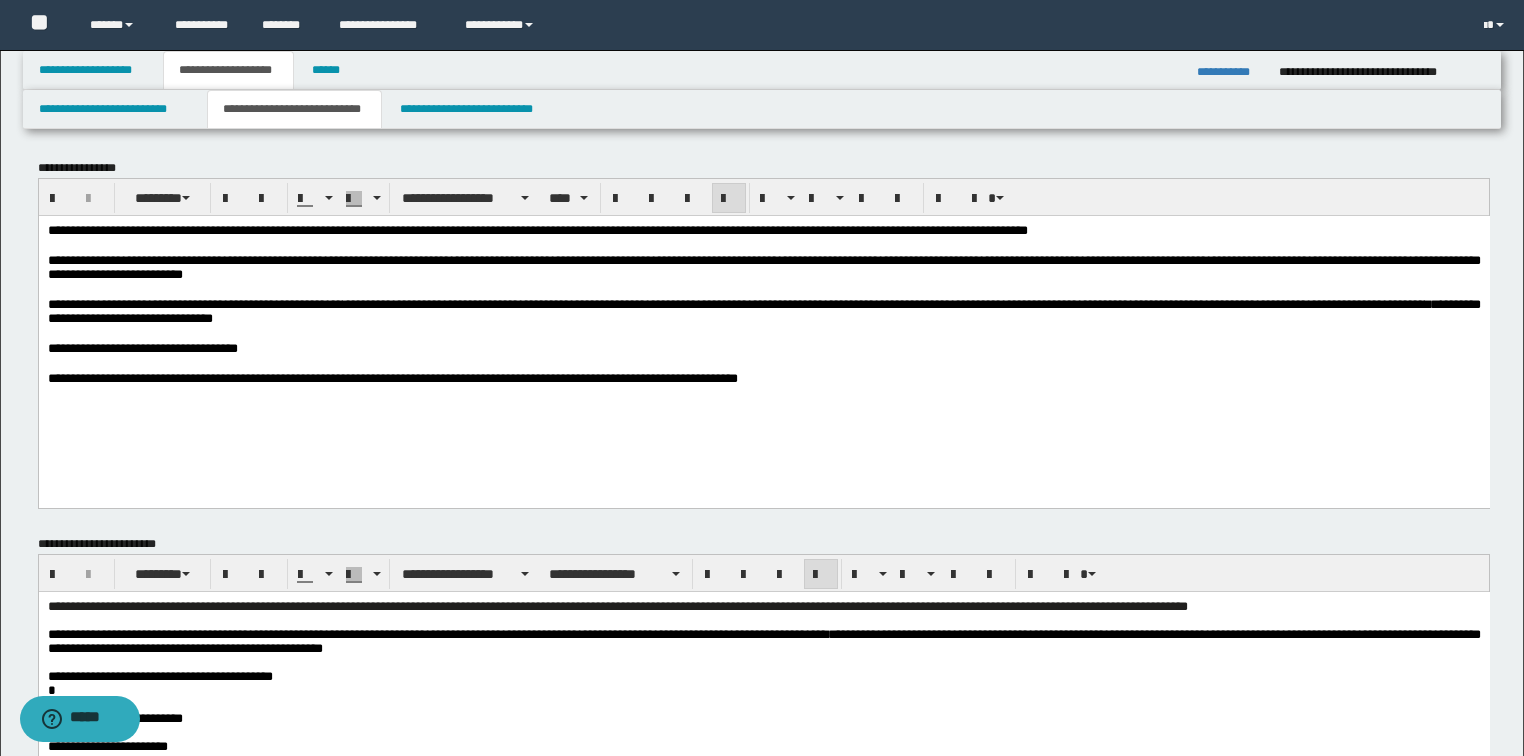 click on "**********" at bounding box center [763, 329] 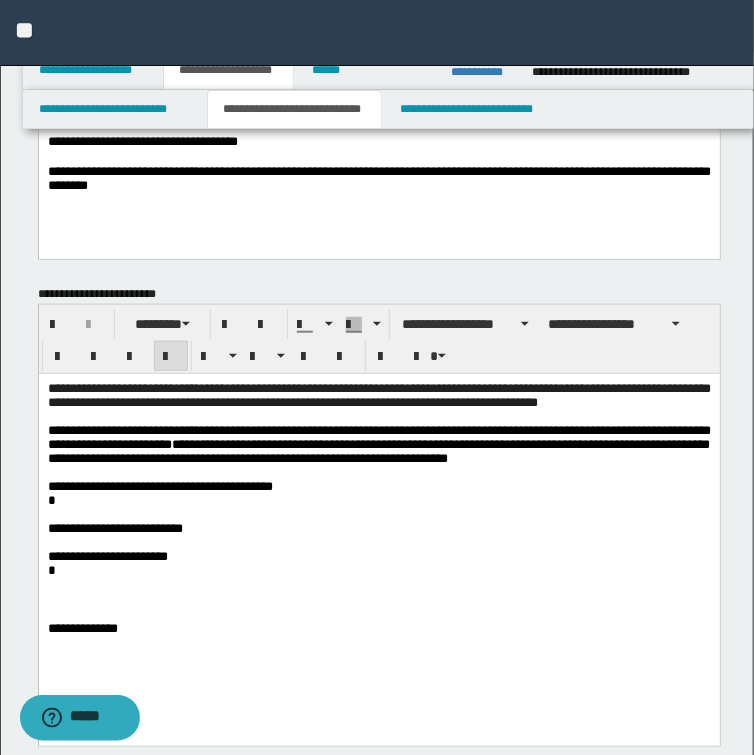 scroll, scrollTop: 320, scrollLeft: 0, axis: vertical 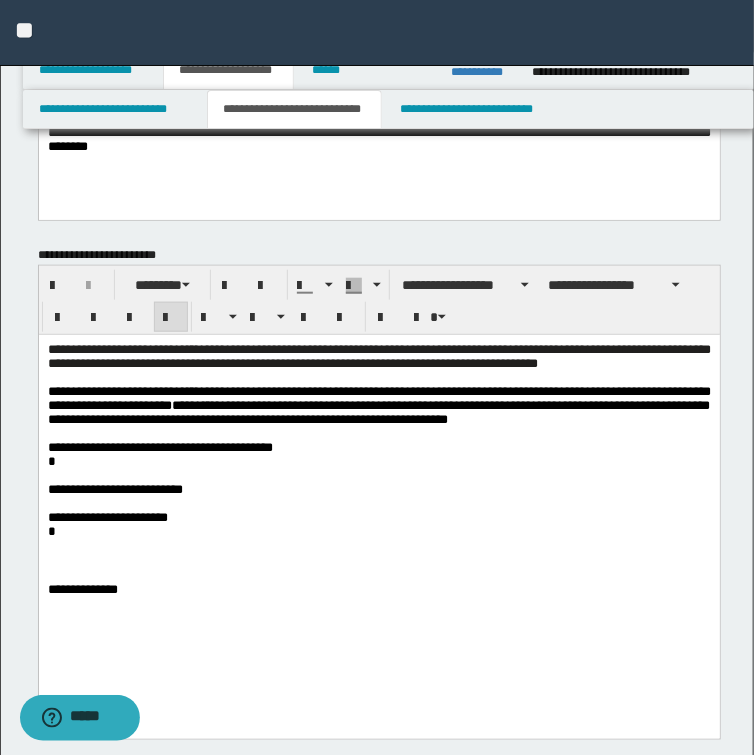 click on "*" at bounding box center [378, 532] 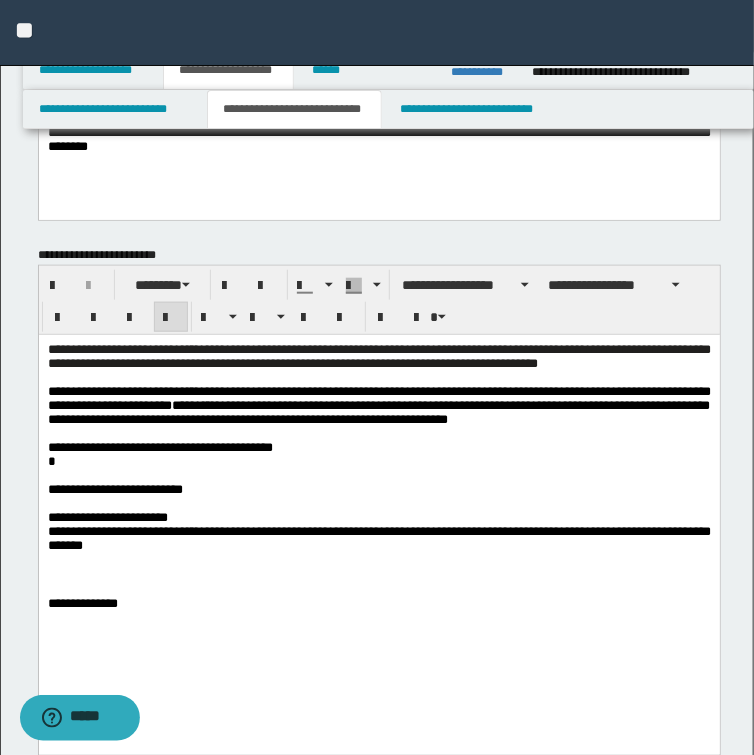 click on "**********" at bounding box center [378, 406] 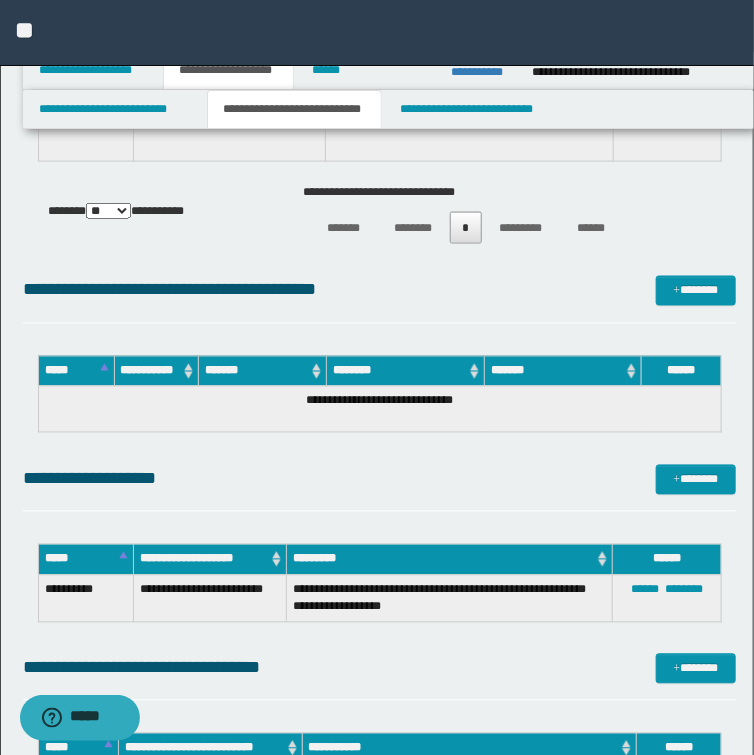 scroll, scrollTop: 2000, scrollLeft: 0, axis: vertical 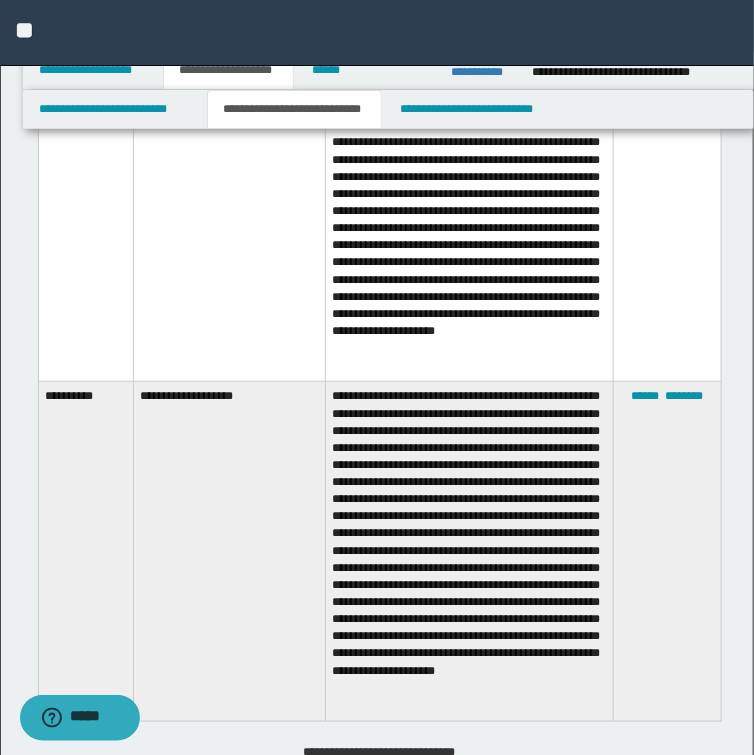 click on "**********" at bounding box center (230, 212) 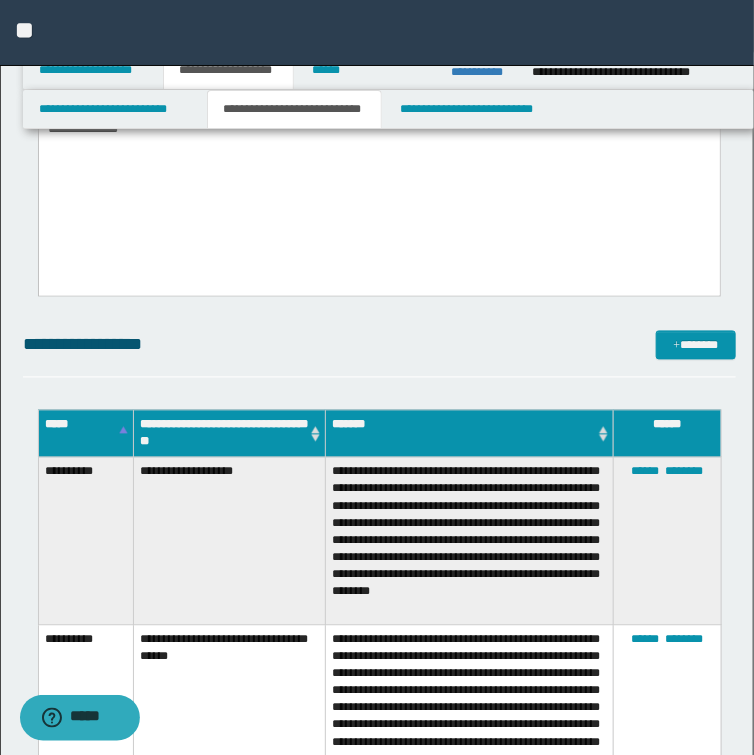 scroll, scrollTop: 480, scrollLeft: 0, axis: vertical 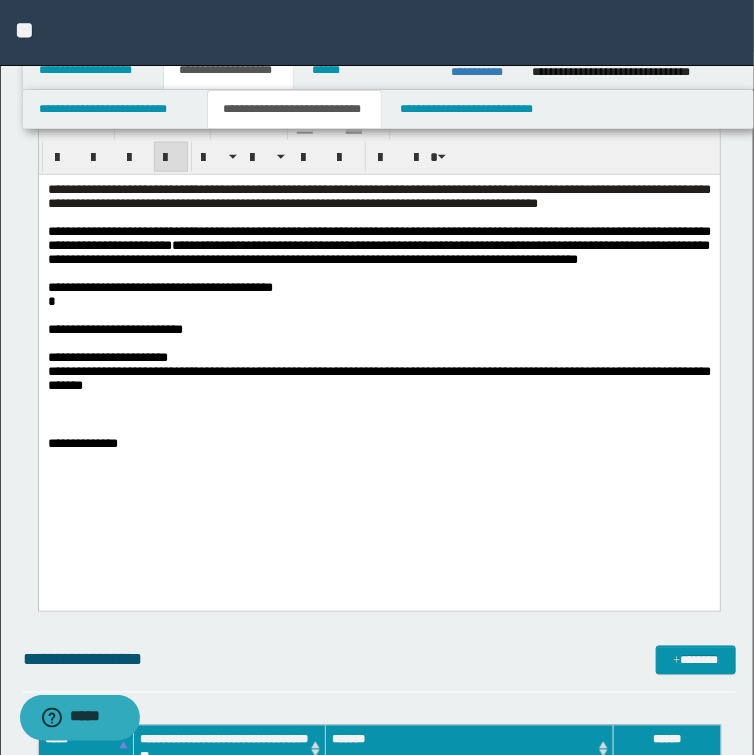 click on "**********" at bounding box center [378, 246] 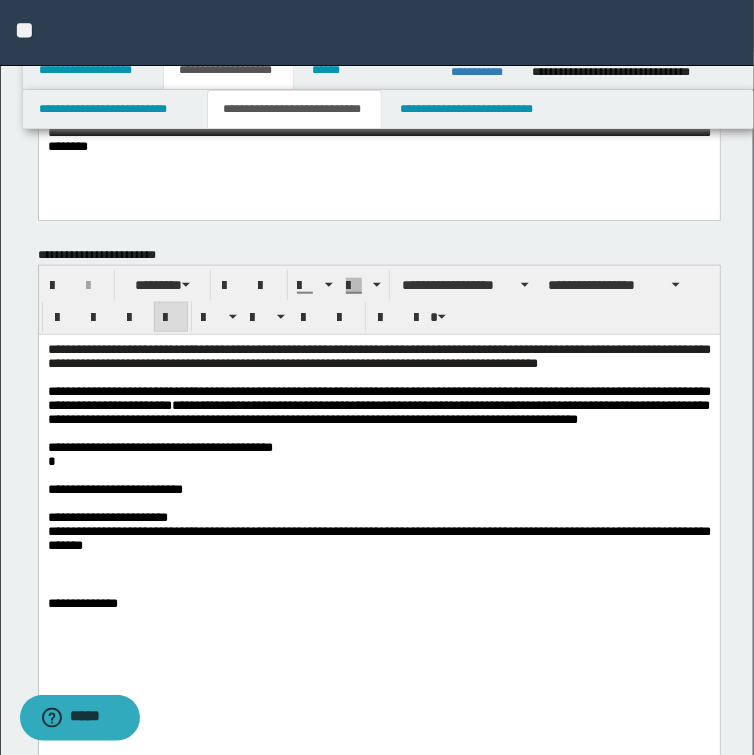 scroll, scrollTop: 480, scrollLeft: 0, axis: vertical 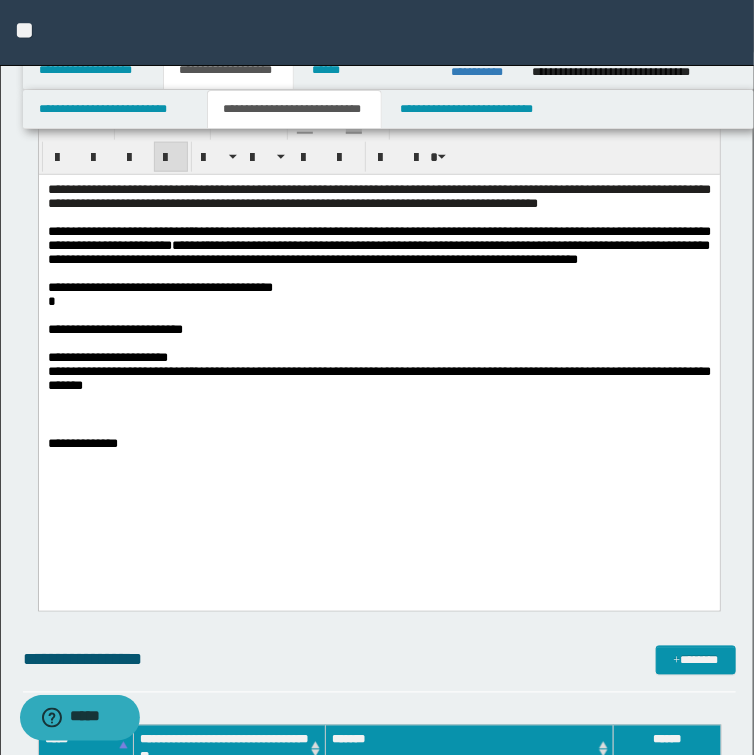 click on "**********" at bounding box center (378, 246) 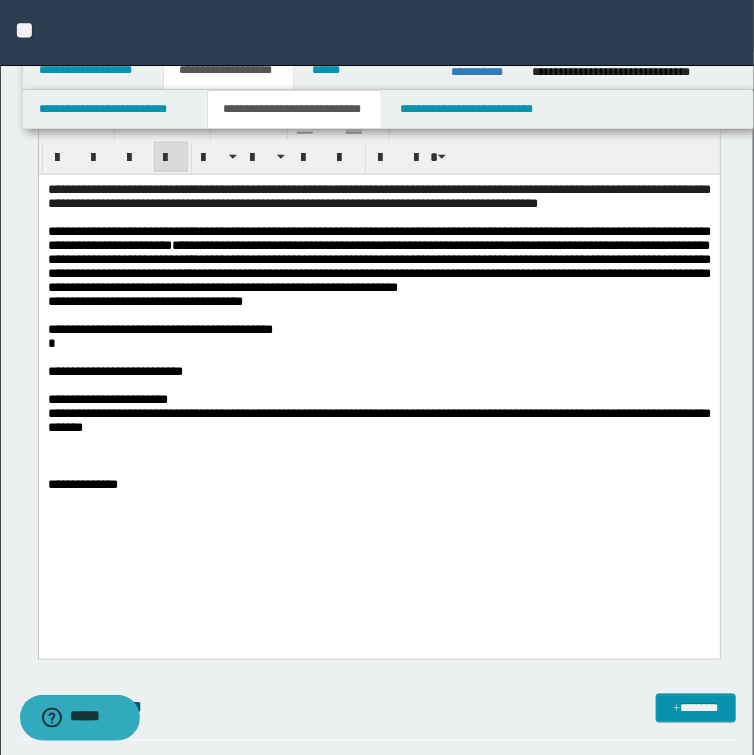 click on "**********" at bounding box center [222, 287] 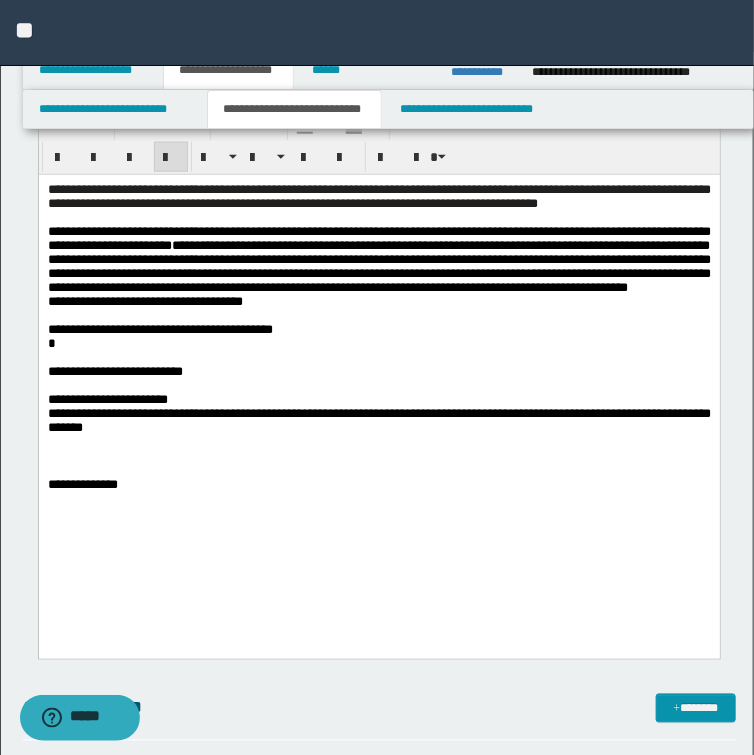 click on "**********" at bounding box center (337, 287) 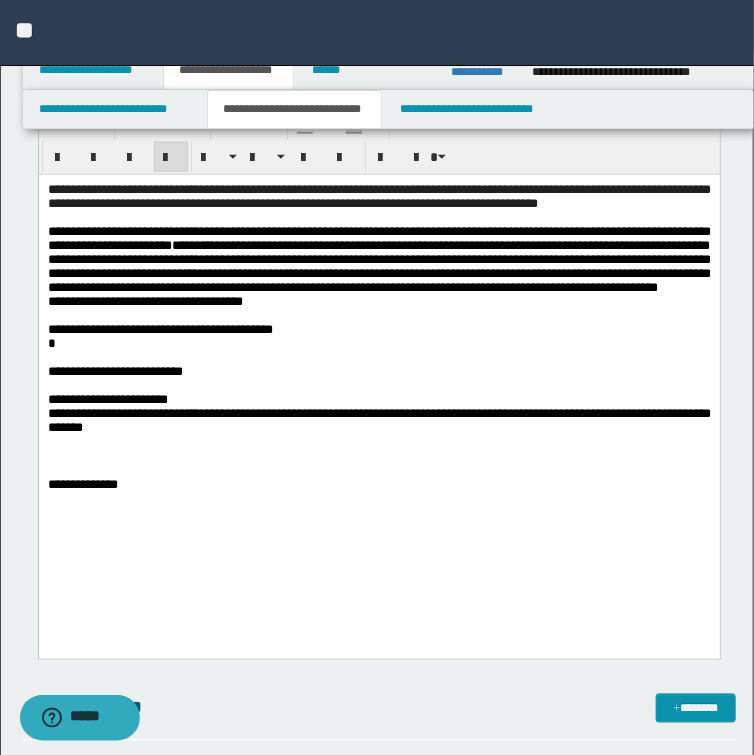 click on "**********" at bounding box center [352, 287] 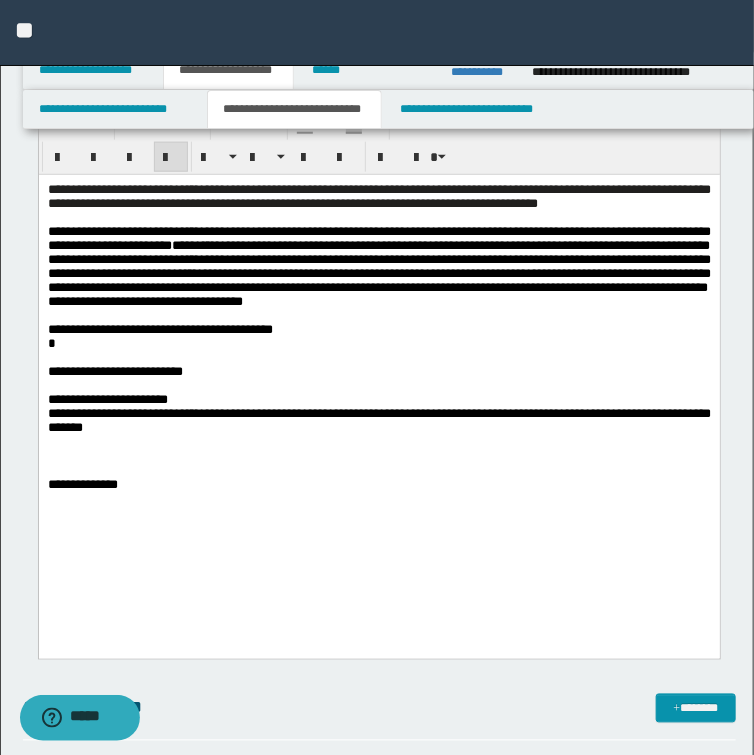 click on "**********" at bounding box center [378, 302] 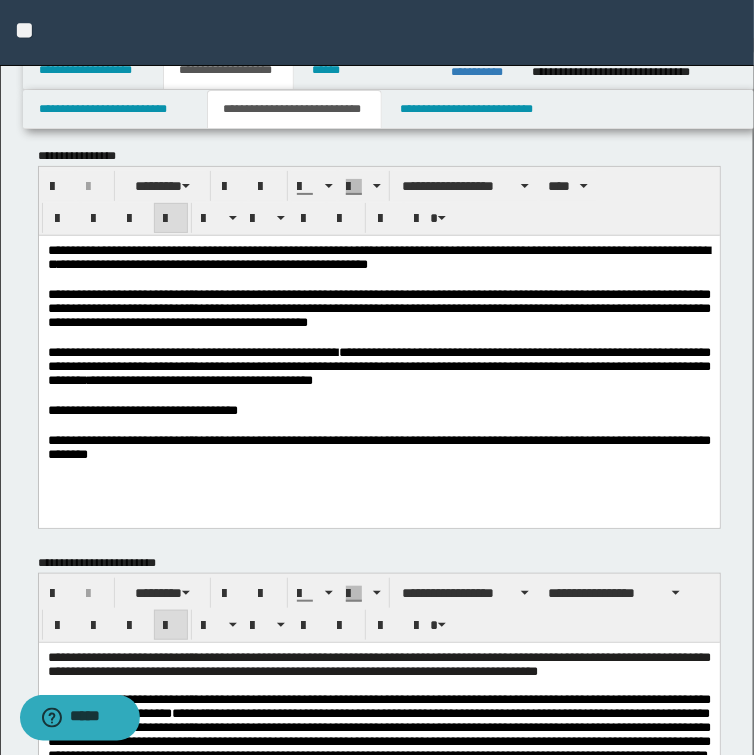 scroll, scrollTop: 0, scrollLeft: 0, axis: both 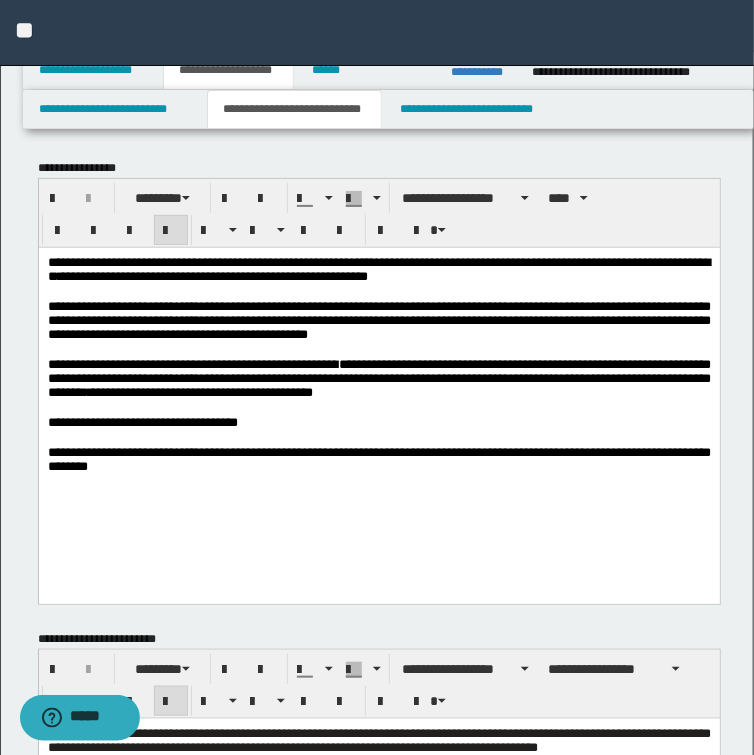 click on "**********" at bounding box center (378, 268) 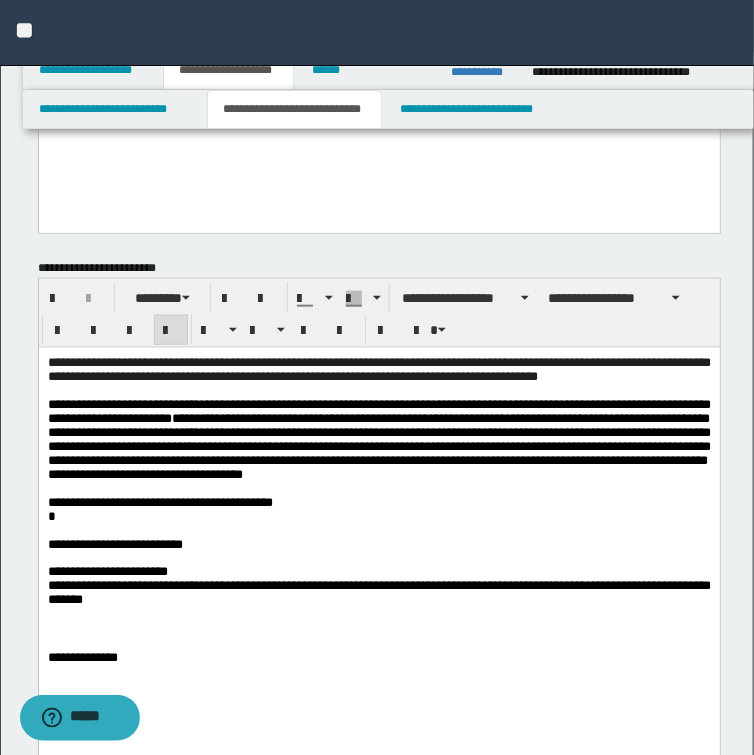 scroll, scrollTop: 560, scrollLeft: 0, axis: vertical 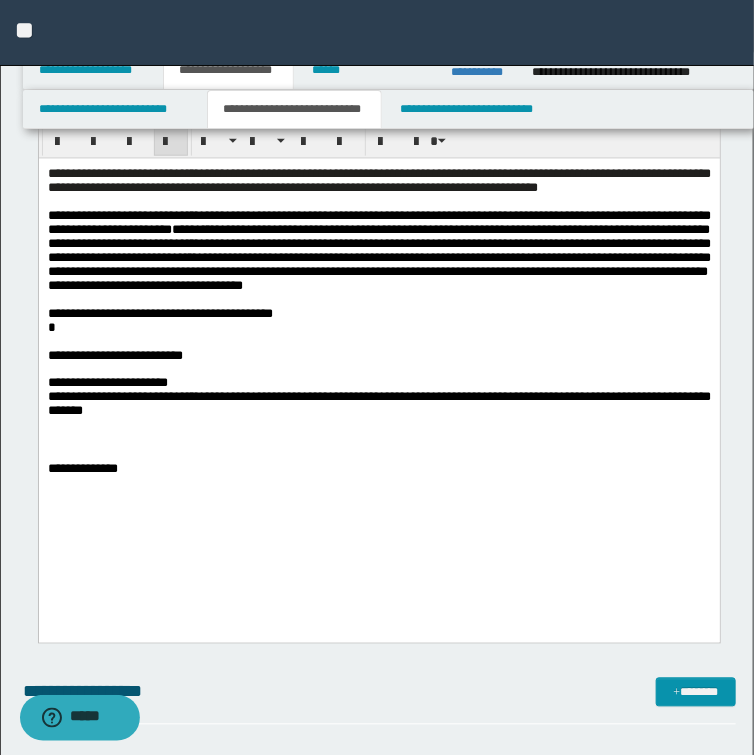 click on "**********" at bounding box center [378, 347] 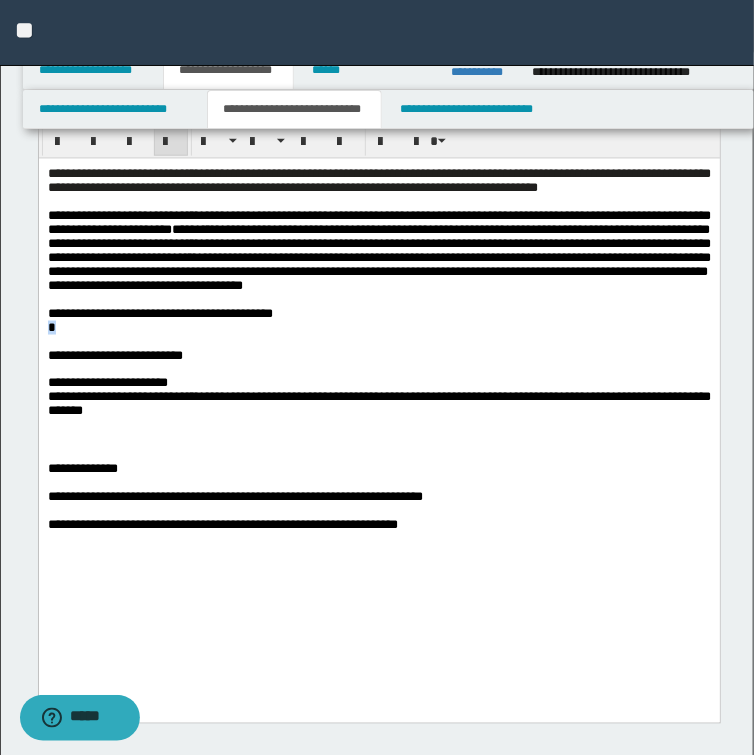 drag, startPoint x: 66, startPoint y: 369, endPoint x: -1, endPoint y: 366, distance: 67.06713 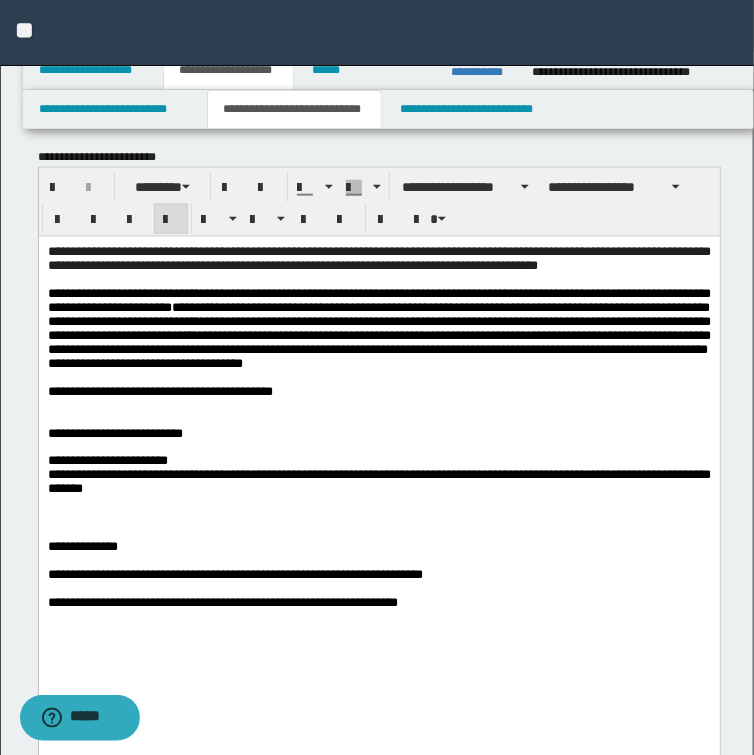 scroll, scrollTop: 560, scrollLeft: 0, axis: vertical 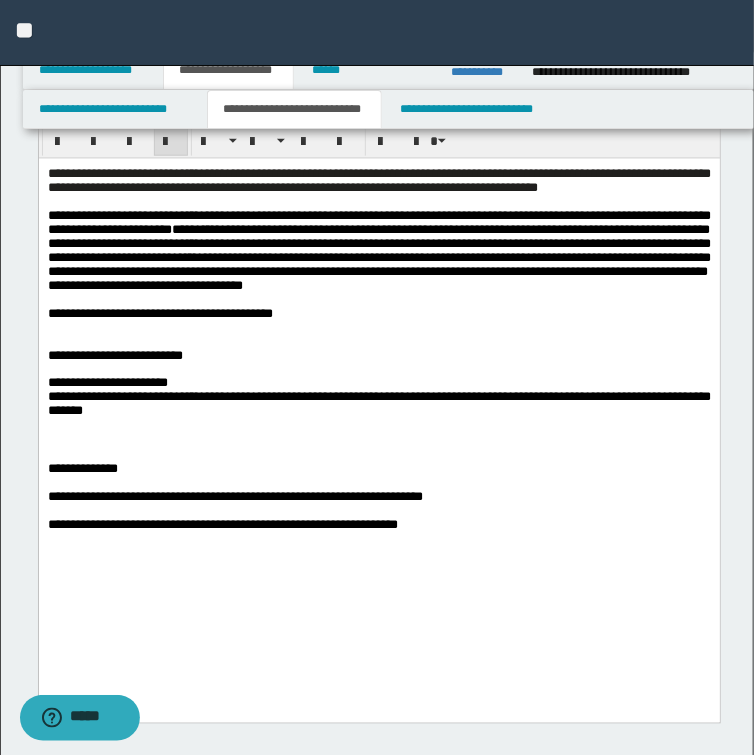 click at bounding box center (378, 342) 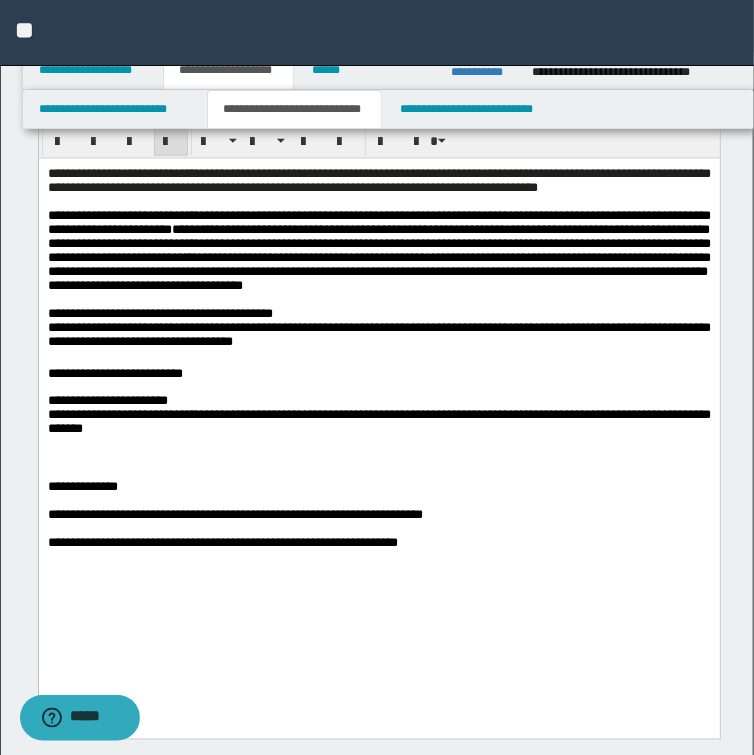 click on "**********" at bounding box center (378, 374) 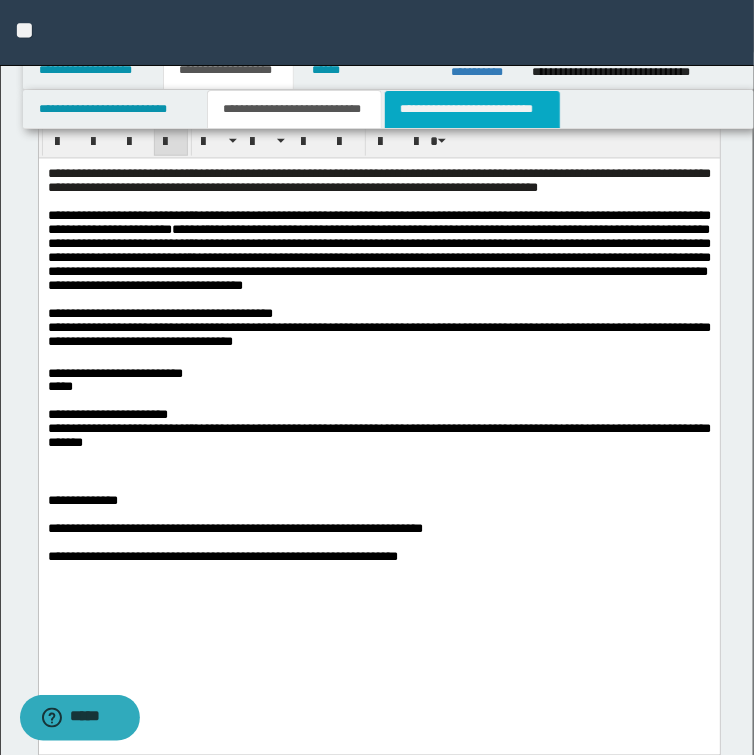click on "**********" at bounding box center (472, 109) 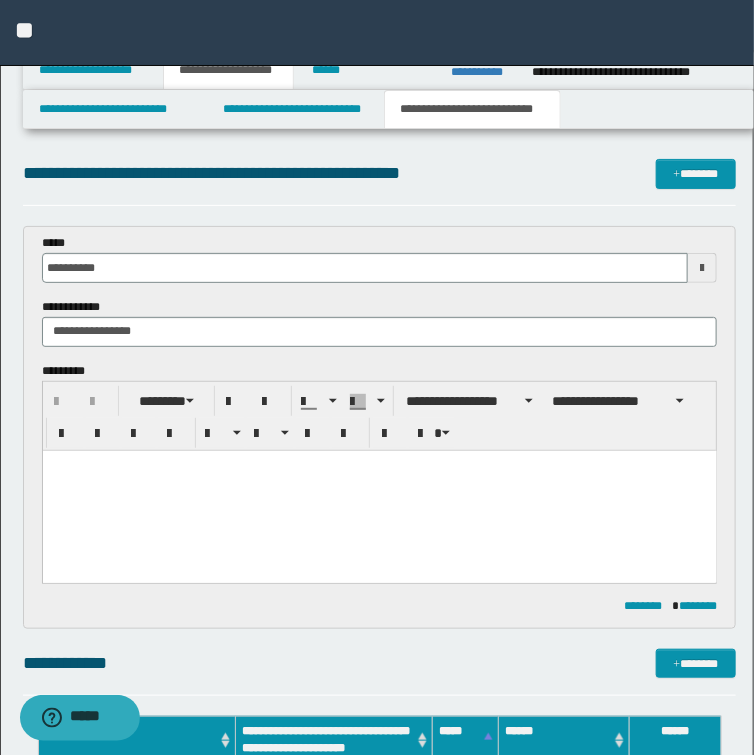 scroll, scrollTop: 0, scrollLeft: 0, axis: both 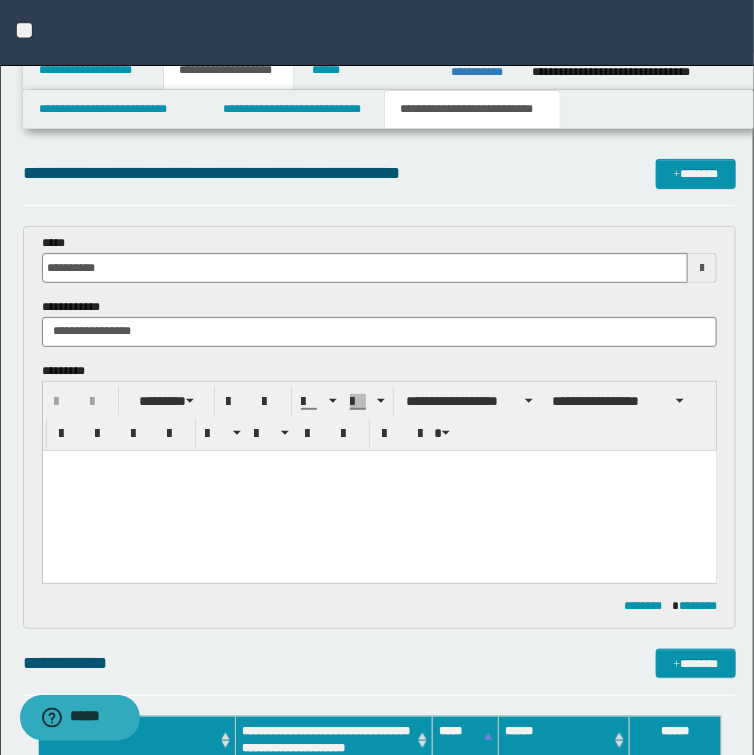 click at bounding box center (379, 465) 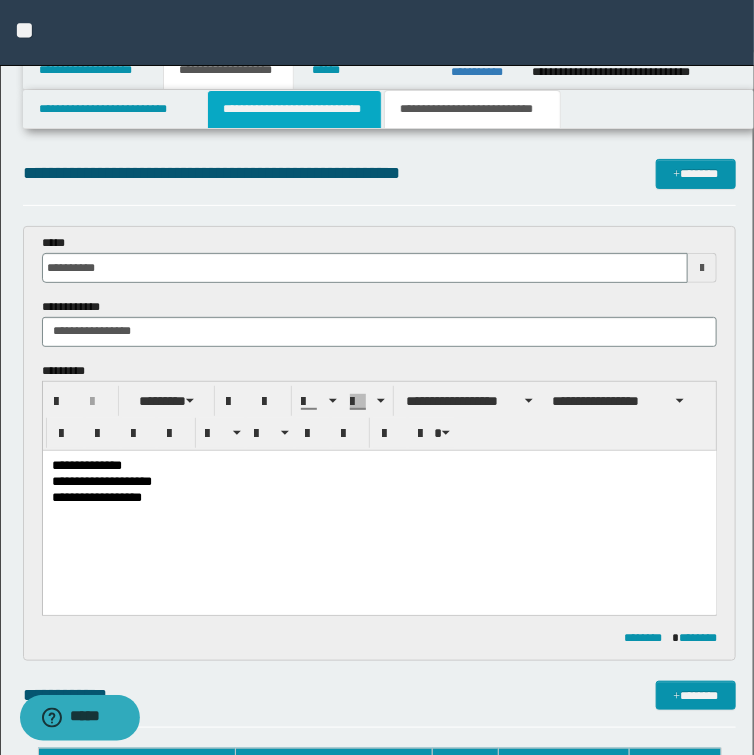 click on "**********" at bounding box center [294, 109] 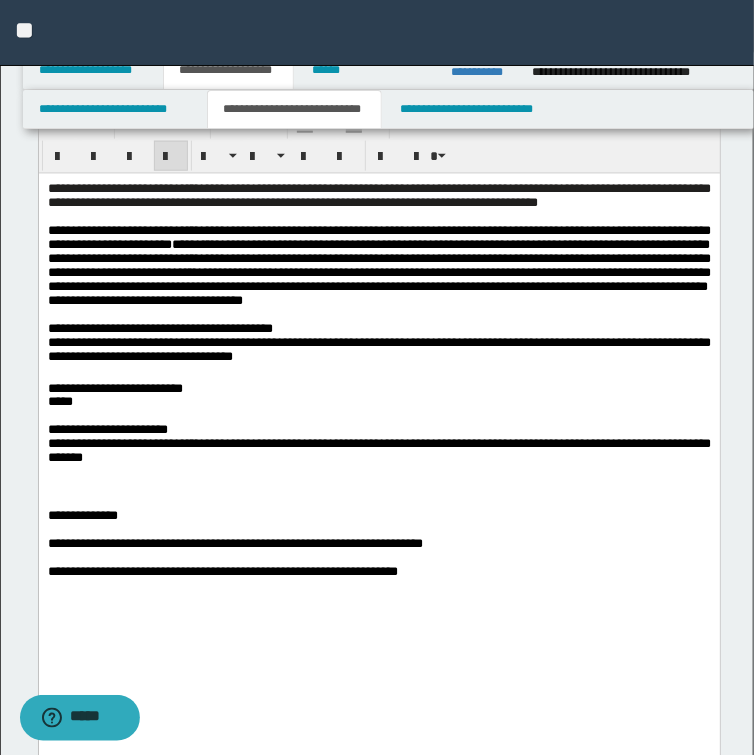 scroll, scrollTop: 560, scrollLeft: 0, axis: vertical 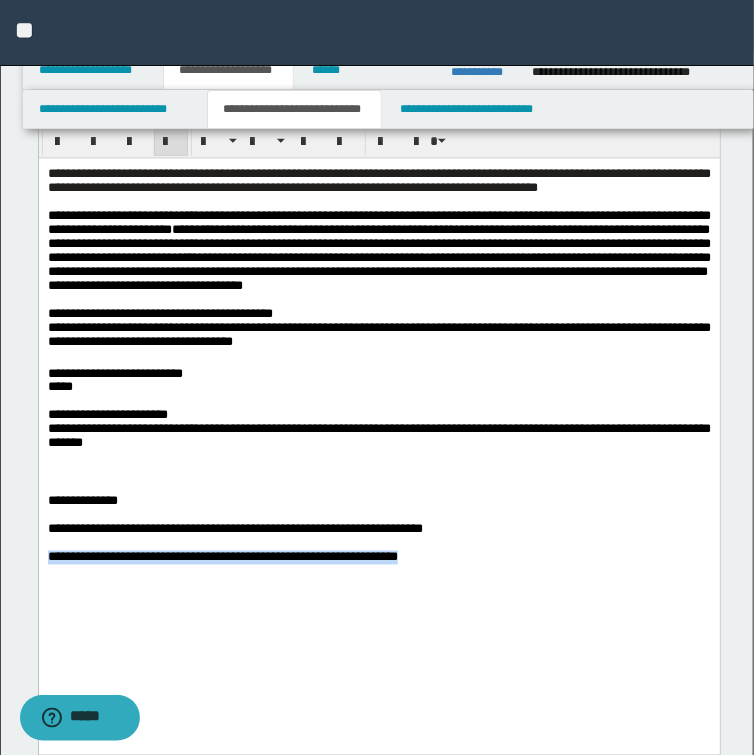 drag, startPoint x: 46, startPoint y: 621, endPoint x: 650, endPoint y: 624, distance: 604.00745 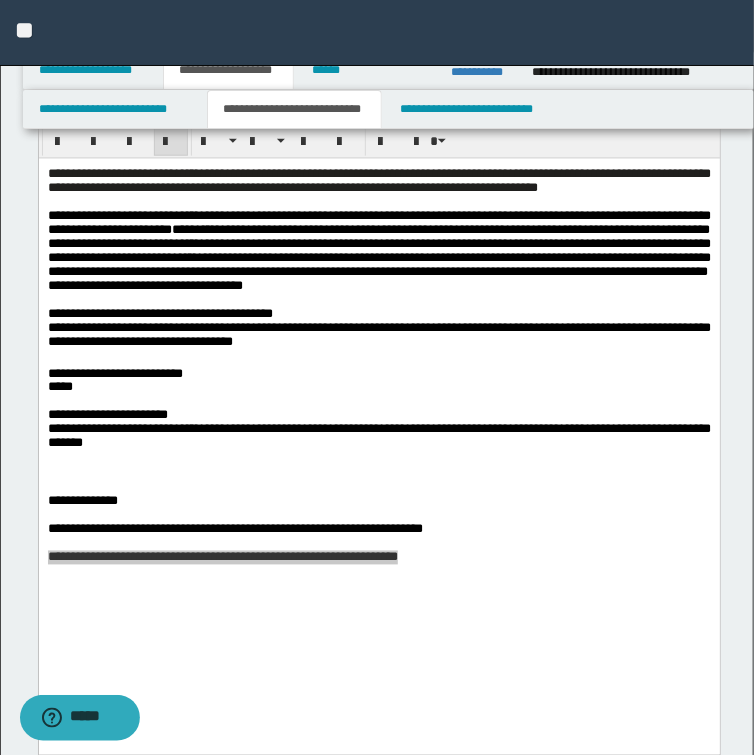 click on "**********" at bounding box center [484, 72] 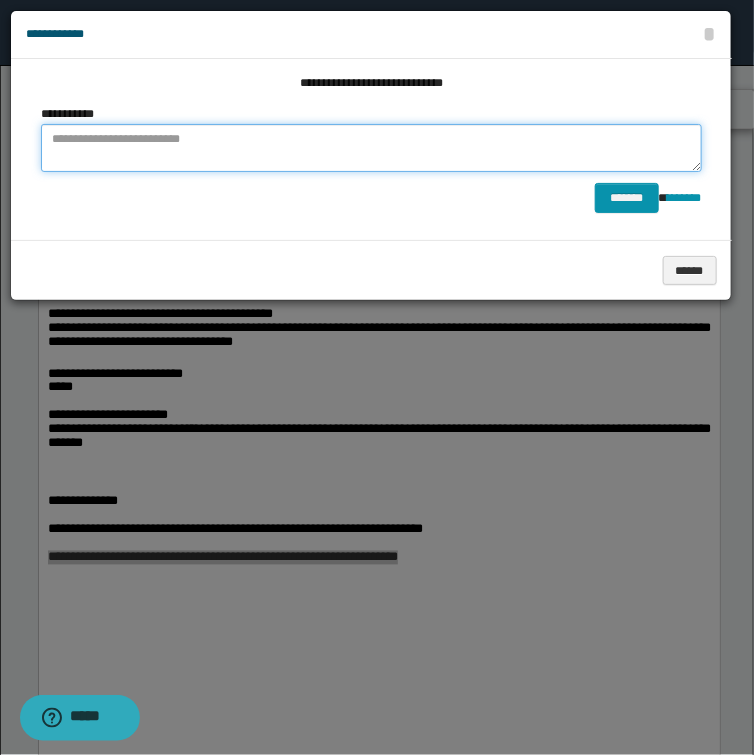 click at bounding box center (371, 148) 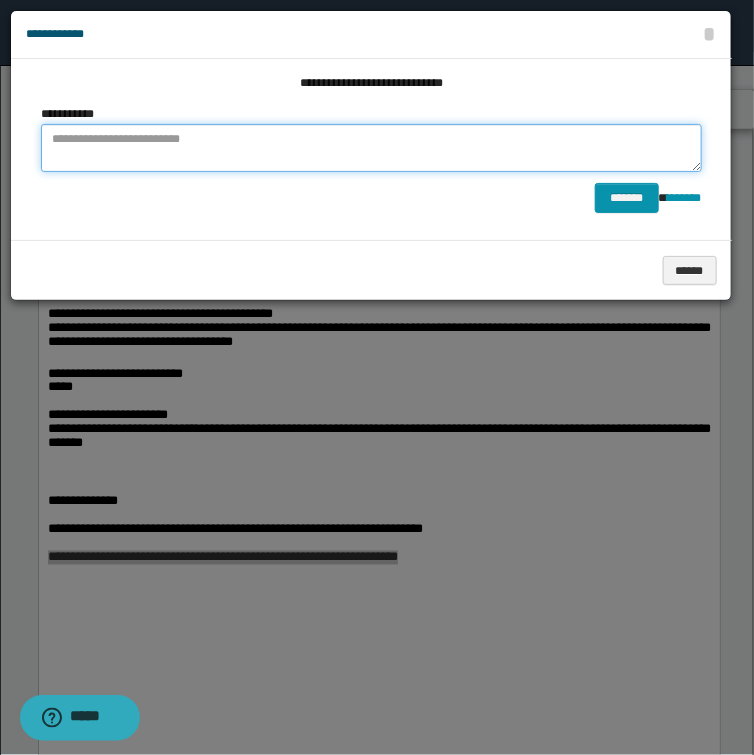 paste on "**********" 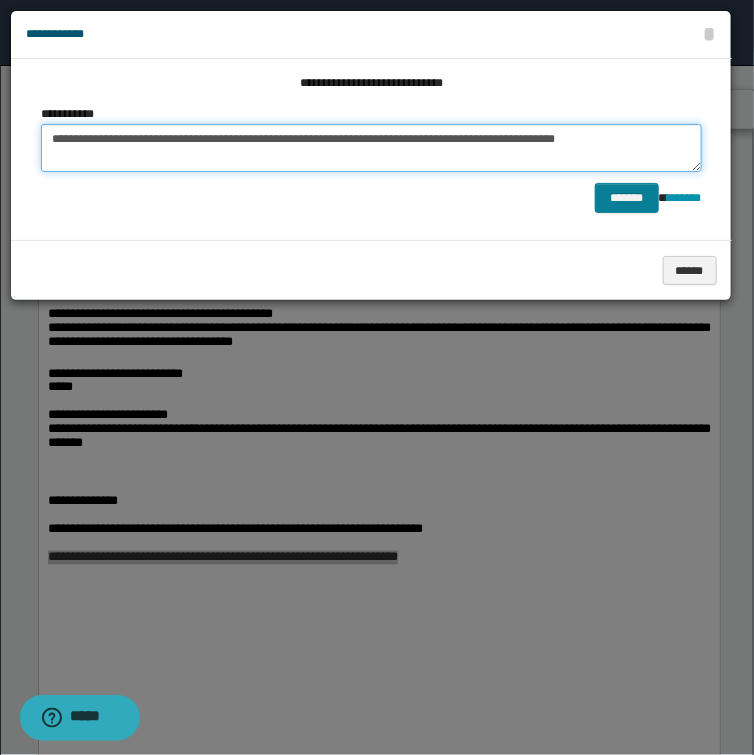 type on "**********" 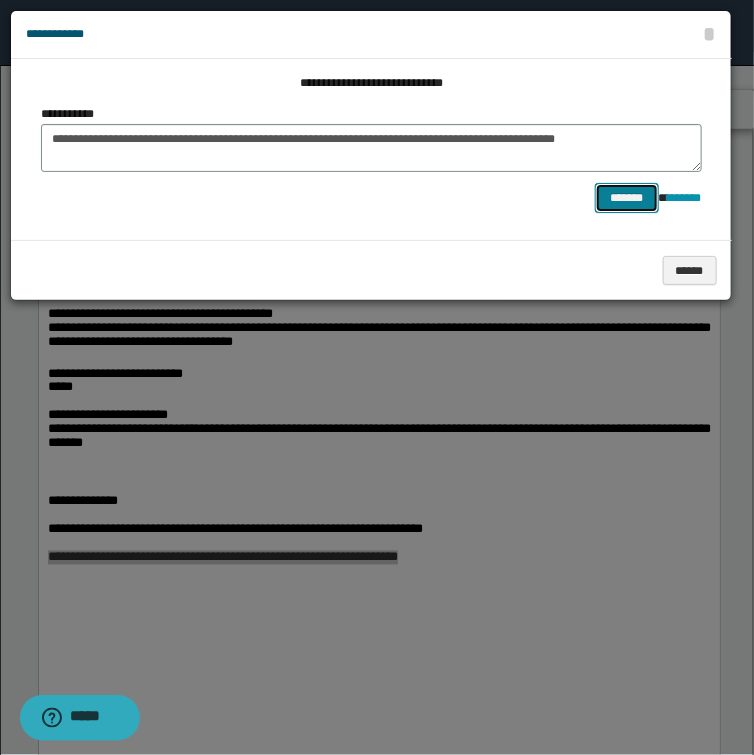 click on "*******" at bounding box center [627, 198] 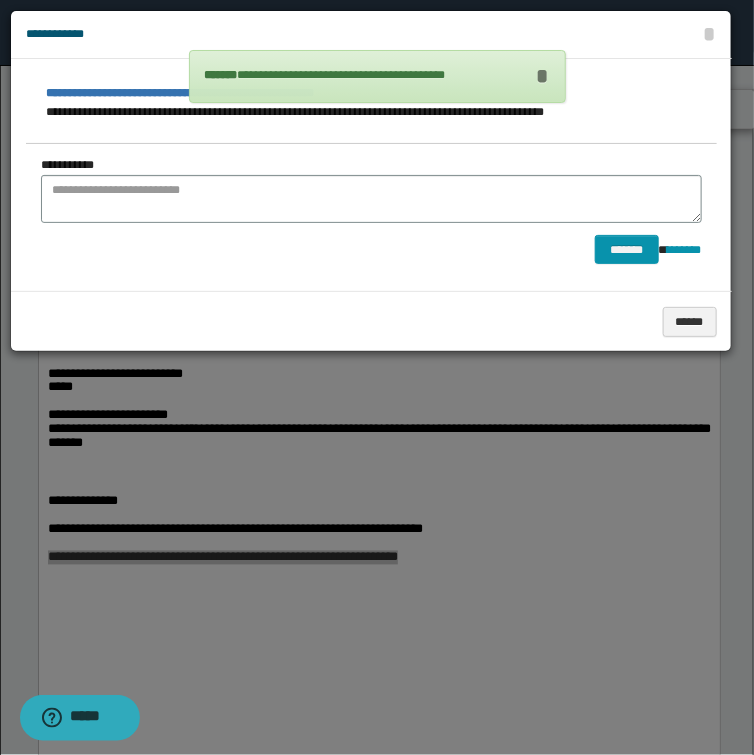 click on "*" at bounding box center (542, 76) 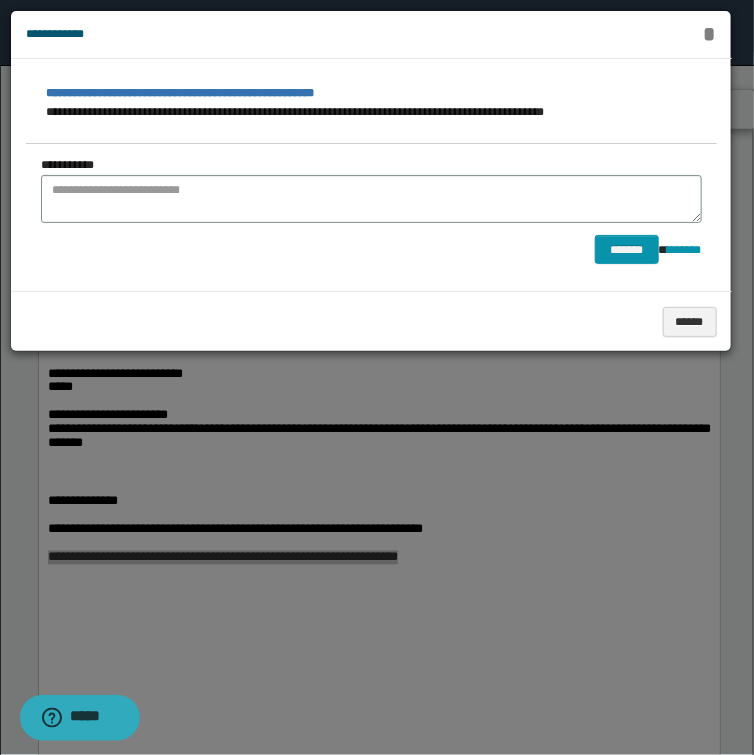 click on "*" at bounding box center (709, 34) 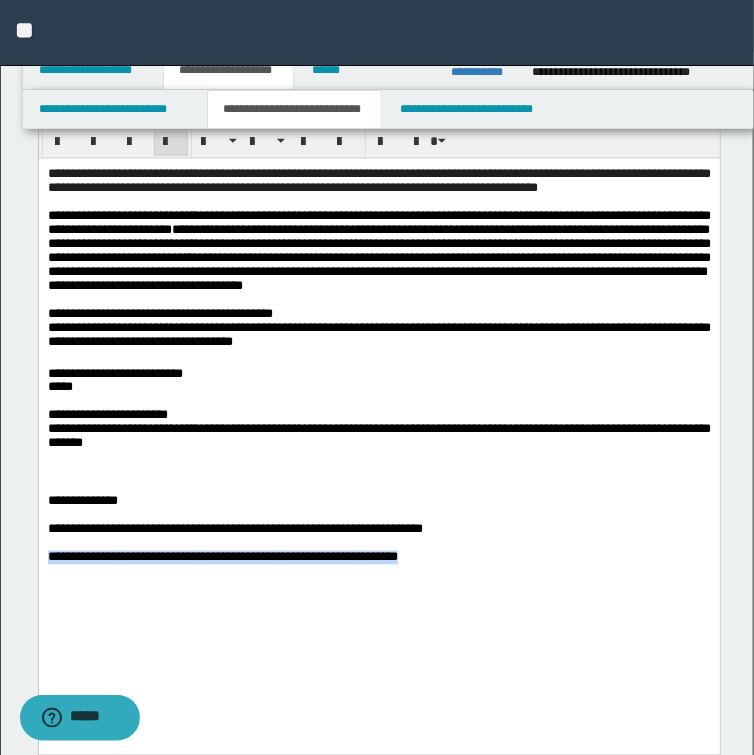 click on "**********" at bounding box center (378, 502) 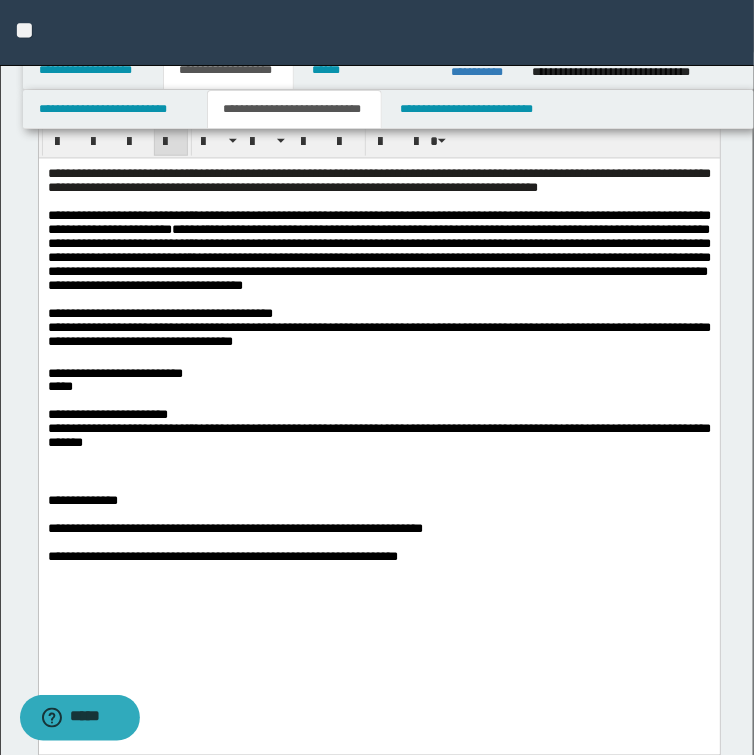 click on "**********" at bounding box center [378, 502] 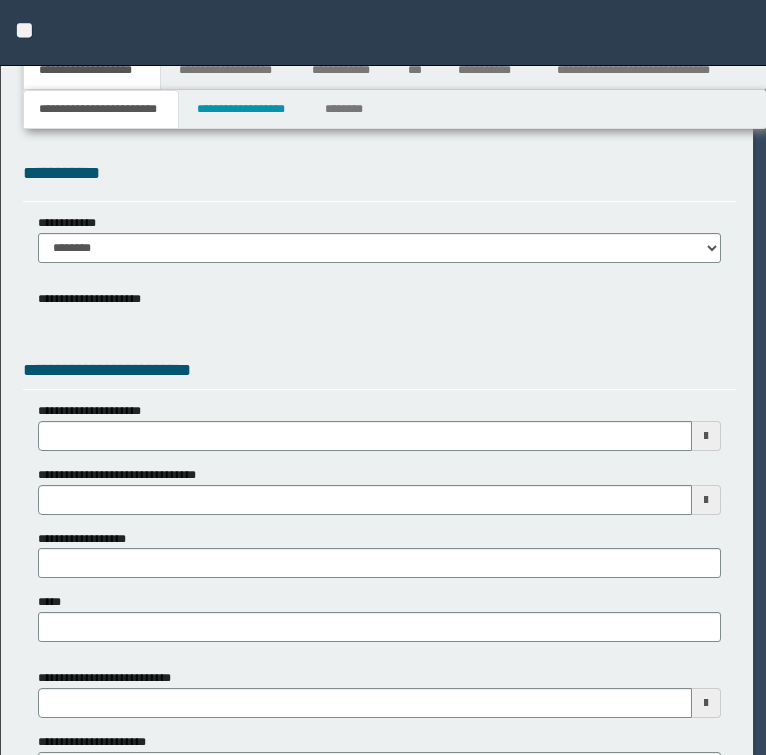 scroll, scrollTop: 0, scrollLeft: 0, axis: both 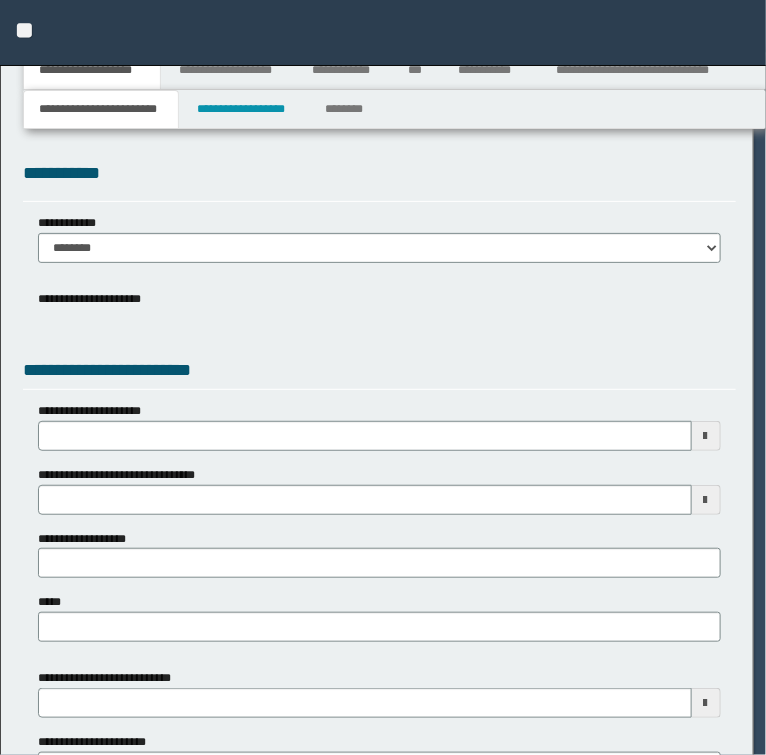 select on "*" 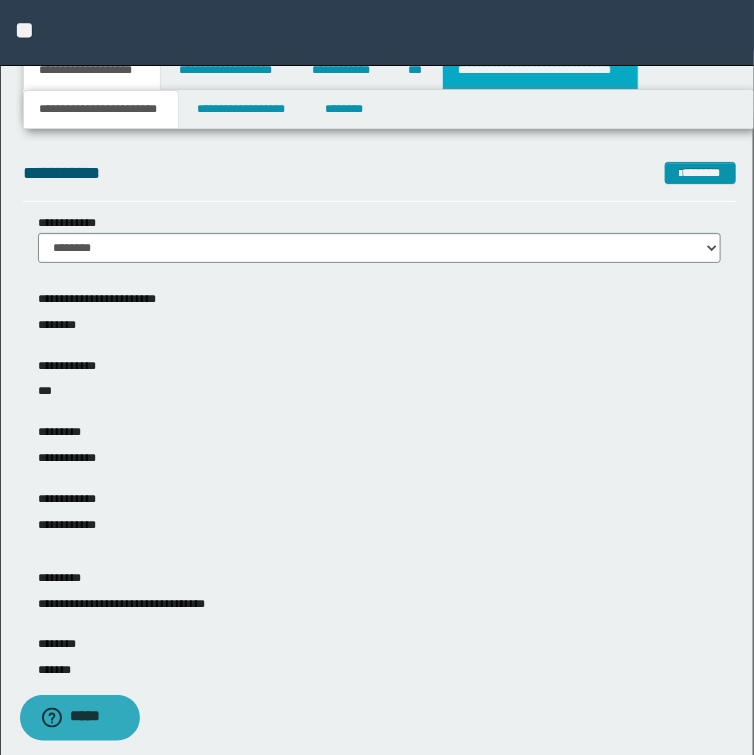 click on "**********" at bounding box center (540, 70) 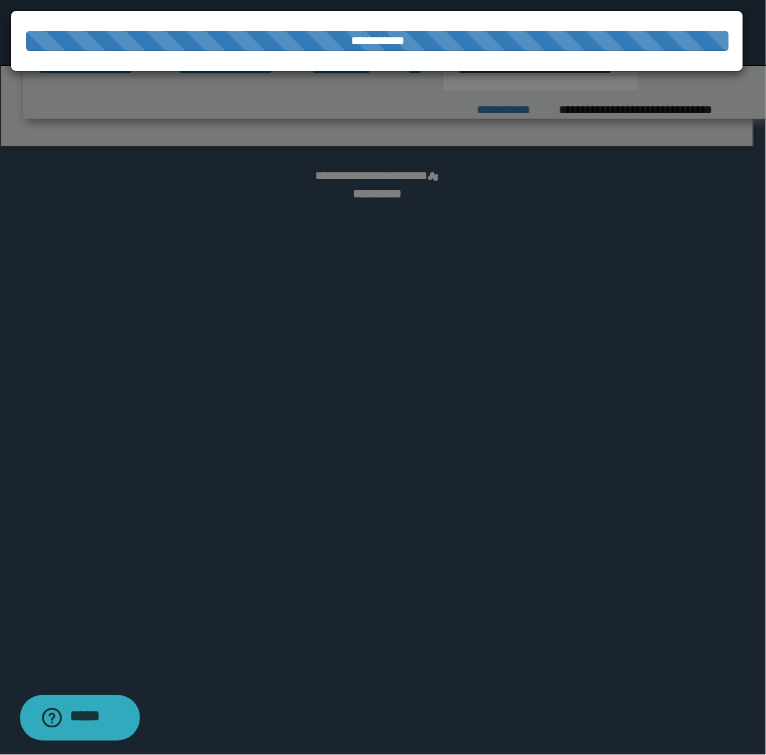 select on "*" 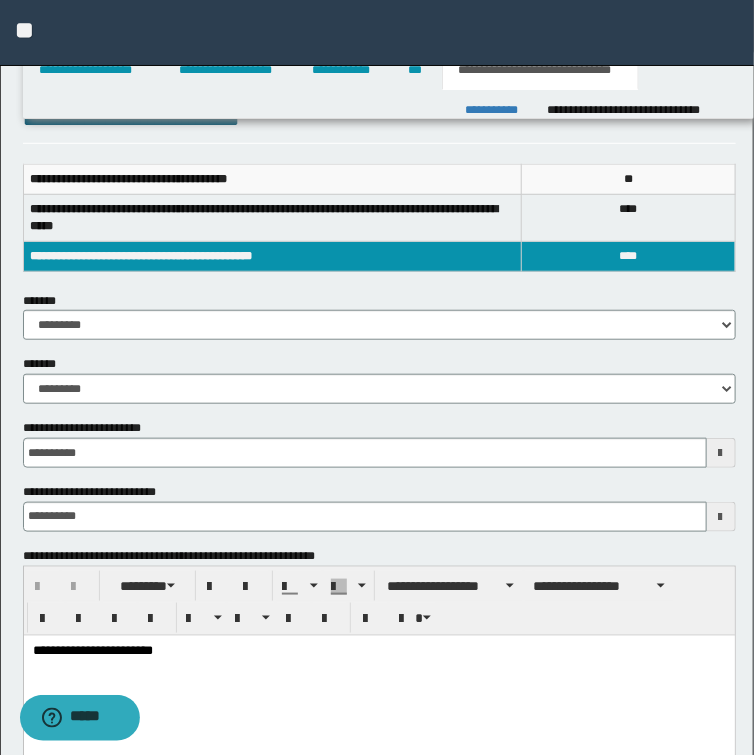 scroll, scrollTop: 240, scrollLeft: 0, axis: vertical 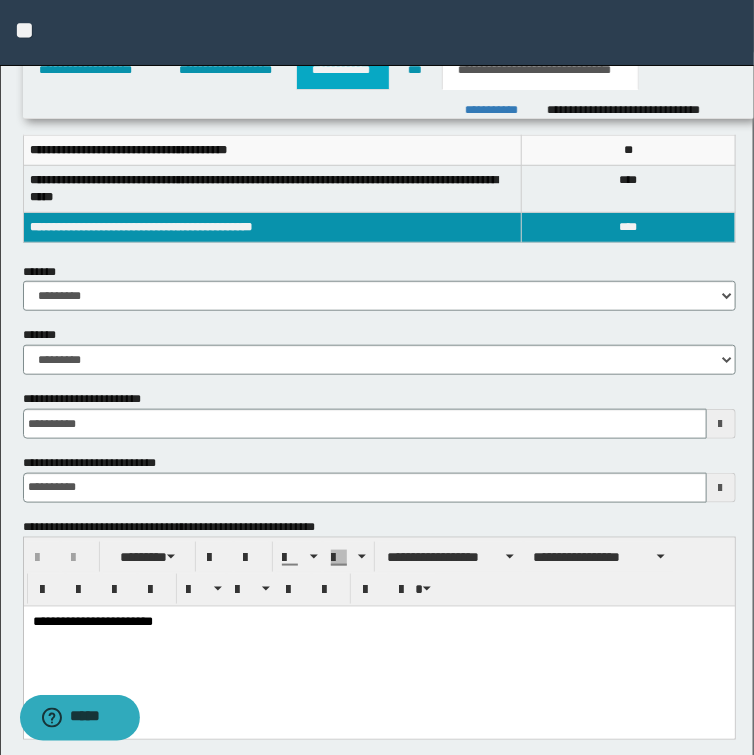 click on "**********" at bounding box center (343, 70) 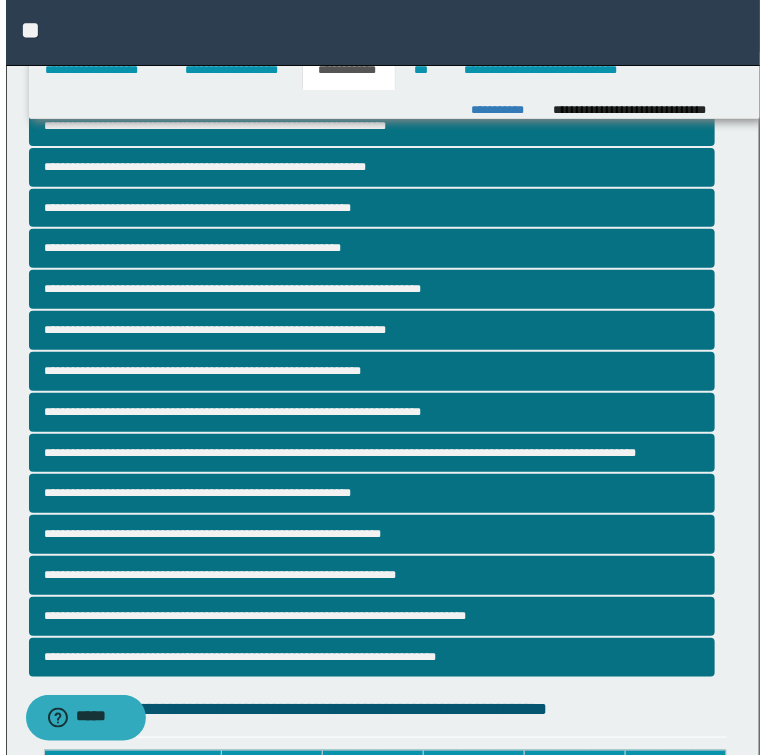 scroll, scrollTop: 0, scrollLeft: 0, axis: both 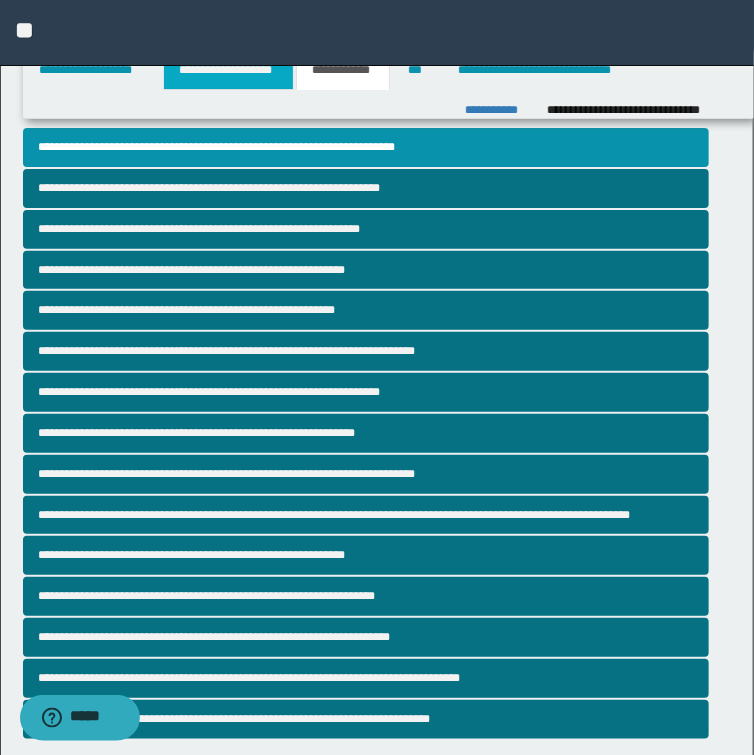 click on "**********" at bounding box center [228, 70] 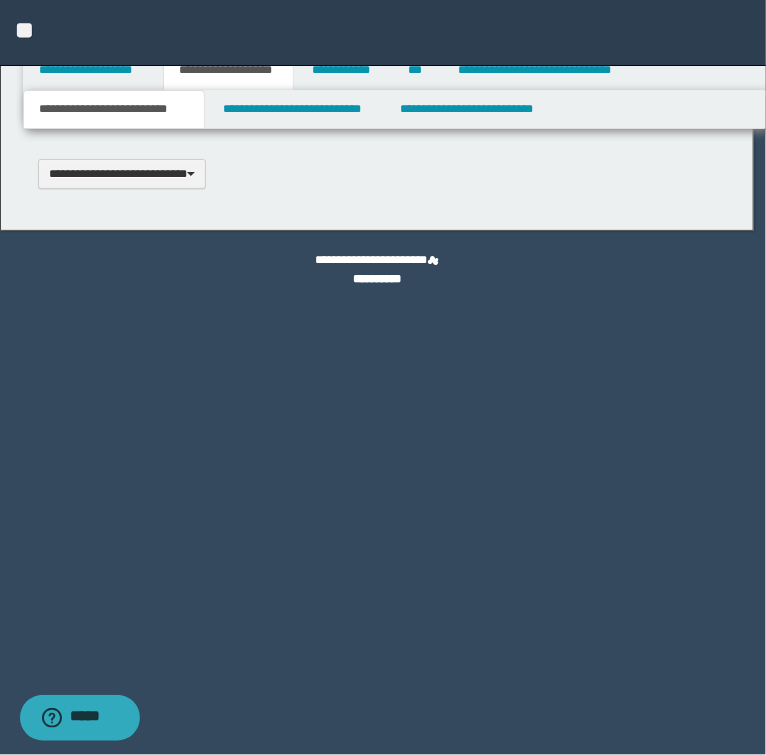 scroll, scrollTop: 0, scrollLeft: 0, axis: both 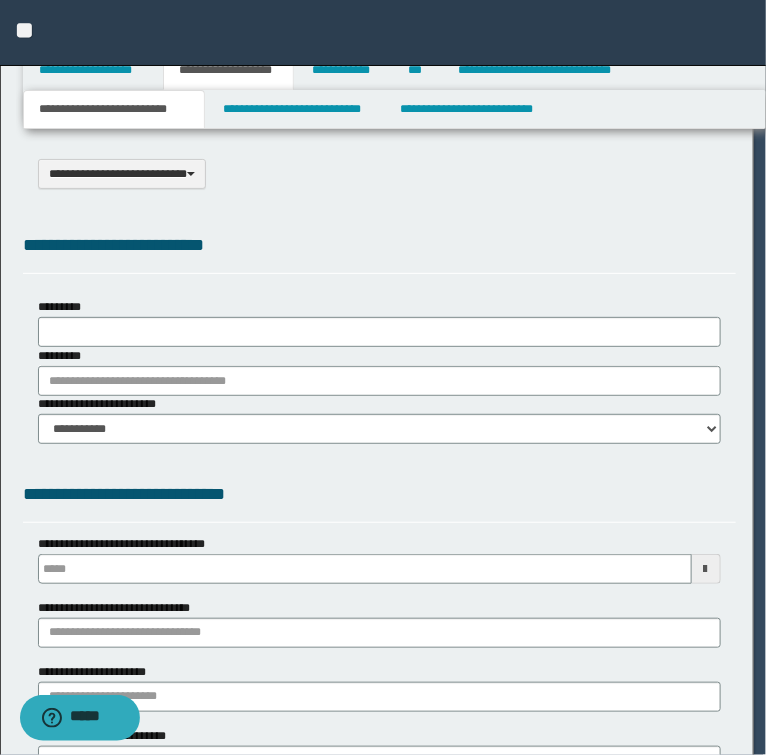 select on "*" 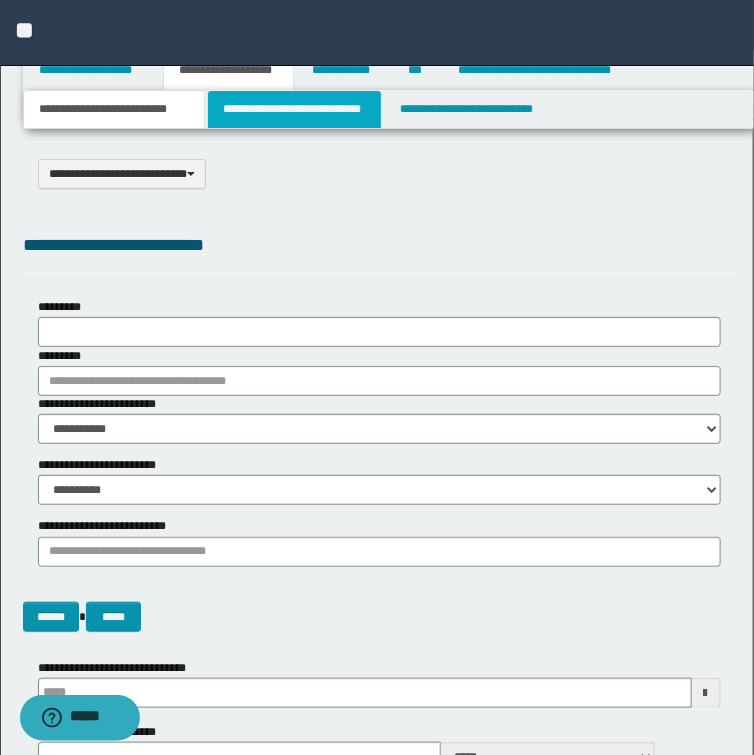 click on "**********" at bounding box center (294, 109) 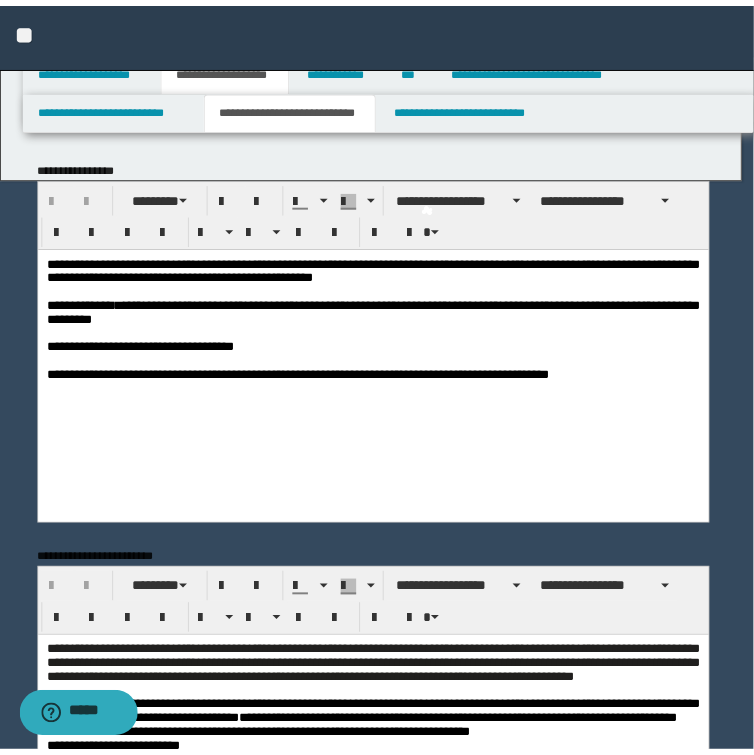 scroll, scrollTop: 0, scrollLeft: 0, axis: both 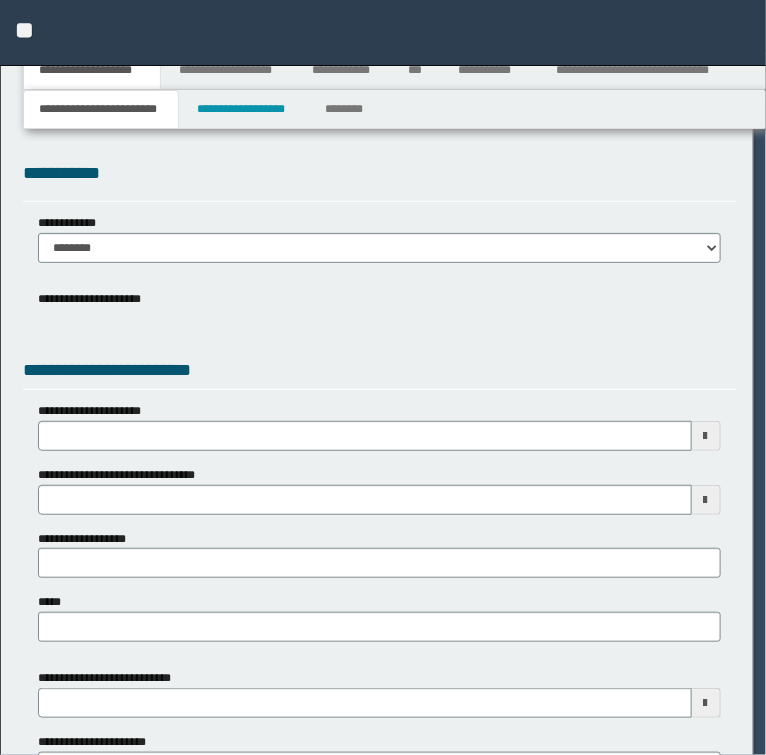 select on "*" 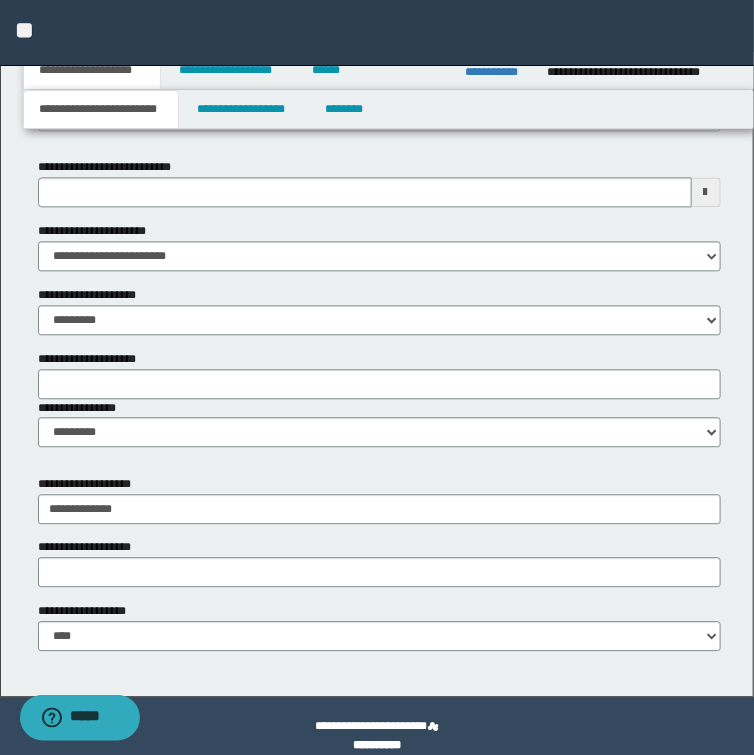 scroll, scrollTop: 1002, scrollLeft: 0, axis: vertical 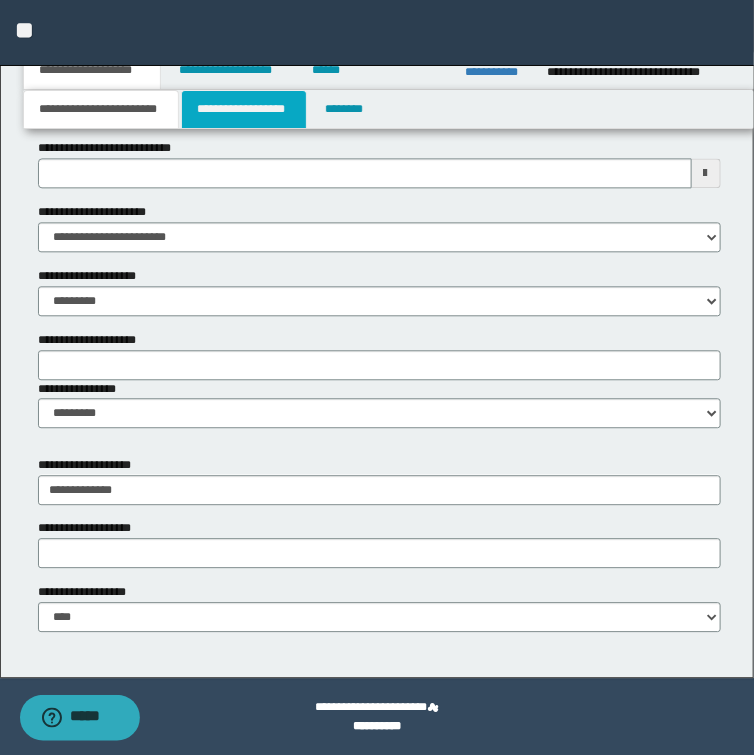 click on "**********" at bounding box center [244, 109] 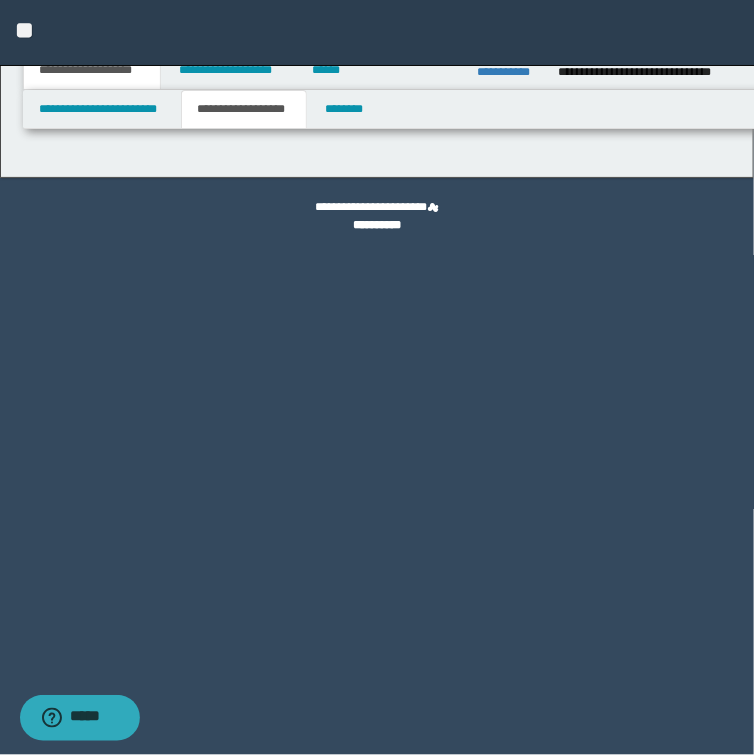 scroll, scrollTop: 0, scrollLeft: 0, axis: both 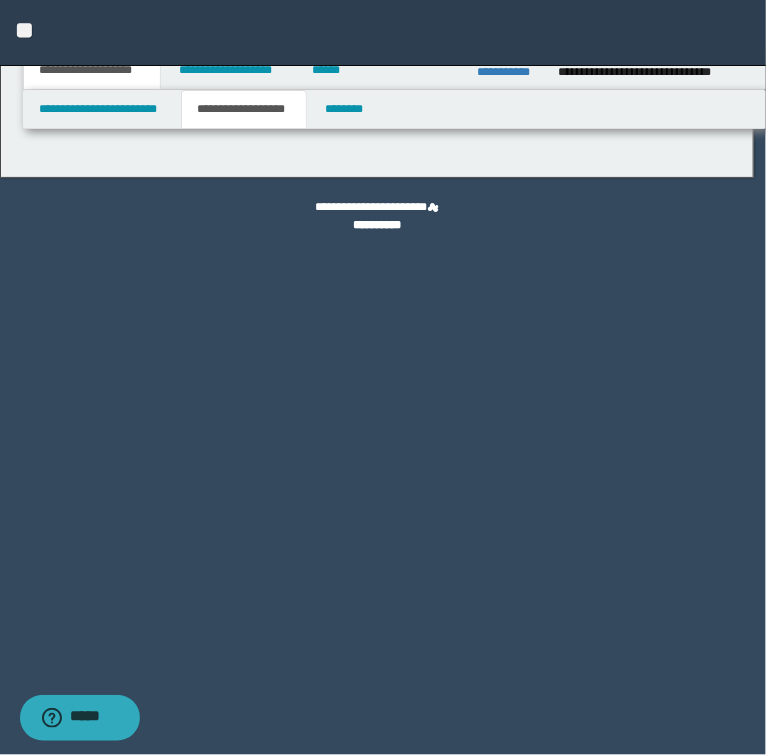 type on "********" 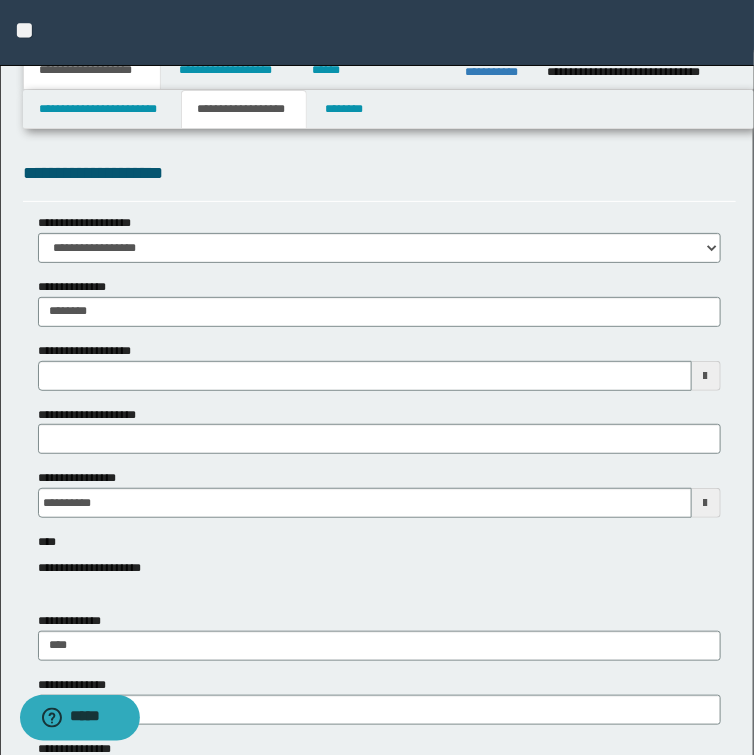 type 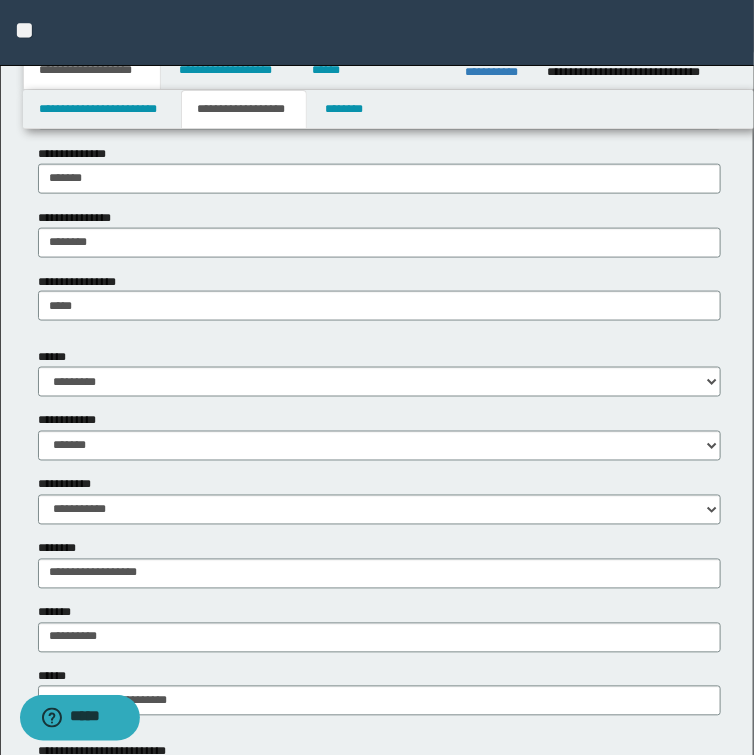scroll, scrollTop: 560, scrollLeft: 0, axis: vertical 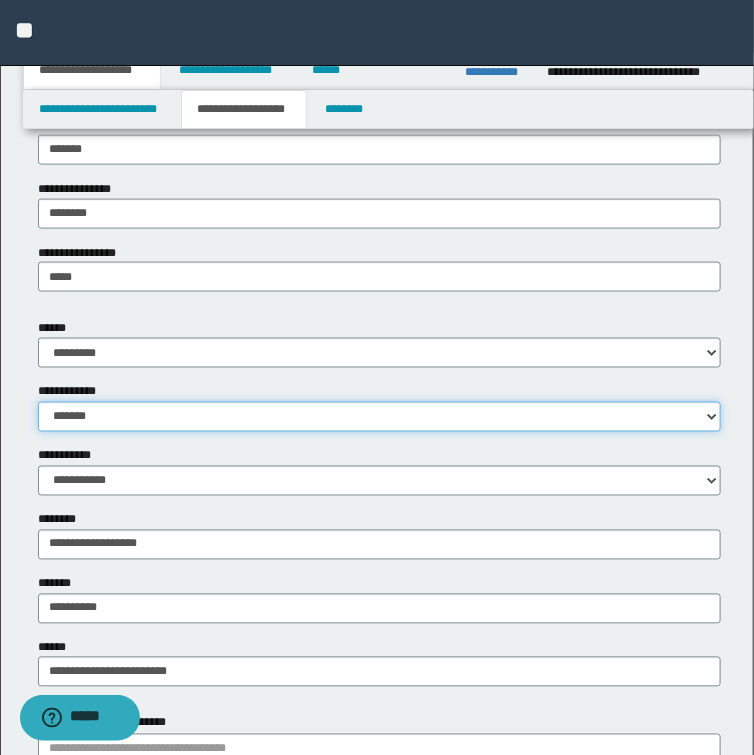 click on "**********" at bounding box center [379, 417] 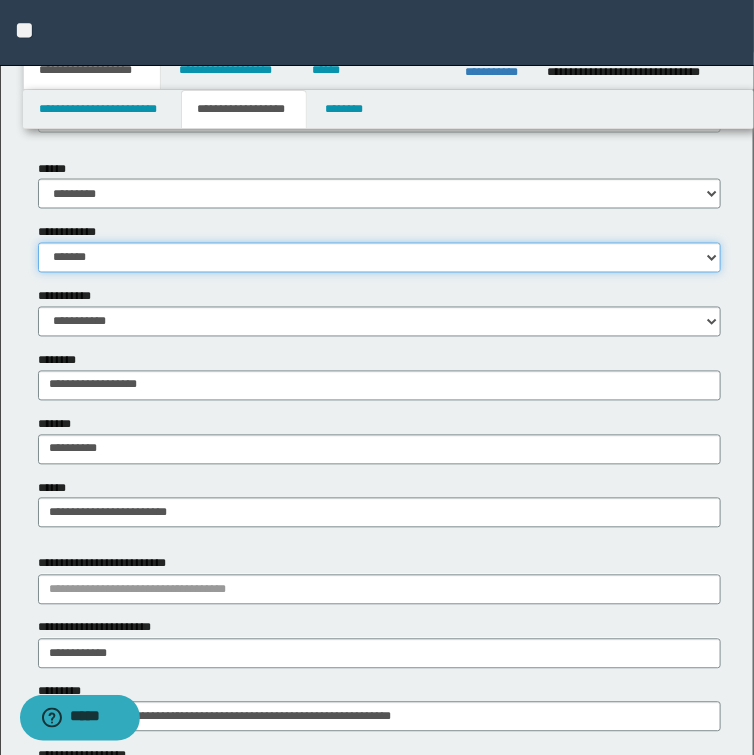 scroll, scrollTop: 720, scrollLeft: 0, axis: vertical 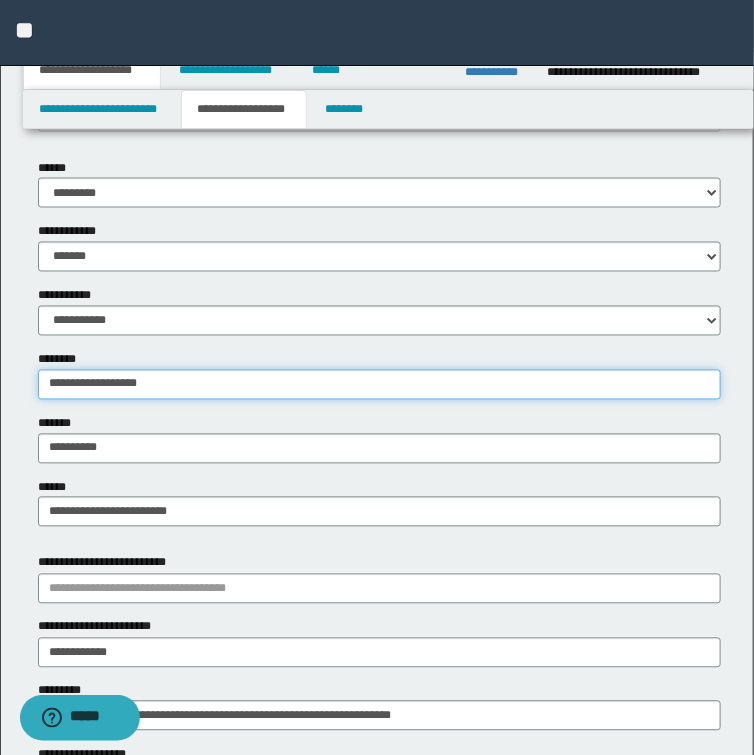 drag, startPoint x: 113, startPoint y: 384, endPoint x: 6, endPoint y: 387, distance: 107.042046 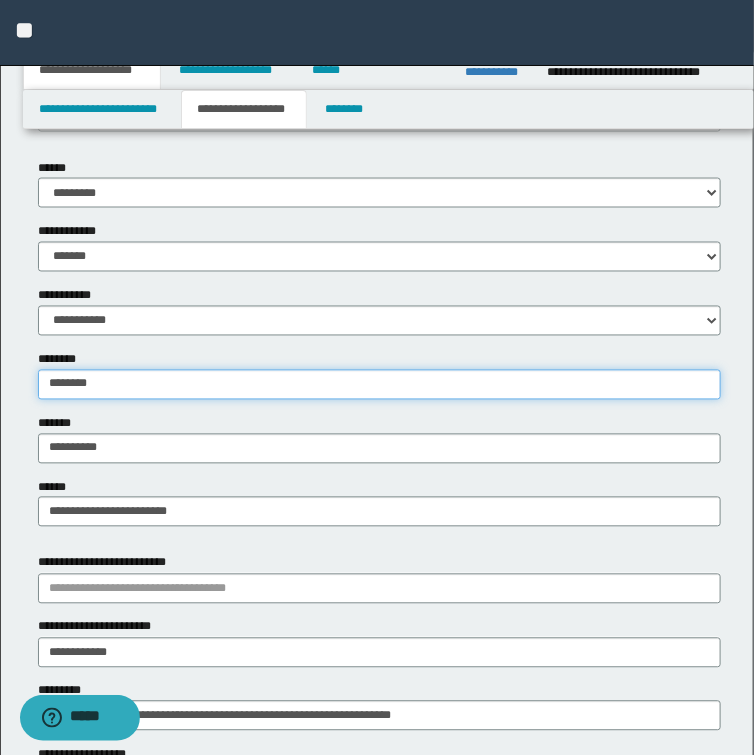 type on "*********" 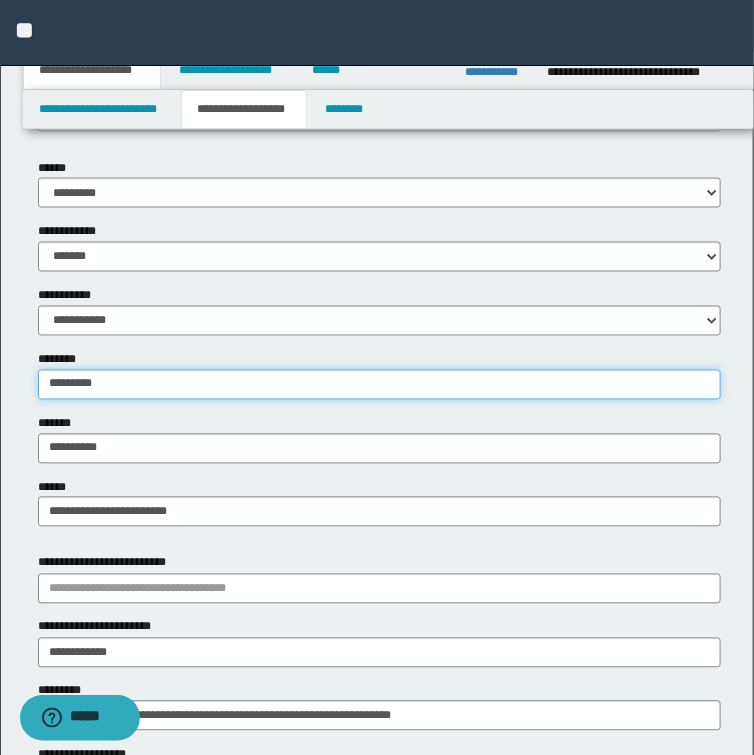 drag, startPoint x: 137, startPoint y: 390, endPoint x: -1, endPoint y: 393, distance: 138.03261 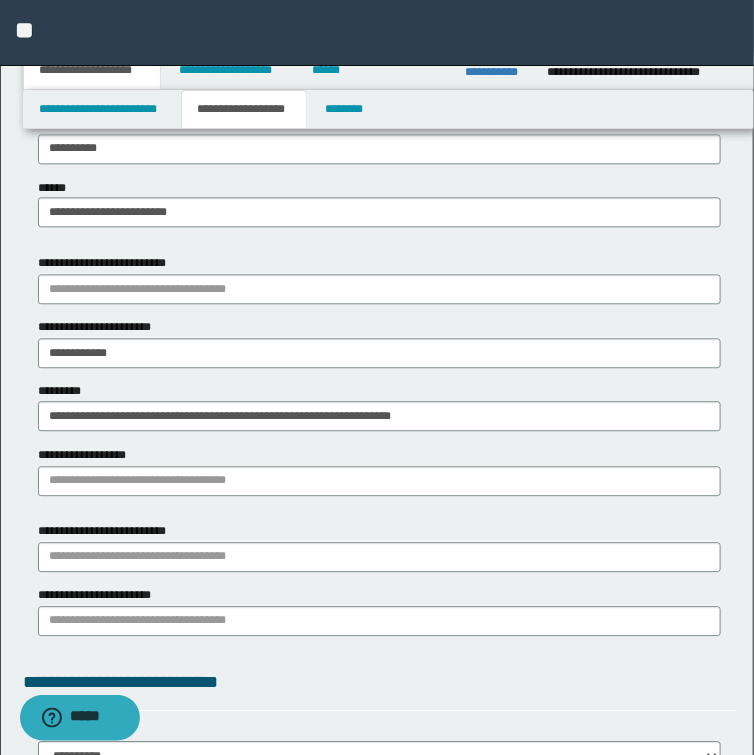 scroll, scrollTop: 1040, scrollLeft: 0, axis: vertical 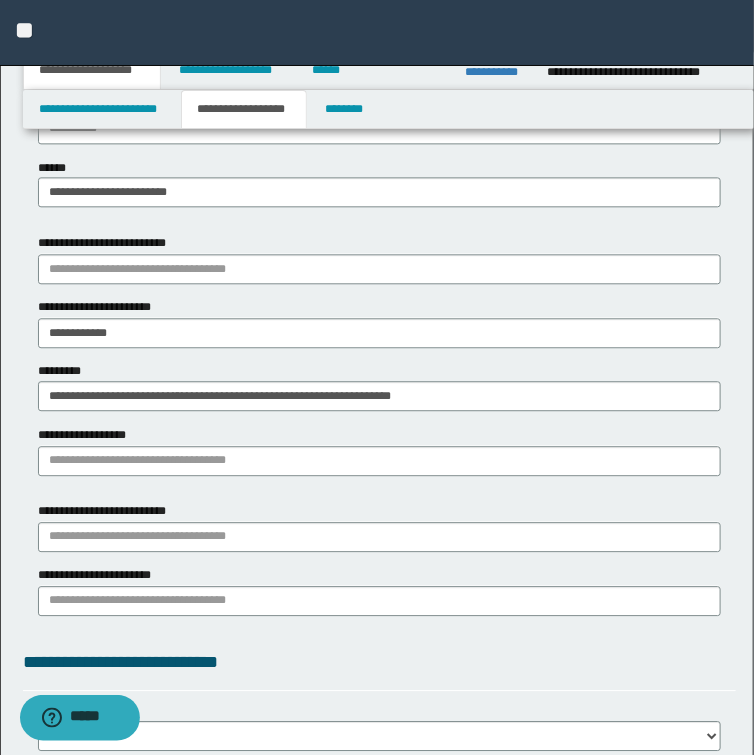 type 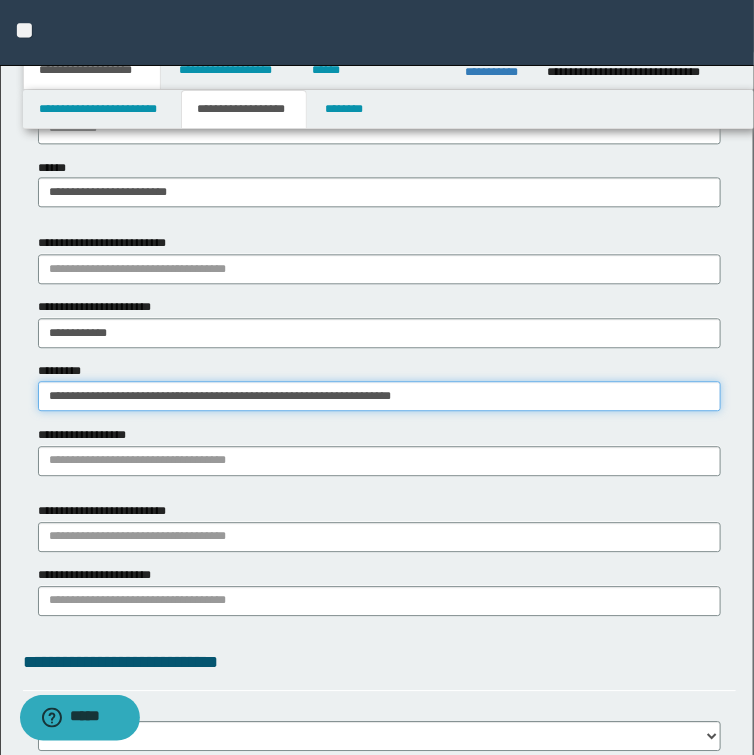 drag, startPoint x: 286, startPoint y: 393, endPoint x: 296, endPoint y: 394, distance: 10.049875 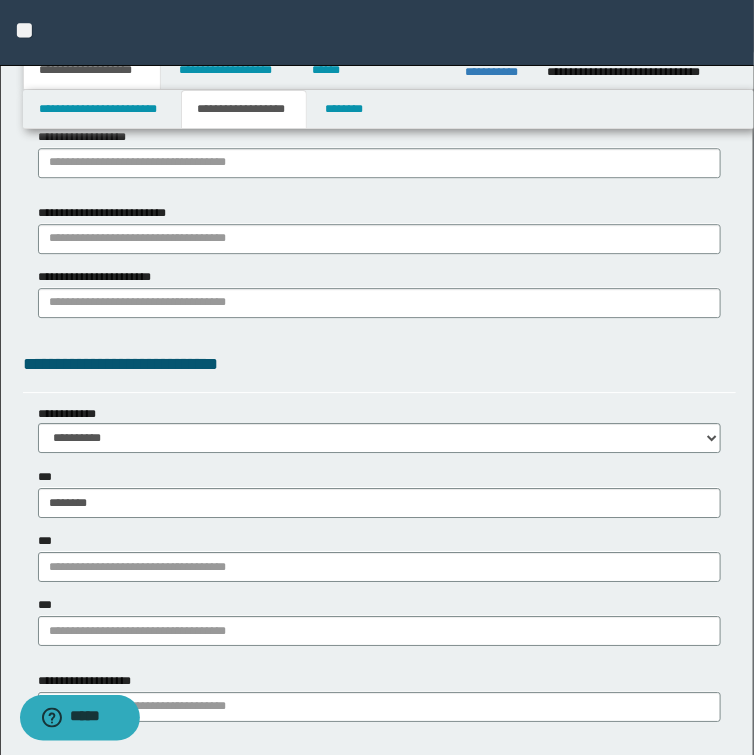 scroll, scrollTop: 1360, scrollLeft: 0, axis: vertical 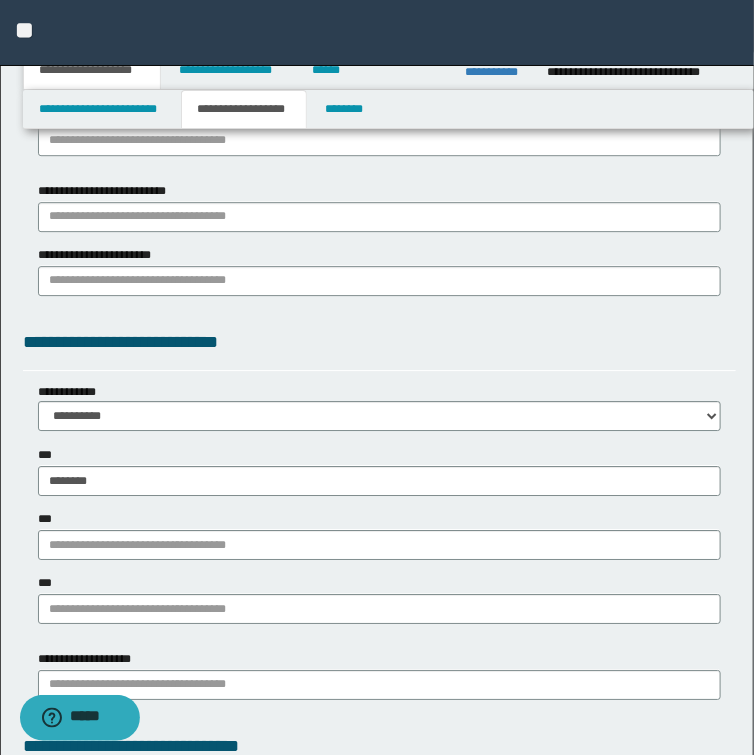 type on "**********" 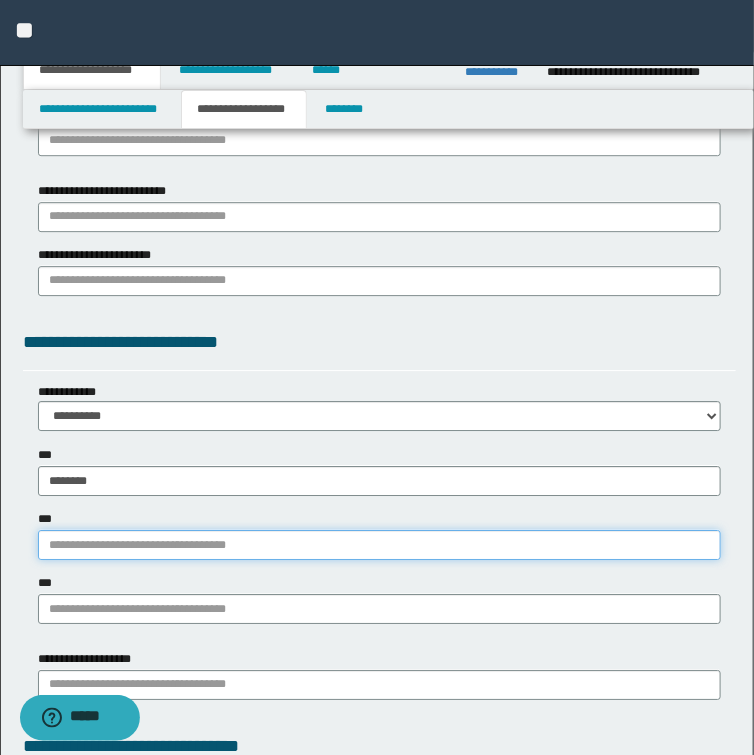 click on "***" at bounding box center (379, 545) 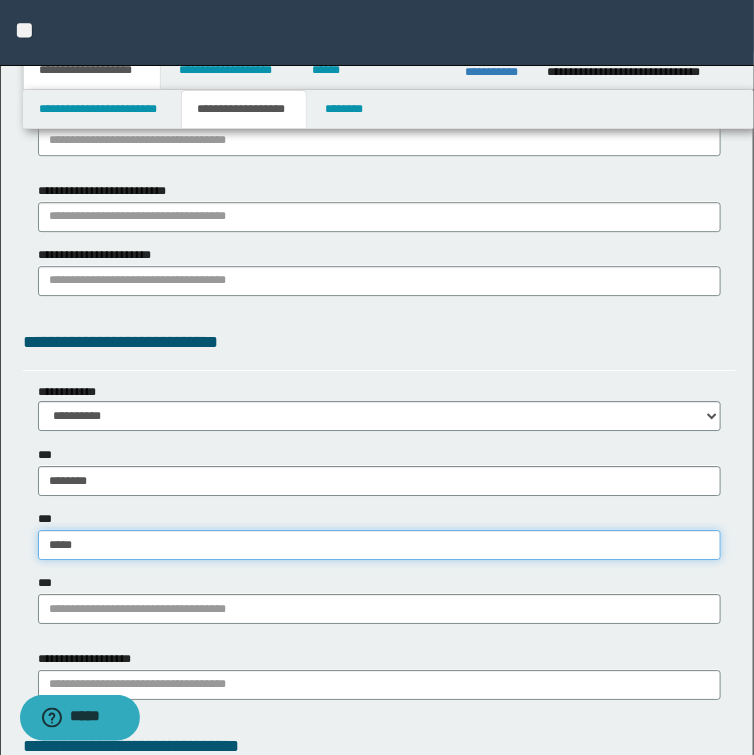 type on "******" 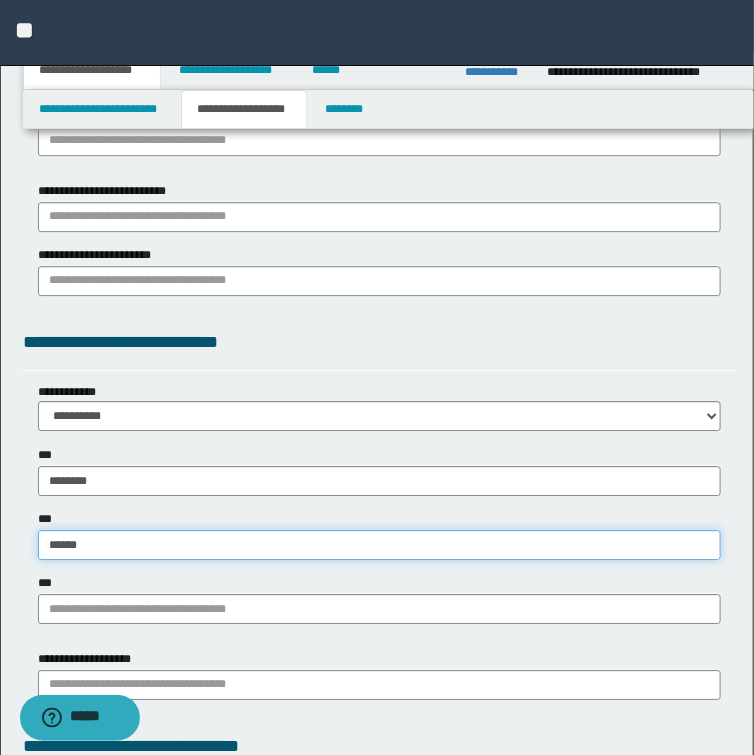 type on "**********" 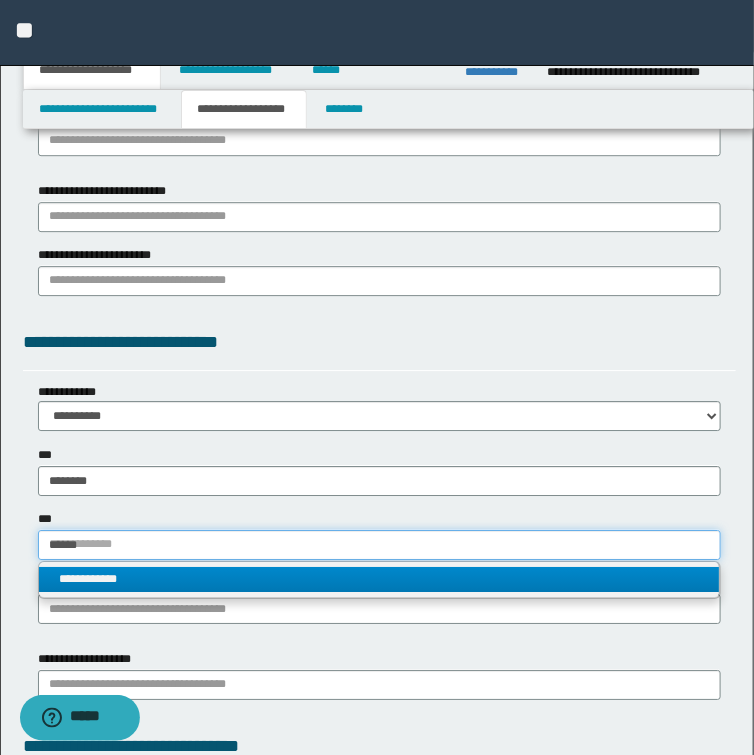 type on "******" 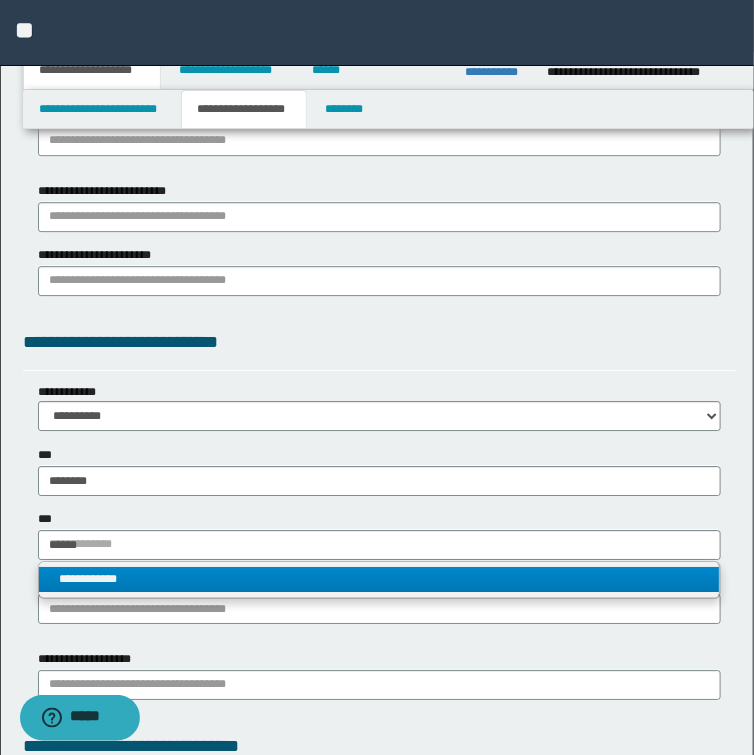 type 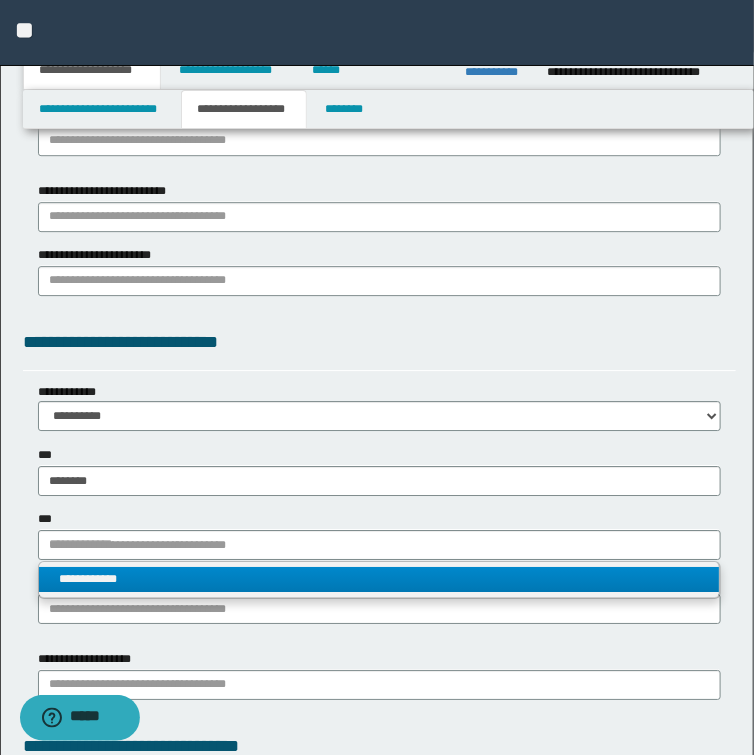click on "**********" at bounding box center (379, 579) 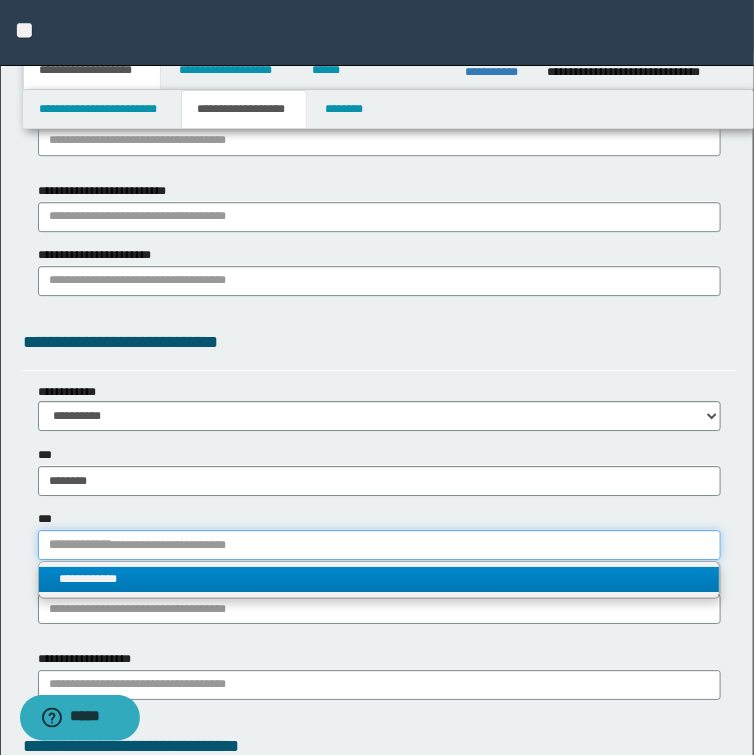 type 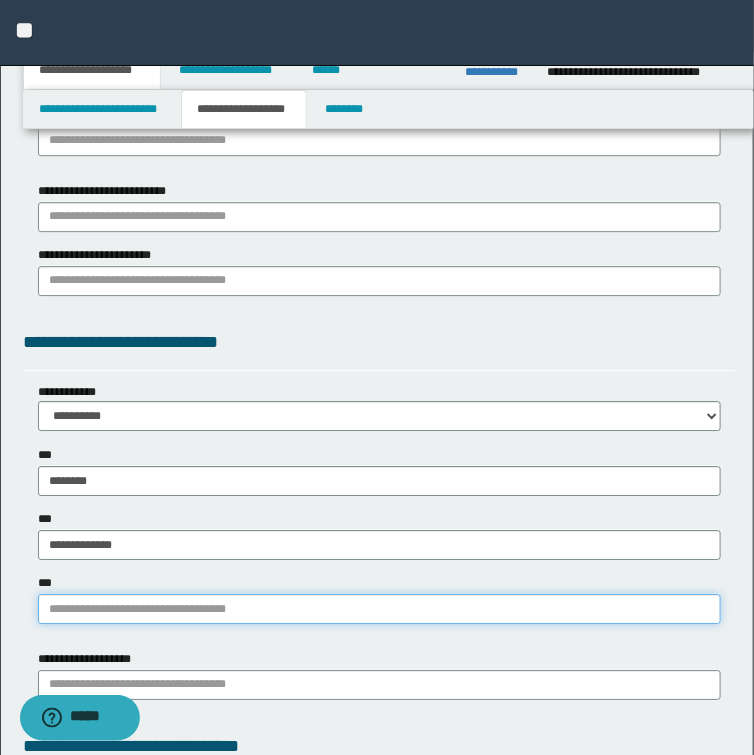 click on "***" at bounding box center (379, 609) 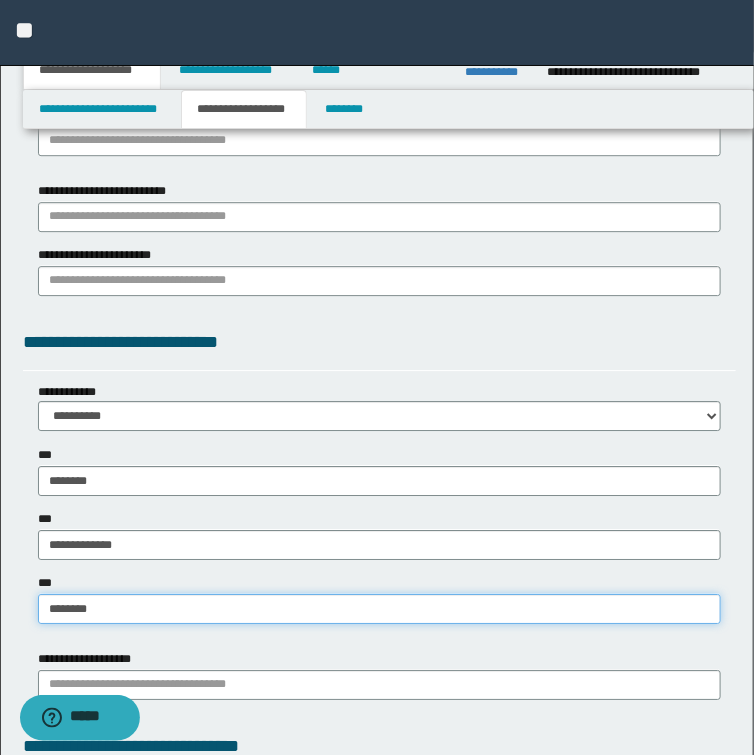 type on "*********" 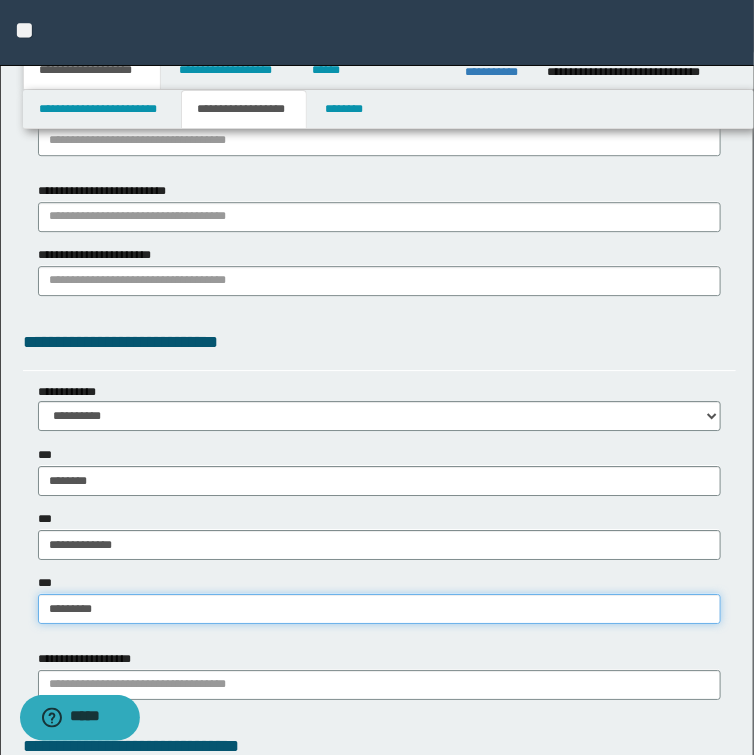 type on "**********" 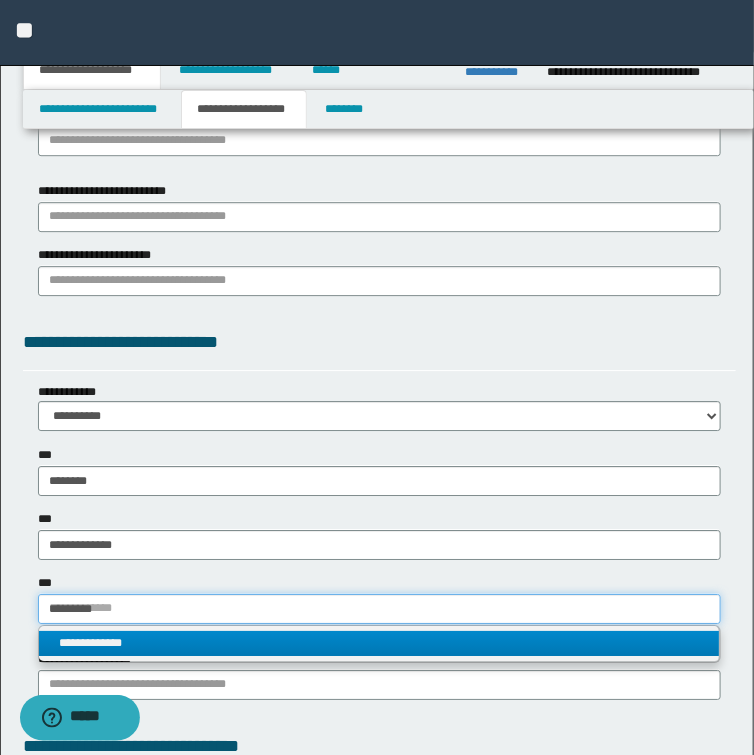 type on "*********" 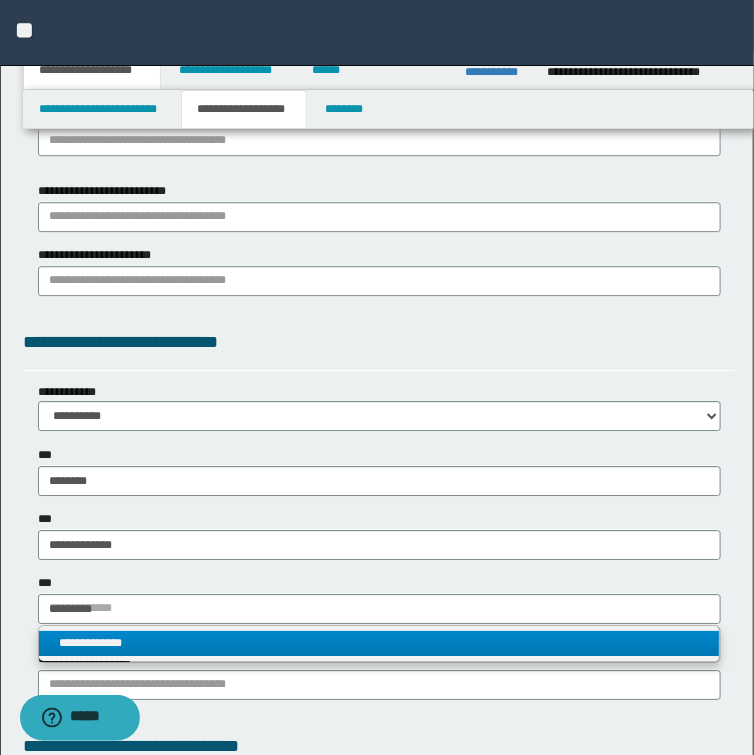 type 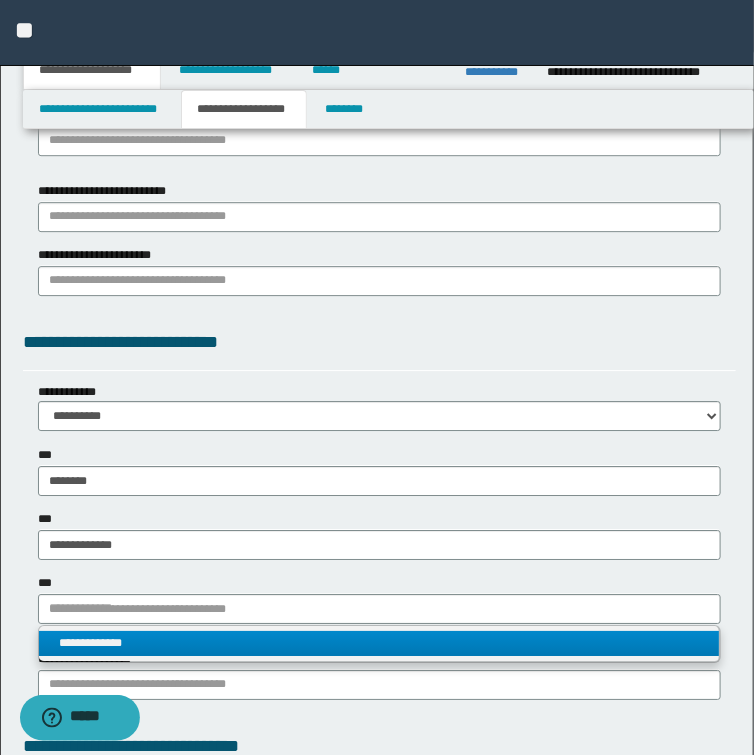 click on "**********" at bounding box center (379, 643) 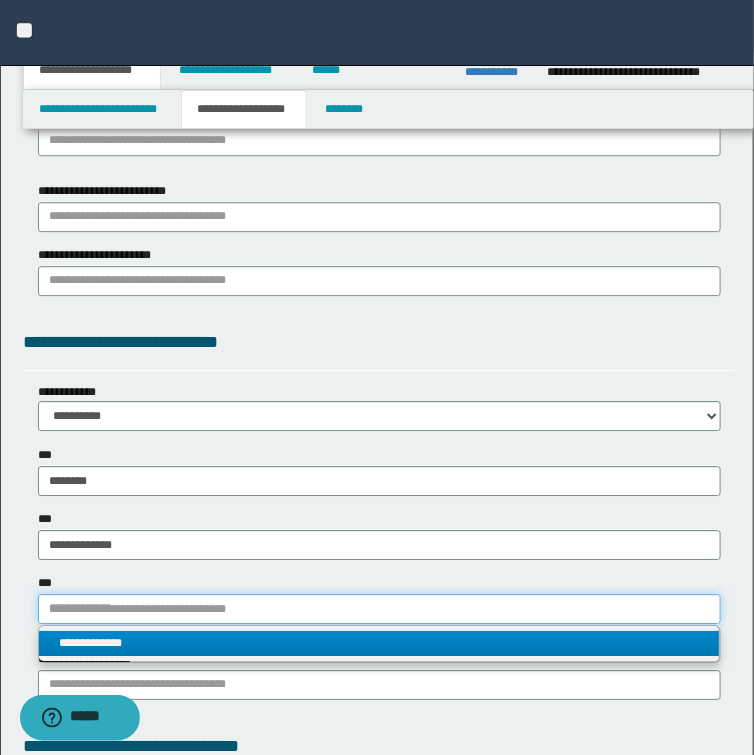 type 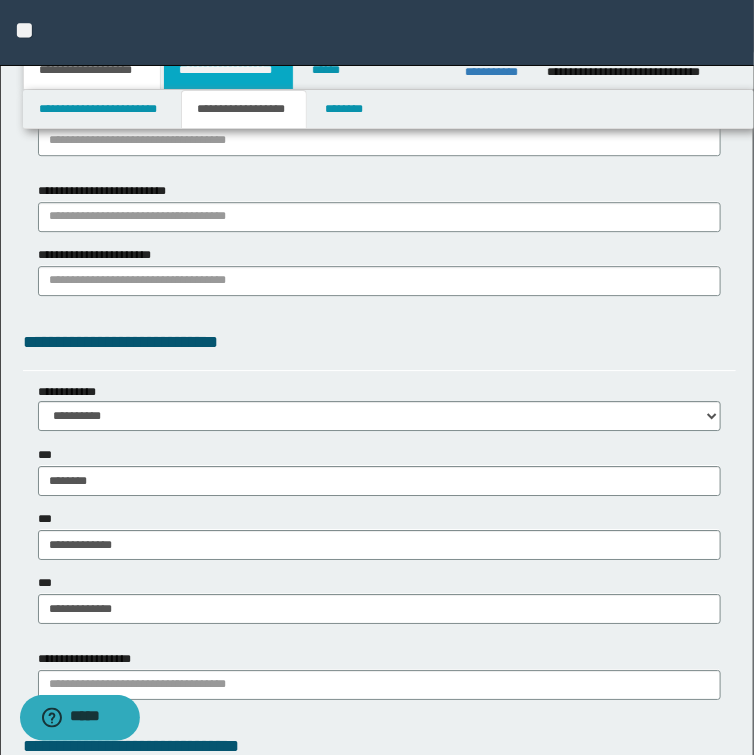 click on "**********" at bounding box center [228, 70] 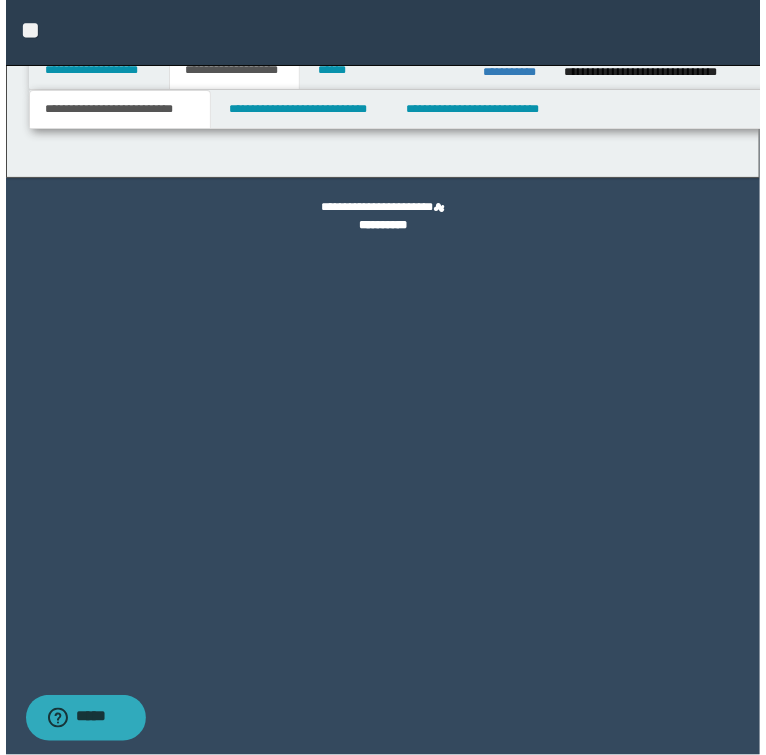 scroll, scrollTop: 0, scrollLeft: 0, axis: both 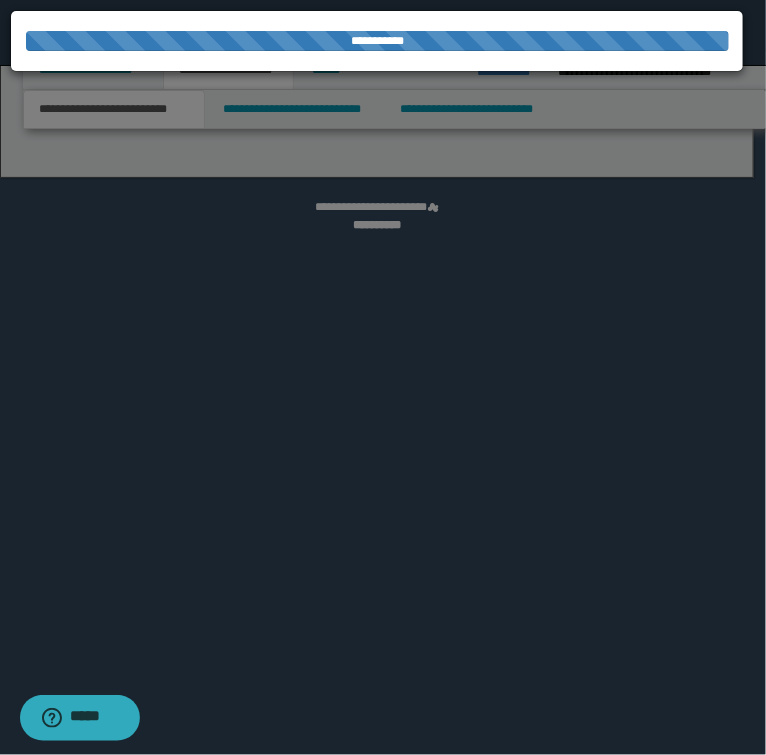 select on "*" 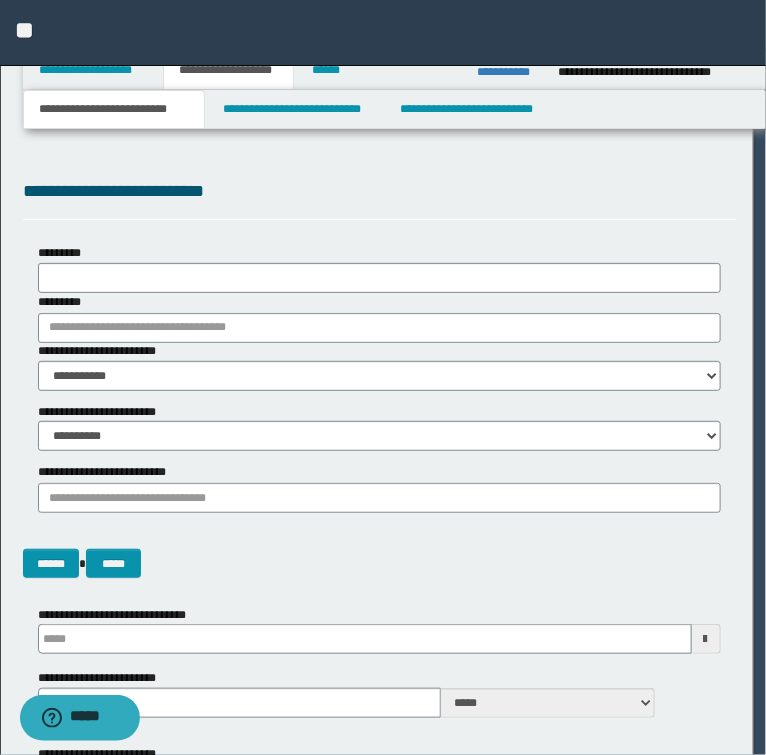 type 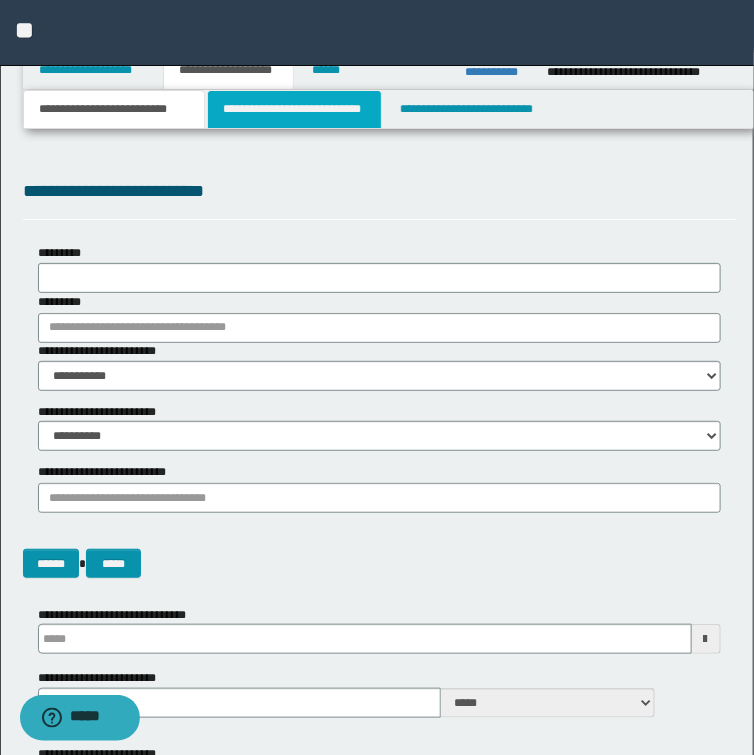 click on "**********" at bounding box center [294, 109] 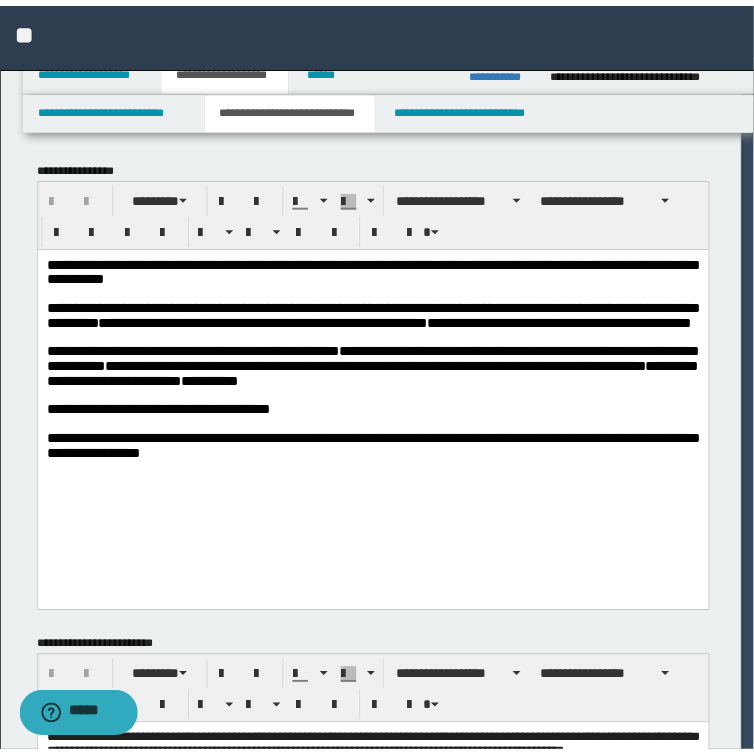 scroll, scrollTop: 0, scrollLeft: 0, axis: both 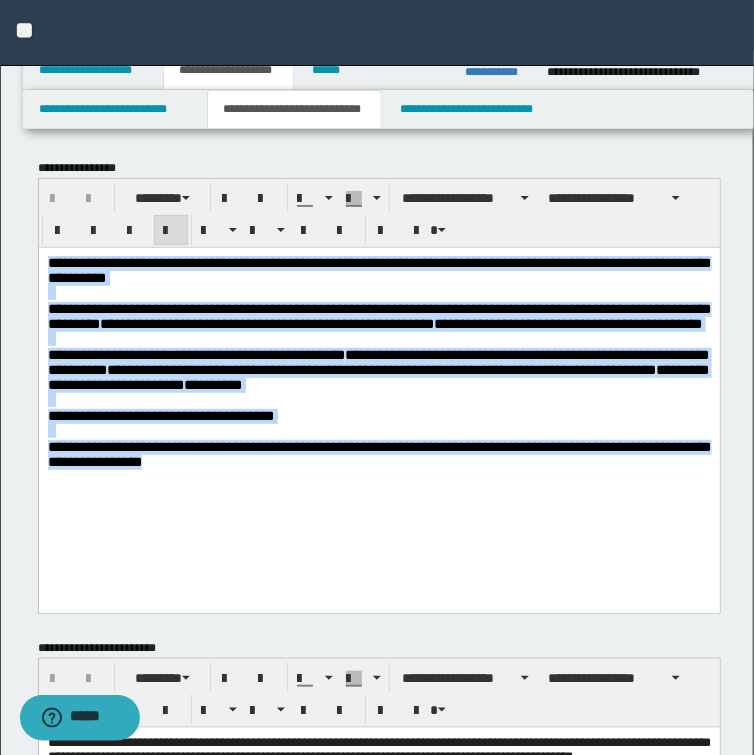 drag, startPoint x: 213, startPoint y: 502, endPoint x: 15, endPoint y: 235, distance: 332.40488 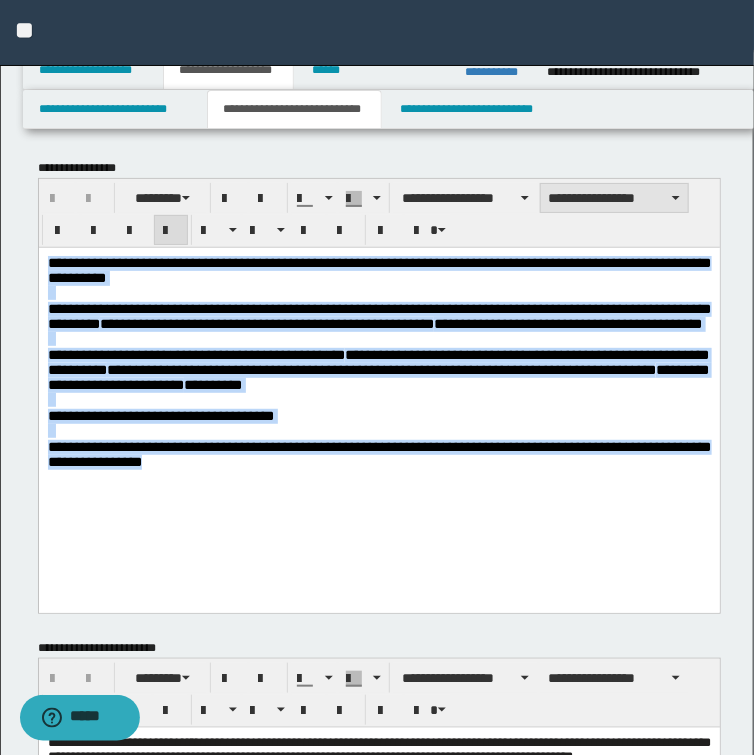 click on "**********" at bounding box center (614, 198) 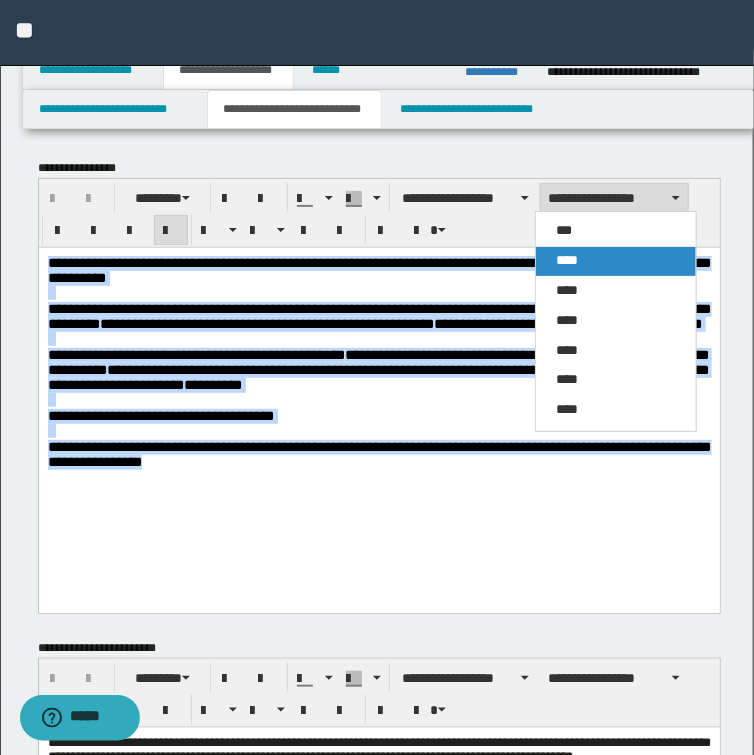 click on "****" at bounding box center [567, 260] 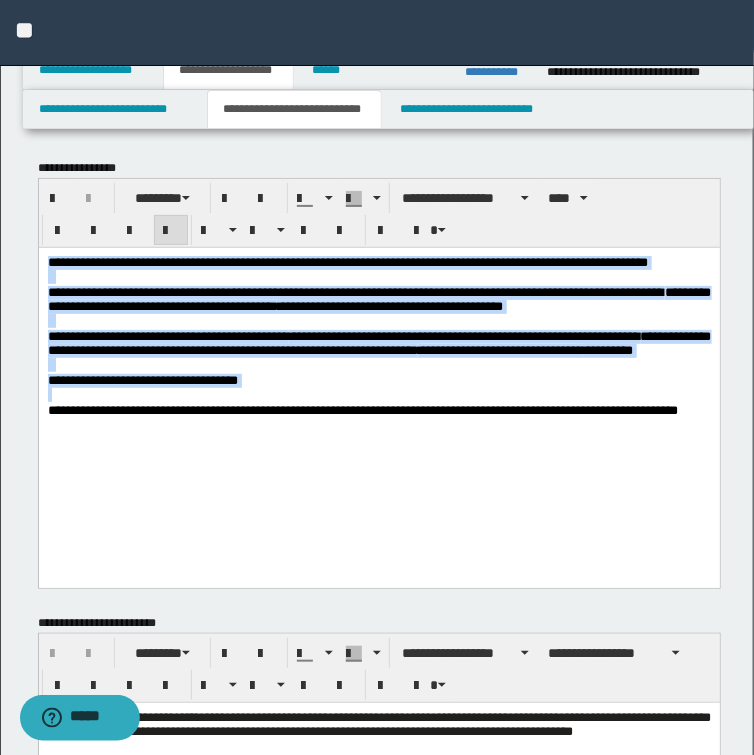 click at bounding box center [379, 277] 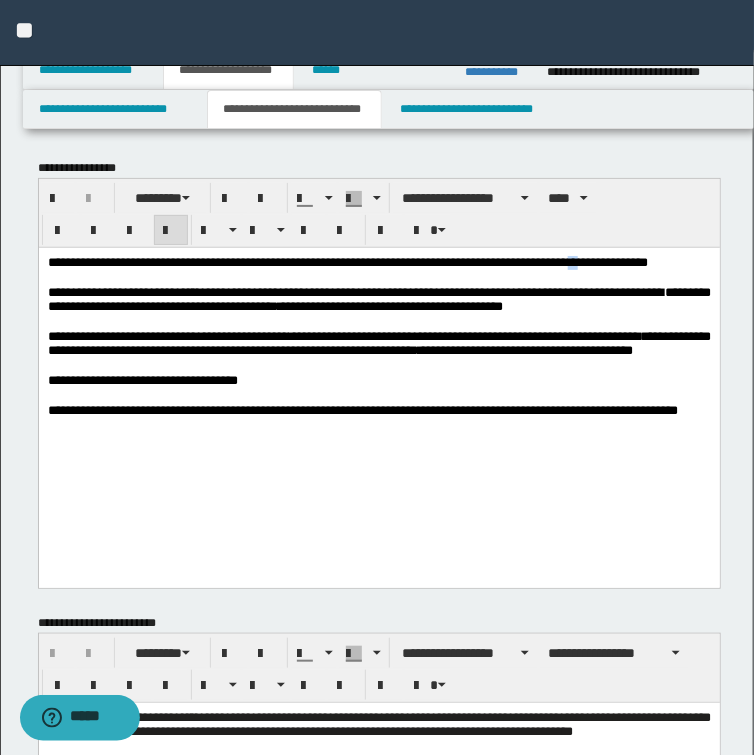 drag, startPoint x: 690, startPoint y: 263, endPoint x: 707, endPoint y: 263, distance: 17 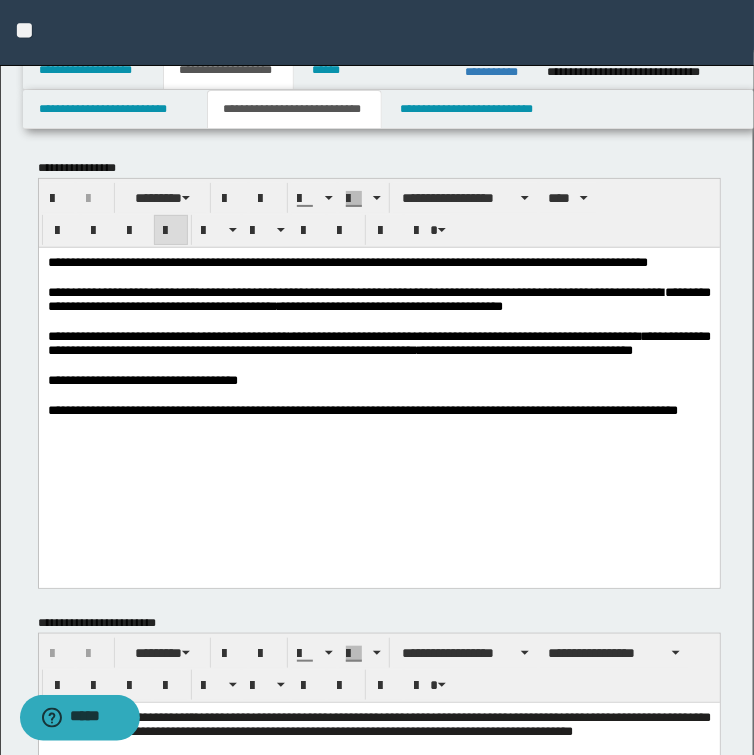click on "**********" at bounding box center [378, 361] 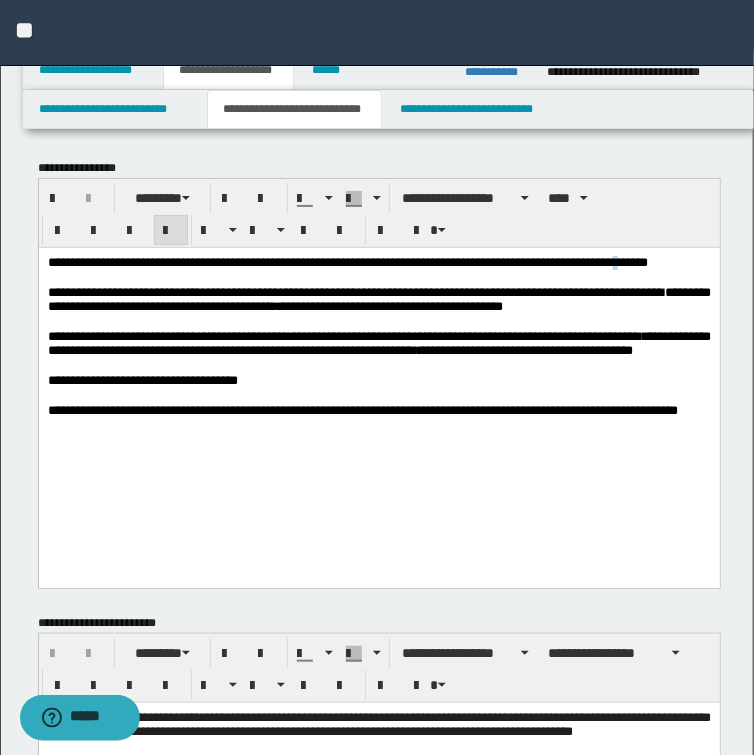click on "**********" at bounding box center [347, 261] 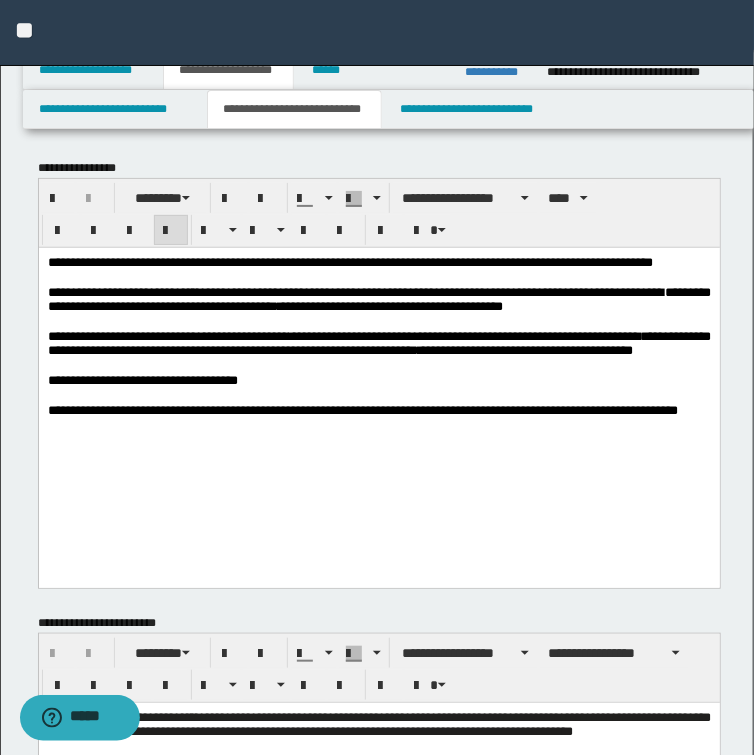 click on "**********" at bounding box center [349, 261] 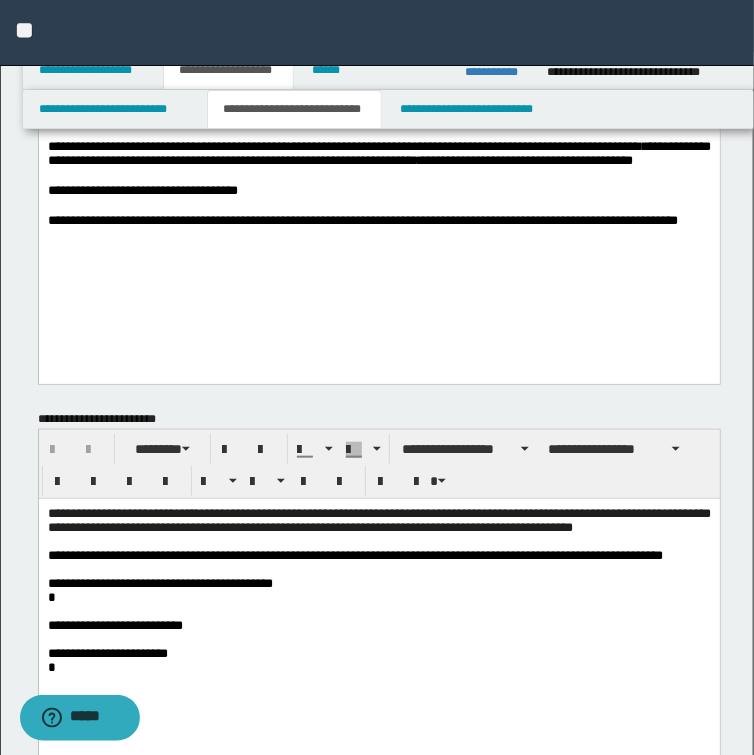 scroll, scrollTop: 240, scrollLeft: 0, axis: vertical 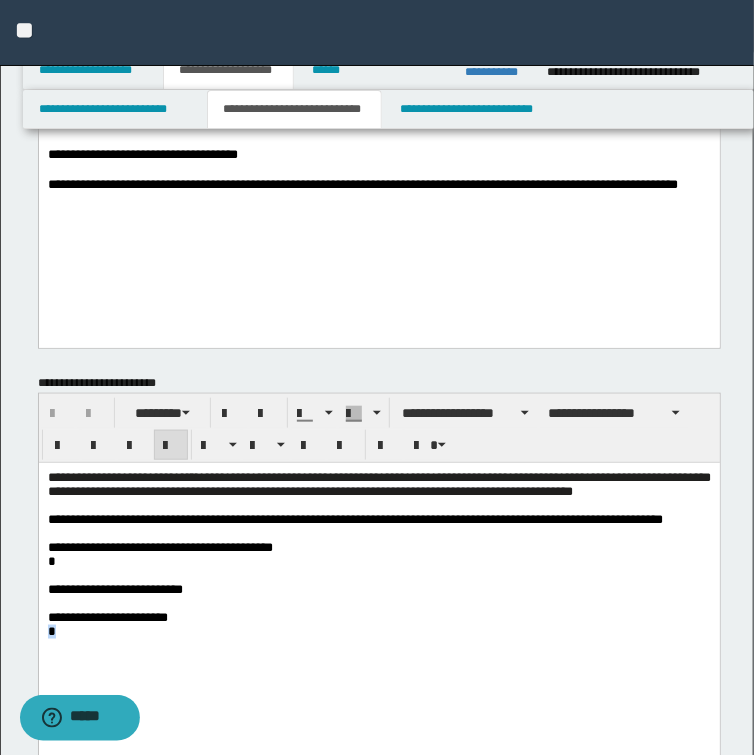 drag, startPoint x: 59, startPoint y: 661, endPoint x: 68, endPoint y: 1116, distance: 455.089 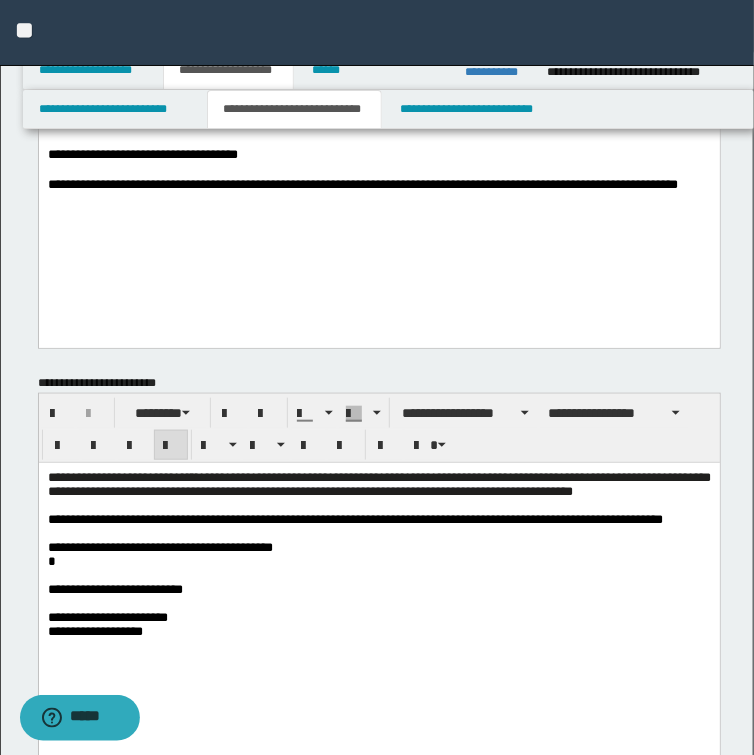 click on "**********" at bounding box center (378, 580) 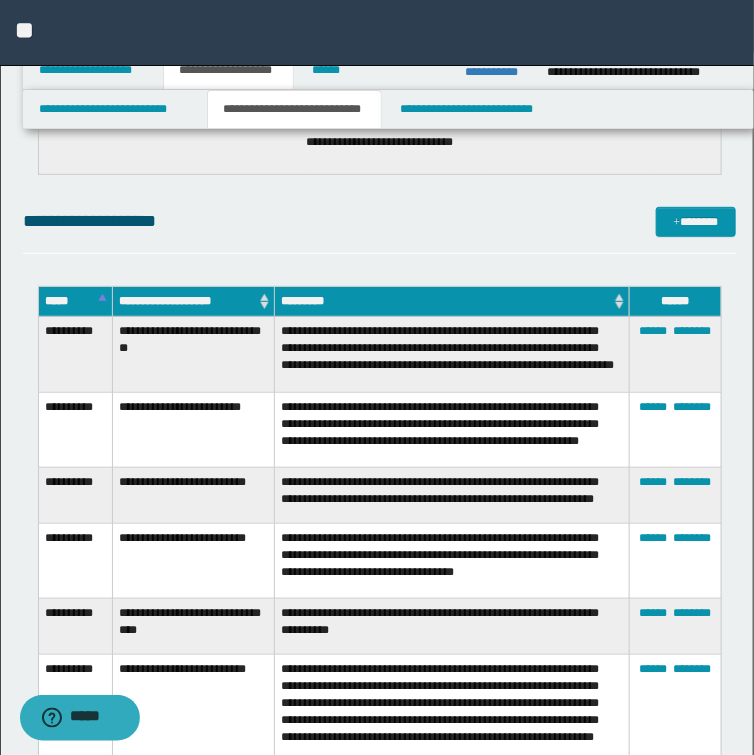scroll, scrollTop: 2080, scrollLeft: 0, axis: vertical 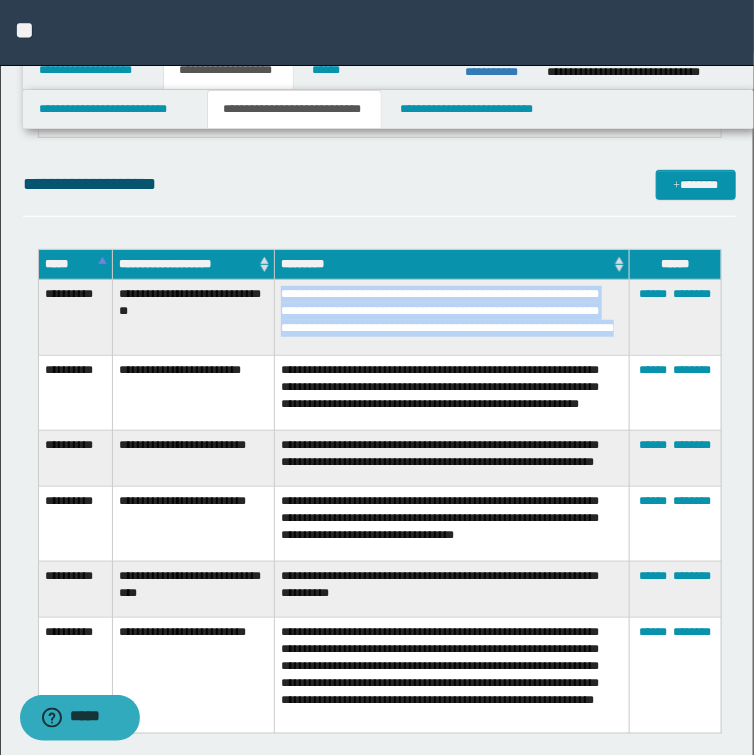 drag, startPoint x: 281, startPoint y: 291, endPoint x: 336, endPoint y: 359, distance: 87.458565 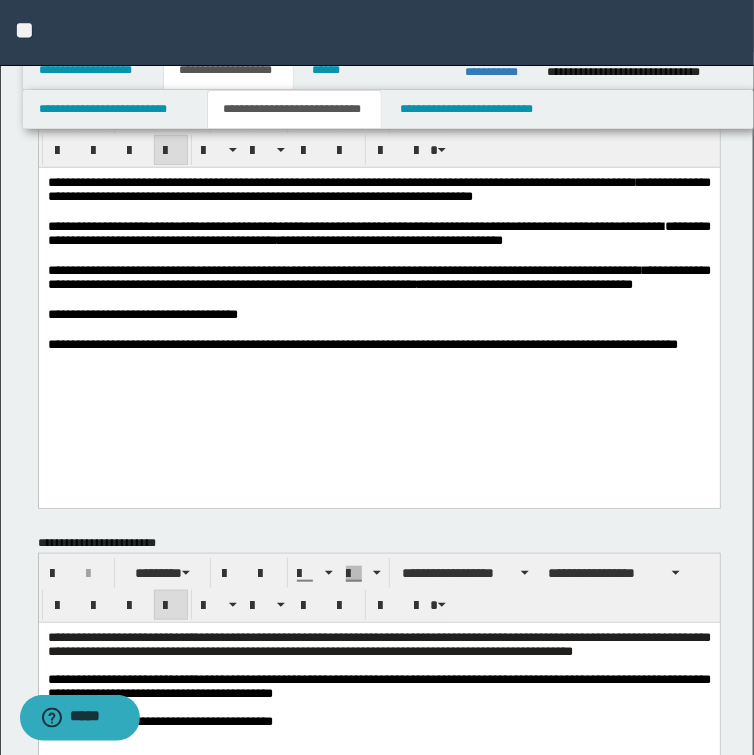 scroll, scrollTop: 320, scrollLeft: 0, axis: vertical 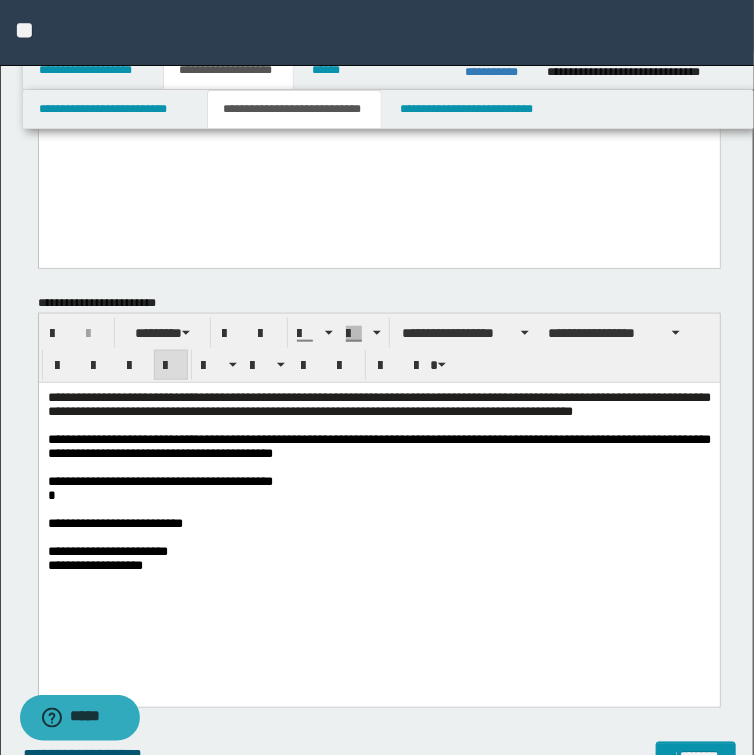 click on "**********" at bounding box center (378, 447) 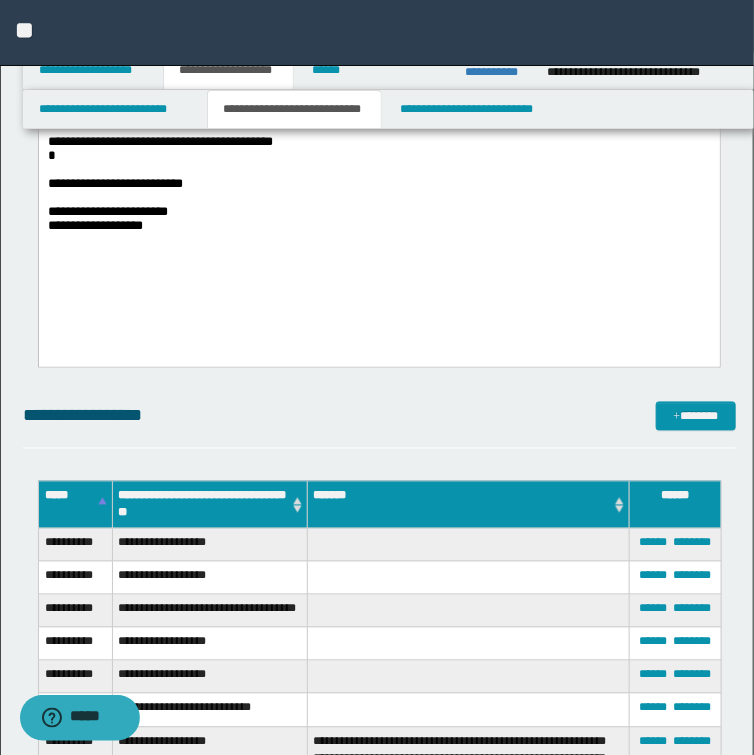 scroll, scrollTop: 640, scrollLeft: 0, axis: vertical 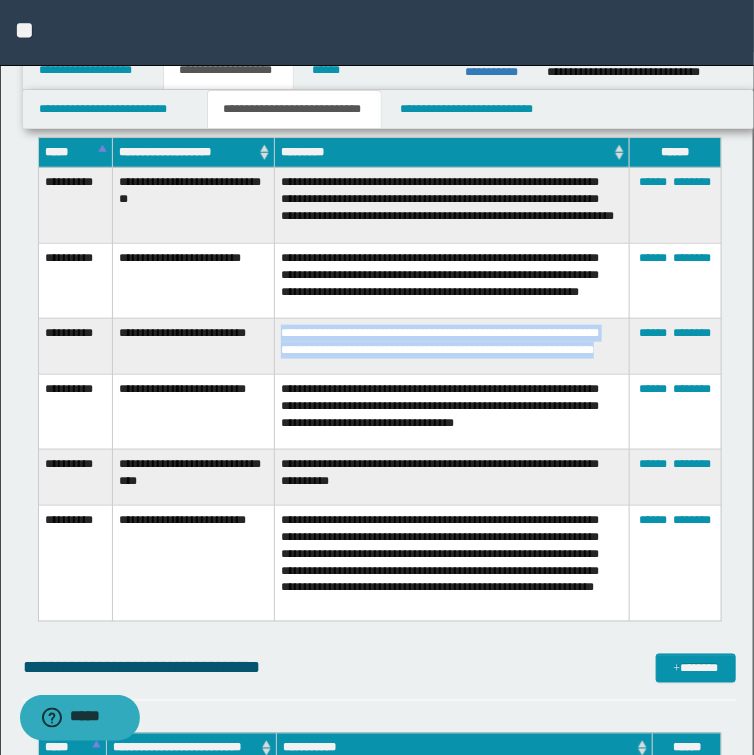 drag, startPoint x: 281, startPoint y: 343, endPoint x: 335, endPoint y: 378, distance: 64.3506 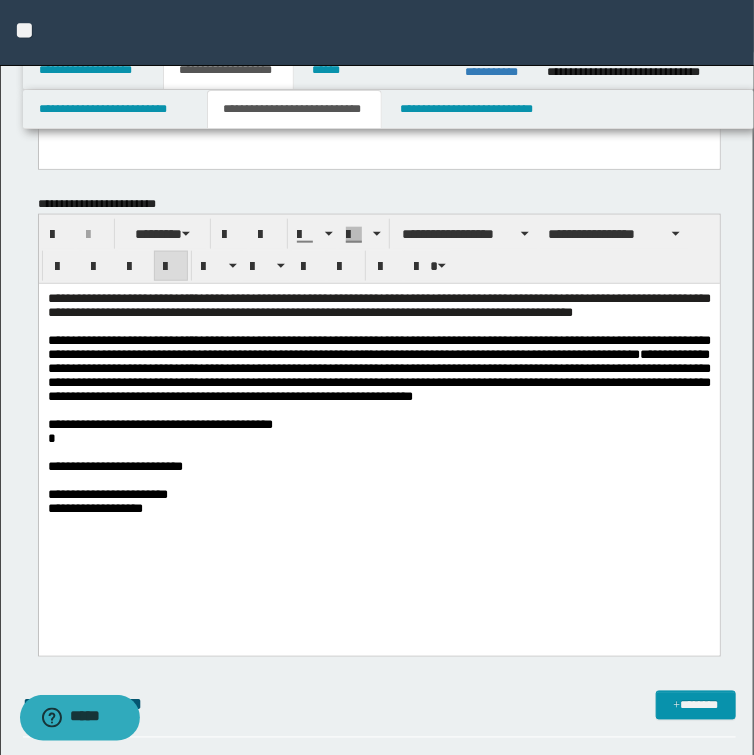 scroll, scrollTop: 400, scrollLeft: 0, axis: vertical 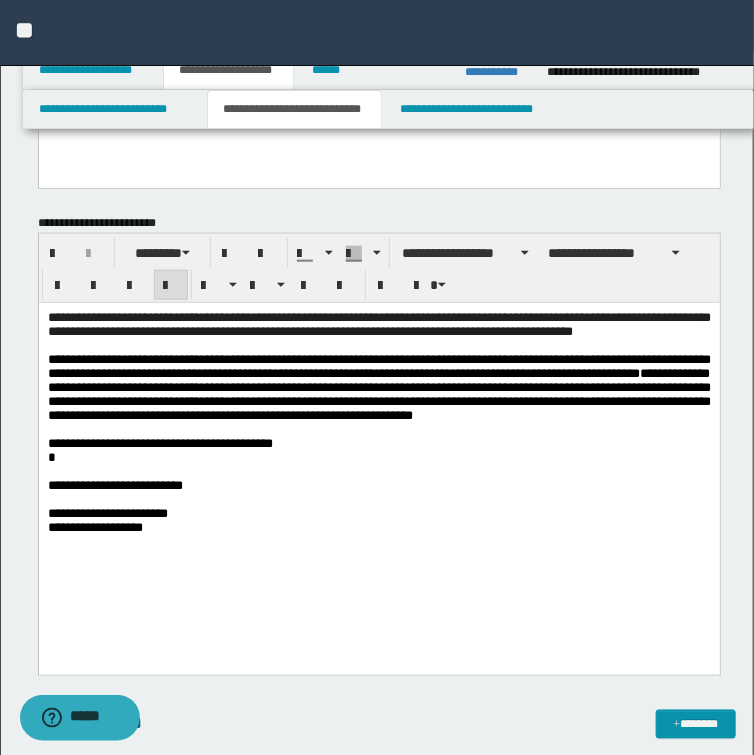 click on "**********" at bounding box center (378, 388) 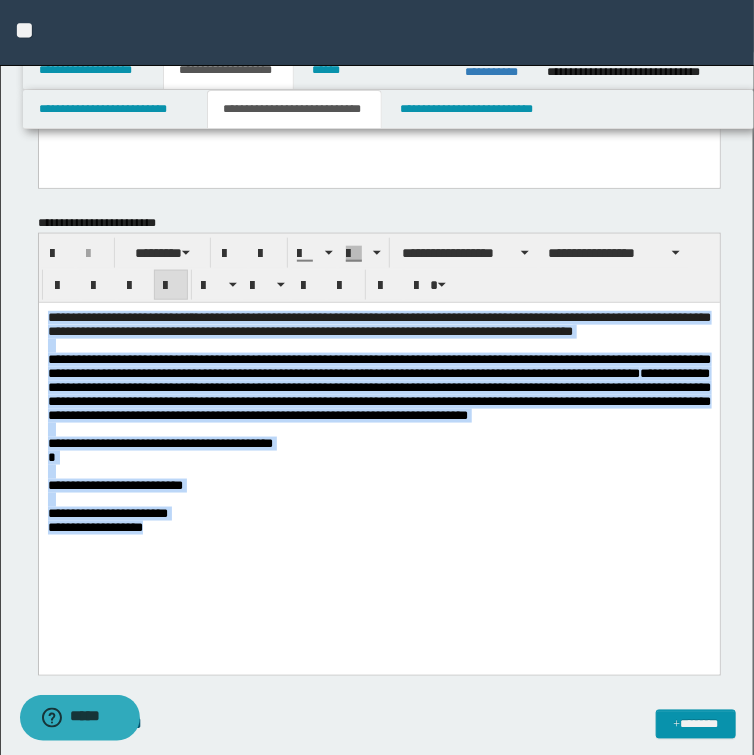 click at bounding box center (378, 472) 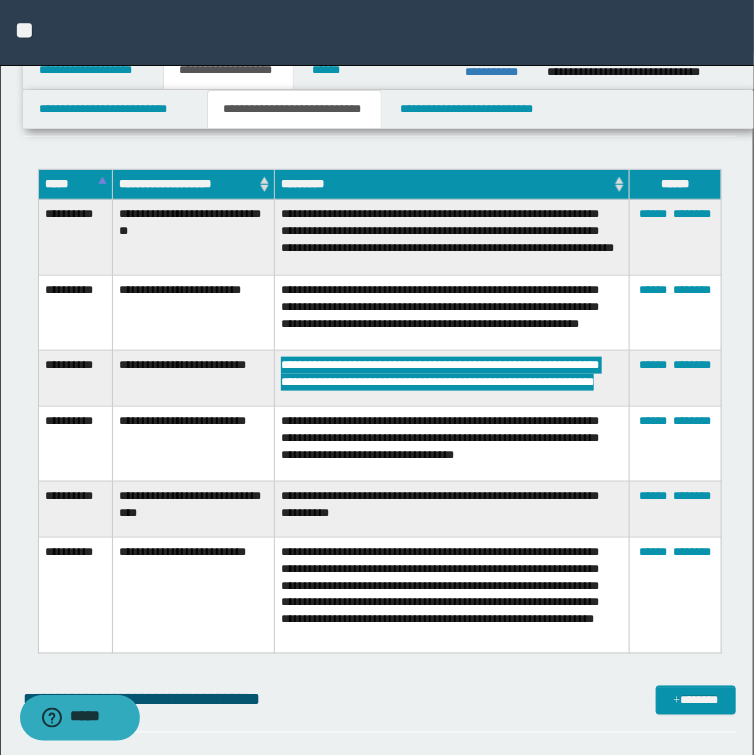 scroll, scrollTop: 2249, scrollLeft: 0, axis: vertical 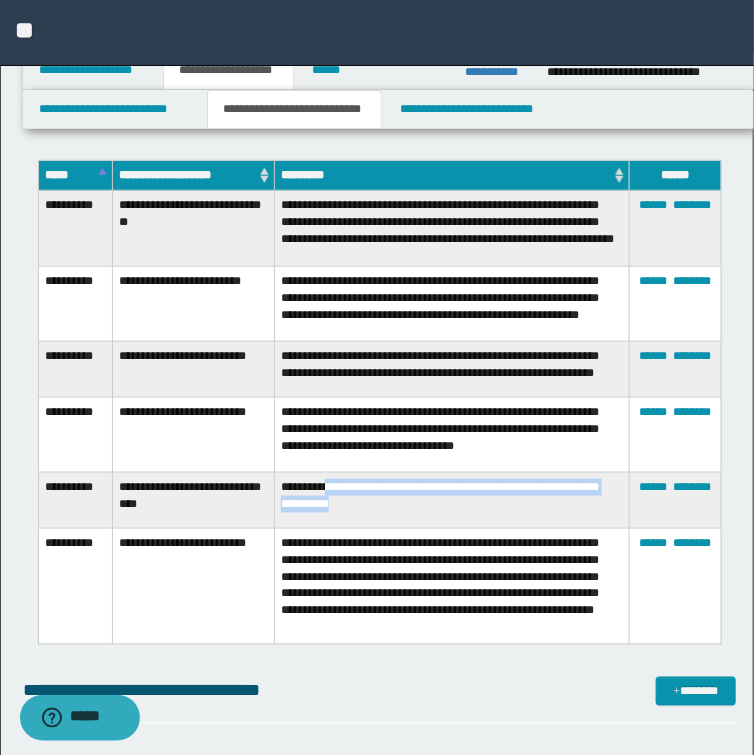 drag, startPoint x: 328, startPoint y: 492, endPoint x: 360, endPoint y: 513, distance: 38.27532 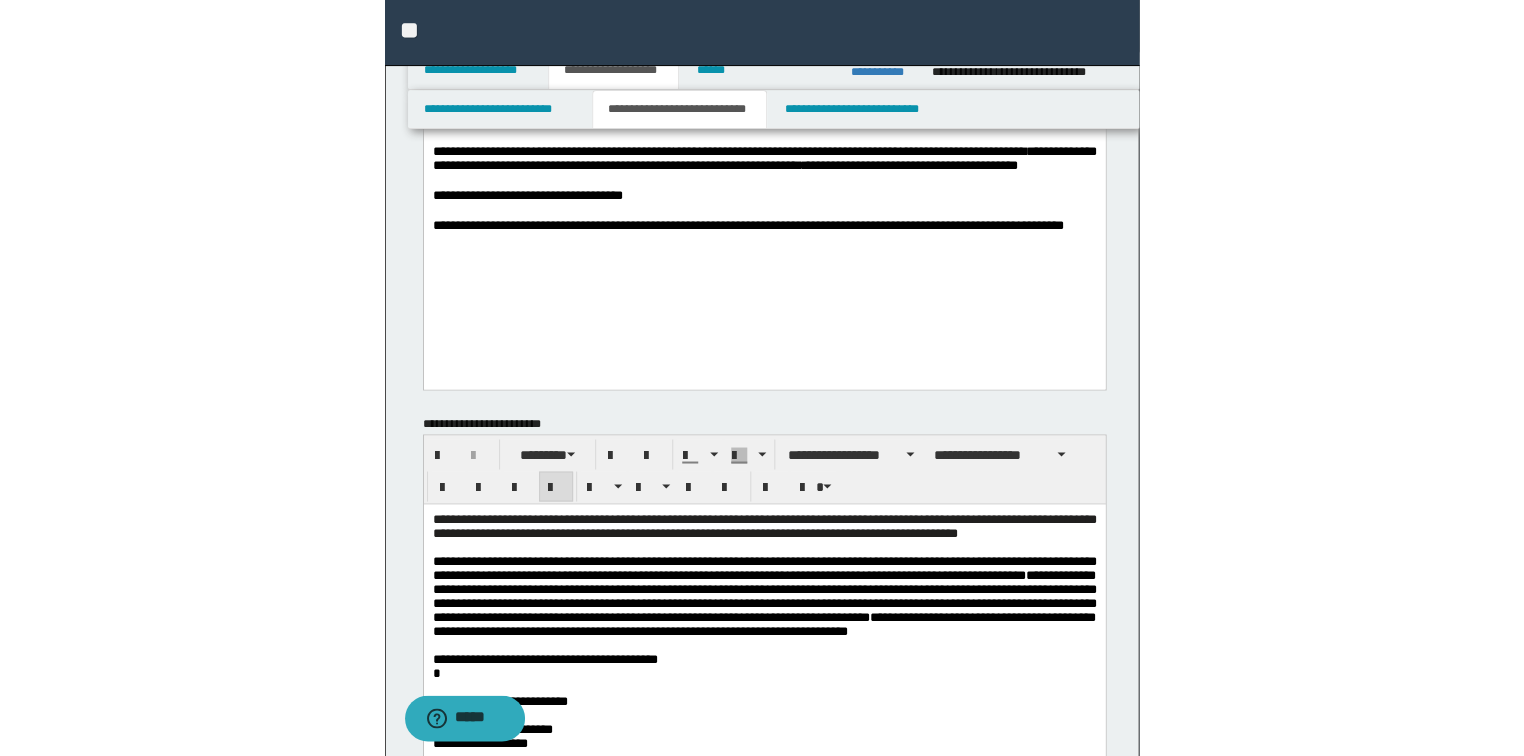 scroll, scrollTop: 320, scrollLeft: 0, axis: vertical 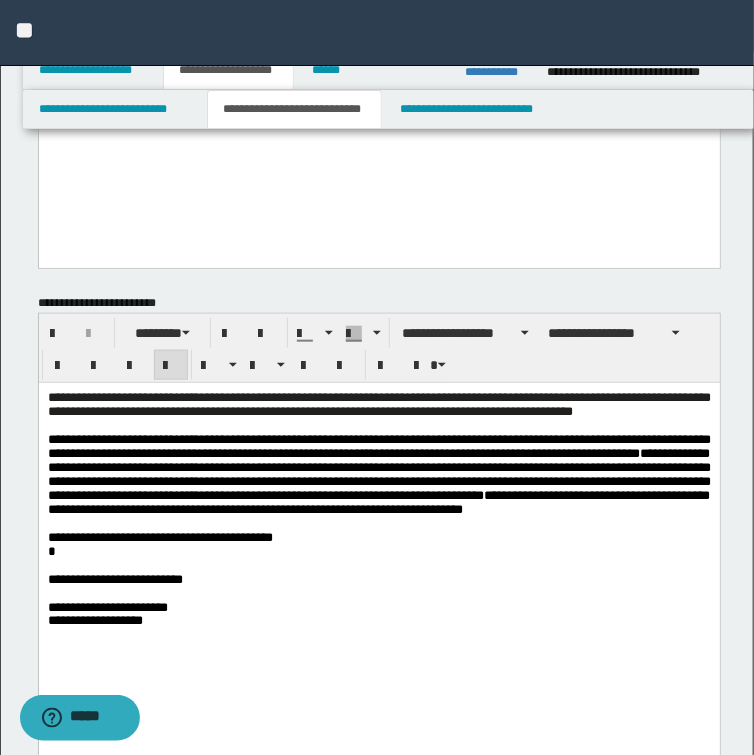 click on "**********" at bounding box center [378, 475] 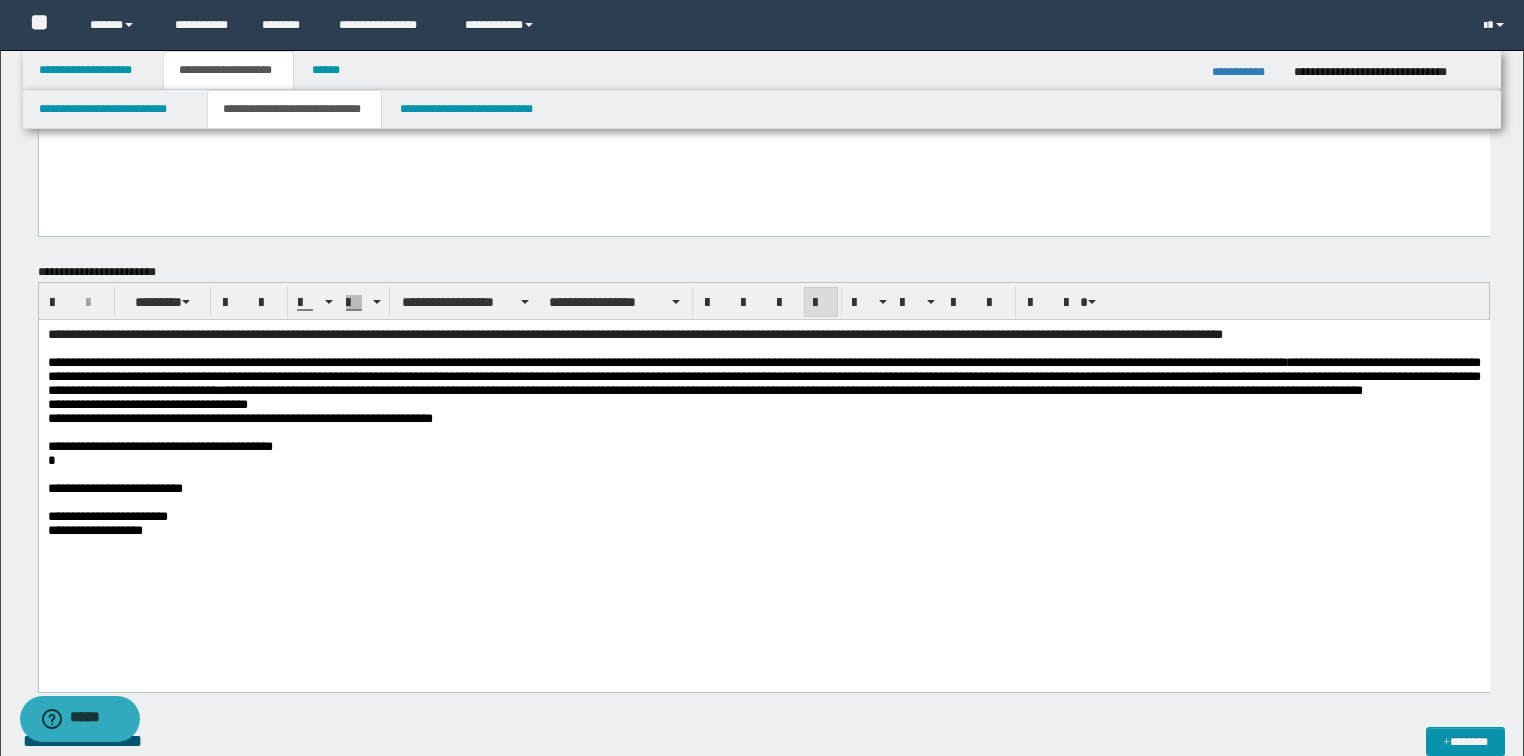click on "*" at bounding box center [51, 459] 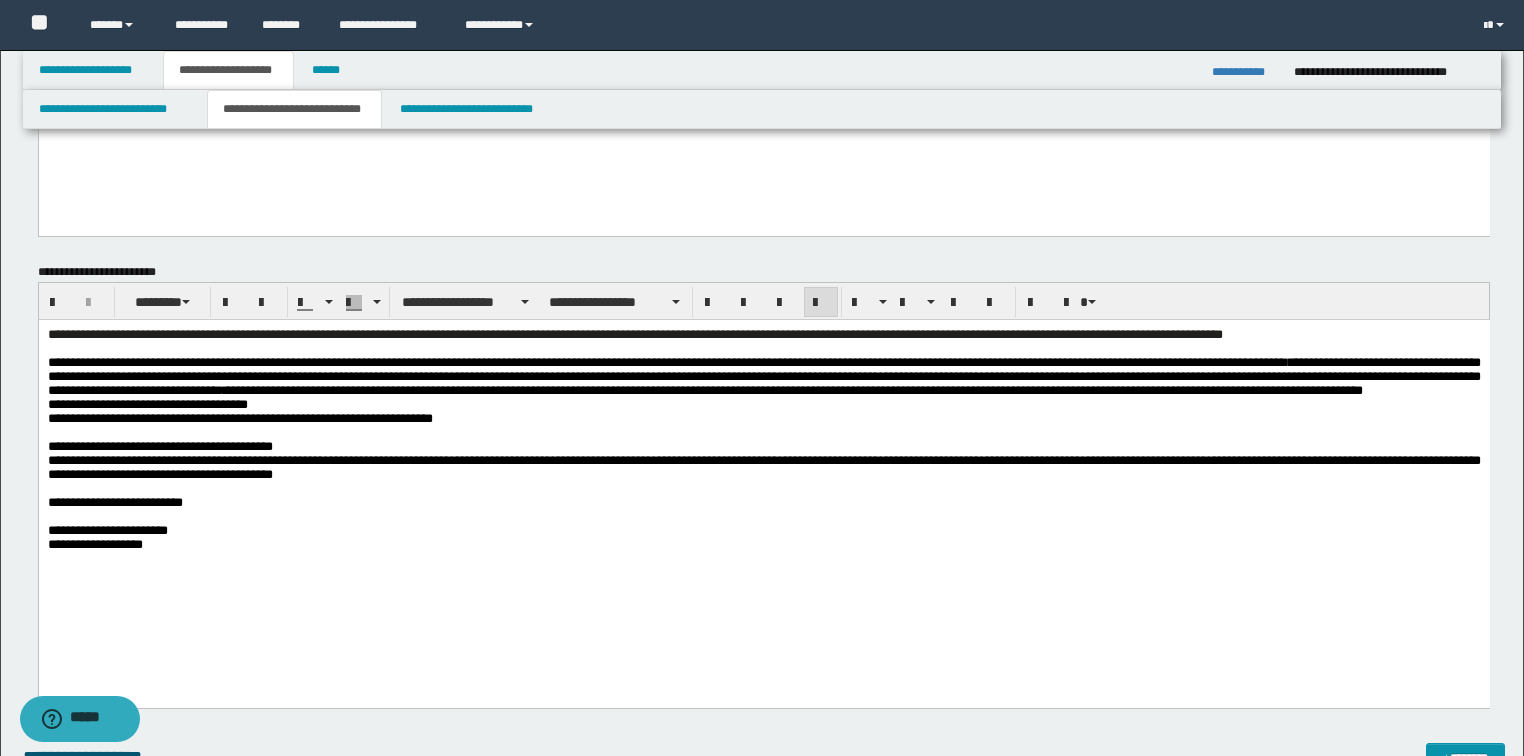 click on "**********" at bounding box center (763, 502) 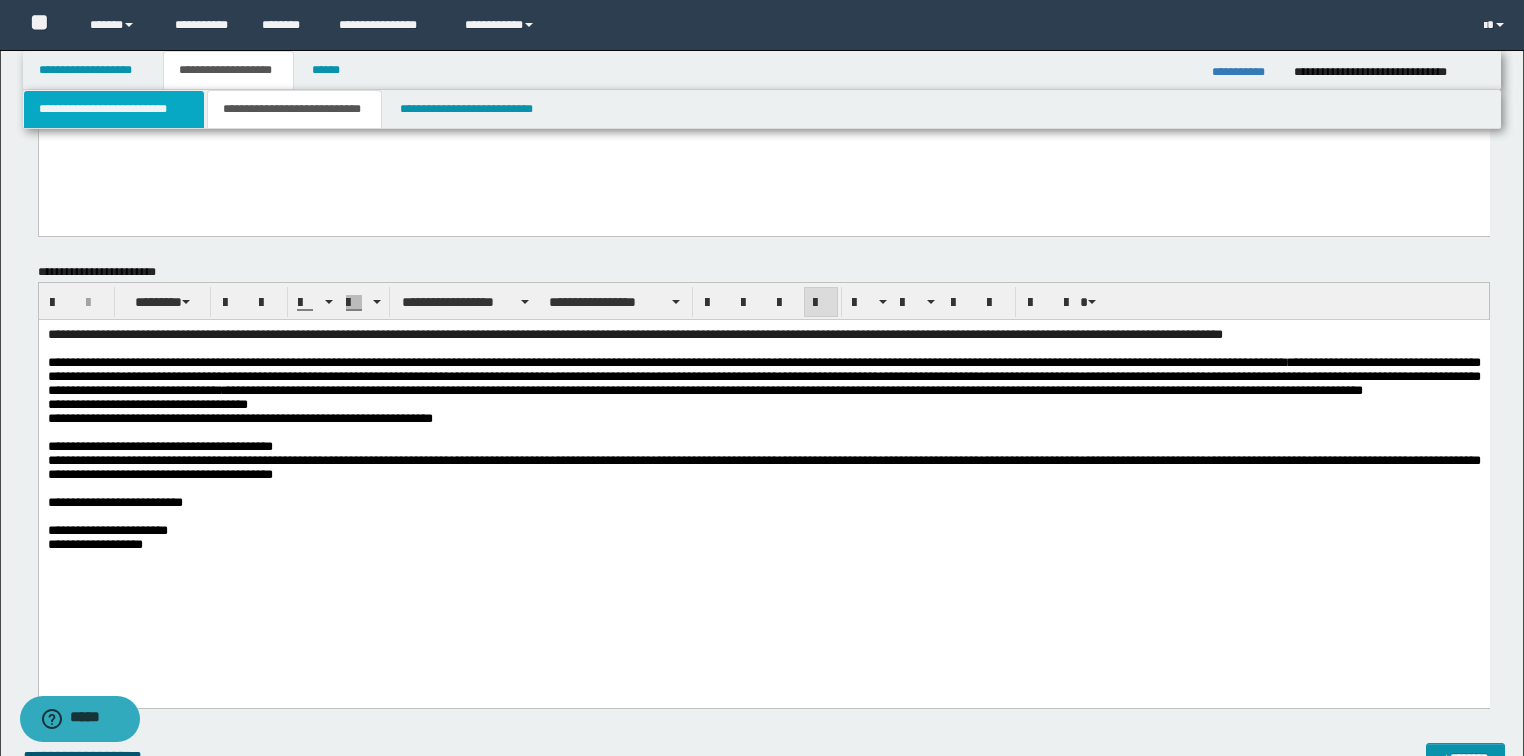 click on "**********" at bounding box center (114, 109) 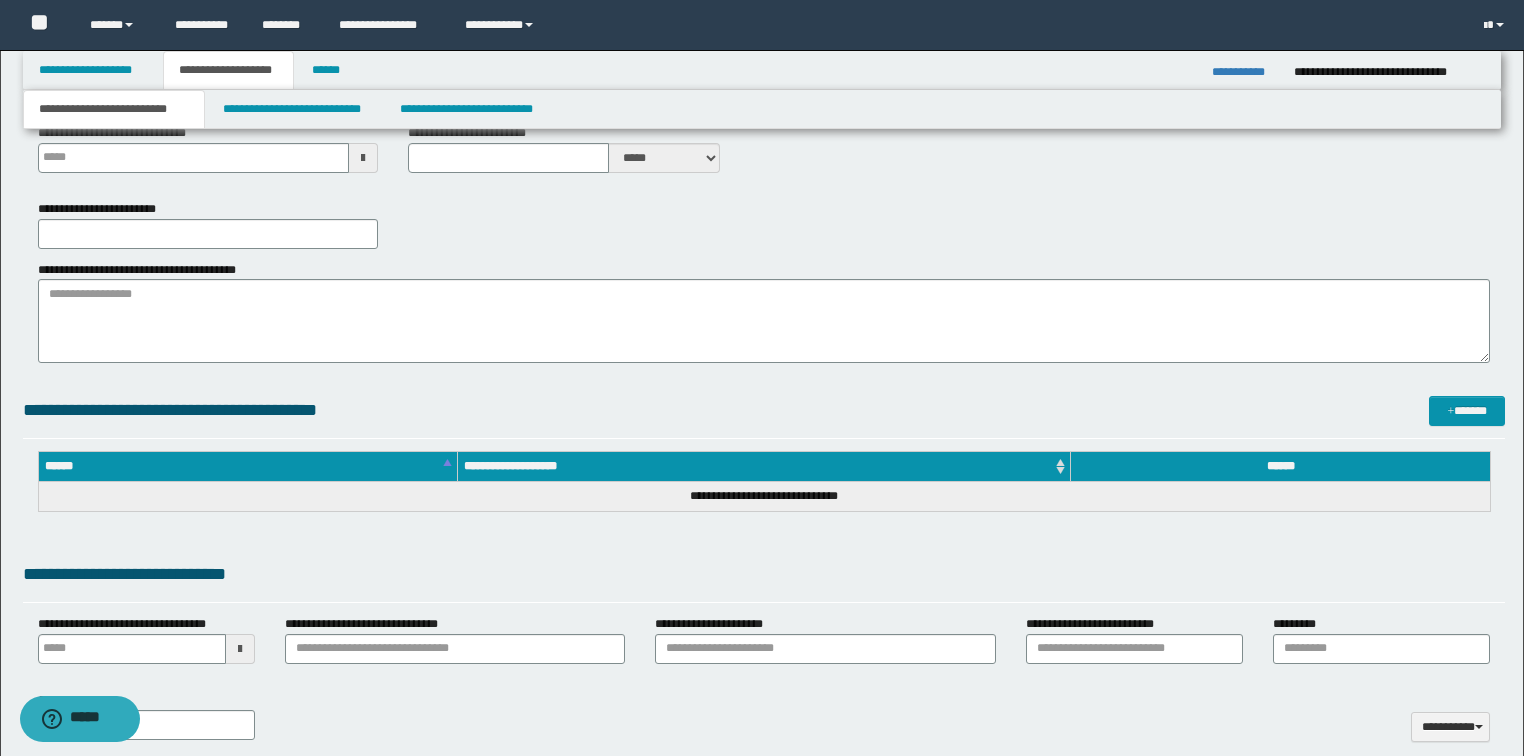 type 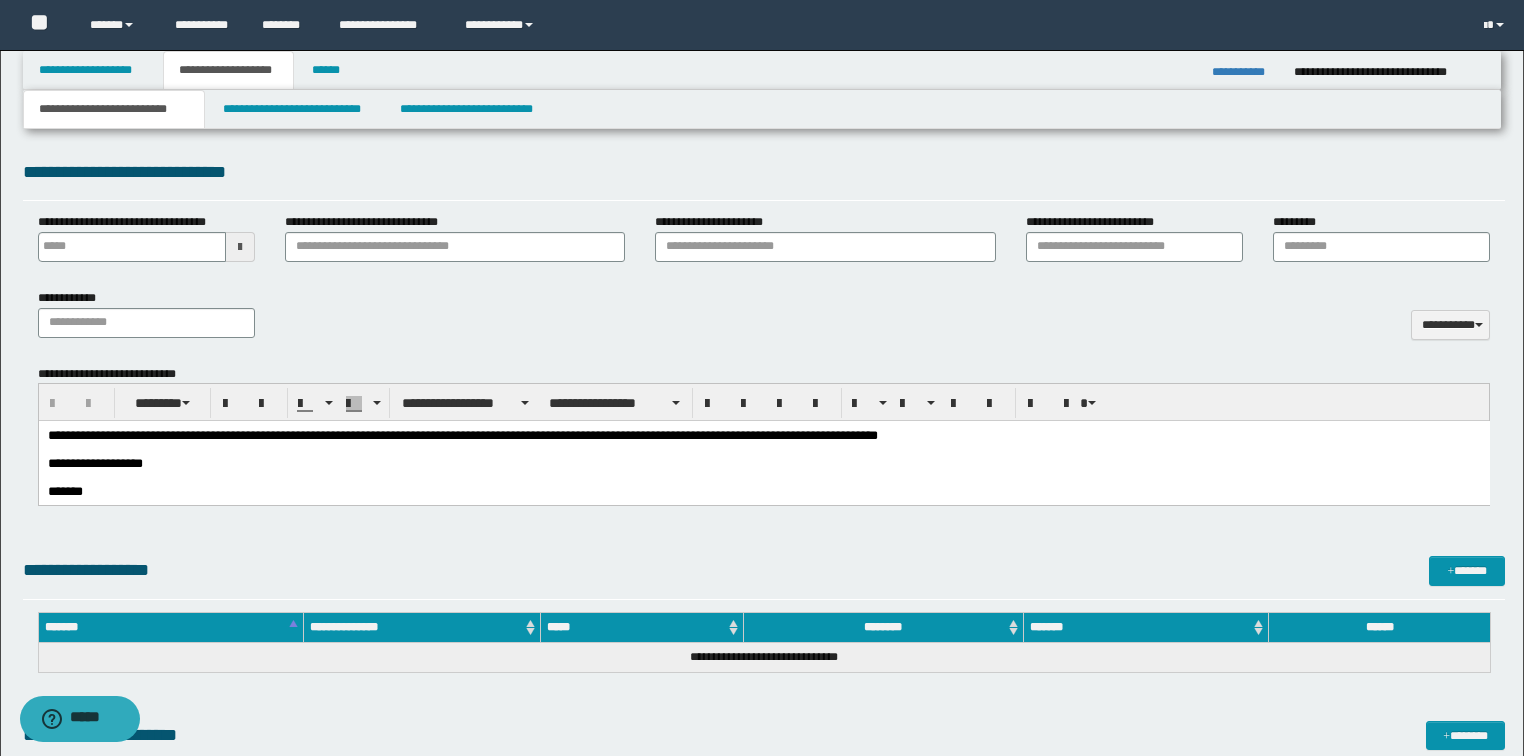 scroll, scrollTop: 800, scrollLeft: 0, axis: vertical 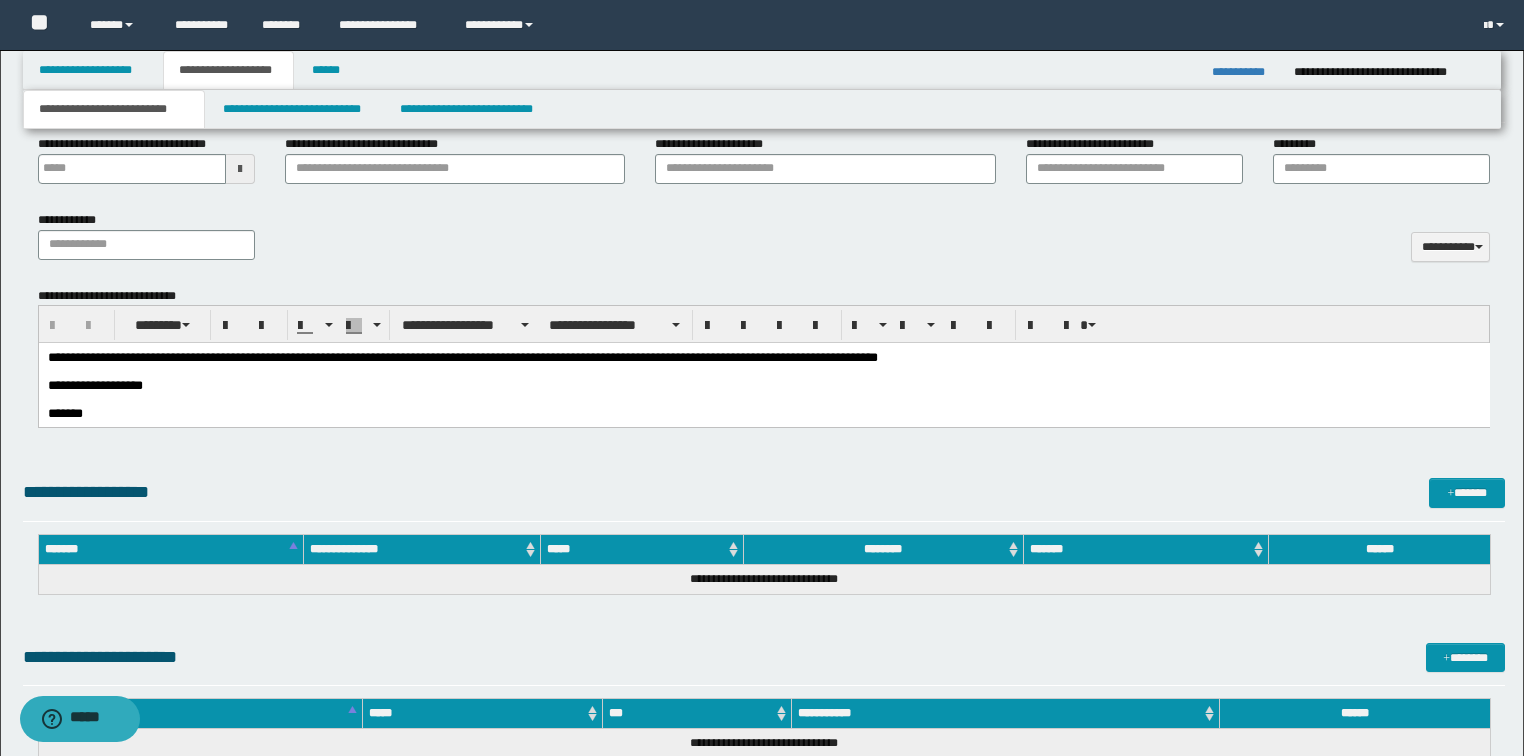 click at bounding box center [763, 372] 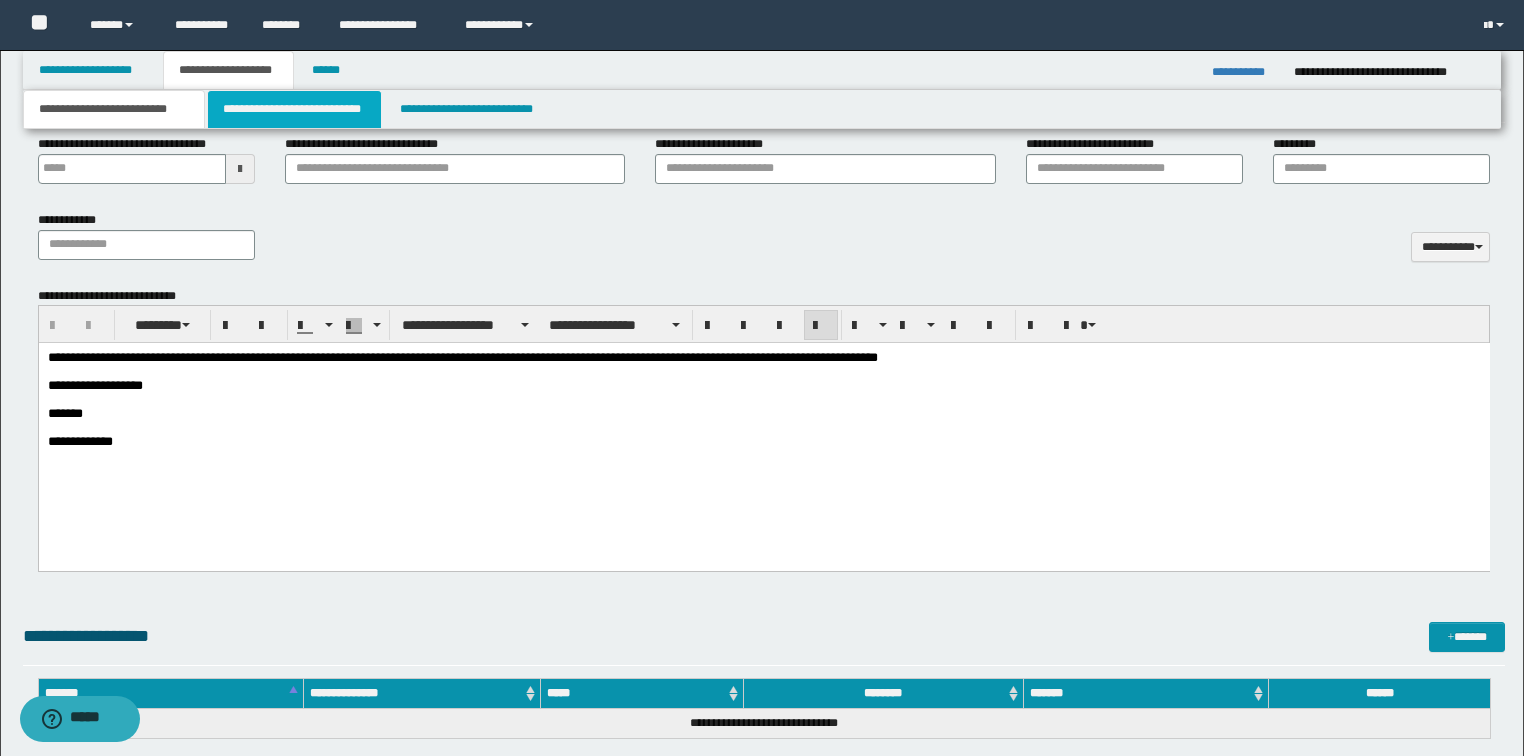 click on "**********" at bounding box center [294, 109] 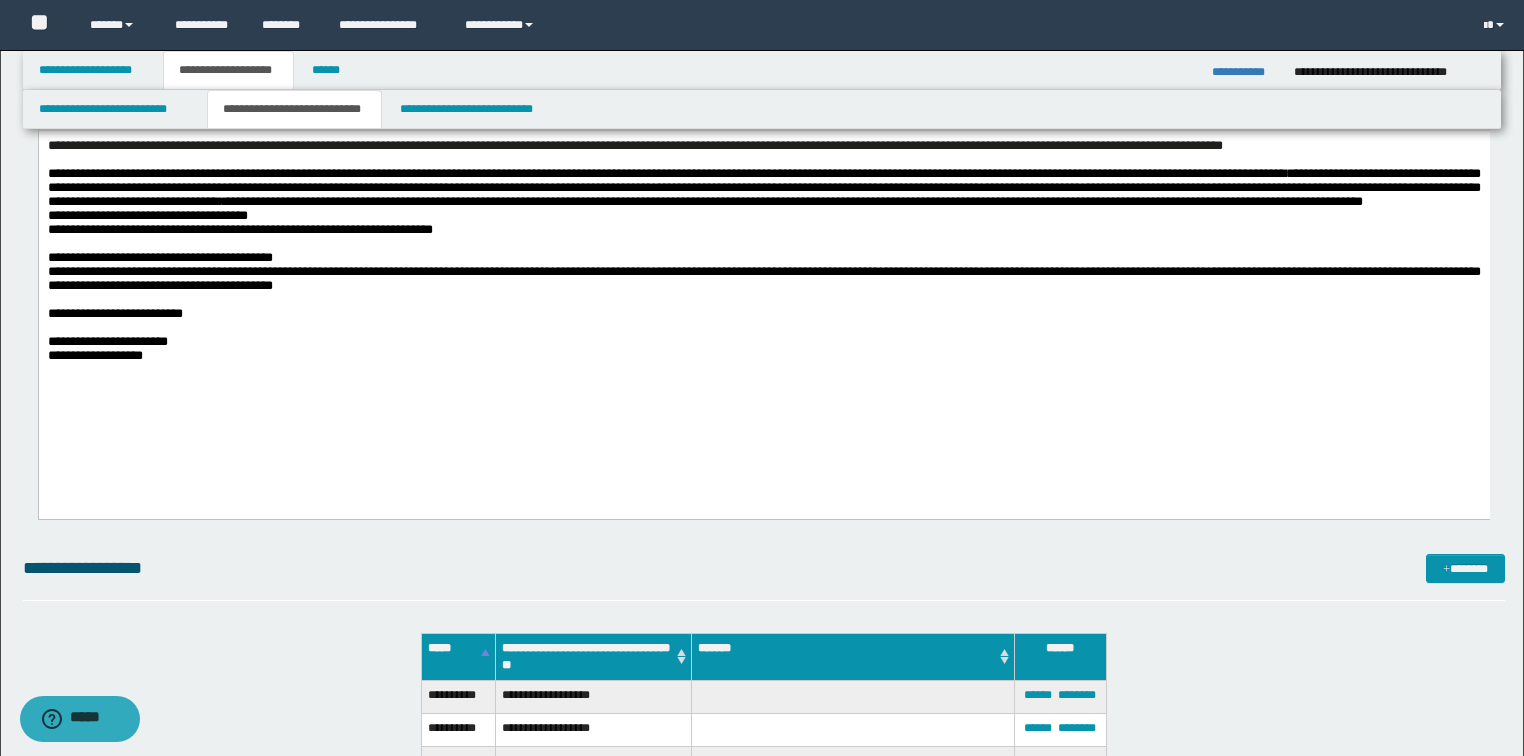 scroll, scrollTop: 480, scrollLeft: 0, axis: vertical 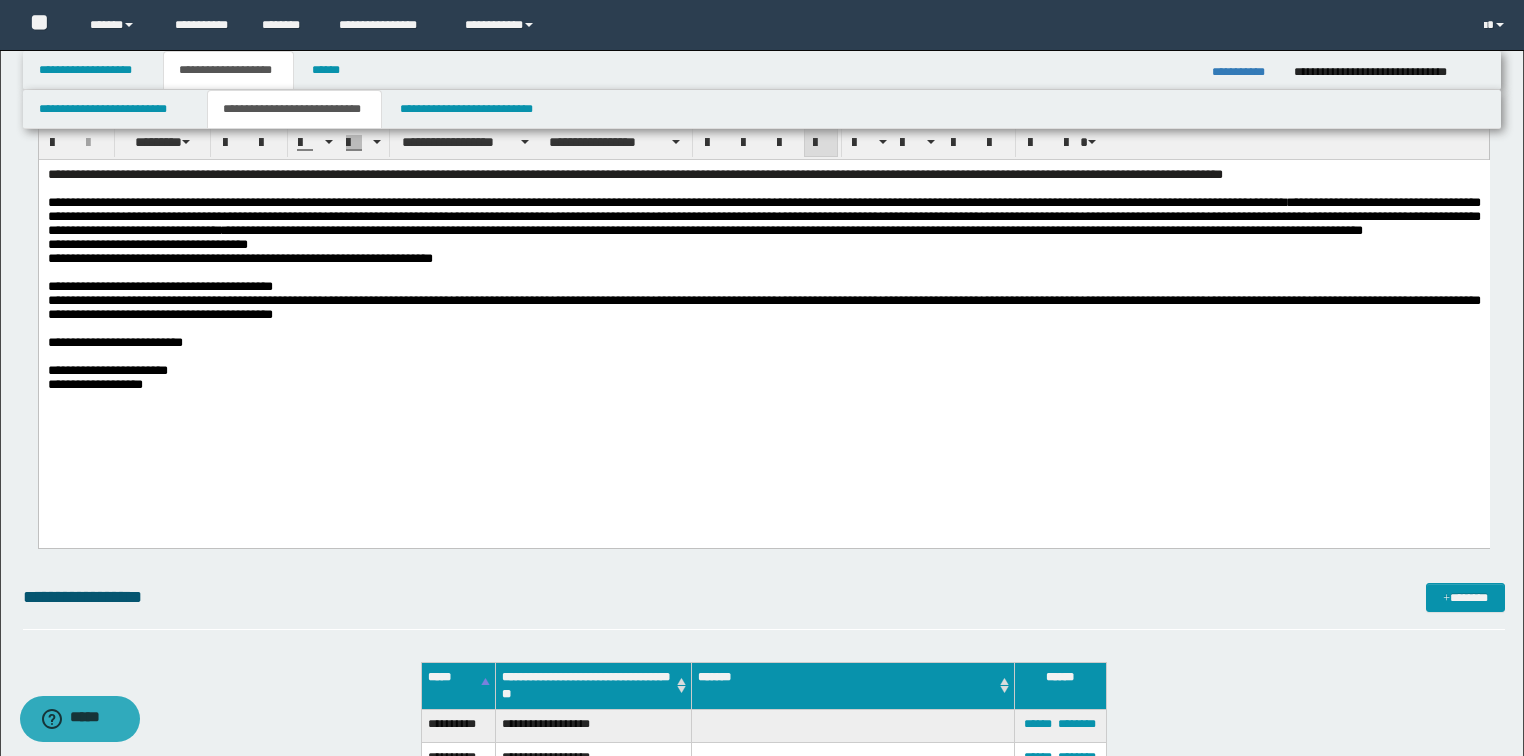 click at bounding box center (763, 328) 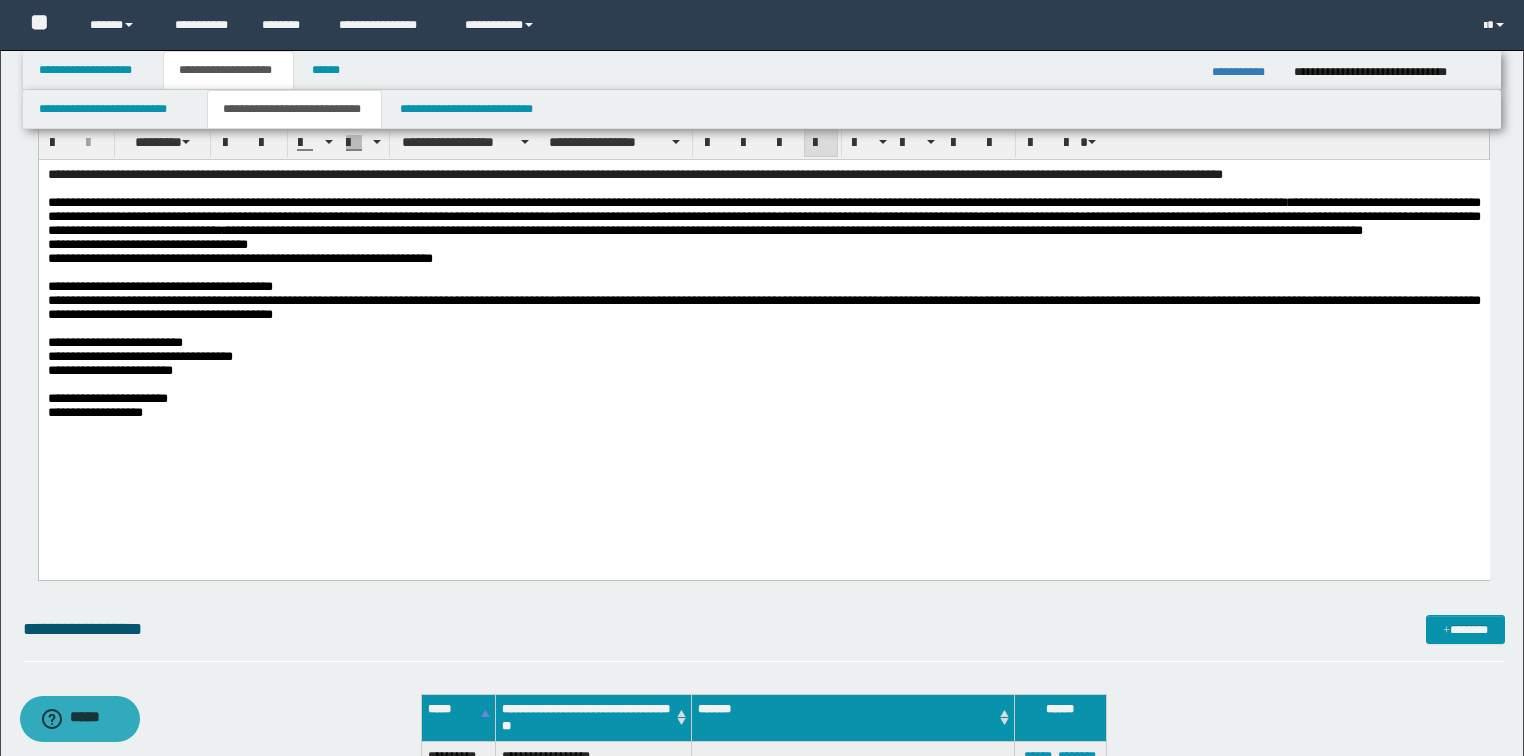 click on "**********" at bounding box center [109, 369] 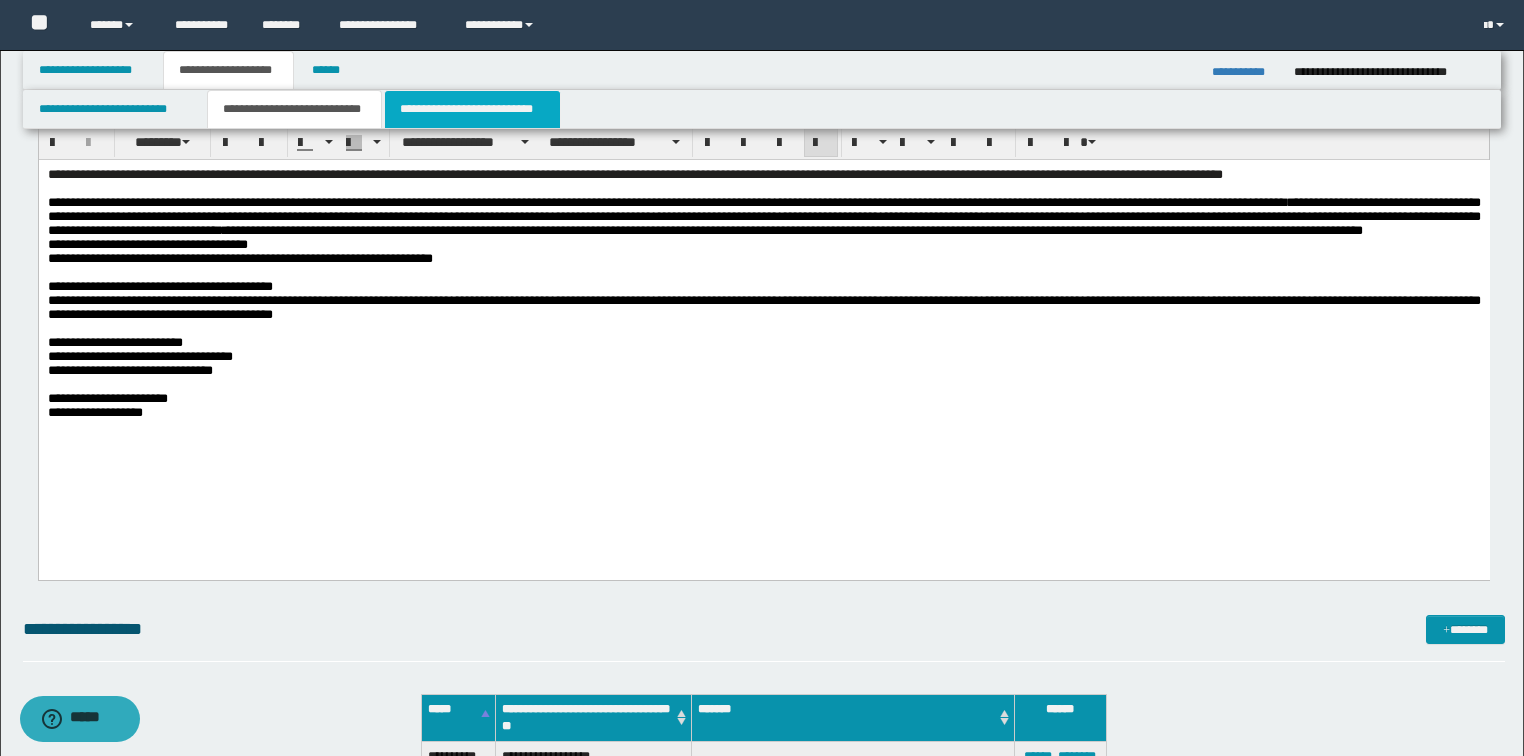 click on "**********" at bounding box center [472, 109] 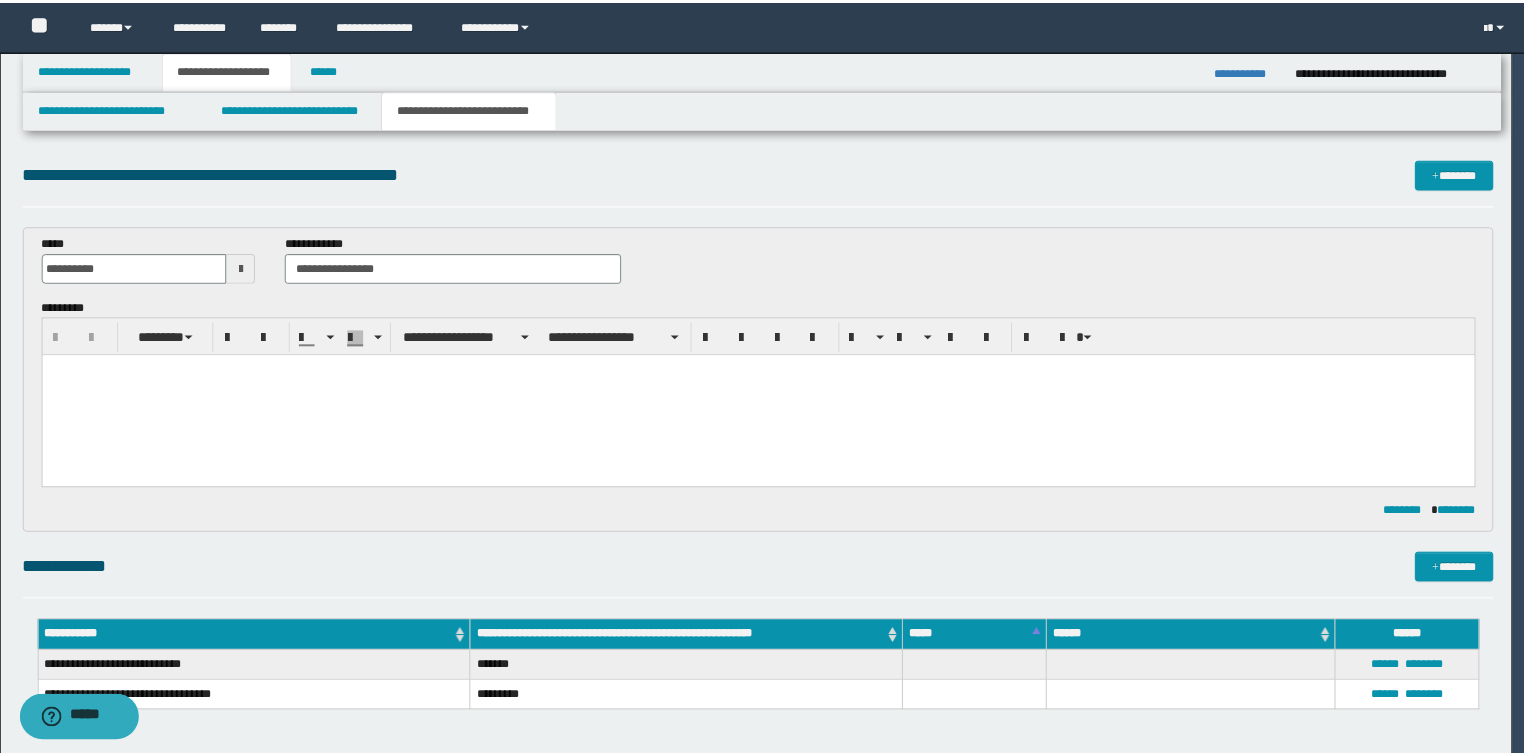 scroll, scrollTop: 0, scrollLeft: 0, axis: both 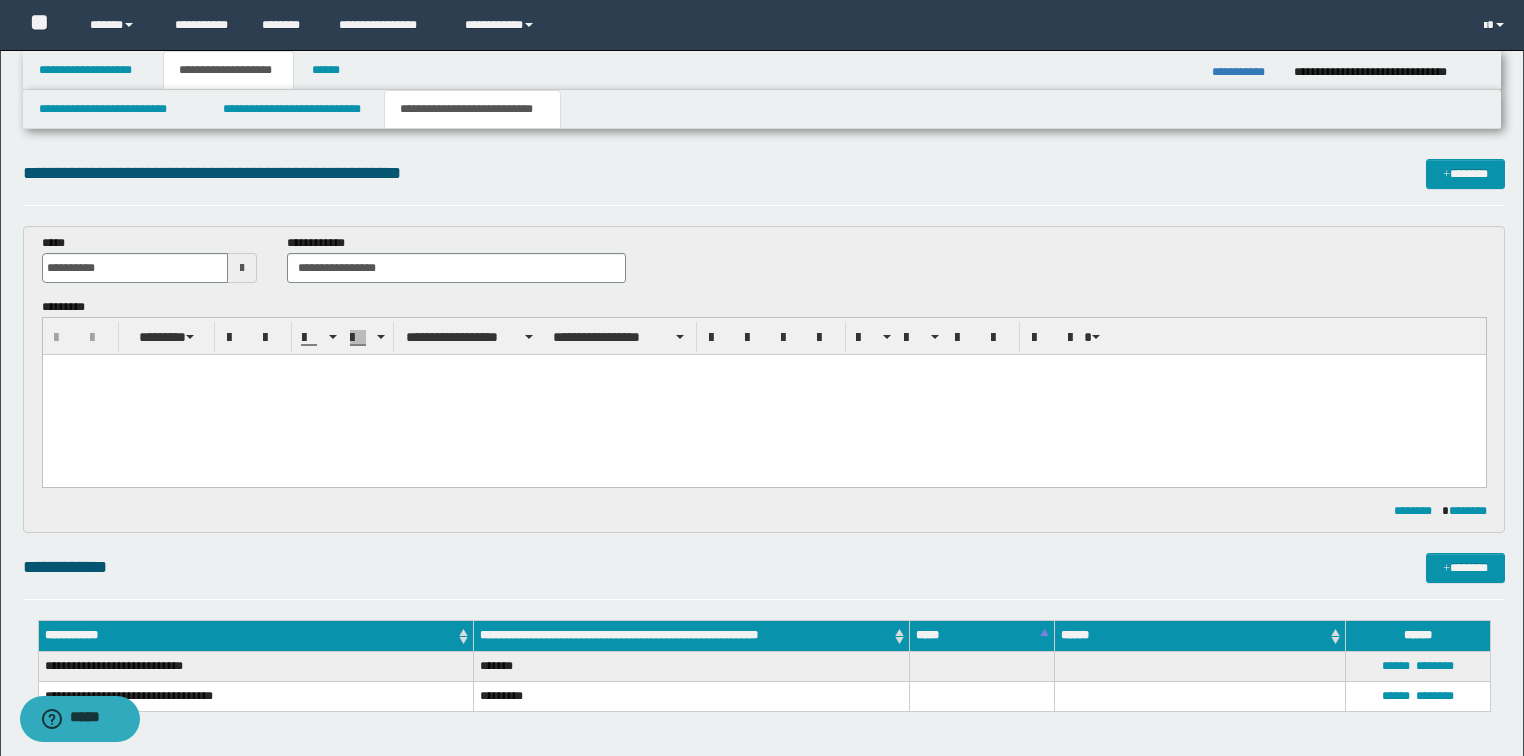 click at bounding box center (763, 394) 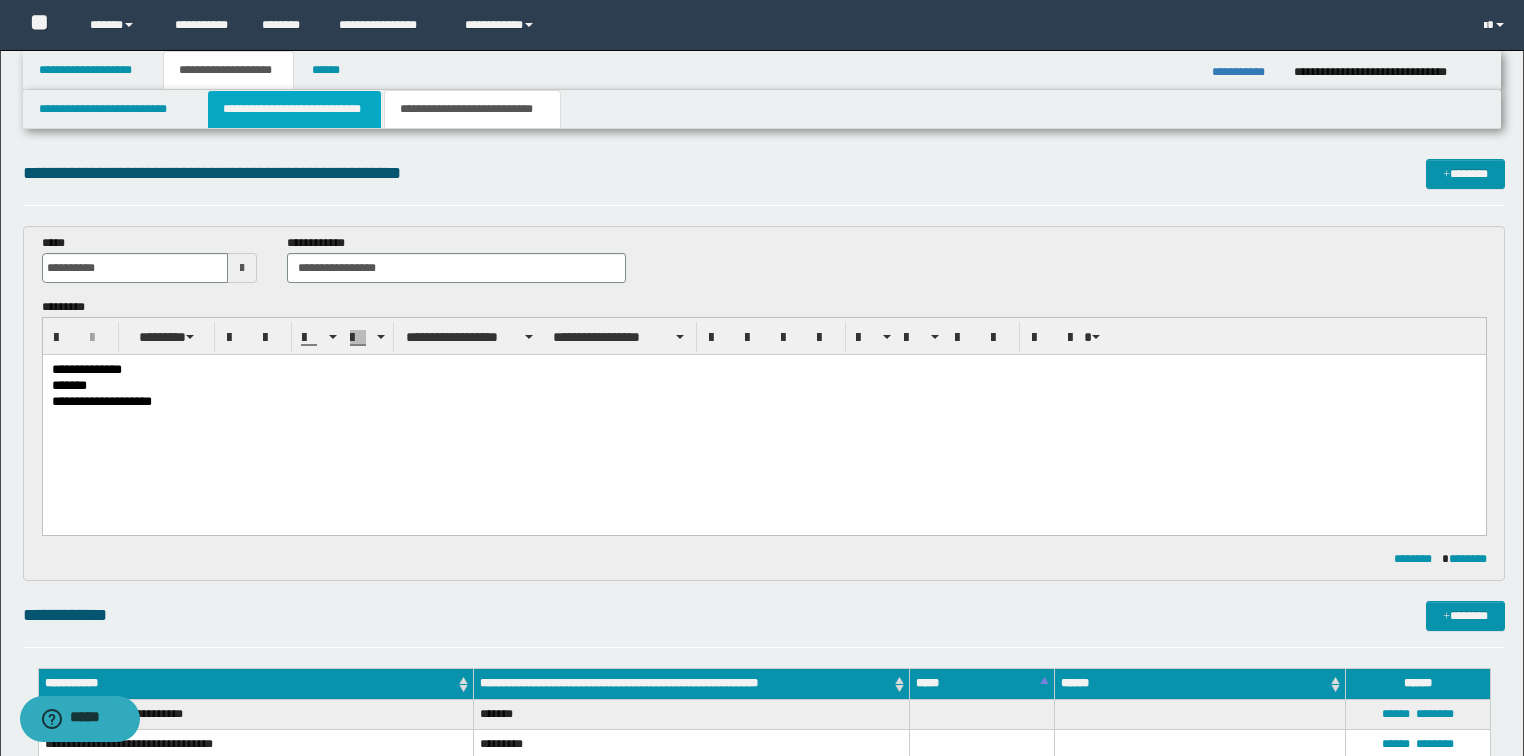 click on "**********" at bounding box center (294, 109) 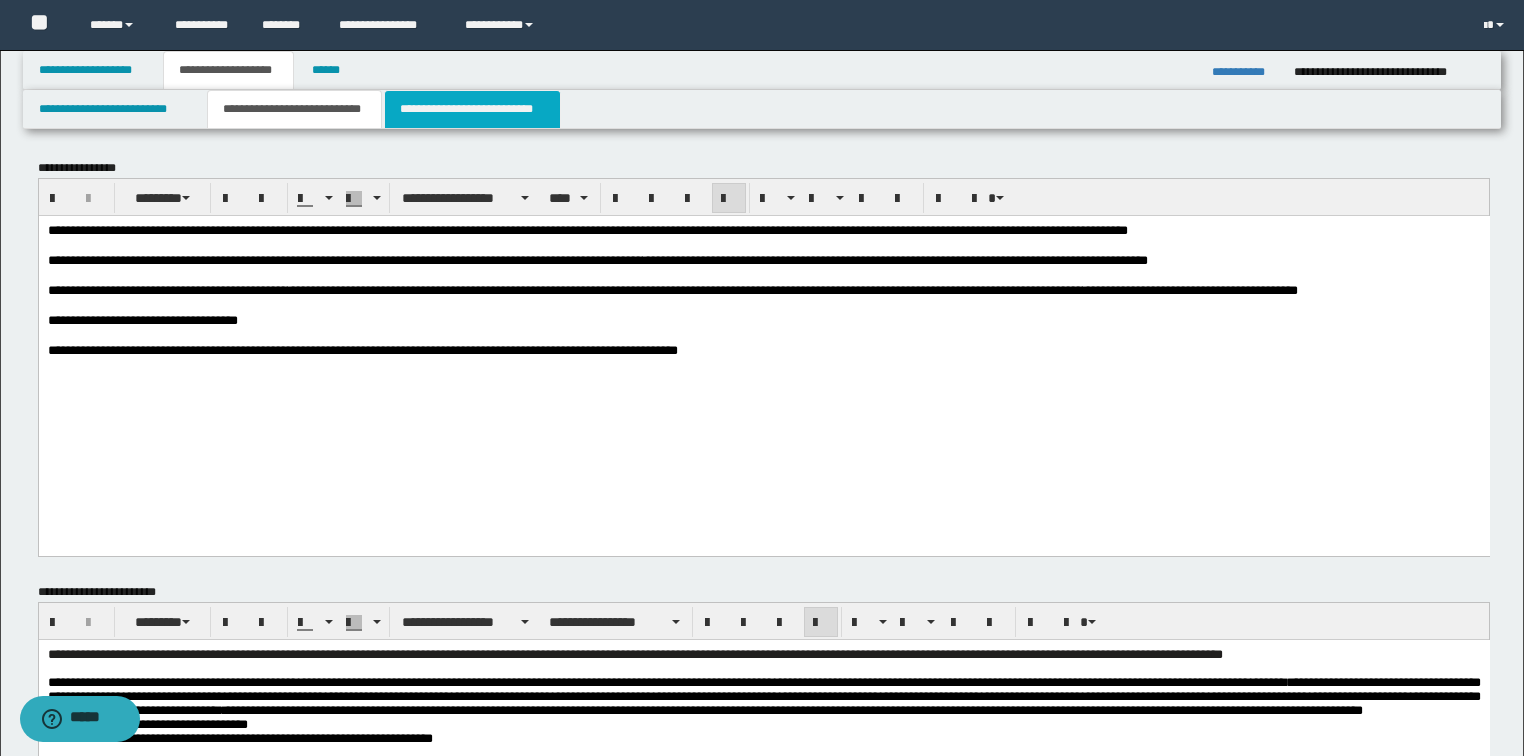 click on "**********" at bounding box center [472, 109] 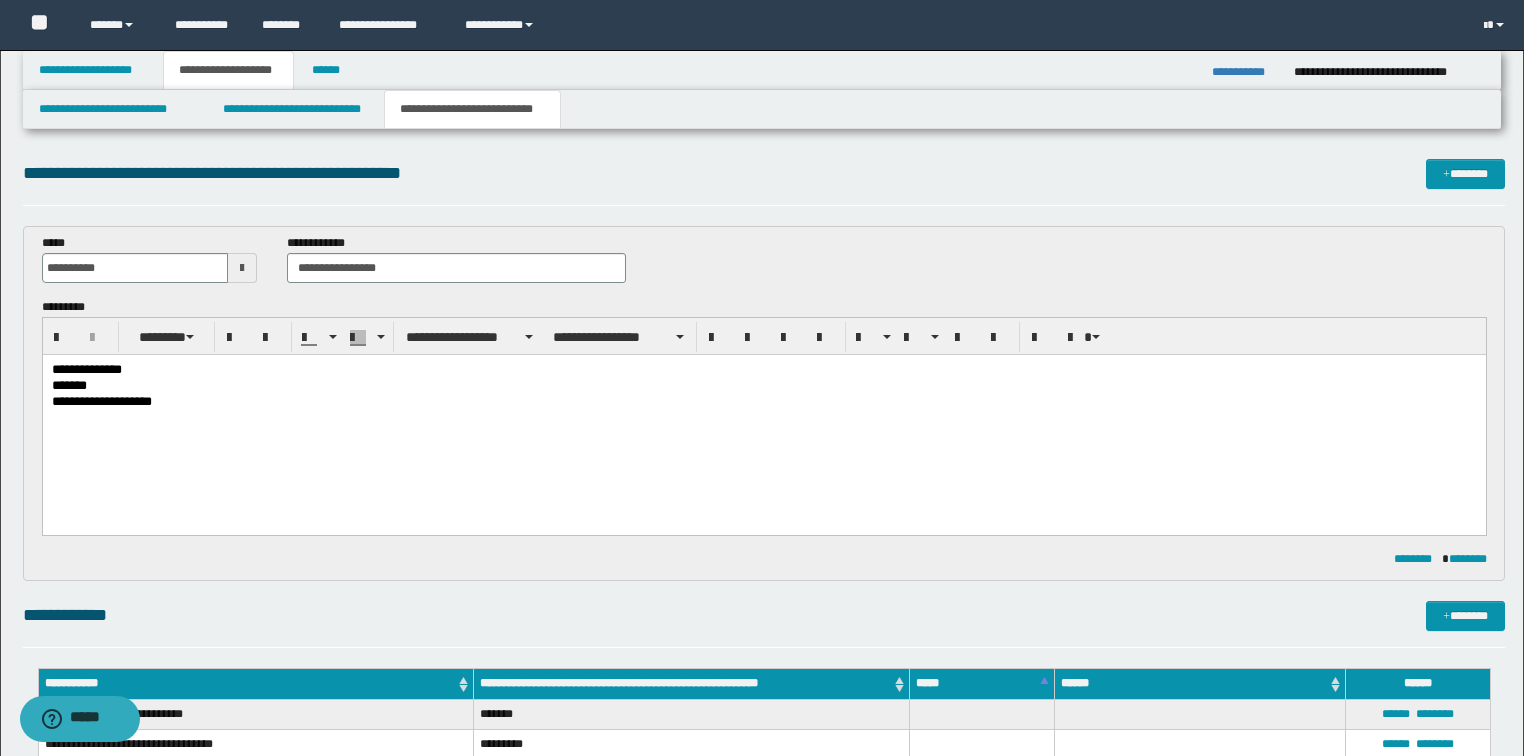 click on "**********" at bounding box center (764, 402) 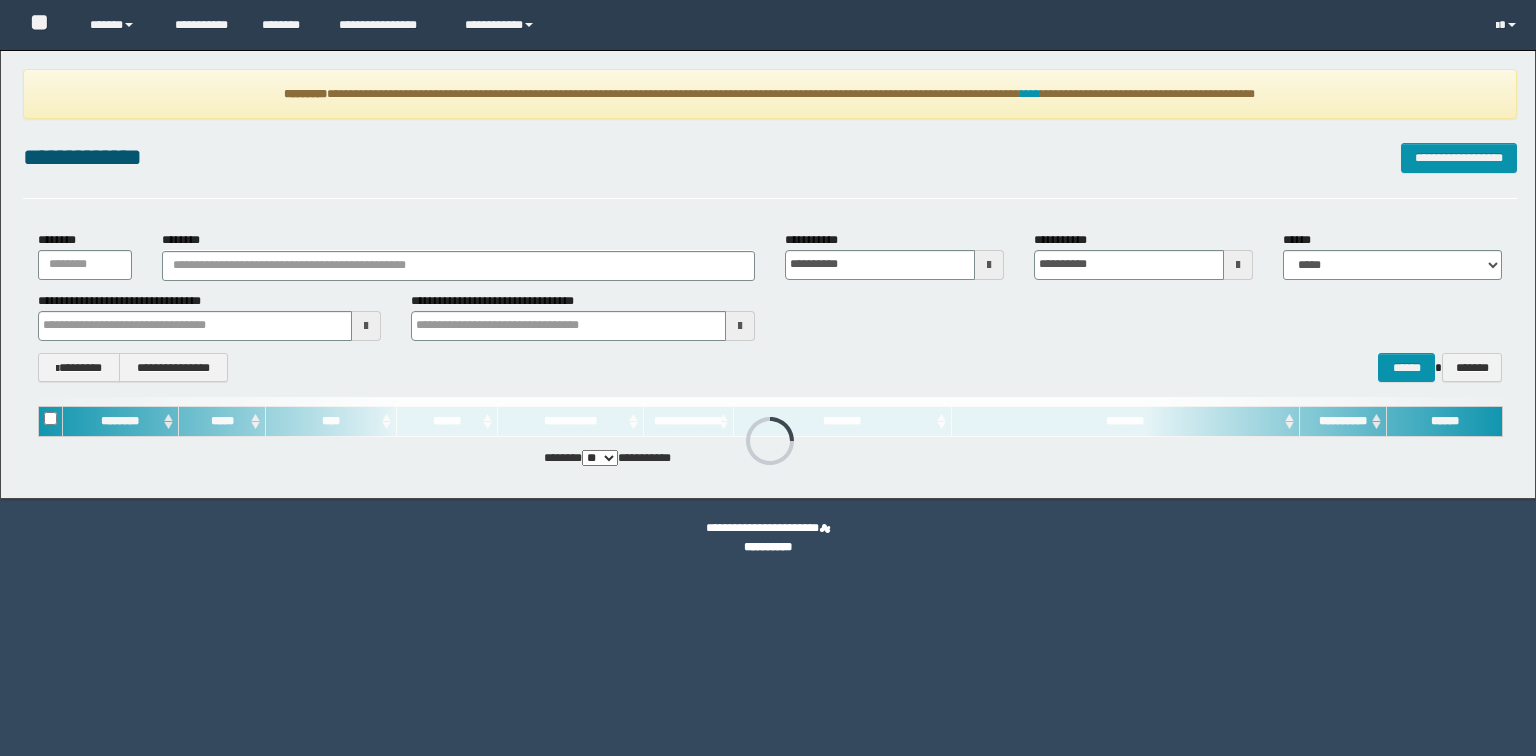scroll, scrollTop: 0, scrollLeft: 0, axis: both 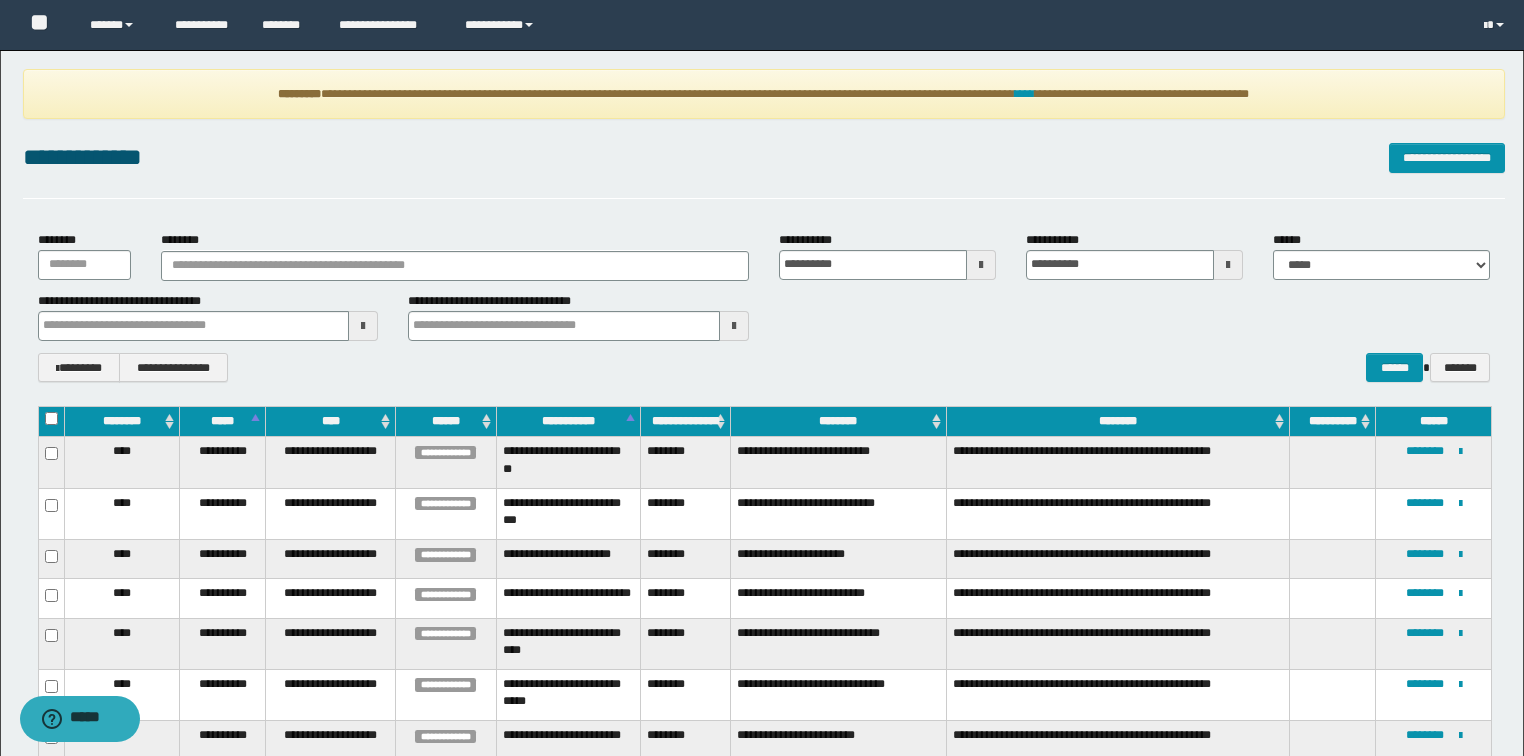 click on "**********" at bounding box center (764, 169) 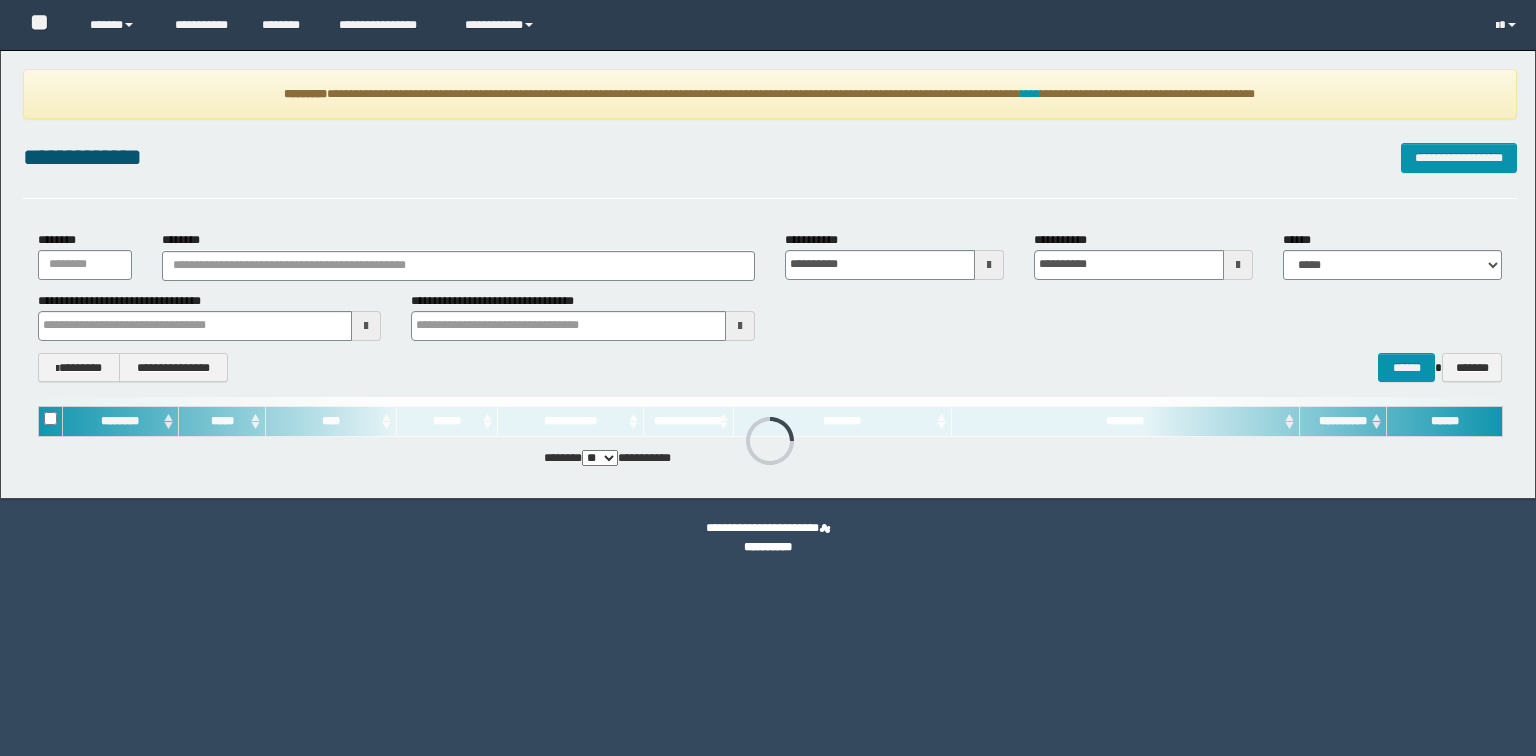 scroll, scrollTop: 0, scrollLeft: 0, axis: both 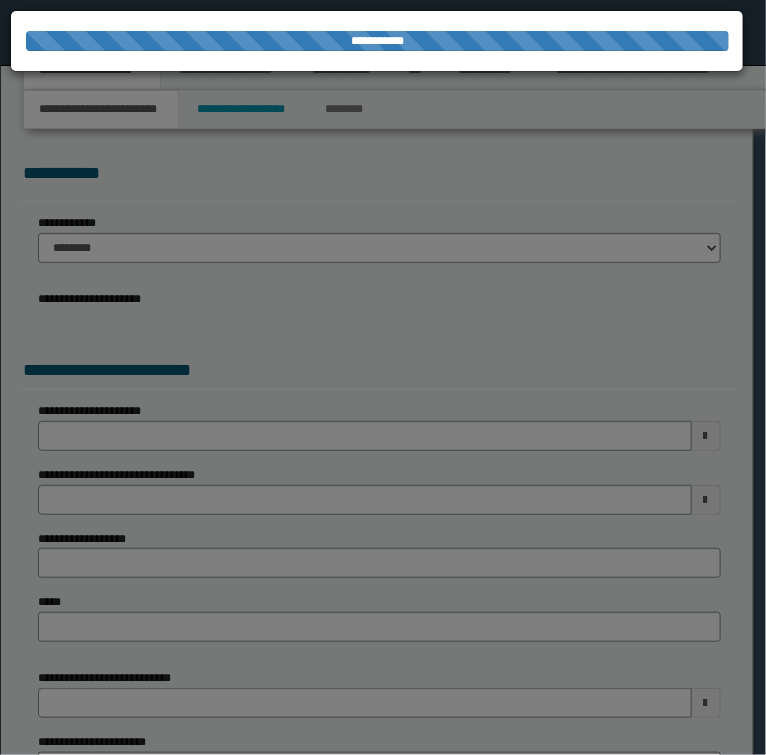 select on "*" 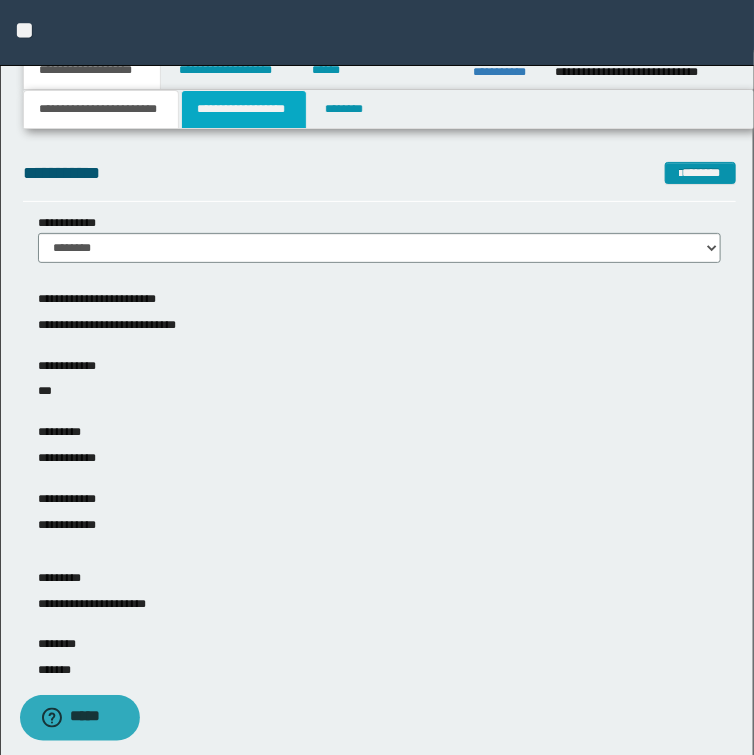 click on "**********" at bounding box center (244, 109) 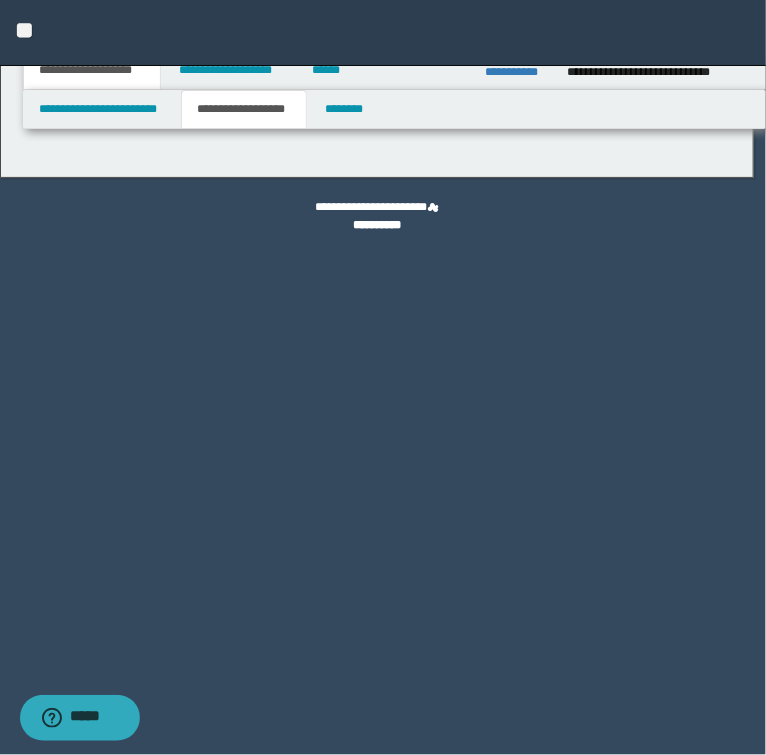 type on "**********" 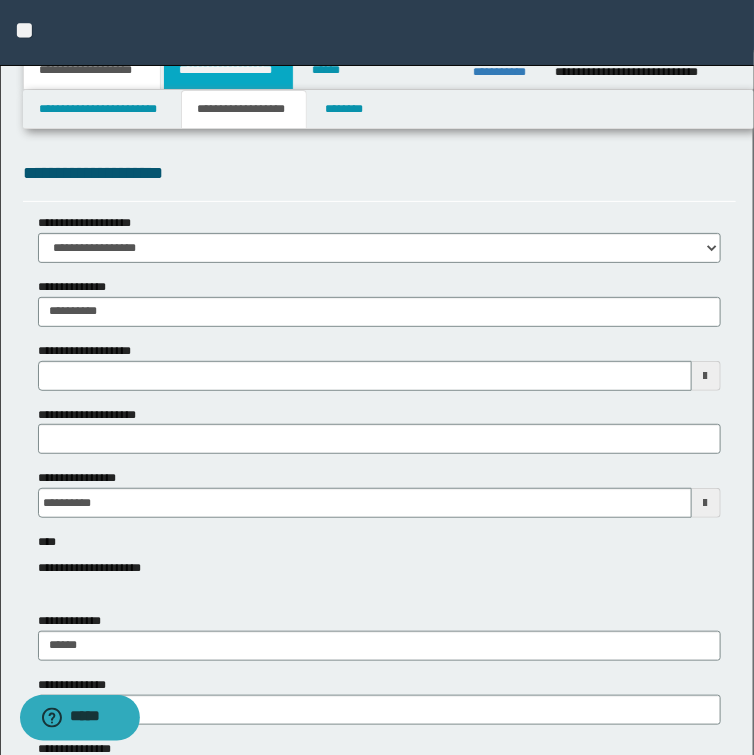 click on "**********" at bounding box center [228, 70] 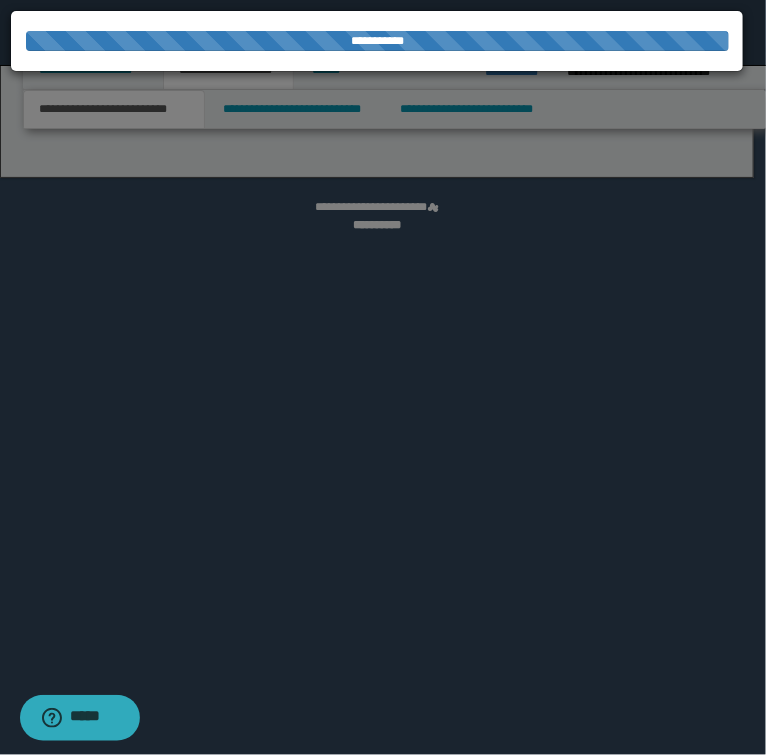 select on "*" 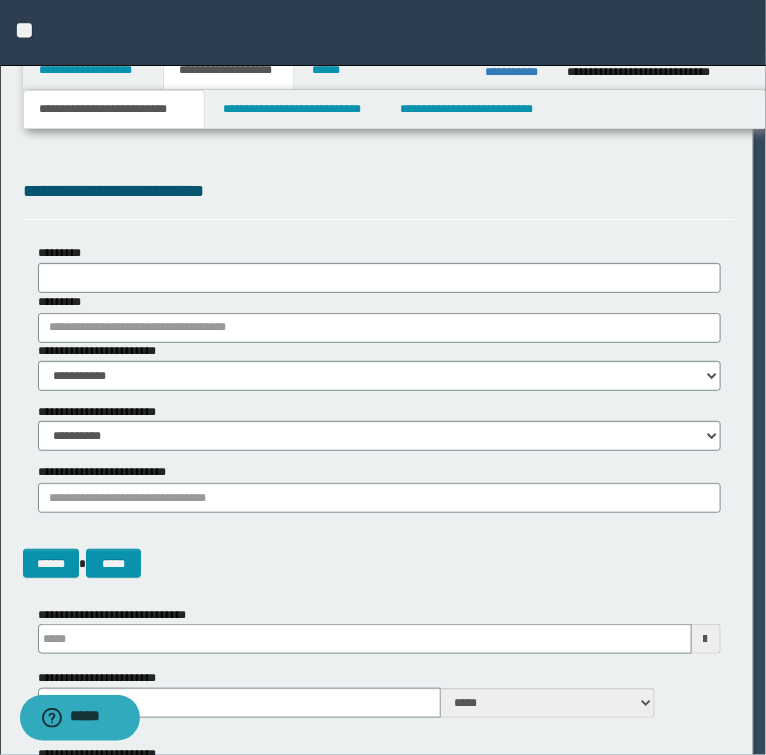 scroll, scrollTop: 0, scrollLeft: 0, axis: both 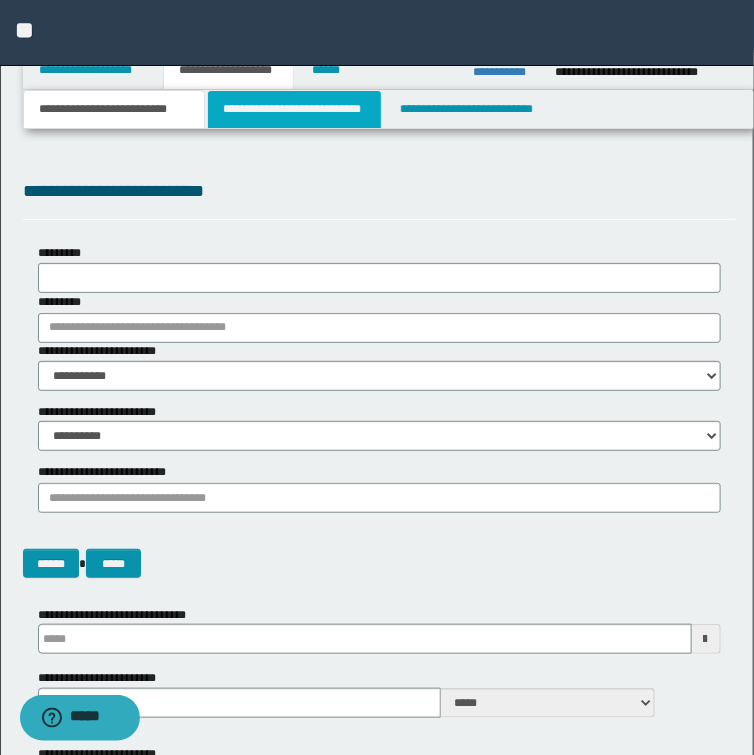 click on "**********" at bounding box center (294, 109) 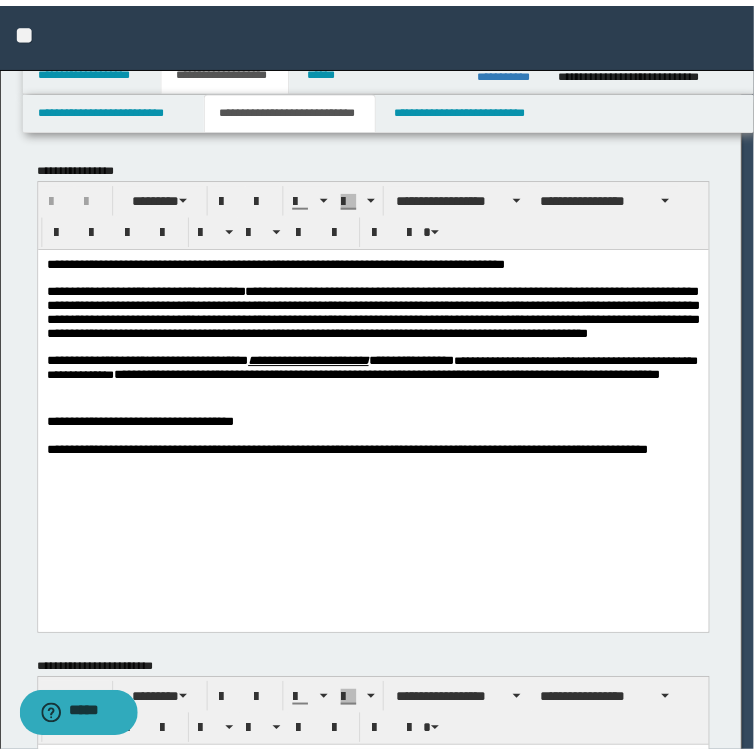 scroll, scrollTop: 0, scrollLeft: 0, axis: both 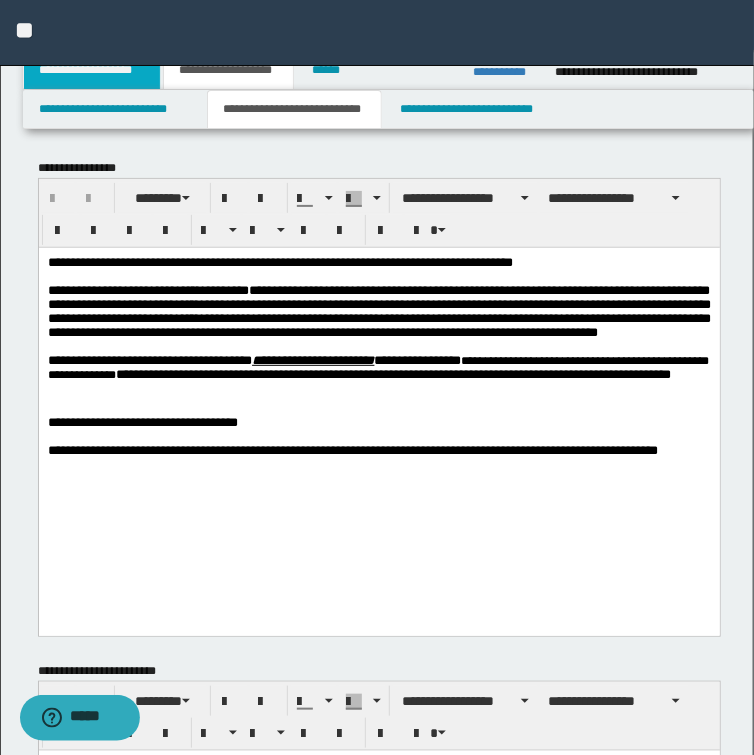 click on "**********" at bounding box center (92, 70) 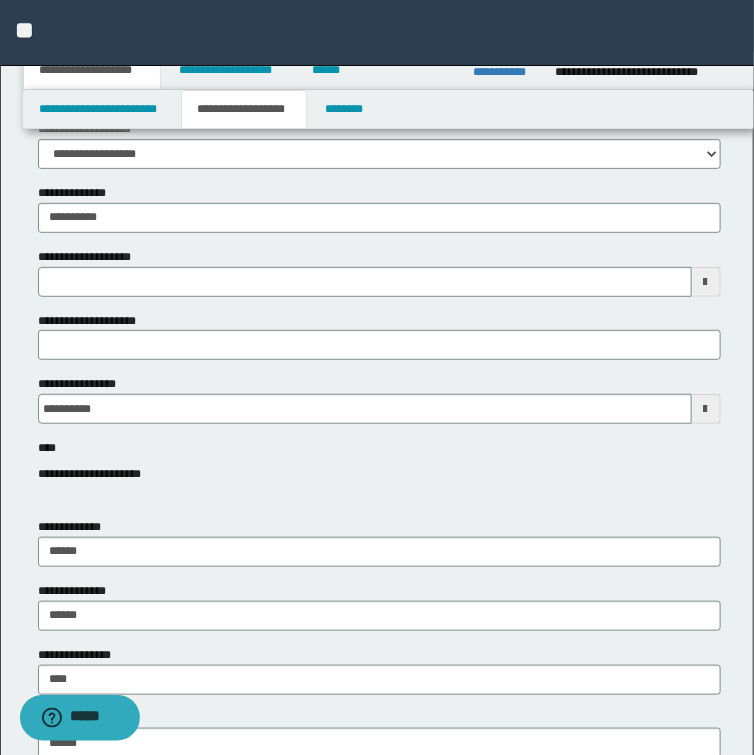 scroll, scrollTop: 0, scrollLeft: 0, axis: both 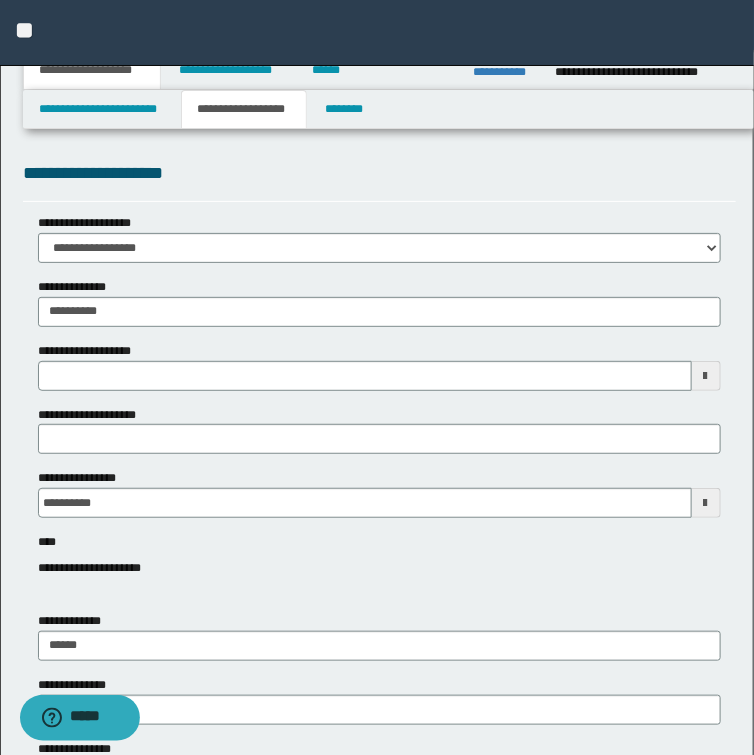 type 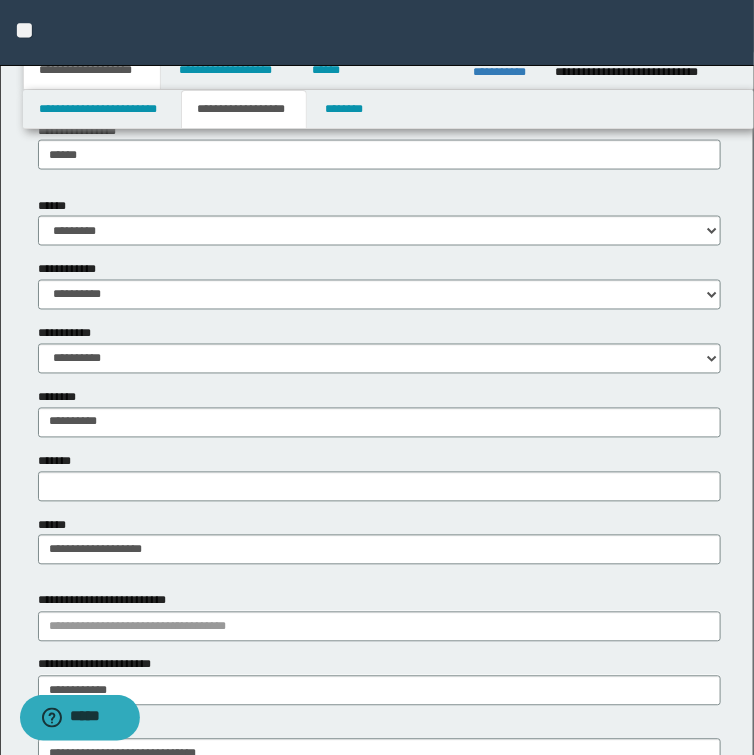 scroll, scrollTop: 720, scrollLeft: 0, axis: vertical 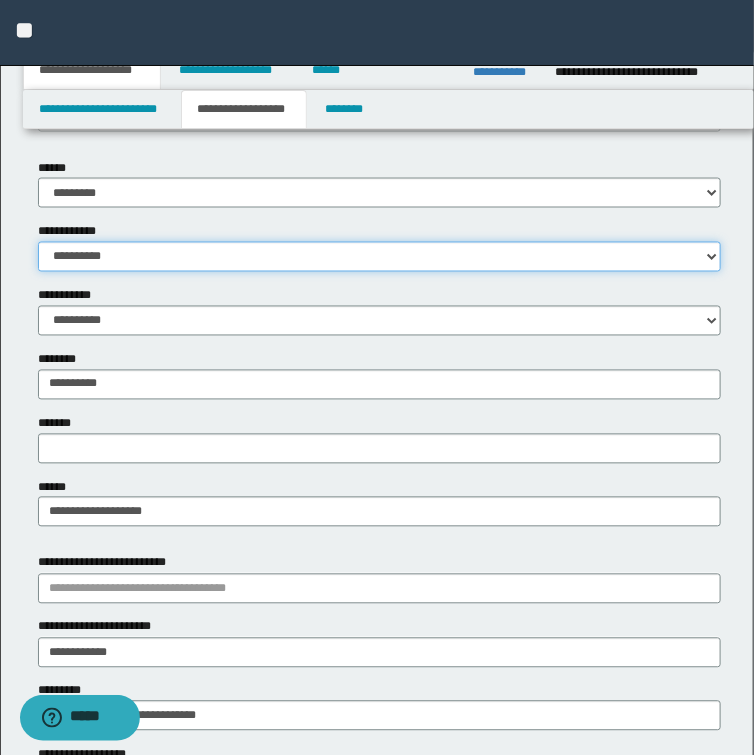 click on "**********" at bounding box center [379, 257] 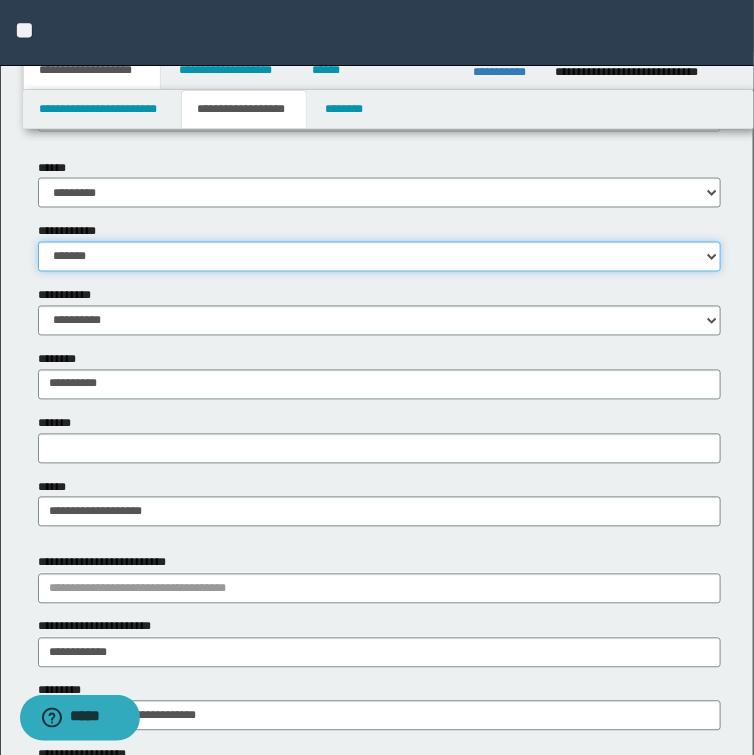 click on "**********" at bounding box center (379, 257) 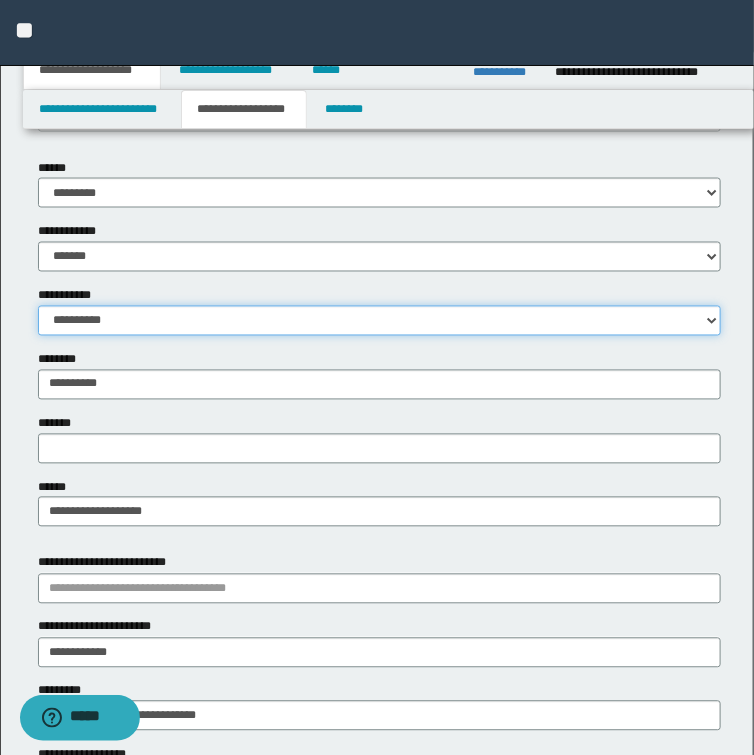 click on "**********" at bounding box center [379, 321] 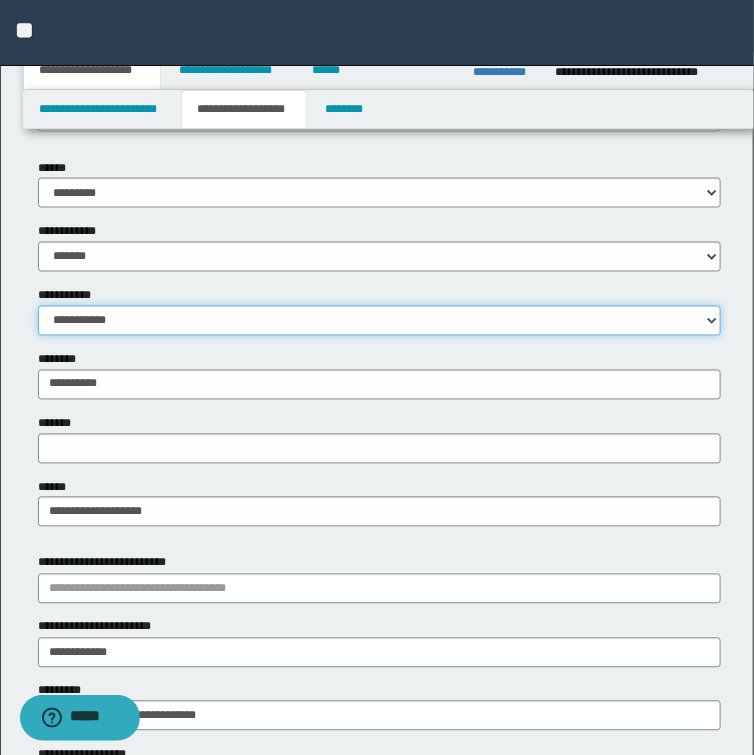 scroll, scrollTop: 800, scrollLeft: 0, axis: vertical 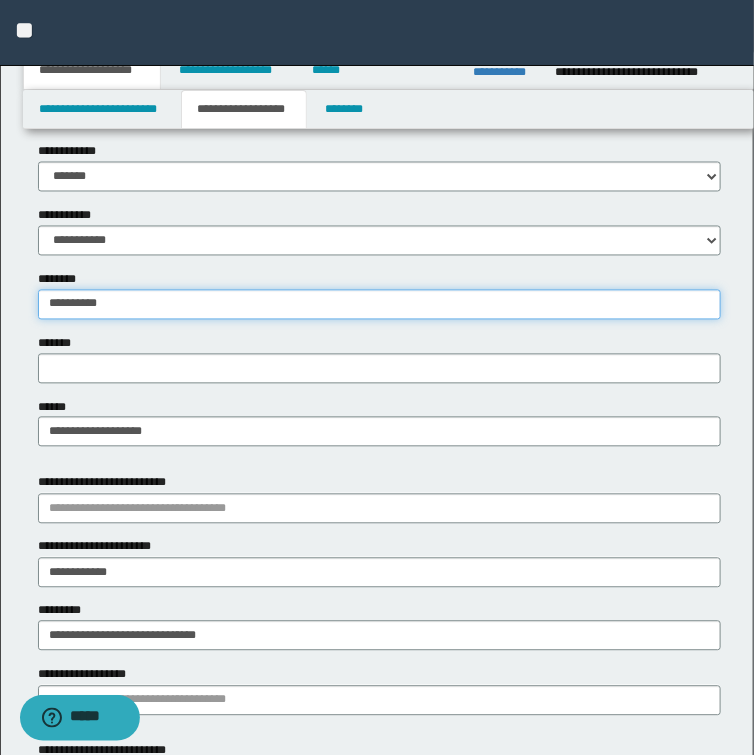 drag, startPoint x: 131, startPoint y: 314, endPoint x: -1, endPoint y: 296, distance: 133.22162 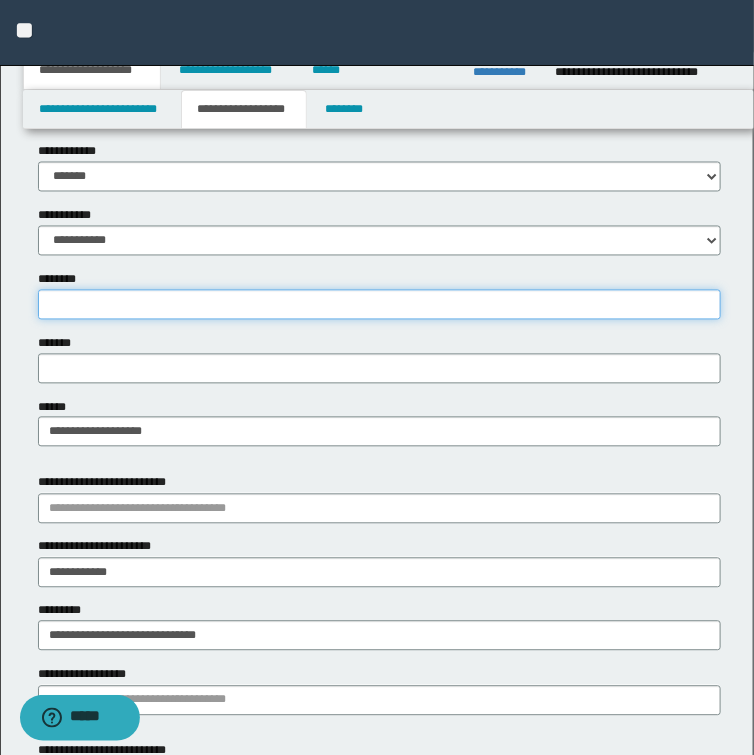 type 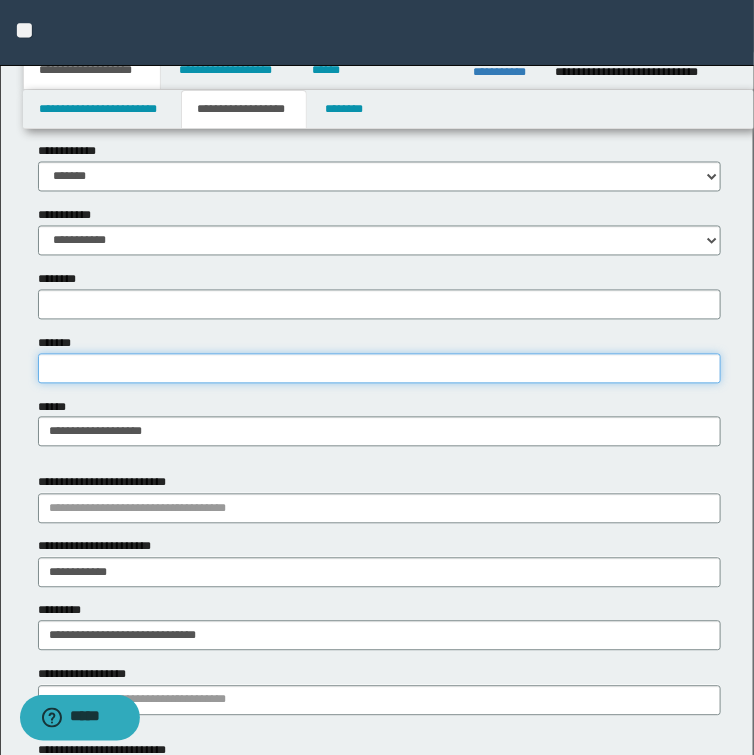 click on "*******" at bounding box center (379, 369) 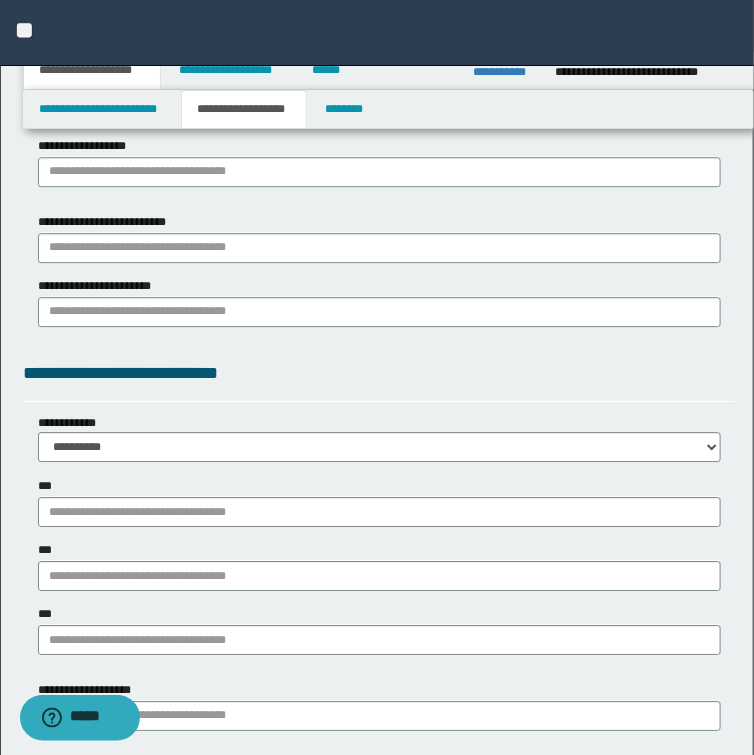 scroll, scrollTop: 1360, scrollLeft: 0, axis: vertical 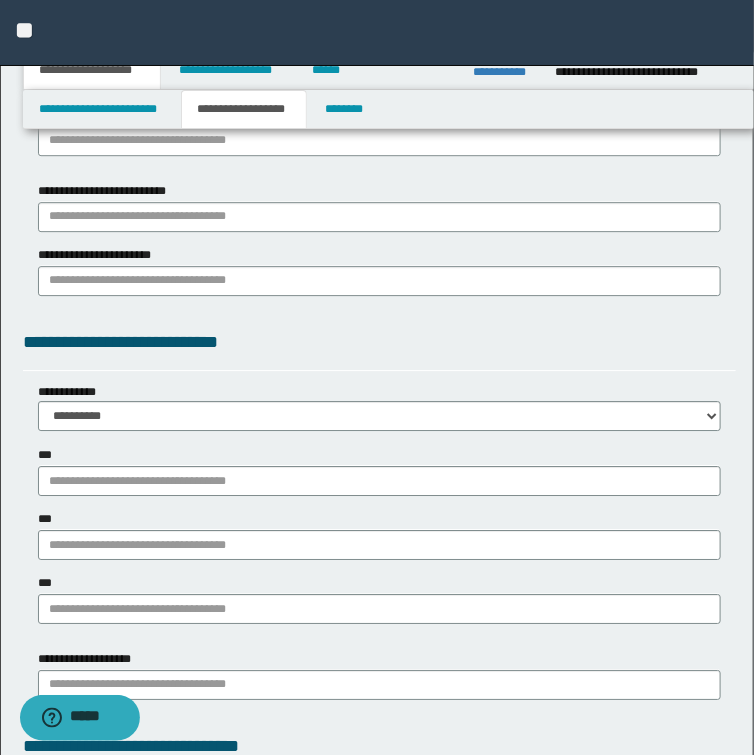 type on "**********" 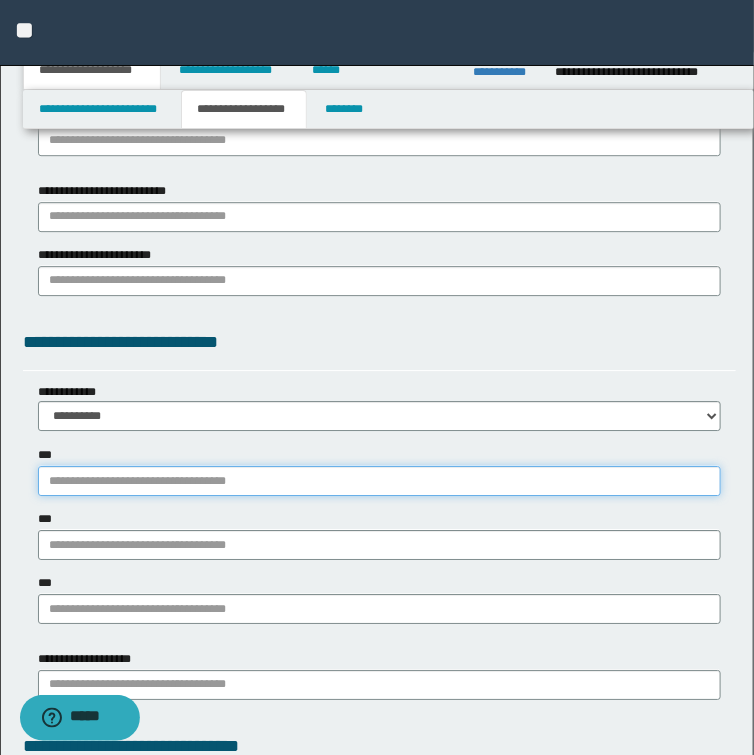 click on "***" at bounding box center [379, 481] 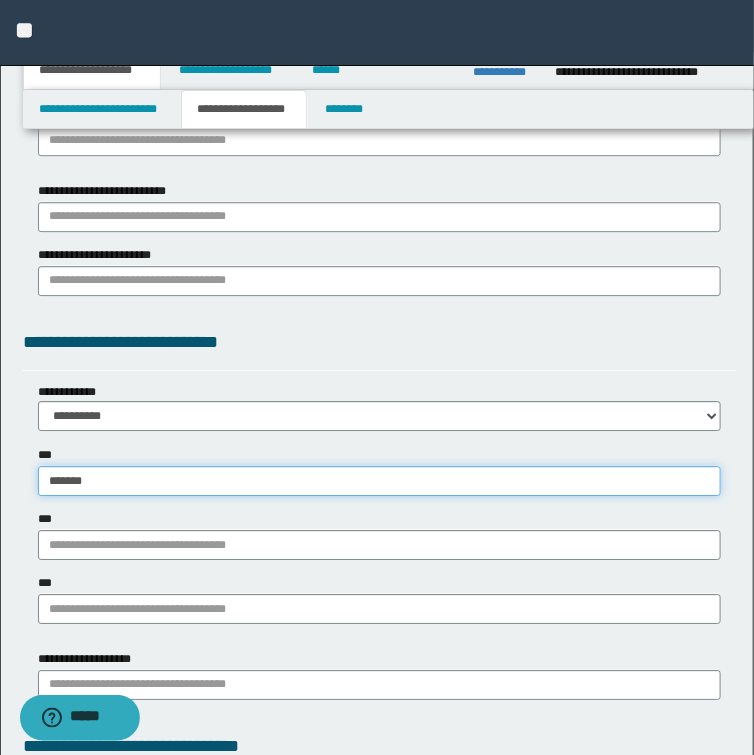 click on "*******" at bounding box center [379, 481] 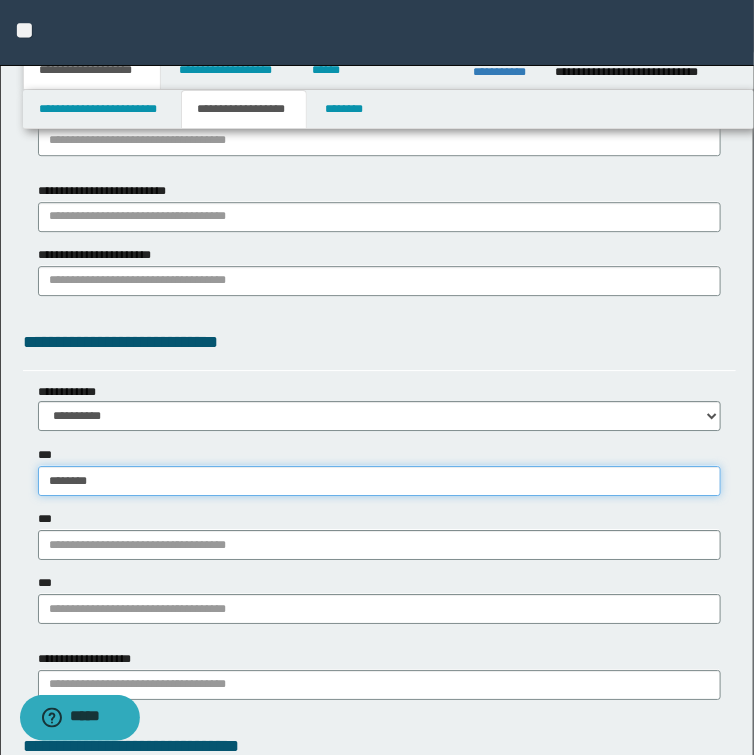 type on "**********" 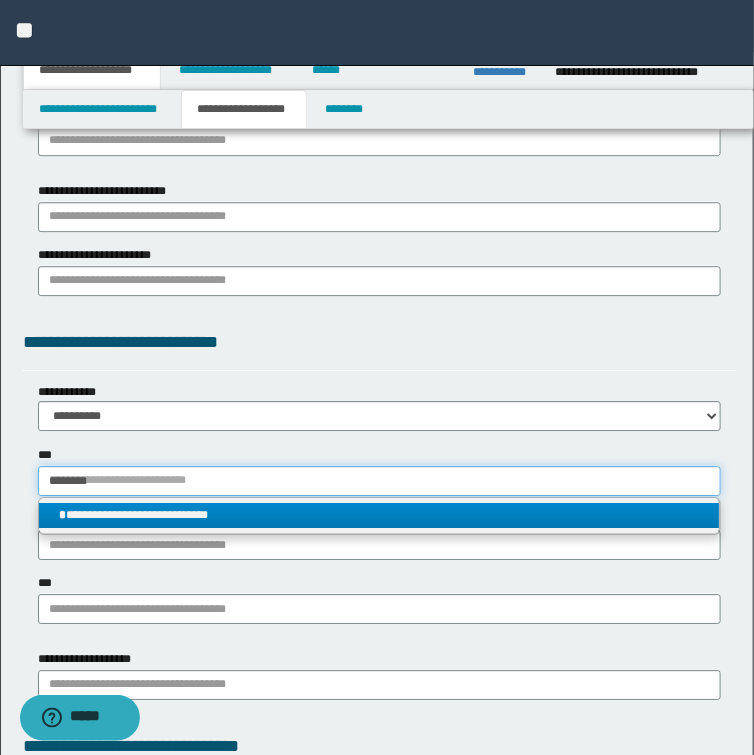 type on "********" 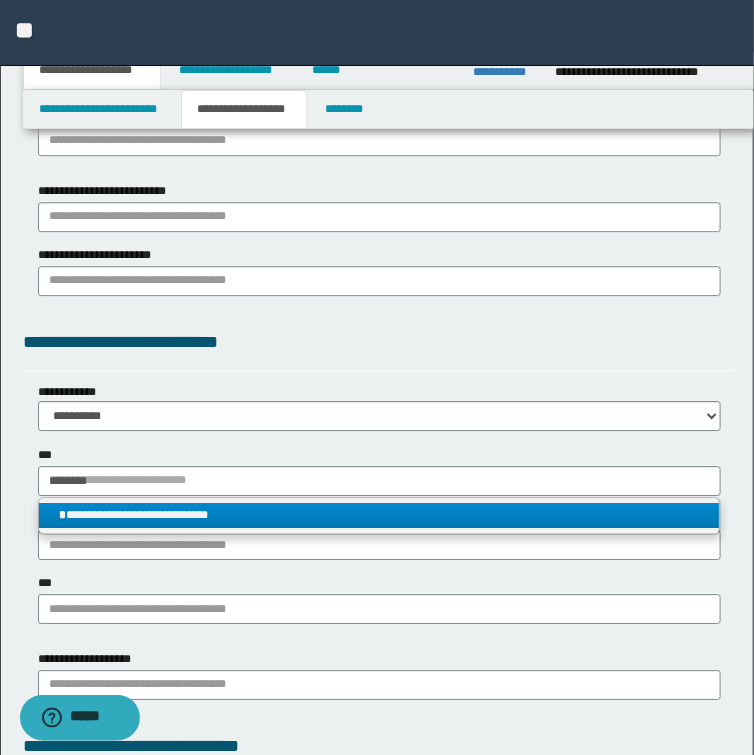type 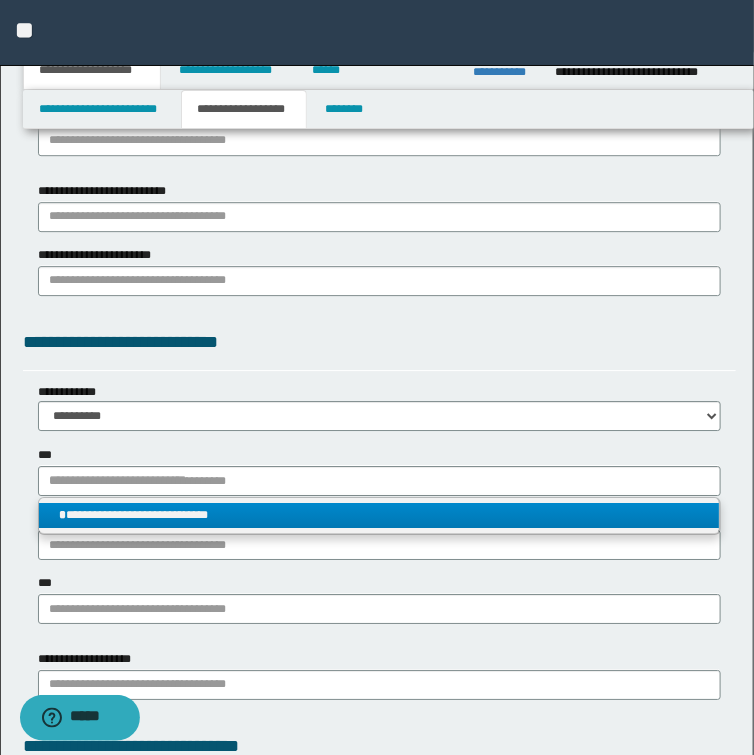 click on "**********" at bounding box center (379, 515) 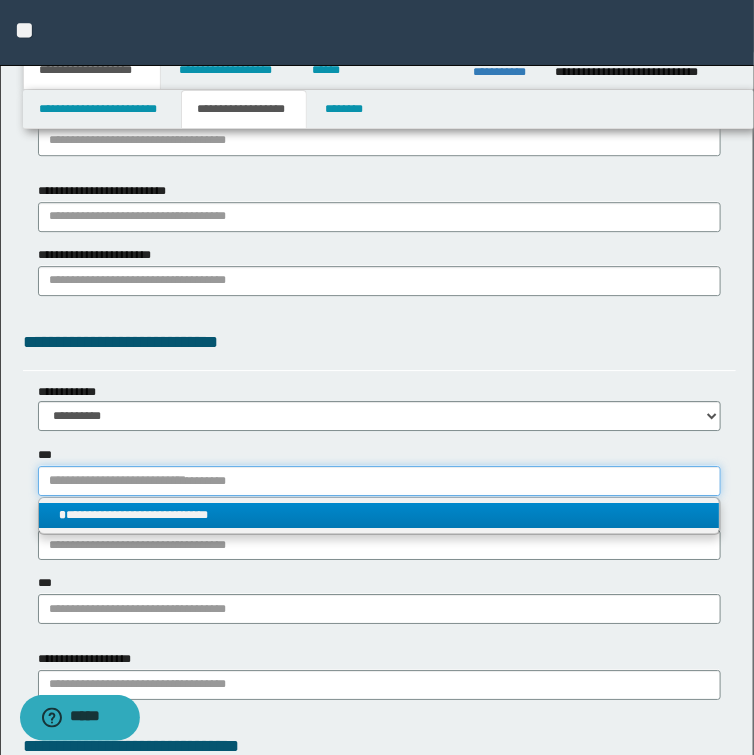 type 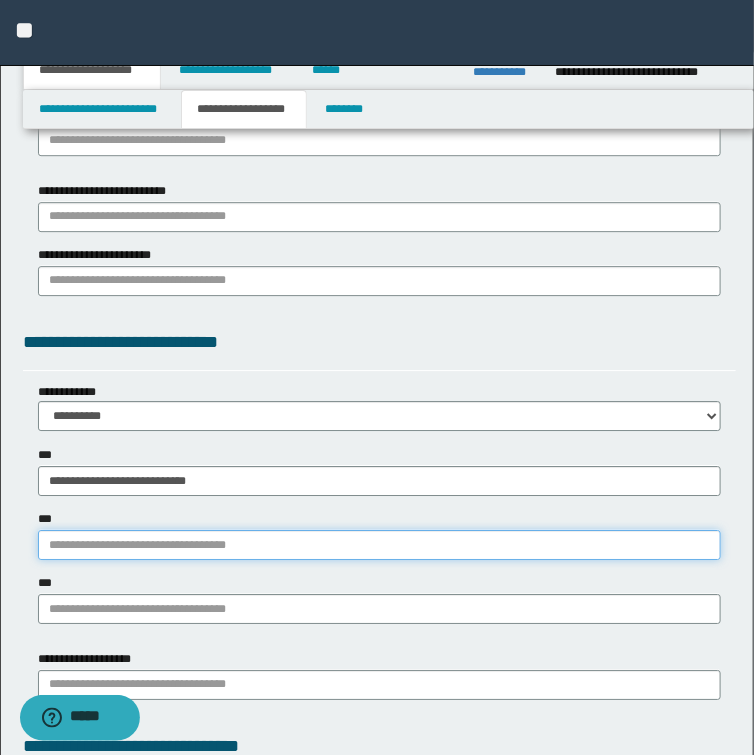 click on "***" at bounding box center [379, 545] 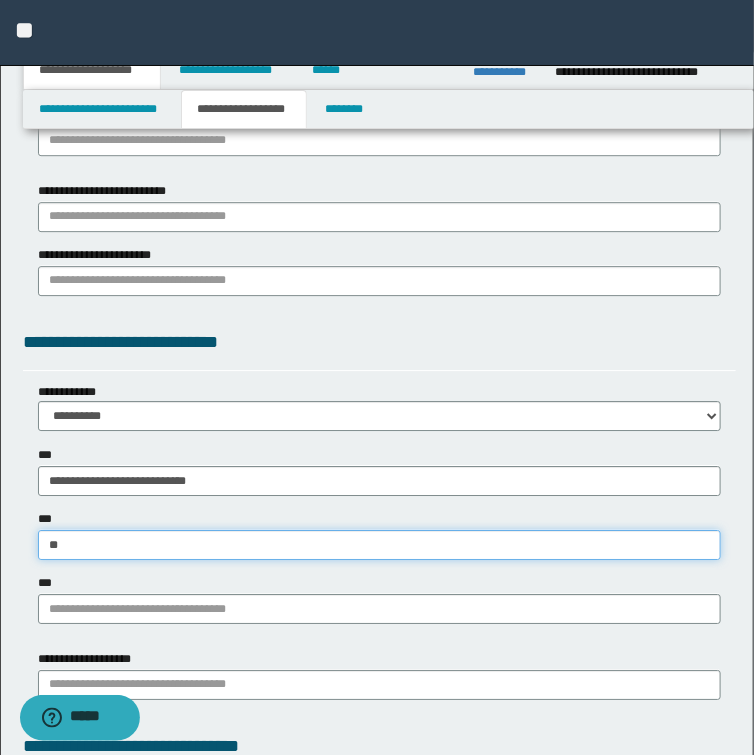 type on "*" 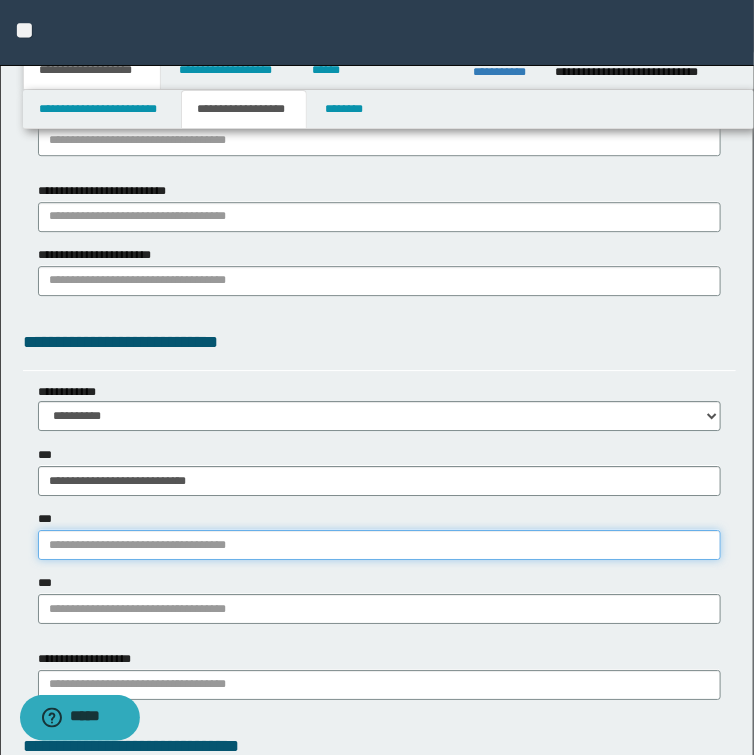 type on "*" 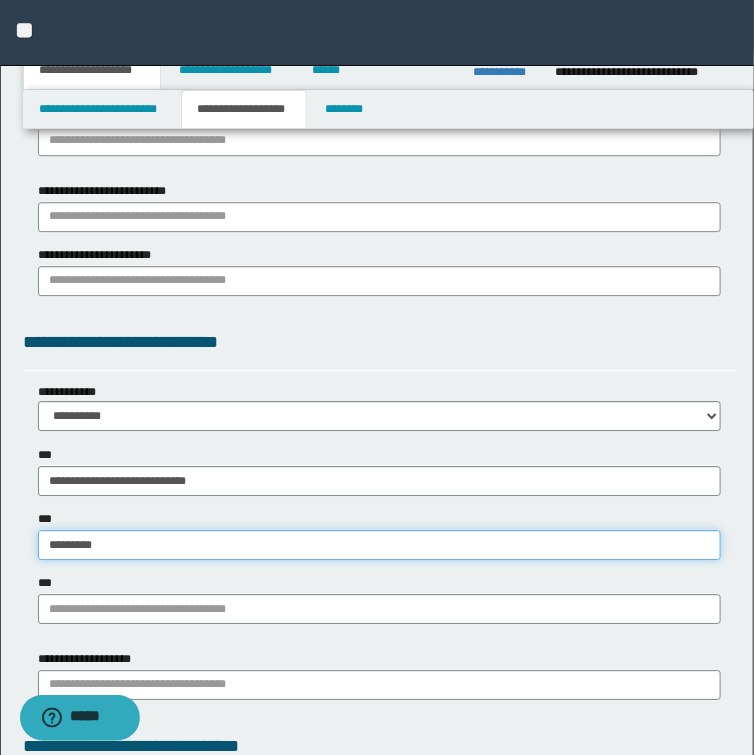 type on "**********" 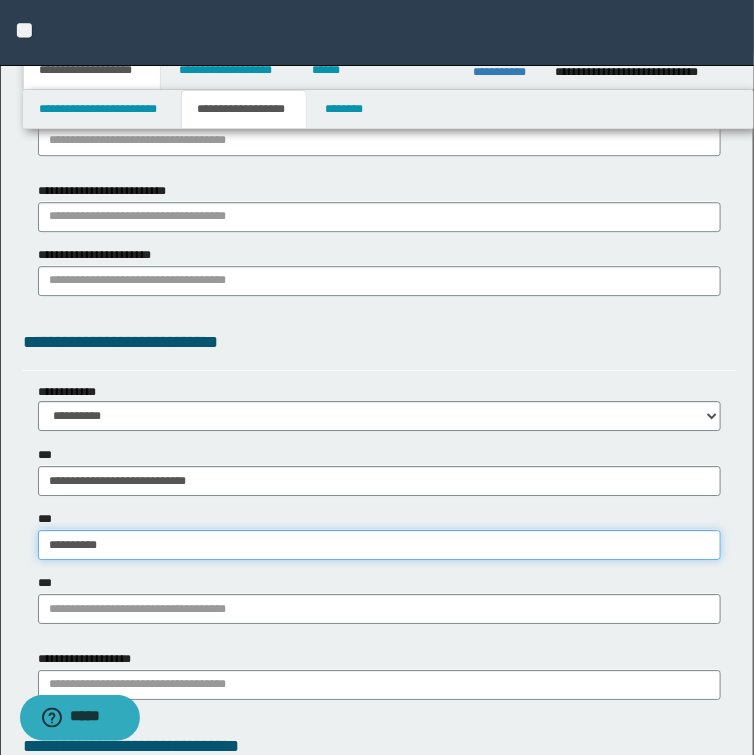 type on "**********" 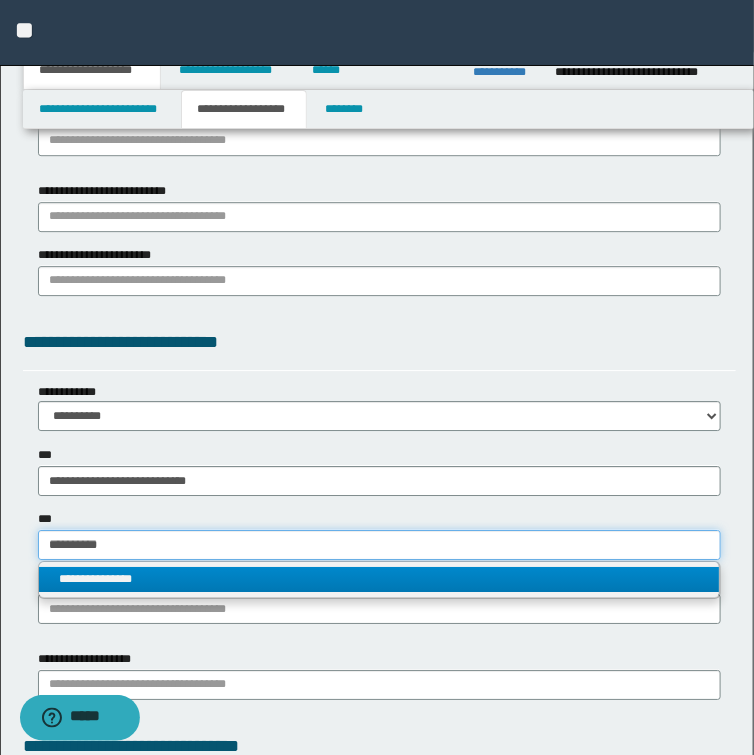 type on "**********" 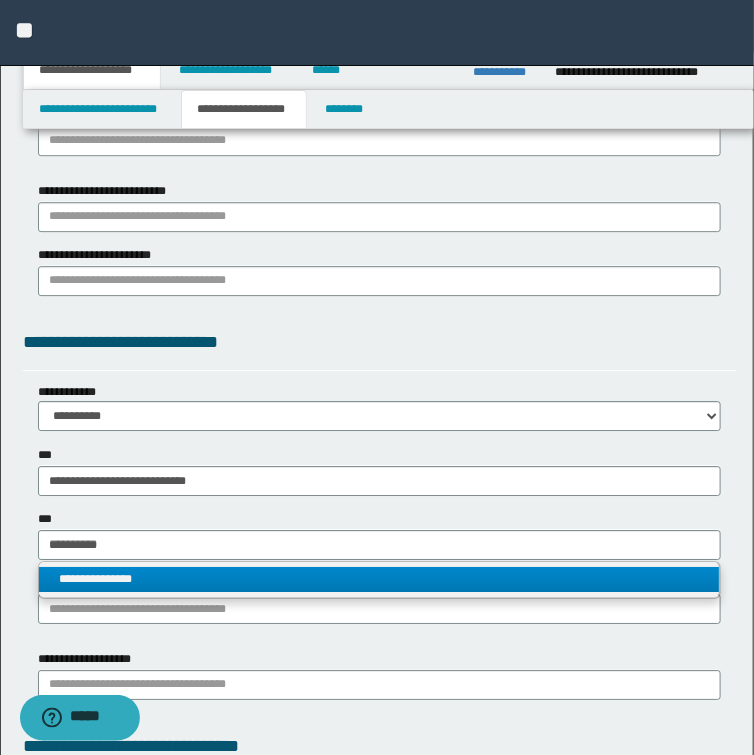 type 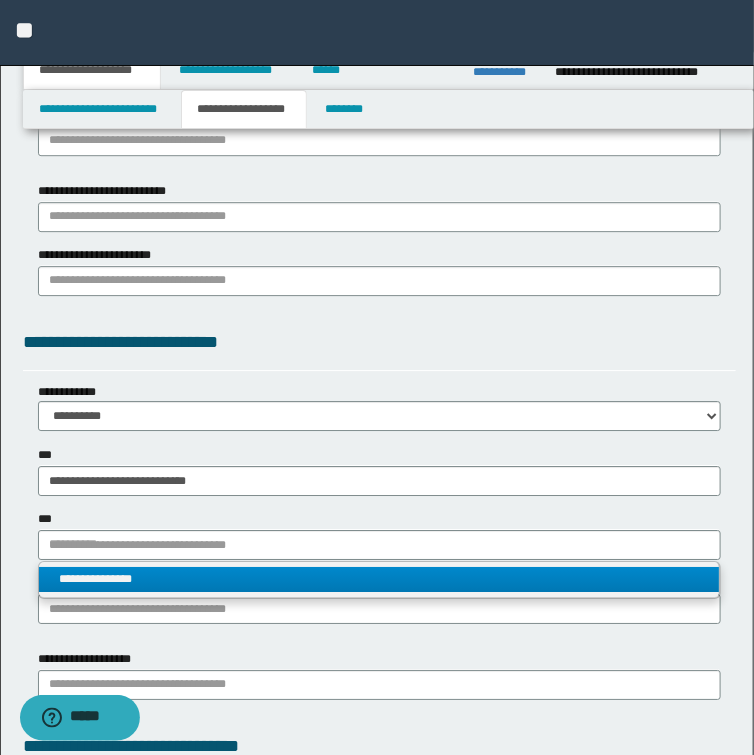 click on "**********" at bounding box center (379, 579) 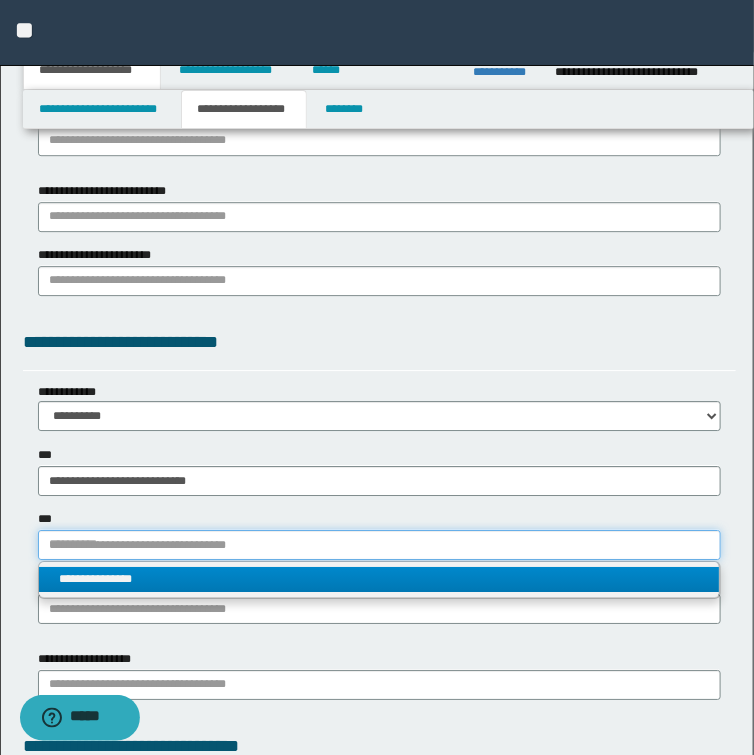 type 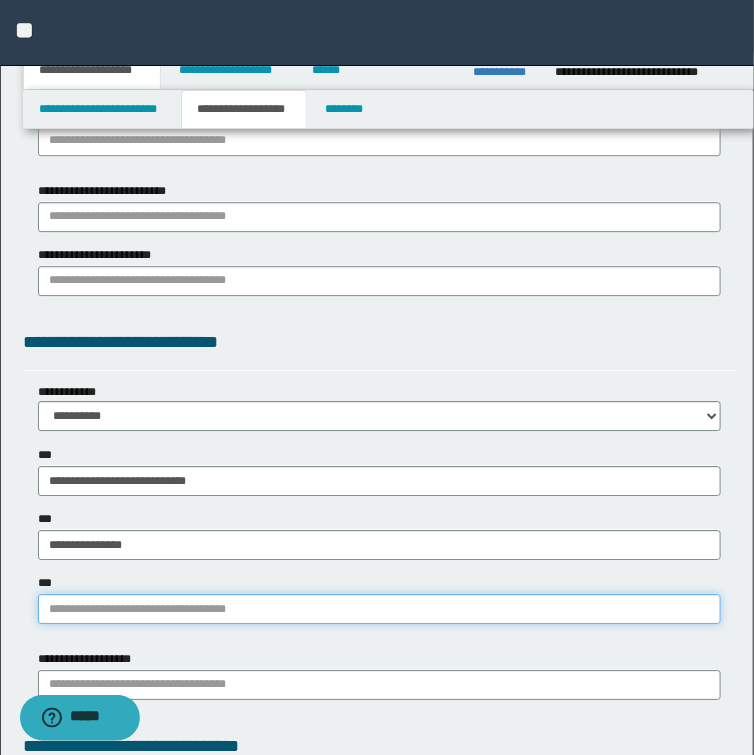 click on "***" at bounding box center [379, 609] 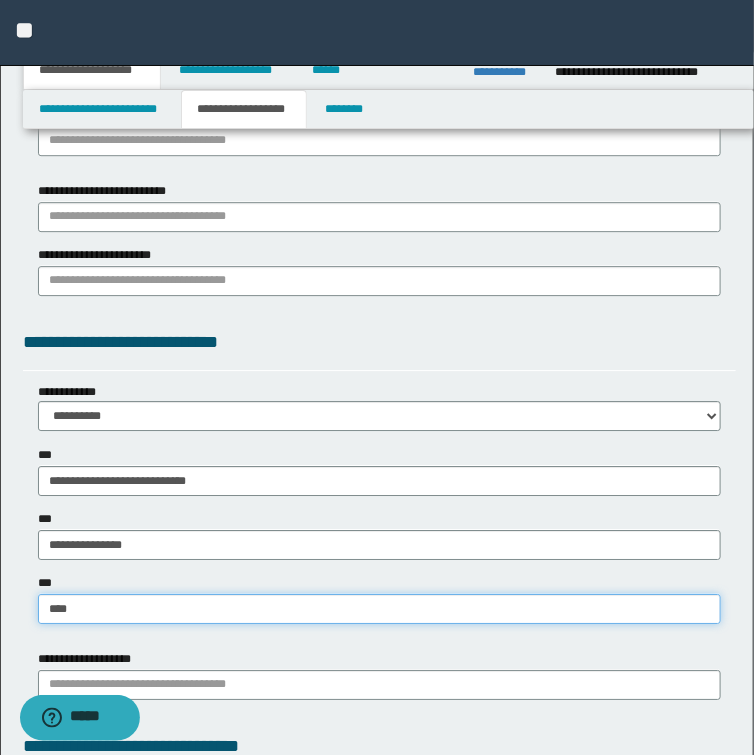 type on "*****" 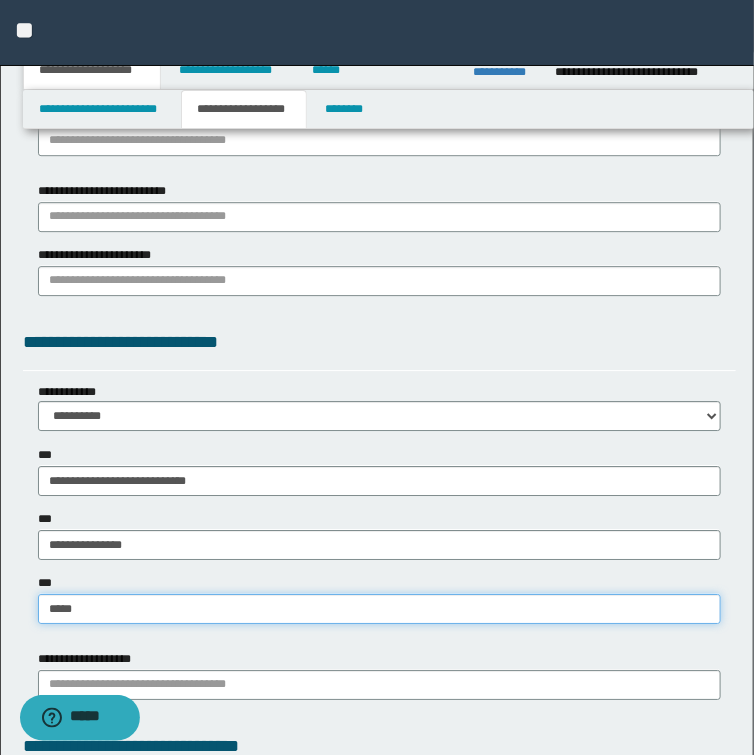 type on "**********" 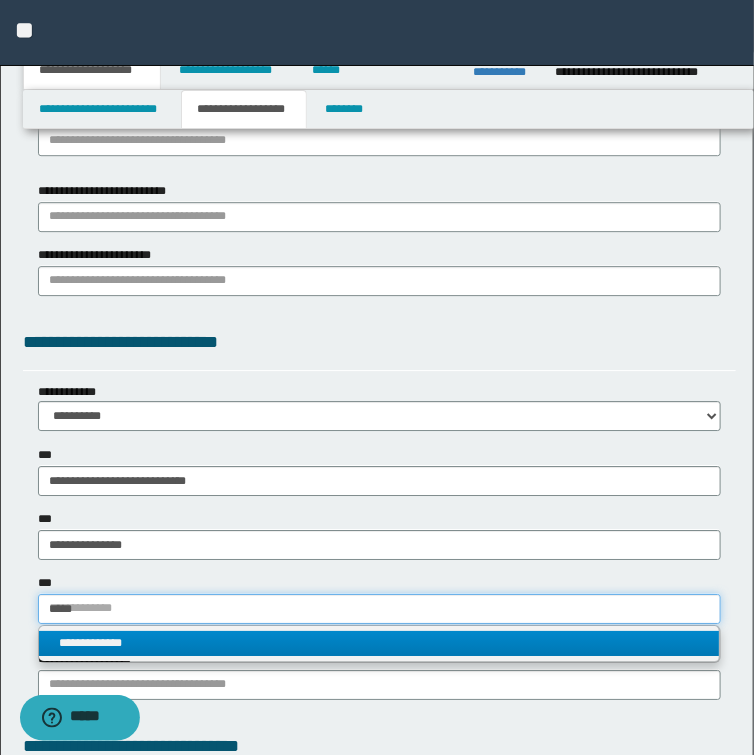 type on "*****" 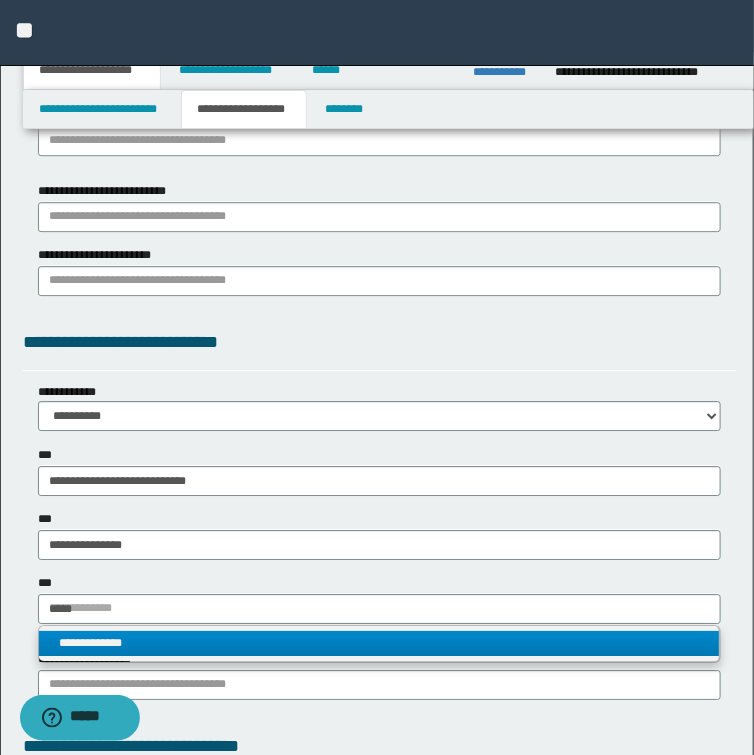 type 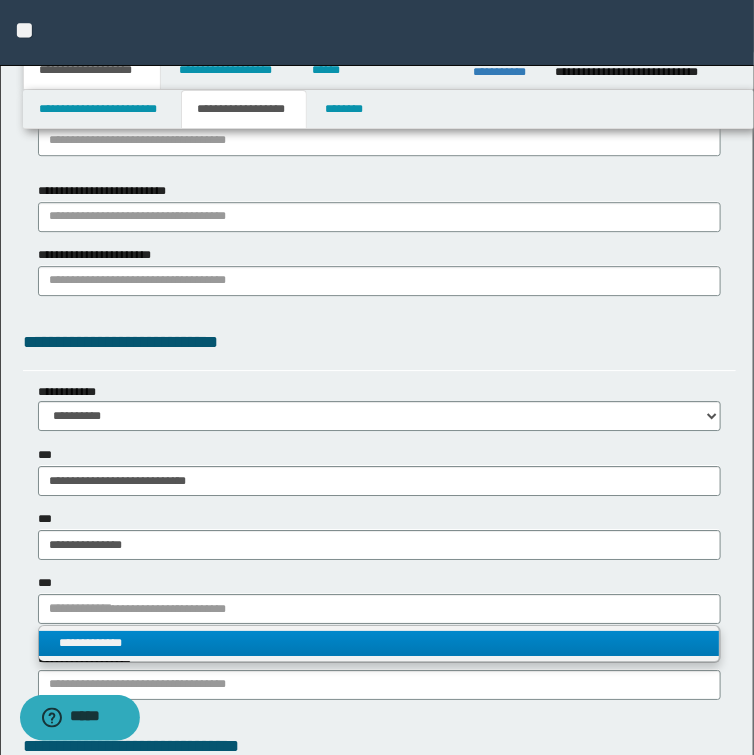 click on "**********" at bounding box center [379, 643] 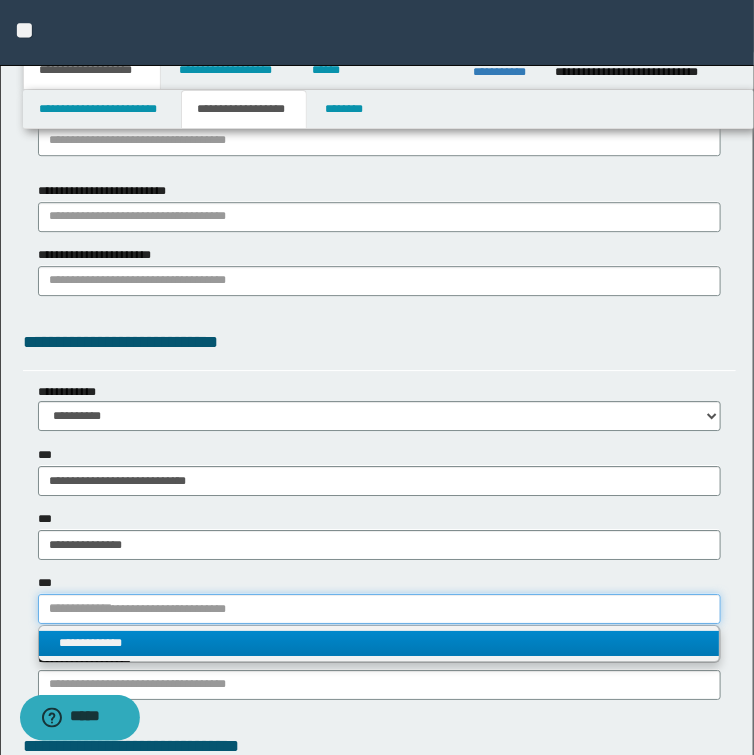 type 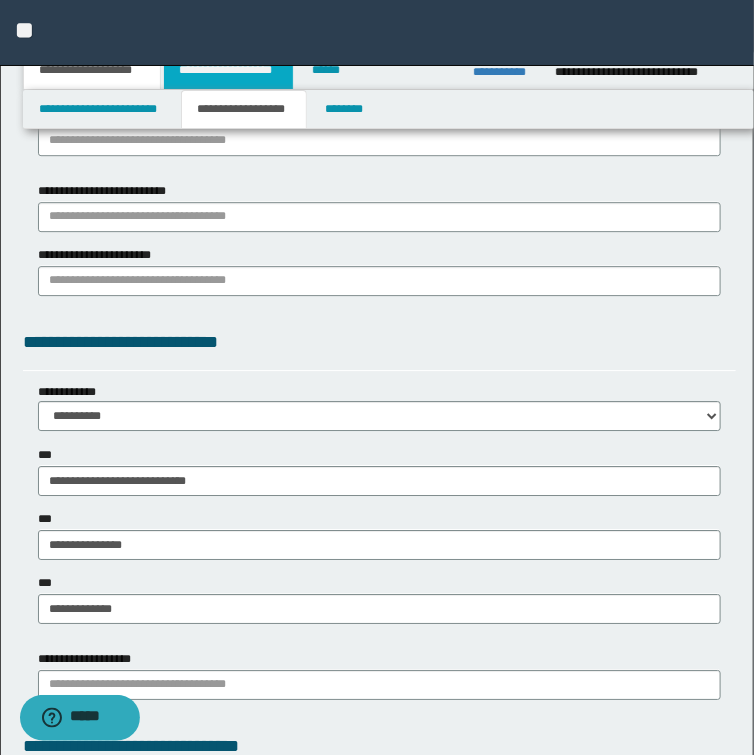 click on "**********" at bounding box center [228, 70] 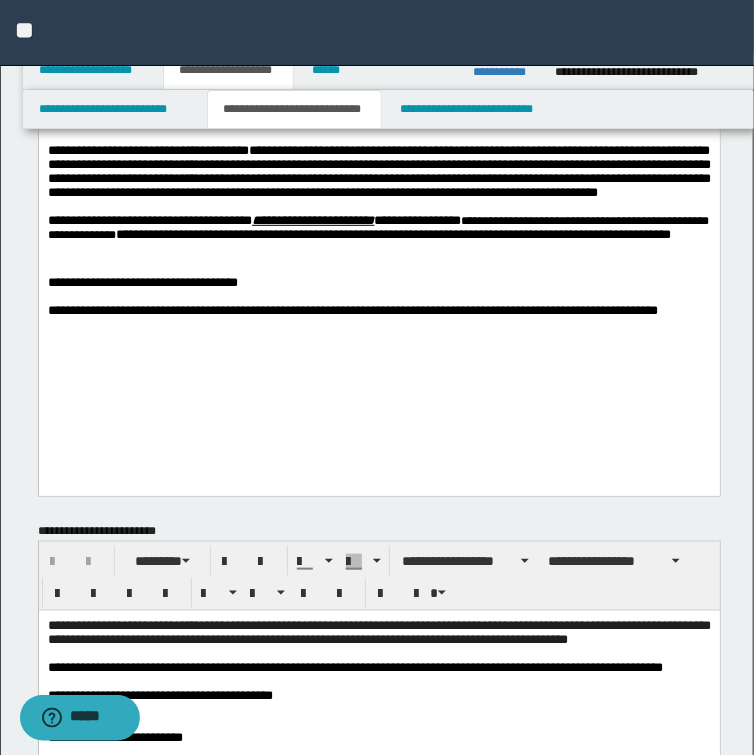 scroll, scrollTop: 0, scrollLeft: 0, axis: both 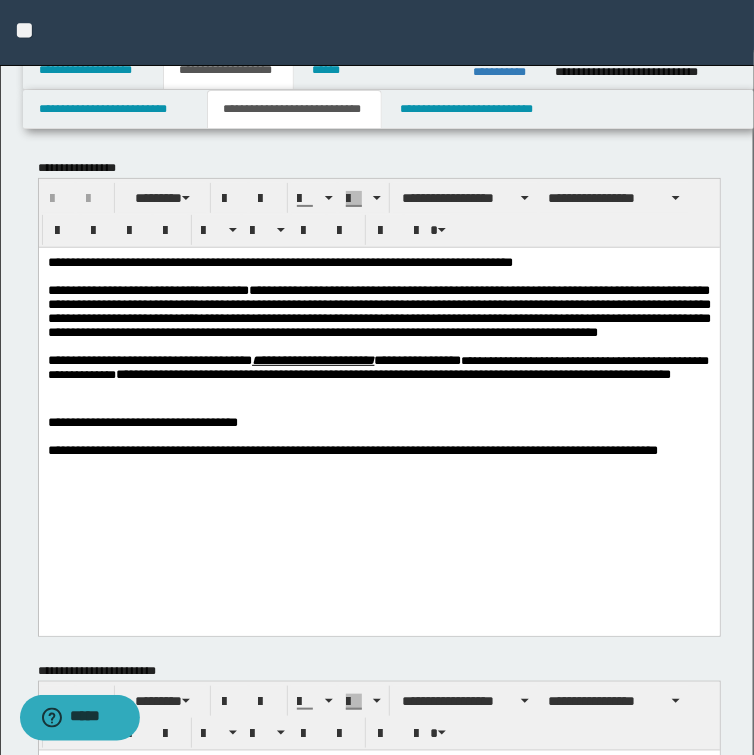 click on "**********" at bounding box center [279, 261] 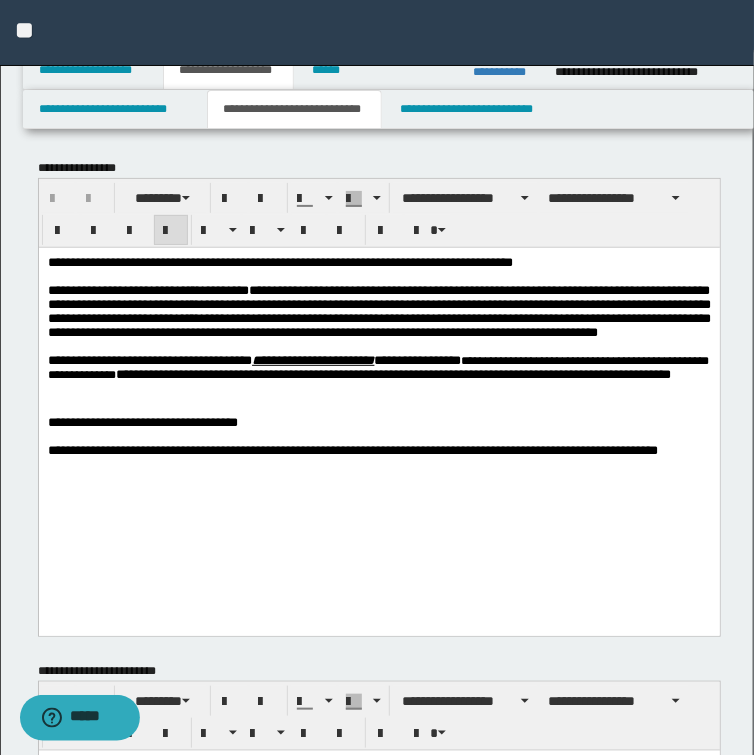 type 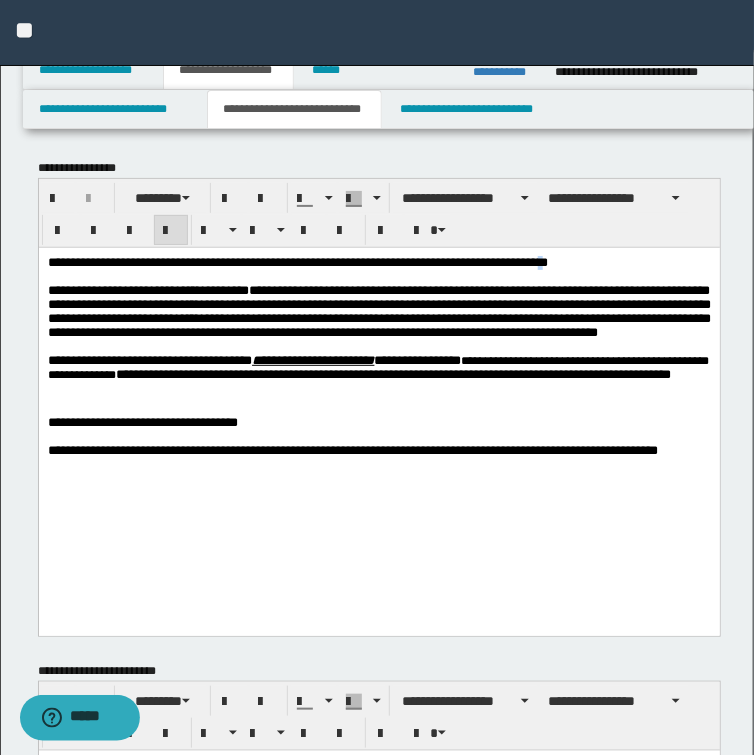 click on "**********" at bounding box center [297, 261] 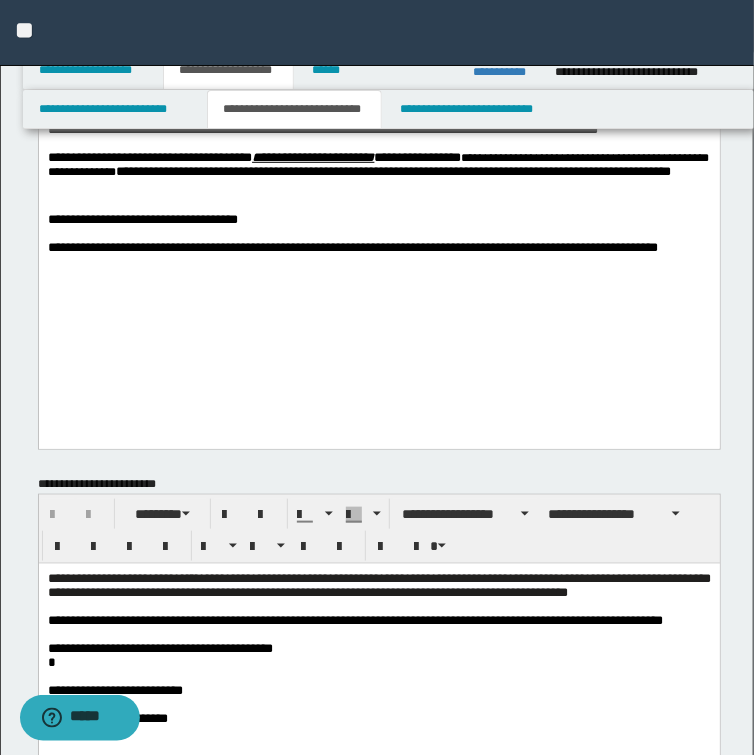 scroll, scrollTop: 240, scrollLeft: 0, axis: vertical 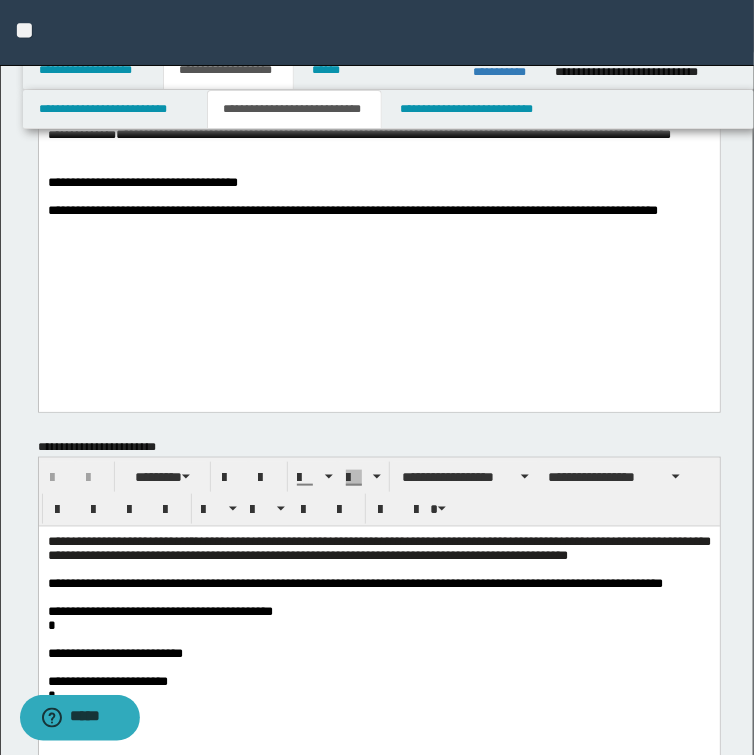 click at bounding box center [378, 598] 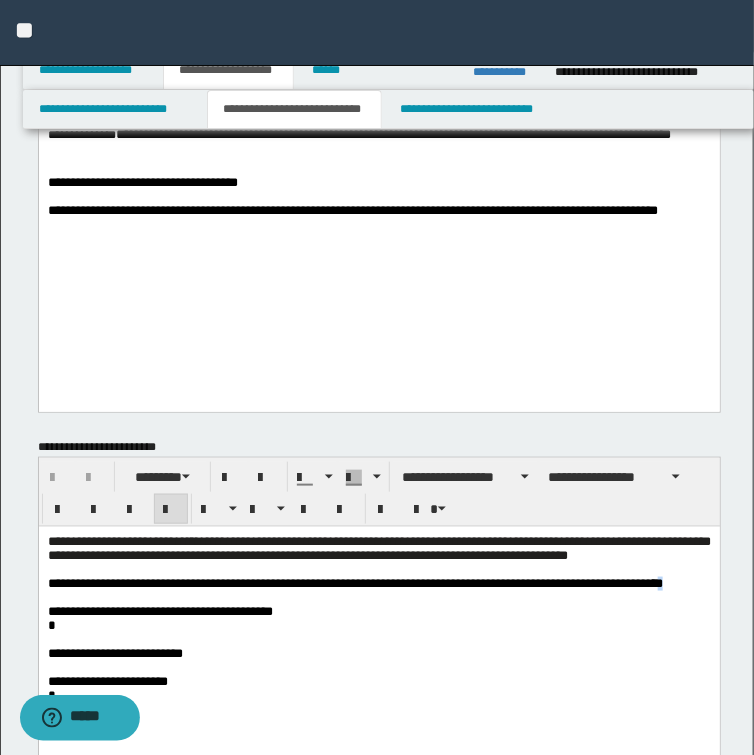 drag, startPoint x: 91, startPoint y: 609, endPoint x: 68, endPoint y: 610, distance: 23.021729 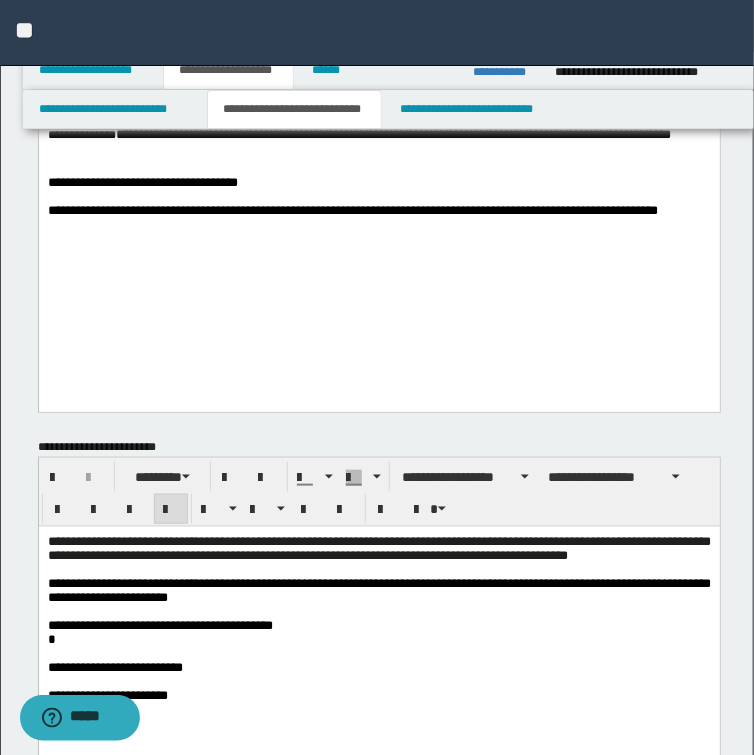 click on "**********" at bounding box center (378, 591) 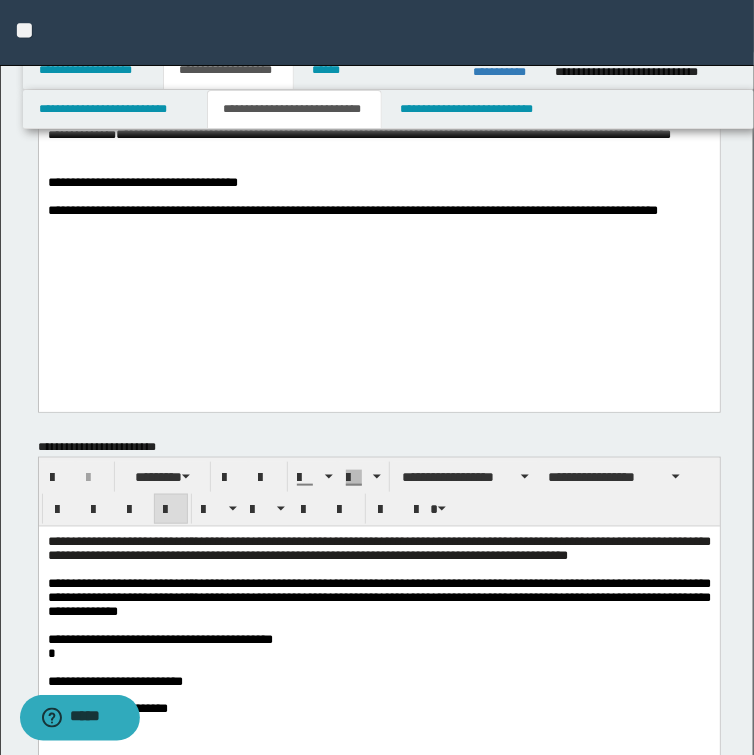 click on "**********" at bounding box center (378, 598) 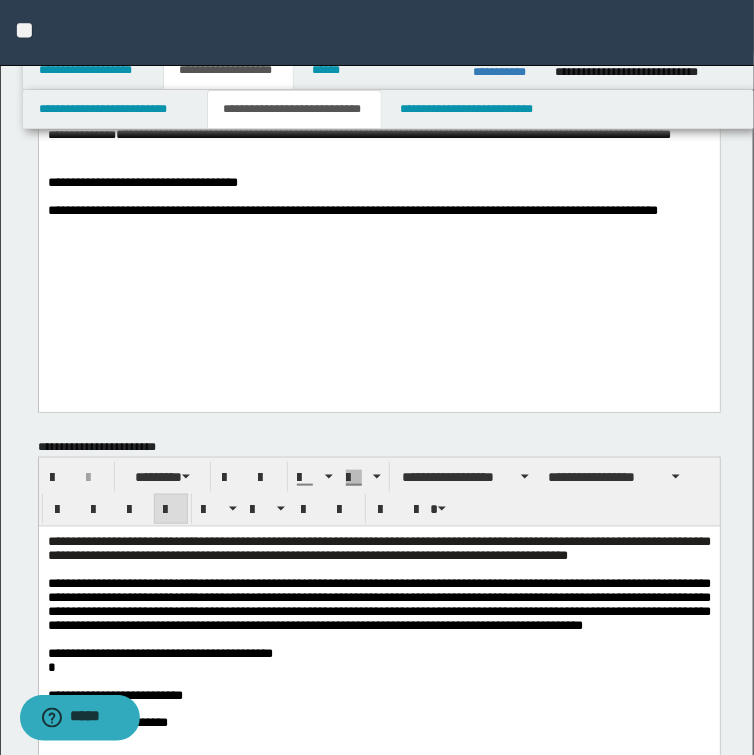 click on "**********" at bounding box center (378, 605) 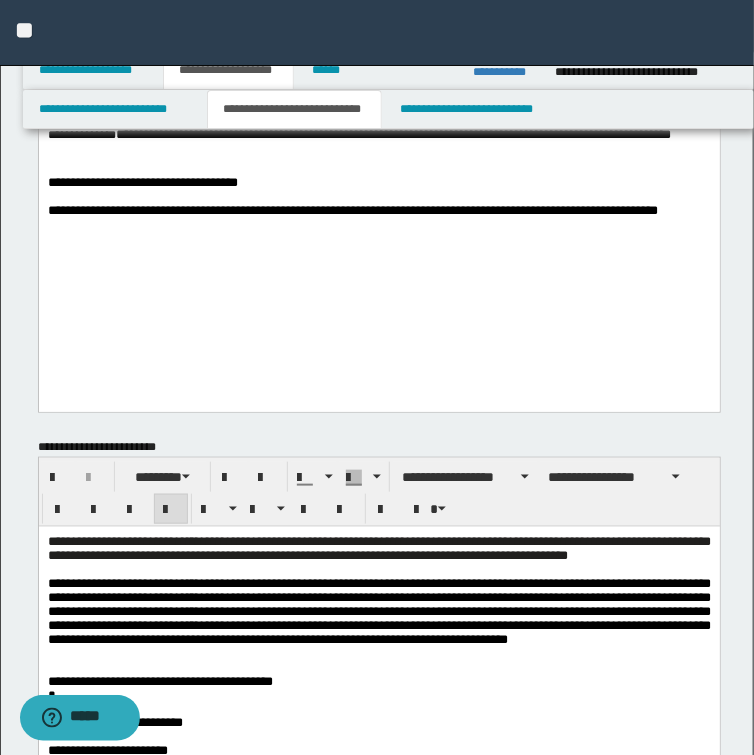click on "**********" at bounding box center (378, 679) 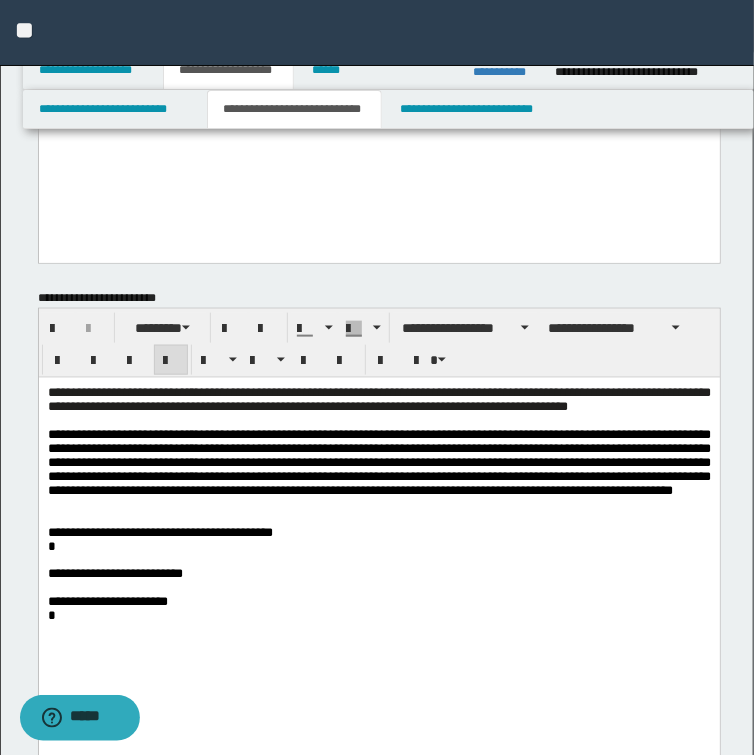 scroll, scrollTop: 400, scrollLeft: 0, axis: vertical 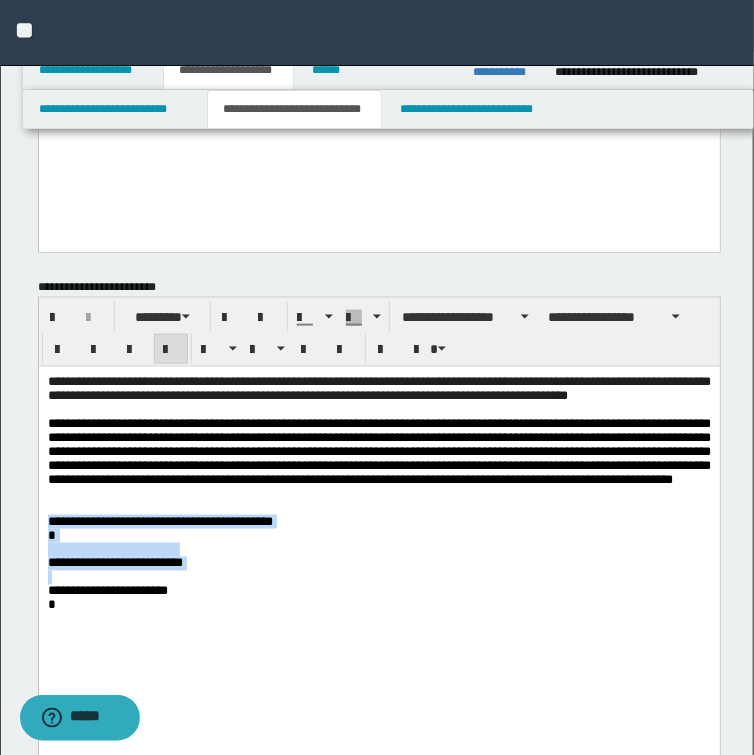 drag, startPoint x: 51, startPoint y: 545, endPoint x: 274, endPoint y: 619, distance: 234.95744 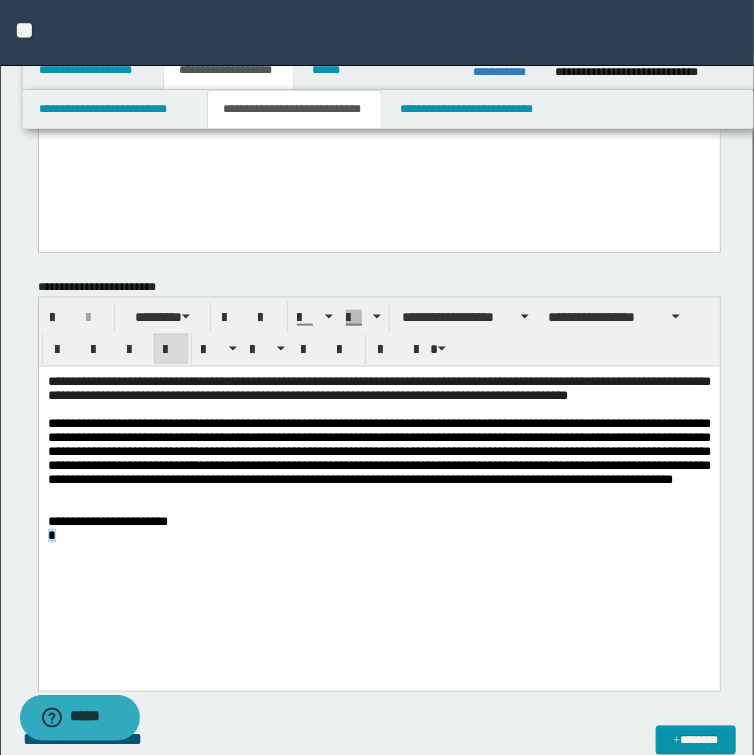 drag, startPoint x: 59, startPoint y: 572, endPoint x: 23, endPoint y: 576, distance: 36.221542 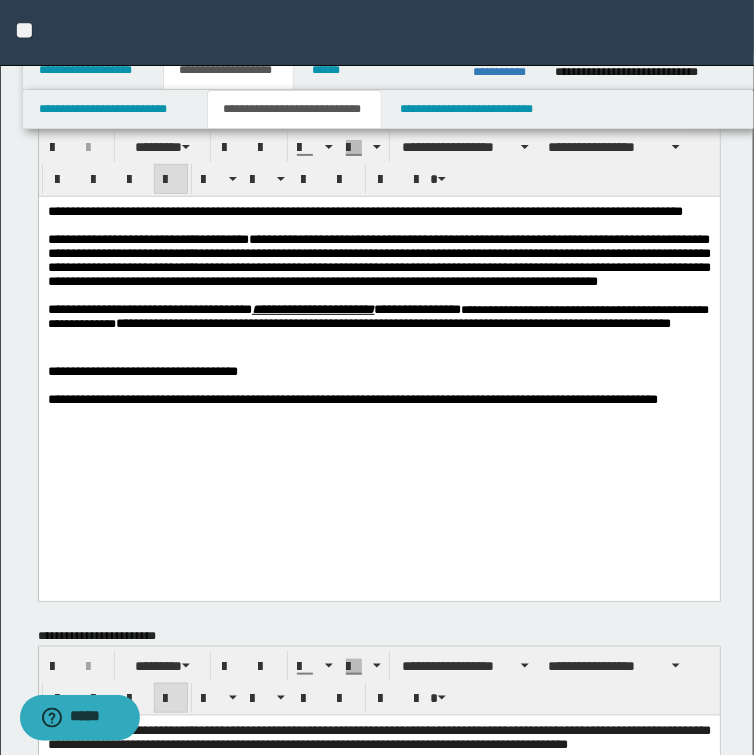 scroll, scrollTop: 80, scrollLeft: 0, axis: vertical 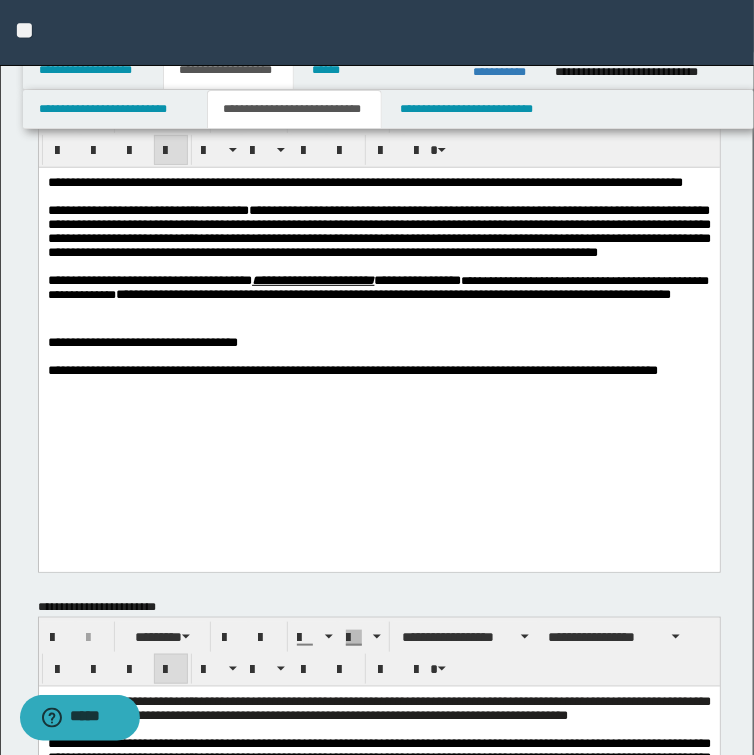 click on "**********" at bounding box center [364, 181] 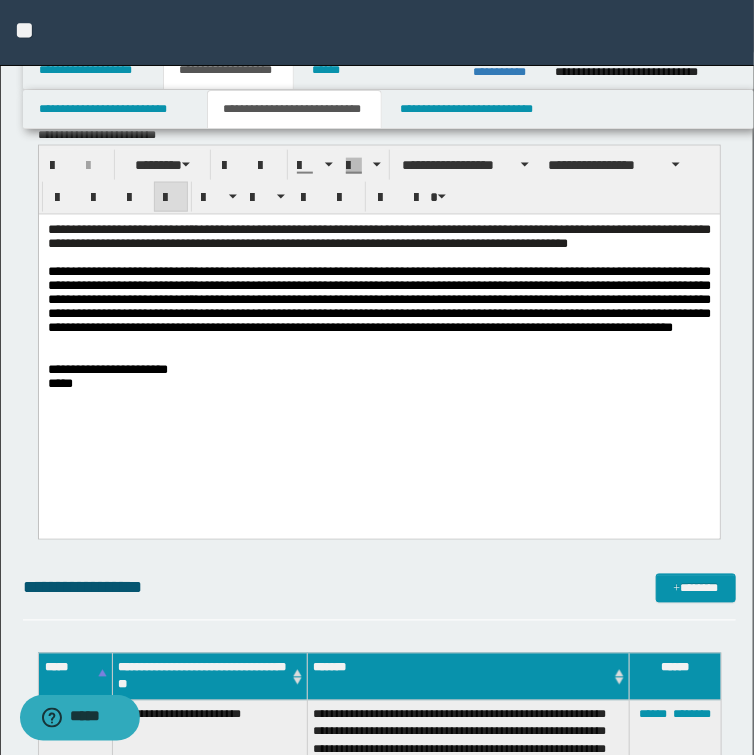 scroll, scrollTop: 560, scrollLeft: 0, axis: vertical 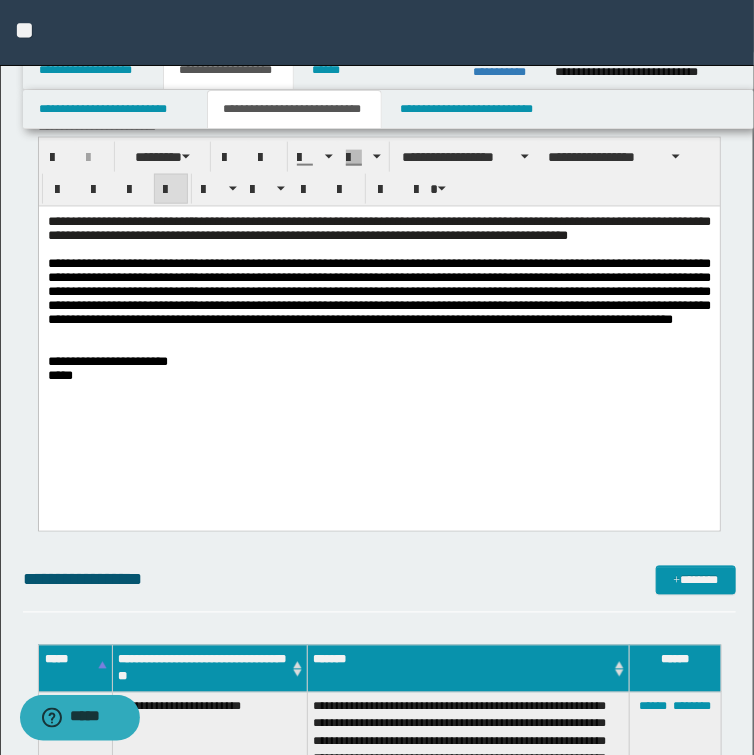 click on "**********" at bounding box center (378, 324) 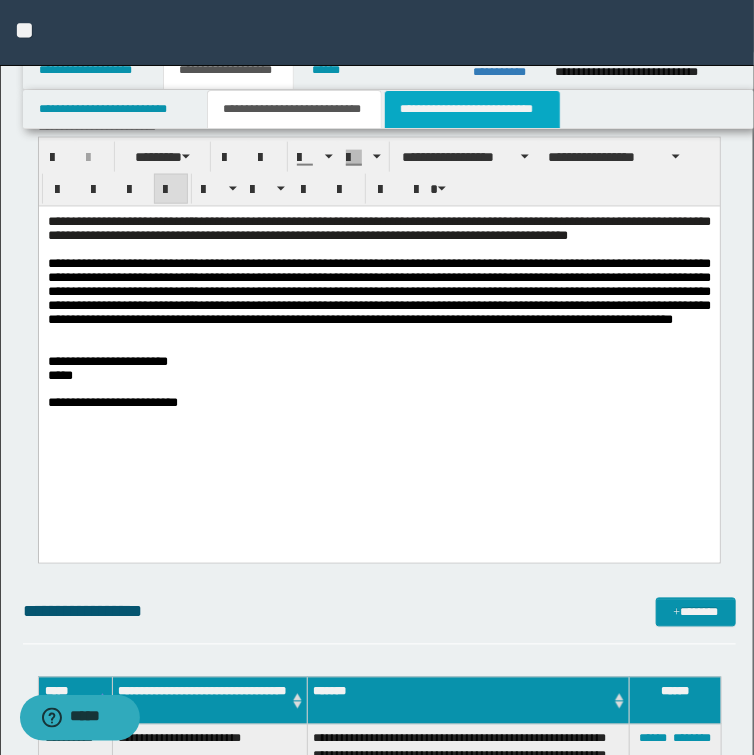click on "**********" at bounding box center (472, 109) 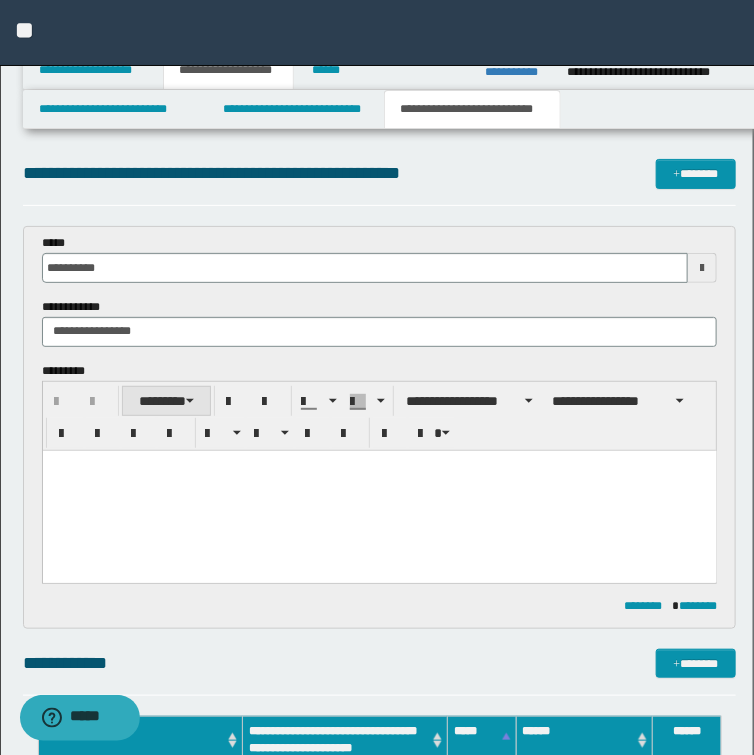 scroll, scrollTop: 0, scrollLeft: 0, axis: both 